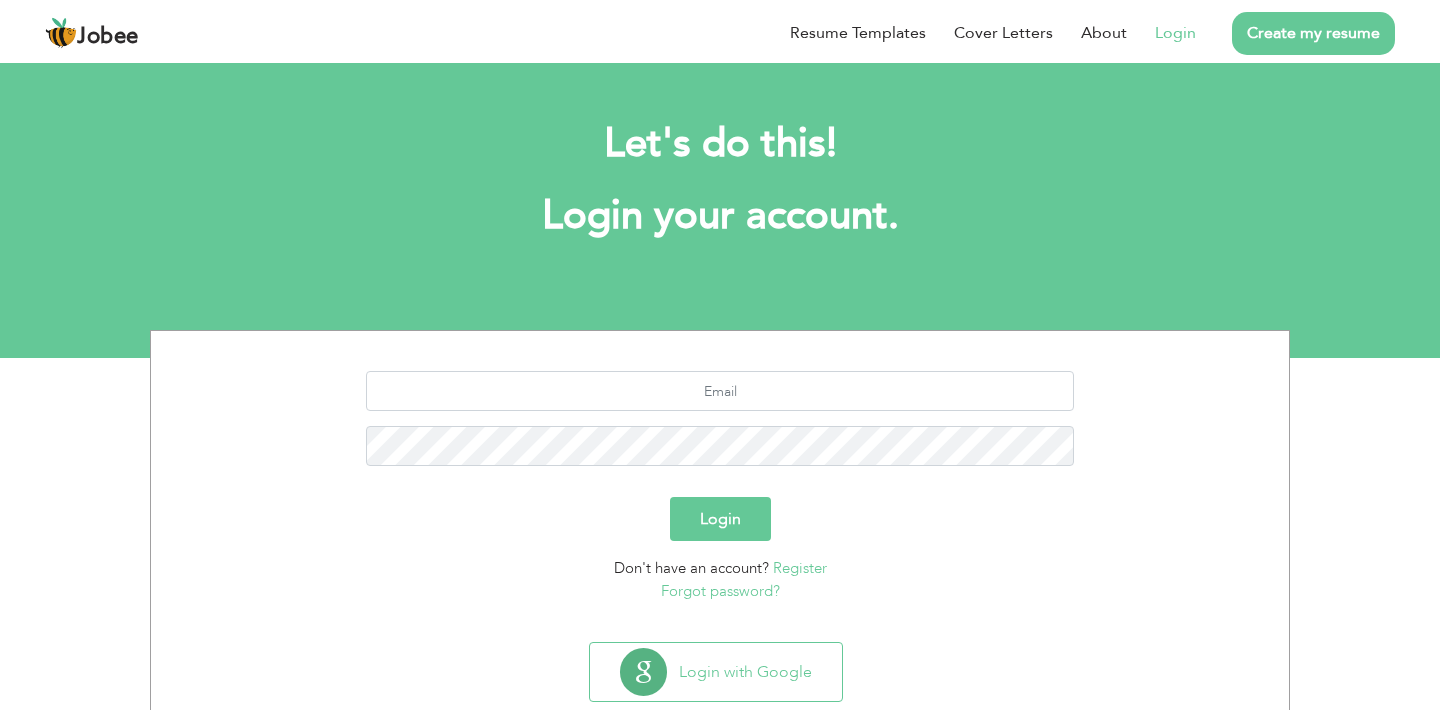scroll, scrollTop: 0, scrollLeft: 0, axis: both 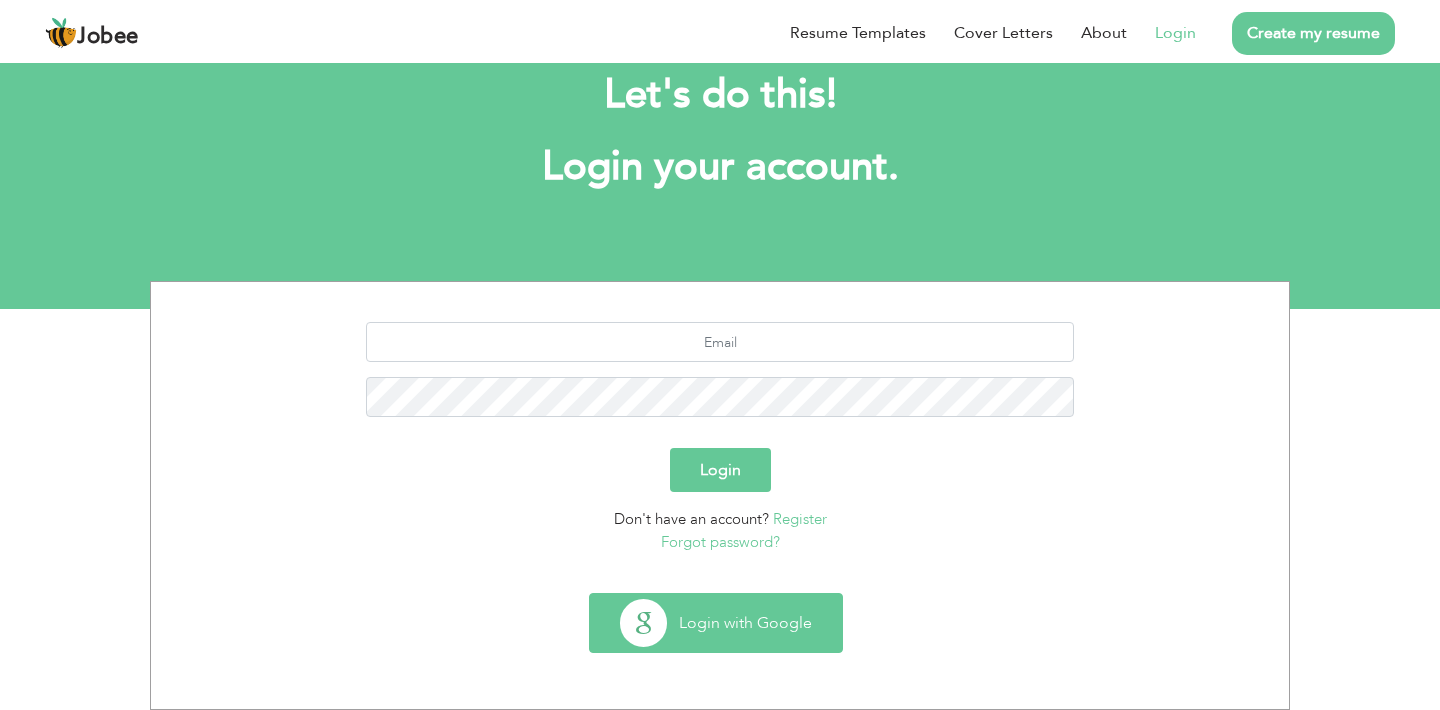 click on "Login with Google" at bounding box center (716, 623) 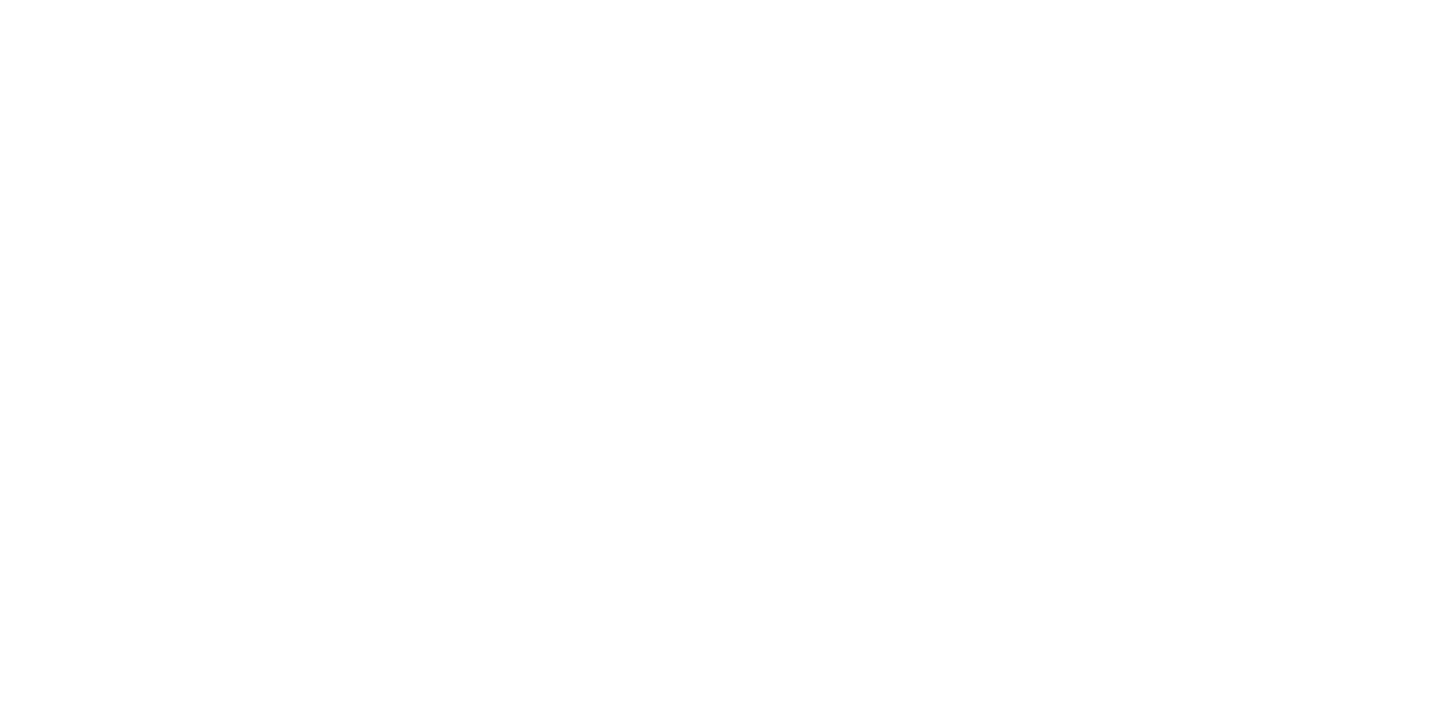 scroll, scrollTop: 0, scrollLeft: 0, axis: both 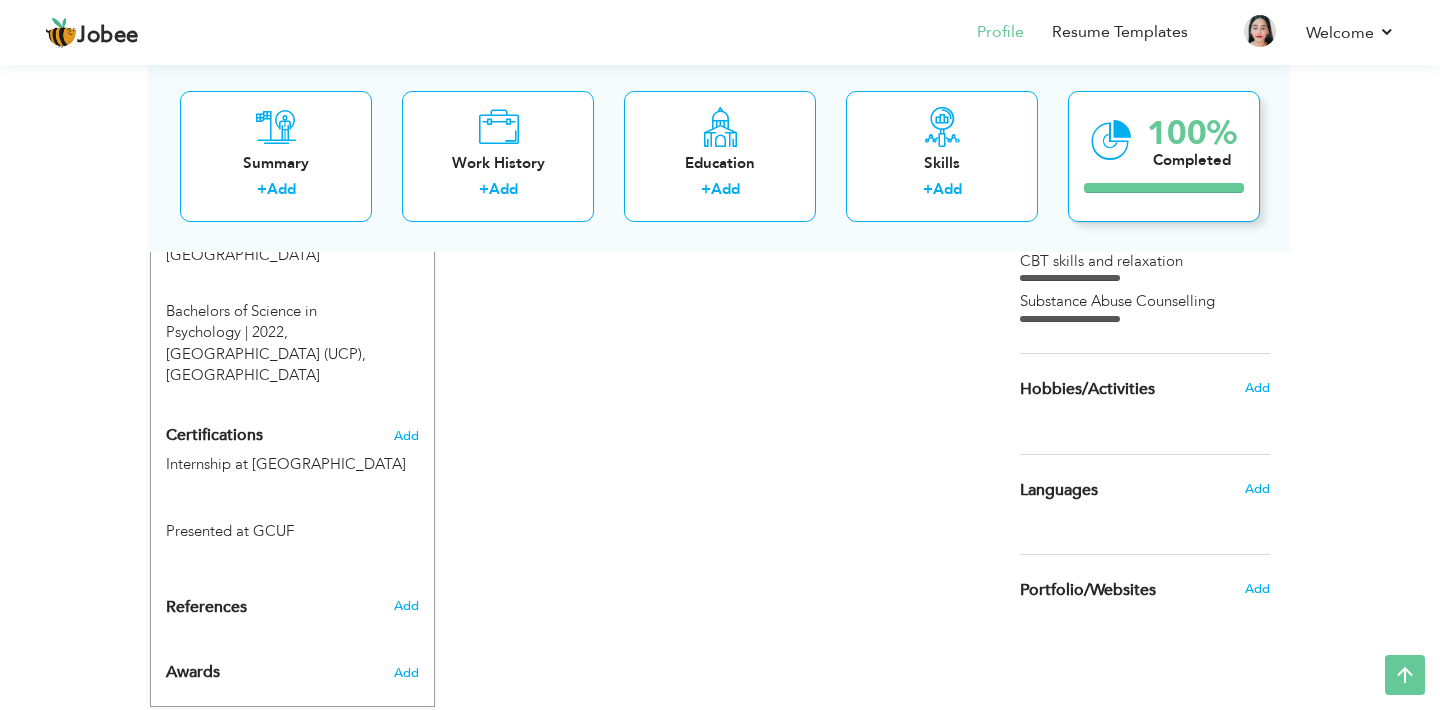 click on "100%
Completed" at bounding box center (1164, 155) 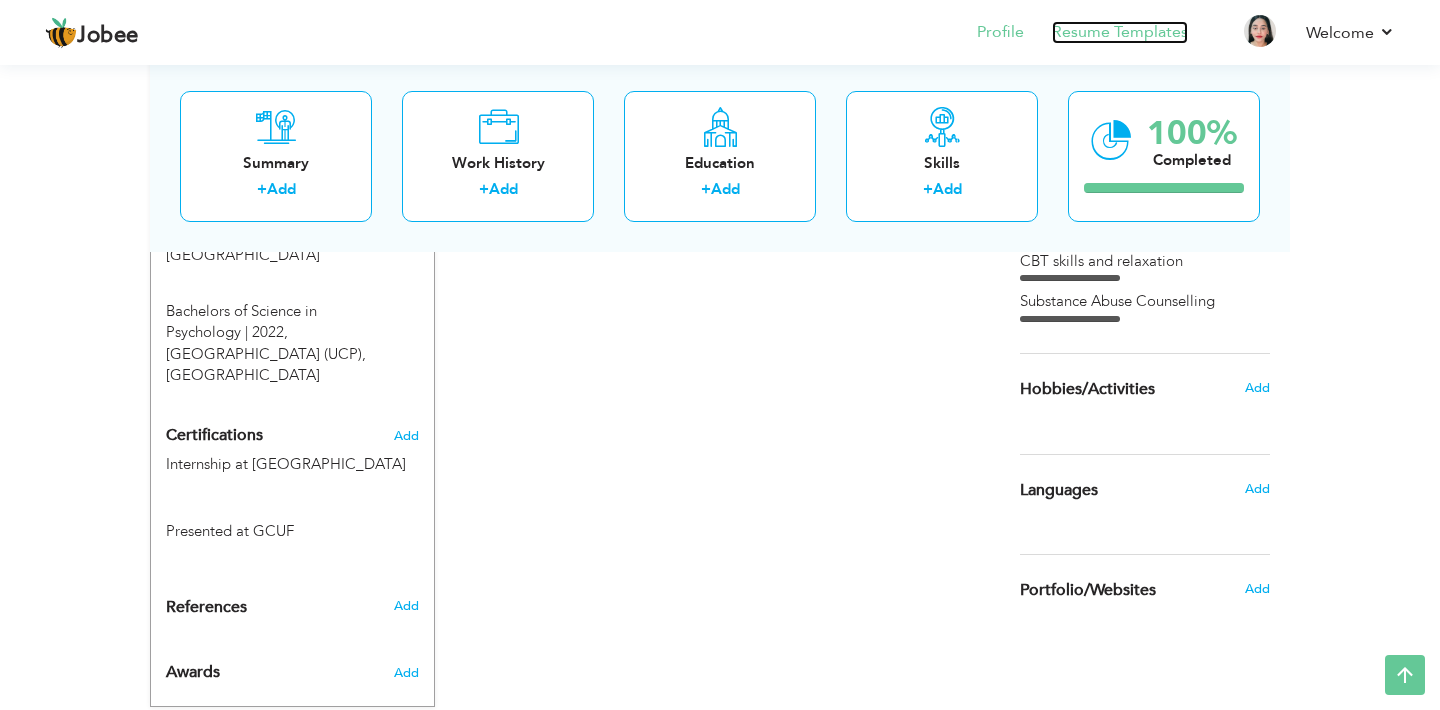 click on "Resume Templates" at bounding box center [1120, 32] 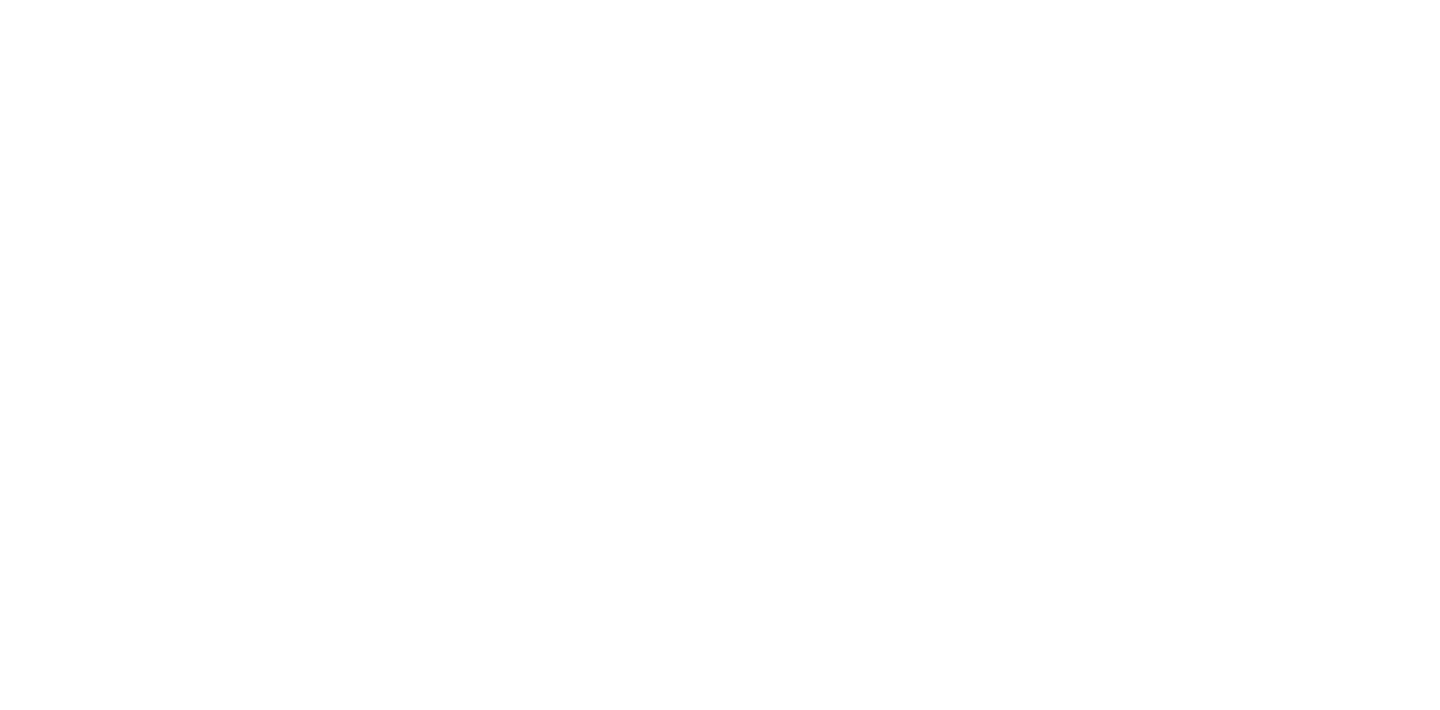 scroll, scrollTop: 0, scrollLeft: 0, axis: both 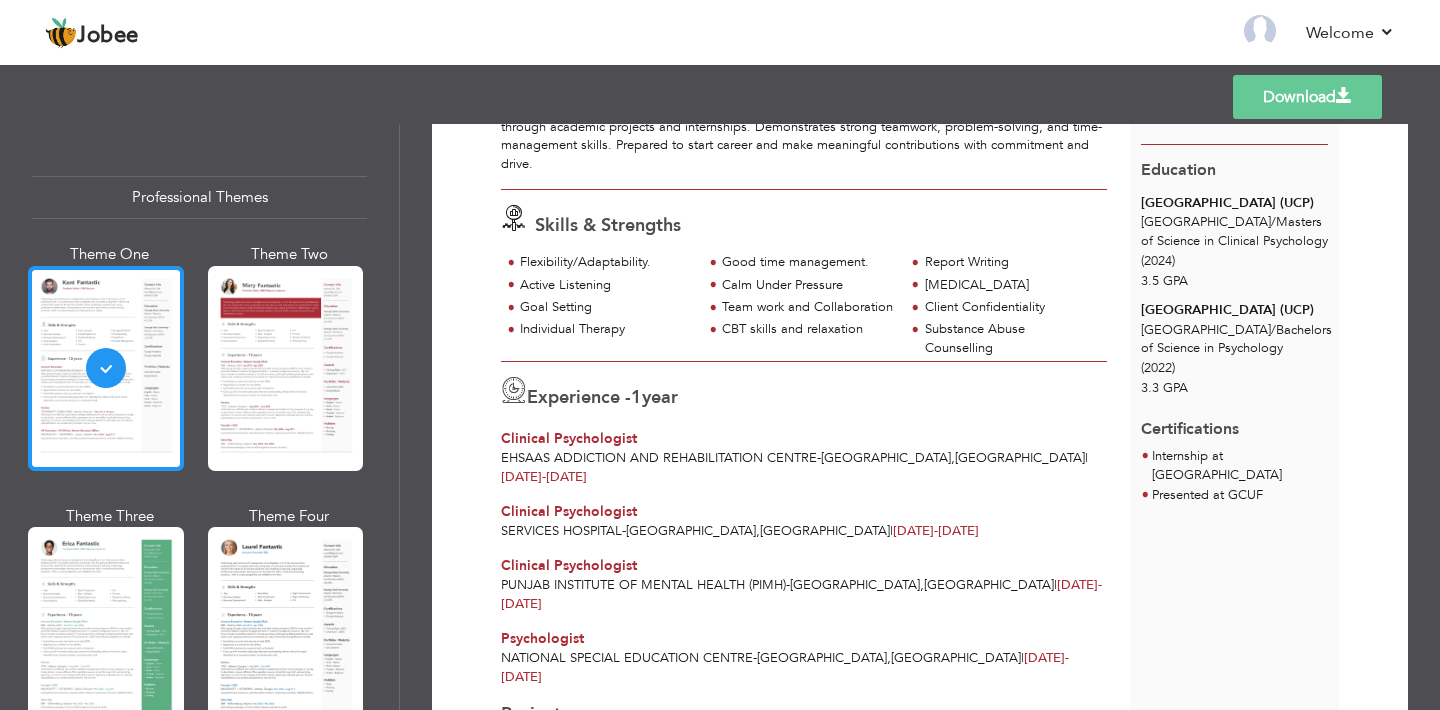 click at bounding box center [106, 368] 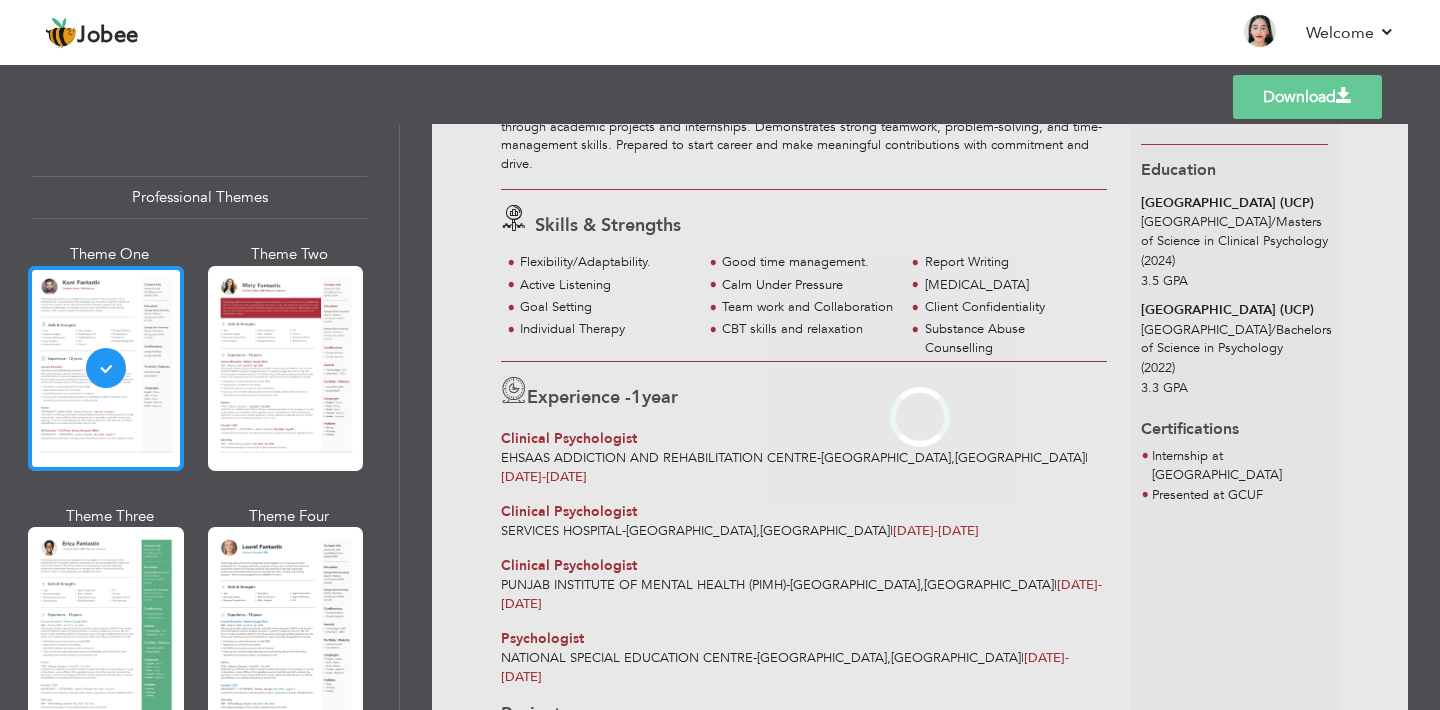 scroll, scrollTop: 0, scrollLeft: 0, axis: both 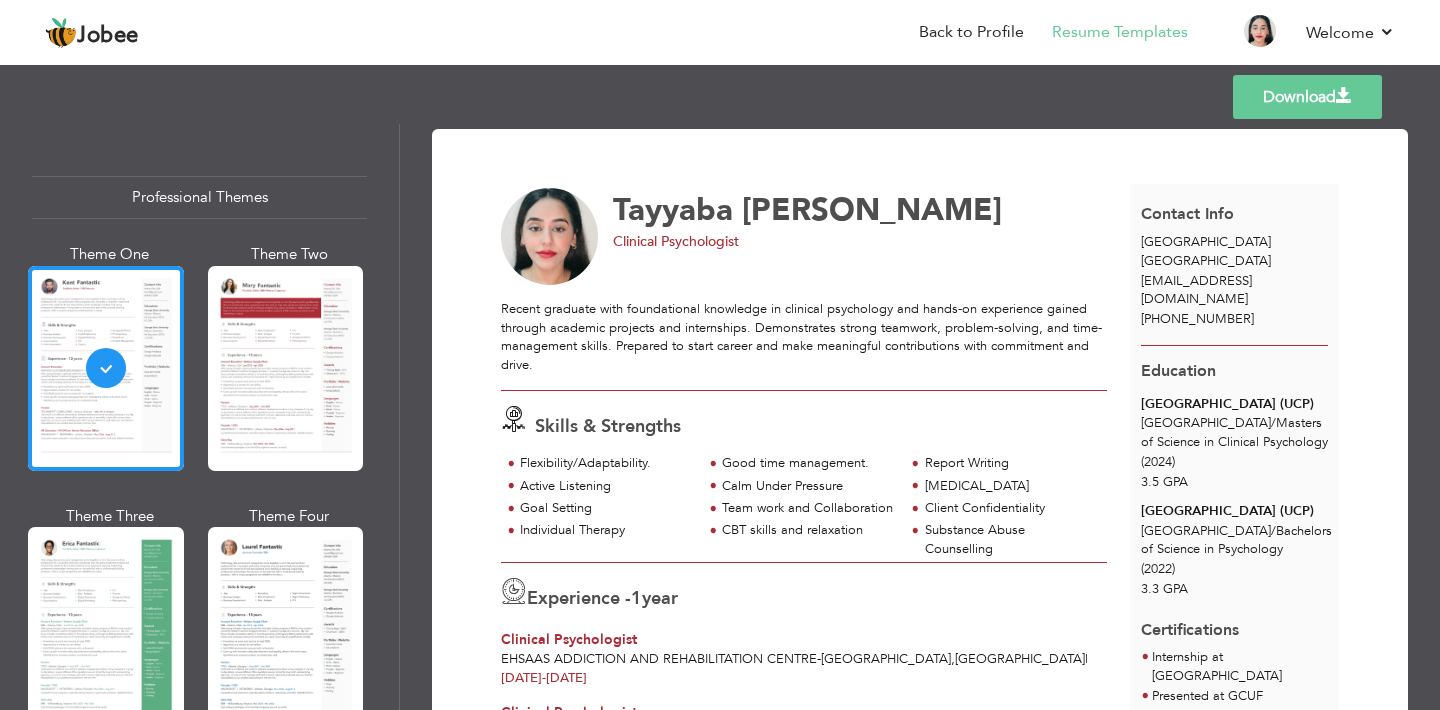 click on "Theme One
Theme Two
Theme Three
Theme Four" at bounding box center [199, 635] 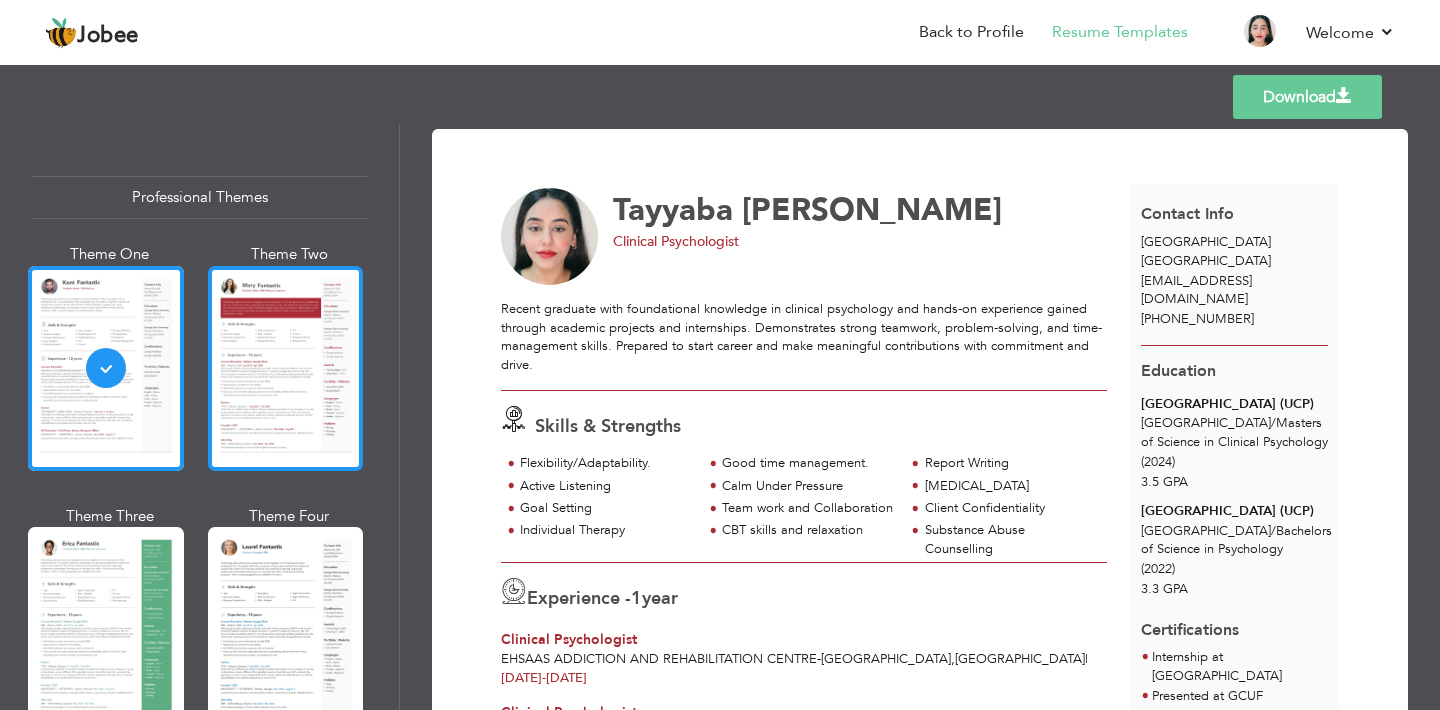 click at bounding box center (286, 368) 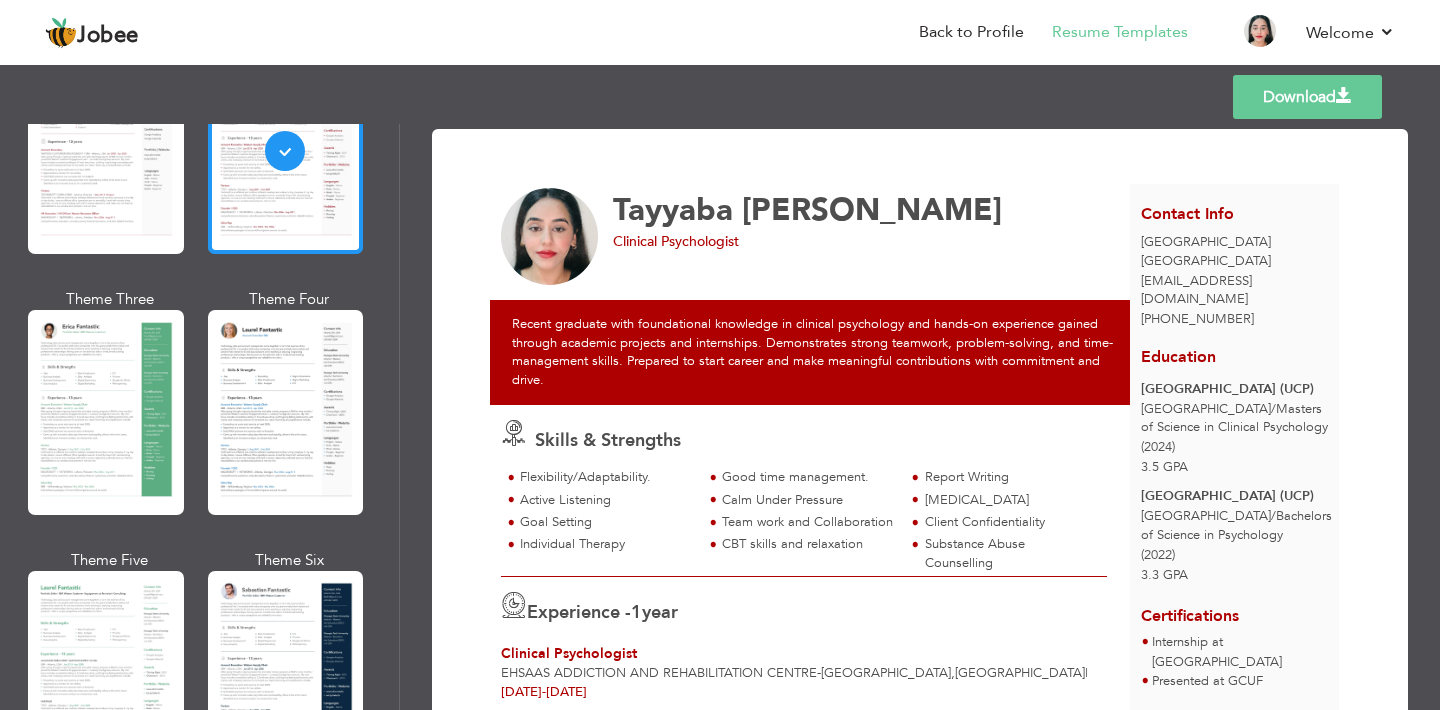 scroll, scrollTop: 271, scrollLeft: 0, axis: vertical 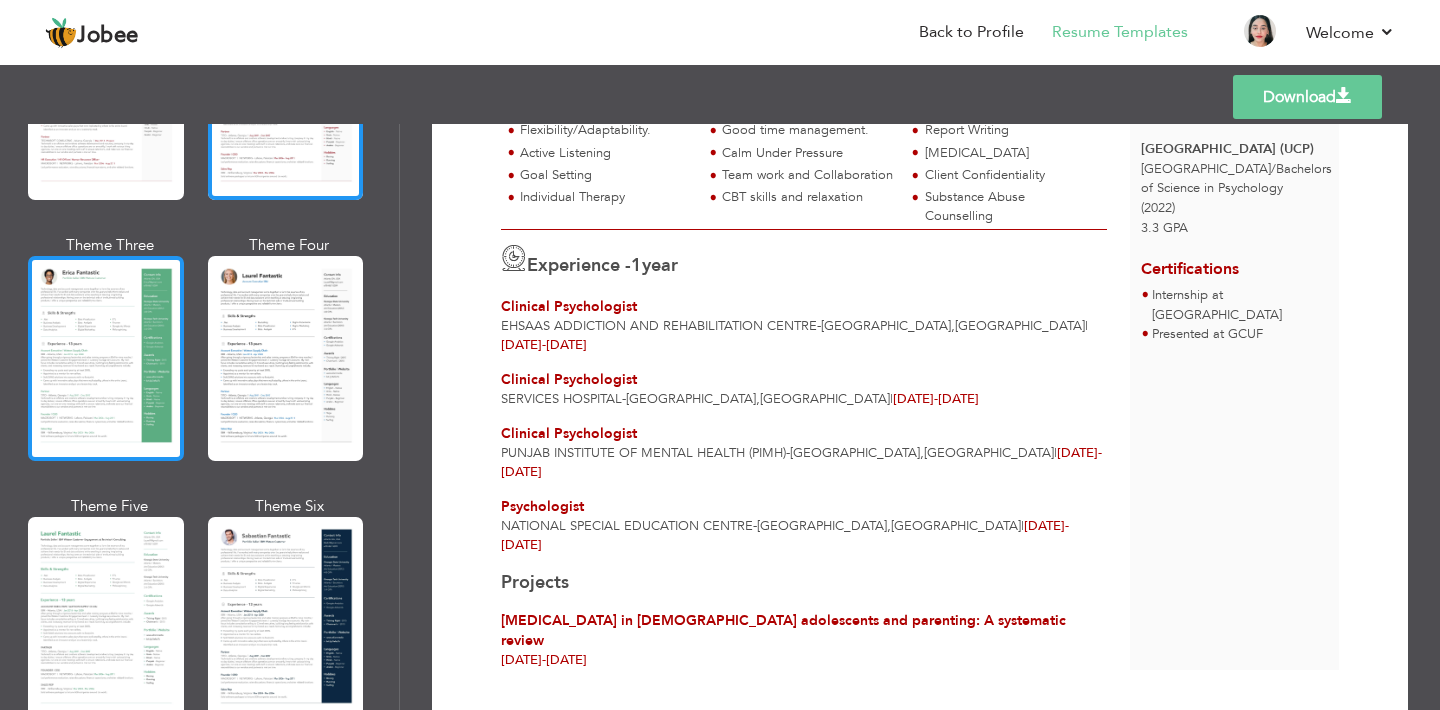 click at bounding box center [106, 358] 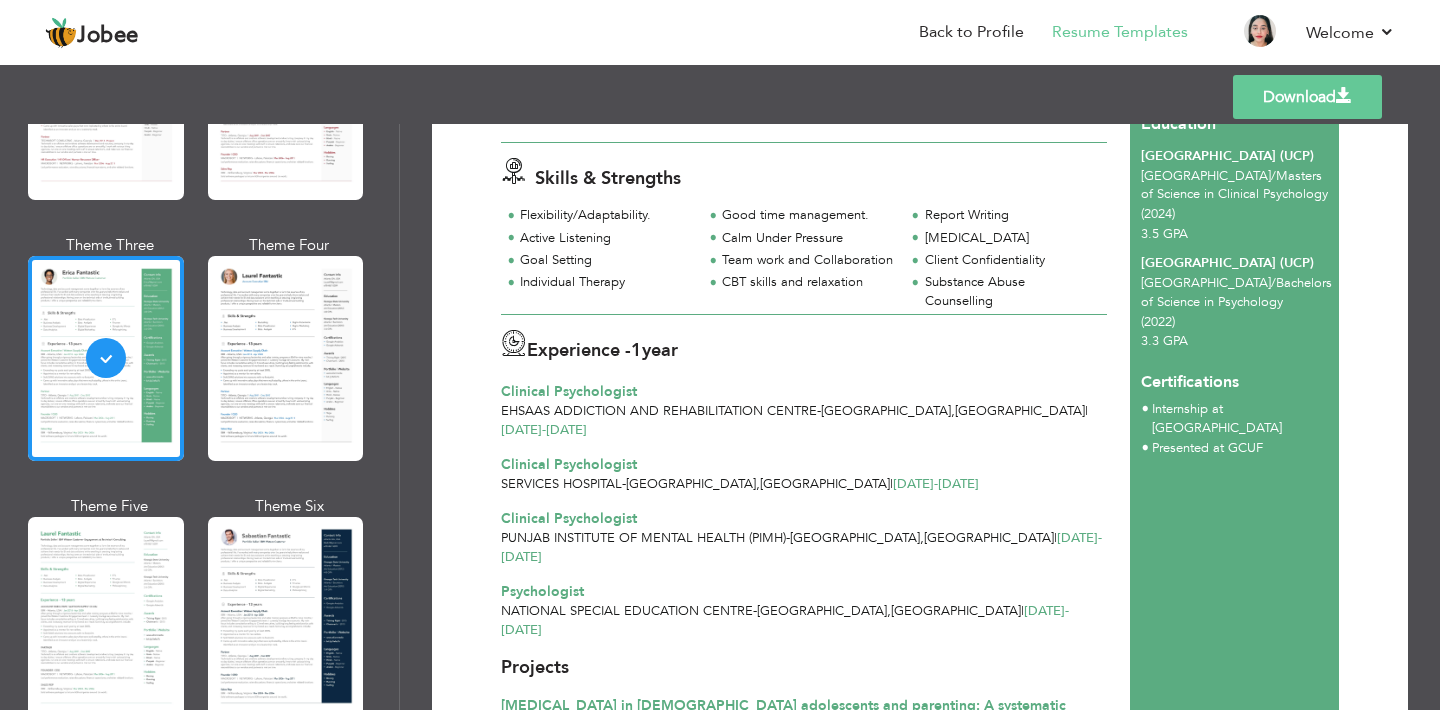 scroll, scrollTop: 333, scrollLeft: 0, axis: vertical 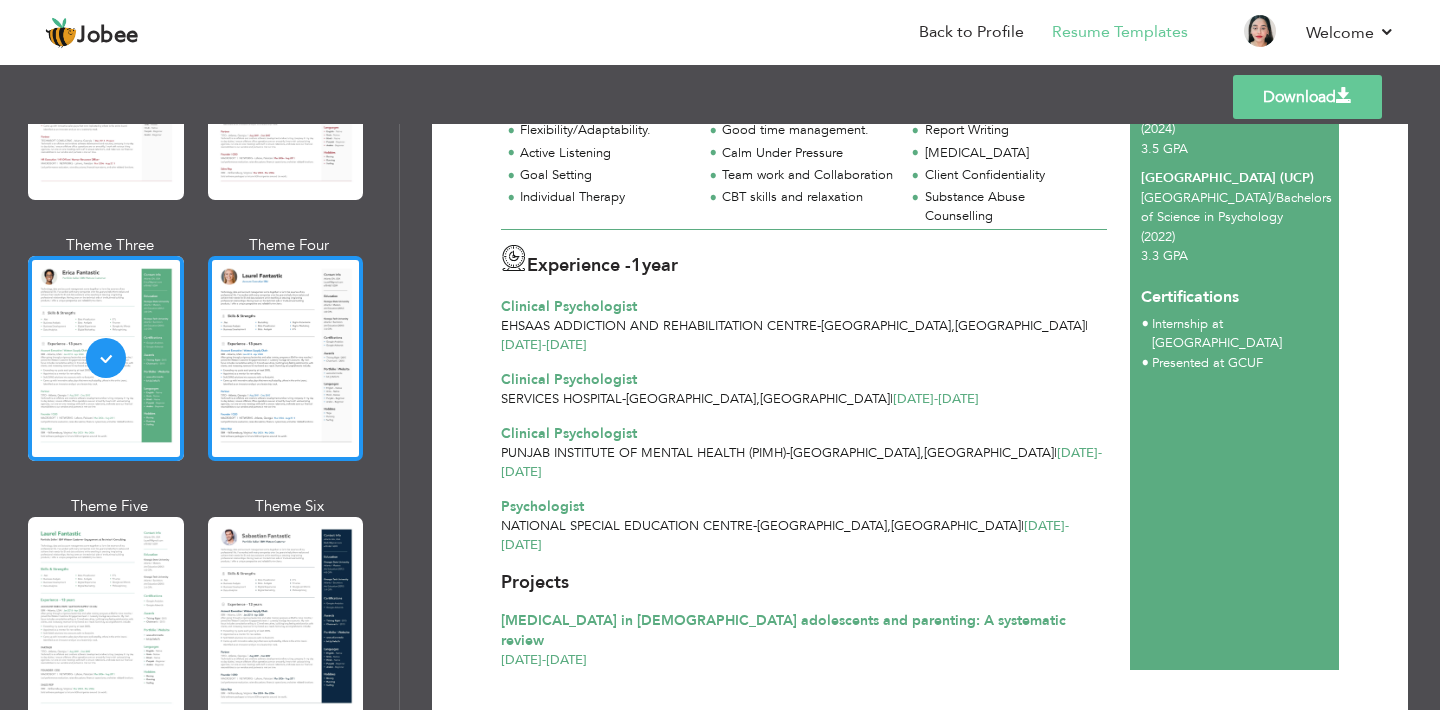 click at bounding box center [286, 358] 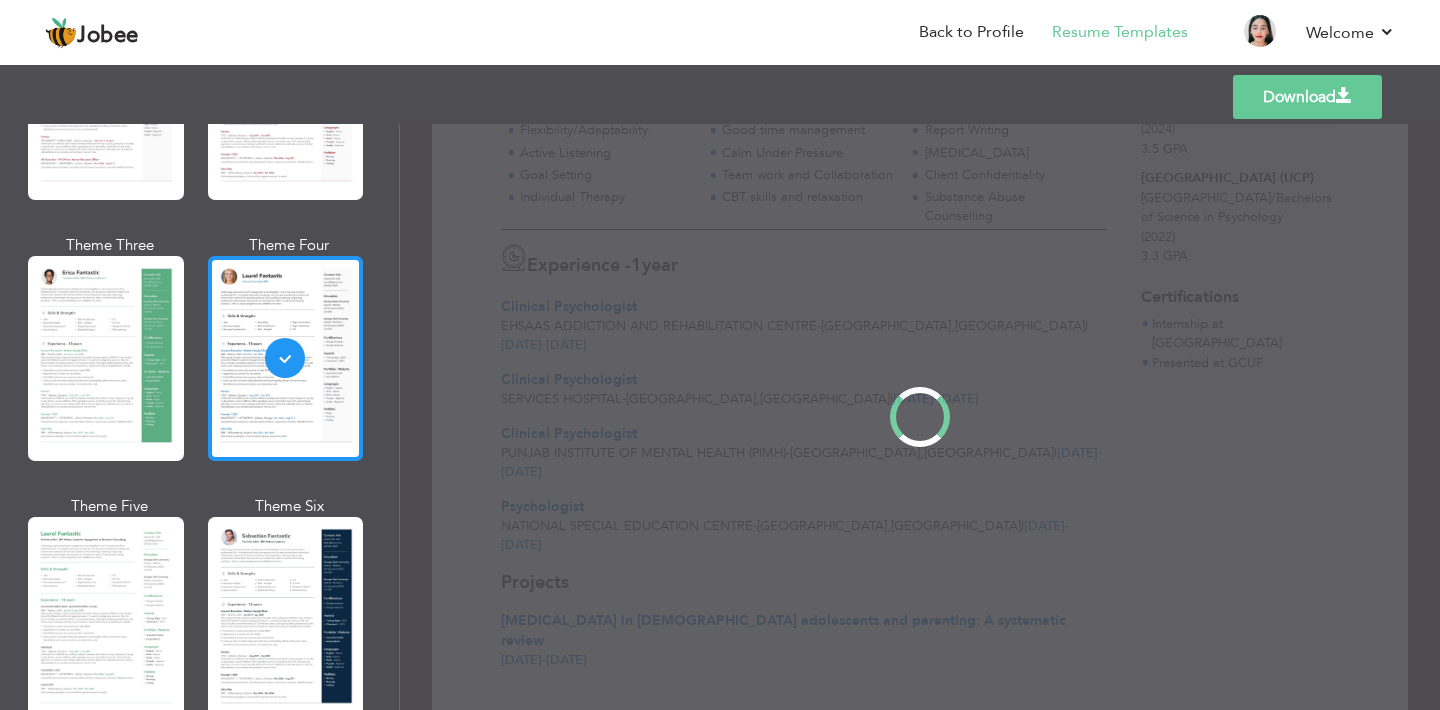 scroll, scrollTop: 0, scrollLeft: 0, axis: both 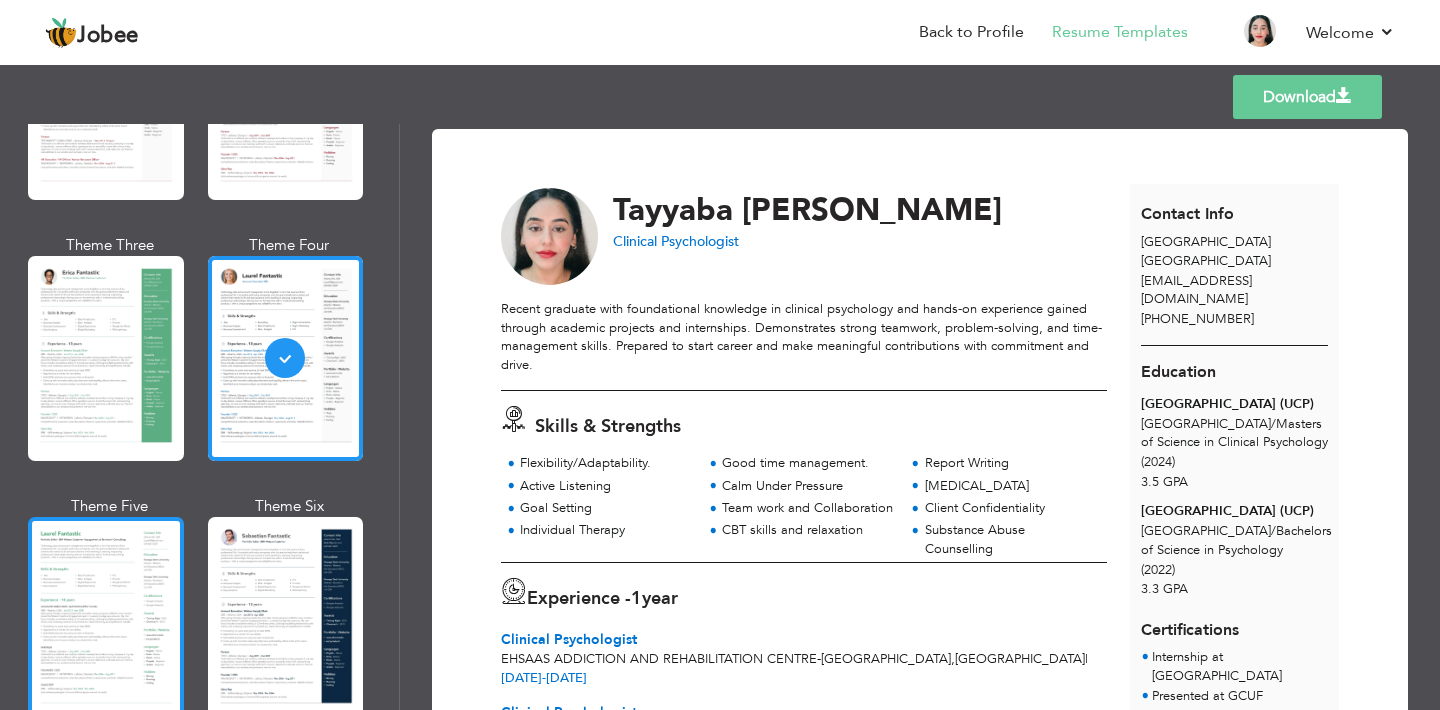 click at bounding box center [106, 619] 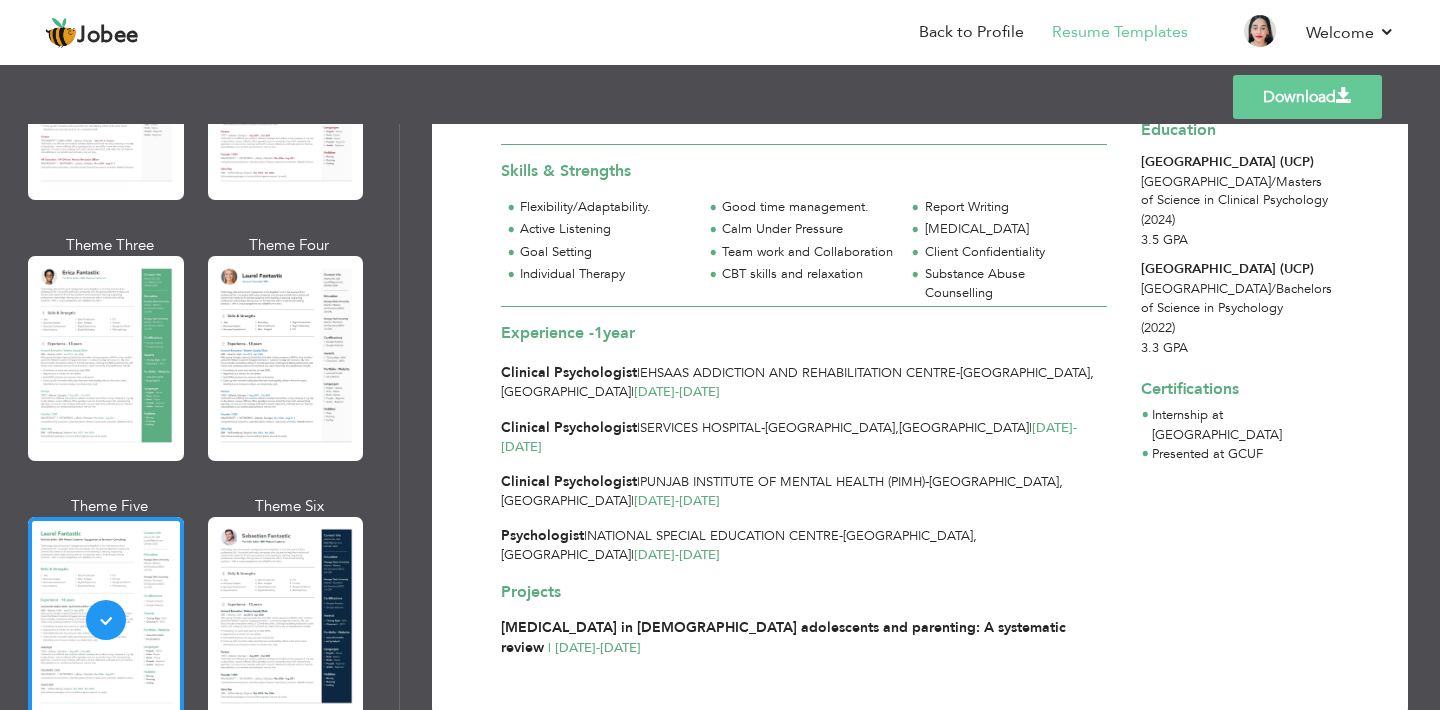 scroll, scrollTop: 238, scrollLeft: 0, axis: vertical 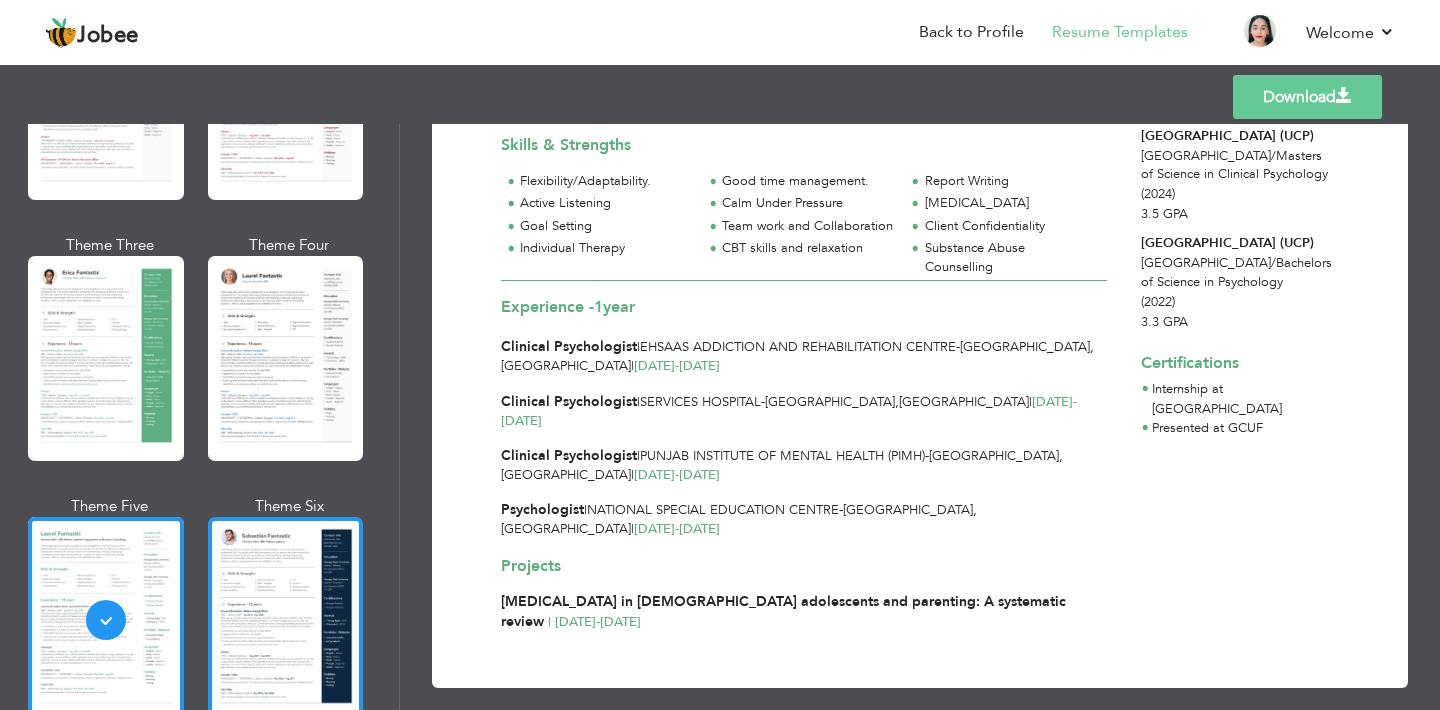click at bounding box center (286, 619) 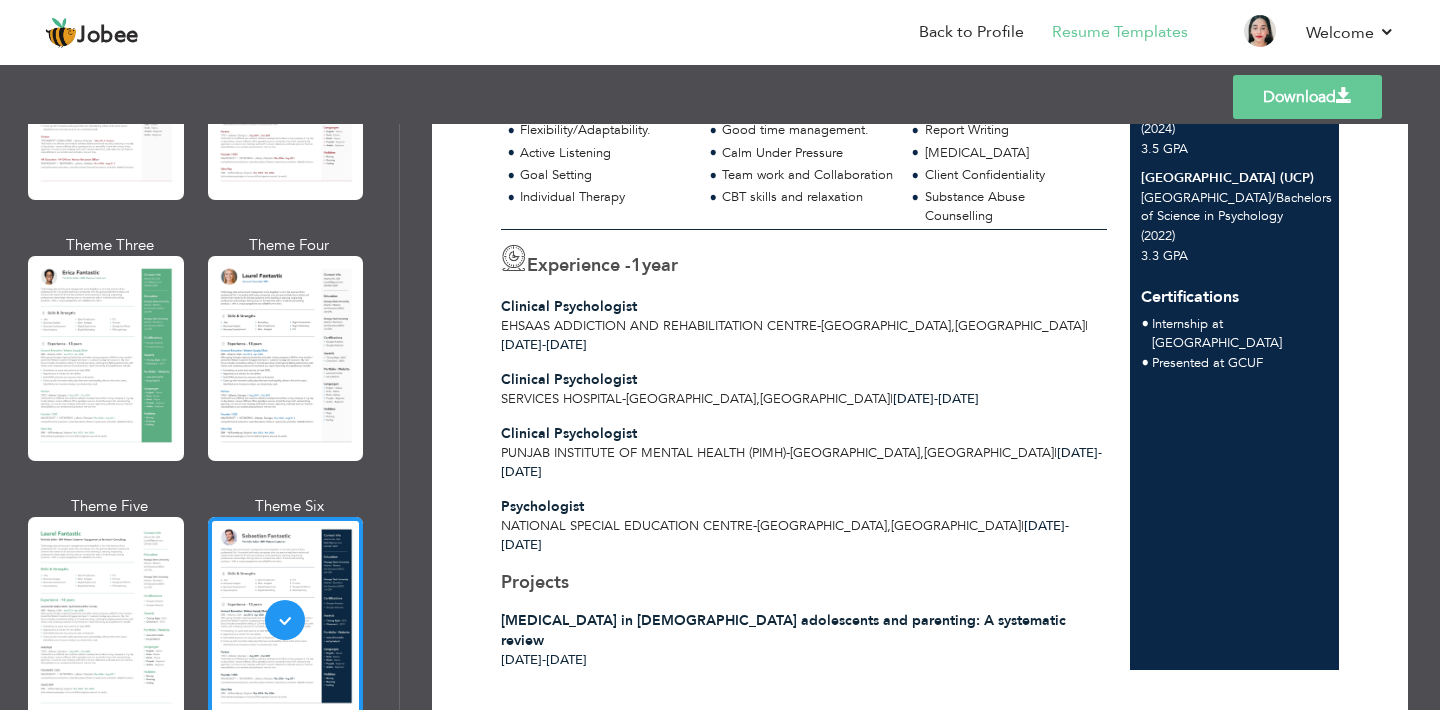 scroll, scrollTop: 0, scrollLeft: 0, axis: both 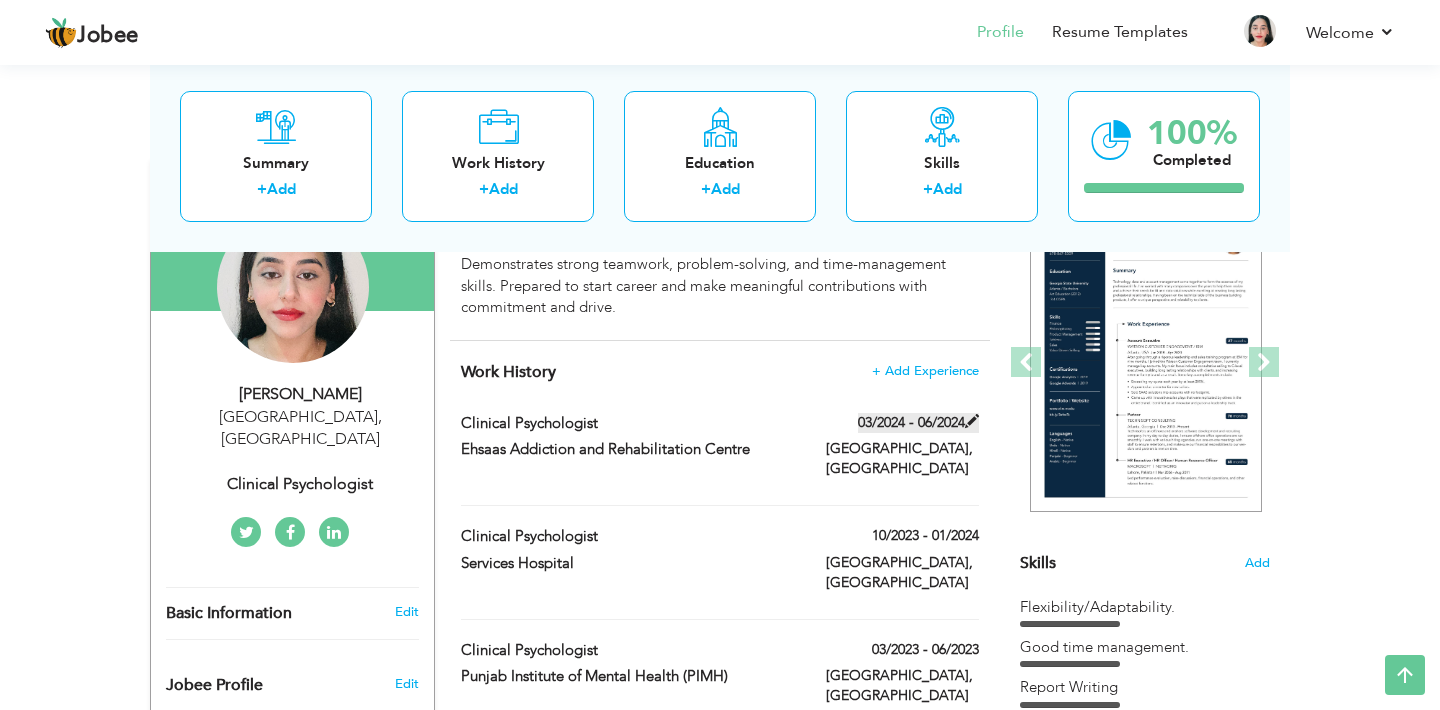 click at bounding box center [972, 421] 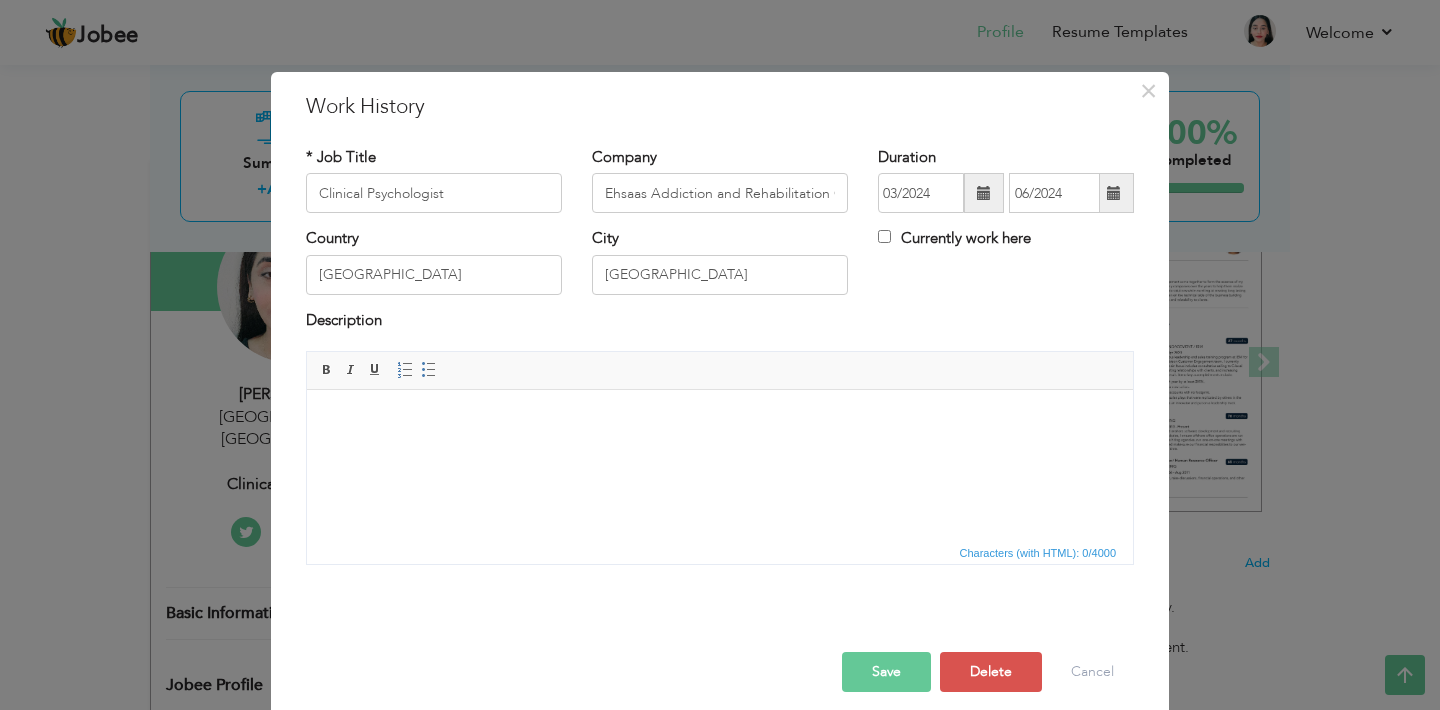 click at bounding box center [720, 420] 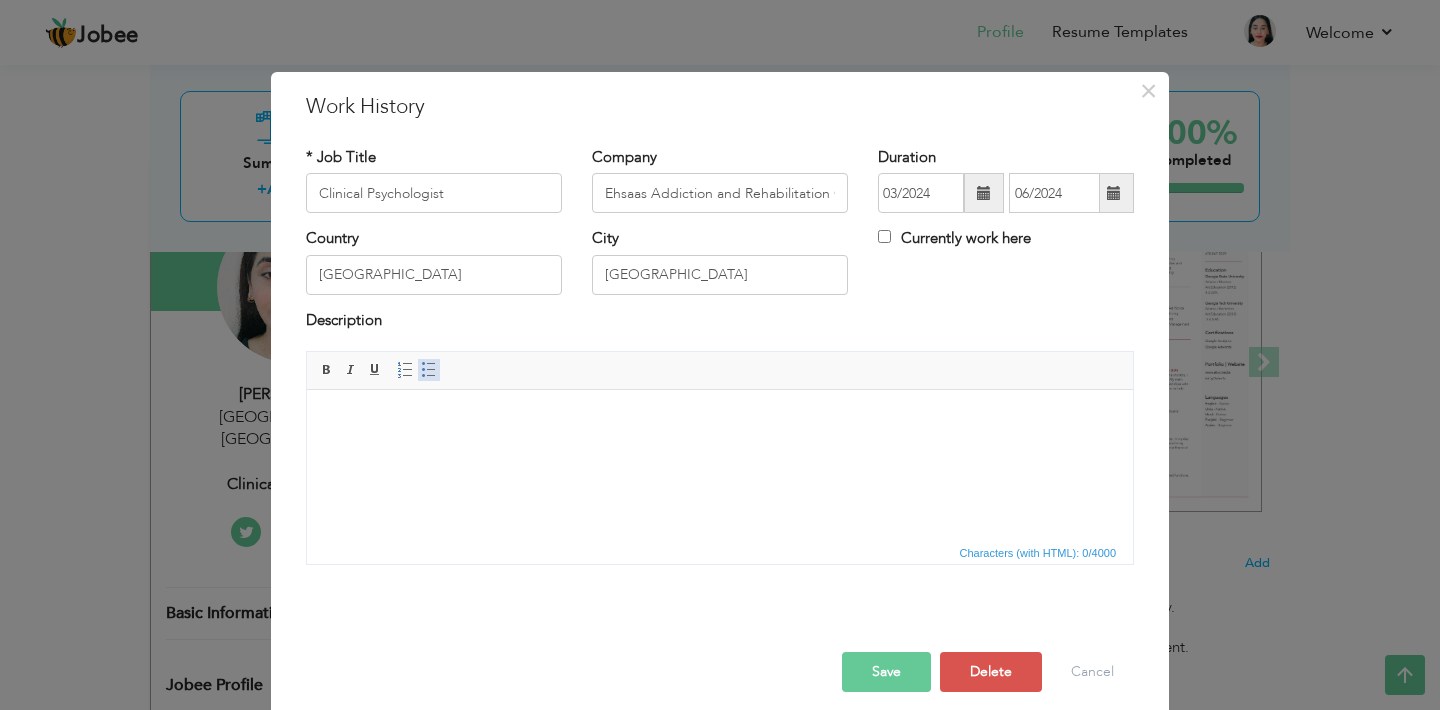 click at bounding box center [429, 370] 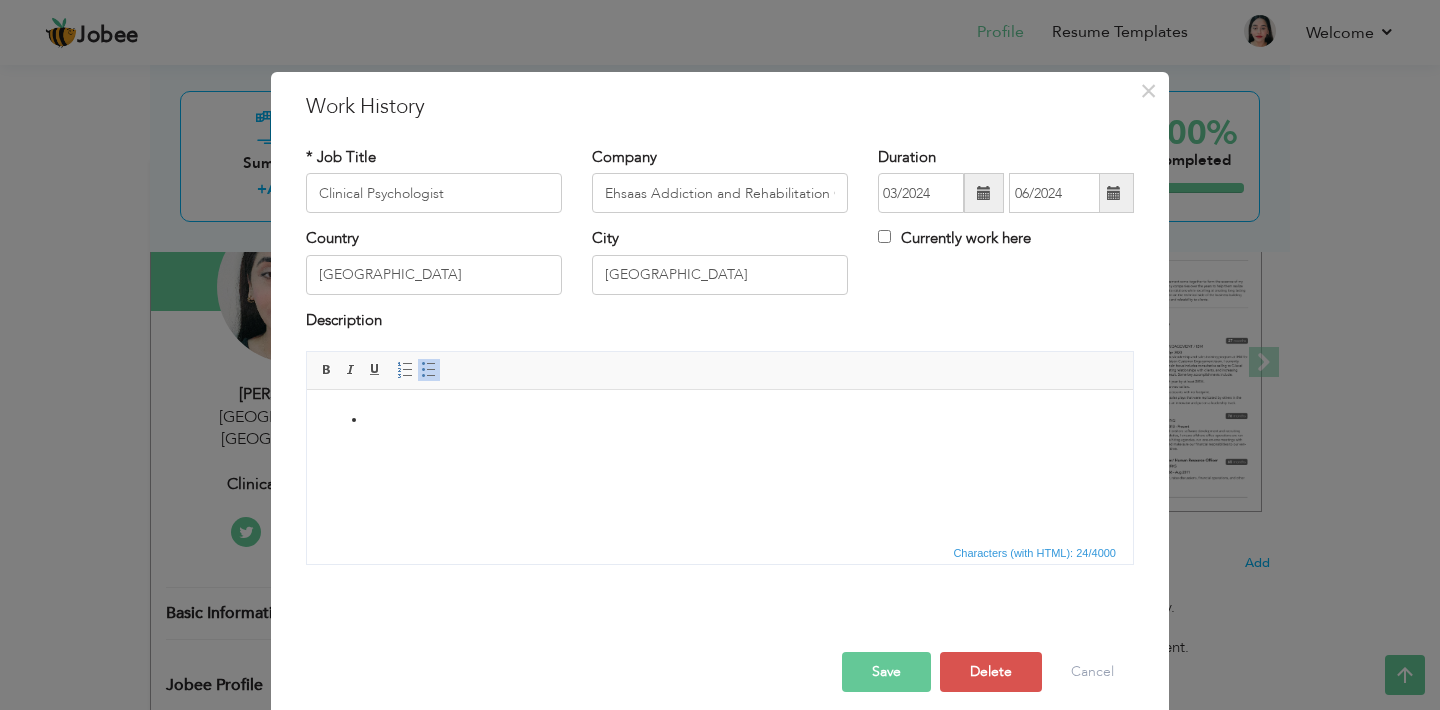 paste 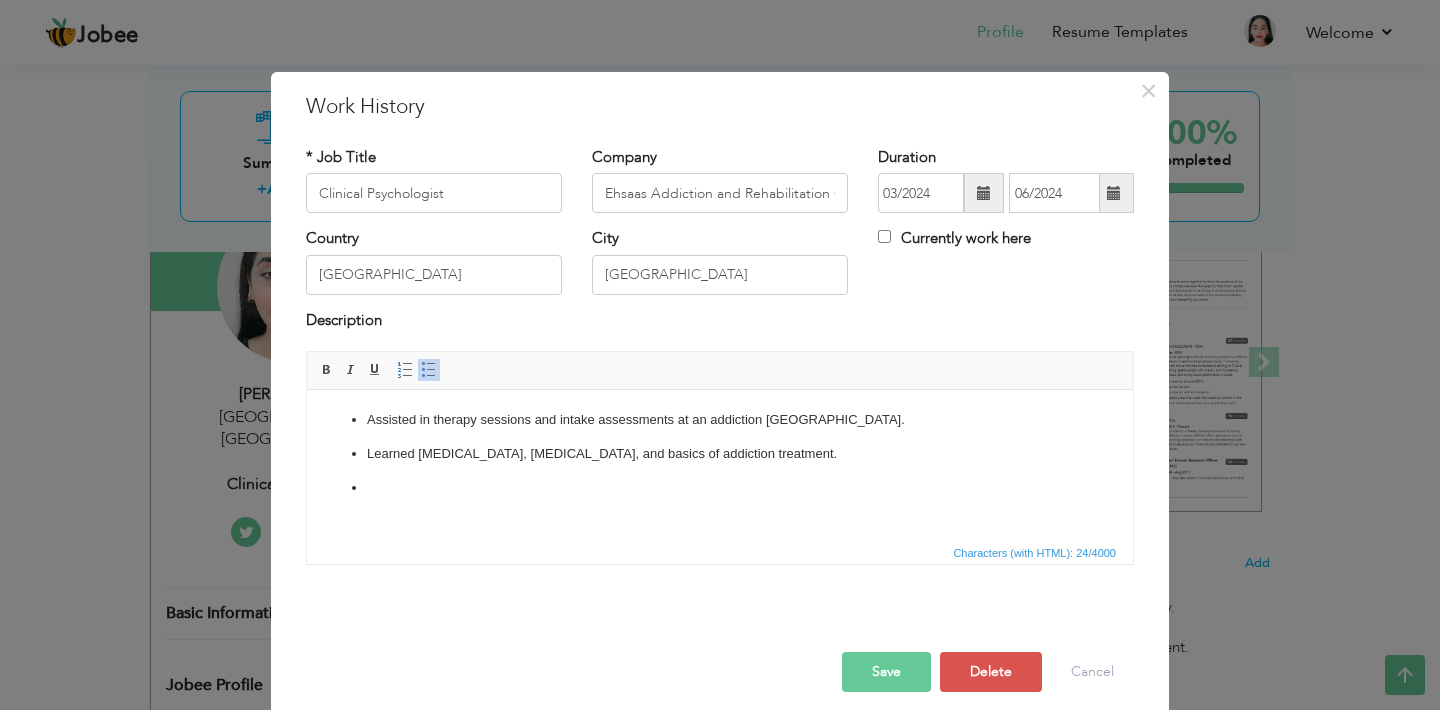 scroll, scrollTop: 38, scrollLeft: 0, axis: vertical 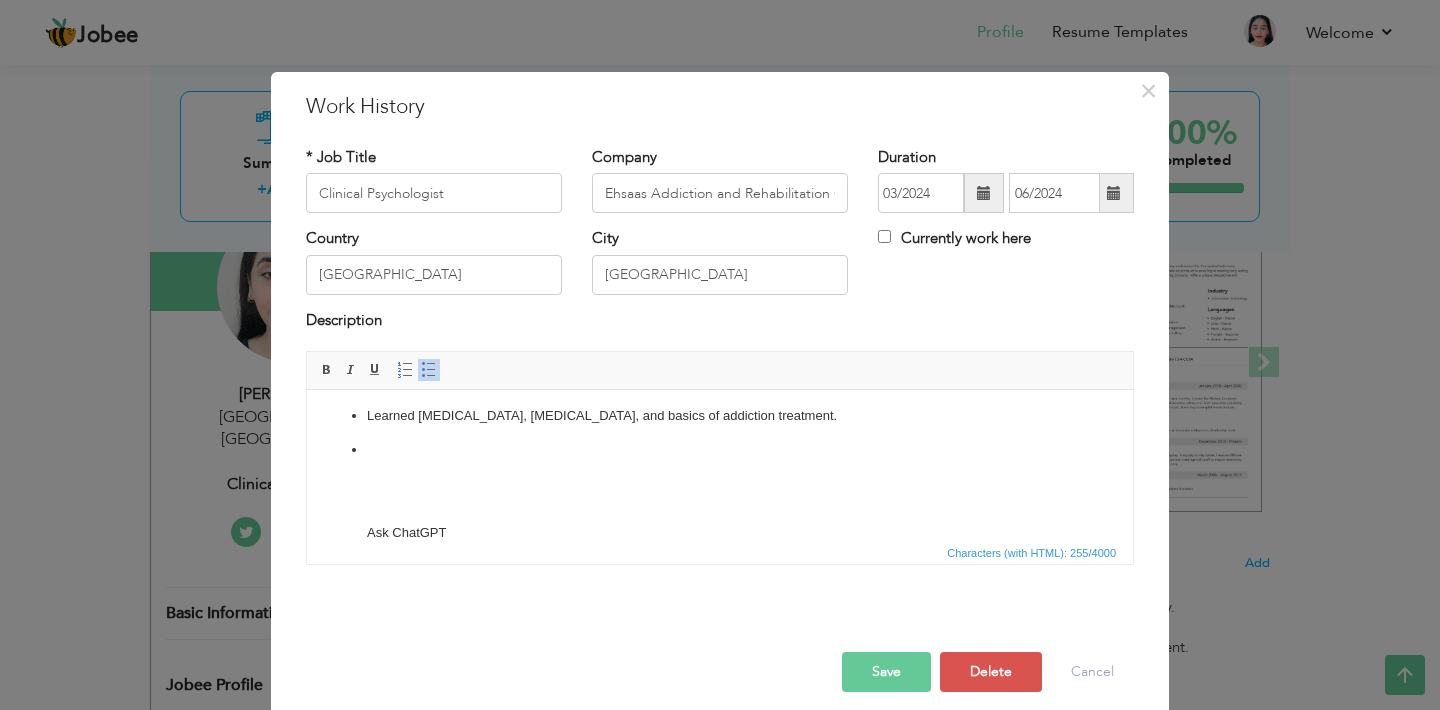 click on "Ask ChatGPT" at bounding box center (720, 492) 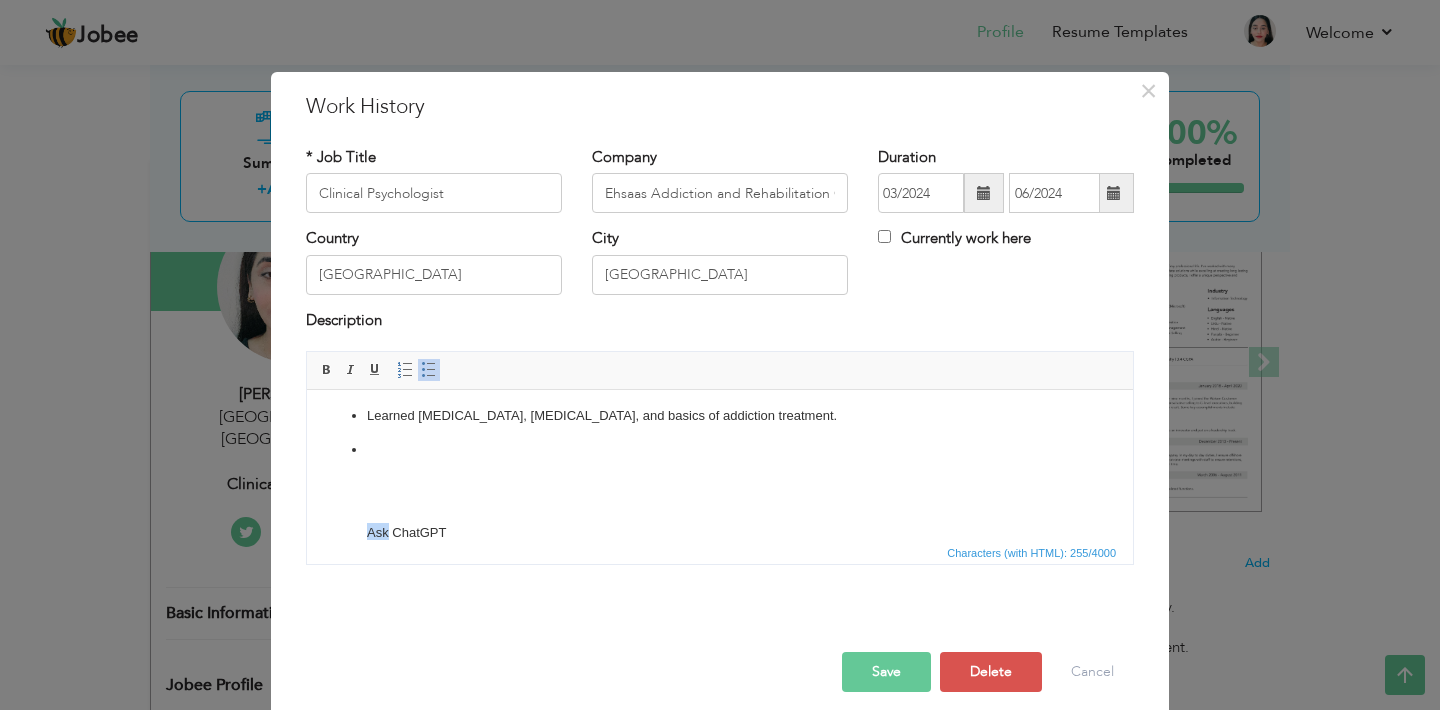 click on "Ask ChatGPT" at bounding box center (720, 492) 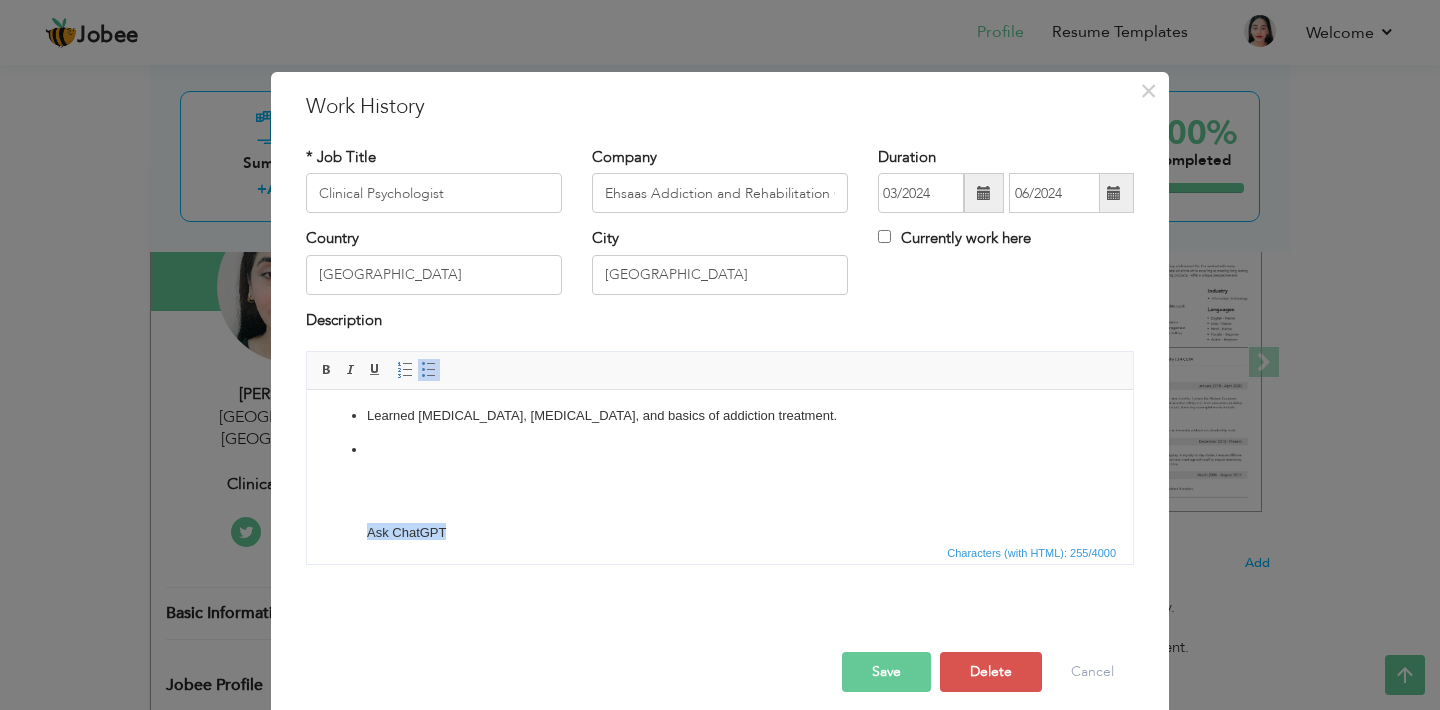 type 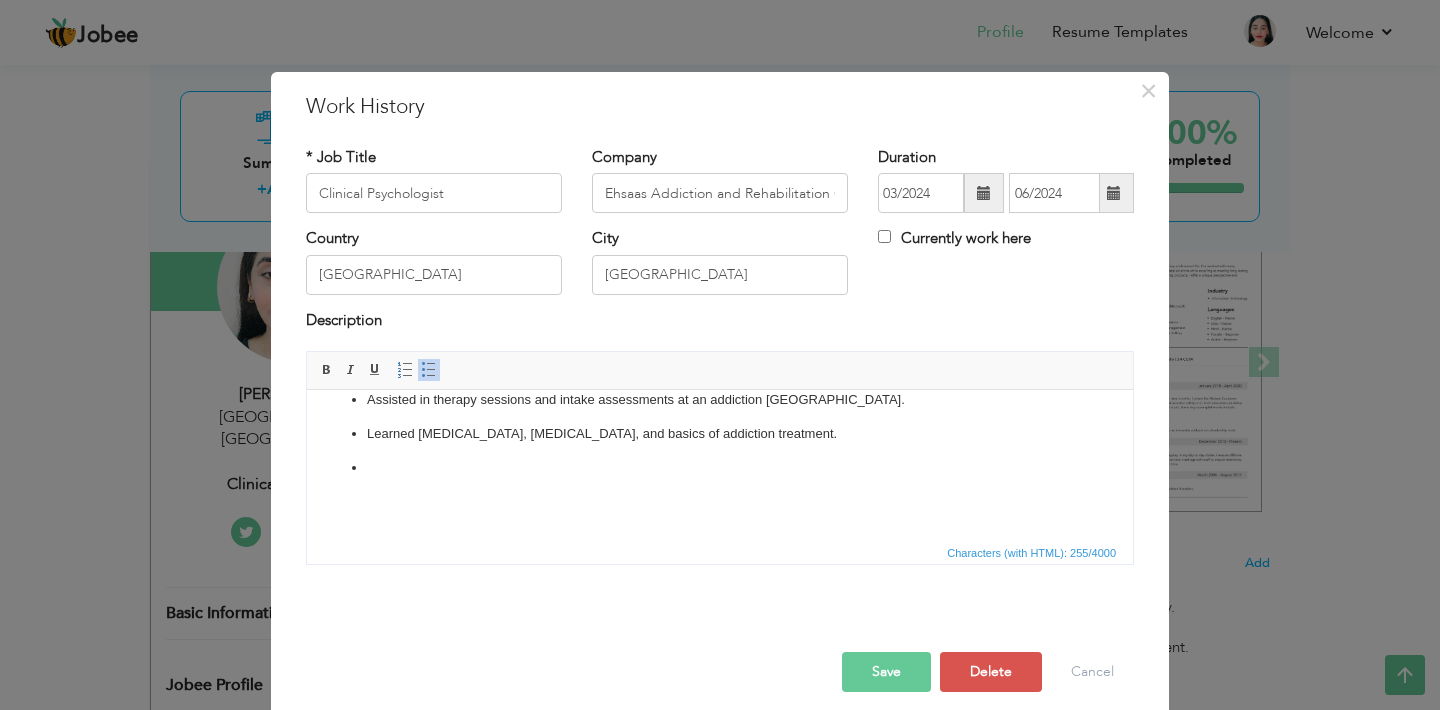 scroll, scrollTop: 0, scrollLeft: 0, axis: both 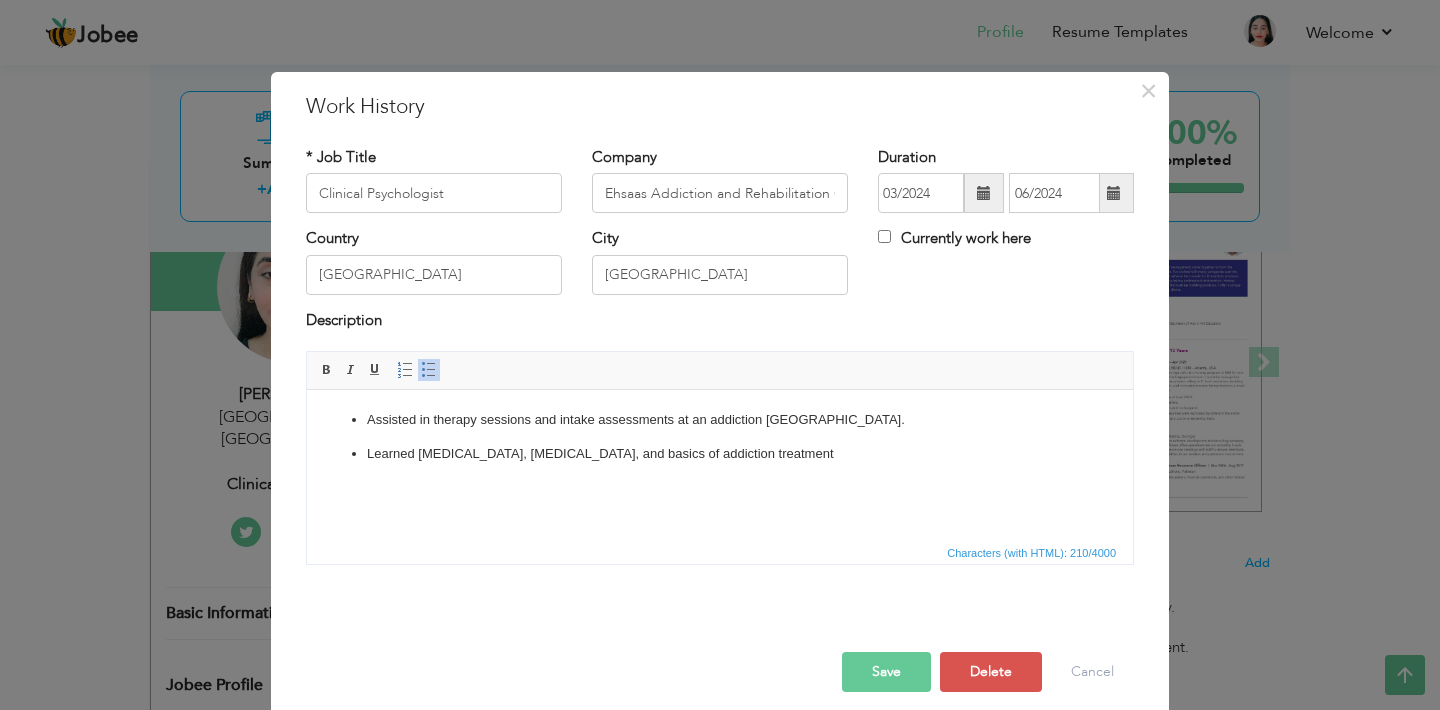 click on "Assisted in therapy sessions and intake assessments at an addiction rehab center." at bounding box center (720, 420) 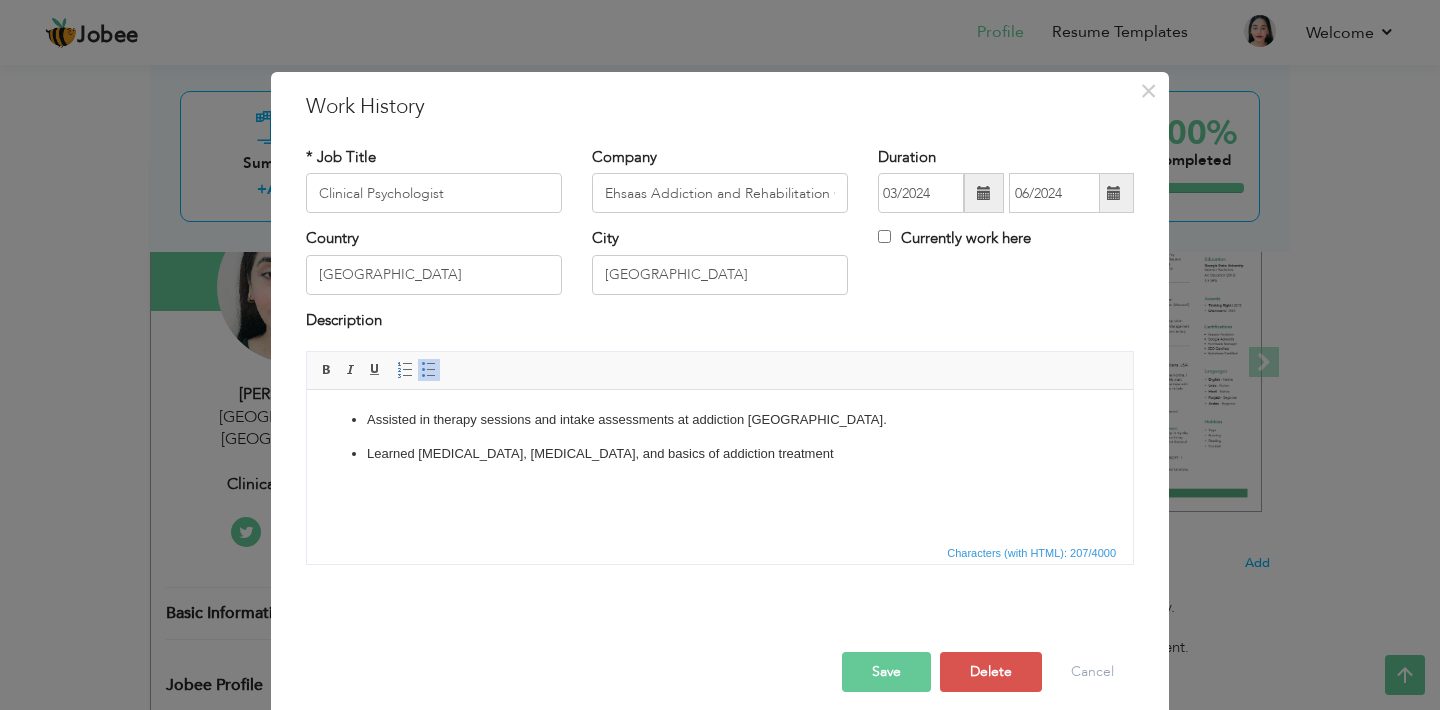 click on "Save" at bounding box center (886, 672) 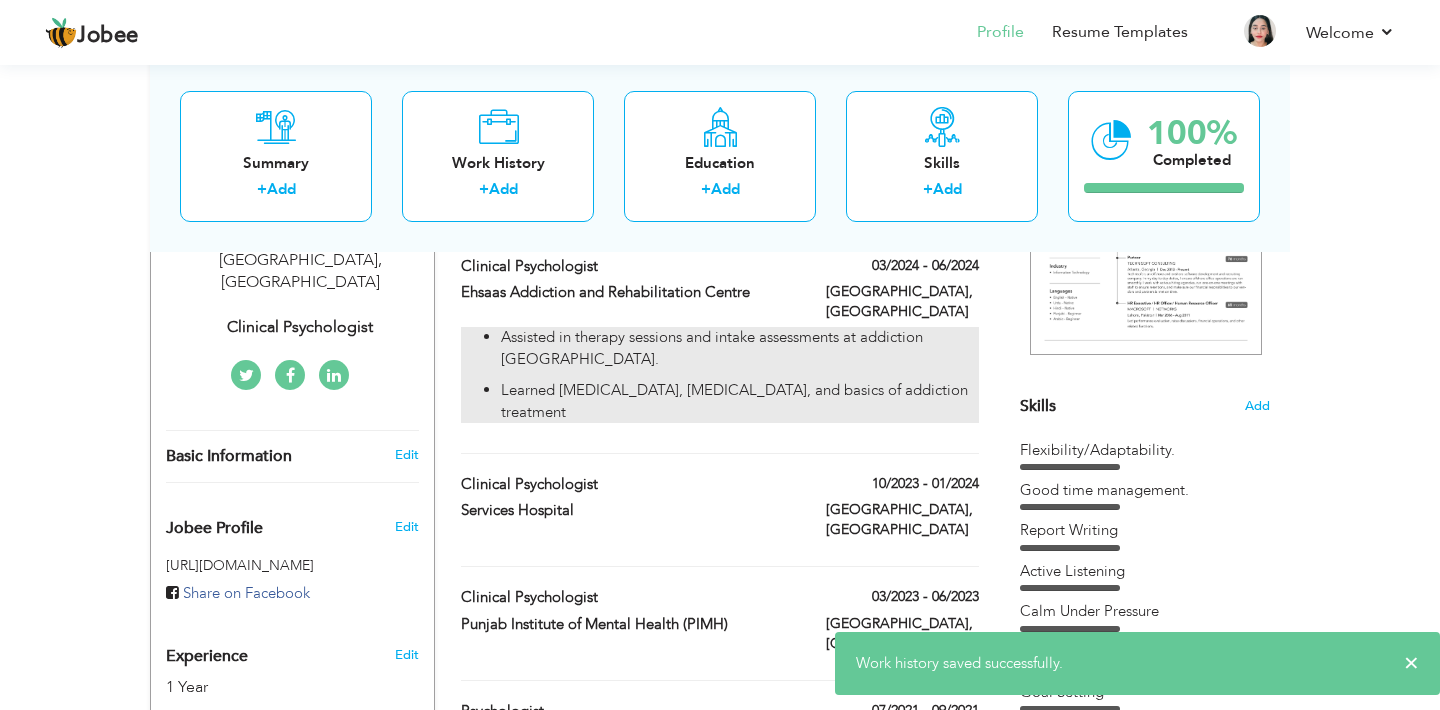 scroll, scrollTop: 434, scrollLeft: 0, axis: vertical 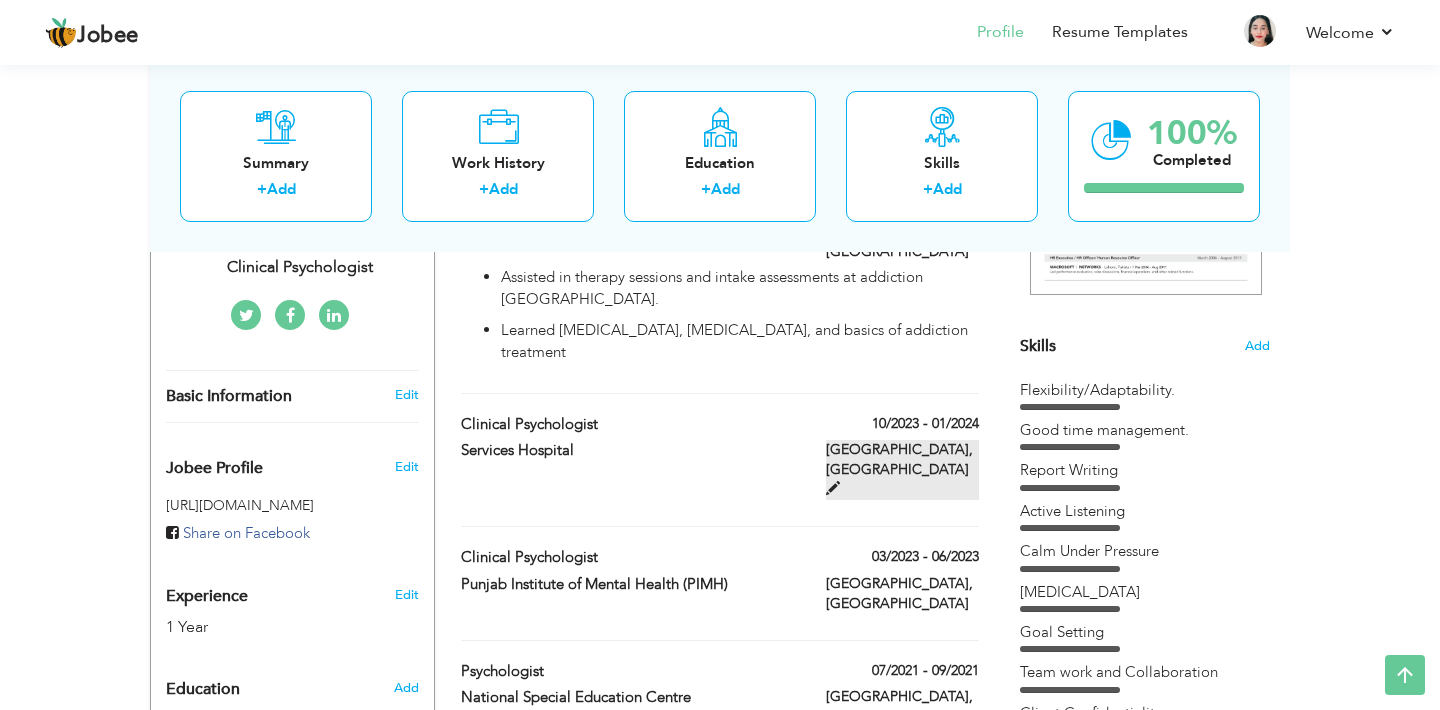 click at bounding box center [833, 488] 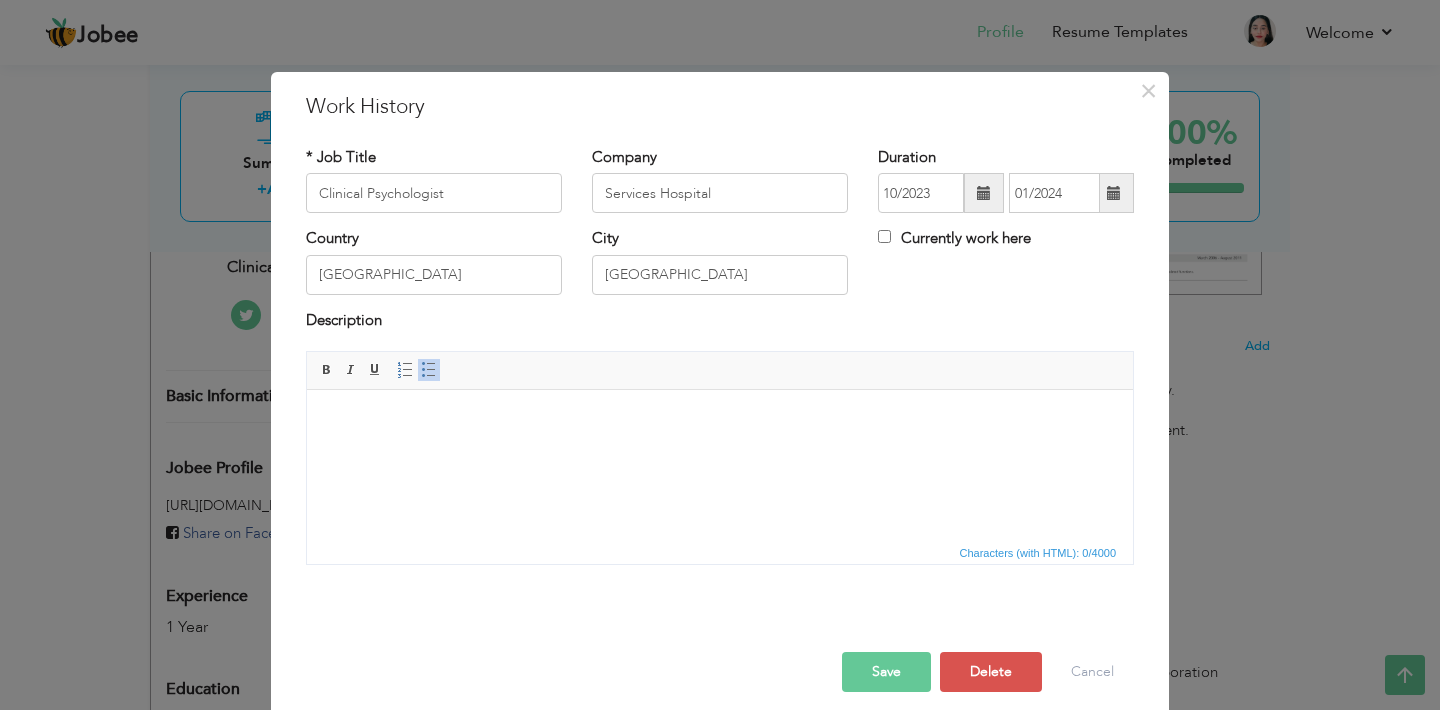 click at bounding box center (720, 420) 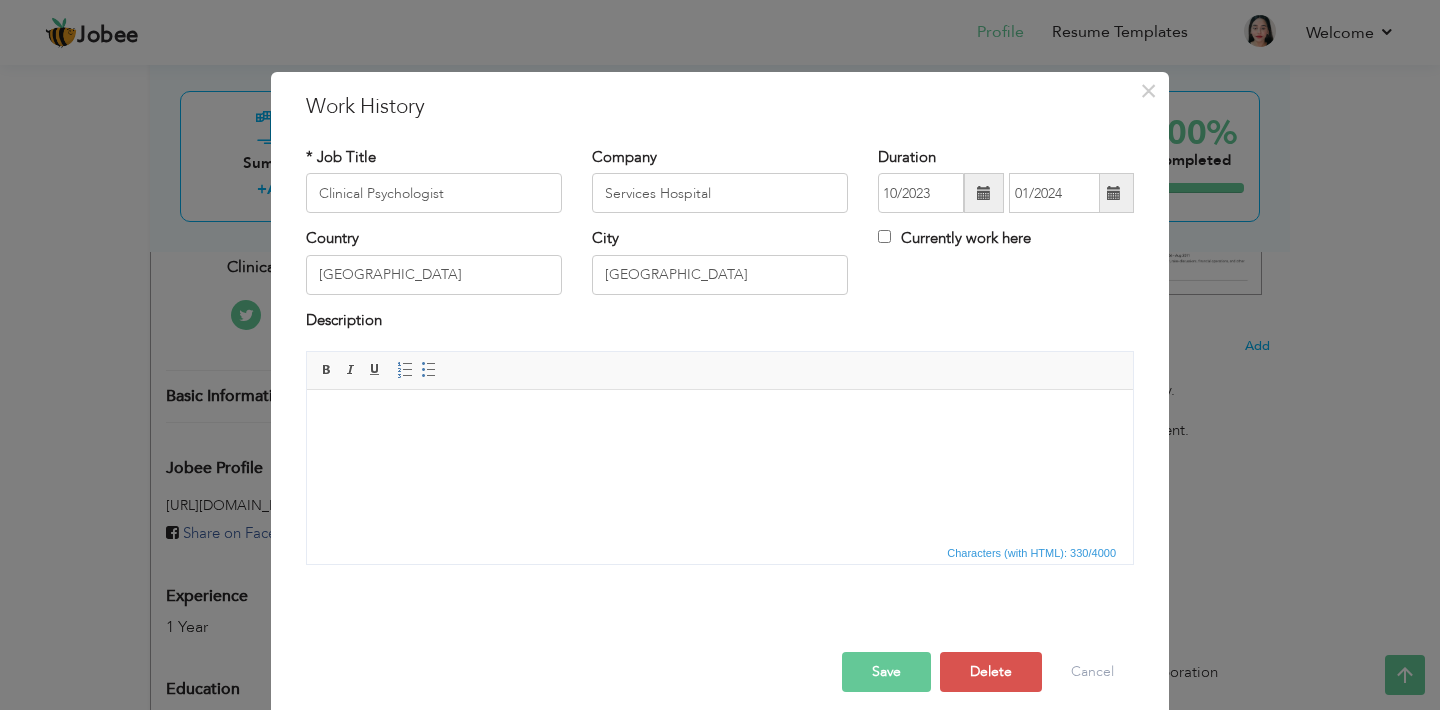 scroll, scrollTop: 79, scrollLeft: 0, axis: vertical 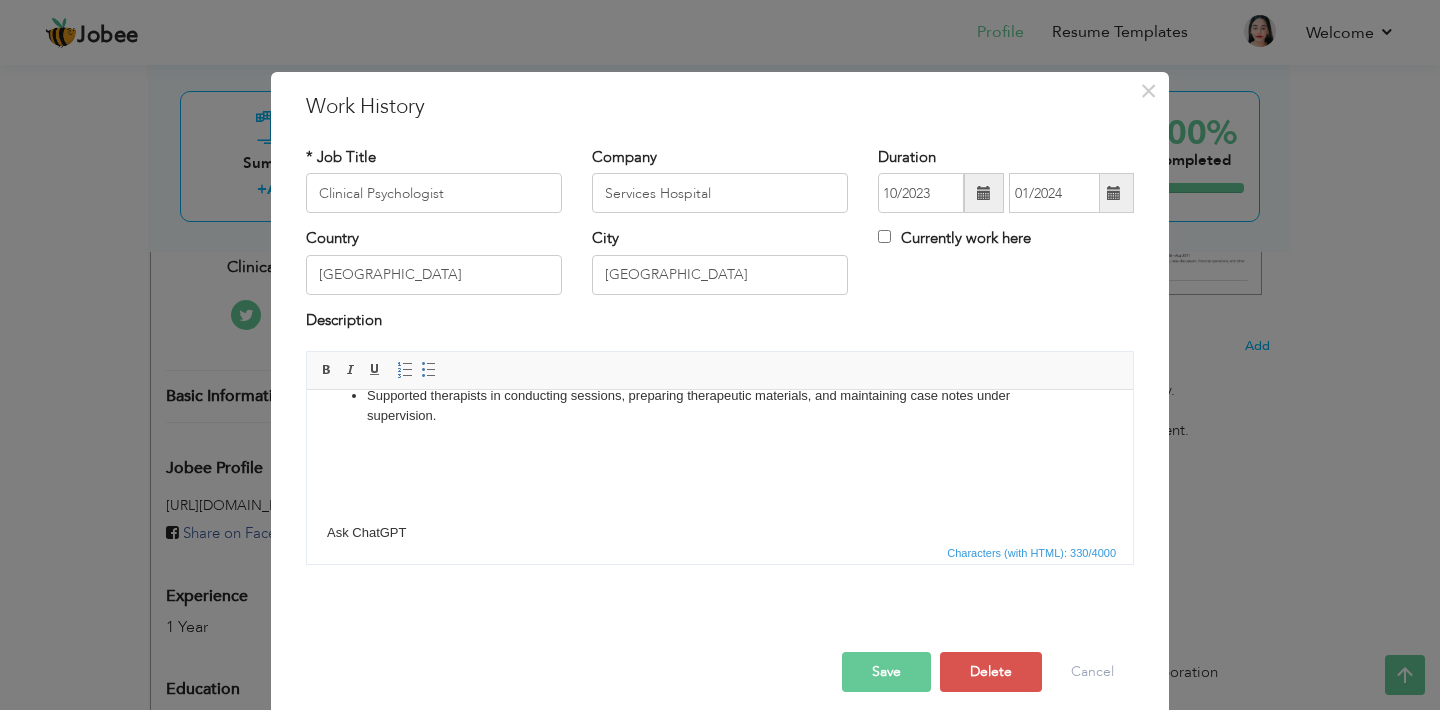 click on "Characters (with HTML): 330/4000" at bounding box center (720, 552) 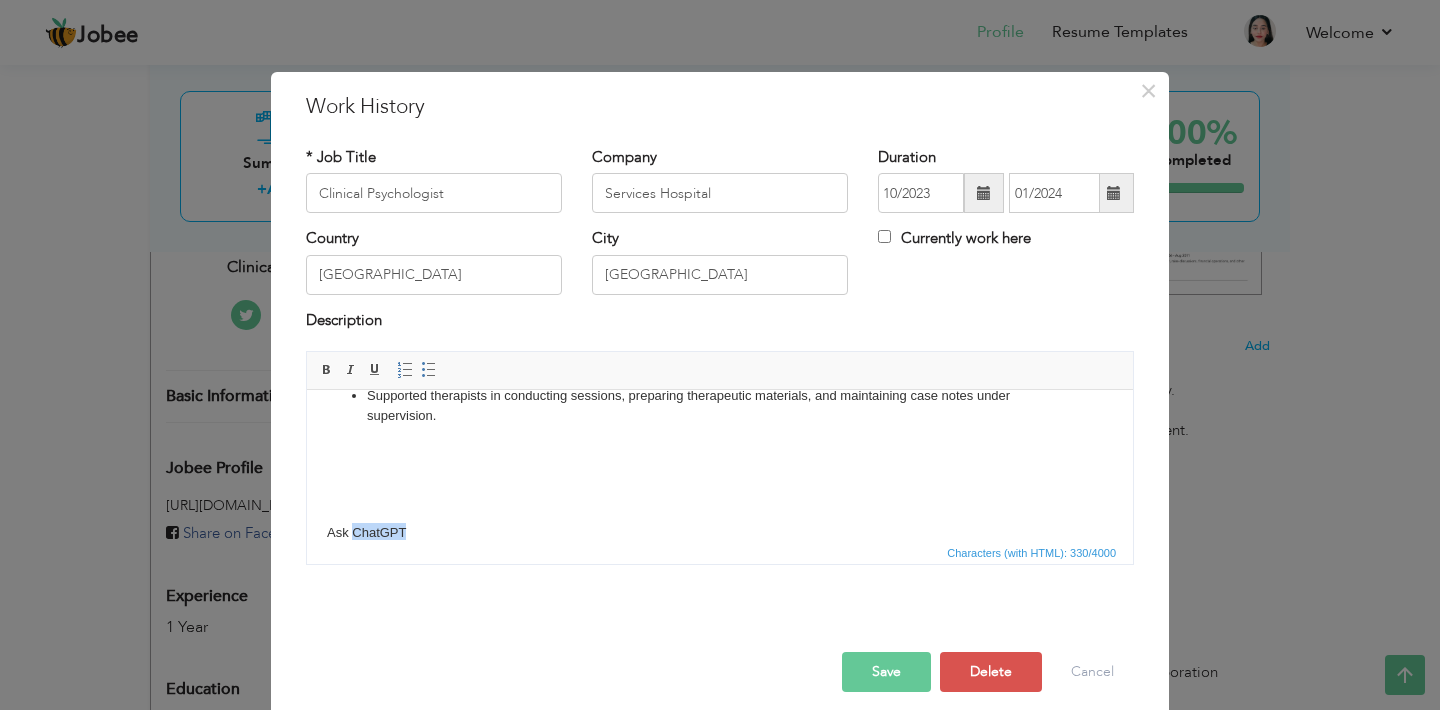 click on "Assisted in play therapy, behavioral observations, and developmental assessments for children with emotional and behavioral issues. Supported therapists in conducting sessions, preparing therapeutic materials, and maintaining case notes under supervision. Ask ChatGPT" at bounding box center (720, 437) 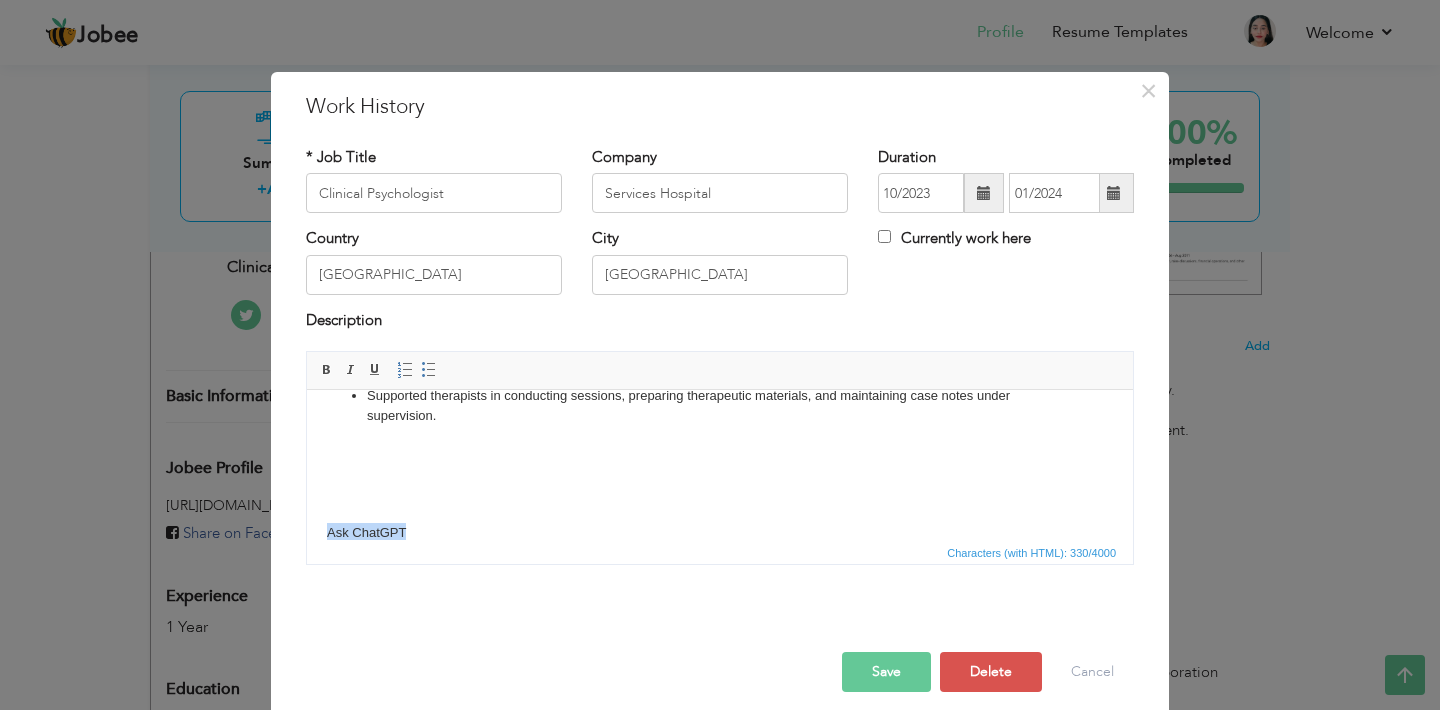 type 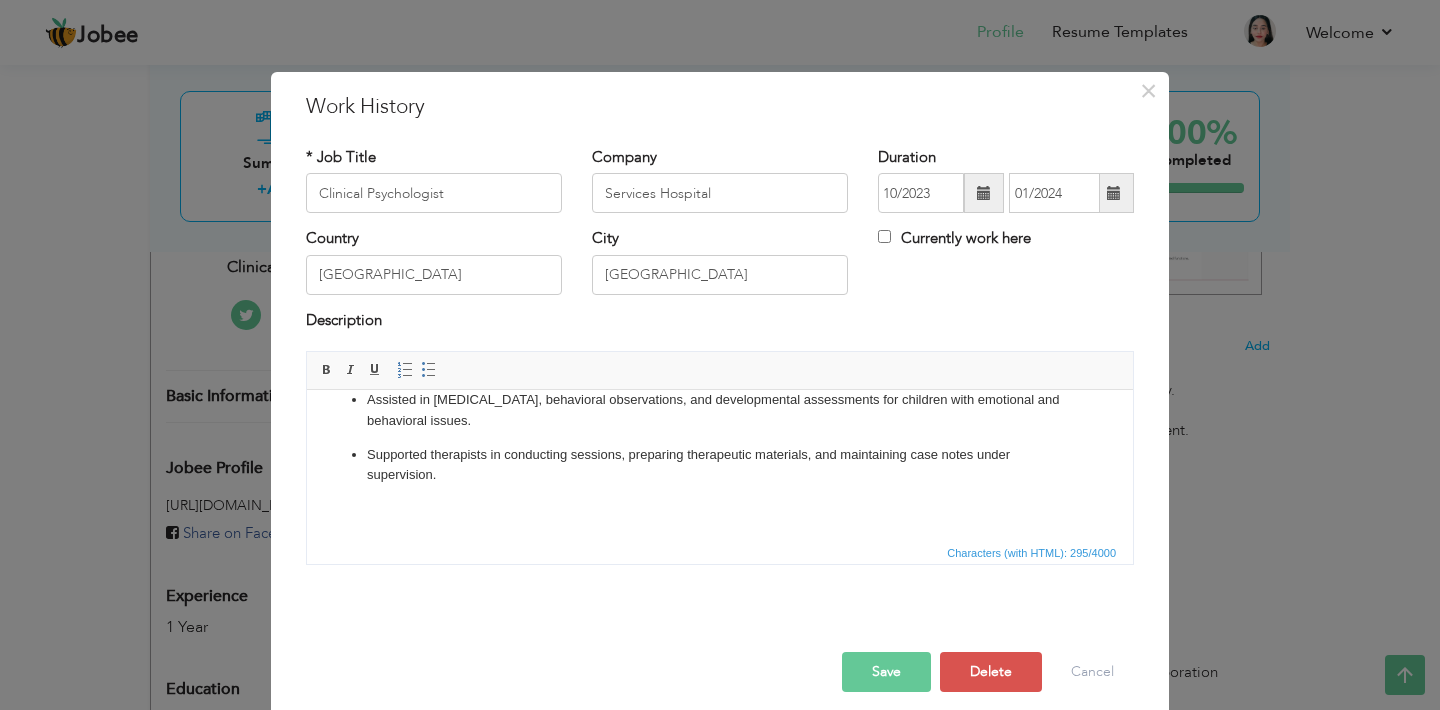 scroll, scrollTop: 0, scrollLeft: 0, axis: both 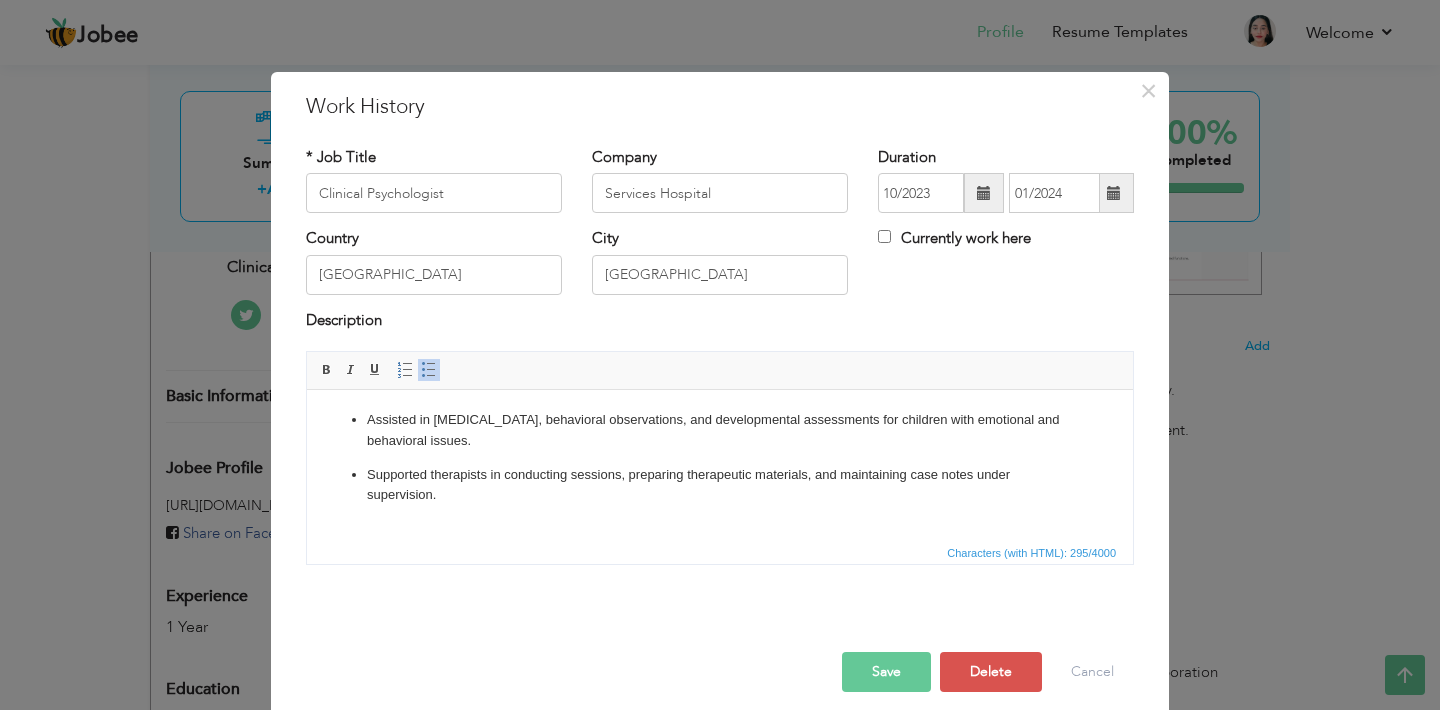 click on "Save" at bounding box center (886, 672) 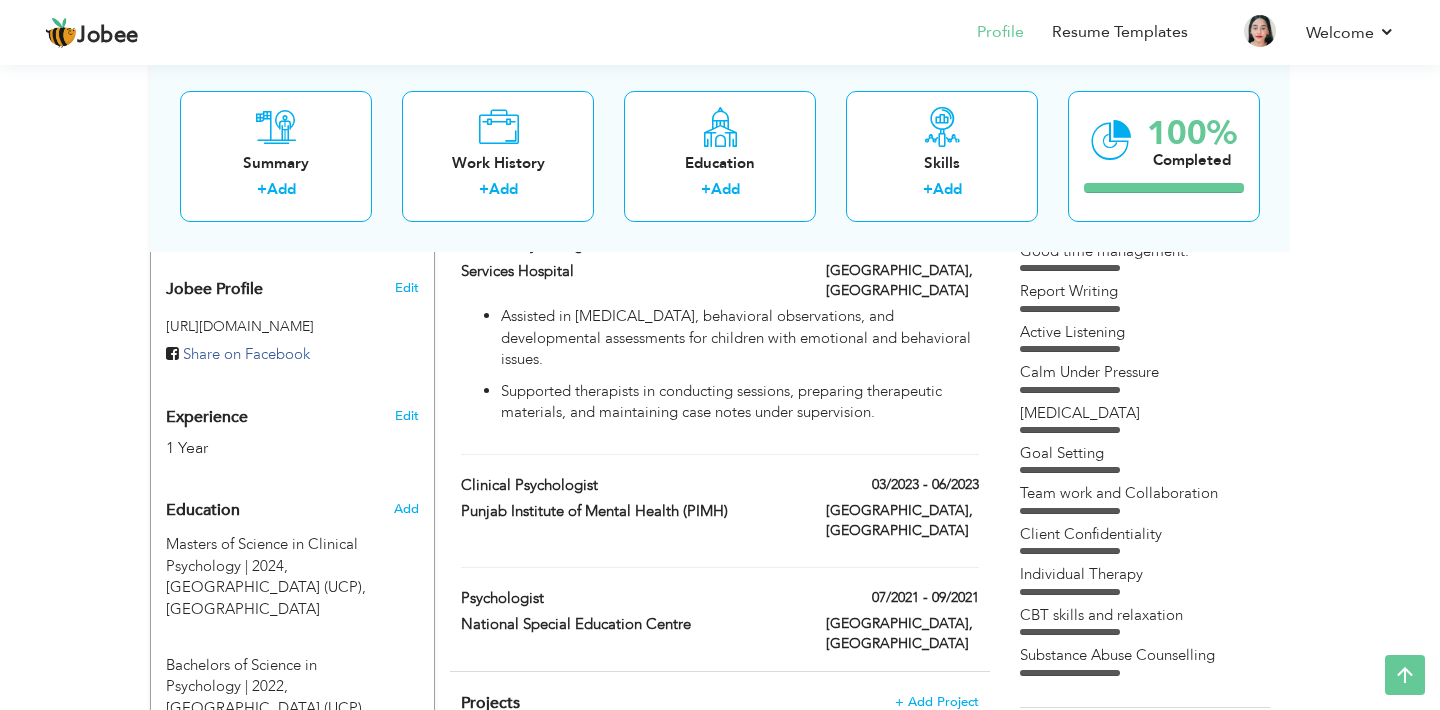 scroll, scrollTop: 603, scrollLeft: 0, axis: vertical 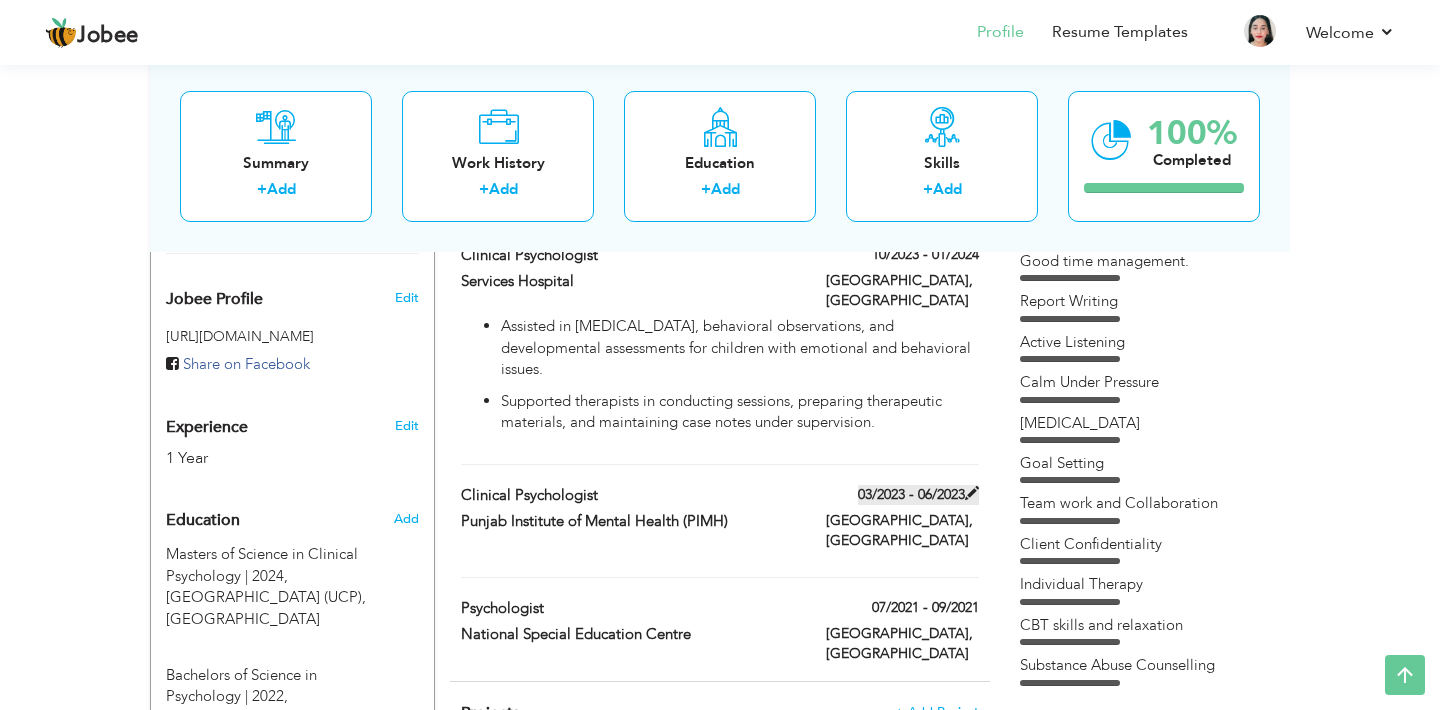 click at bounding box center [972, 493] 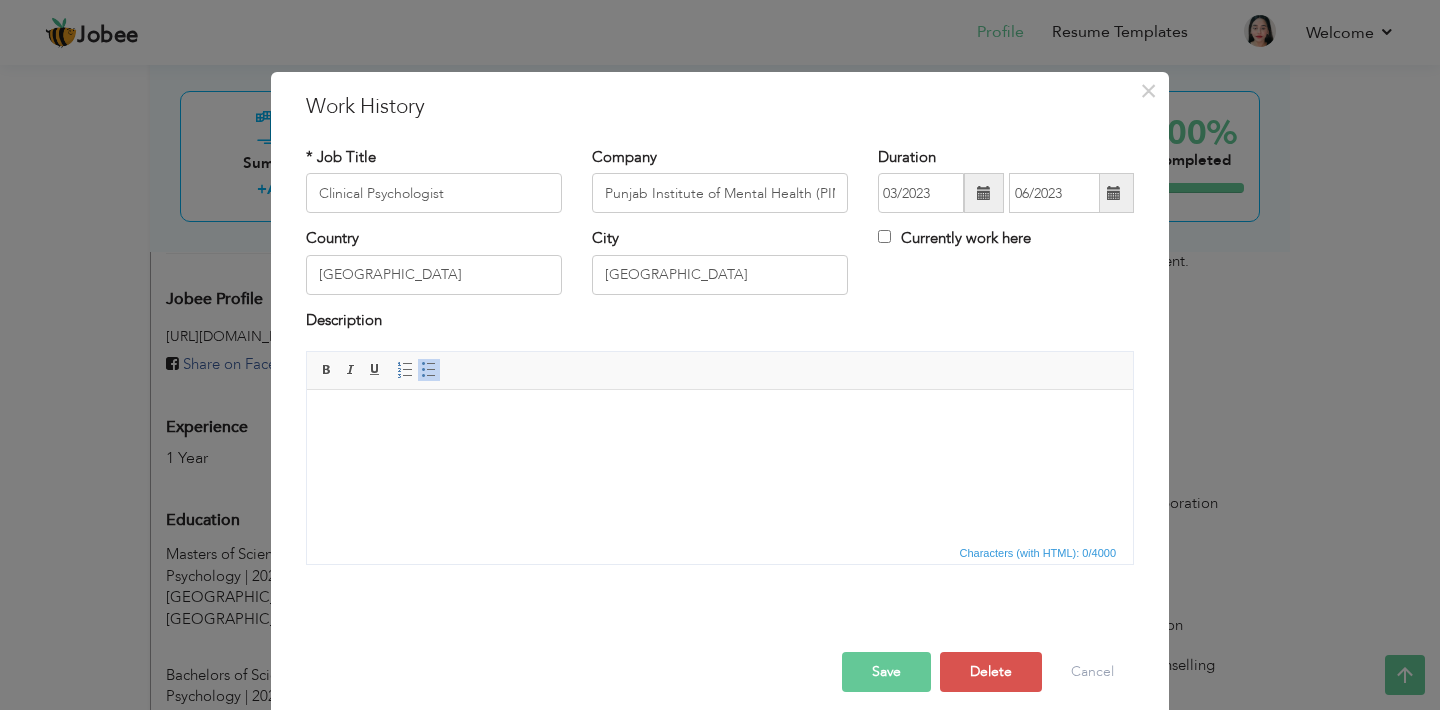 click at bounding box center (720, 420) 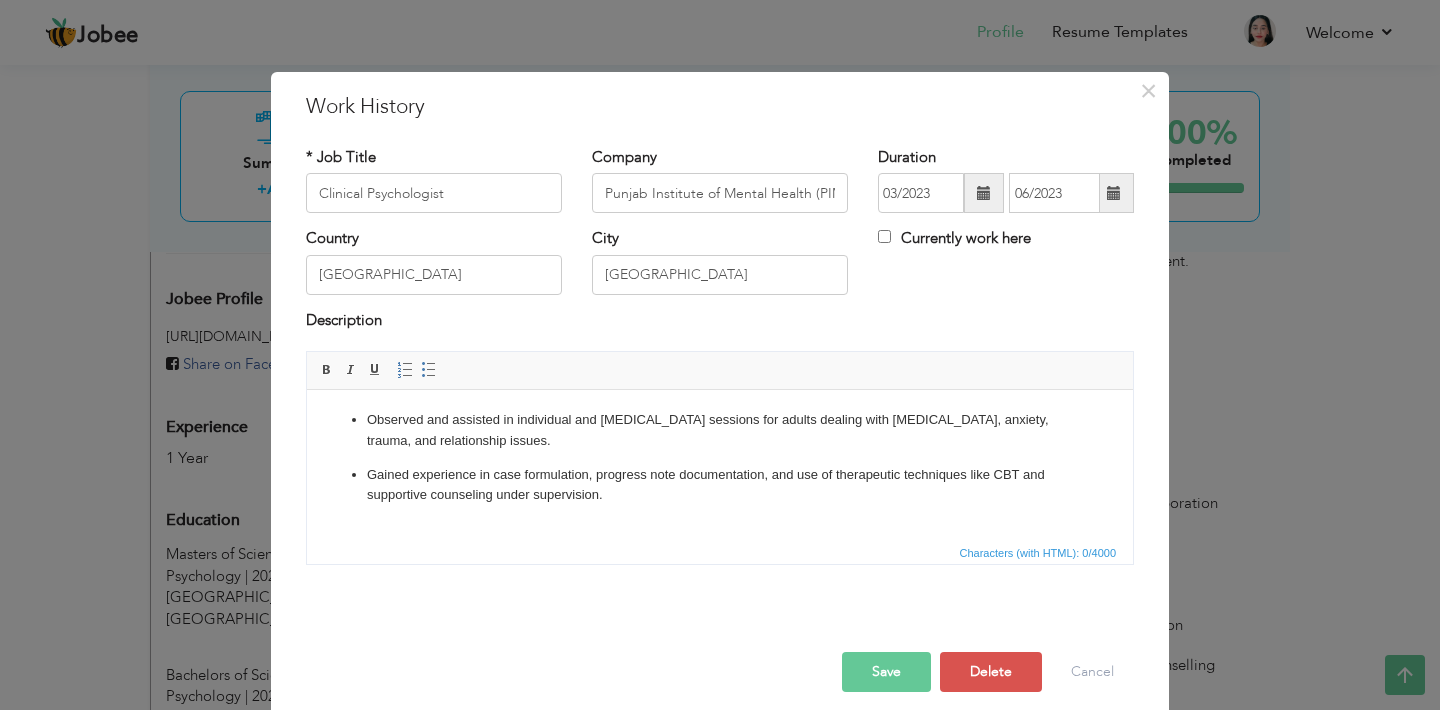 scroll, scrollTop: 79, scrollLeft: 0, axis: vertical 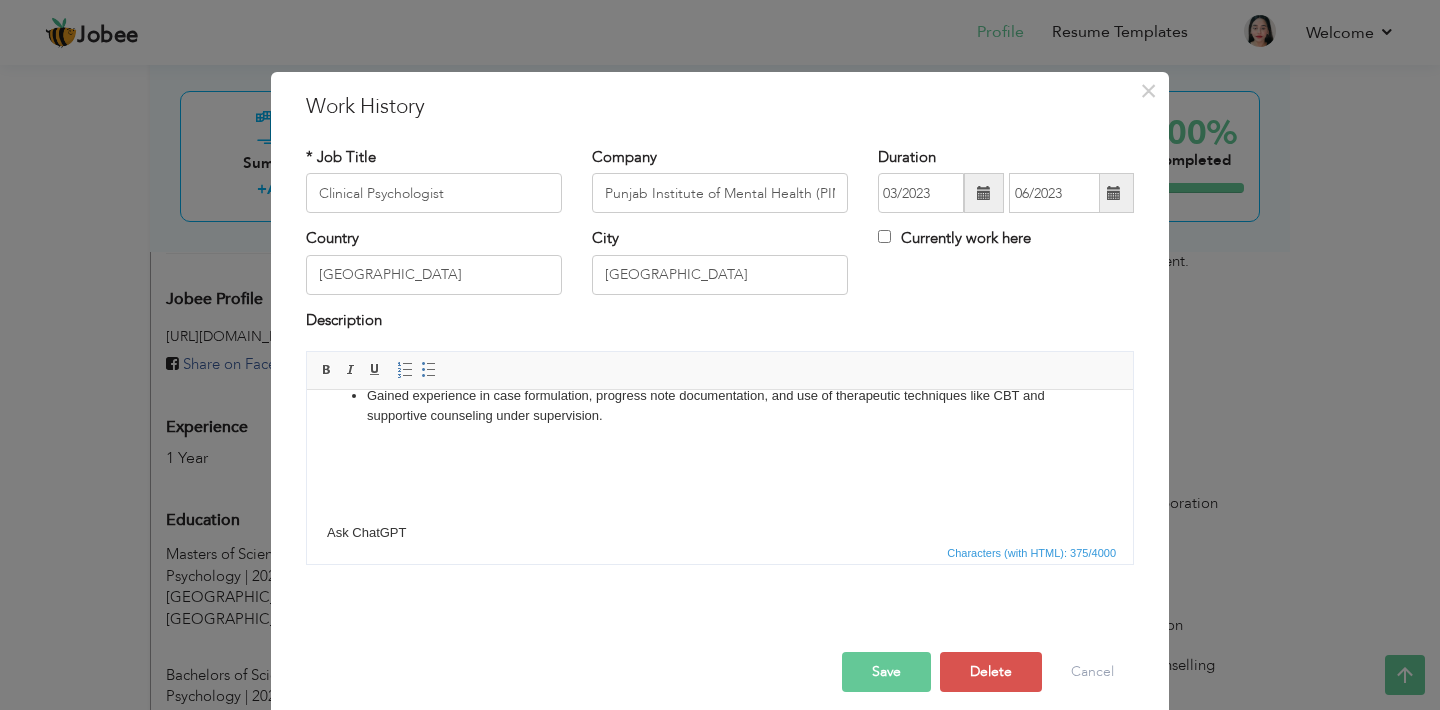 click on "Observed and assisted in individual and group therapy sessions for adults dealing with mood disorders, anxiety, trauma, and relationship issues. Gained experience in case formulation, progress note documentation, and use of therapeutic techniques like CBT and supportive counseling under supervision. Ask ChatGPT" at bounding box center [720, 437] 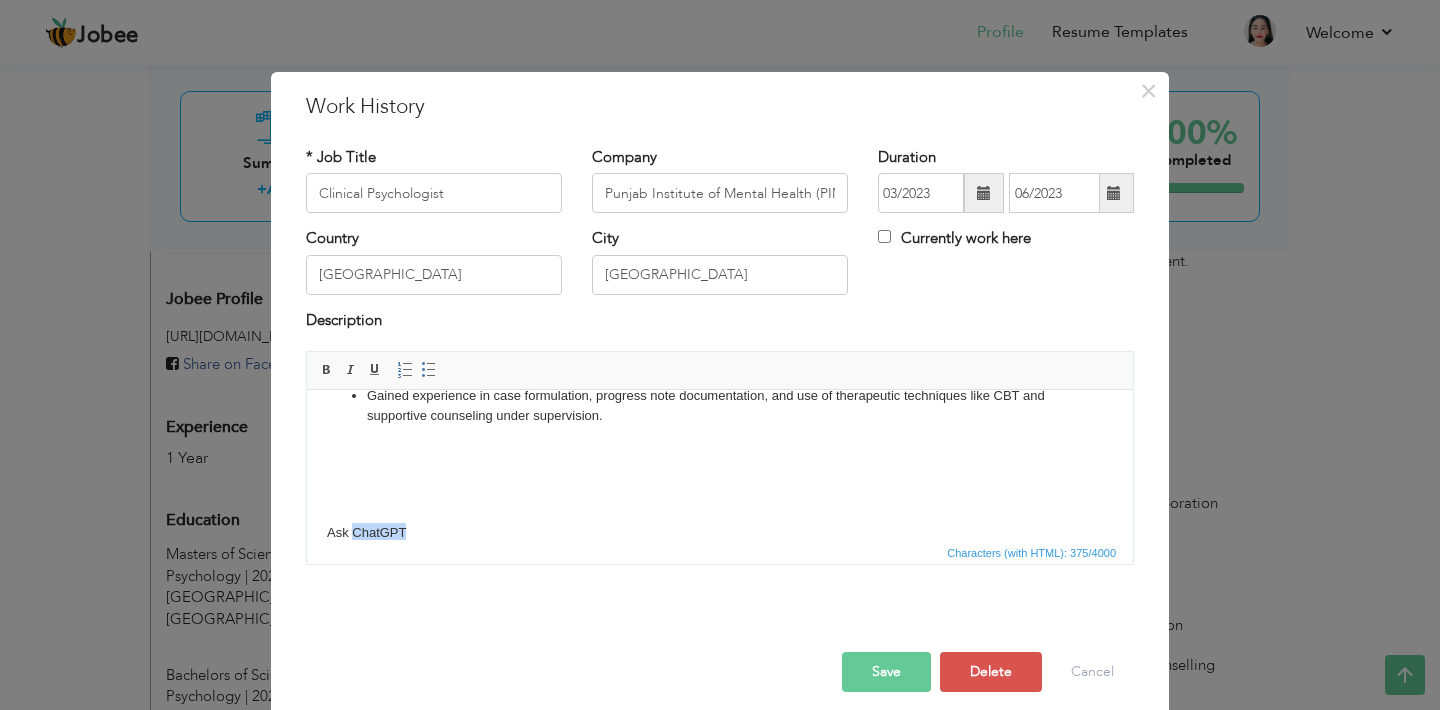click on "Observed and assisted in individual and group therapy sessions for adults dealing with mood disorders, anxiety, trauma, and relationship issues. Gained experience in case formulation, progress note documentation, and use of therapeutic techniques like CBT and supportive counseling under supervision. Ask ChatGPT" at bounding box center [720, 437] 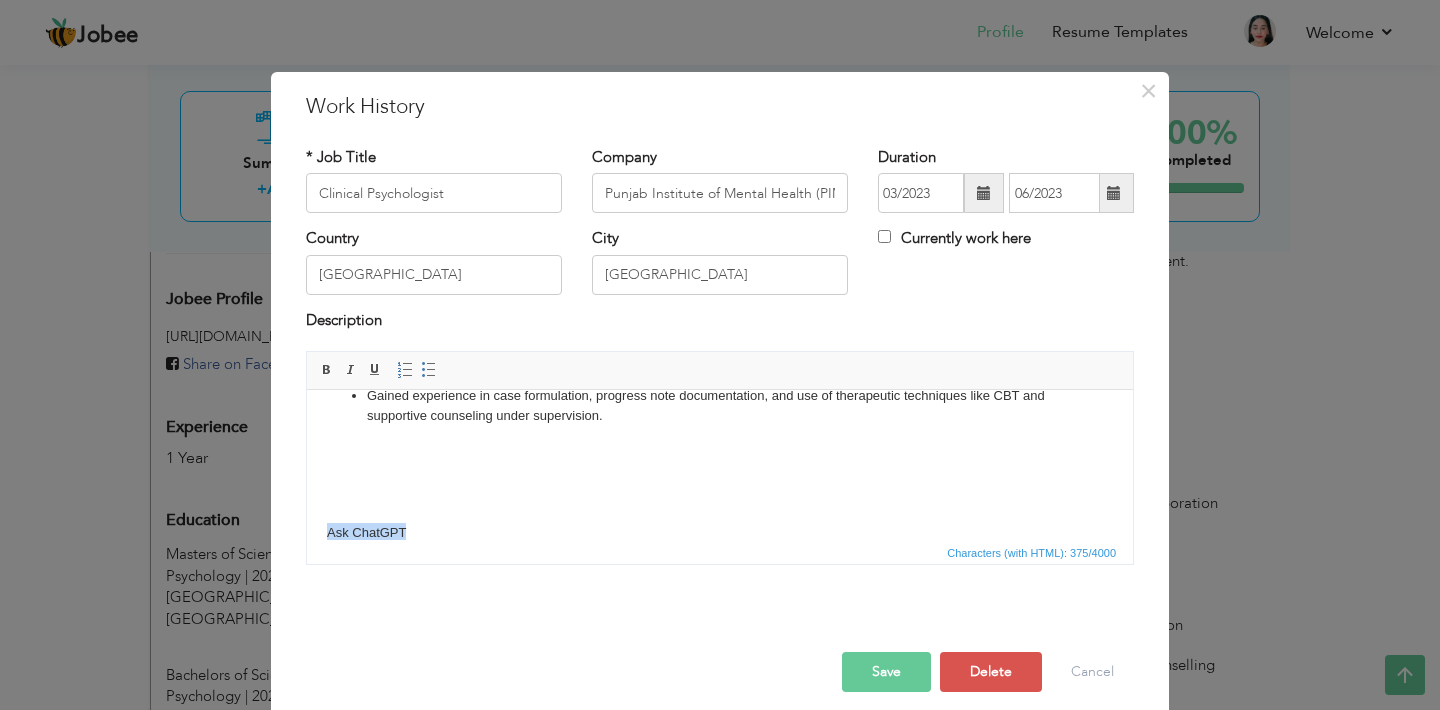 type 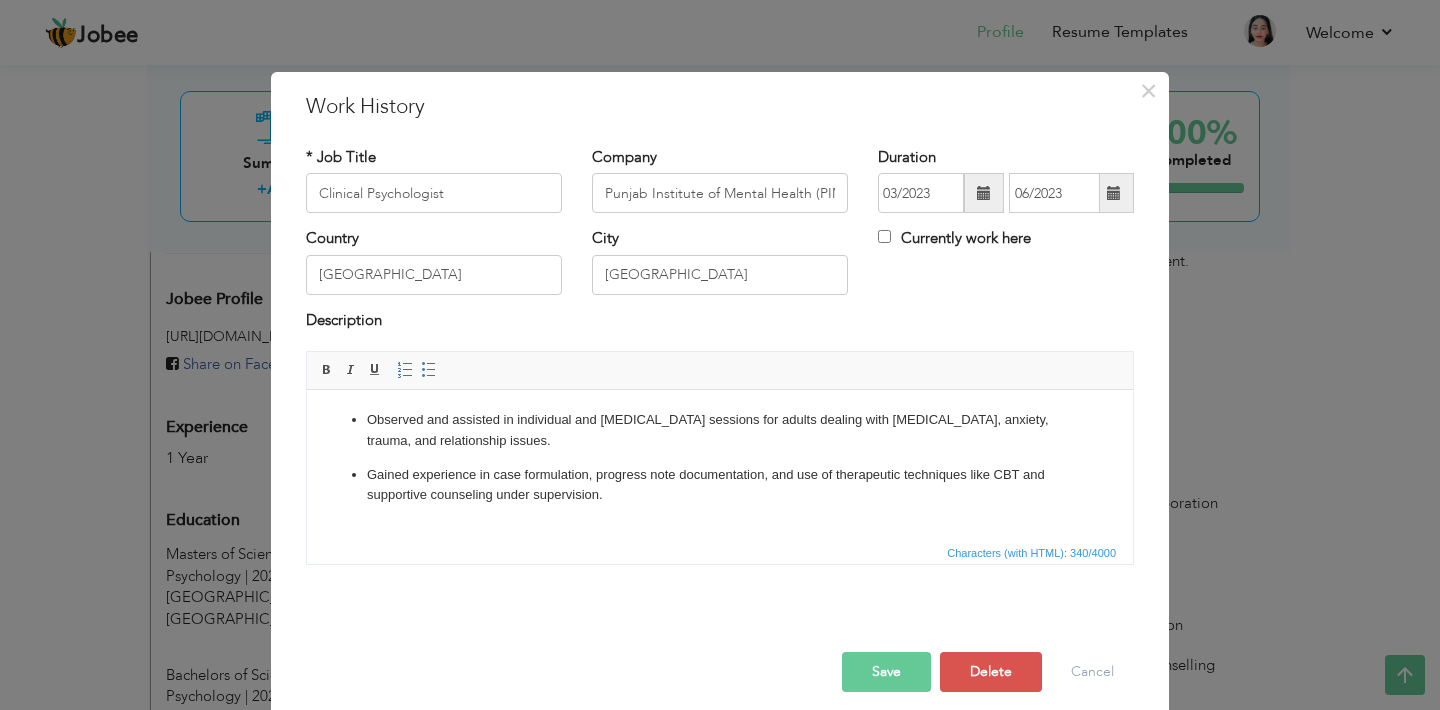 scroll, scrollTop: 0, scrollLeft: 0, axis: both 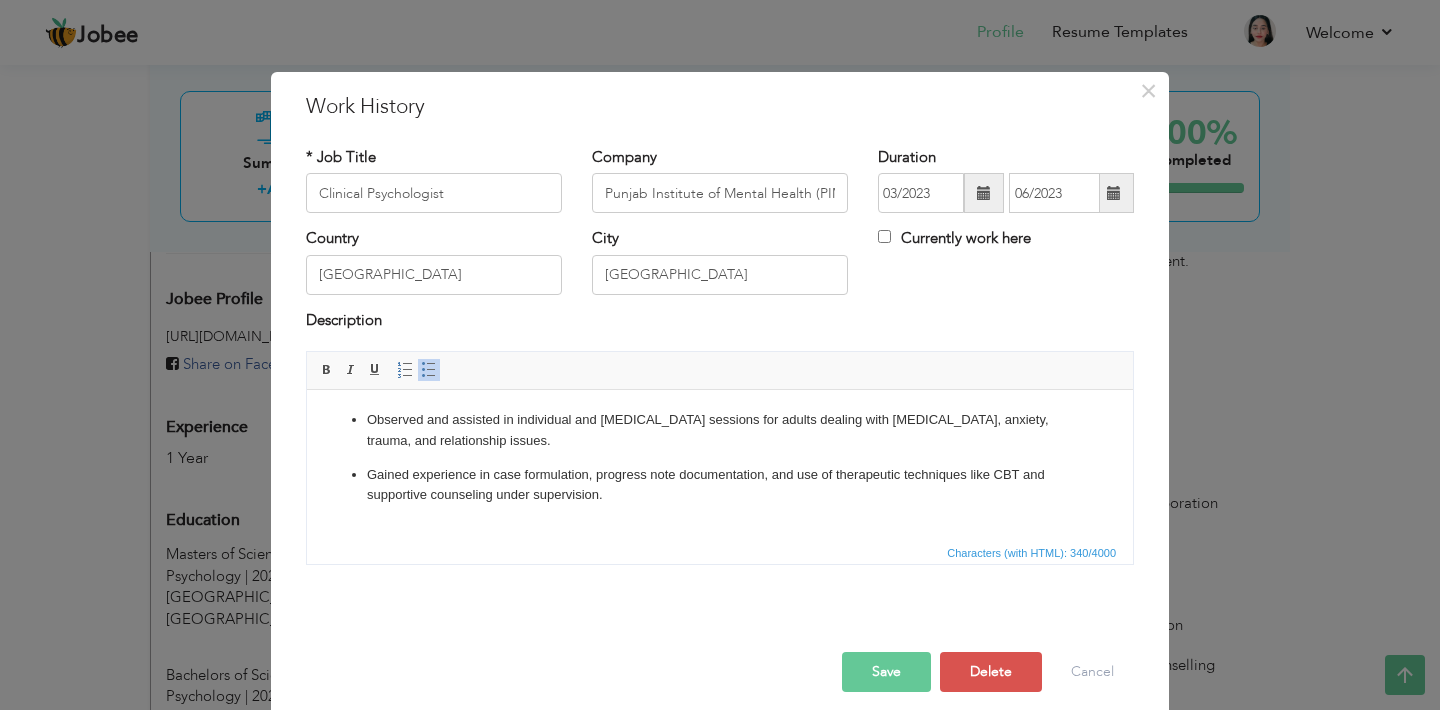 click on "Observed and assisted in individual and group therapy sessions for adults dealing with mood disorders, anxiety, trauma, and relationship issues." at bounding box center (720, 431) 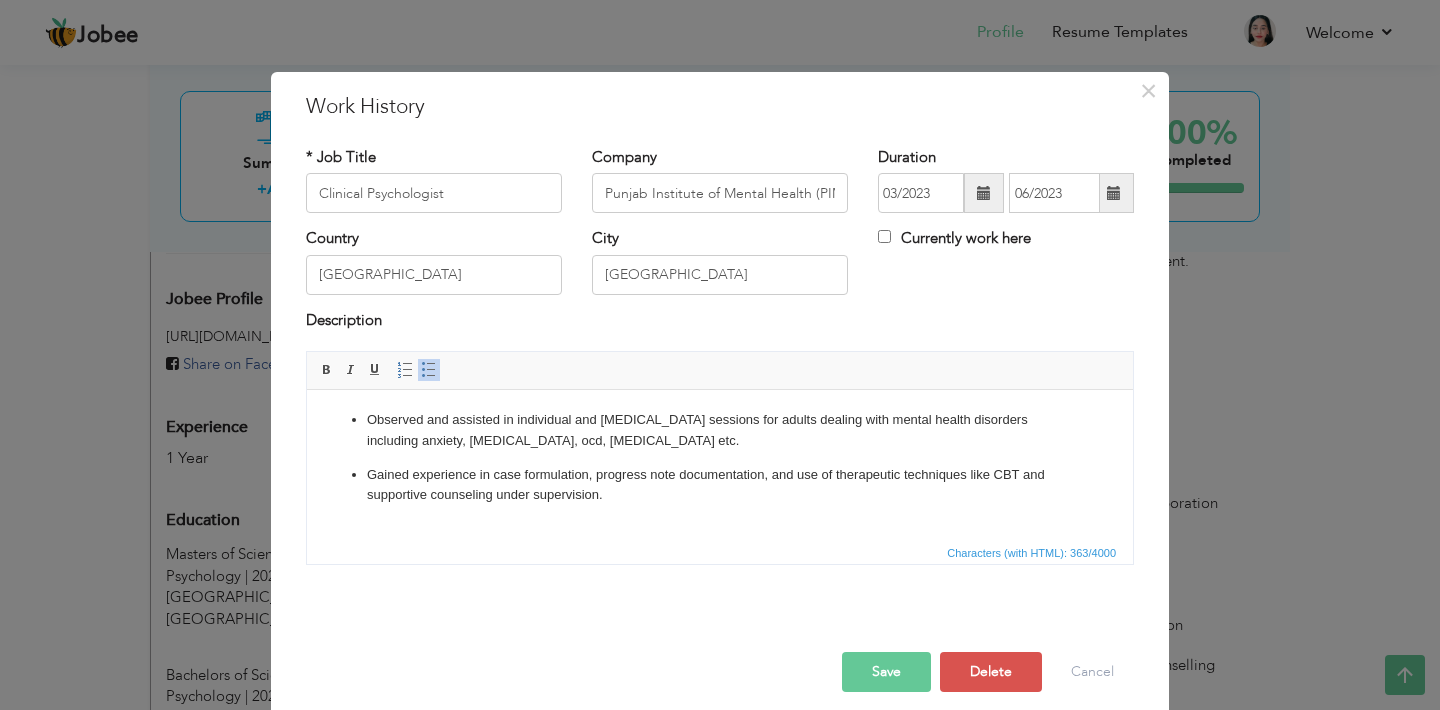 click on "Observed and assisted in individual and group therapy sessions for adults dealing with mental health disorders including anxiety, bipolar disorder, ocd, psychosis etc." at bounding box center (720, 431) 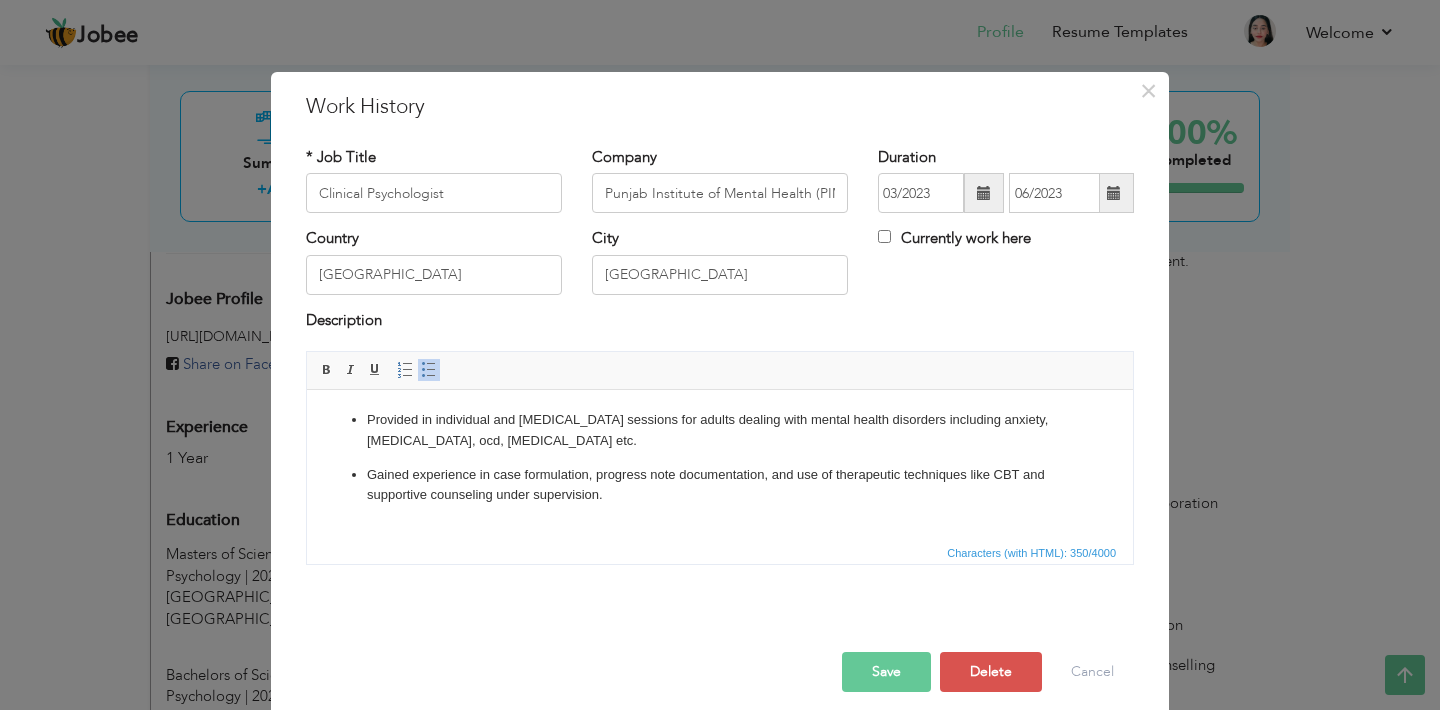 click on "Provided in individual and group therapy sessions for adults dealing with mental health disorders including anxiety, bipolar disorder, ocd, psychosis etc." at bounding box center (720, 431) 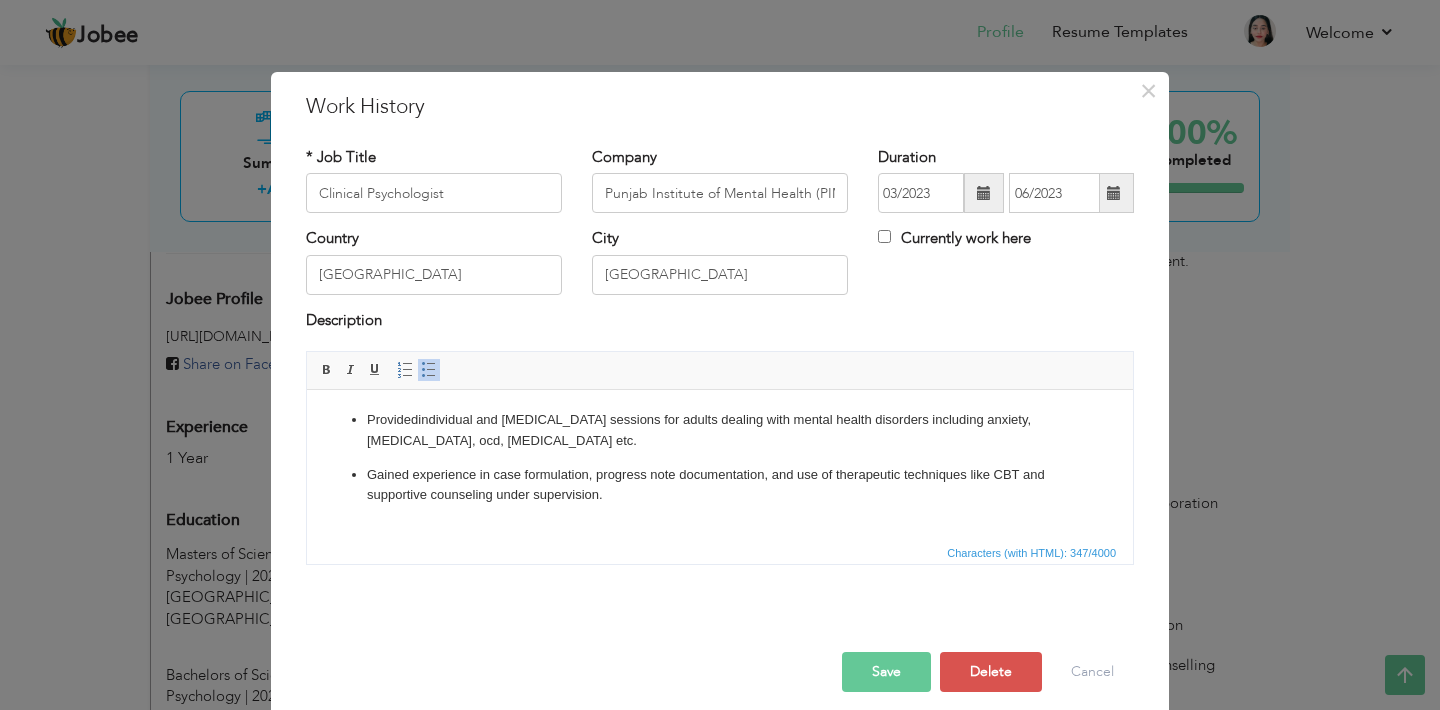 click on "Provided  individual and group therapy sessions for adults dealing with mental health disorders including anxiety, bipolar disorder, ocd, psychosis etc." at bounding box center [720, 431] 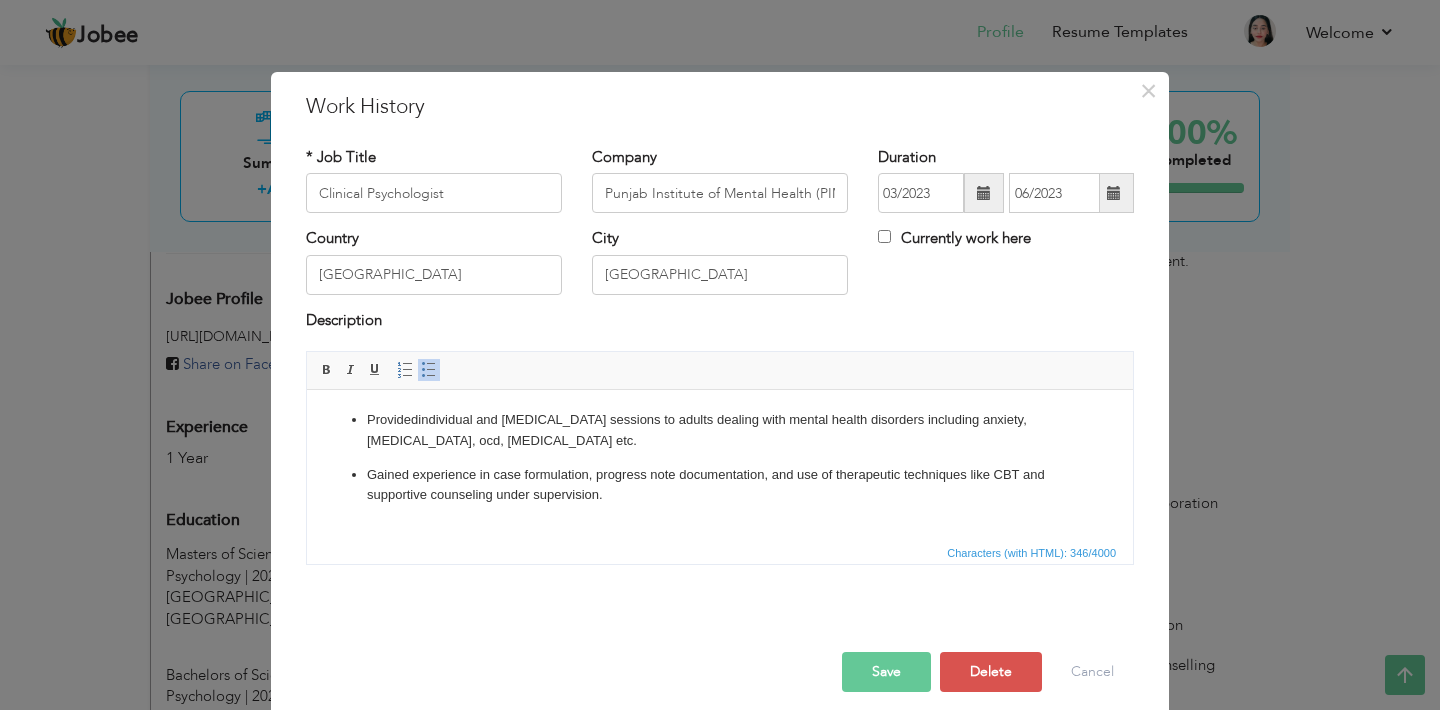 click on "Gained experience in case formulation, progress note documentation, and use of therapeutic techniques like CBT and supportive counseling under supervision." at bounding box center (720, 486) 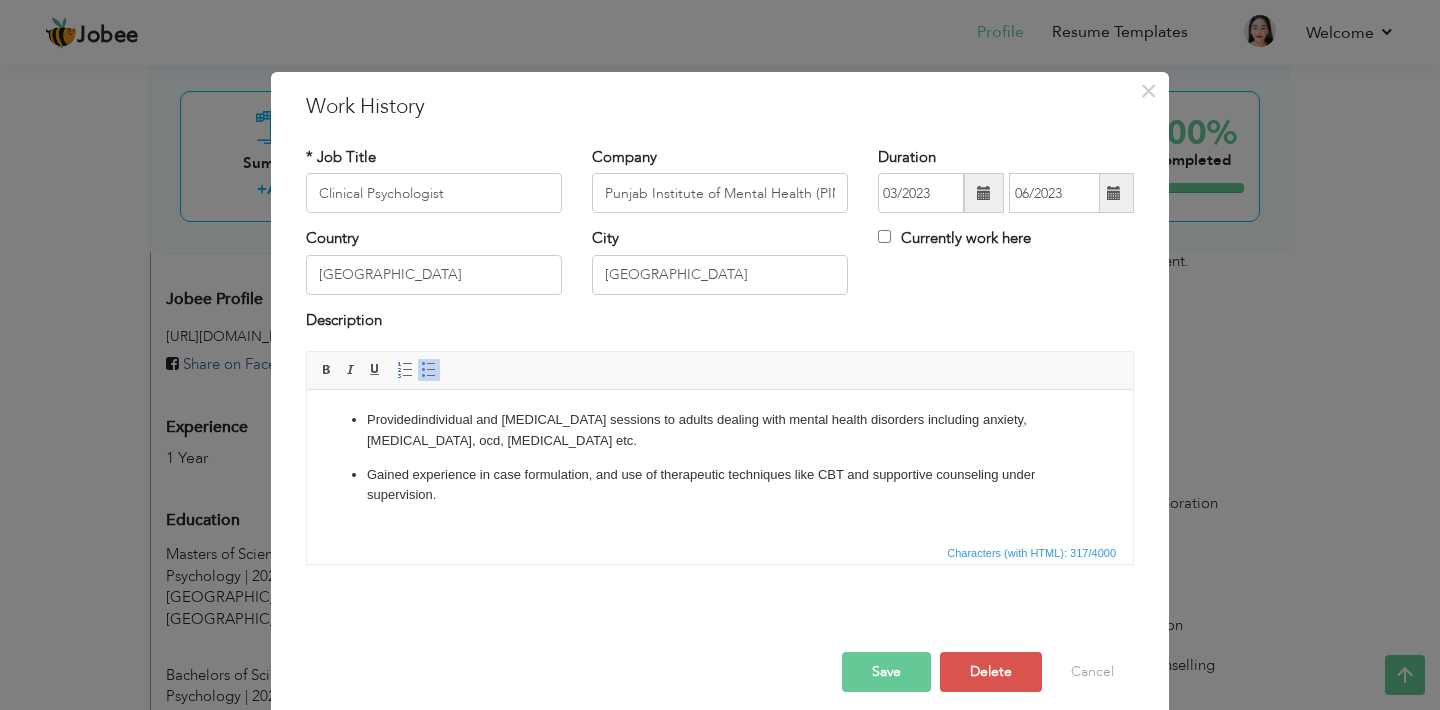 click on "Gained experience in case formulation , and use of therapeutic techniques like CBT and supportive counseling under supervision." at bounding box center [720, 486] 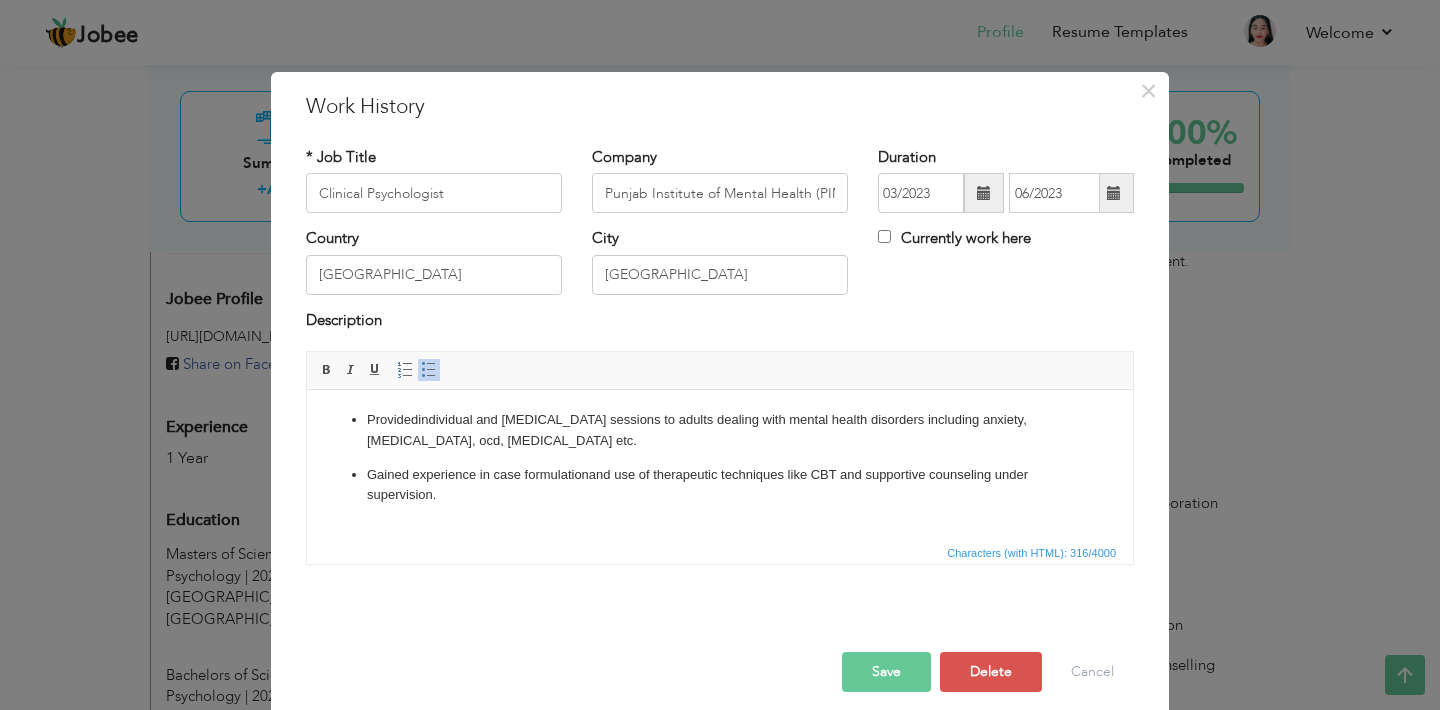 click on "Save" at bounding box center (886, 672) 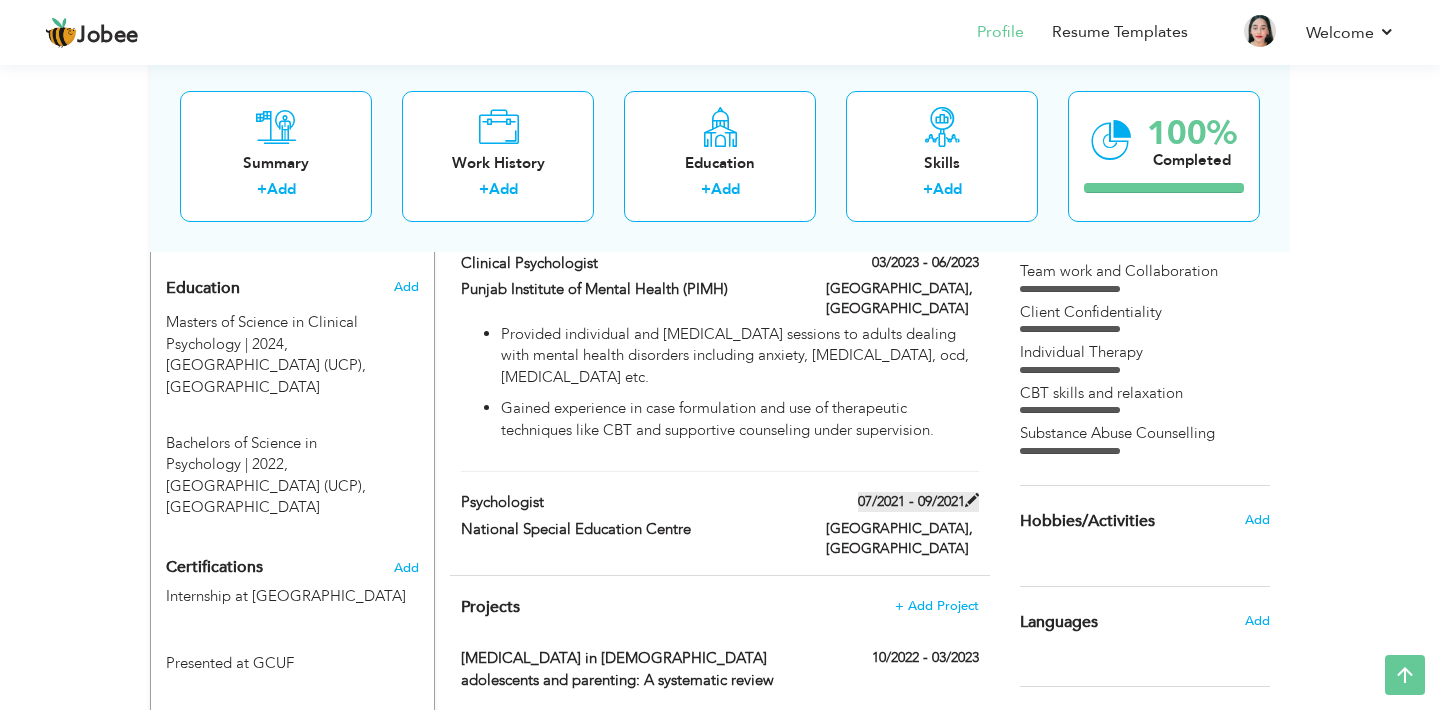 click at bounding box center [972, 500] 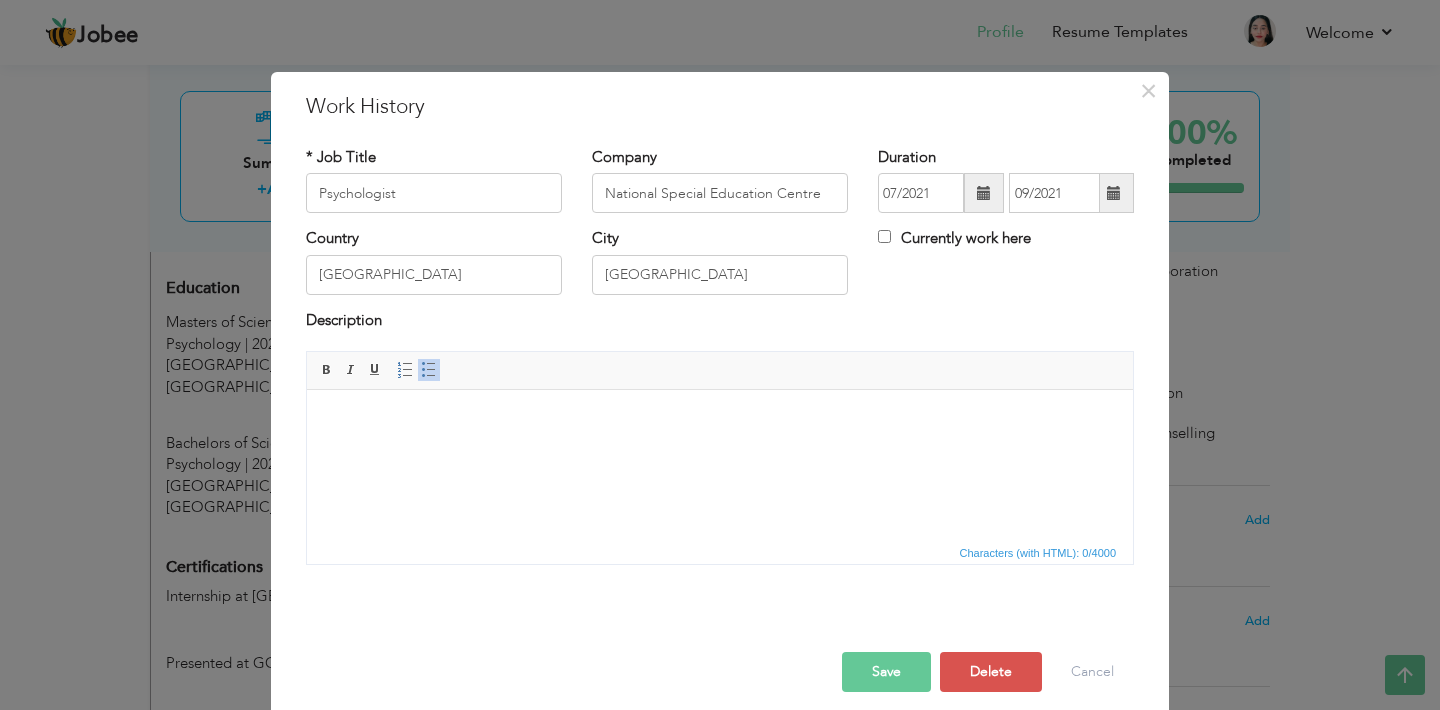 click at bounding box center (720, 420) 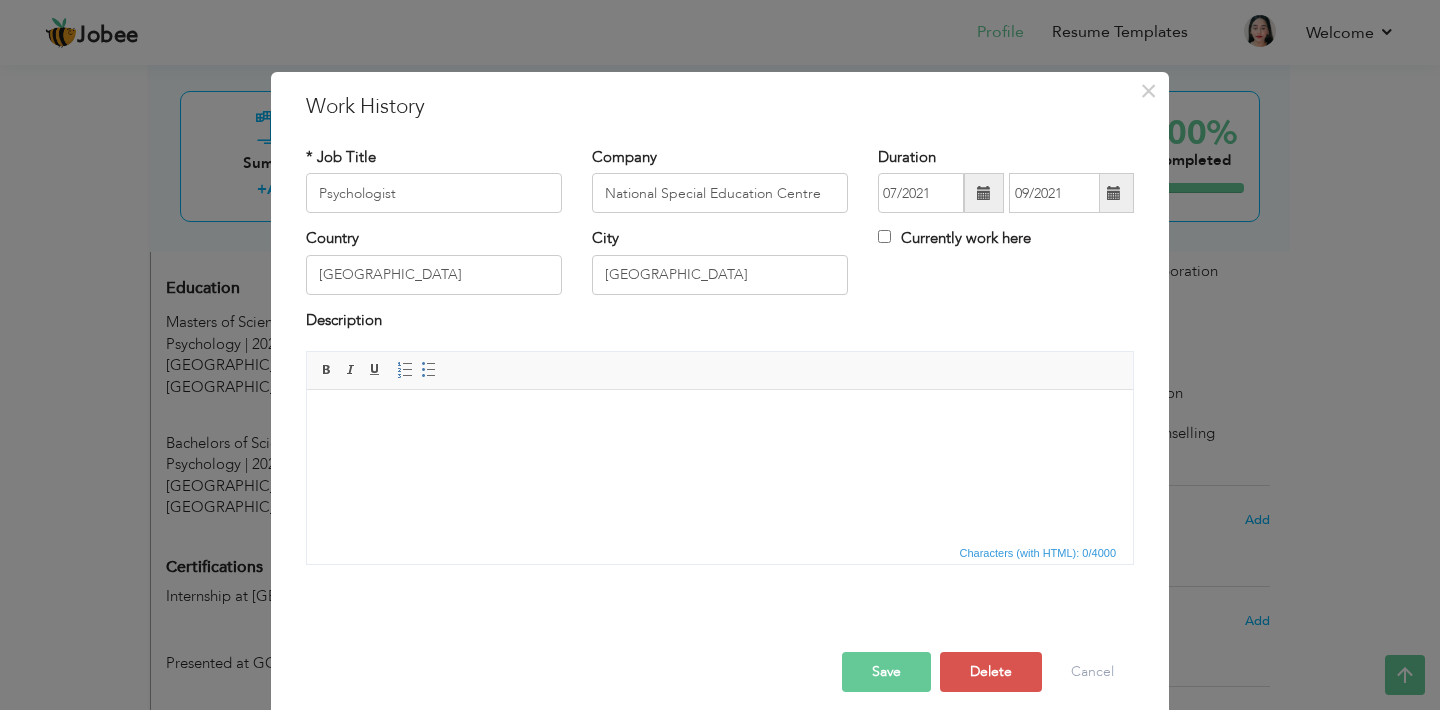 paste 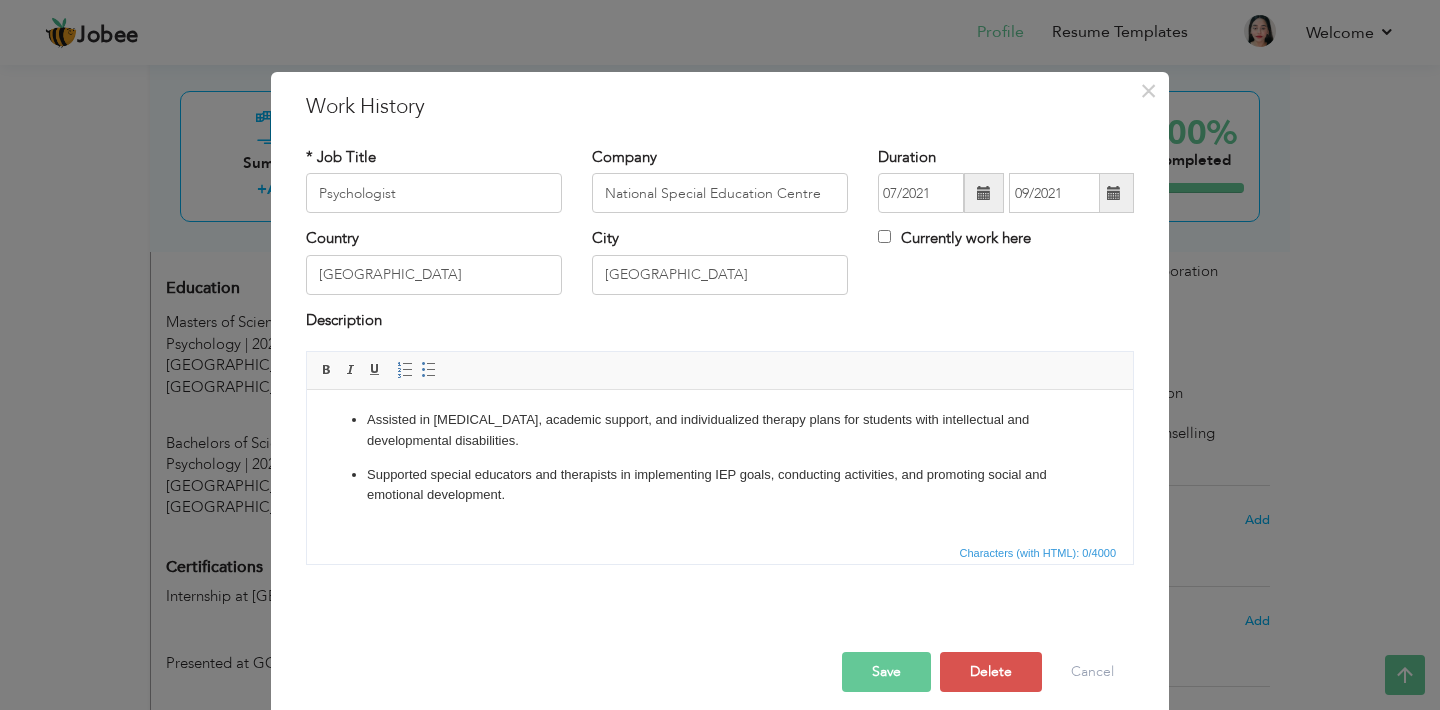 scroll, scrollTop: 79, scrollLeft: 0, axis: vertical 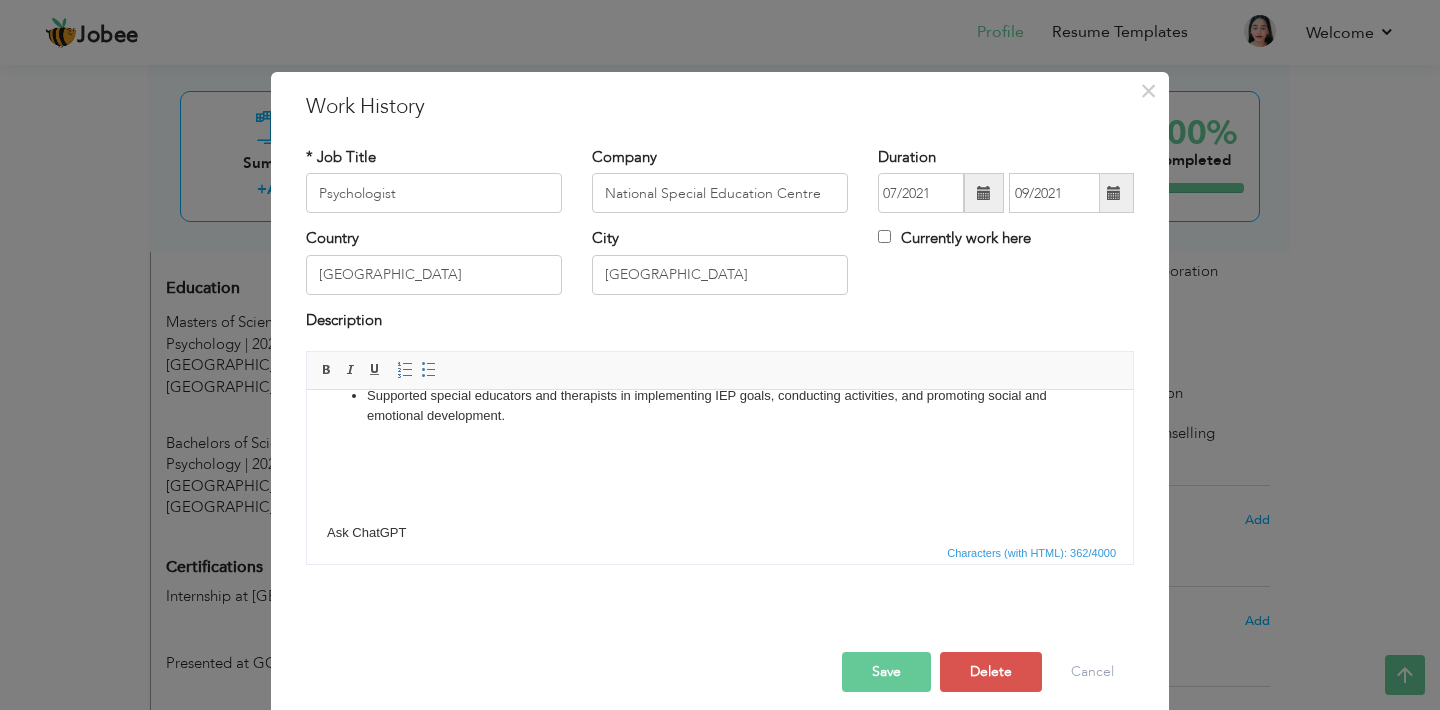 click on "Assisted in behavior management, academic support, and individualized therapy plans for students with intellectual and developmental disabilities. Supported special educators and therapists in implementing IEP goals, conducting activities, and promoting social and emotional development. Ask ChatGPT" at bounding box center [720, 437] 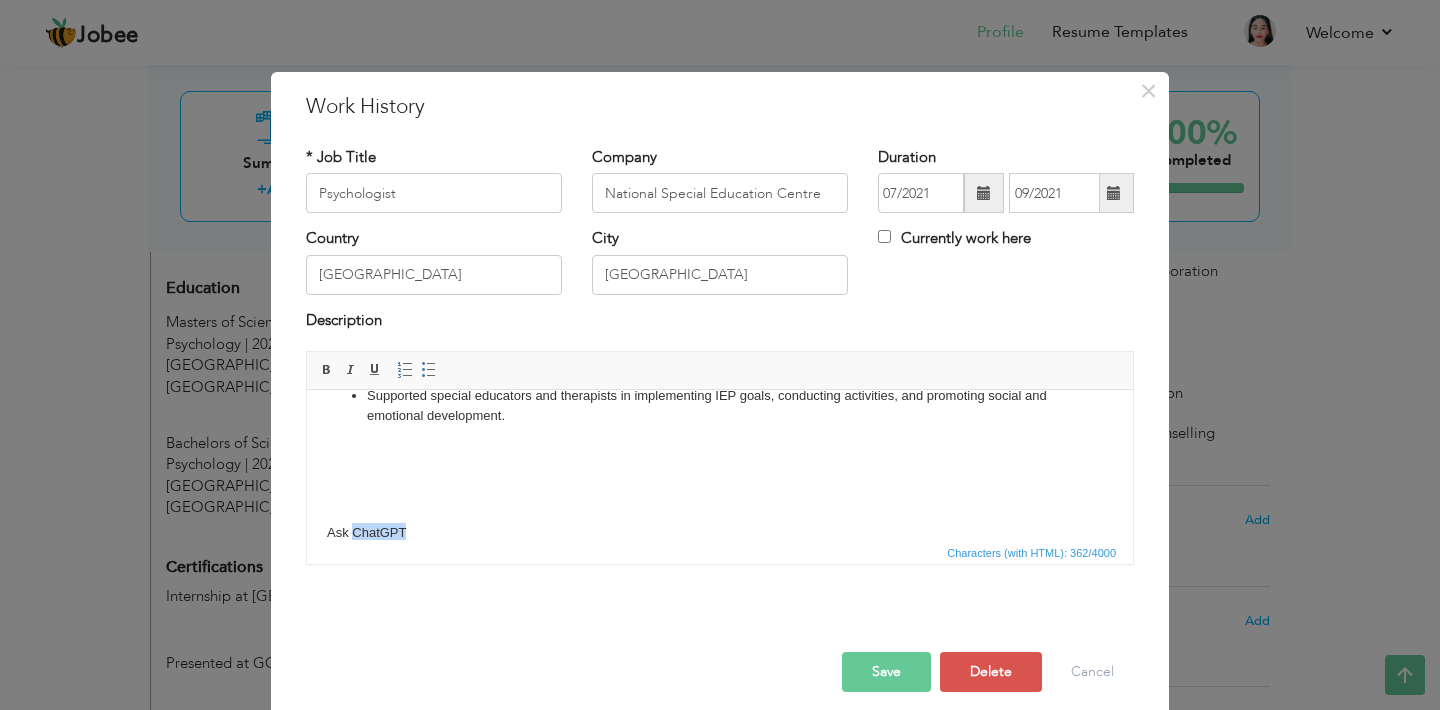 click on "Assisted in behavior management, academic support, and individualized therapy plans for students with intellectual and developmental disabilities. Supported special educators and therapists in implementing IEP goals, conducting activities, and promoting social and emotional development. Ask ChatGPT" at bounding box center (720, 437) 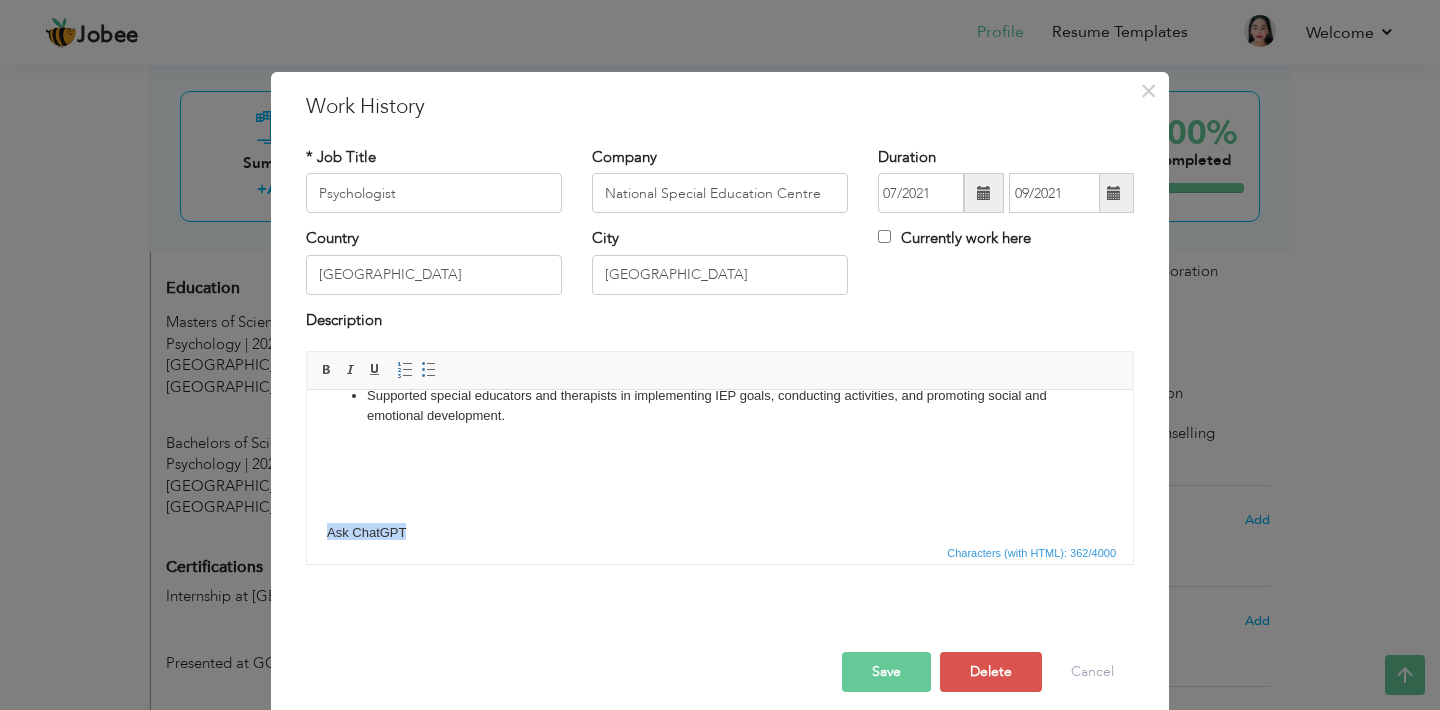 type 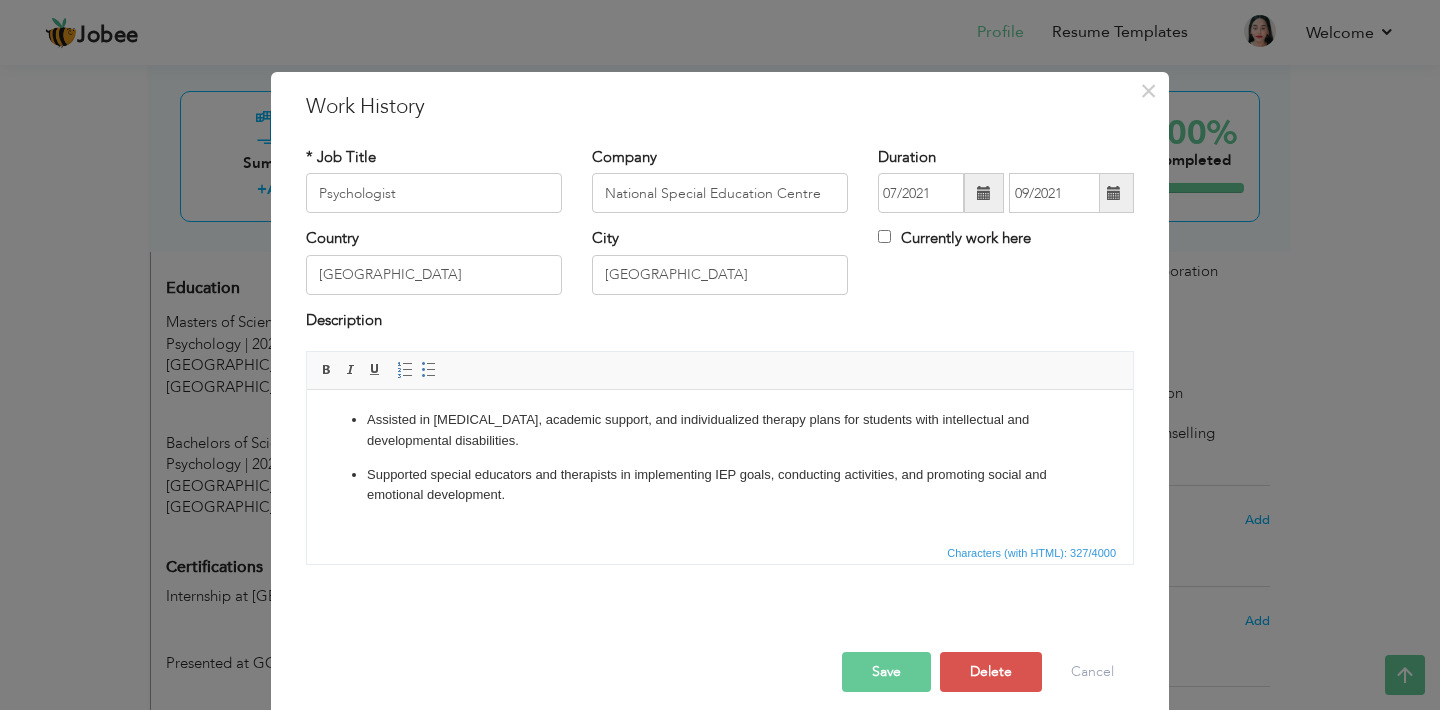 scroll, scrollTop: 0, scrollLeft: 0, axis: both 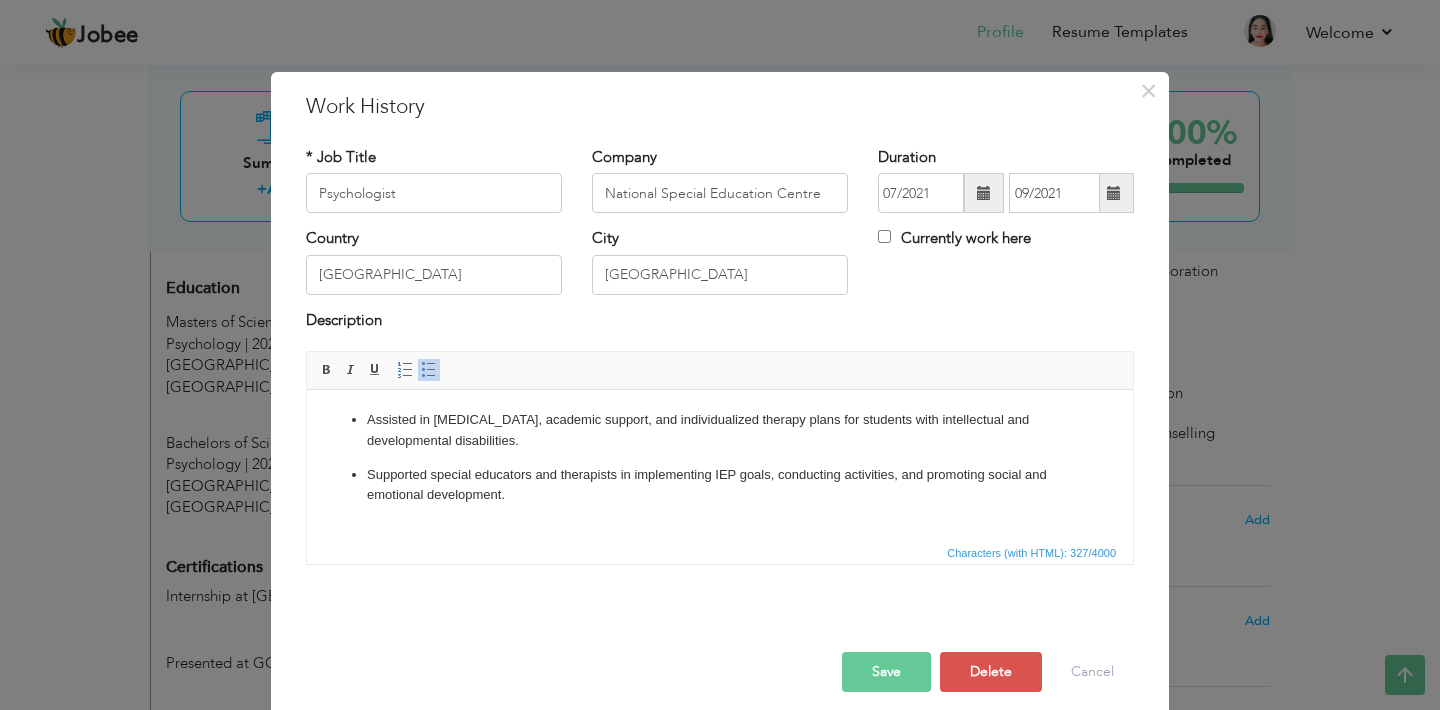 click on "Save" at bounding box center [886, 672] 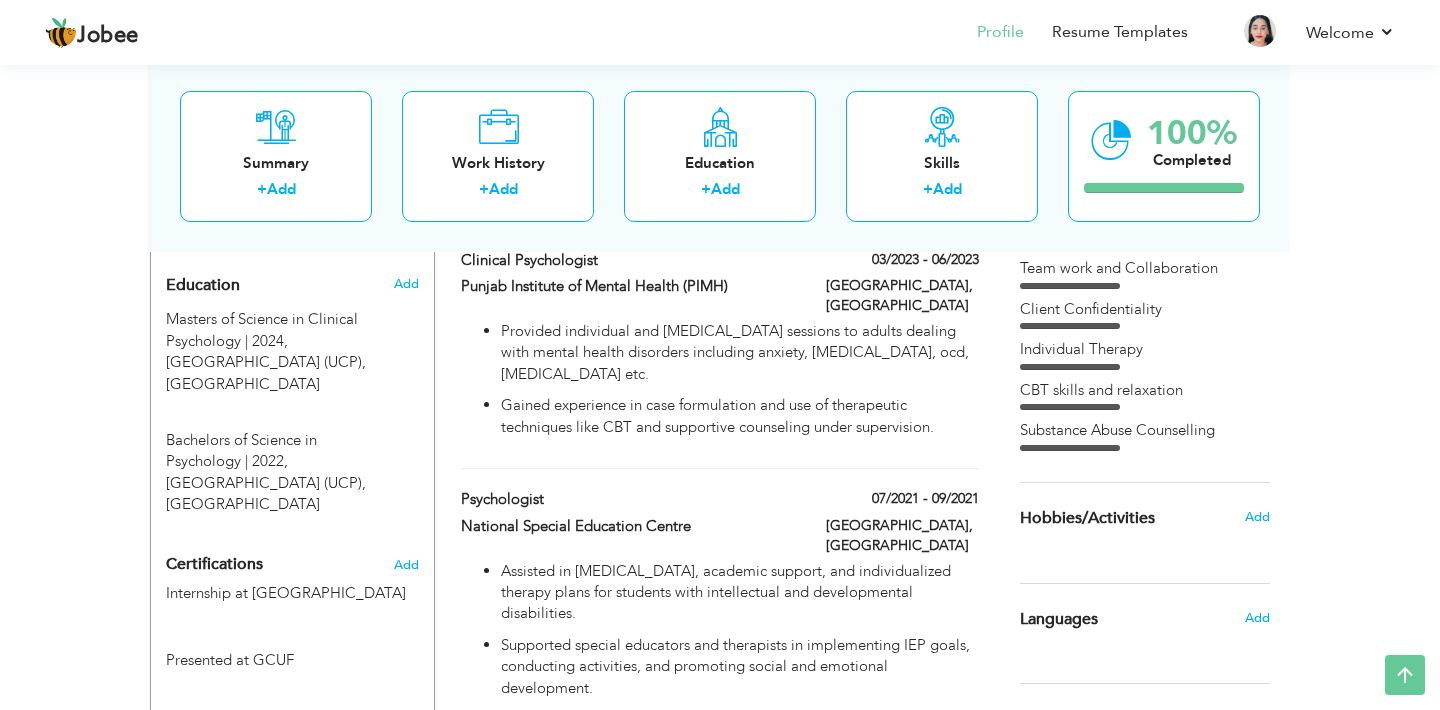 scroll, scrollTop: 819, scrollLeft: 0, axis: vertical 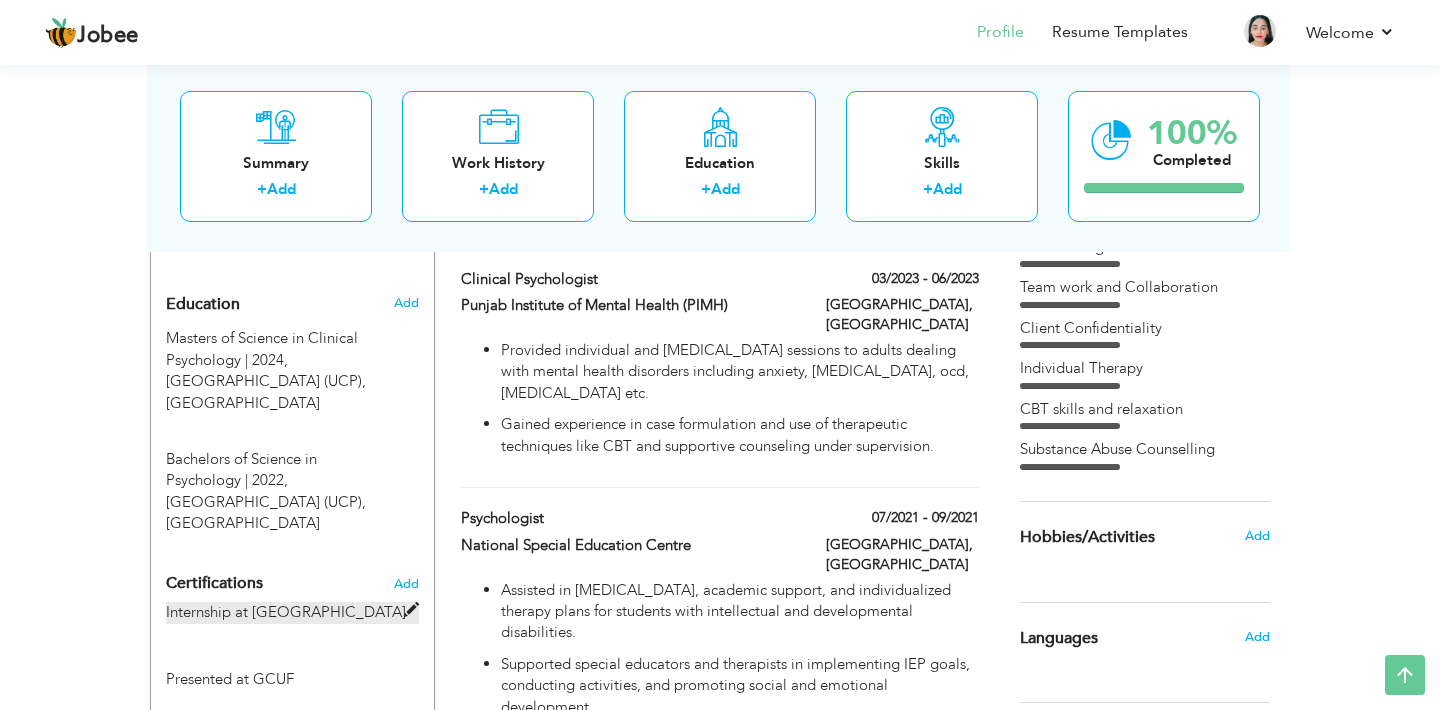 click at bounding box center (411, 610) 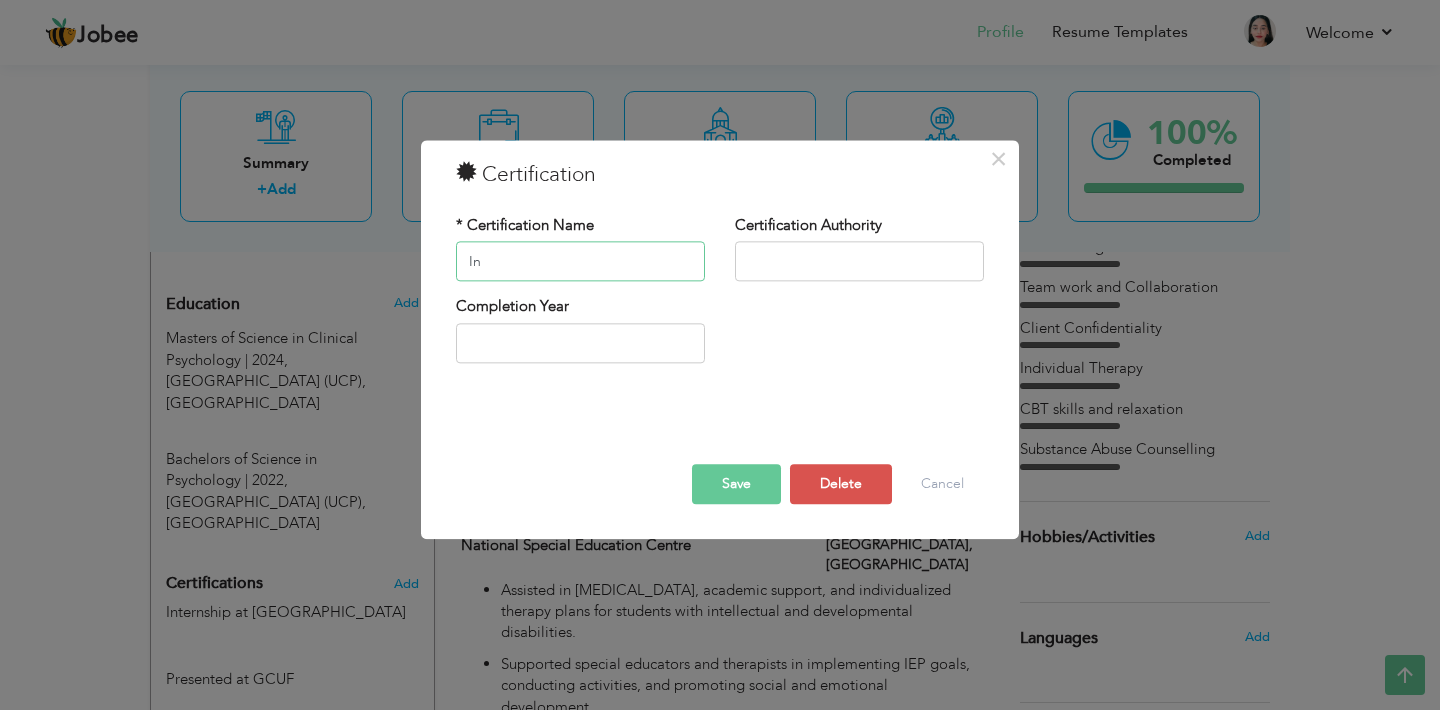 type on "I" 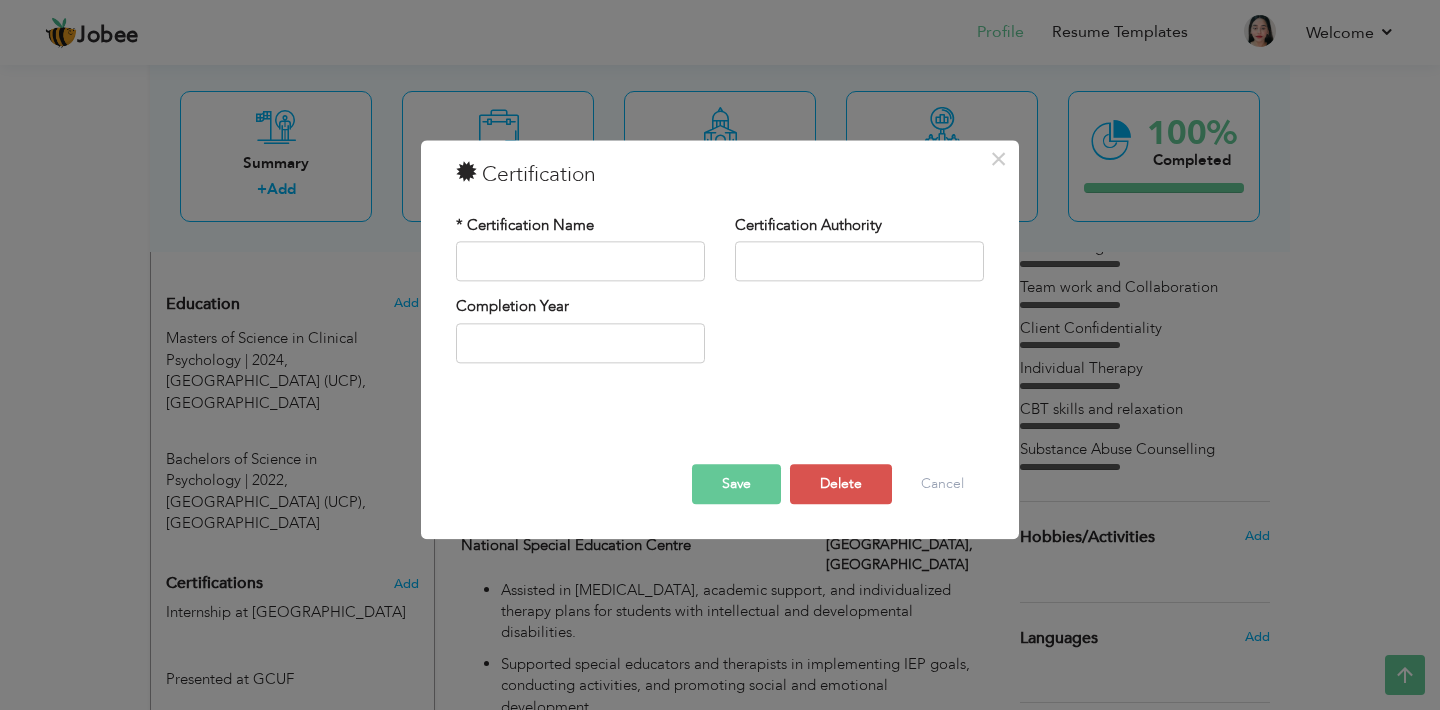 click on "Save" at bounding box center (736, 485) 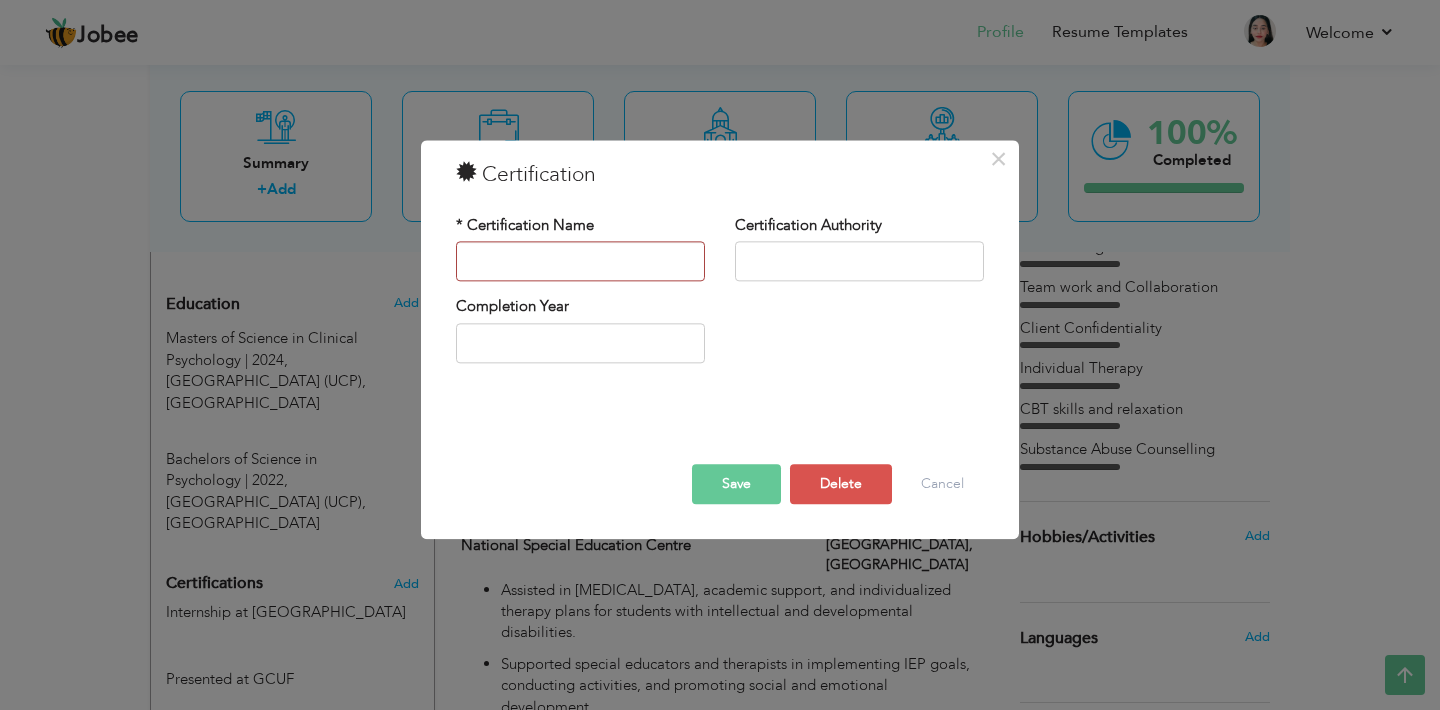 click on "Save" at bounding box center (736, 485) 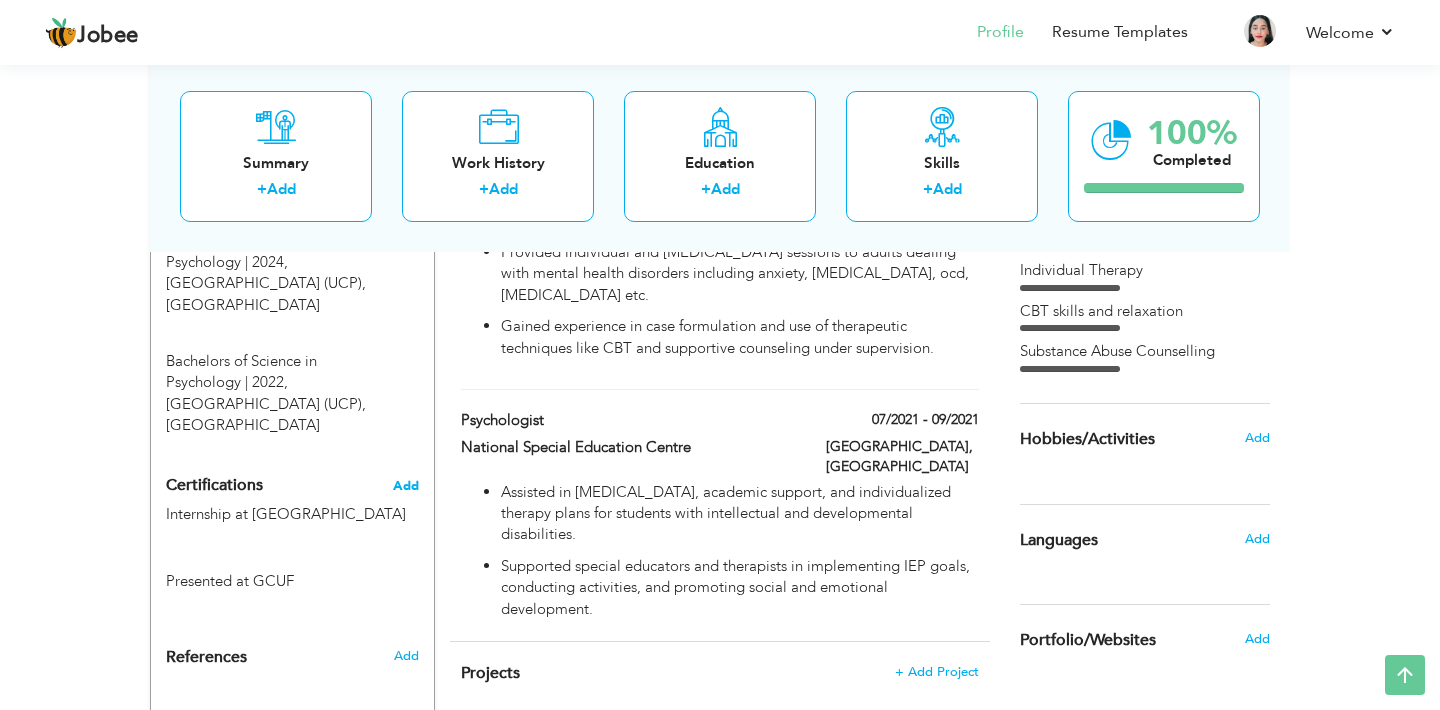 scroll, scrollTop: 972, scrollLeft: 0, axis: vertical 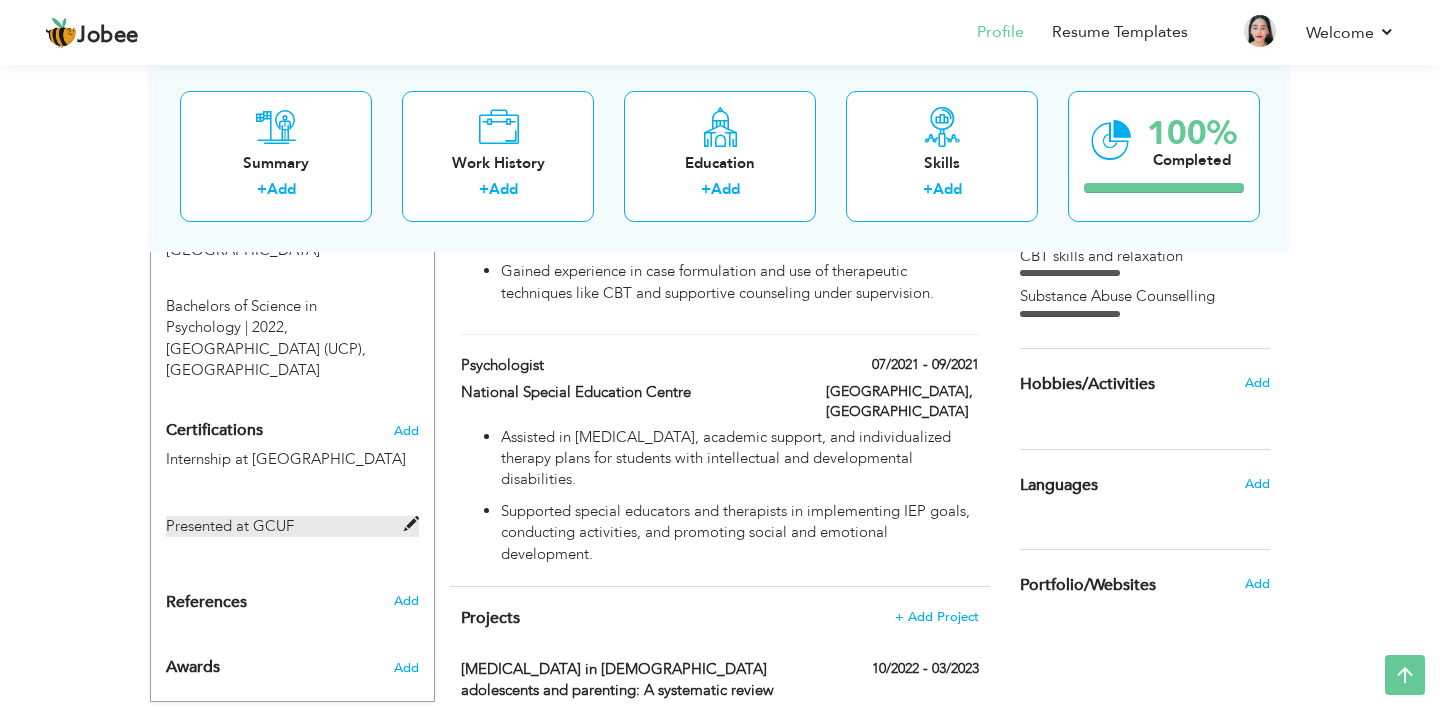 click at bounding box center (411, 524) 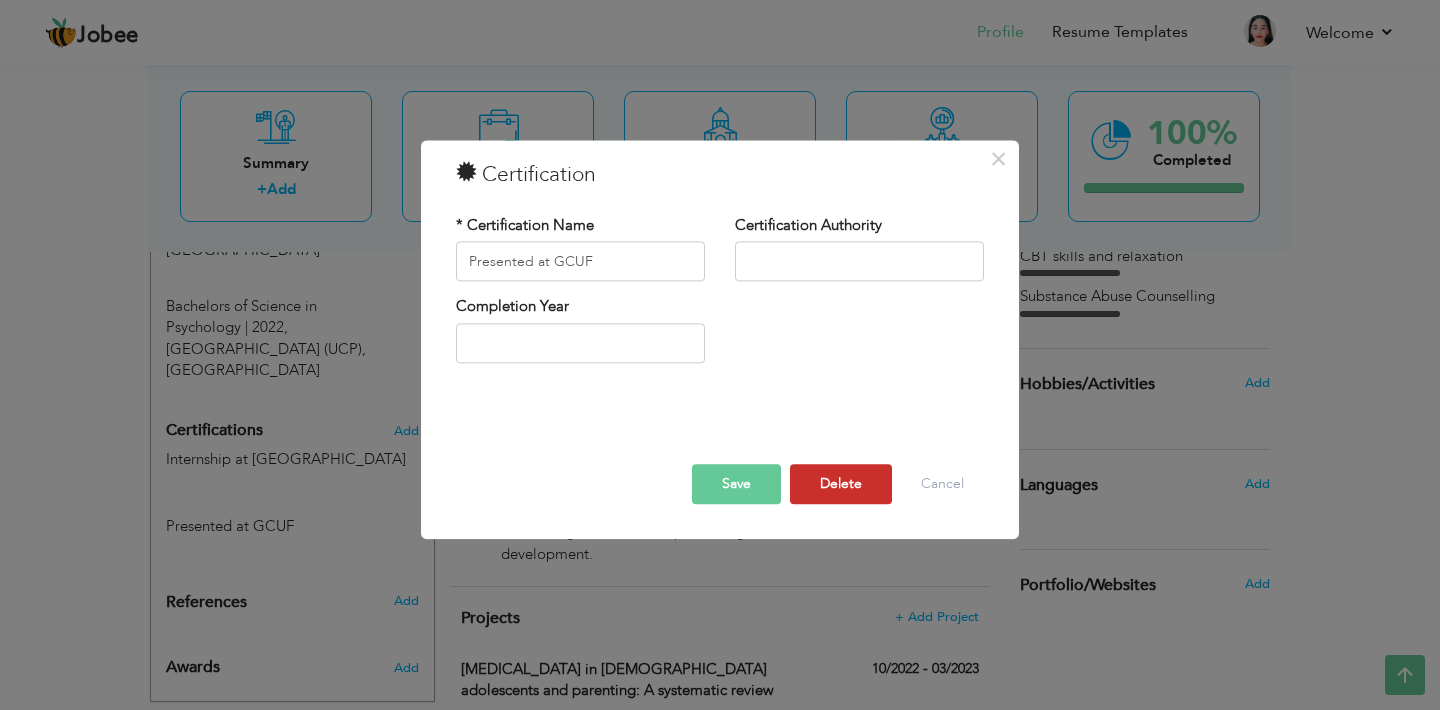 click on "Delete" at bounding box center [841, 485] 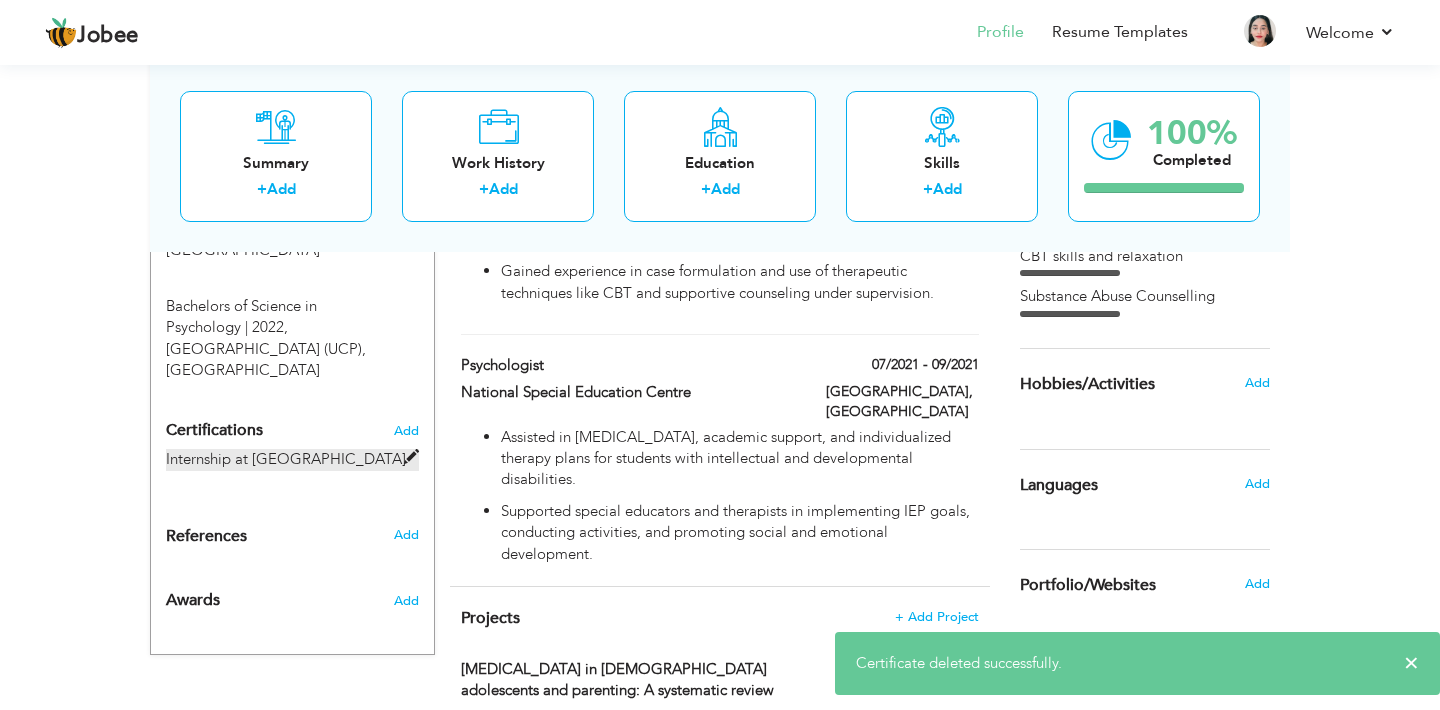 click at bounding box center [411, 457] 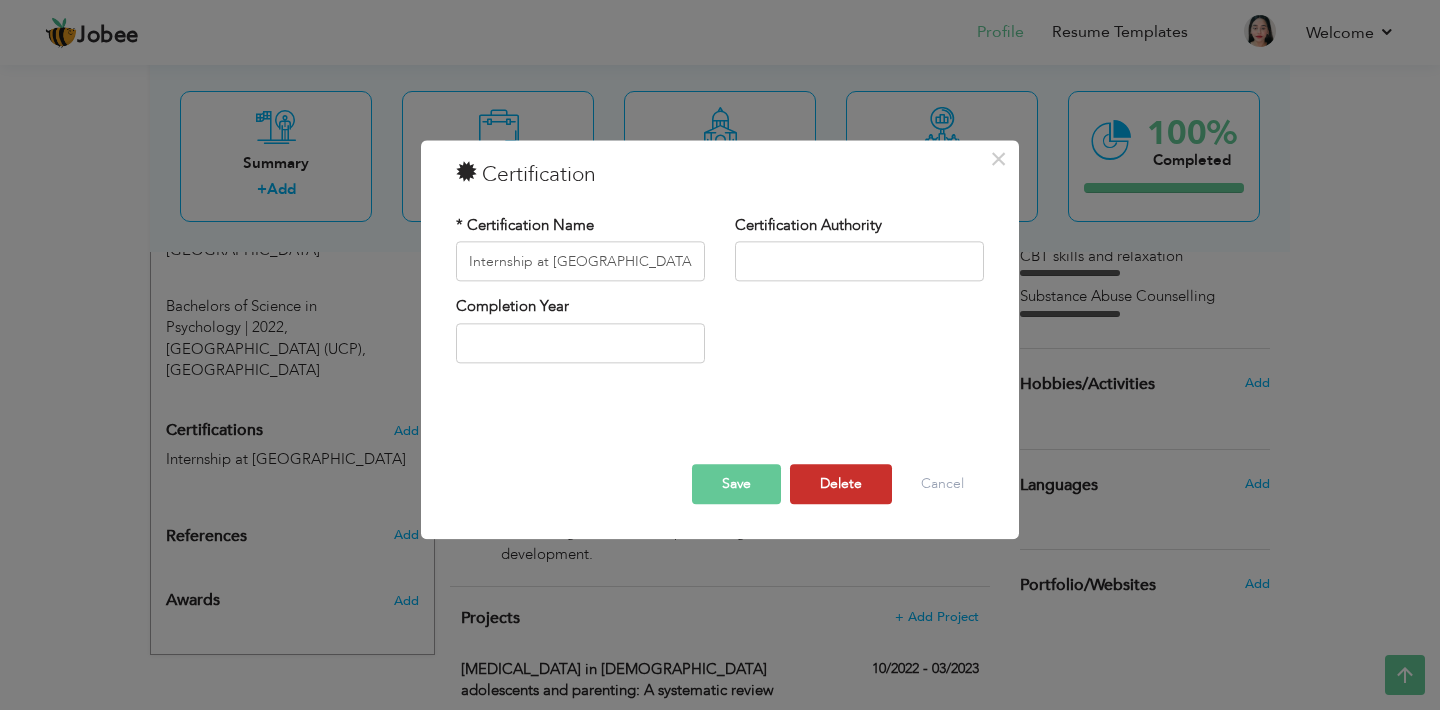 click on "Delete" at bounding box center [841, 485] 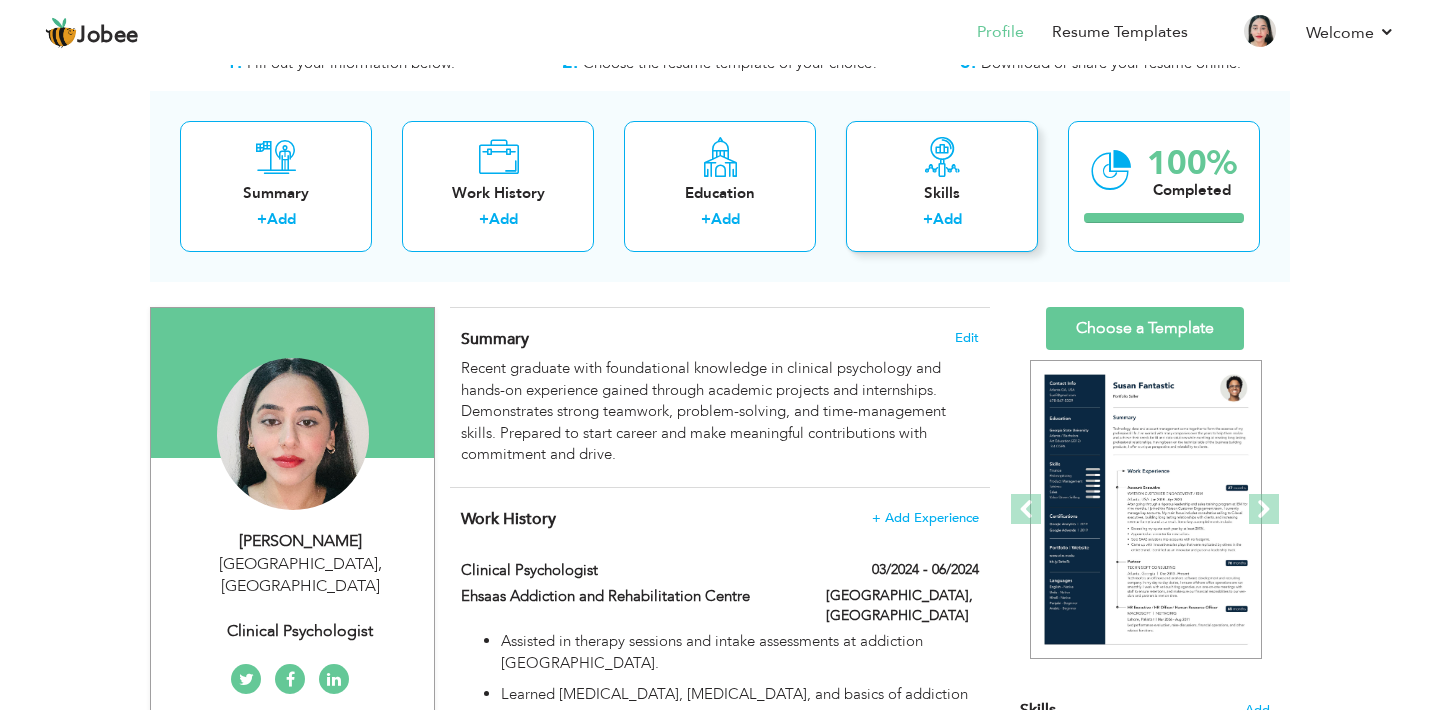 scroll, scrollTop: 149, scrollLeft: 0, axis: vertical 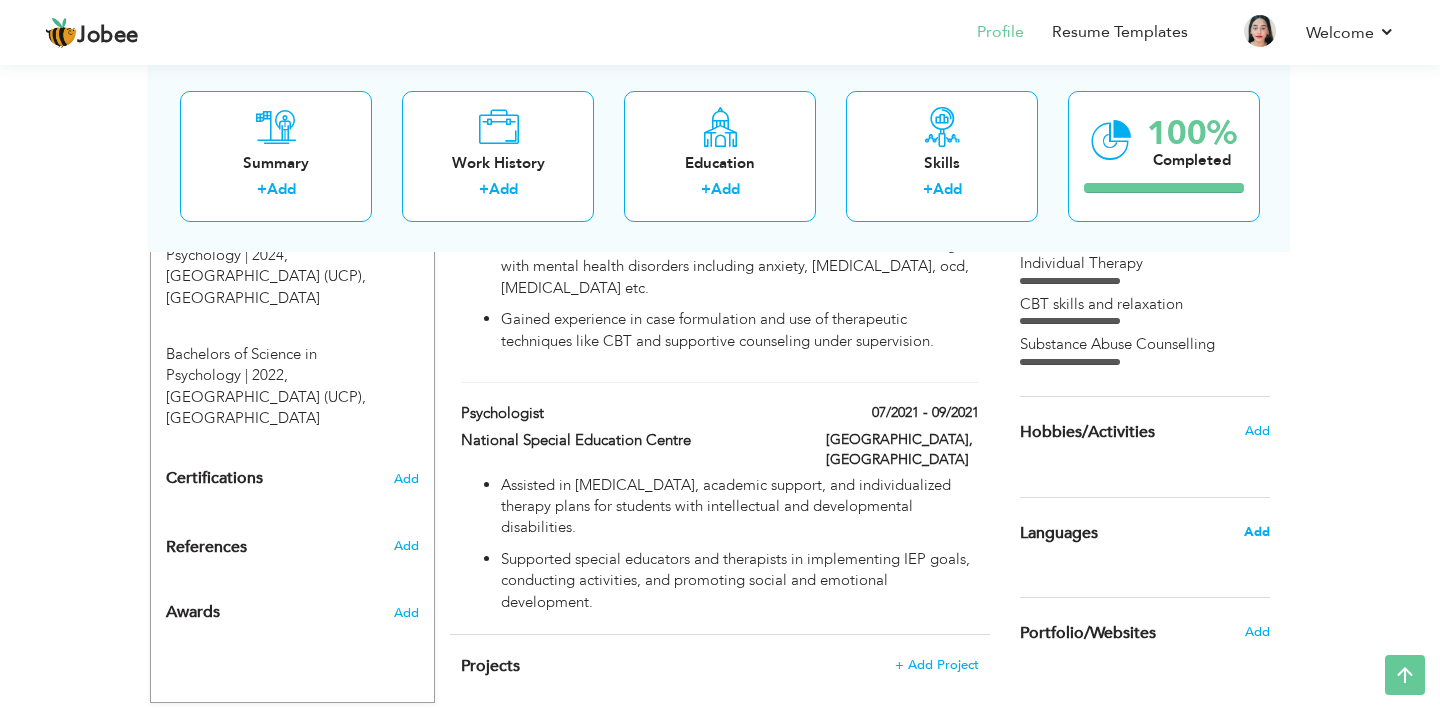 click on "Add" at bounding box center [1257, 532] 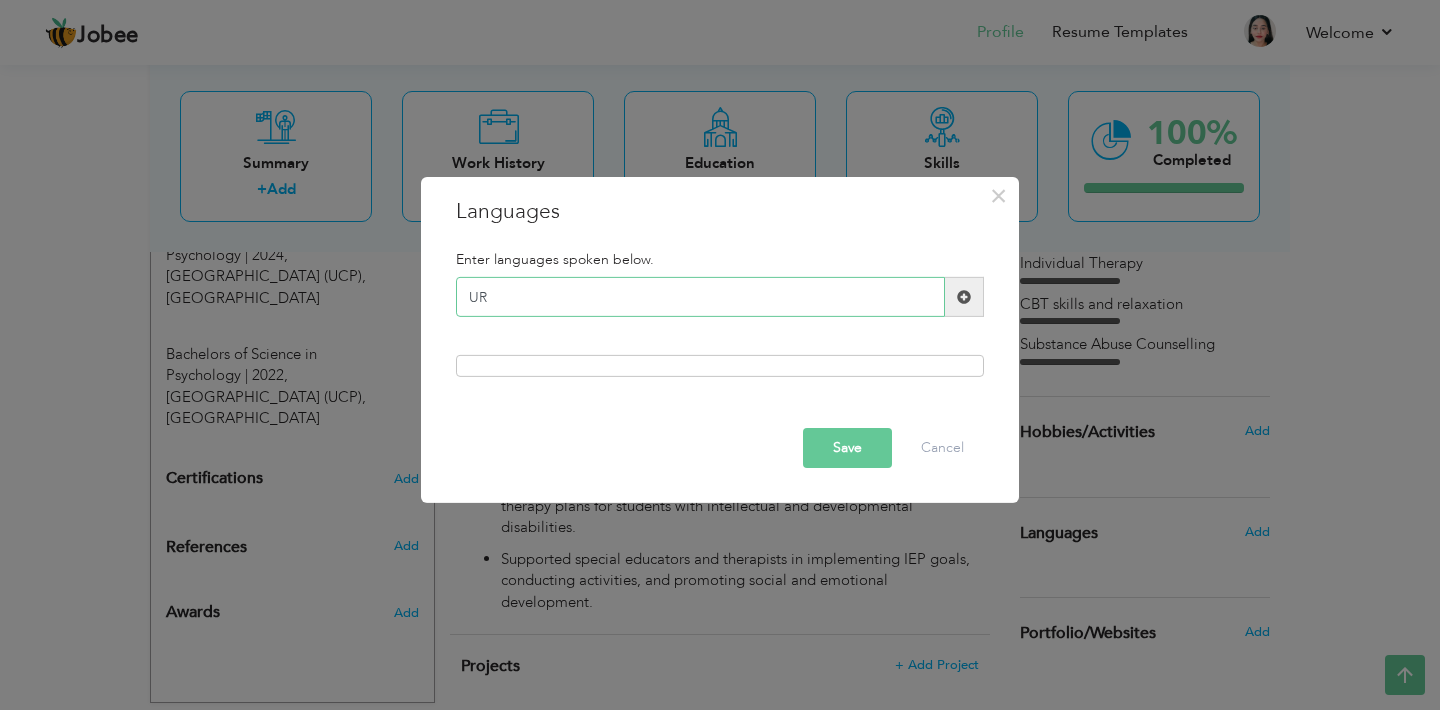 type on "U" 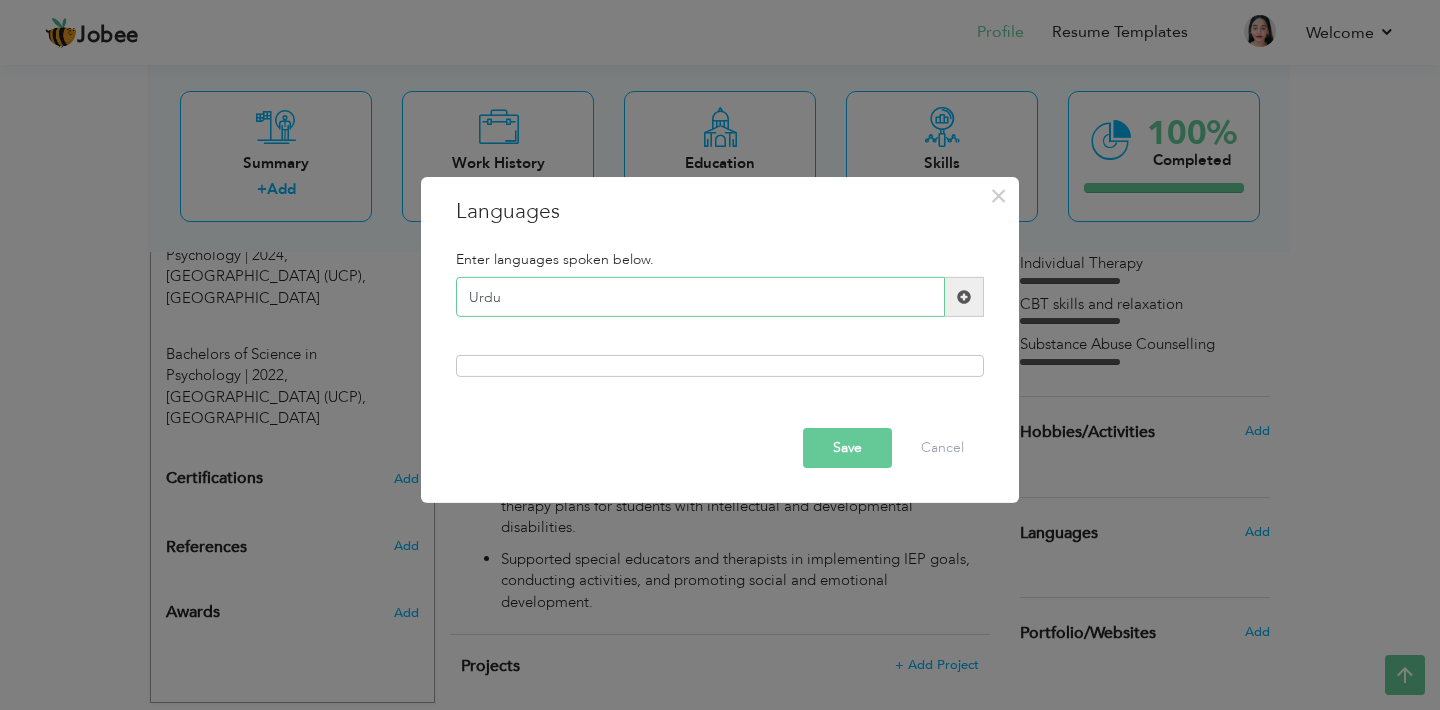 type on "Urdu" 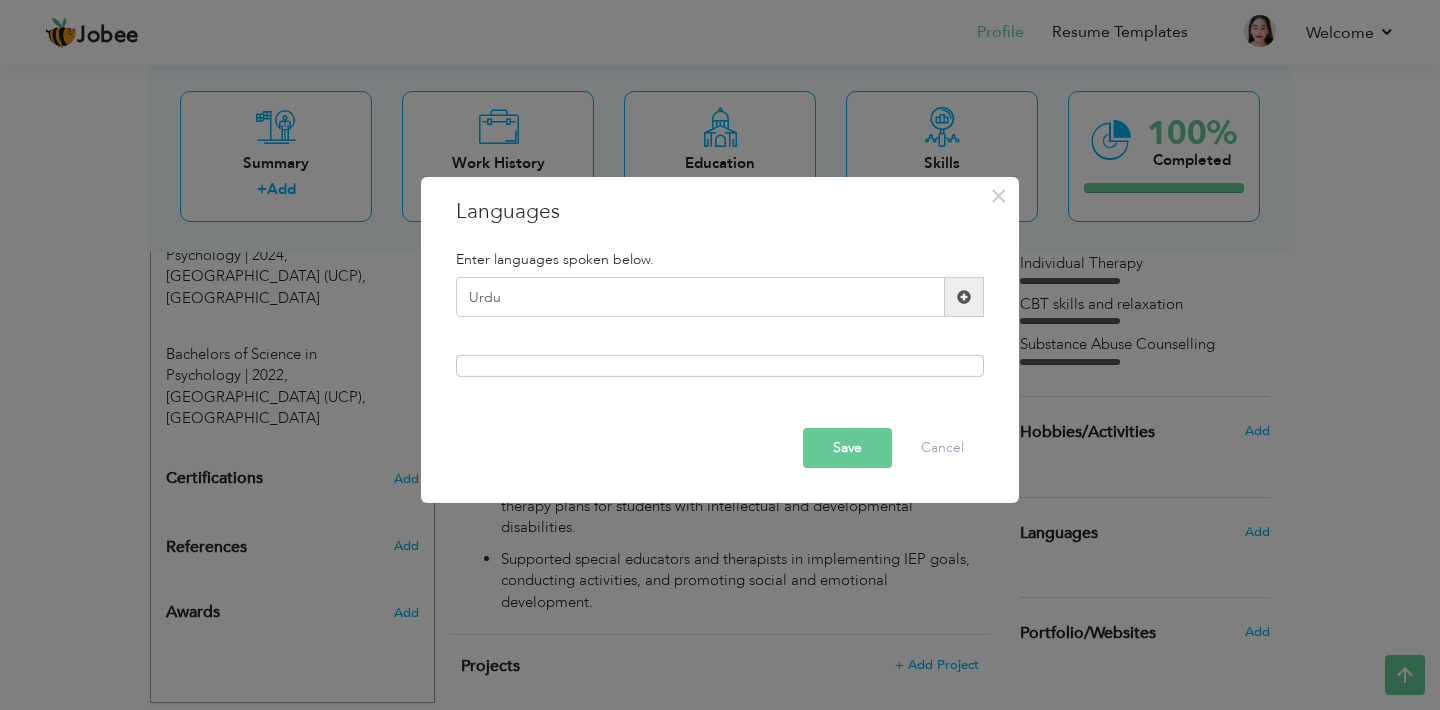 click at bounding box center (964, 297) 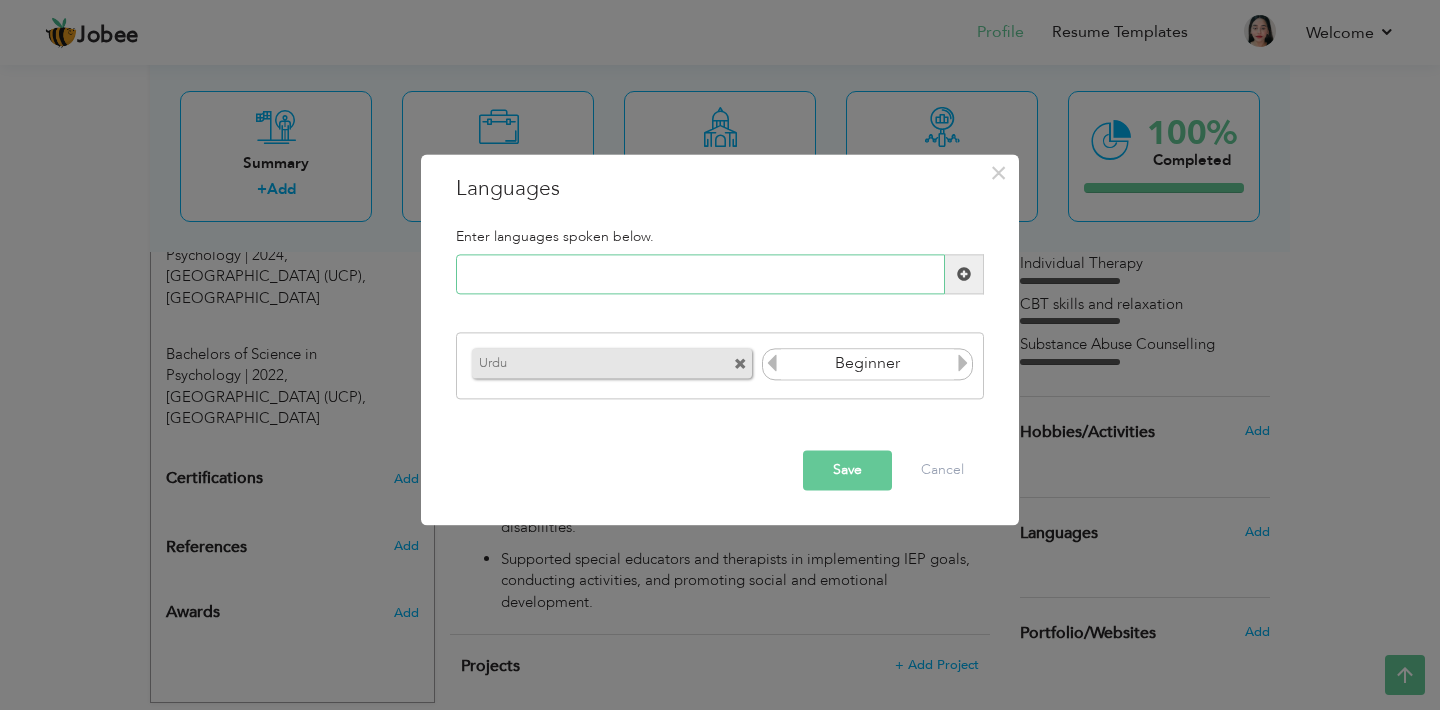 click at bounding box center (700, 275) 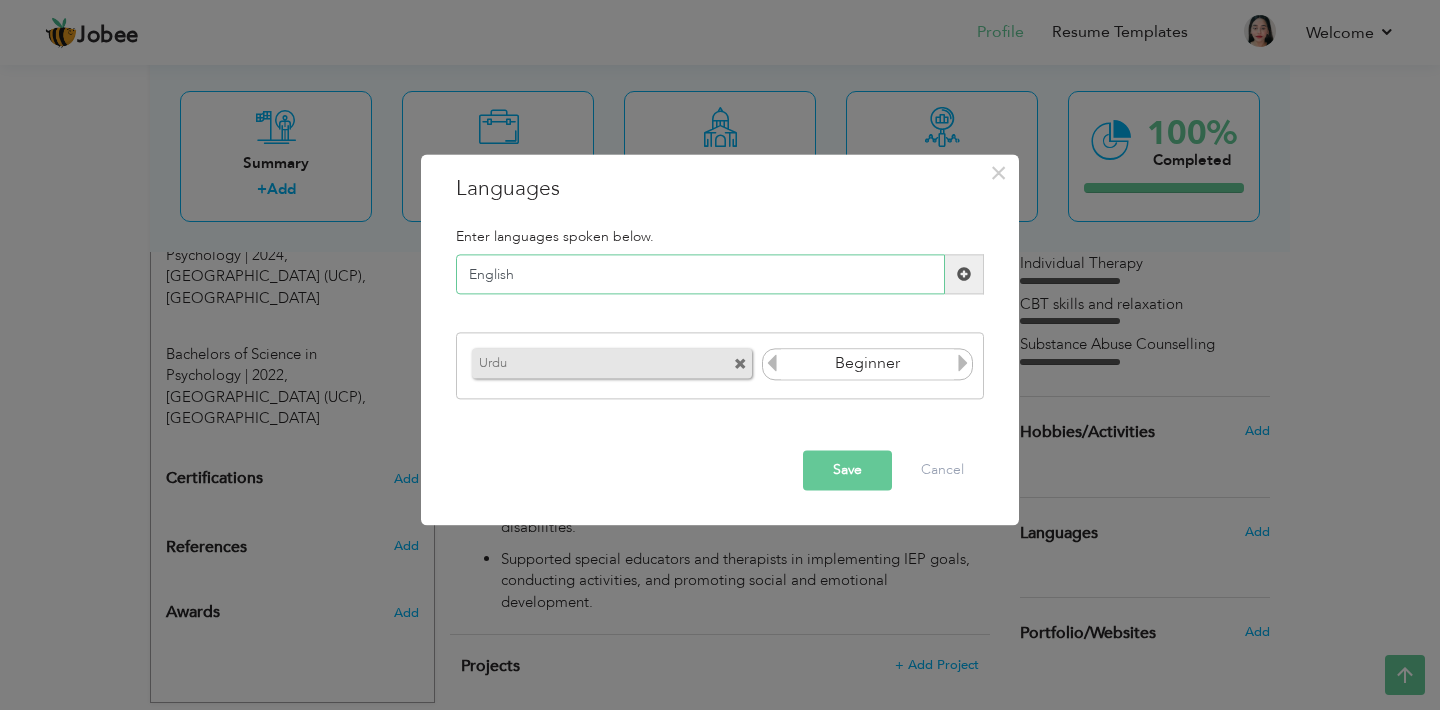 type on "English" 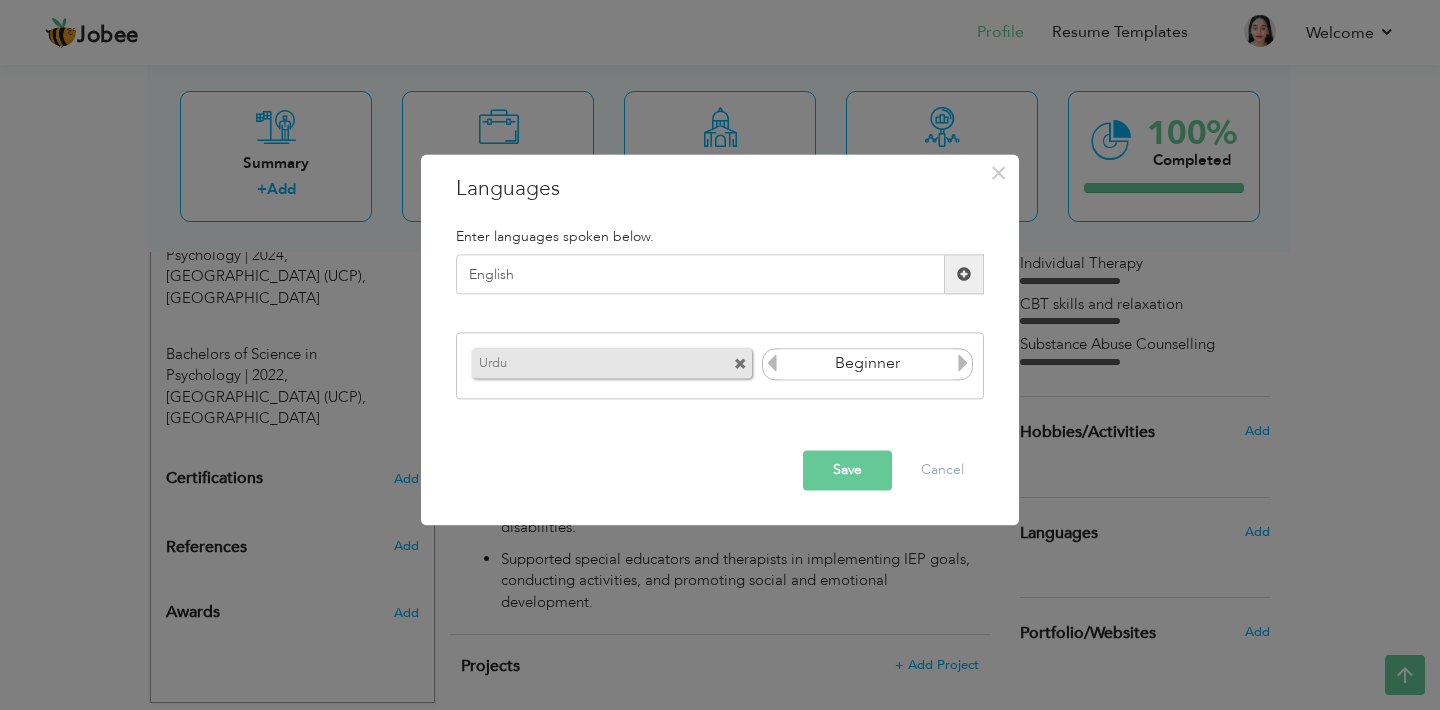 click at bounding box center (964, 275) 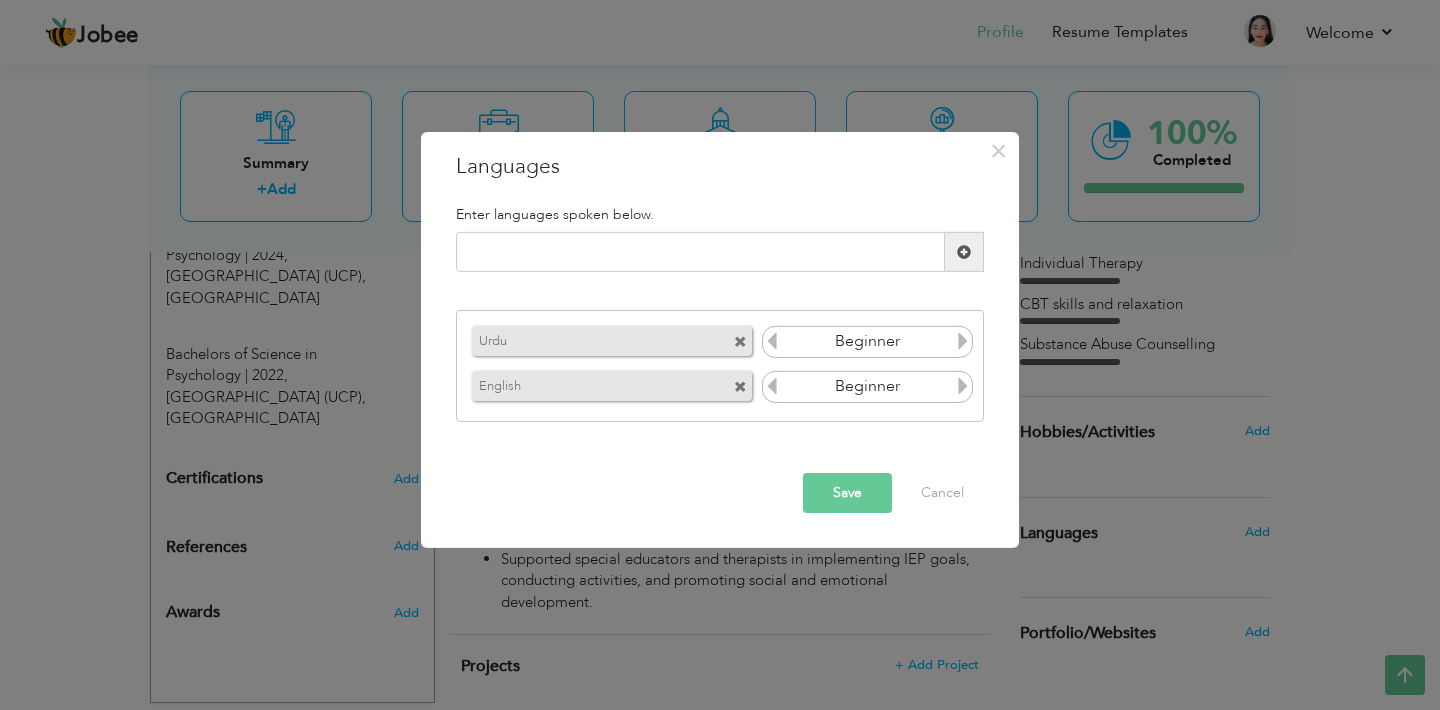 click at bounding box center (963, 341) 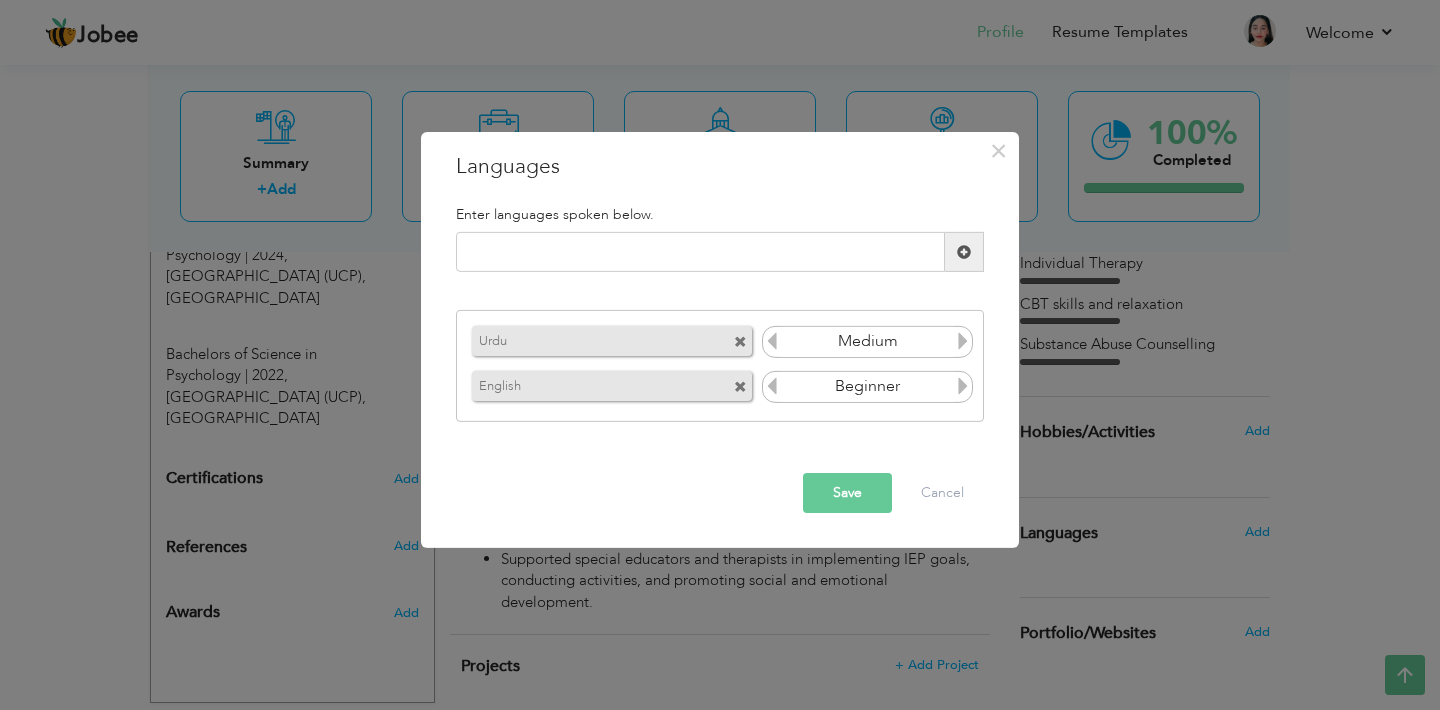 click at bounding box center [963, 341] 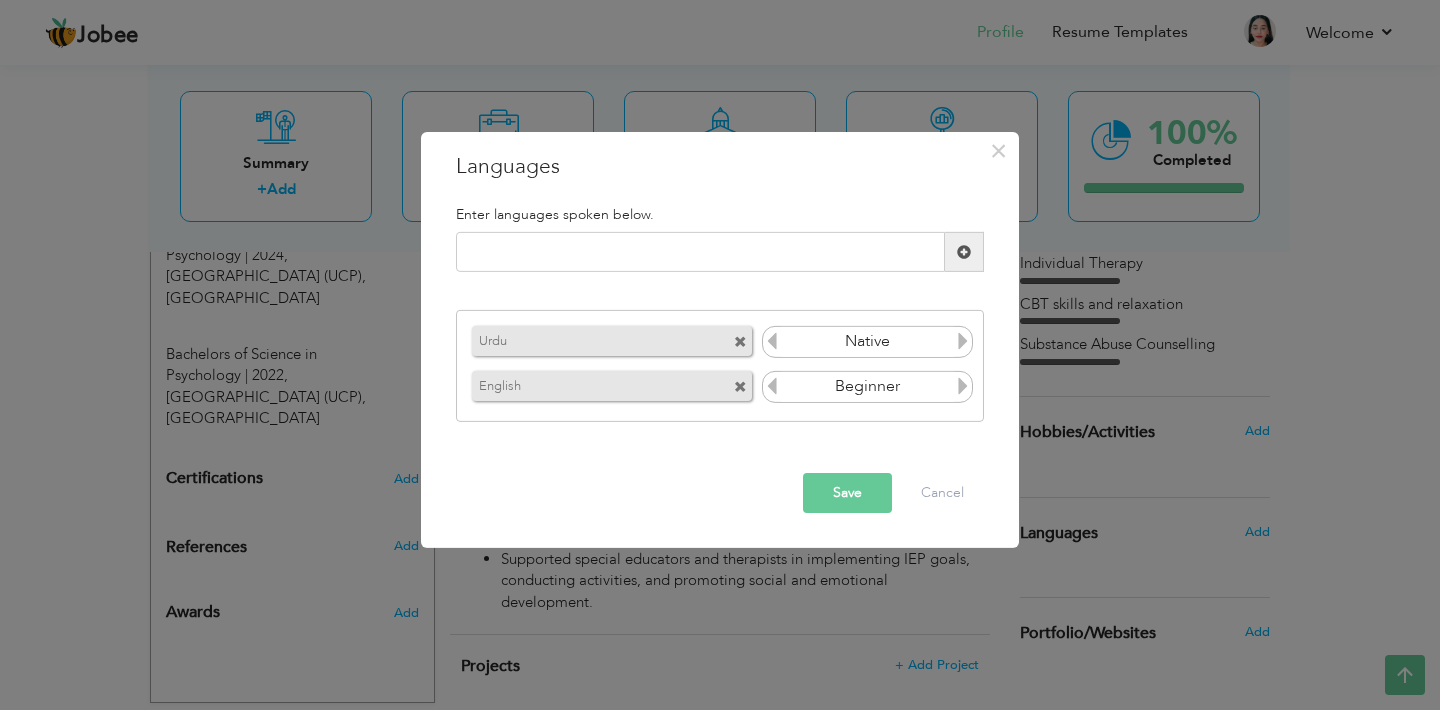 click at bounding box center [963, 341] 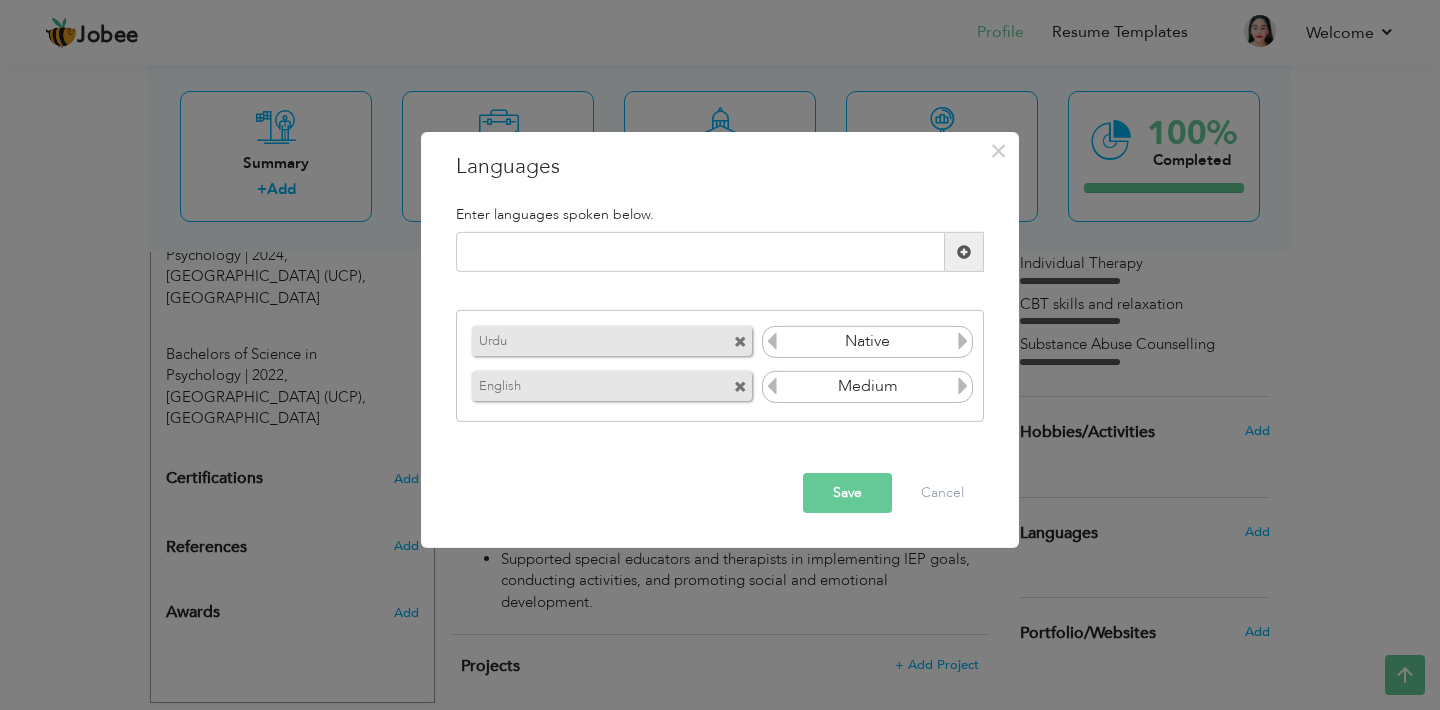 click at bounding box center (963, 386) 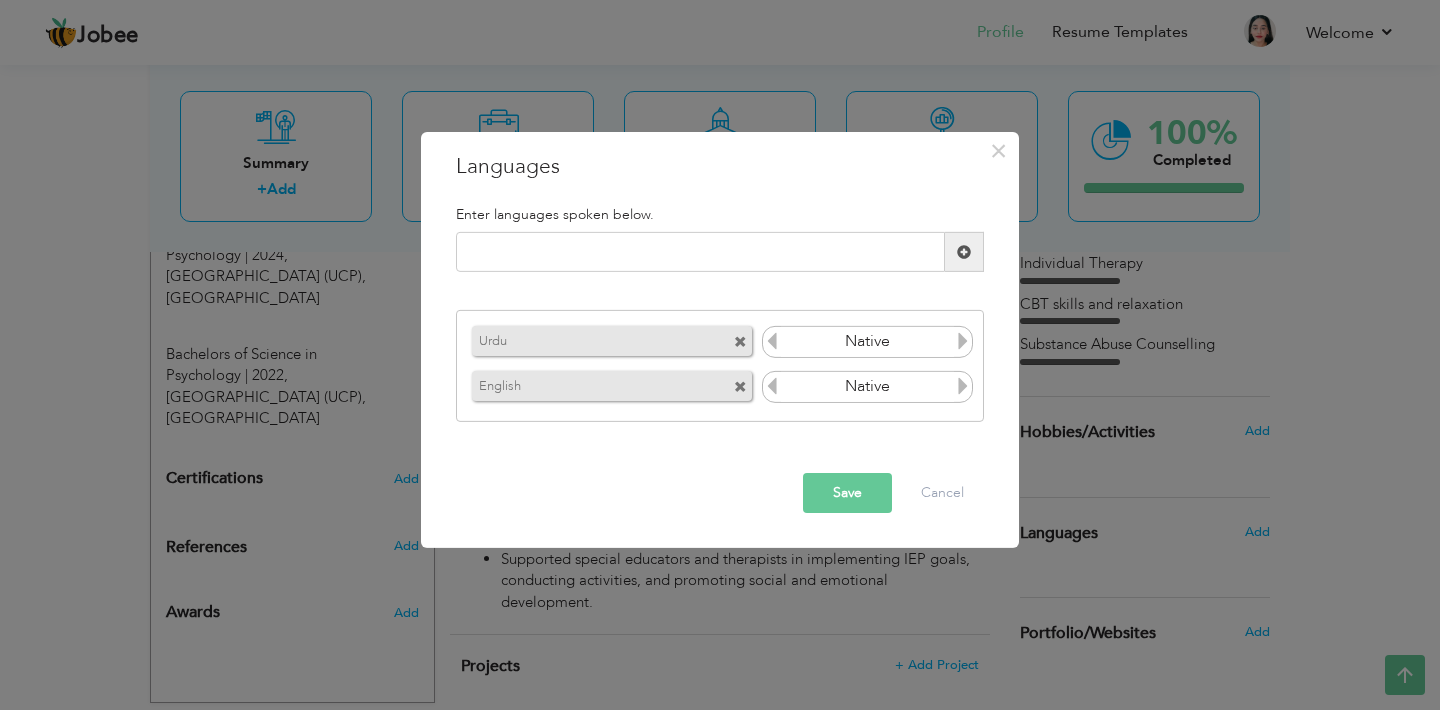 click on "Save" at bounding box center (847, 493) 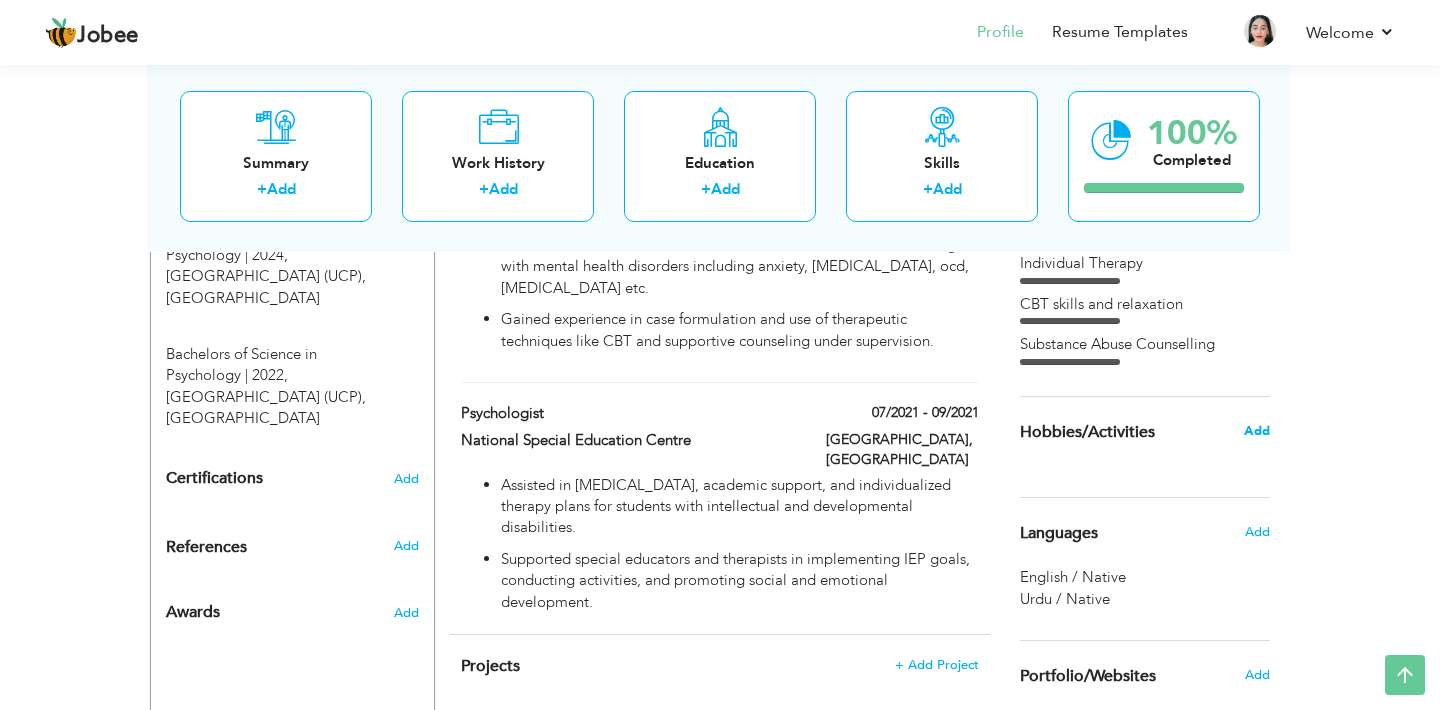 click on "Add" at bounding box center [1257, 431] 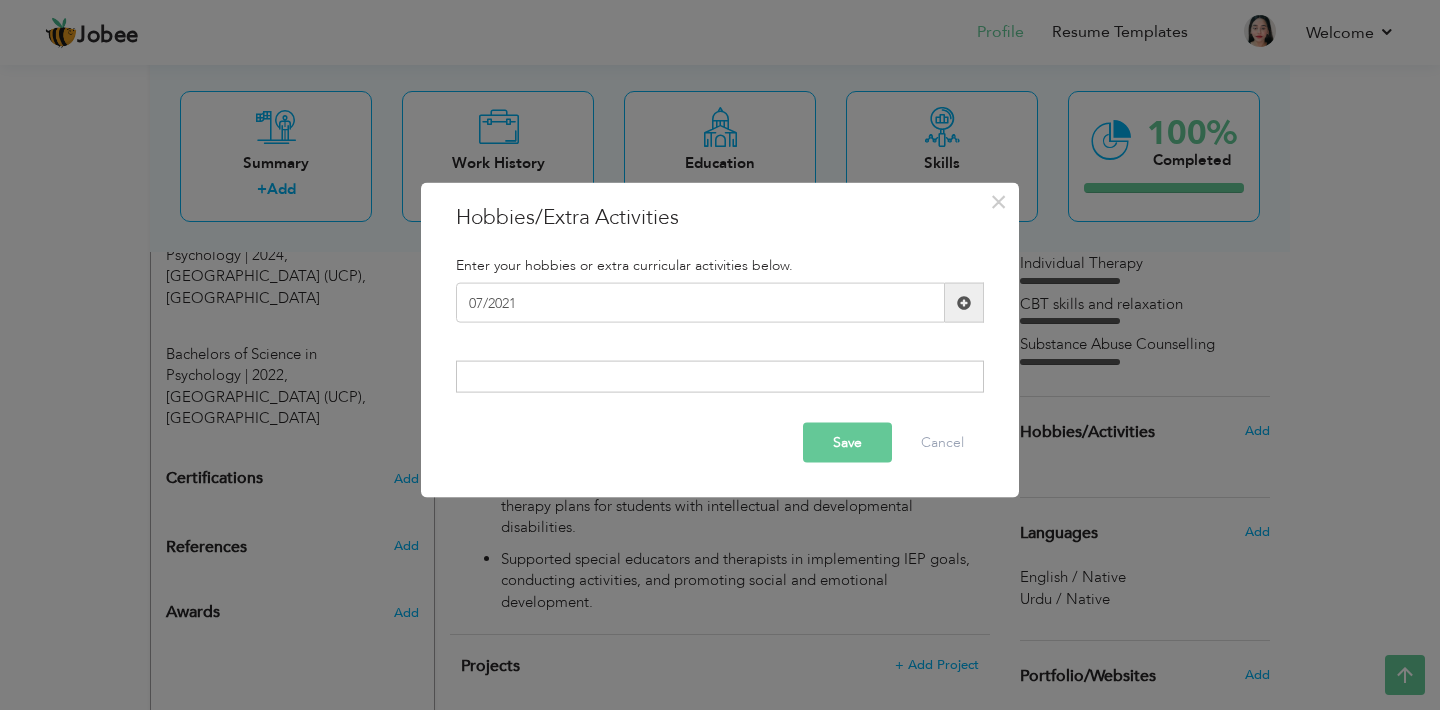 click on "Hobbies/Extra Activities" at bounding box center (720, 218) 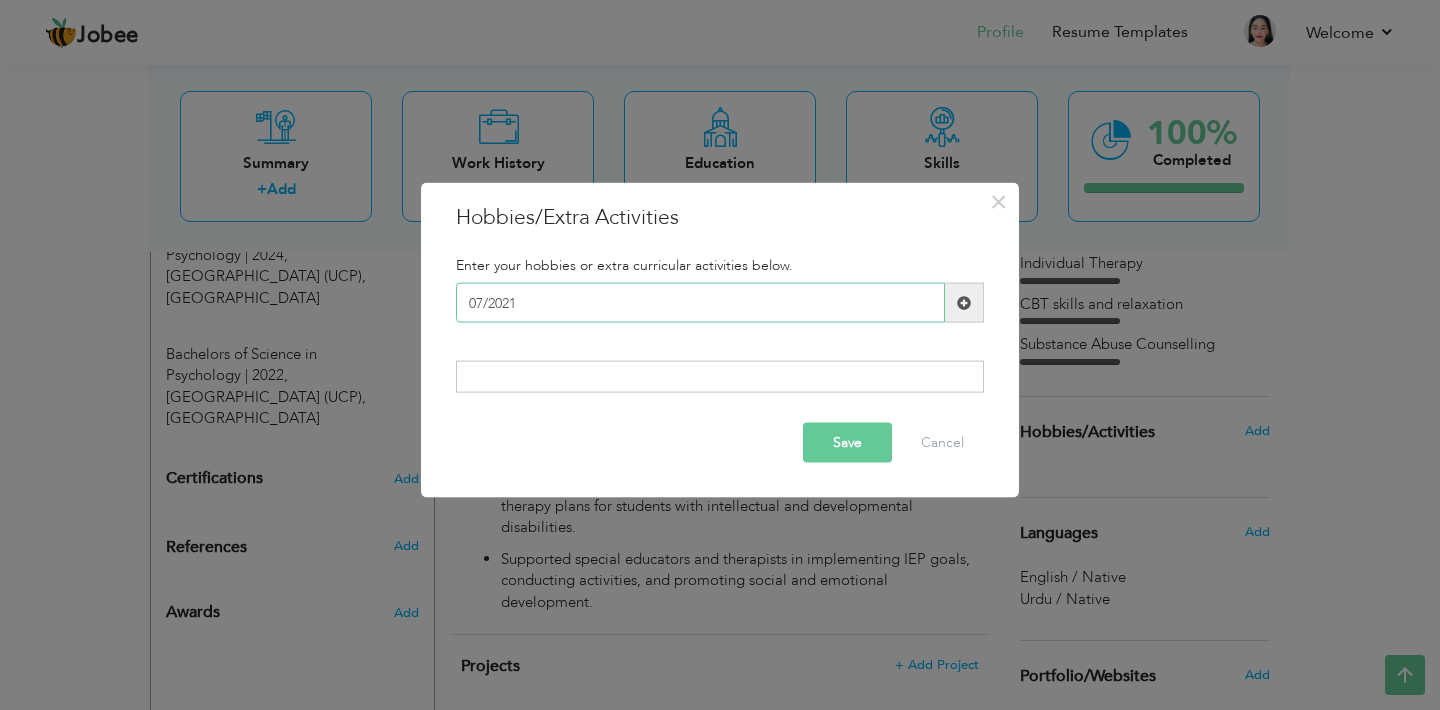 click on "07/2021" at bounding box center [700, 303] 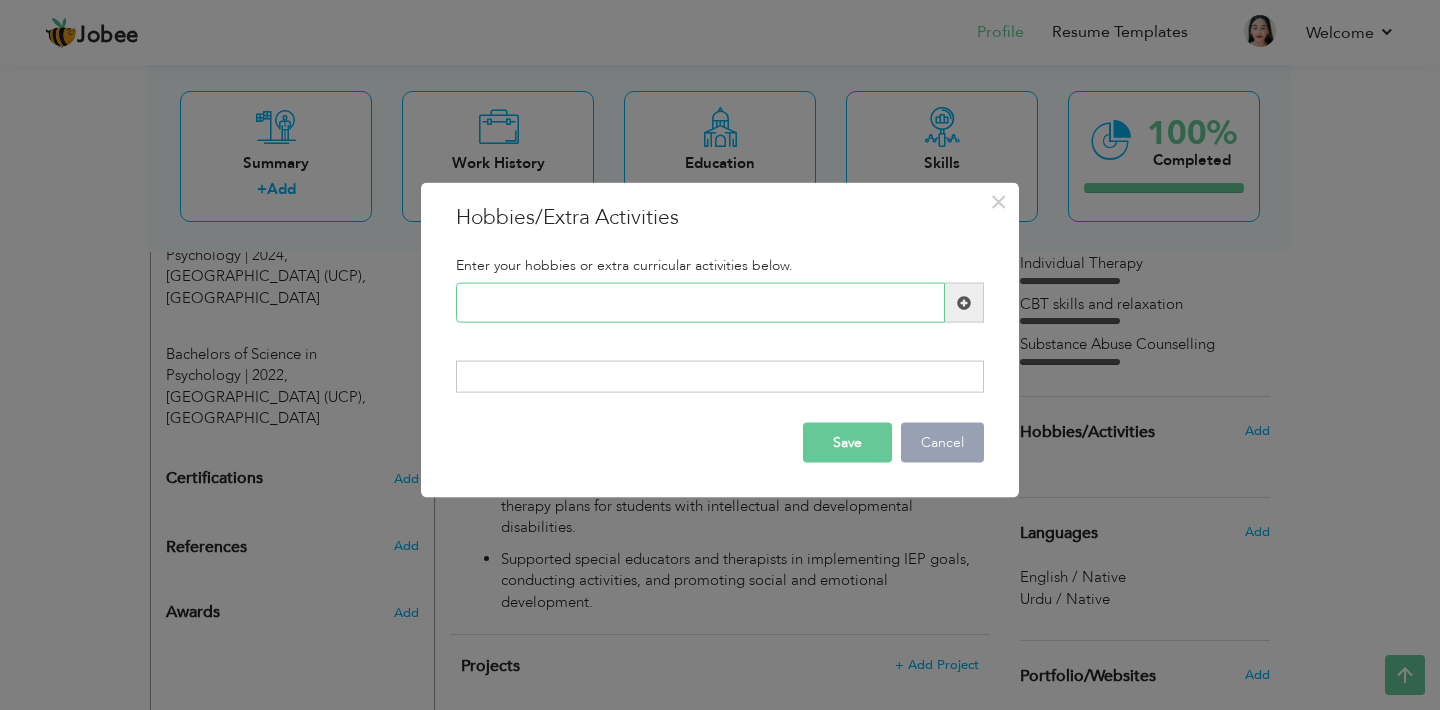 type 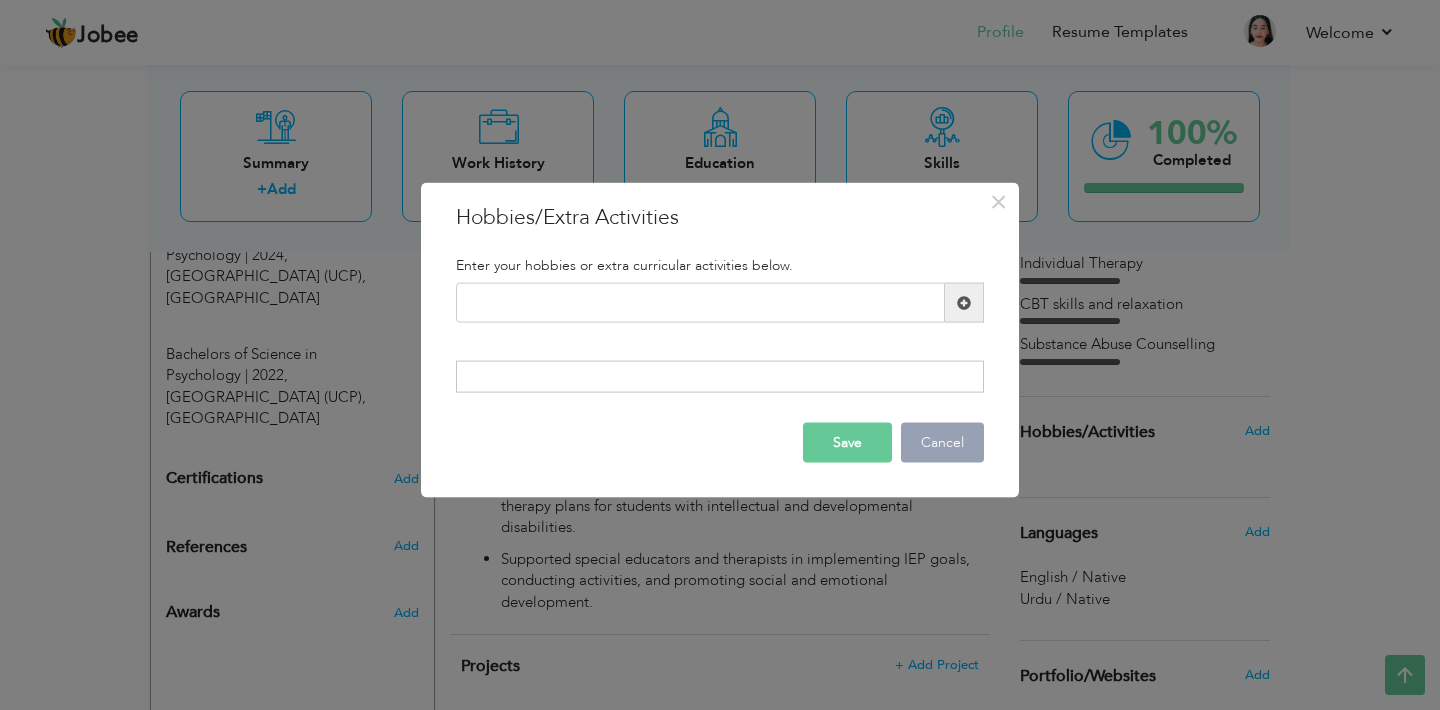 click on "Cancel" at bounding box center [942, 442] 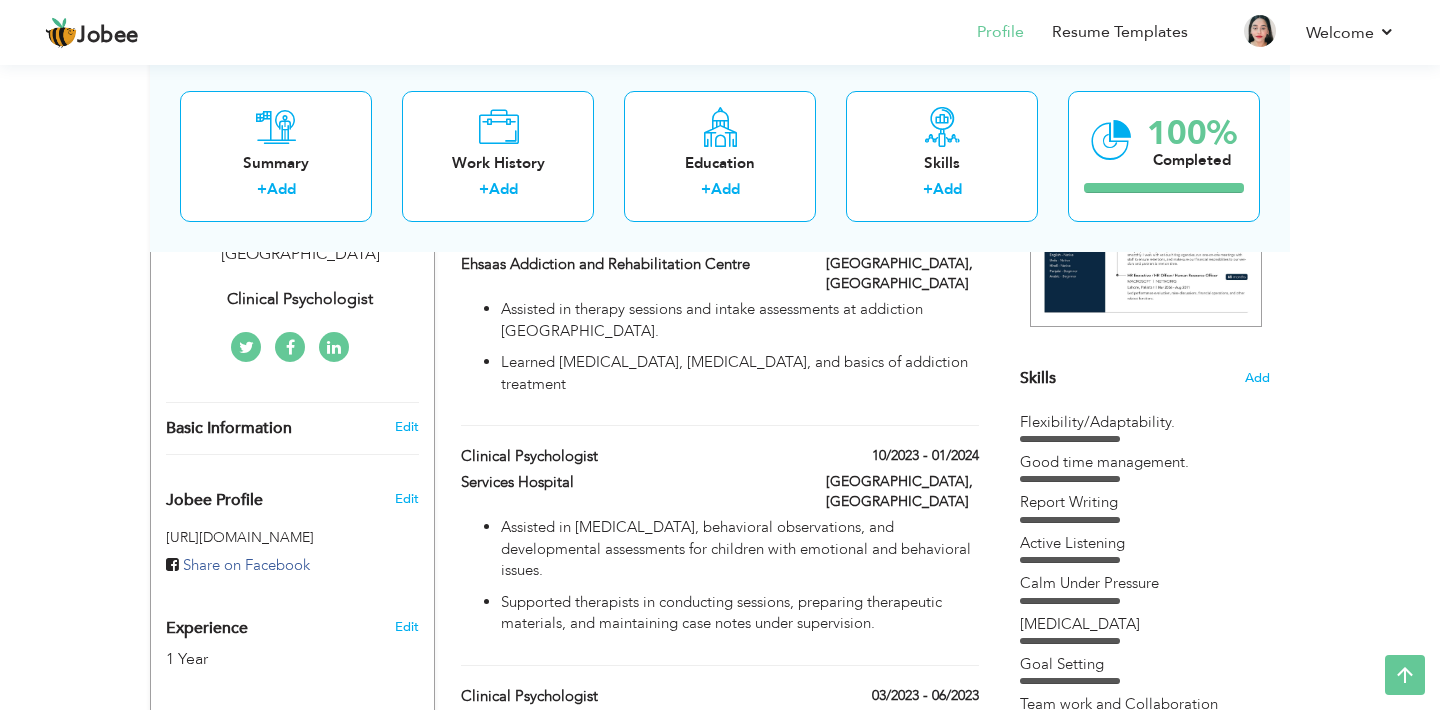 scroll, scrollTop: 419, scrollLeft: 0, axis: vertical 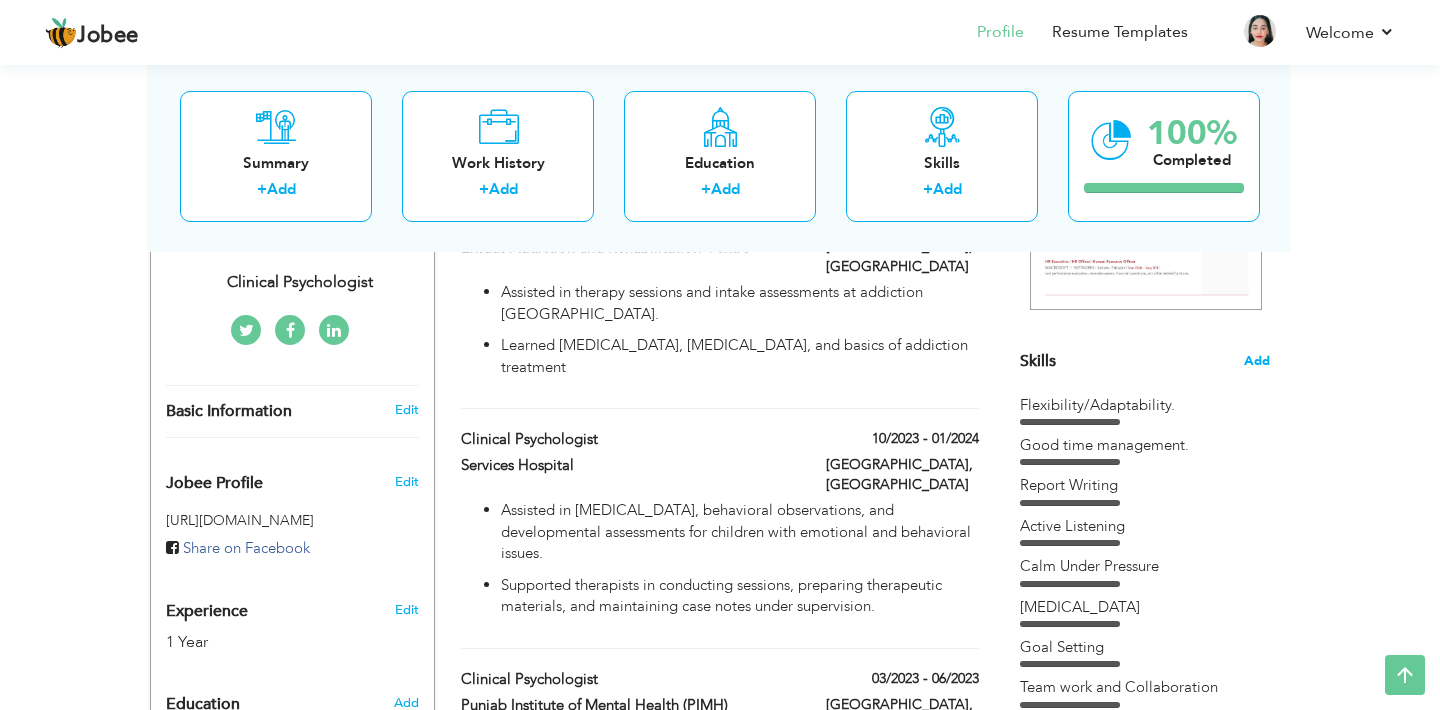 click on "Add" at bounding box center [1257, 361] 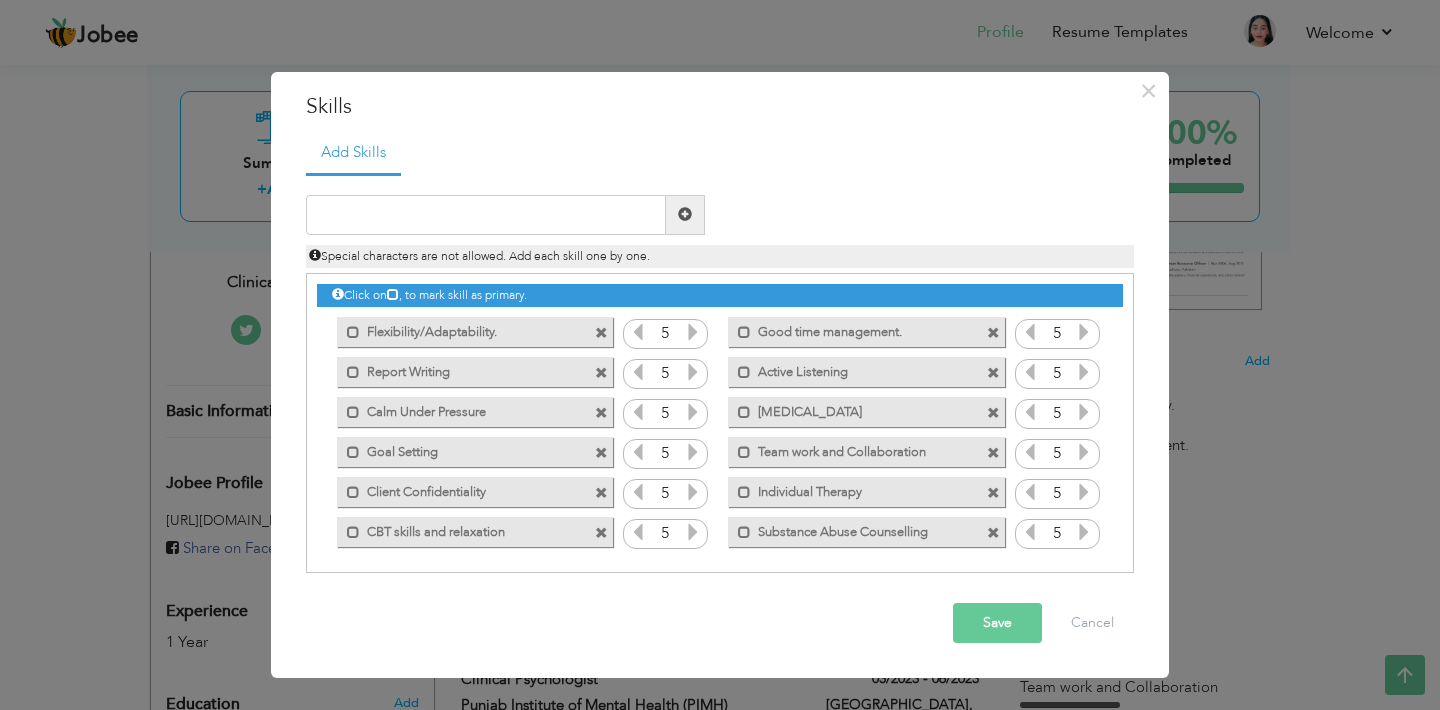 click at bounding box center [601, 413] 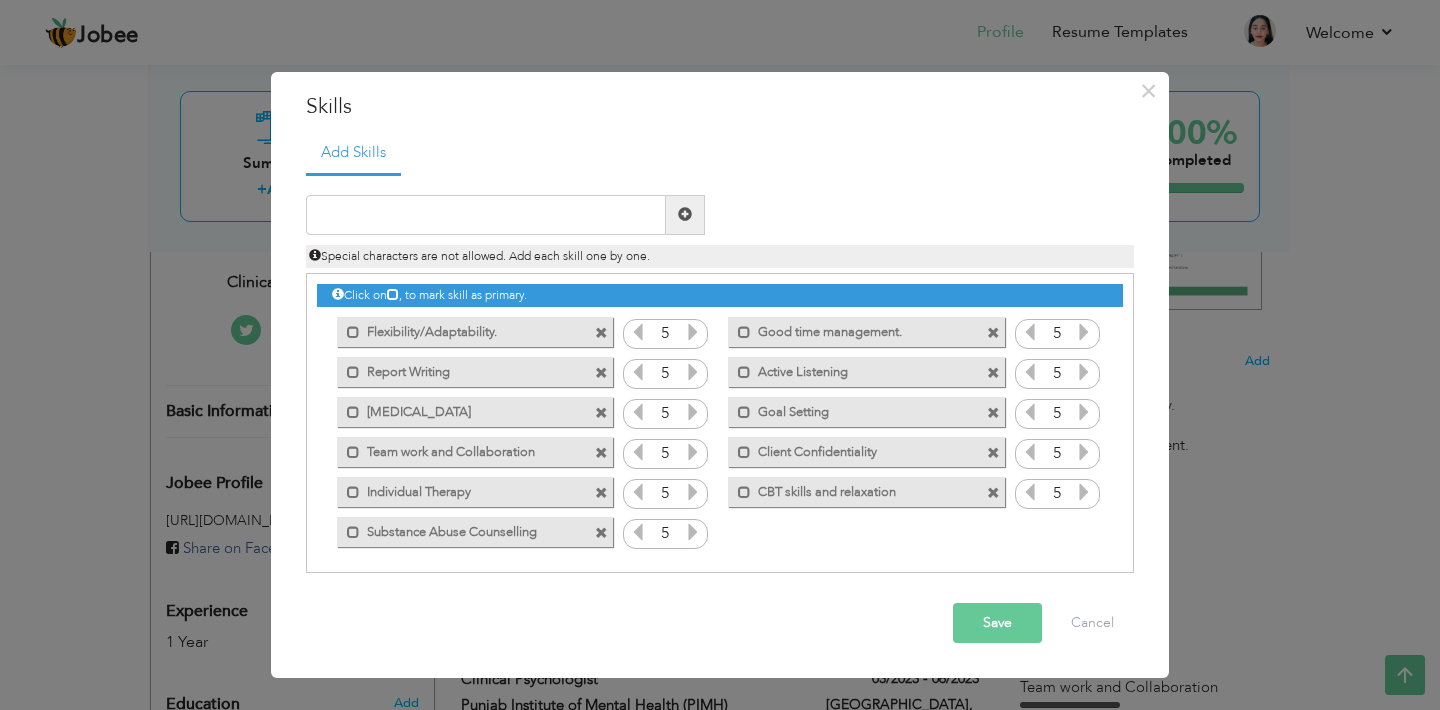 click at bounding box center (993, 413) 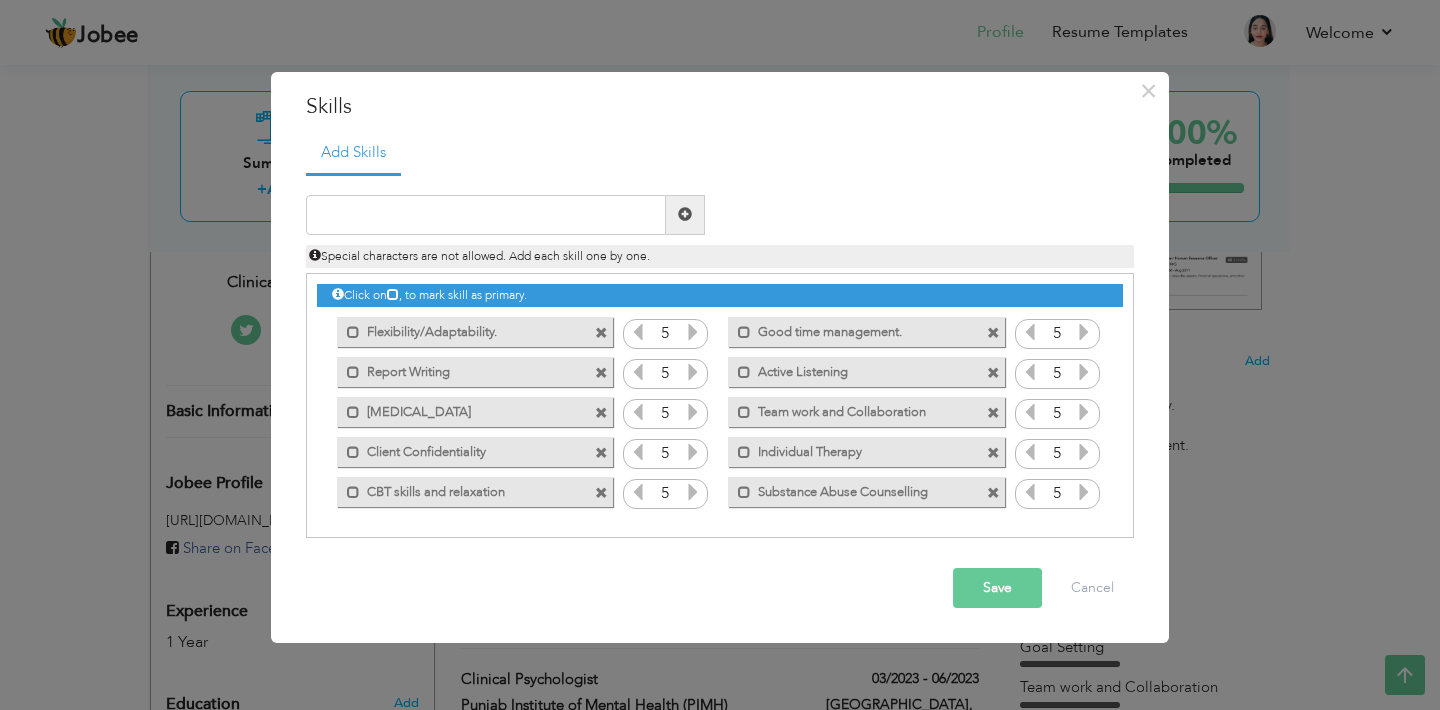 click on "Good time management." at bounding box center [852, 329] 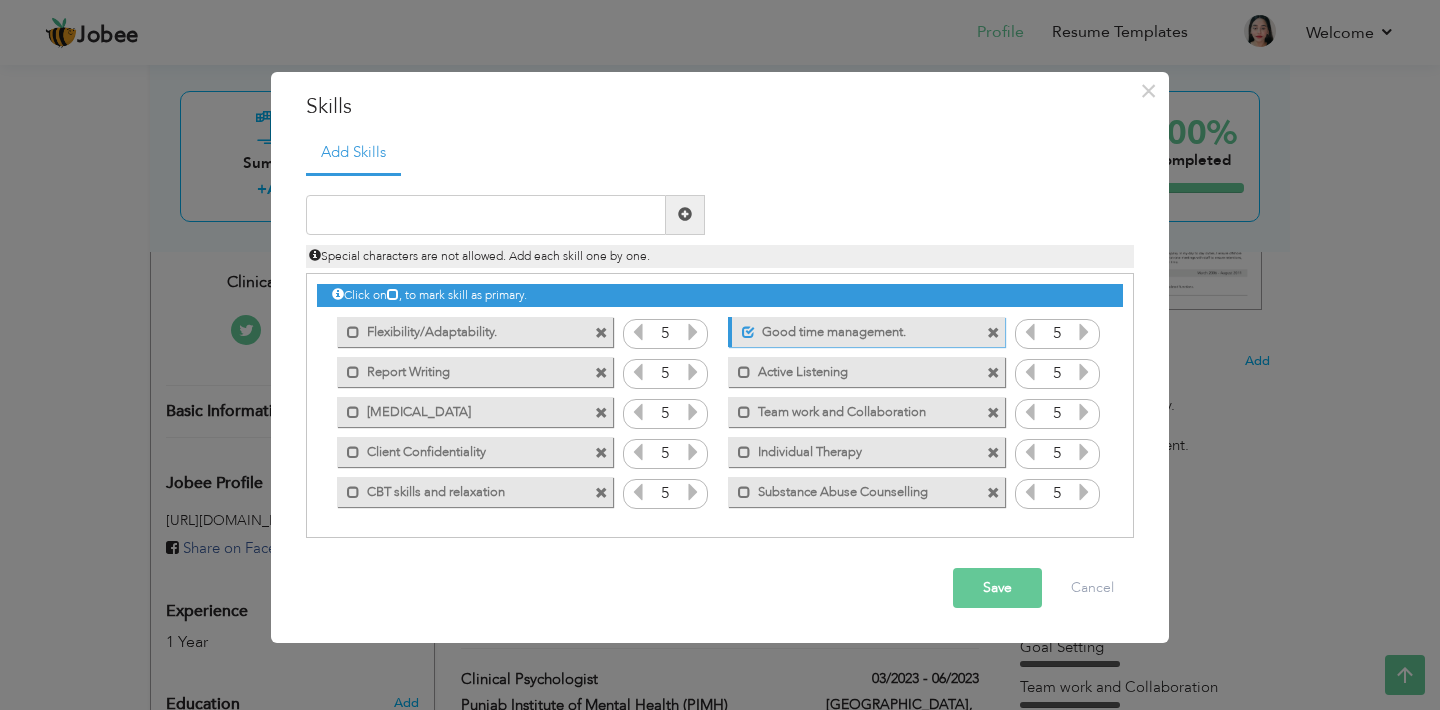 click on "Good time management." at bounding box center [854, 329] 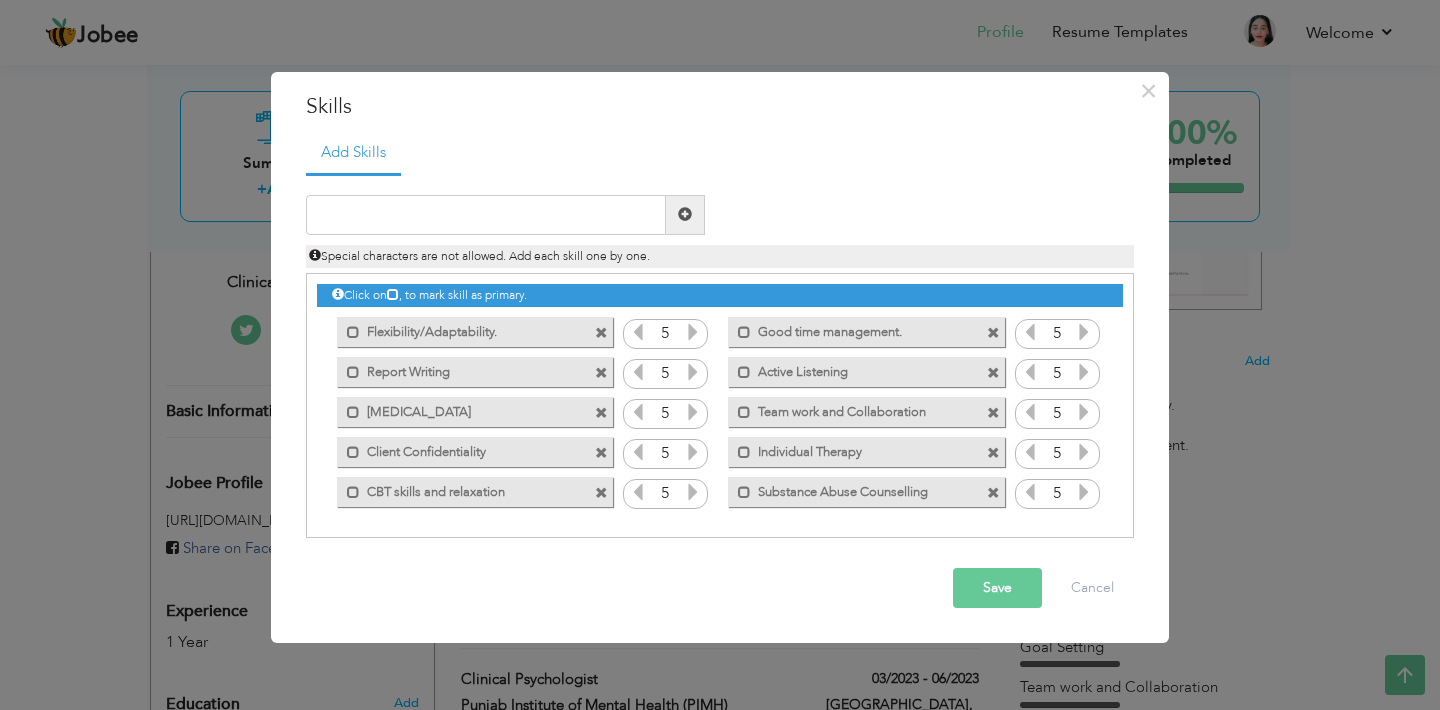 click on "Good time management." at bounding box center (852, 329) 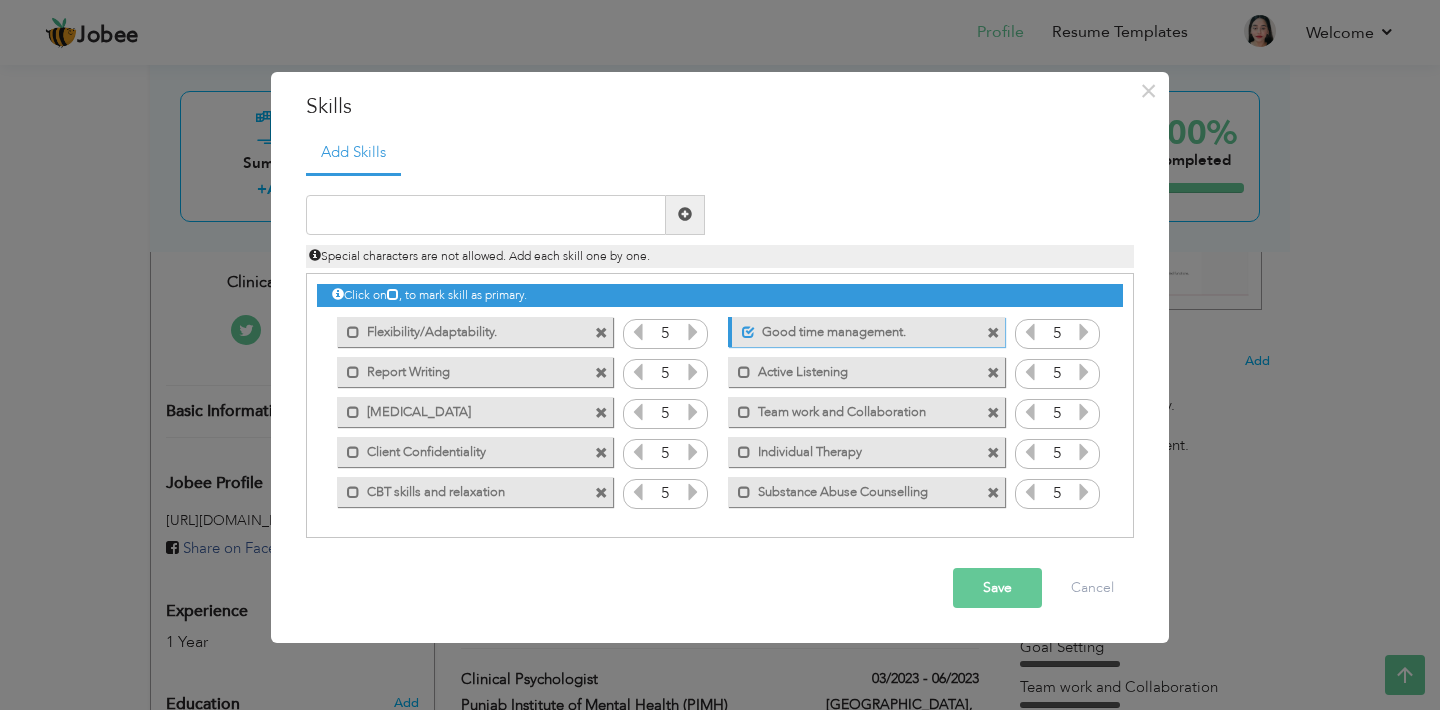 click at bounding box center [748, 332] 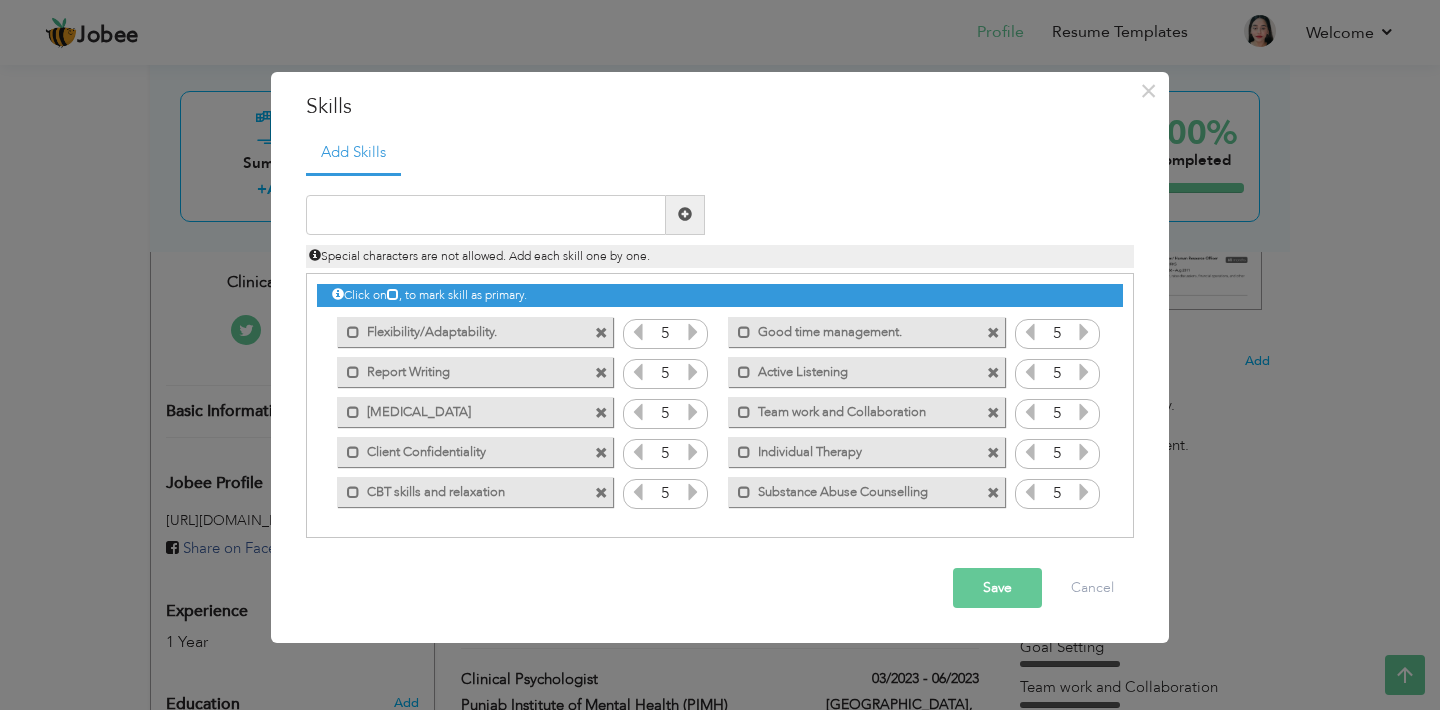 click at bounding box center [993, 373] 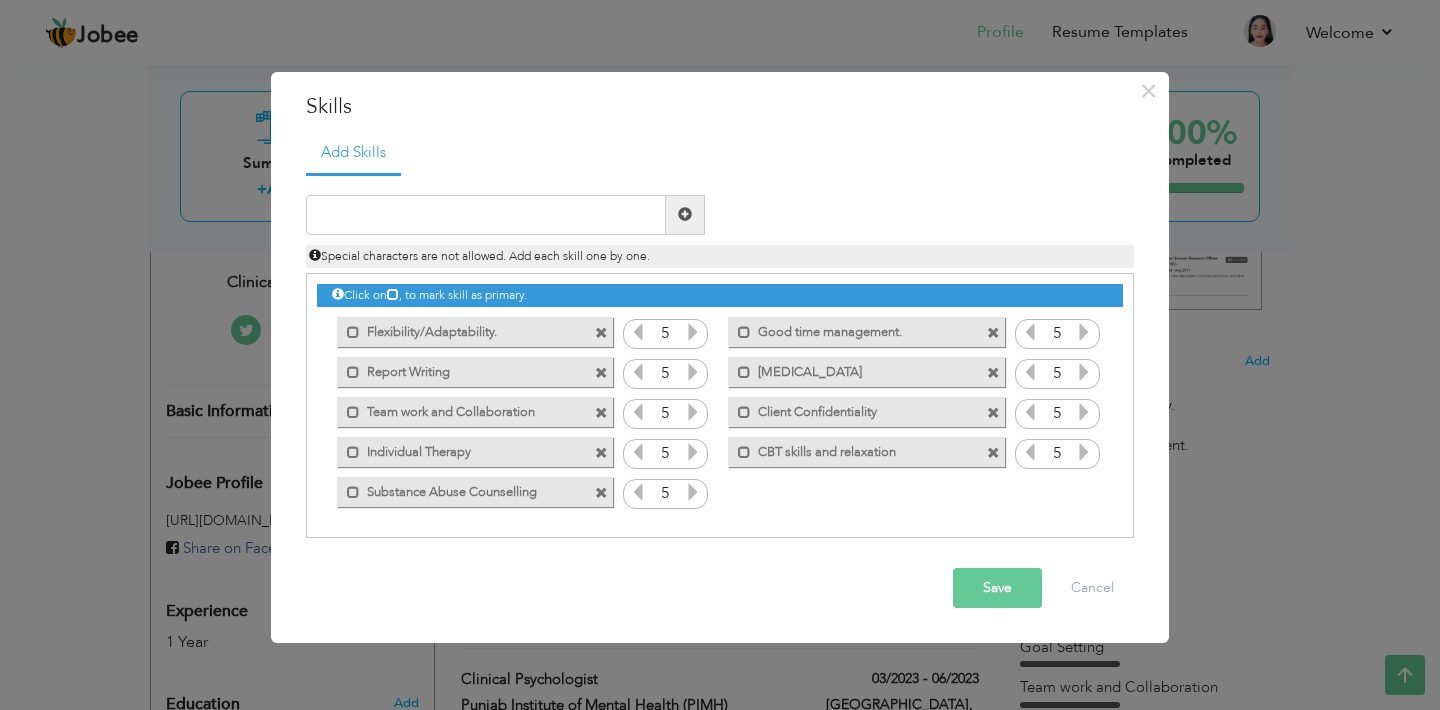 click on "Save" at bounding box center [997, 588] 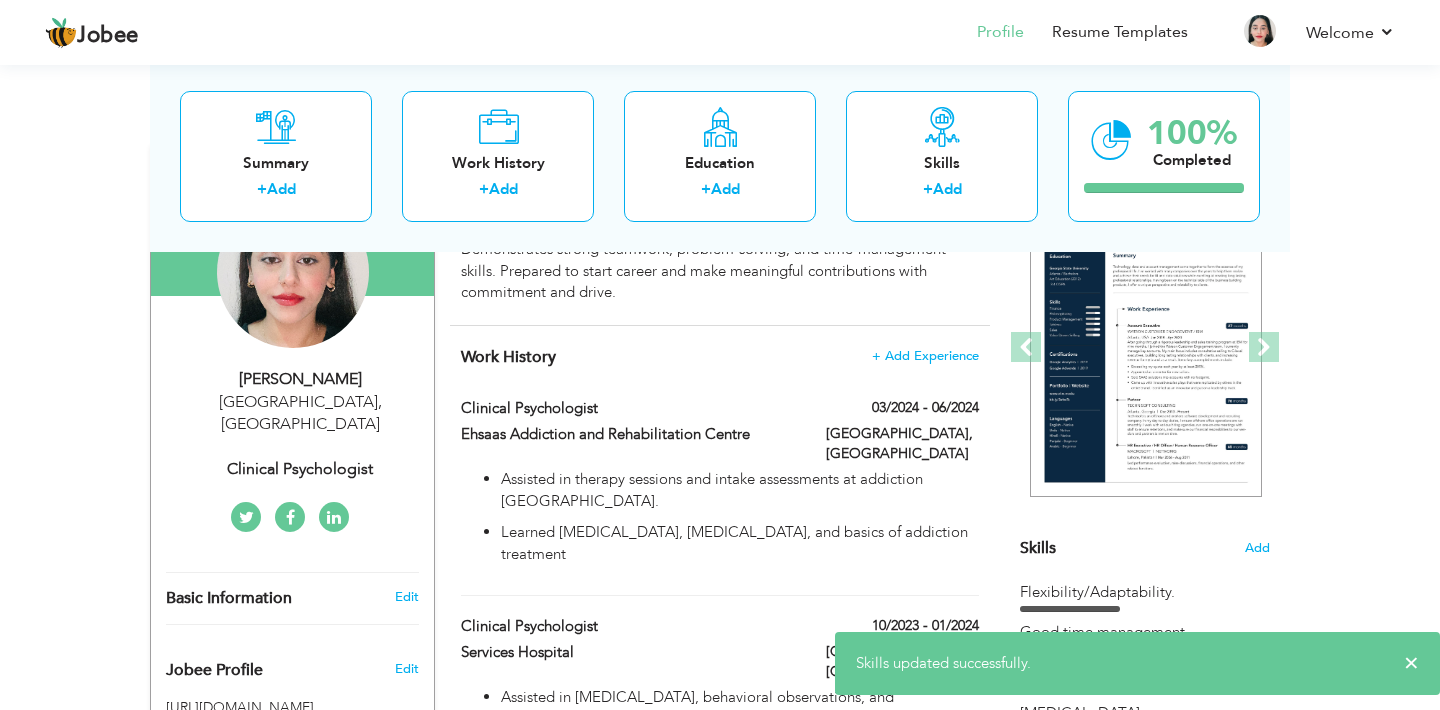 scroll, scrollTop: 230, scrollLeft: 0, axis: vertical 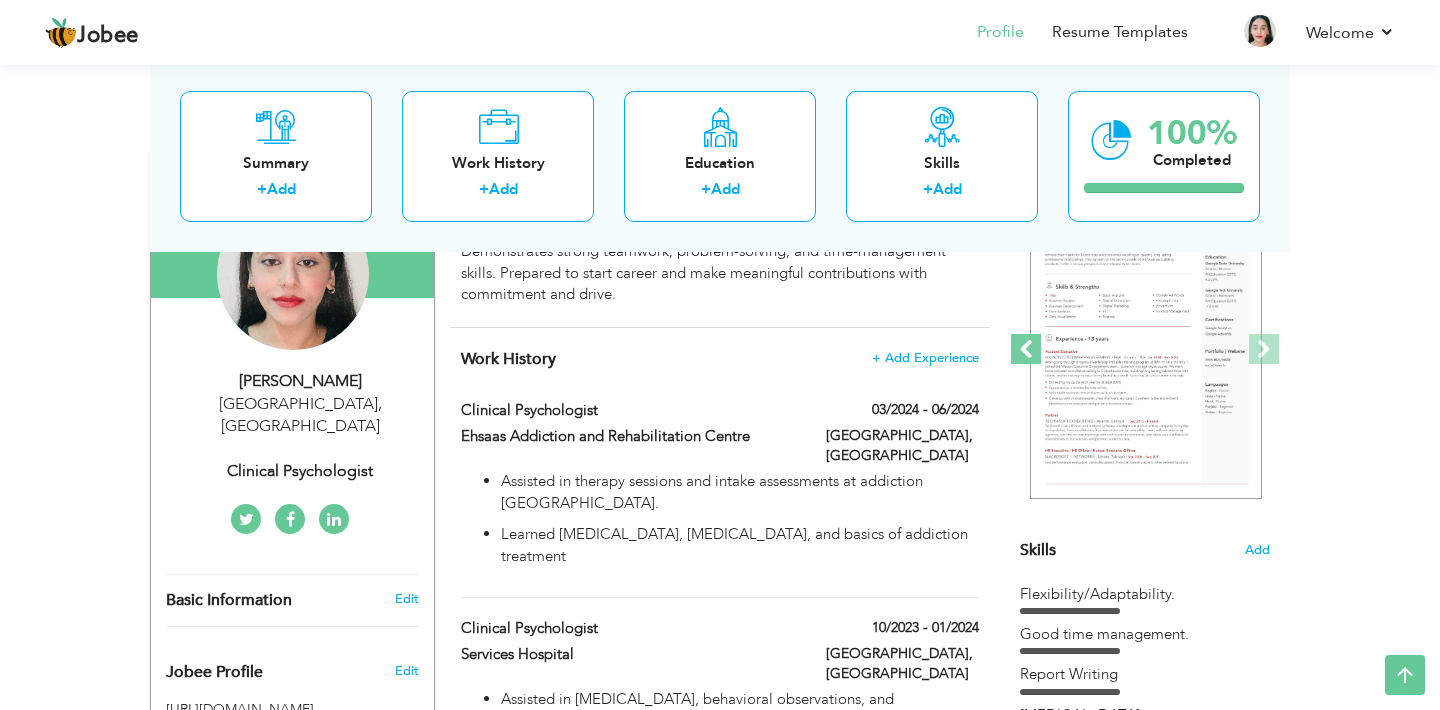 click at bounding box center [1026, 349] 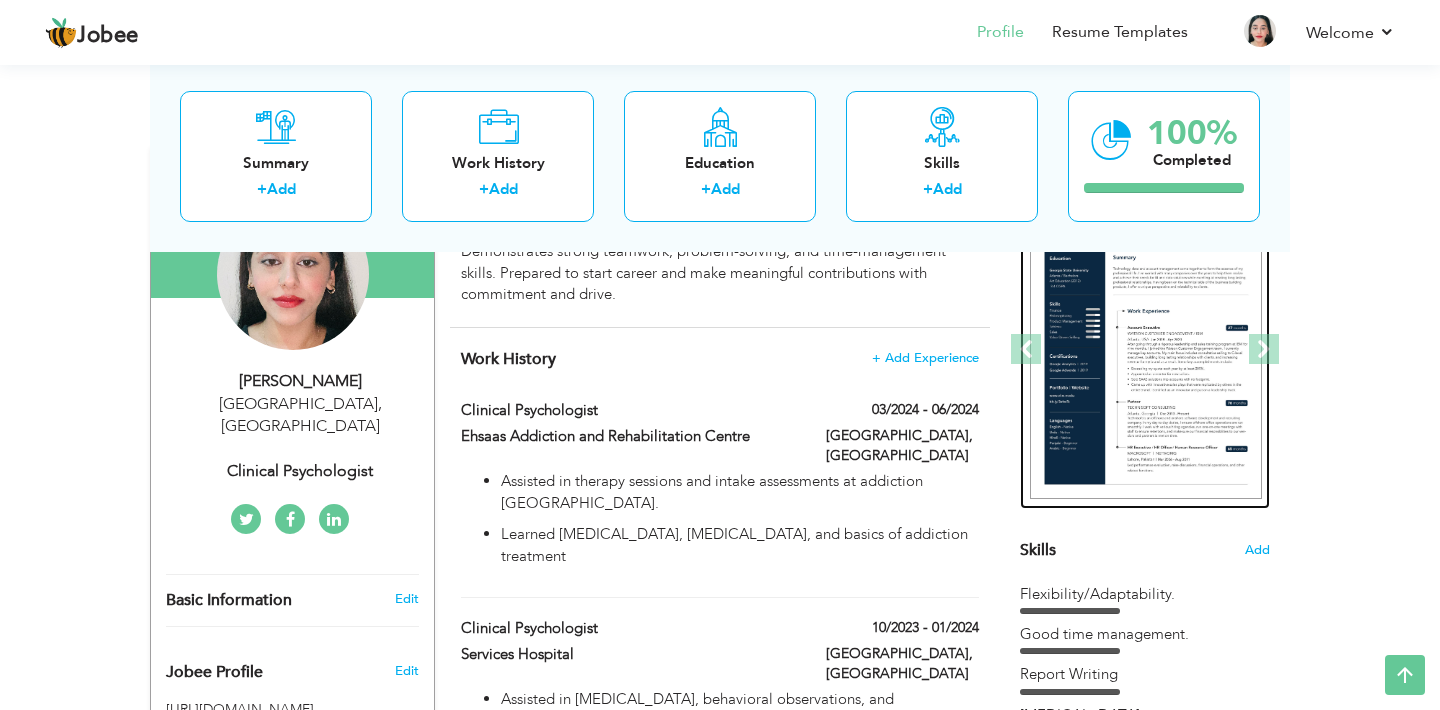 click at bounding box center (1146, 350) 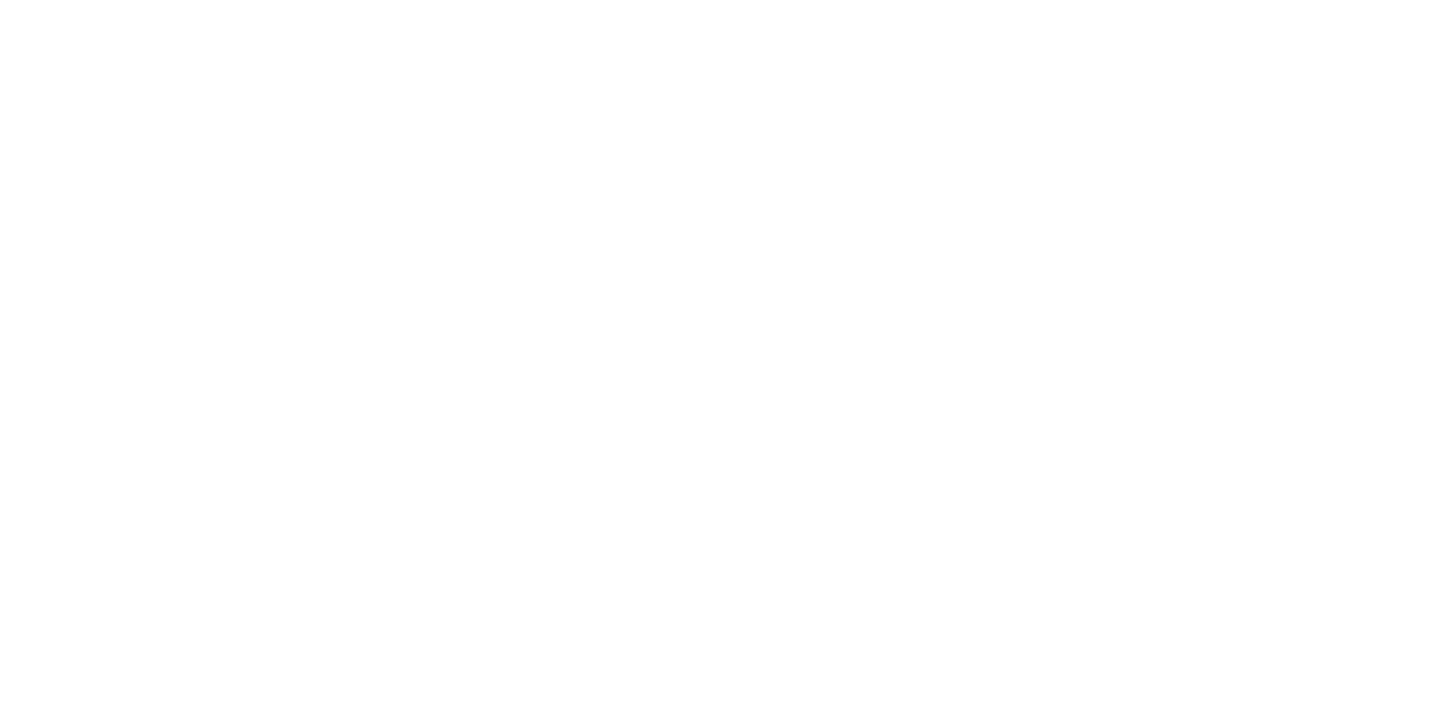 scroll, scrollTop: 0, scrollLeft: 0, axis: both 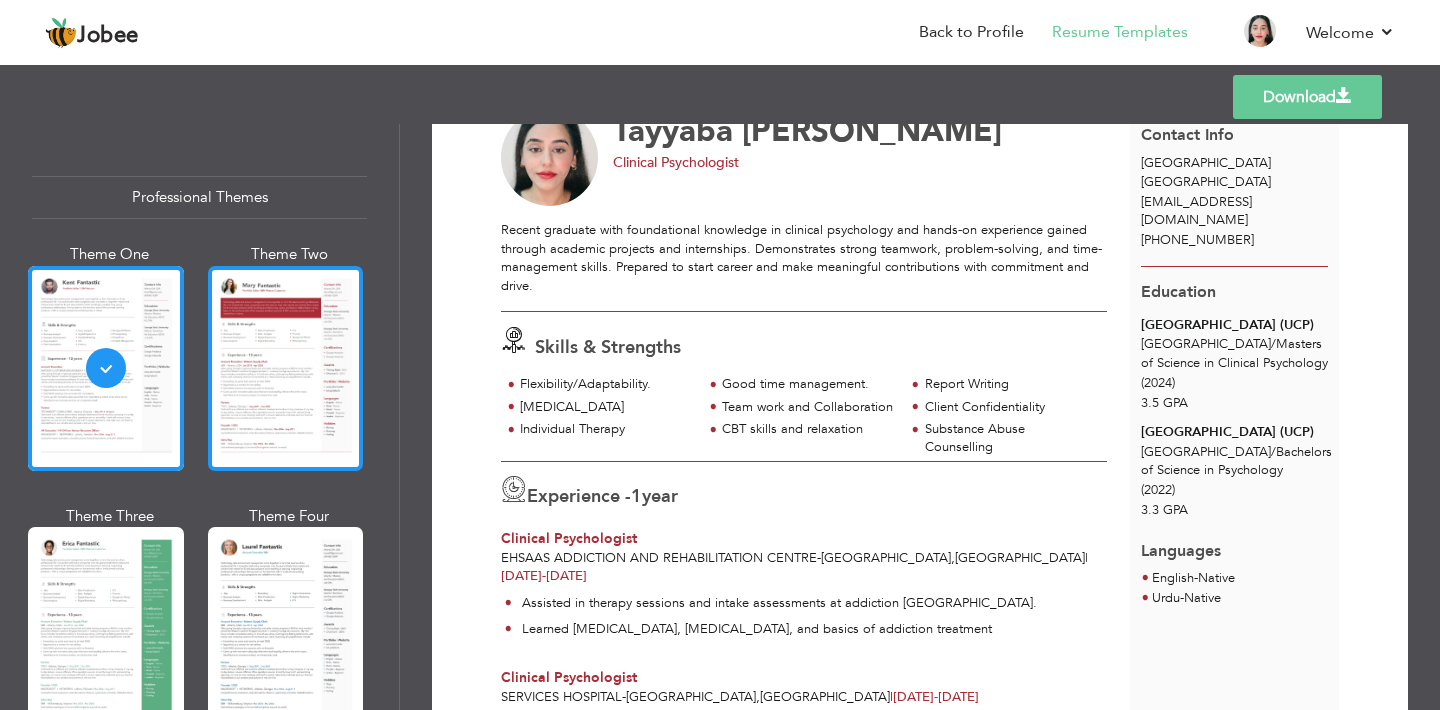click at bounding box center [286, 368] 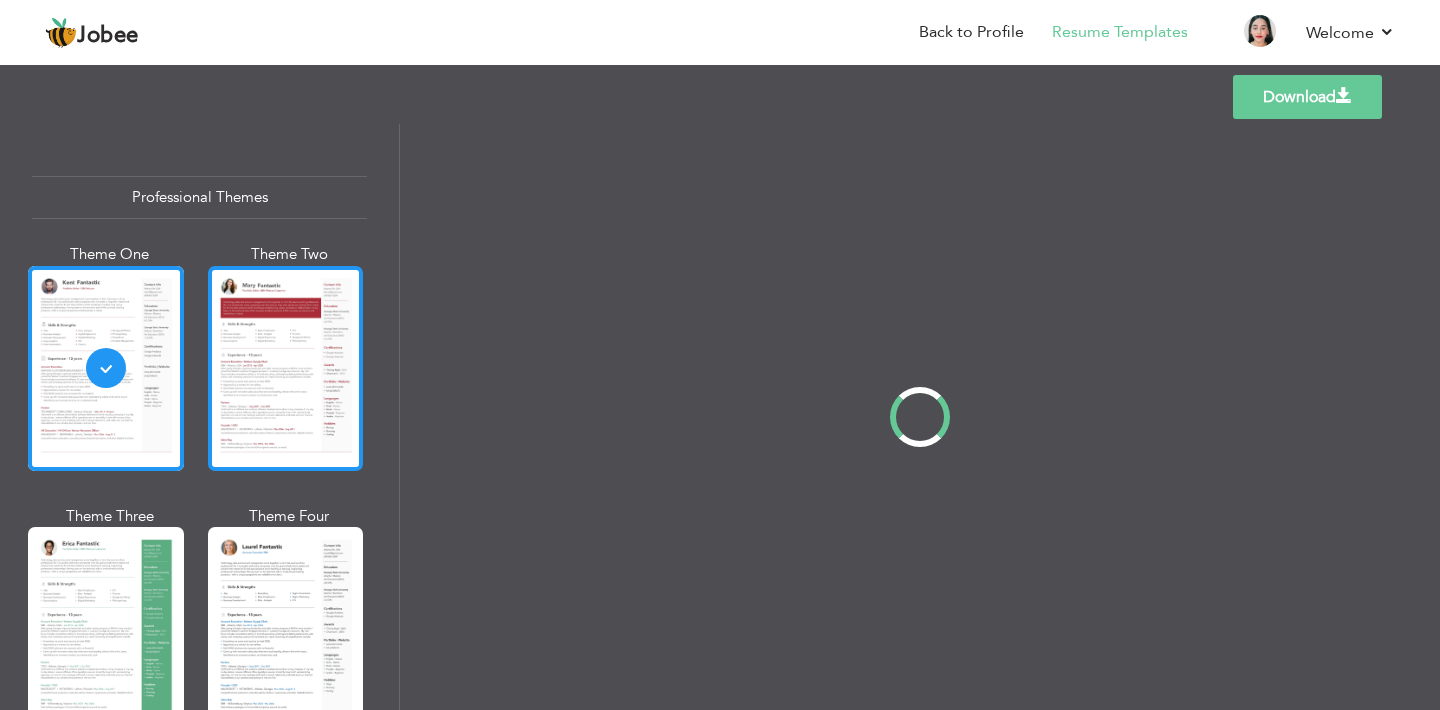scroll, scrollTop: 0, scrollLeft: 0, axis: both 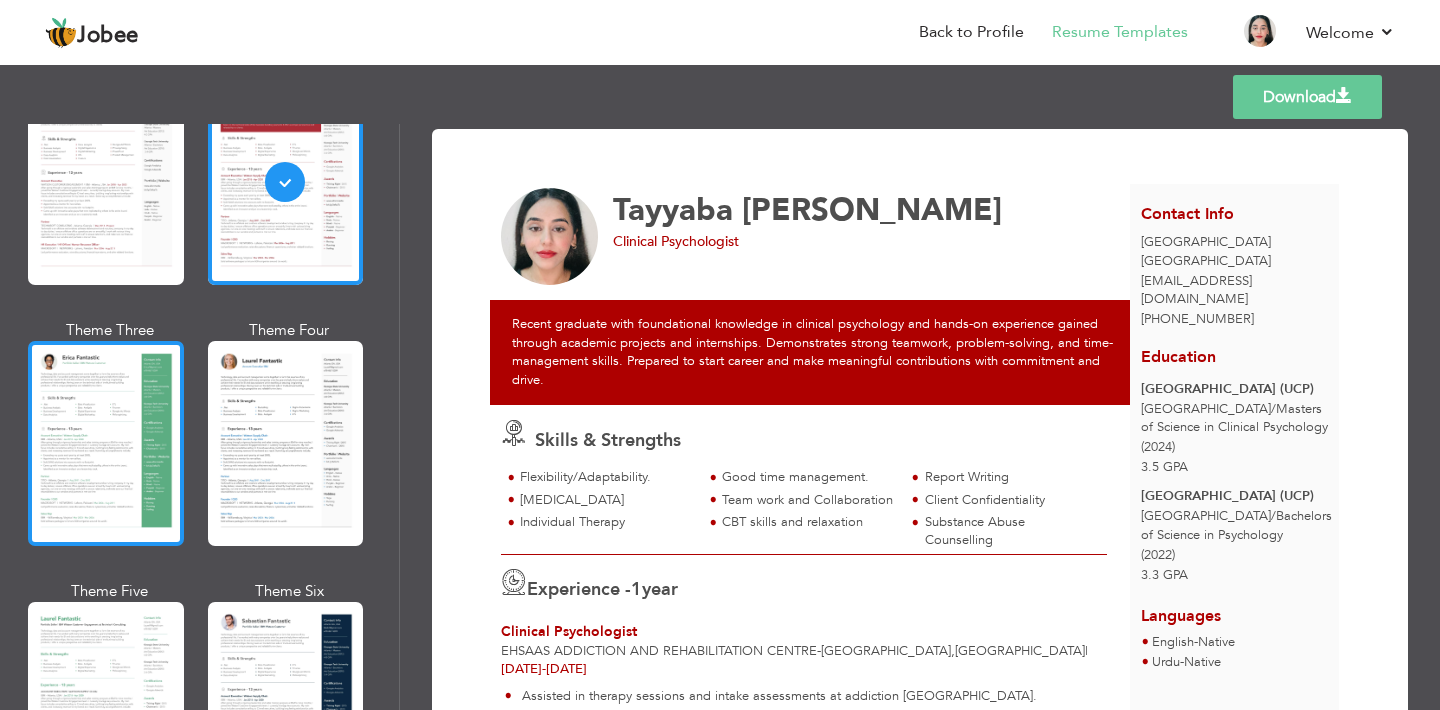 click at bounding box center (106, 443) 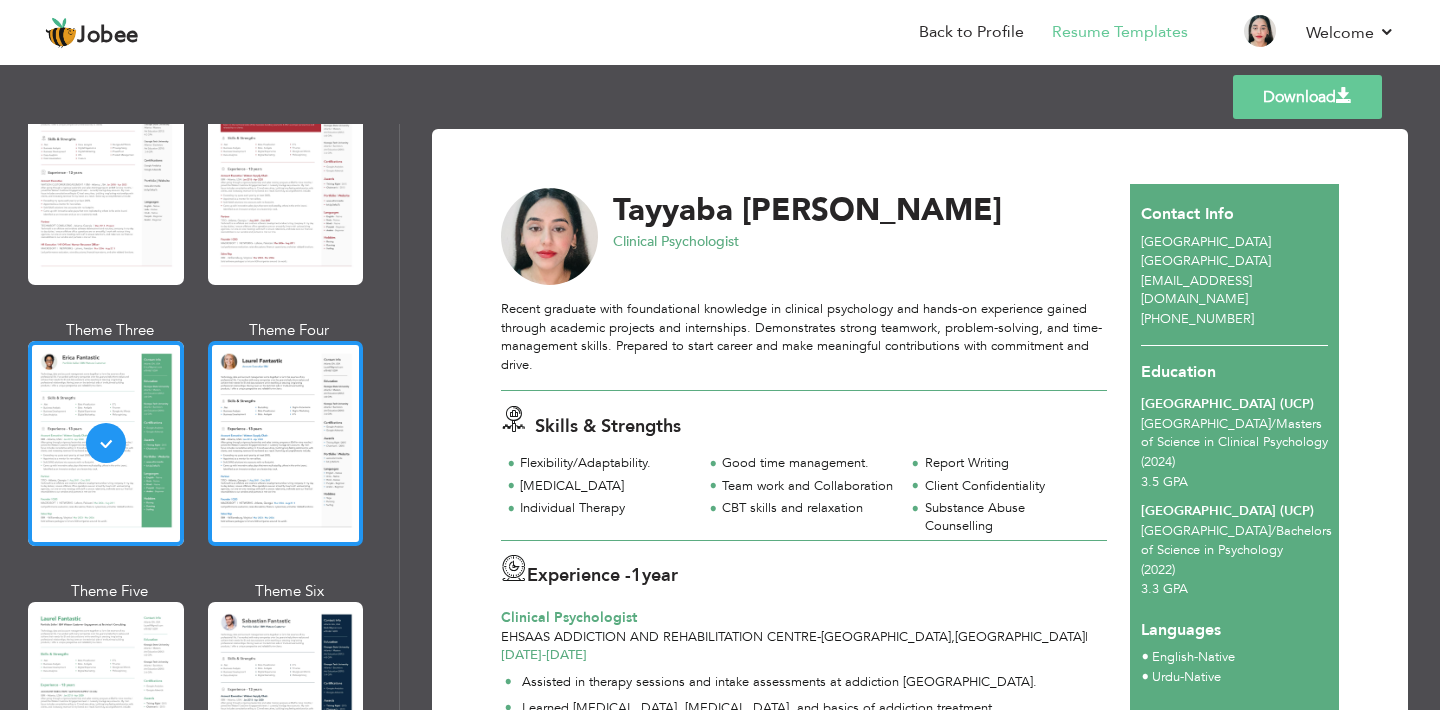 click at bounding box center (286, 443) 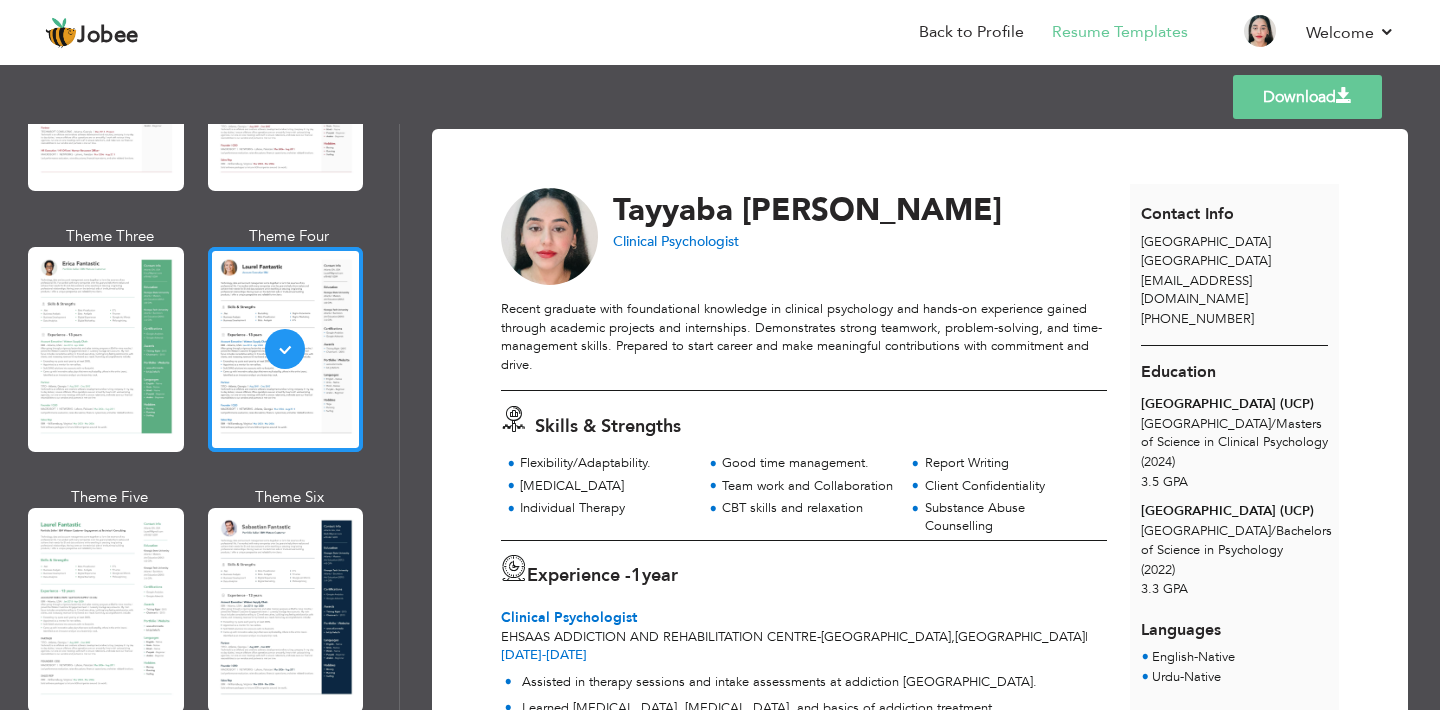 scroll, scrollTop: 286, scrollLeft: 0, axis: vertical 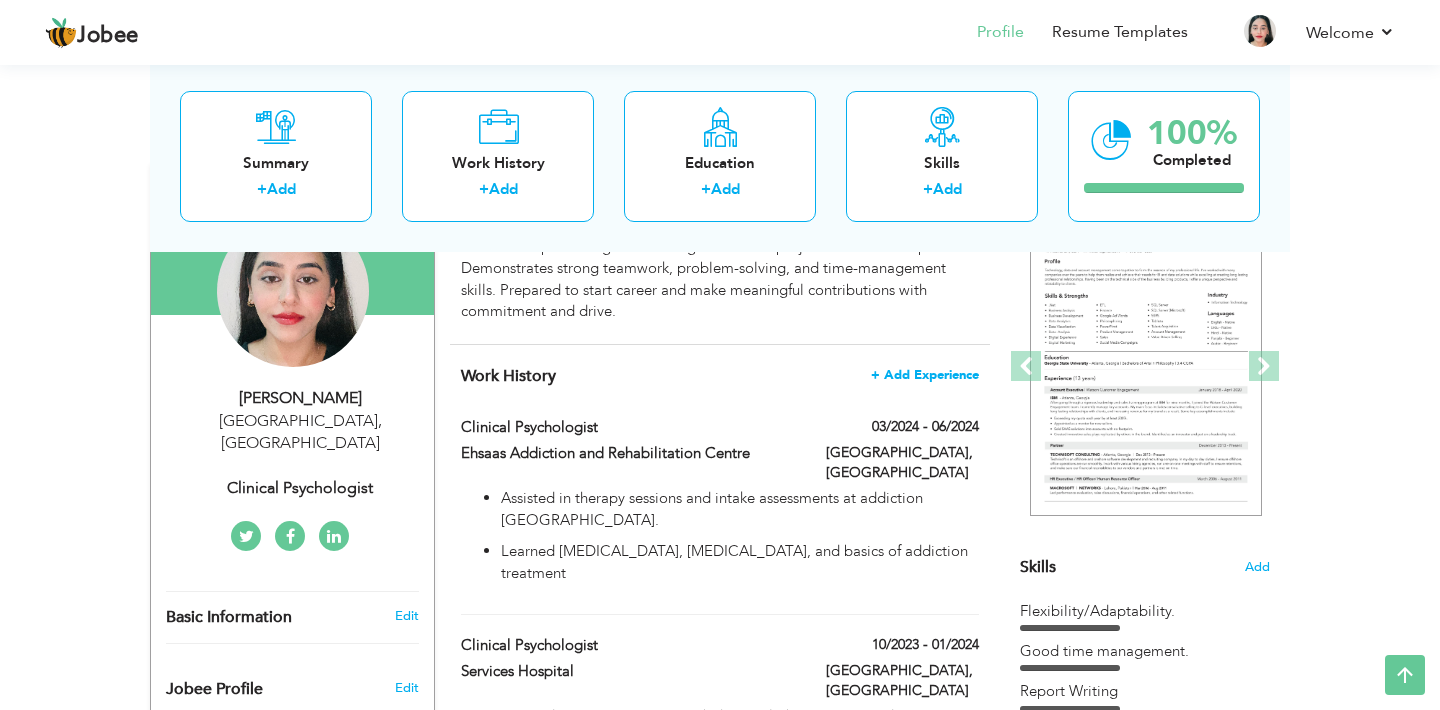click on "+ Add Experience" at bounding box center [925, 375] 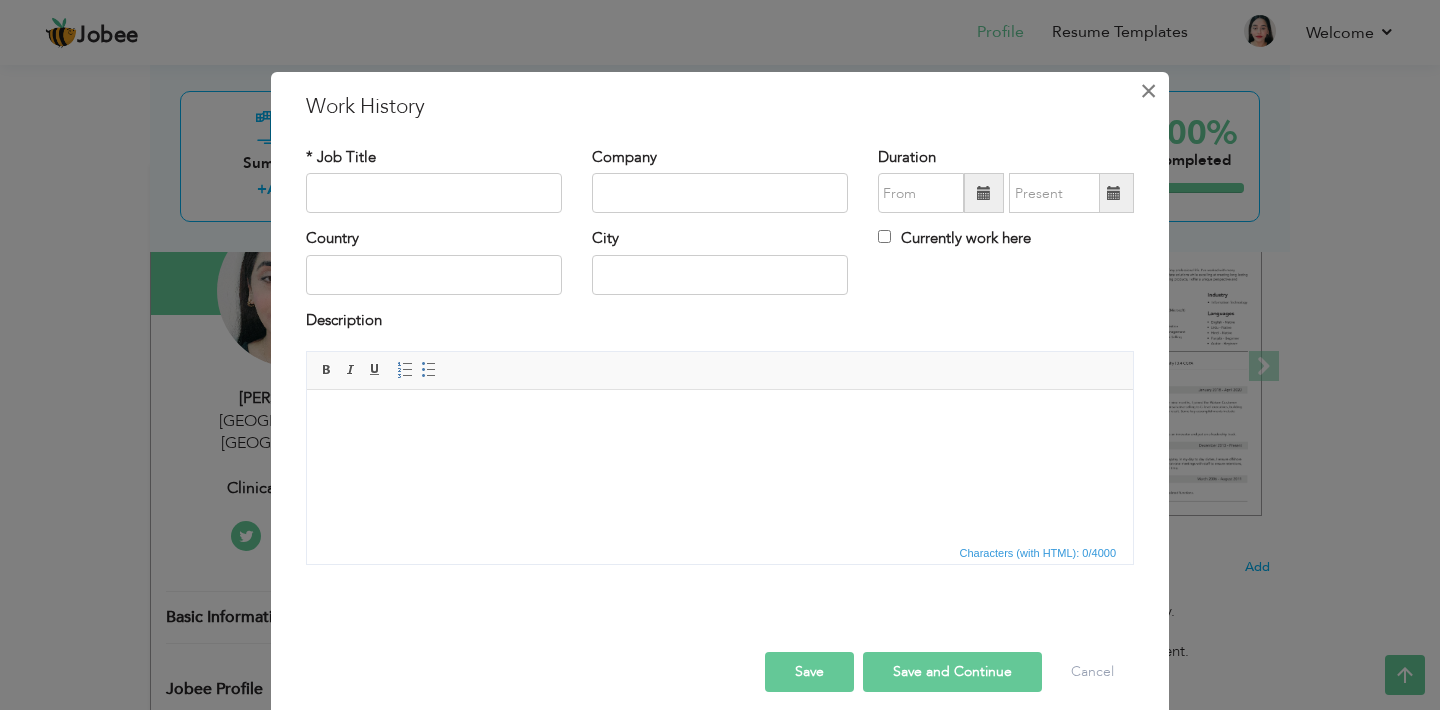 click on "×" at bounding box center [1148, 91] 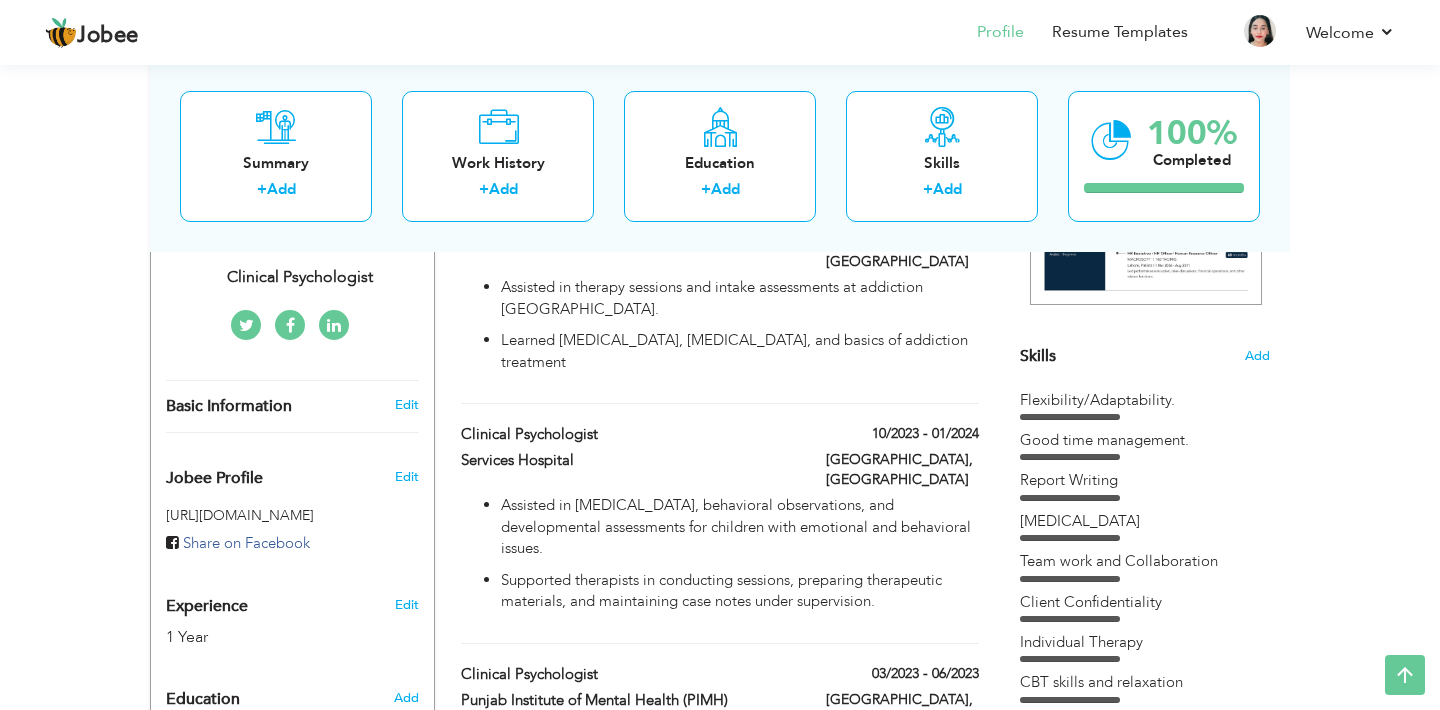scroll, scrollTop: 452, scrollLeft: 0, axis: vertical 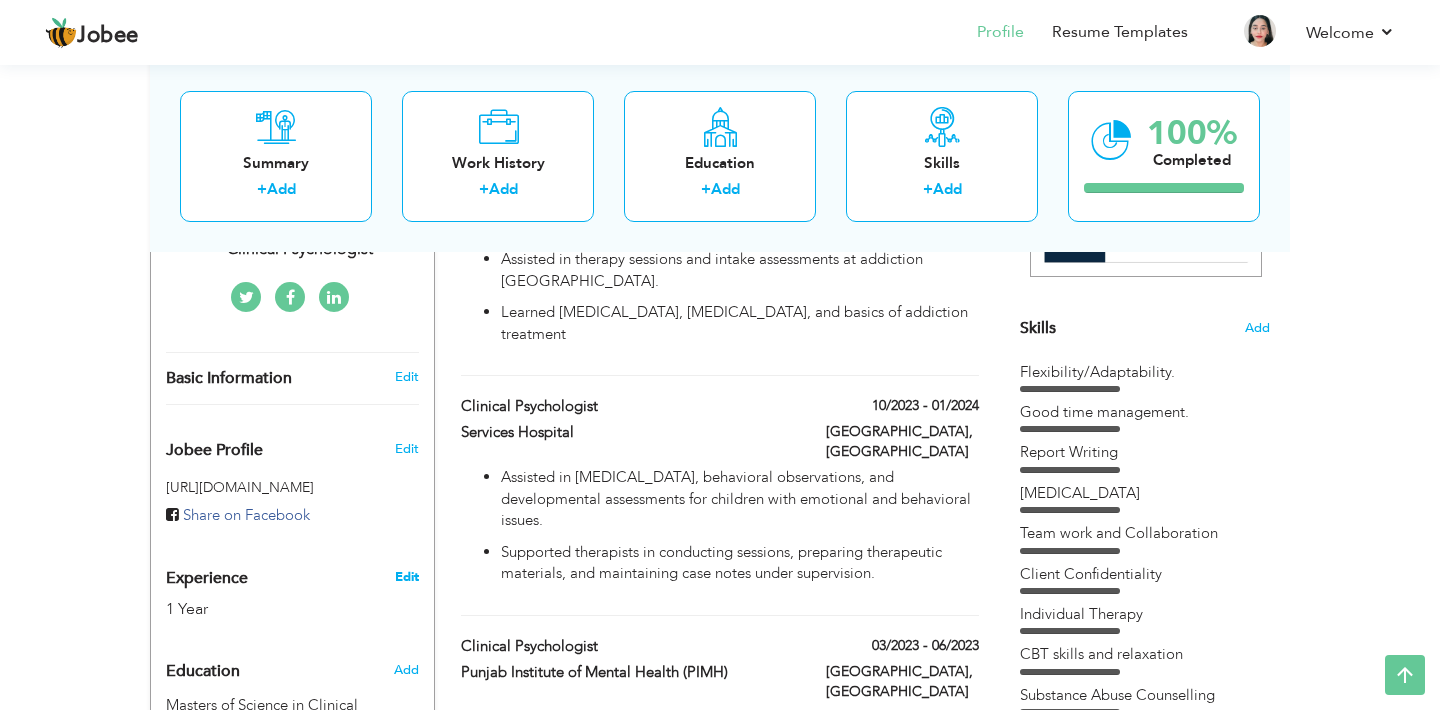 click on "Edit" at bounding box center (407, 577) 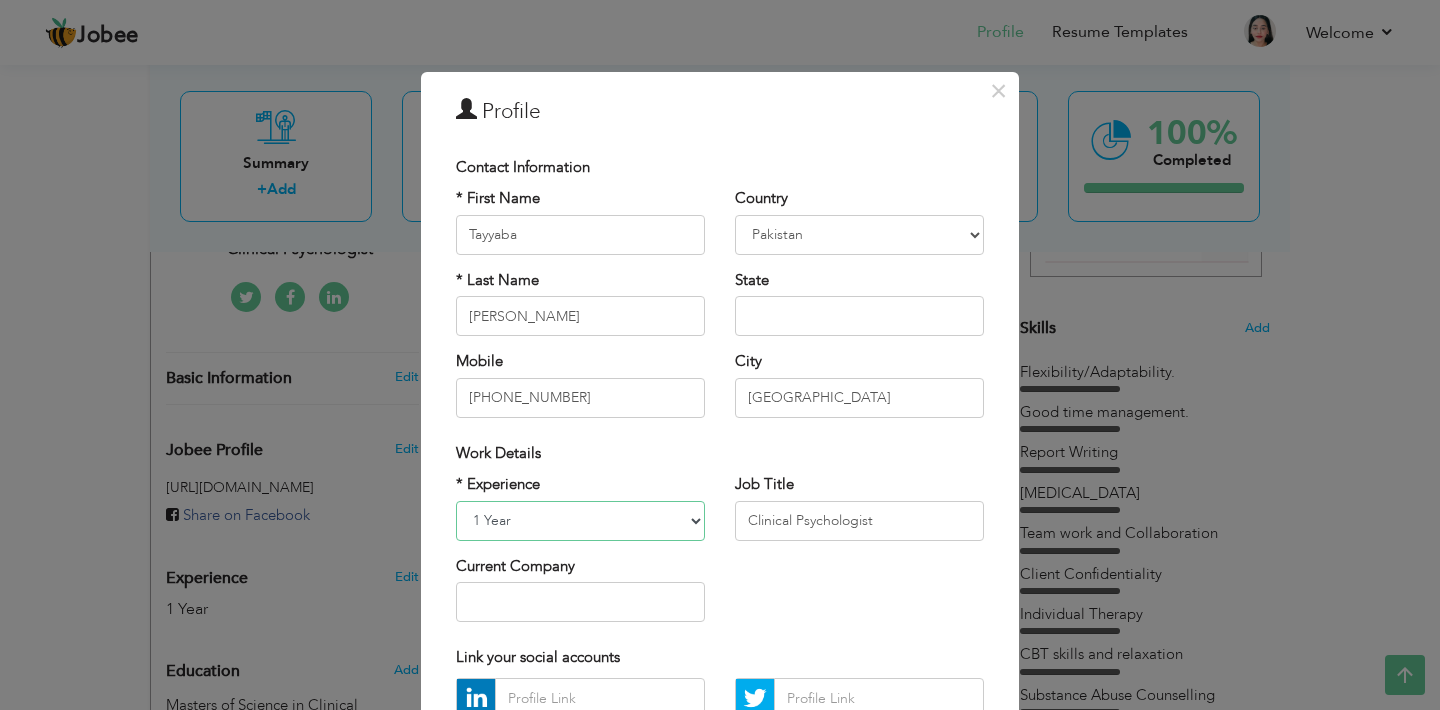 click on "Entry Level Less than 1 Year 1 Year 2 Years 3 Years 4 Years 5 Years 6 Years 7 Years 8 Years 9 Years 10 Years 11 Years 12 Years 13 Years 14 Years 15 Years 16 Years 17 Years 18 Years 19 Years 20 Years 21 Years 22 Years 23 Years 24 Years 25 Years 26 Years 27 Years 28 Years 29 Years 30 Years 31 Years 32 Years 33 Years 34 Years 35 Years More than 35 Years" at bounding box center (580, 521) 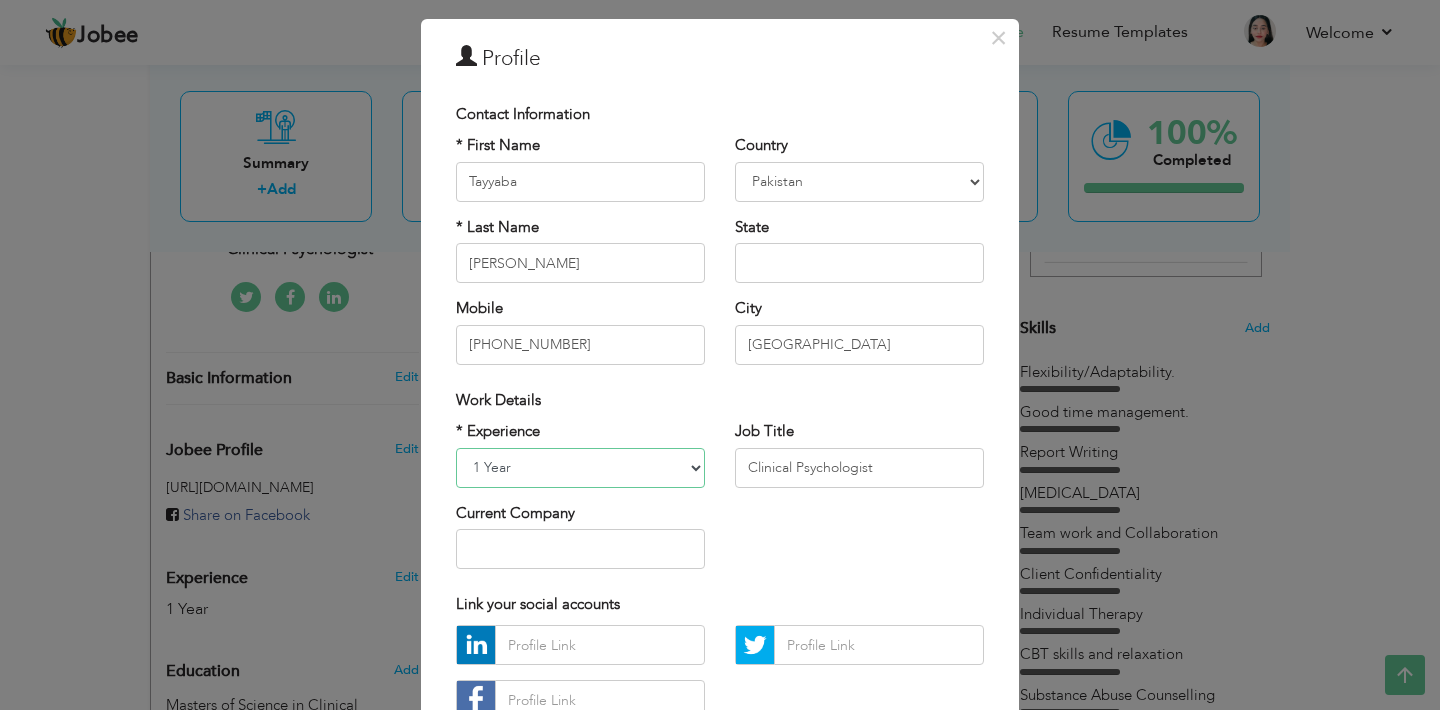 scroll, scrollTop: 0, scrollLeft: 0, axis: both 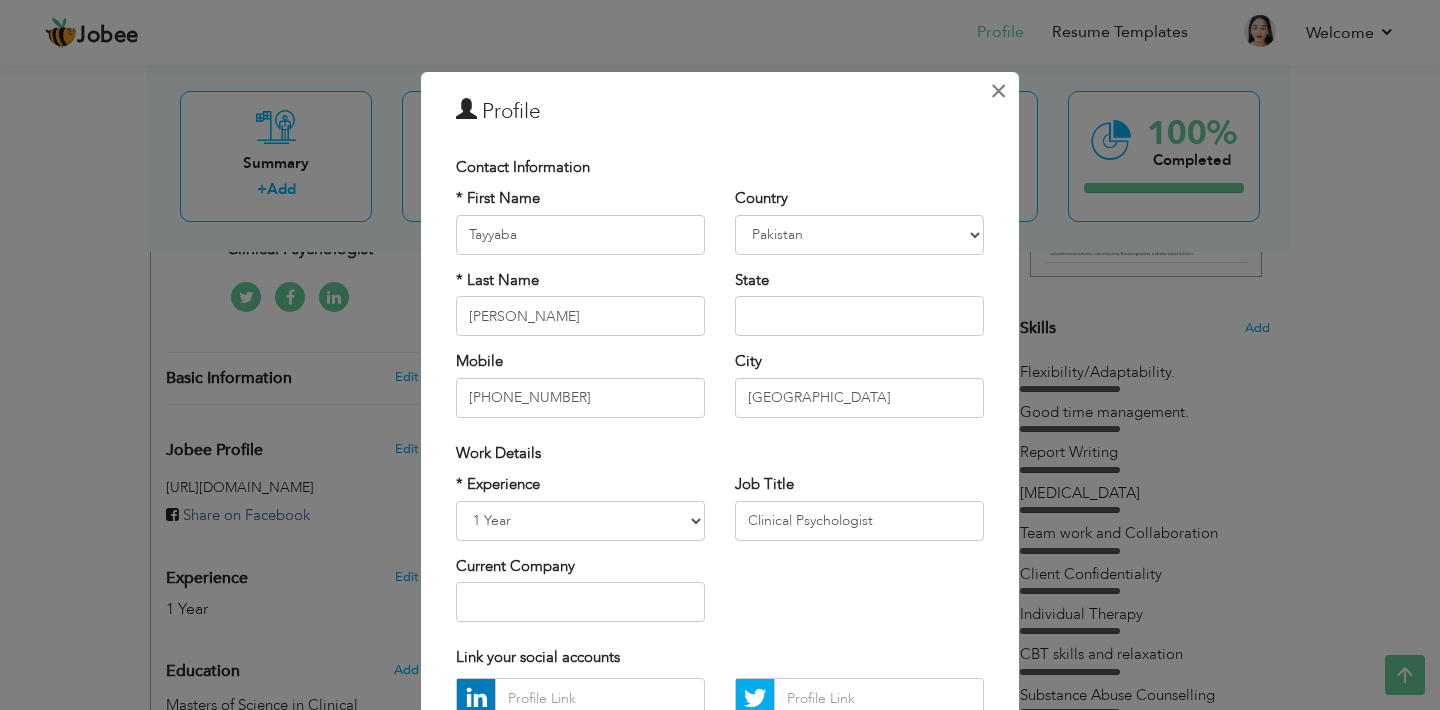 click on "×" at bounding box center (998, 91) 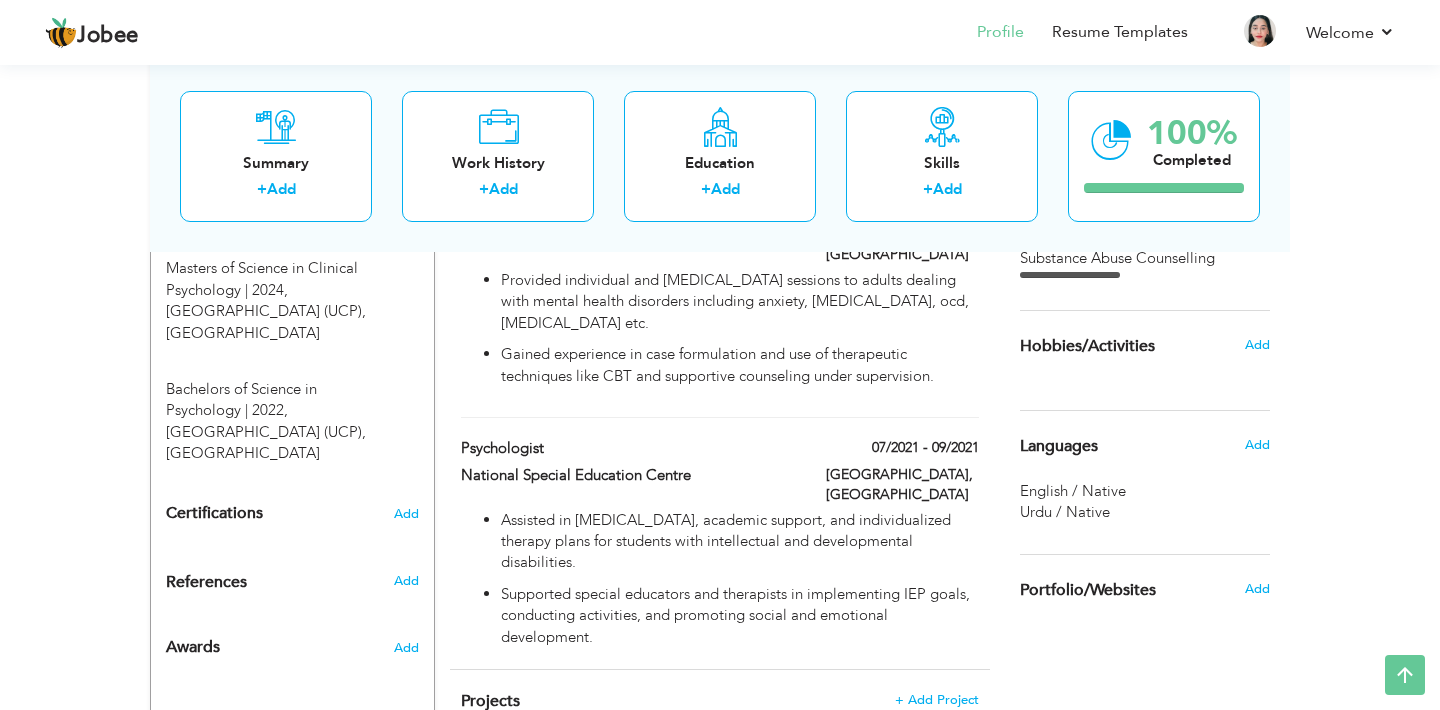 scroll, scrollTop: 893, scrollLeft: 0, axis: vertical 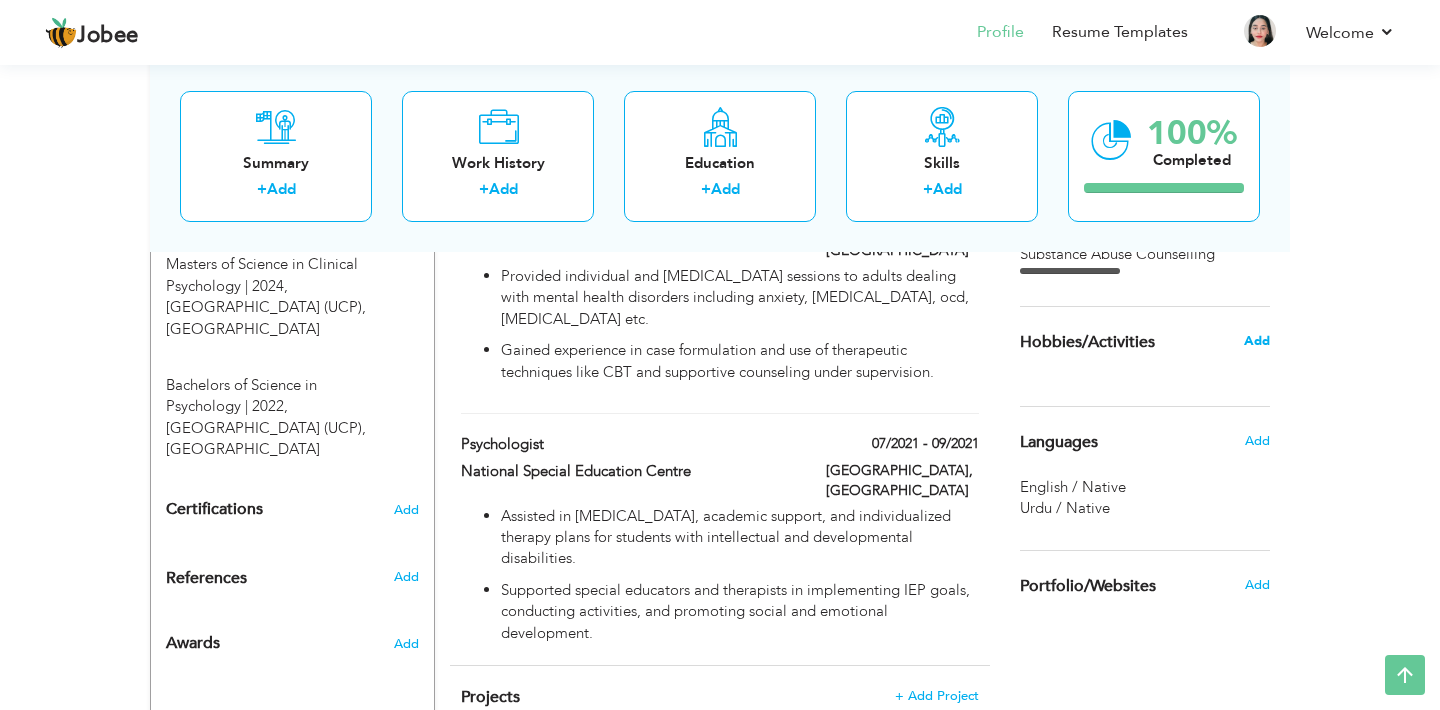 click on "Add" at bounding box center (1257, 341) 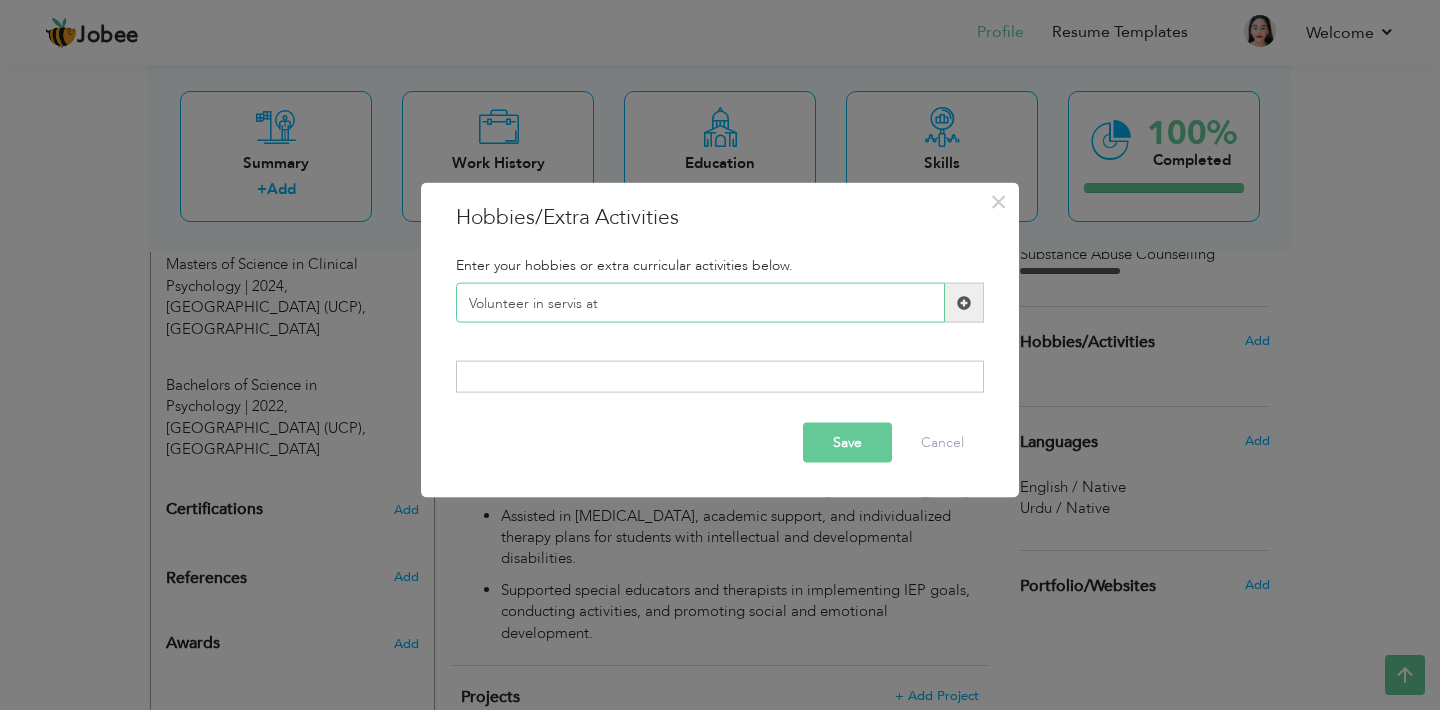 click on "Volunteer in servis at" at bounding box center (700, 303) 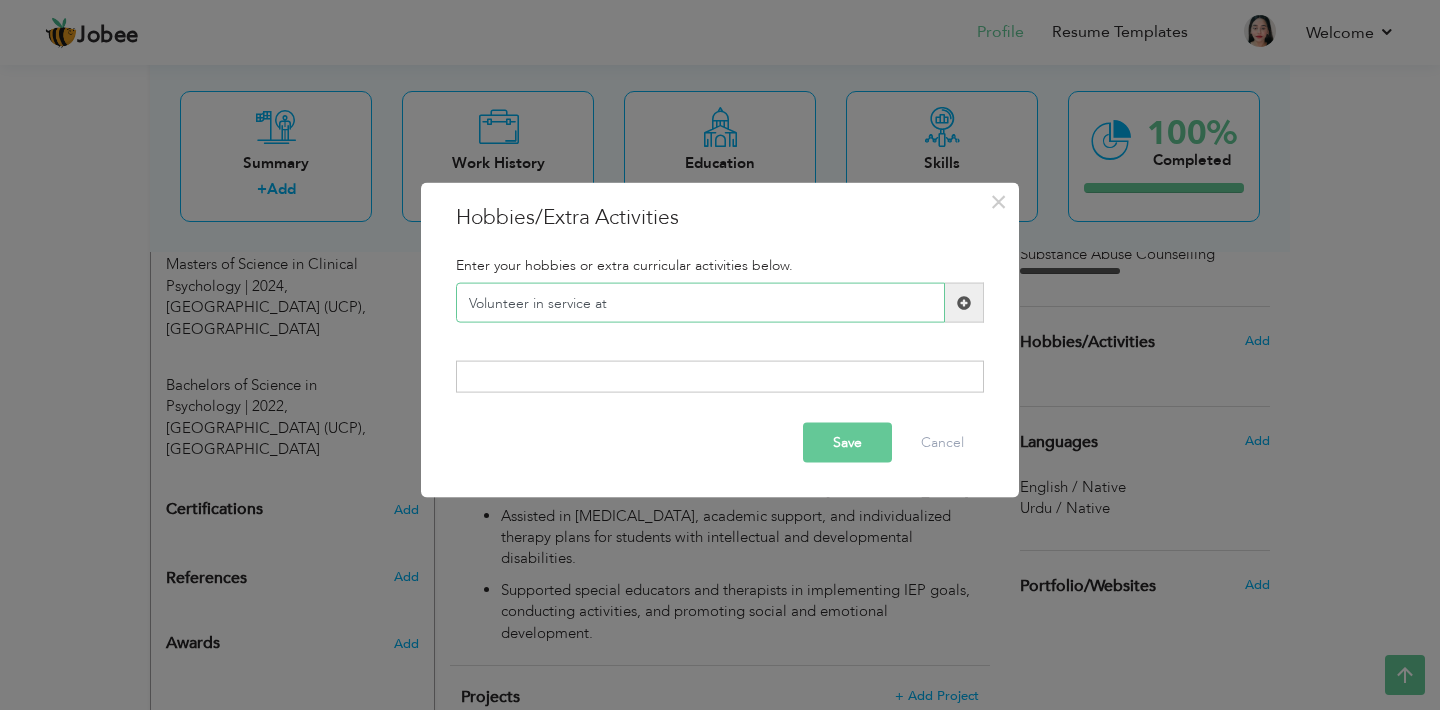 click on "Volunteer in service at" at bounding box center (700, 303) 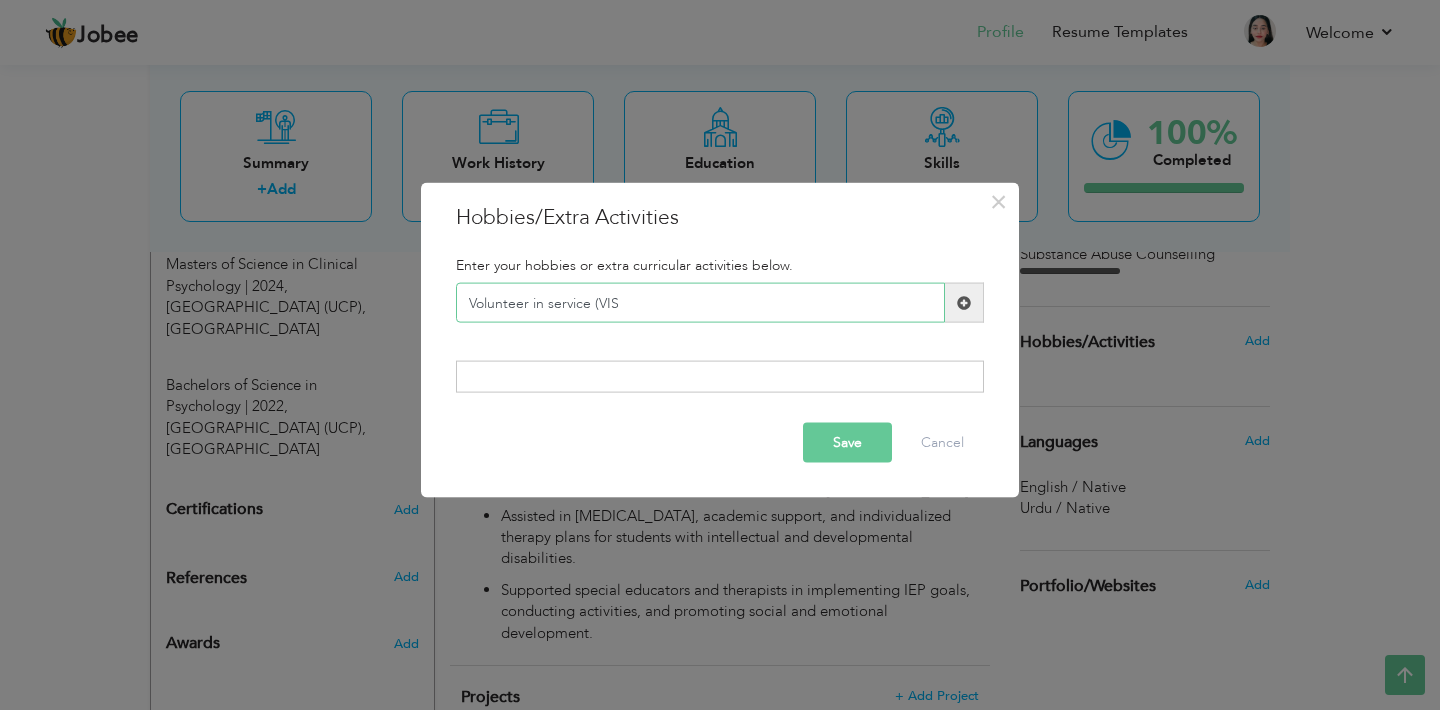 type on "Volunteer in service (VIS" 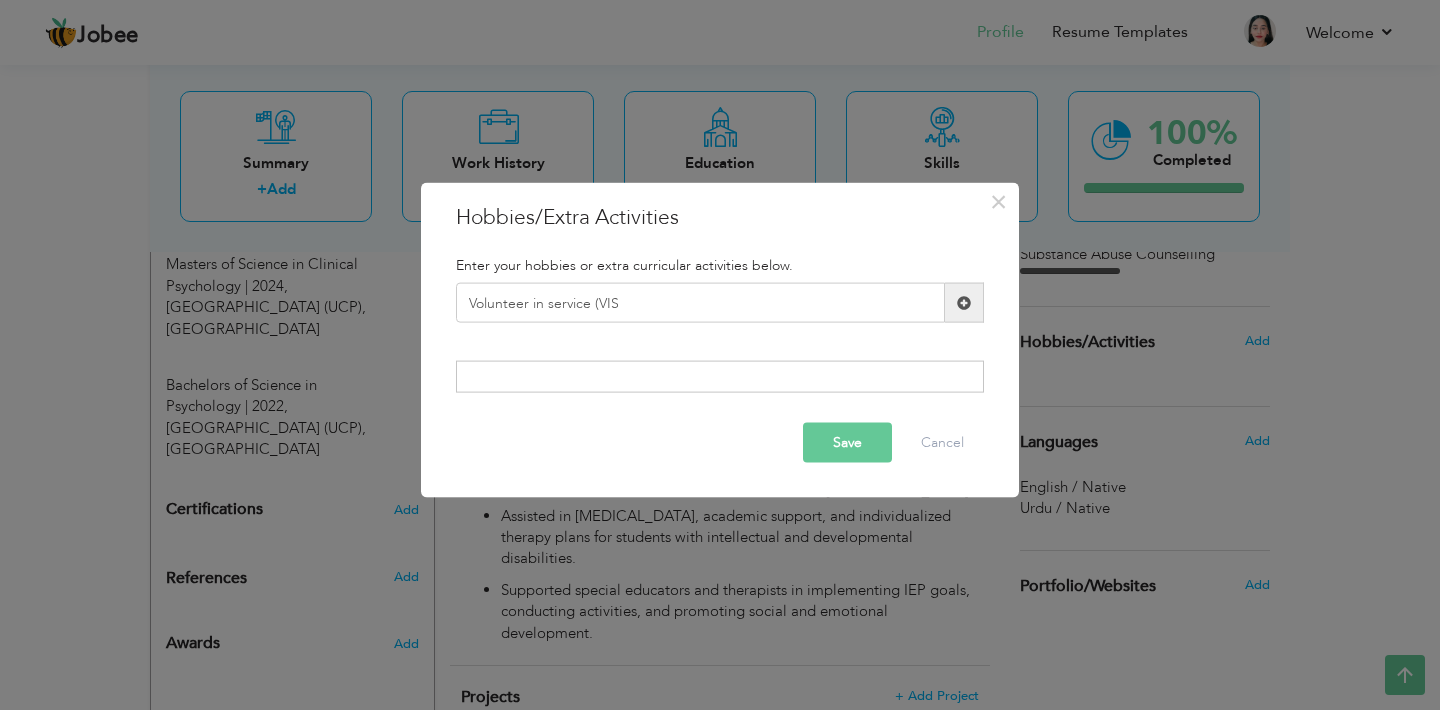 click at bounding box center [720, 376] 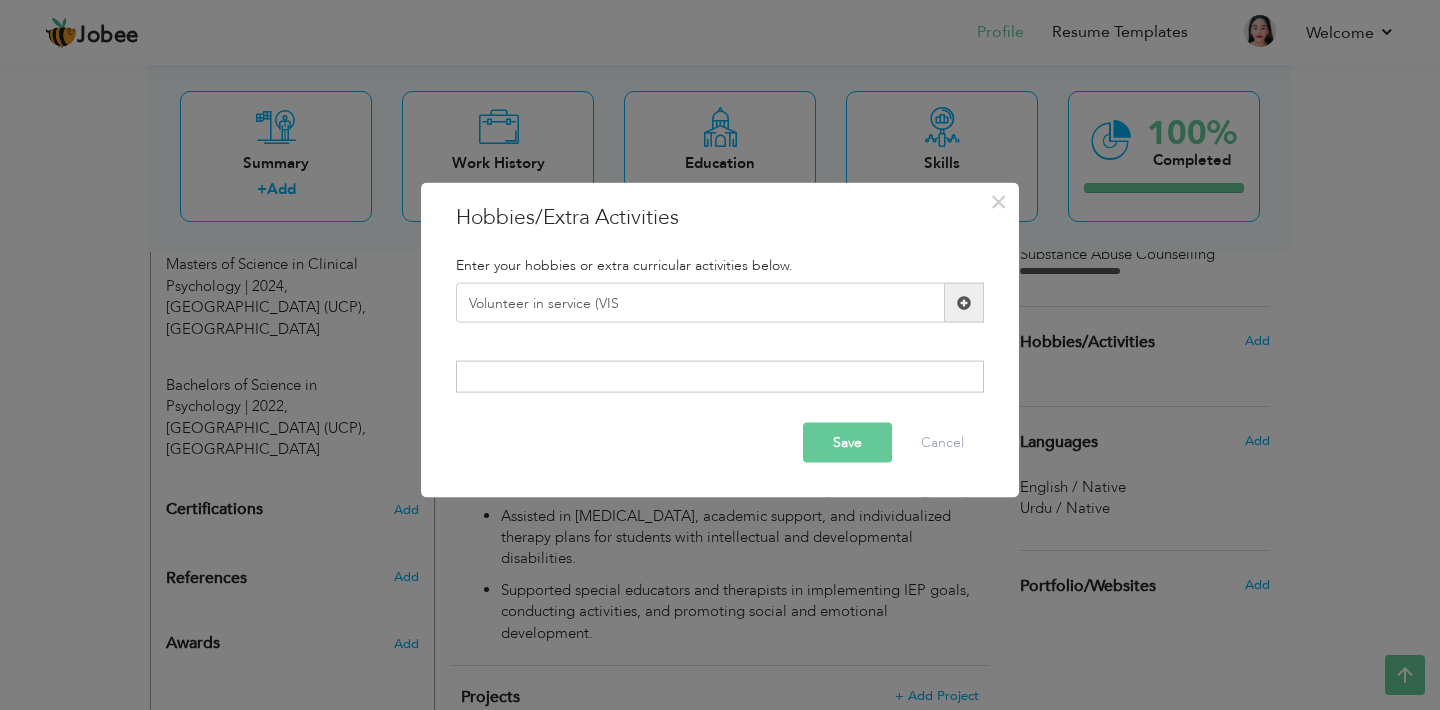 click at bounding box center [720, 376] 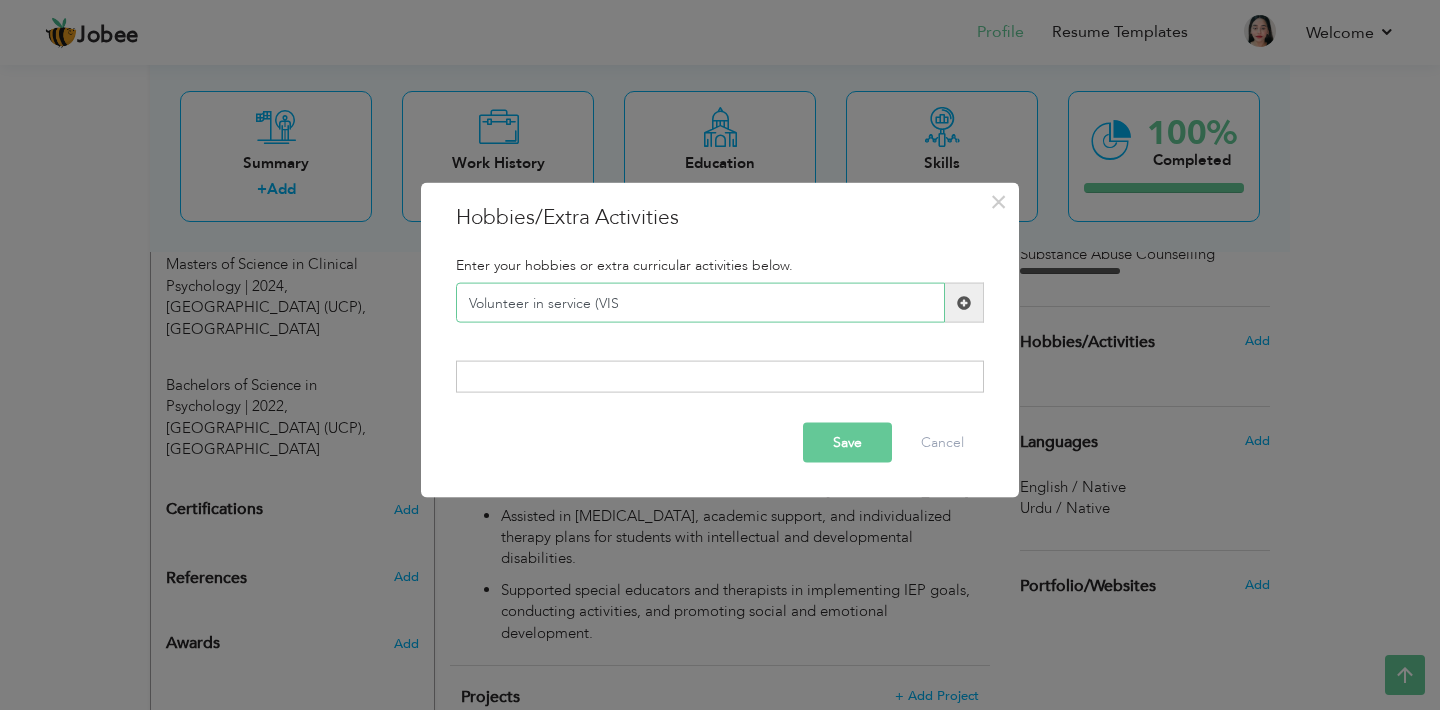 click on "Volunteer in service (VIS" at bounding box center (700, 303) 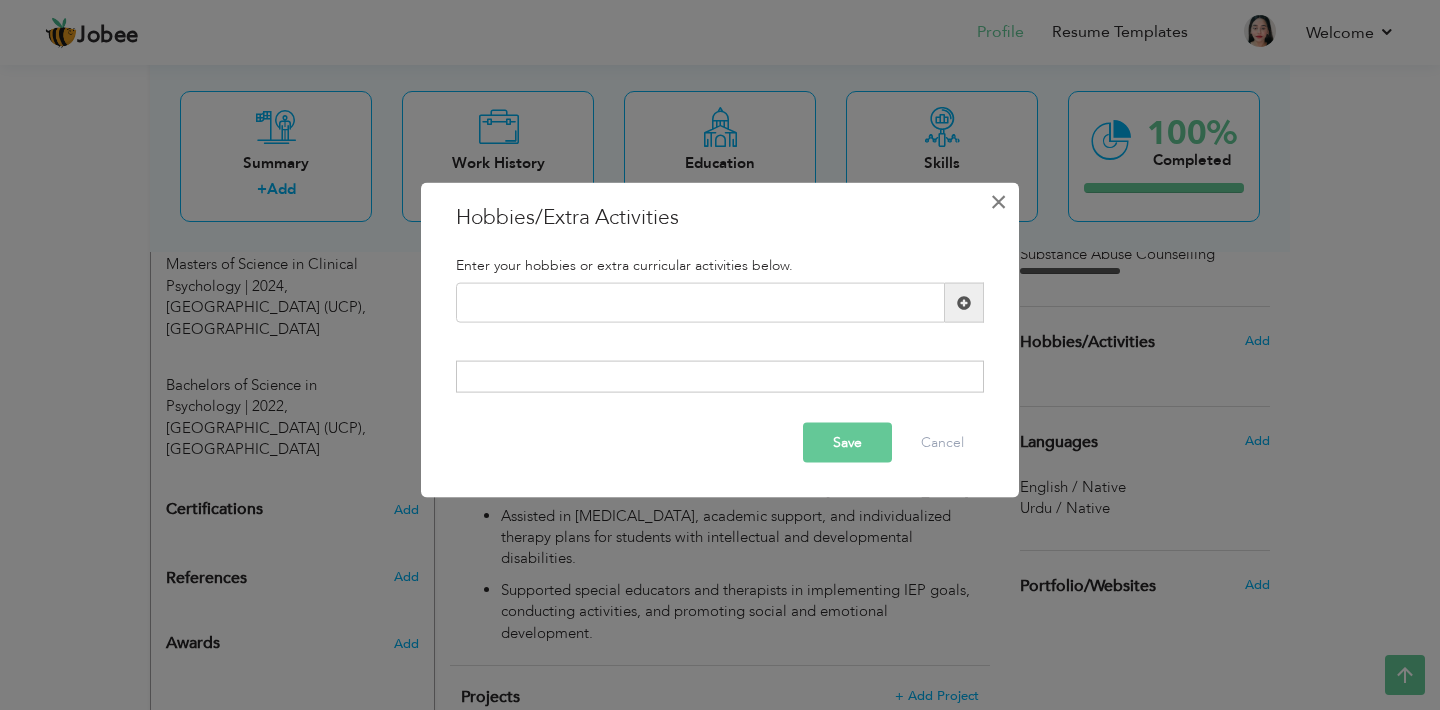 click on "×" at bounding box center [998, 202] 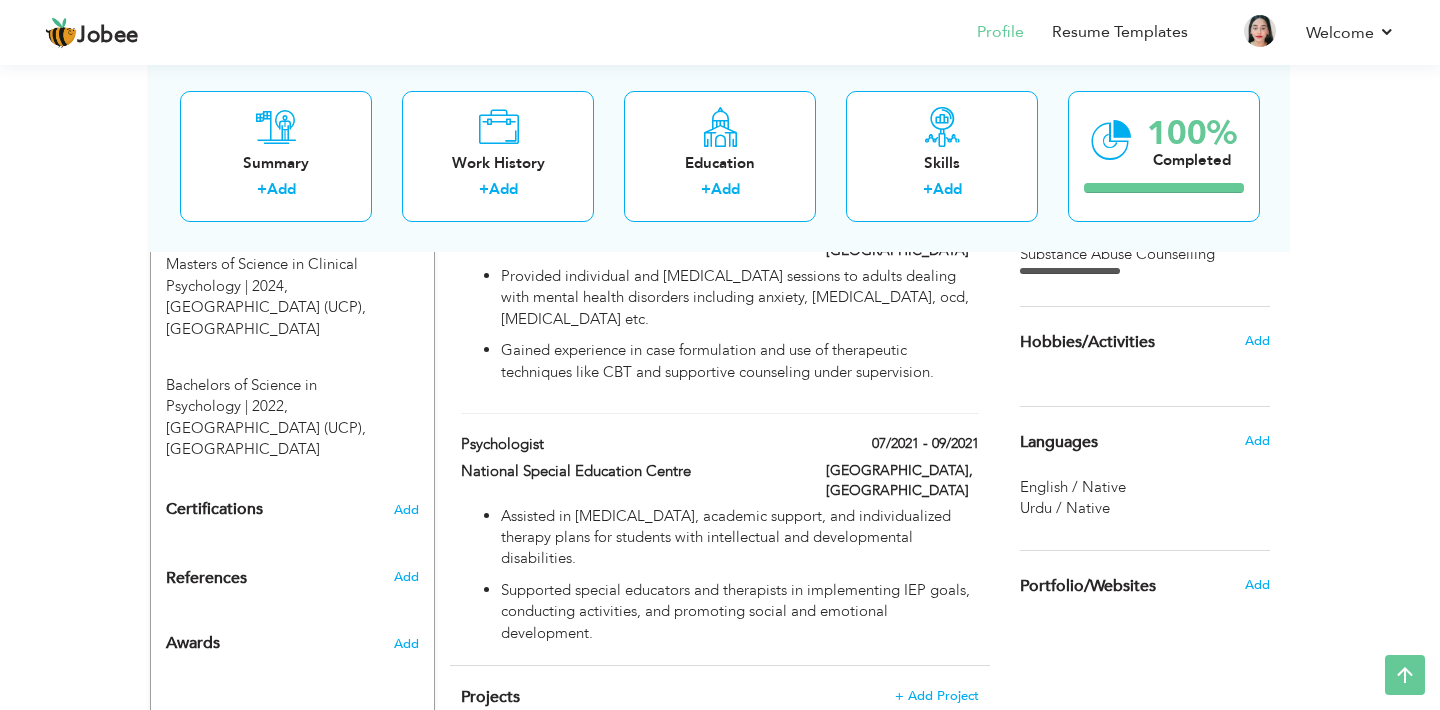 scroll, scrollTop: 972, scrollLeft: 0, axis: vertical 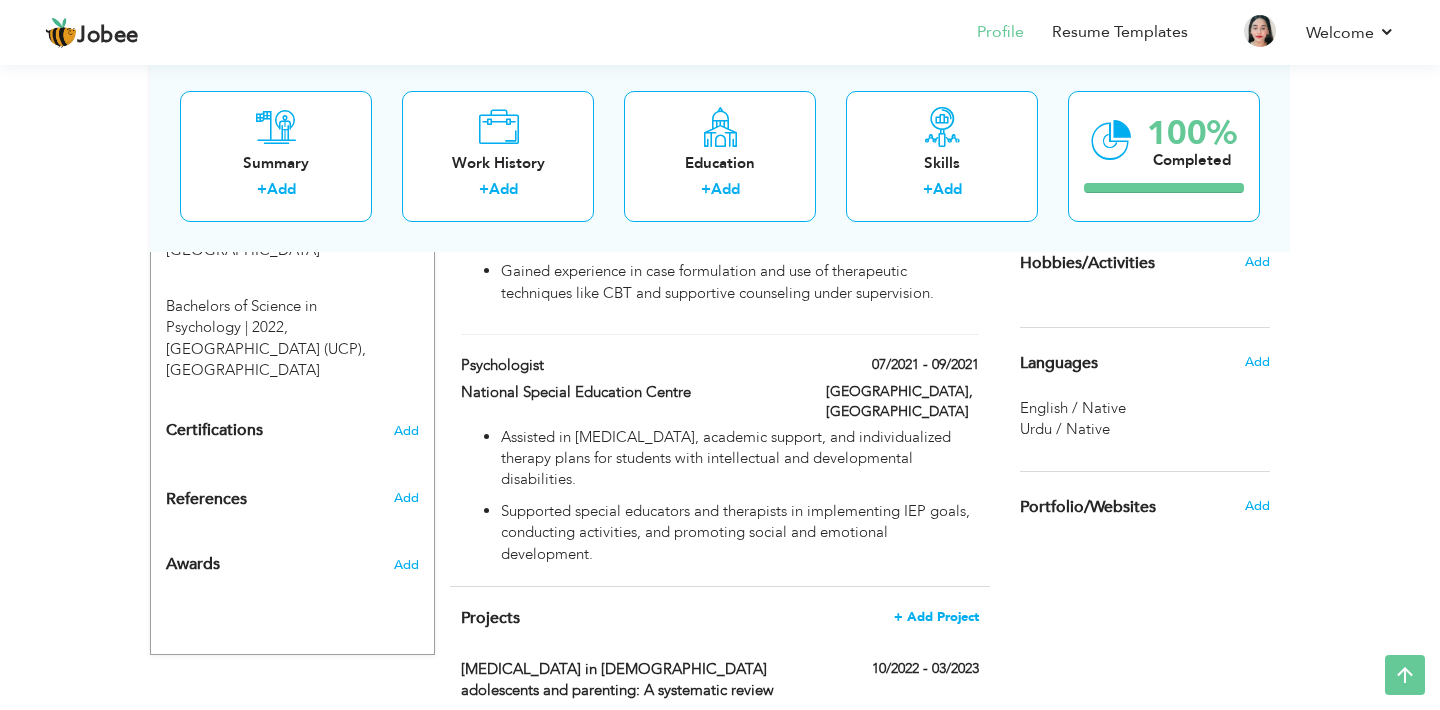 click on "+ Add Project" at bounding box center [936, 617] 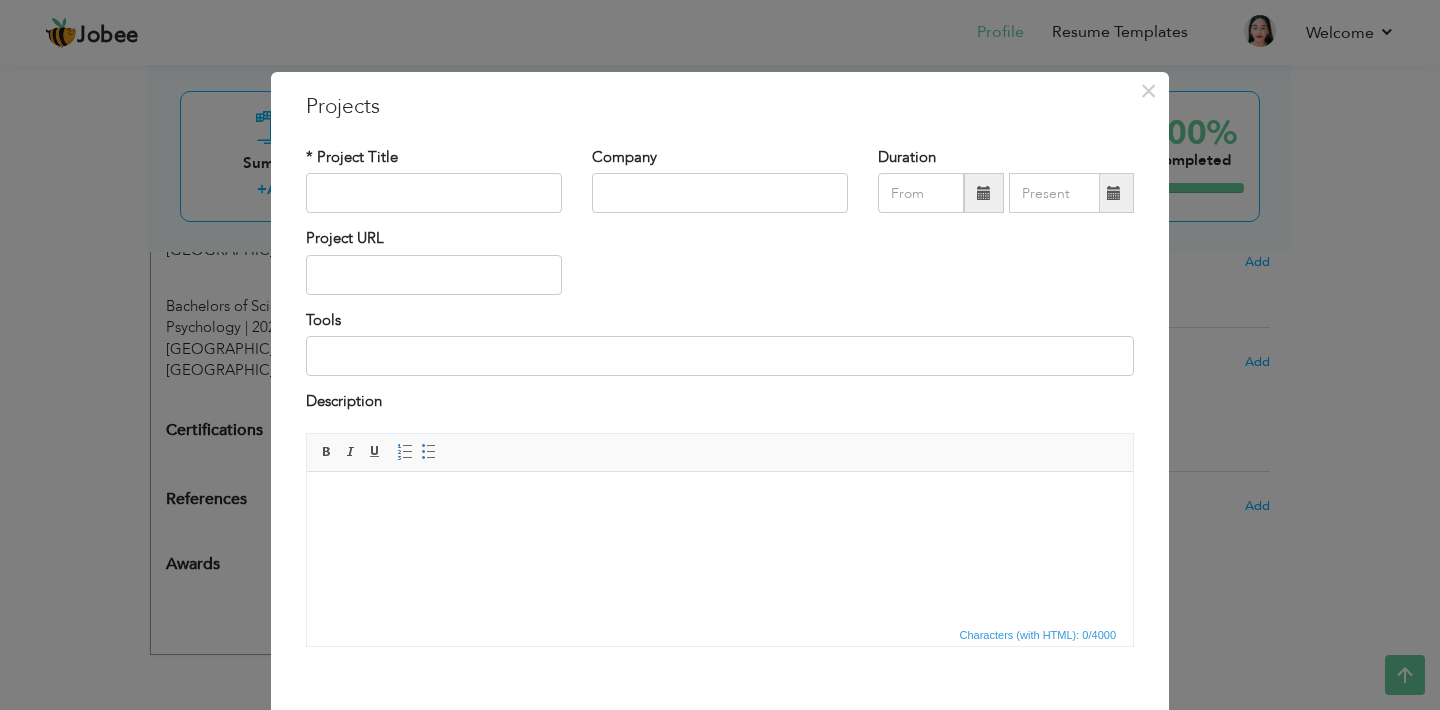 click on "Projects" at bounding box center (720, 107) 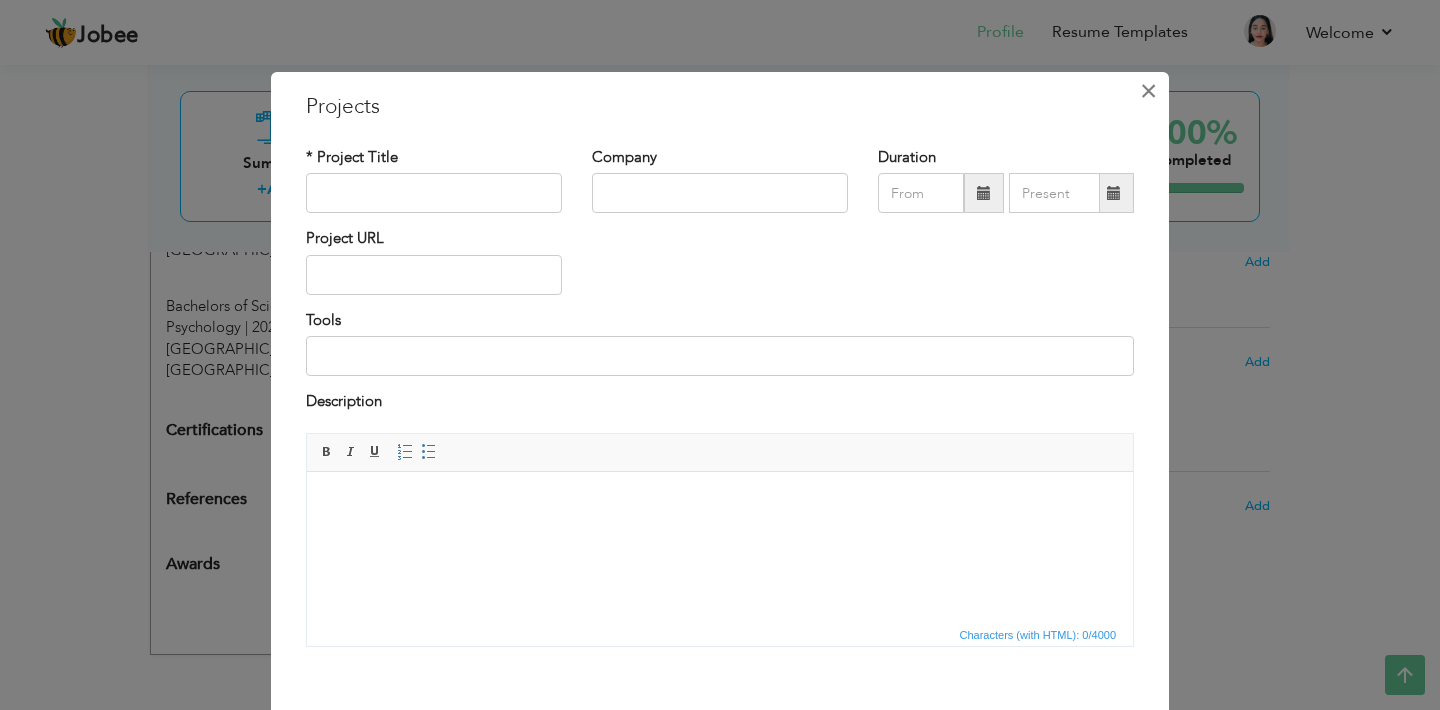 click on "×" at bounding box center [1148, 91] 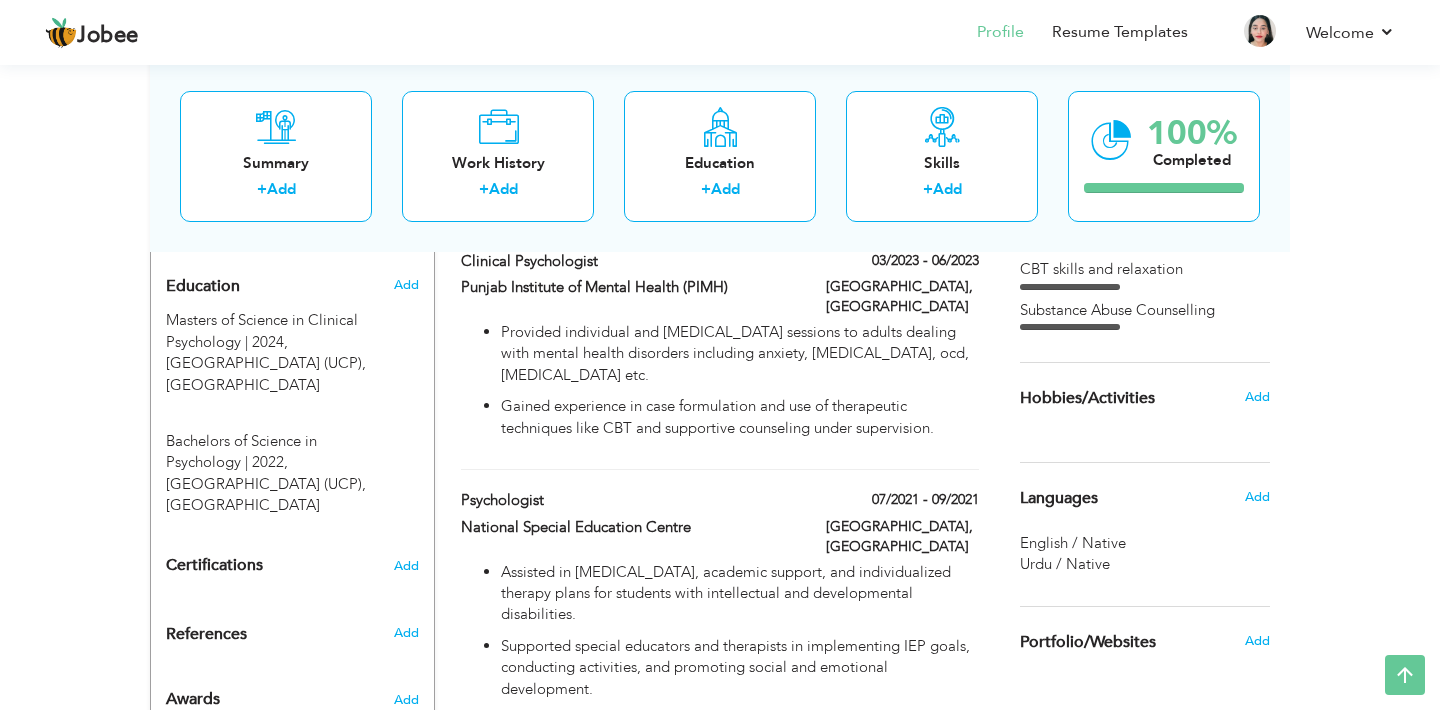 scroll, scrollTop: 790, scrollLeft: 0, axis: vertical 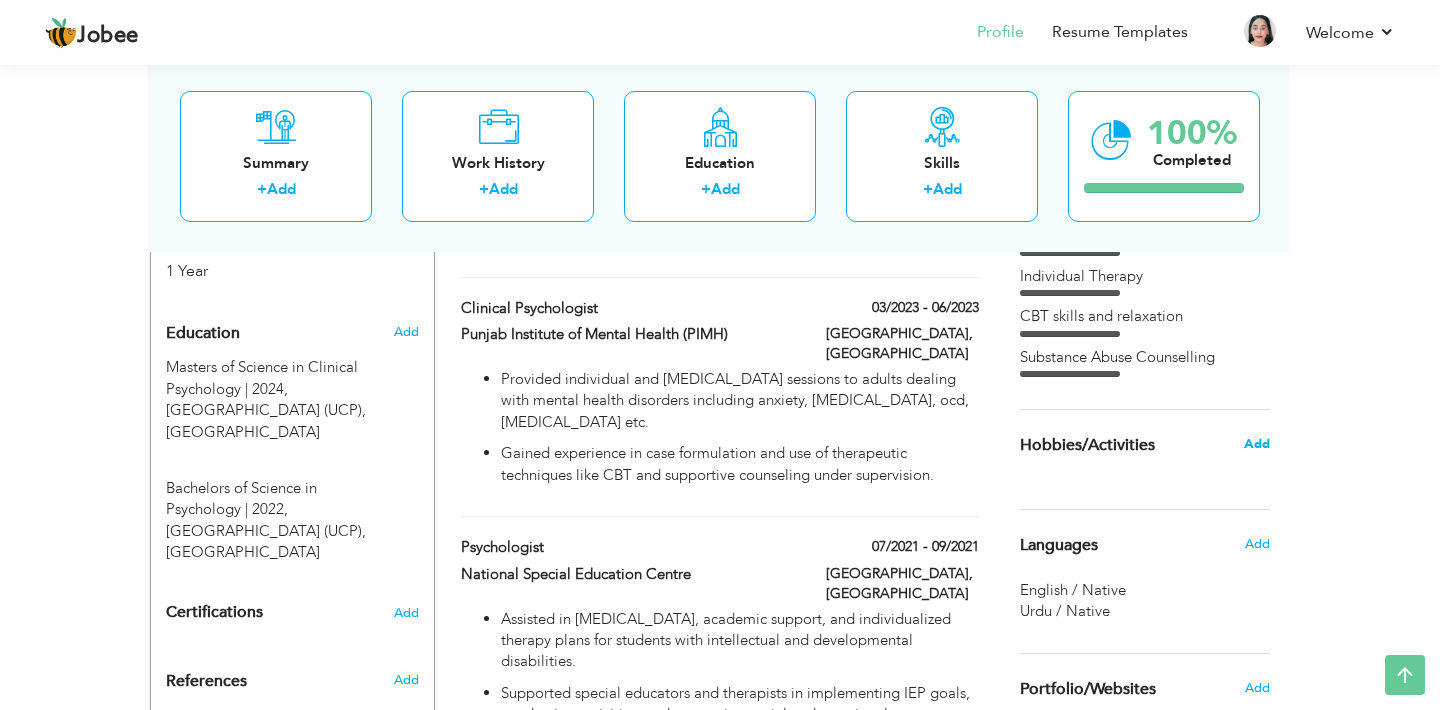 click on "Add" at bounding box center (1257, 444) 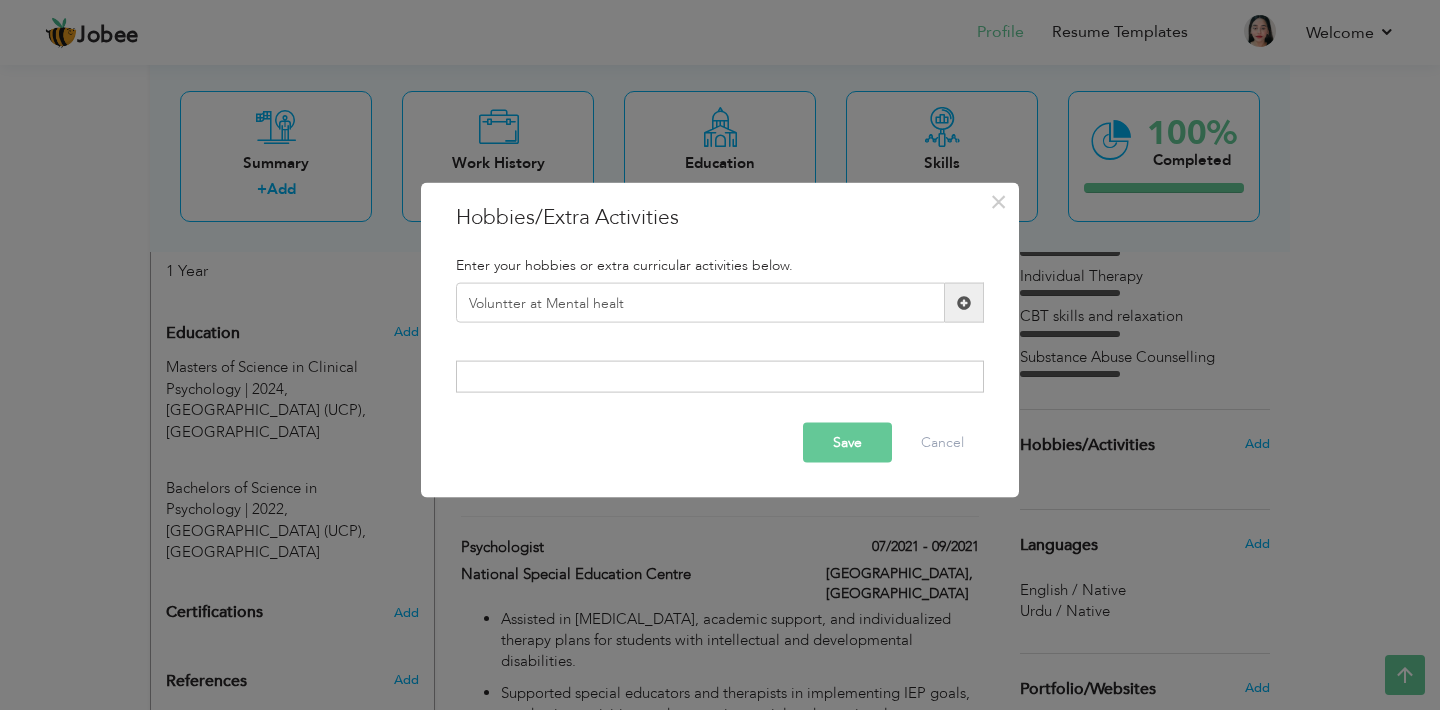 click at bounding box center (720, 376) 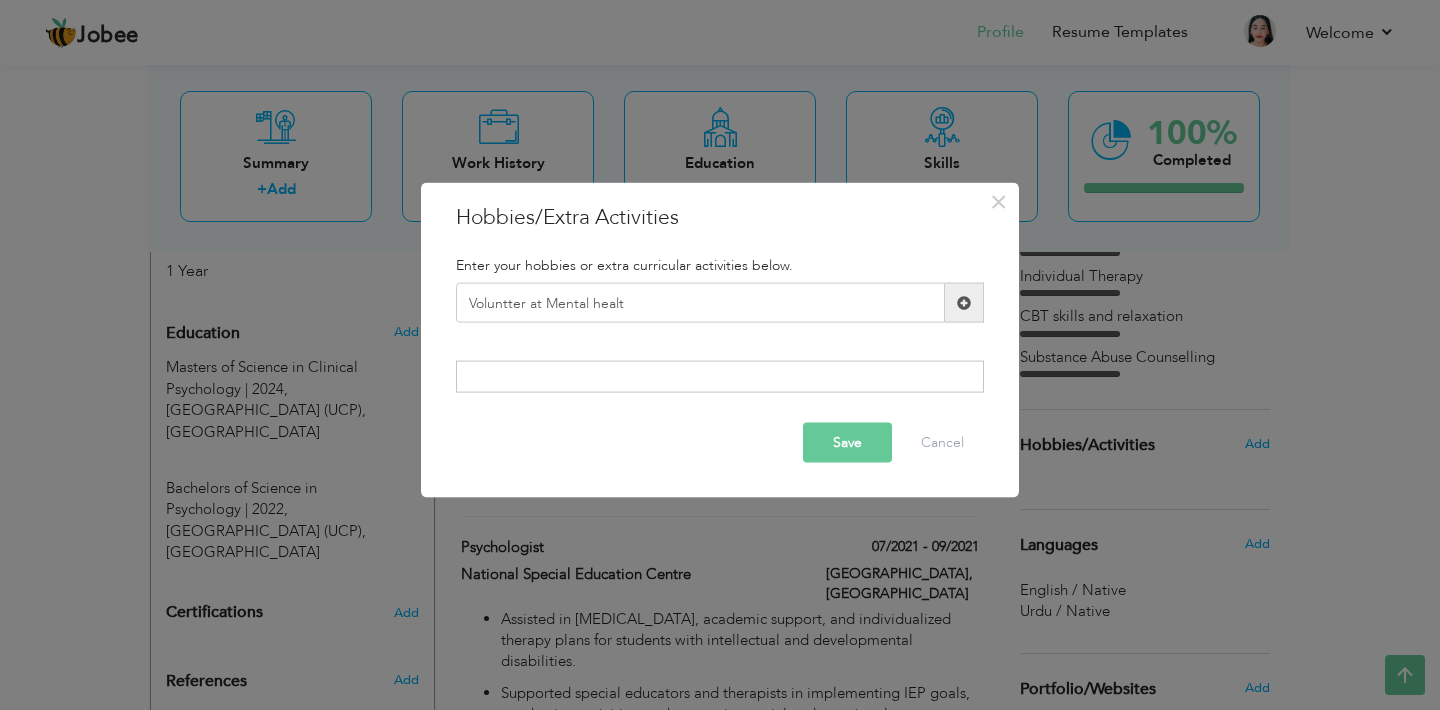 click at bounding box center (964, 302) 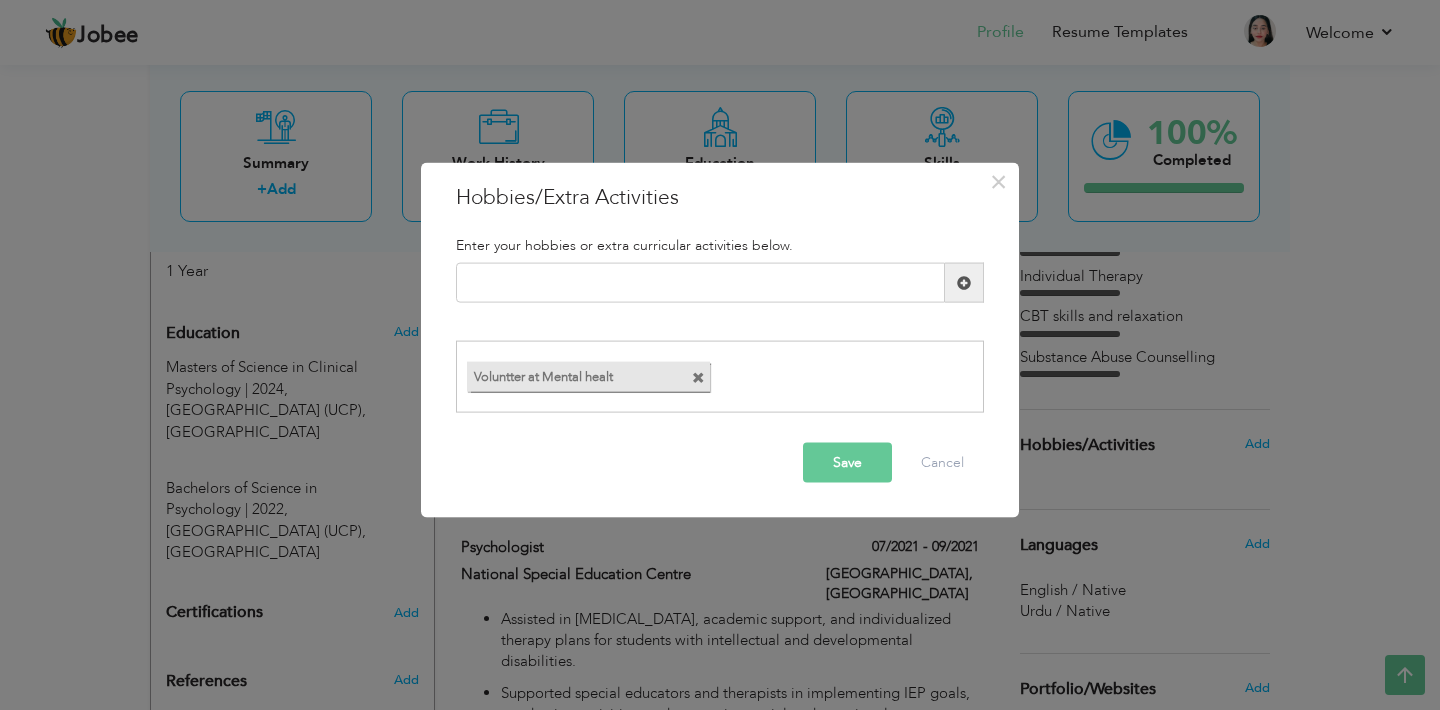 click at bounding box center (698, 377) 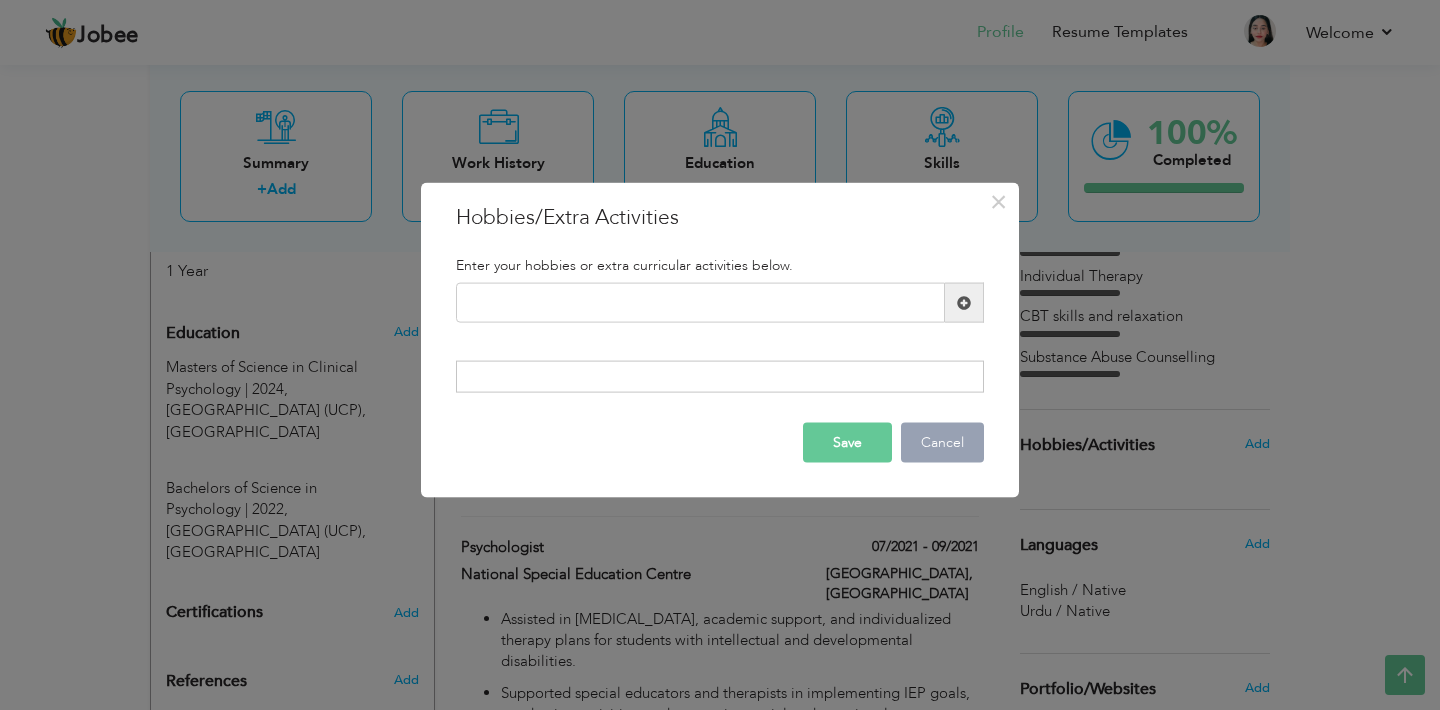 click on "Cancel" at bounding box center [942, 442] 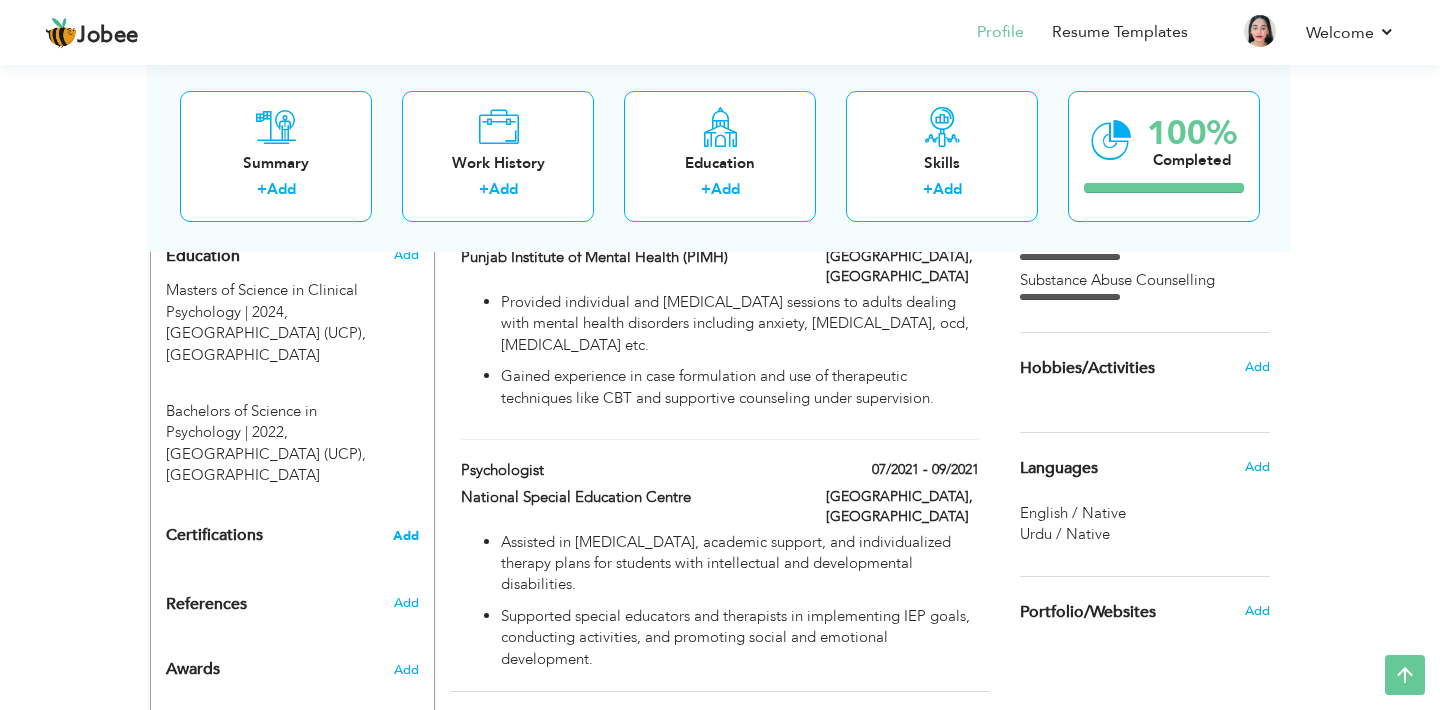 scroll, scrollTop: 866, scrollLeft: 0, axis: vertical 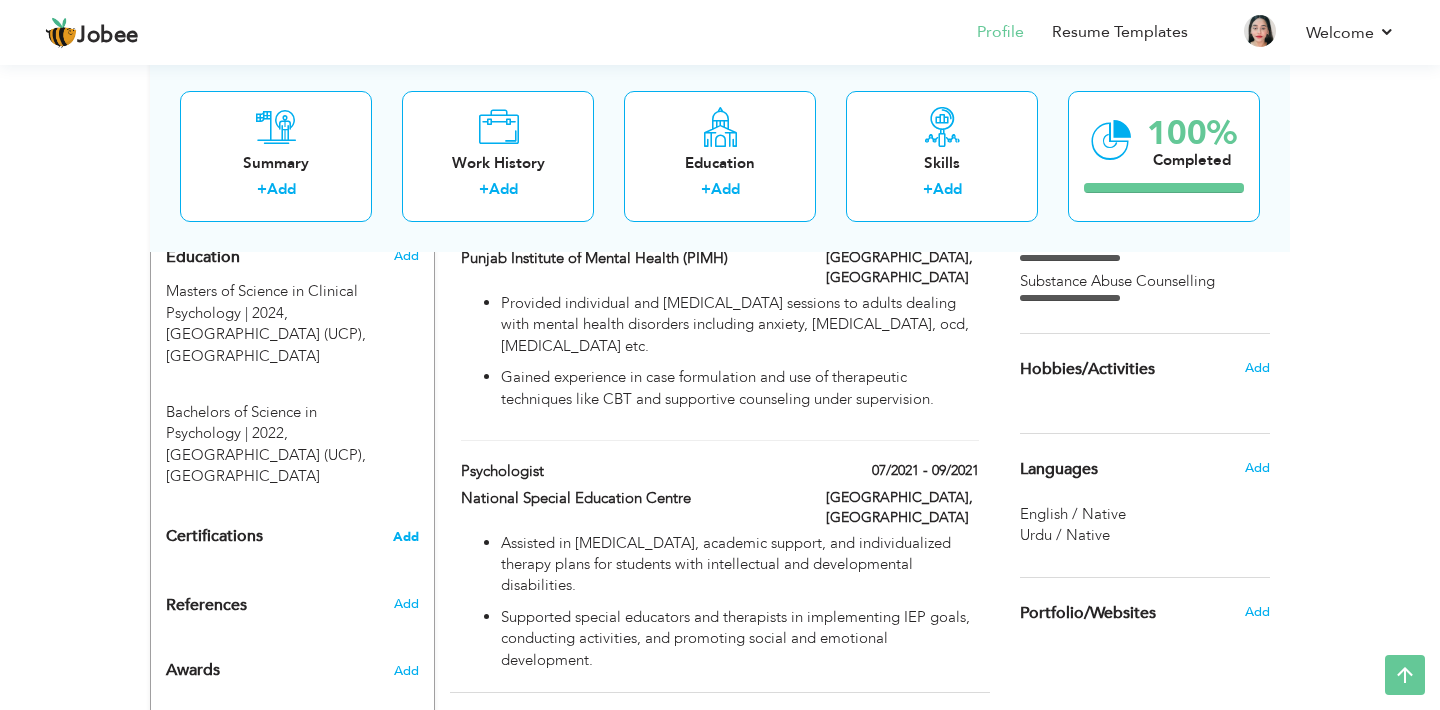 click on "Add" at bounding box center [406, 537] 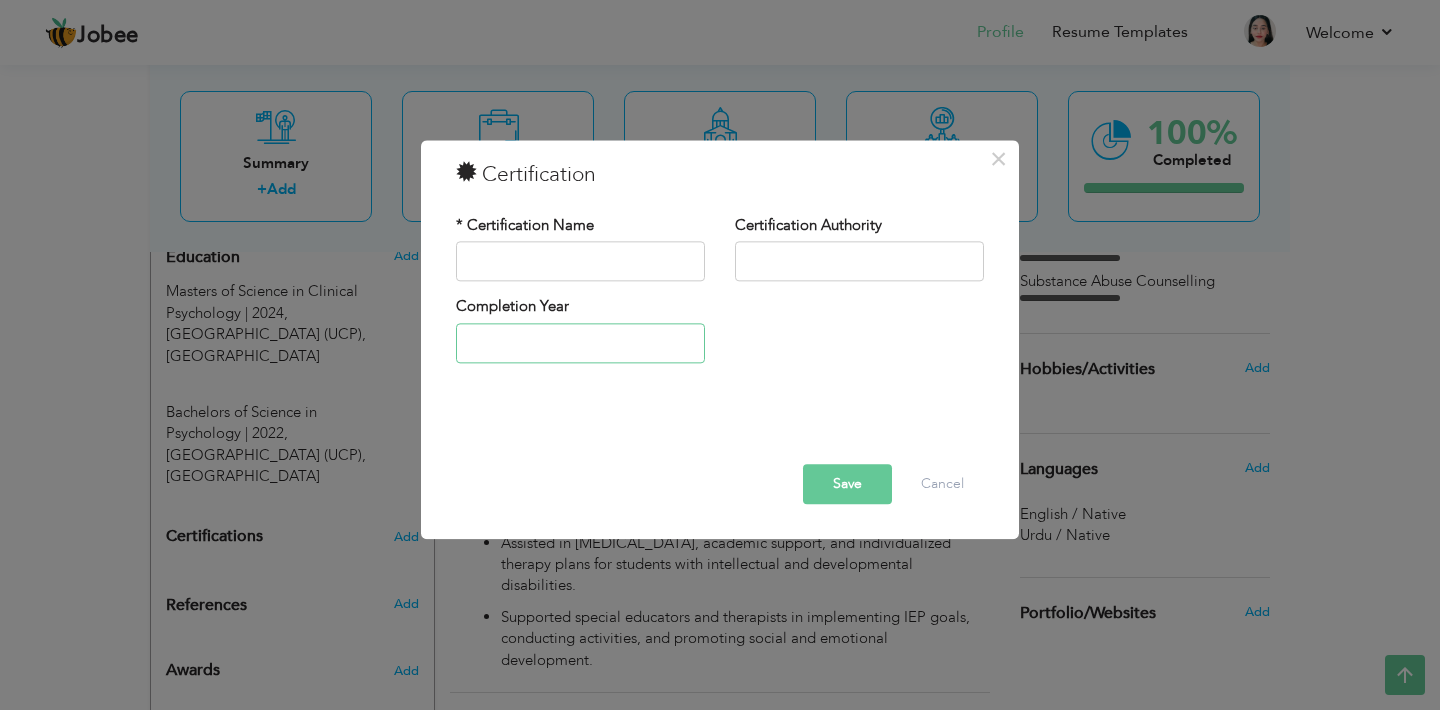 click at bounding box center [580, 343] 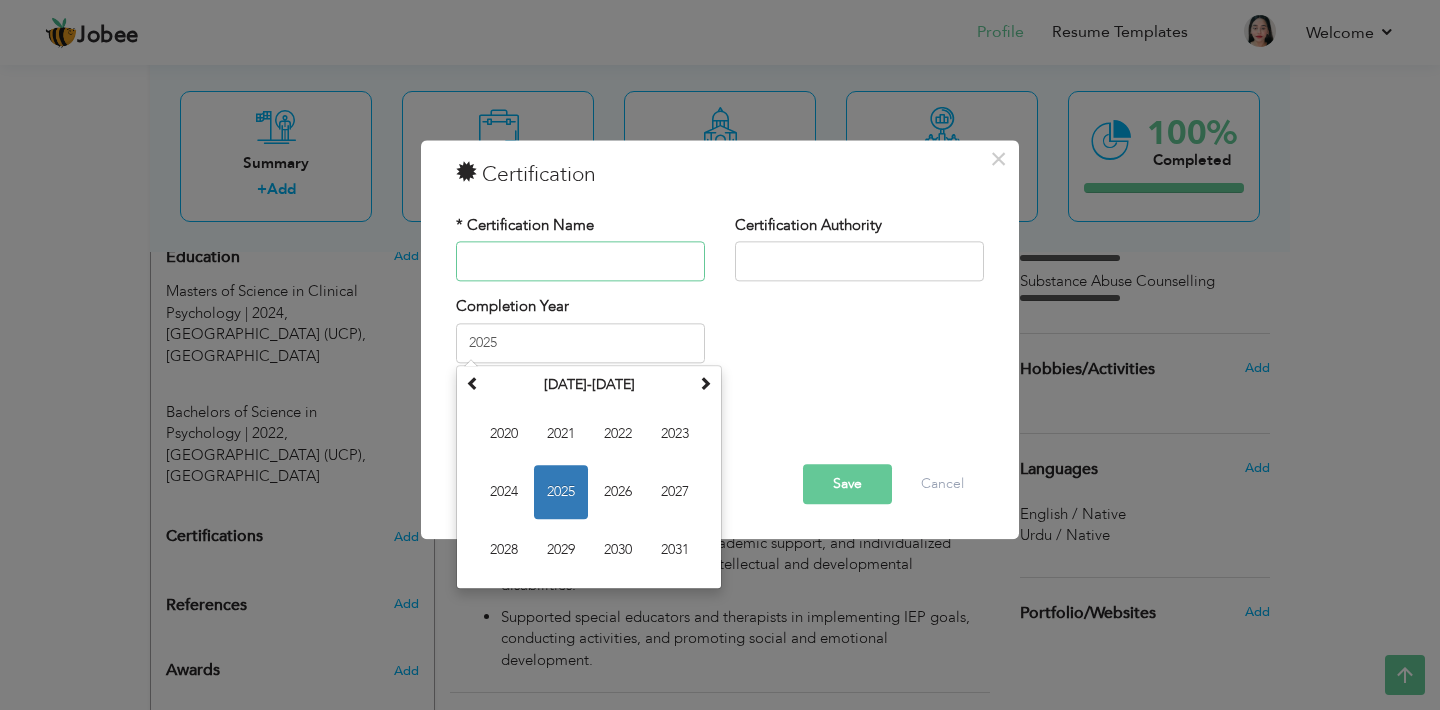 click at bounding box center (580, 262) 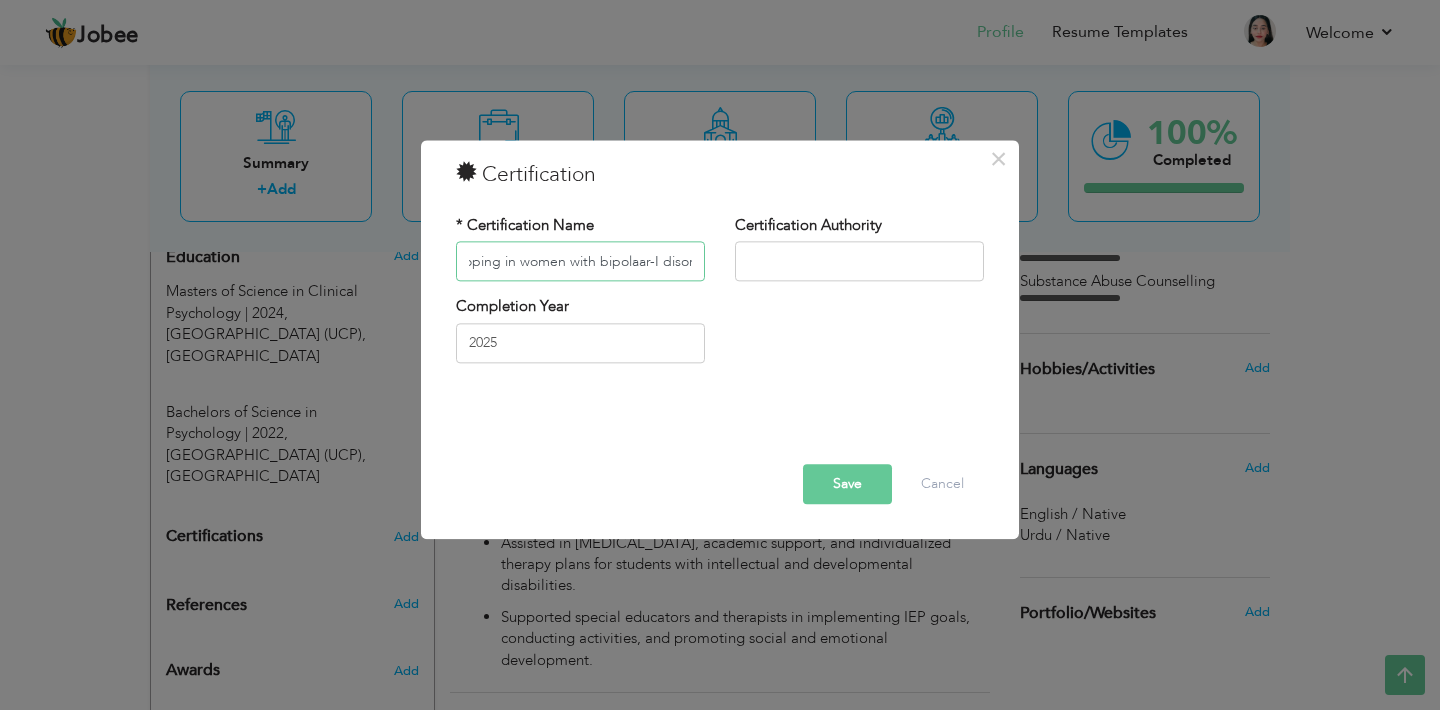 scroll, scrollTop: 0, scrollLeft: 593, axis: horizontal 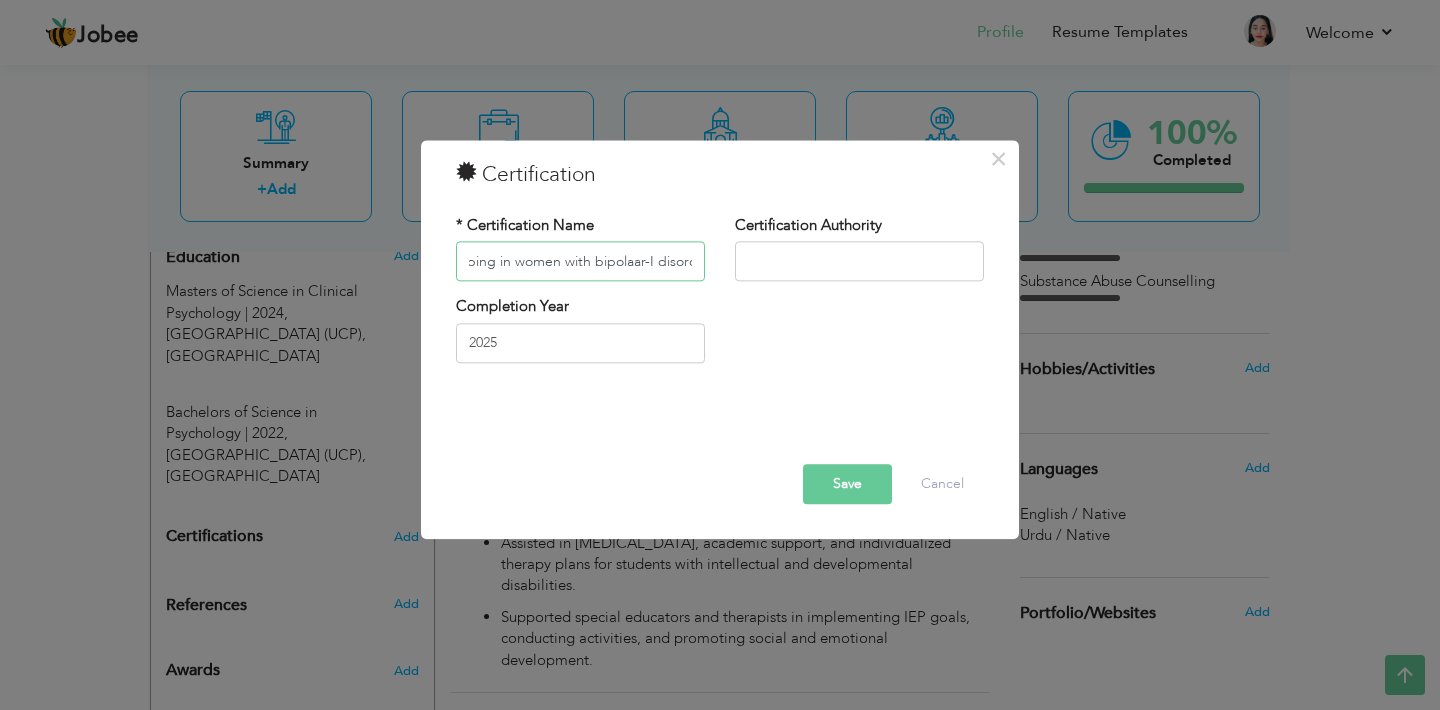click on "Presented at 1st International Conference at GCUF: Understanding the Stigmatisation and coping in women with bipolaar-I disorder" at bounding box center [580, 262] 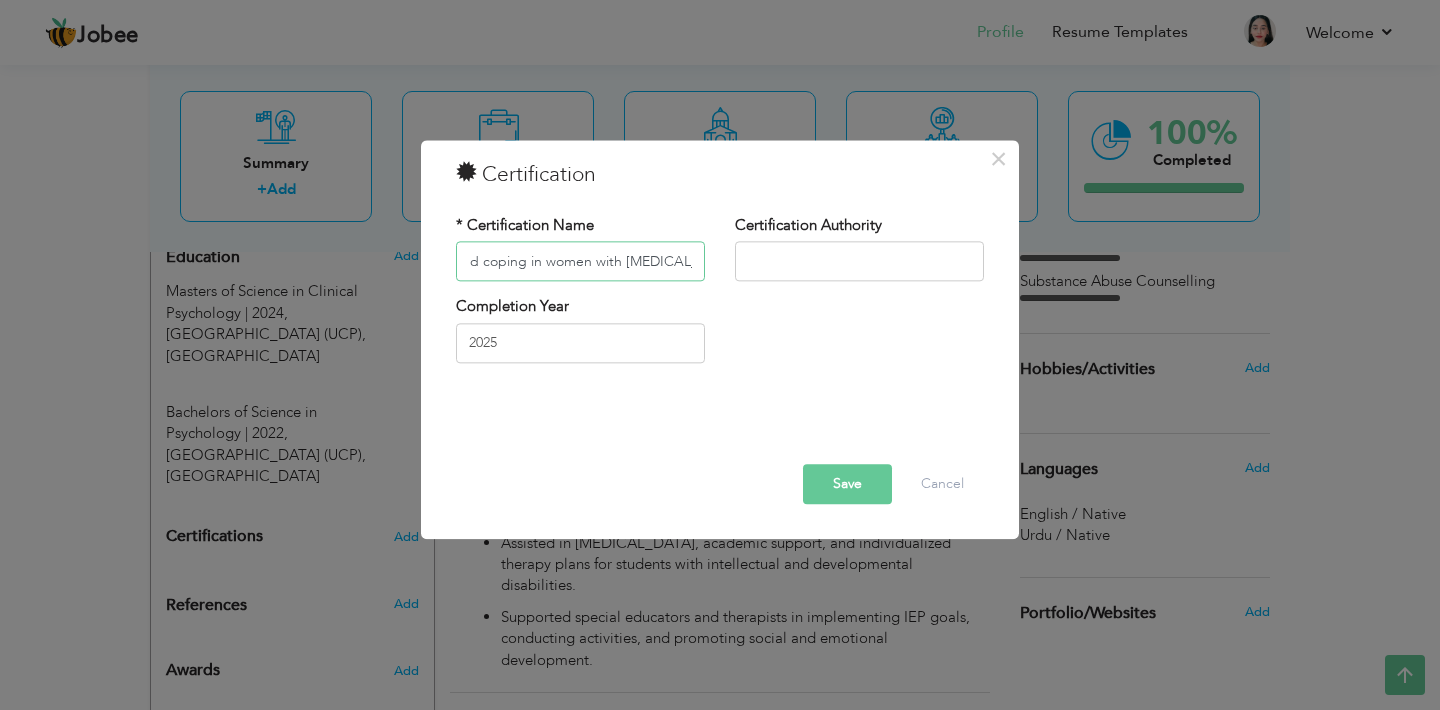 scroll, scrollTop: 0, scrollLeft: 586, axis: horizontal 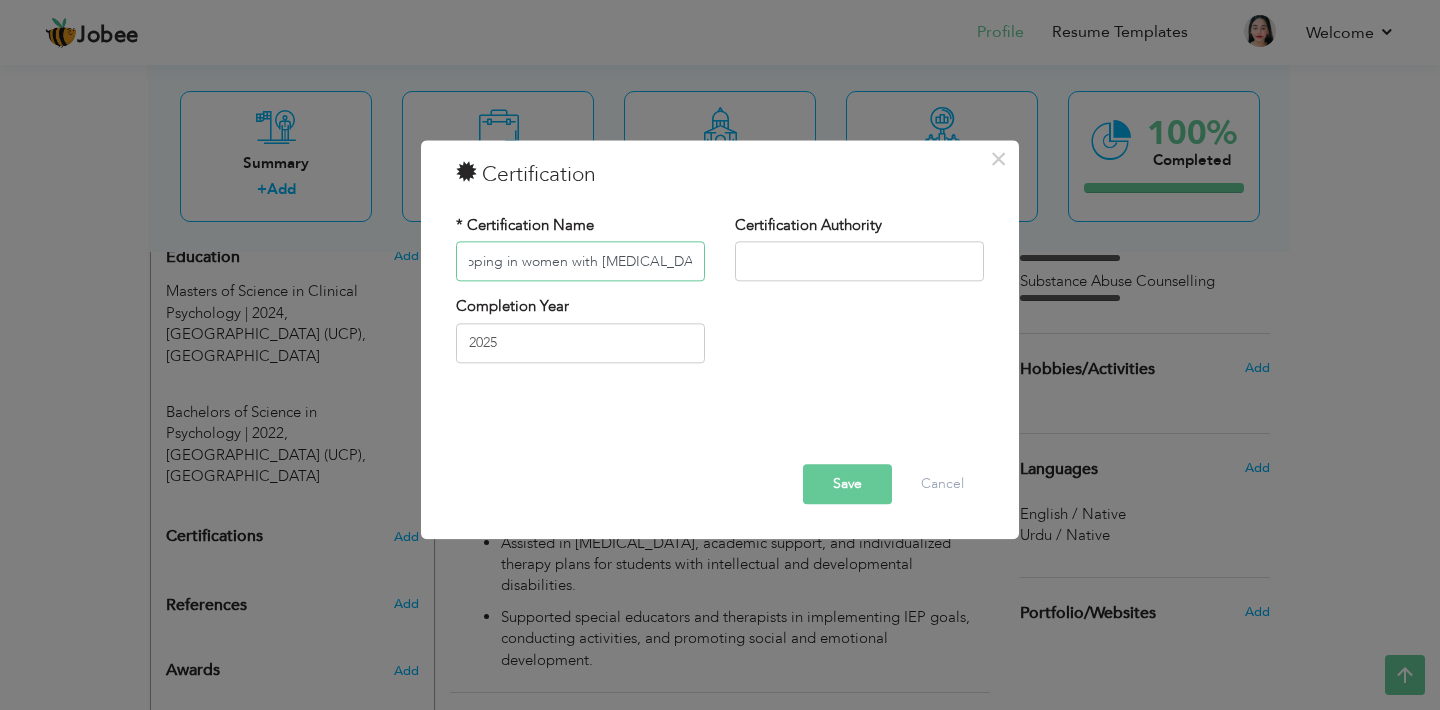 type on "Presented at 1st International Conference at GCUF: Understanding the Stigmatisation and coping in women with [MEDICAL_DATA]" 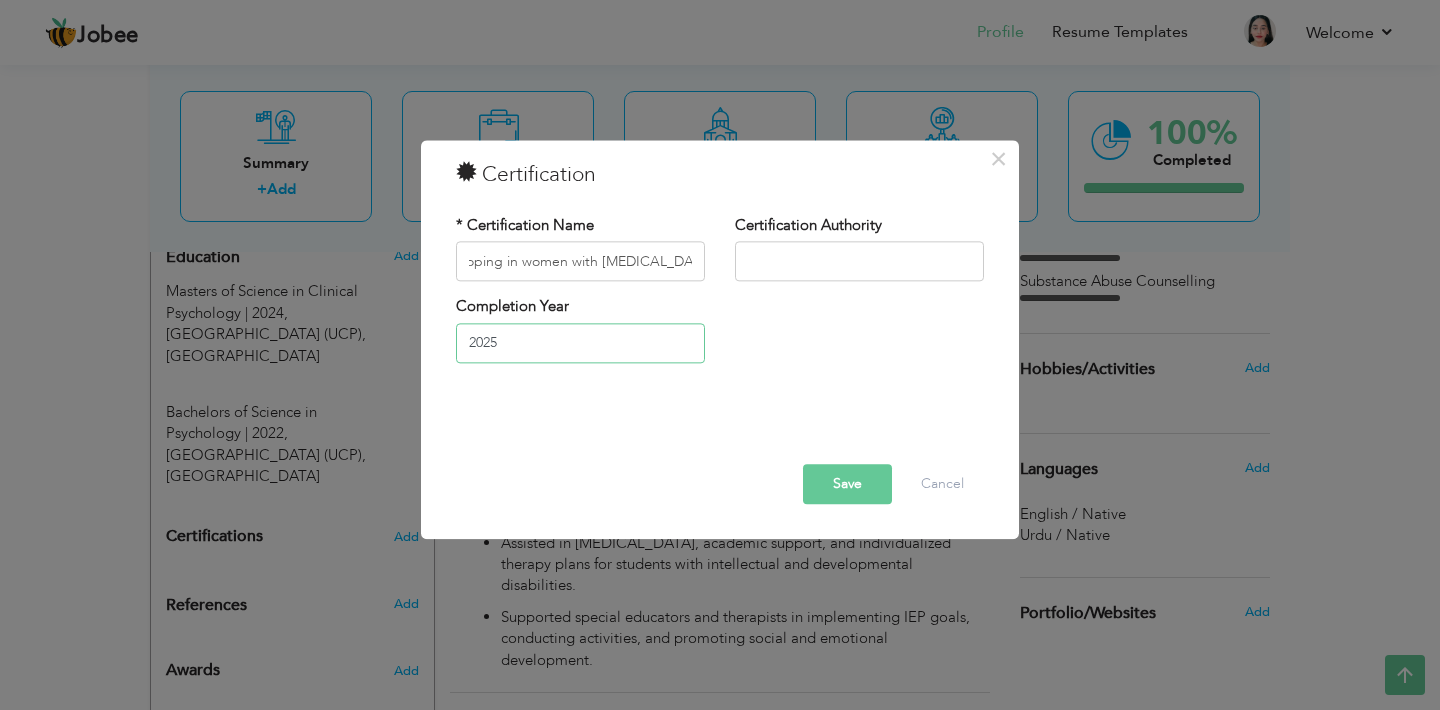 click on "2025" at bounding box center [580, 343] 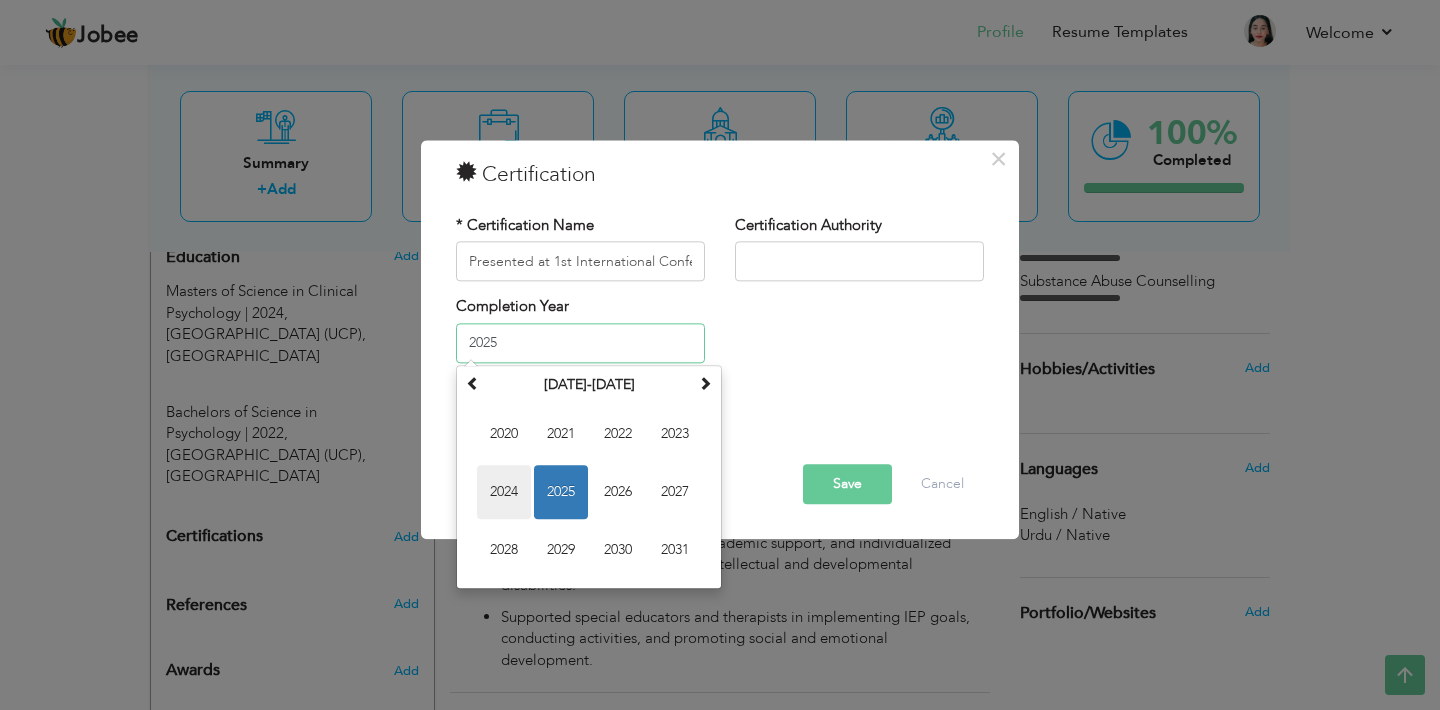 click on "2024" at bounding box center (504, 492) 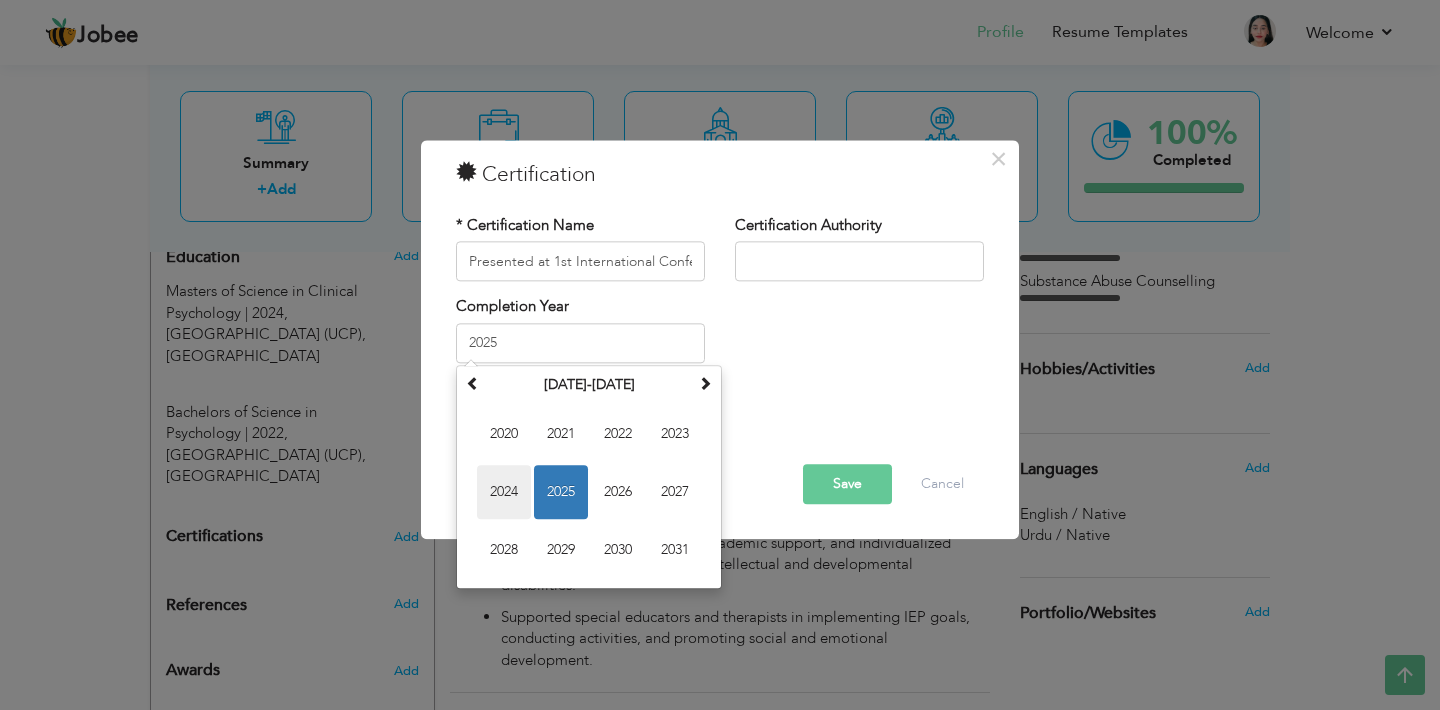 type on "2024" 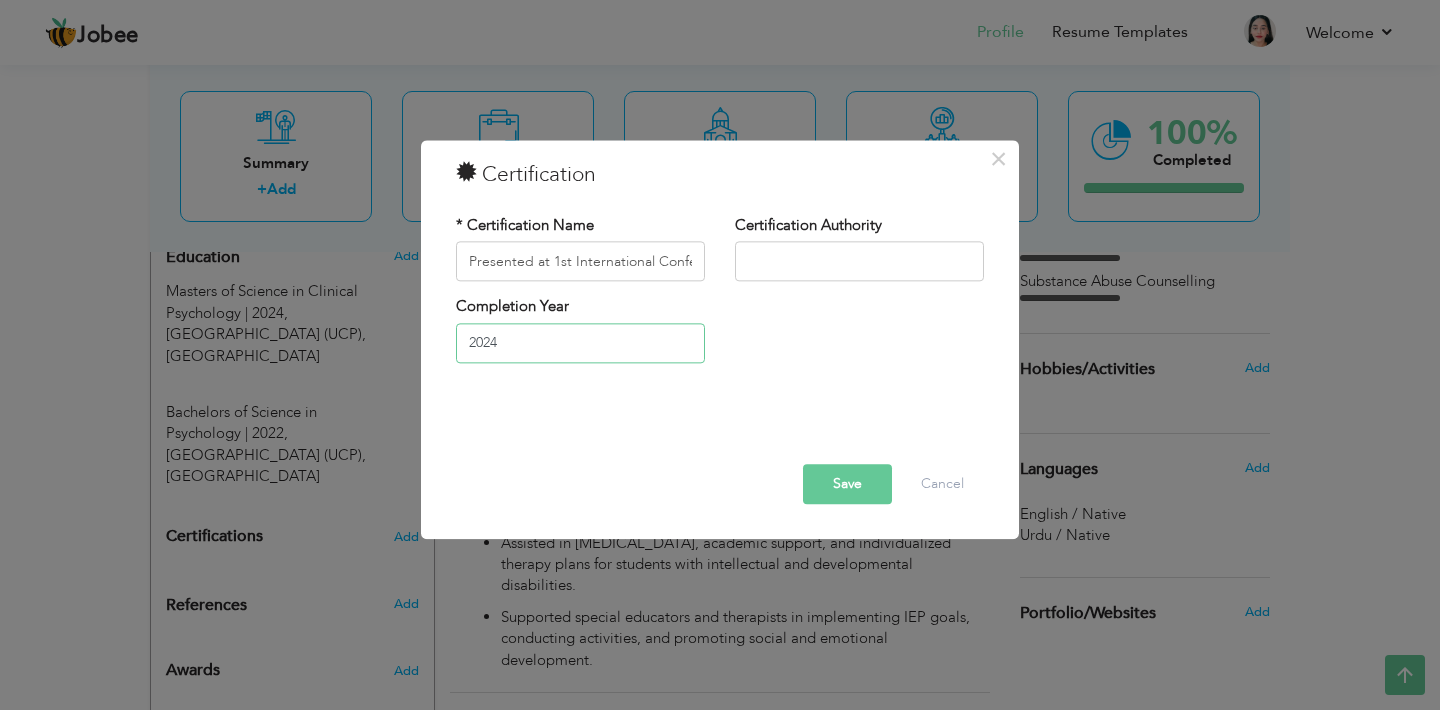 click on "2024" at bounding box center [580, 343] 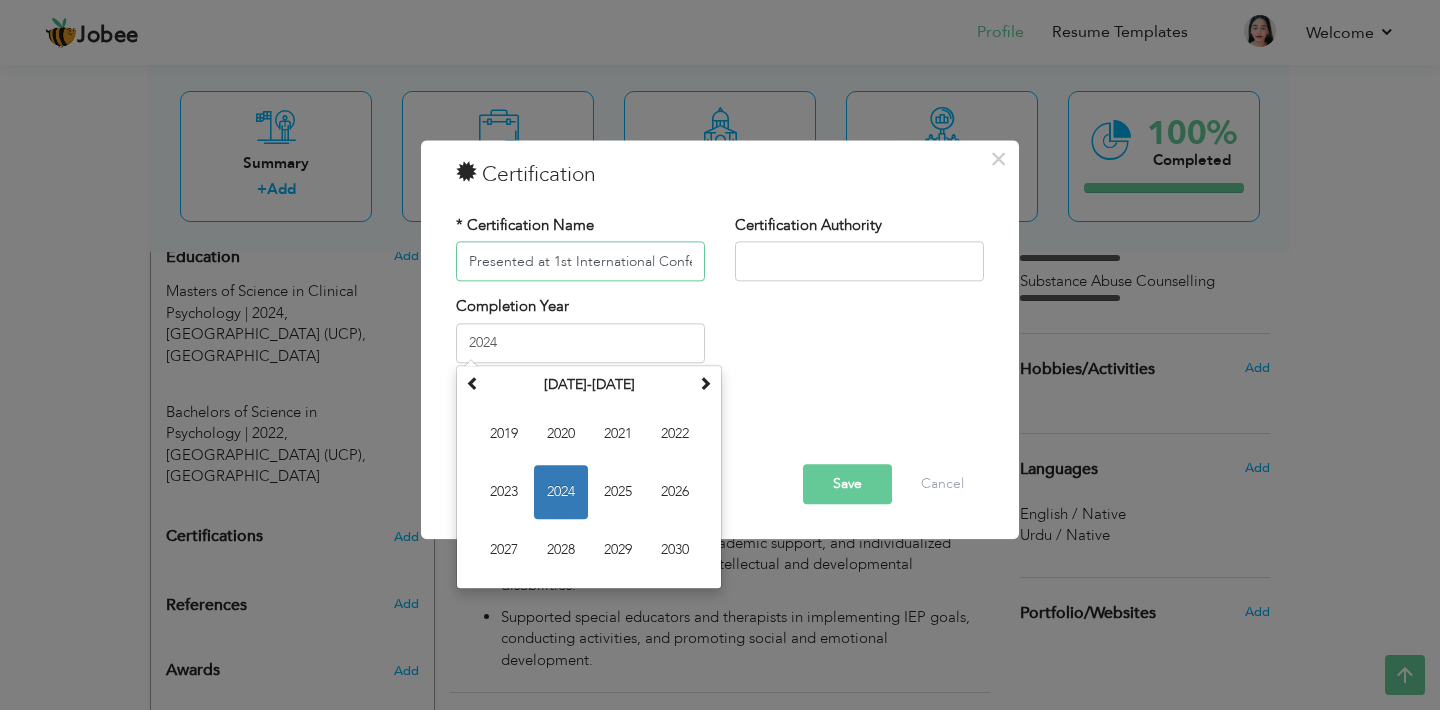 click on "Presented at 1st International Conference at GCUF: Understanding the Stigmatisation and coping in women with [MEDICAL_DATA]" at bounding box center (580, 262) 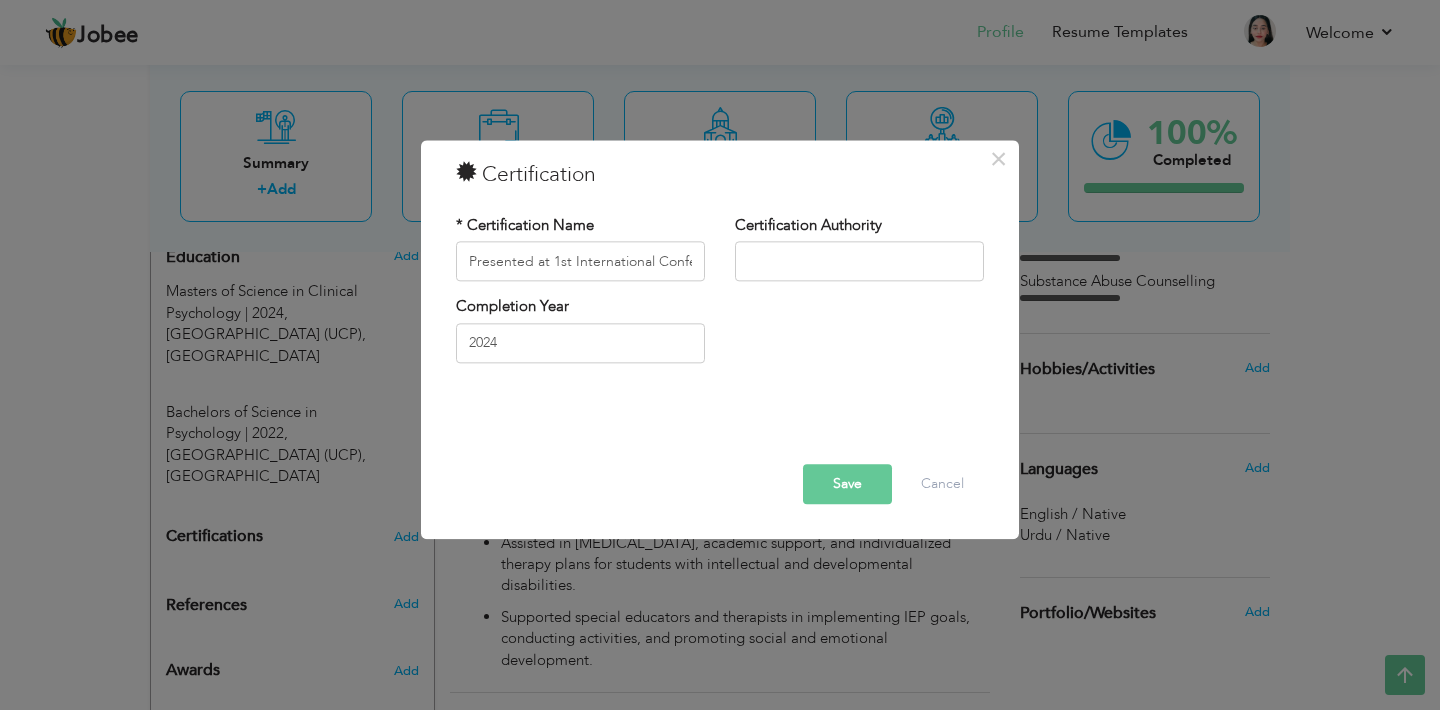 click on "Save" at bounding box center (847, 485) 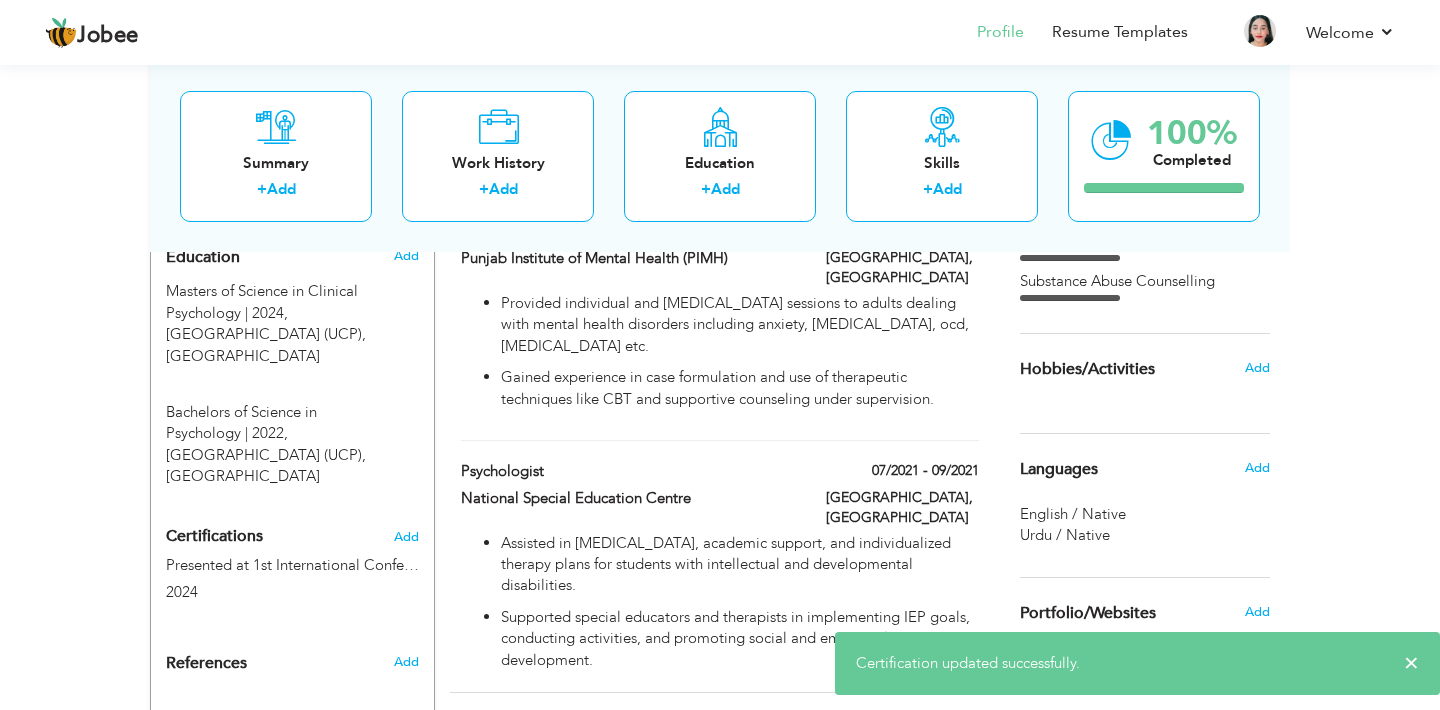 scroll, scrollTop: 972, scrollLeft: 0, axis: vertical 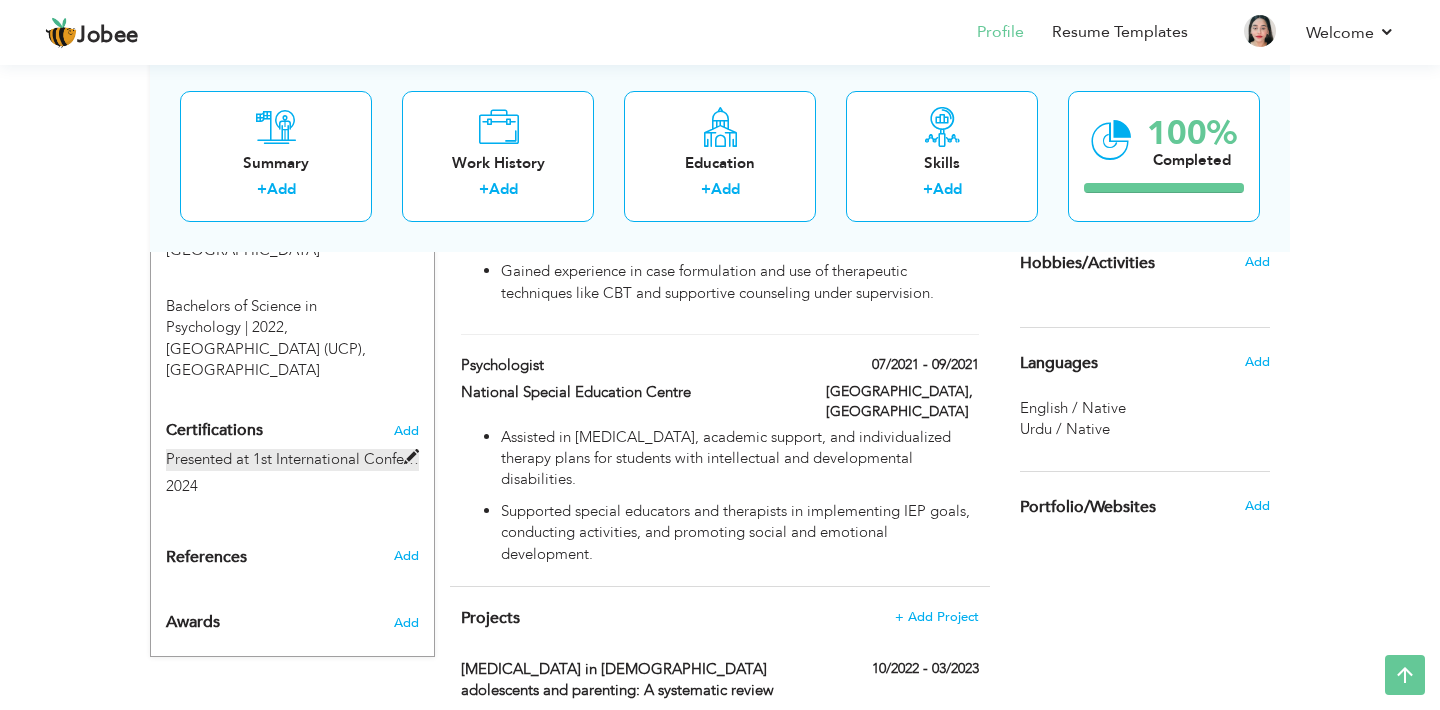 click at bounding box center (411, 457) 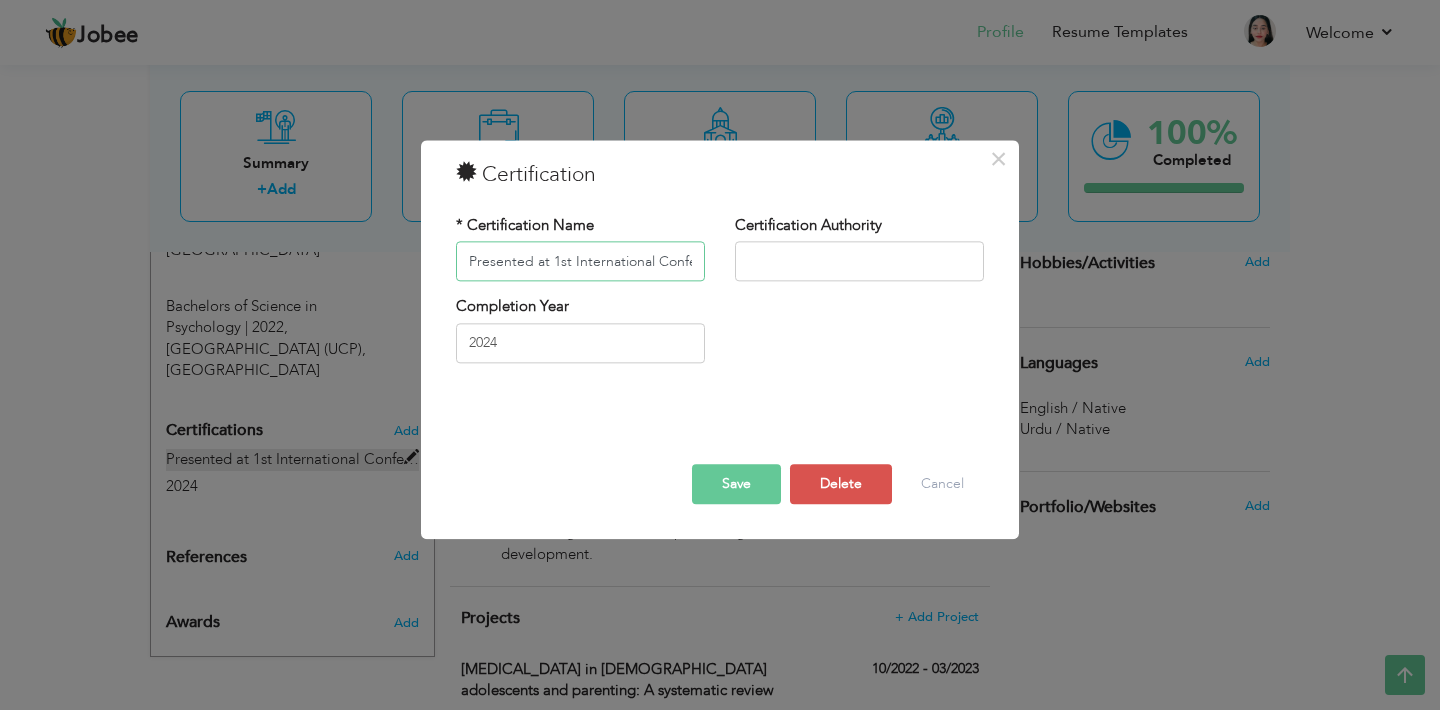 scroll, scrollTop: 0, scrollLeft: 116, axis: horizontal 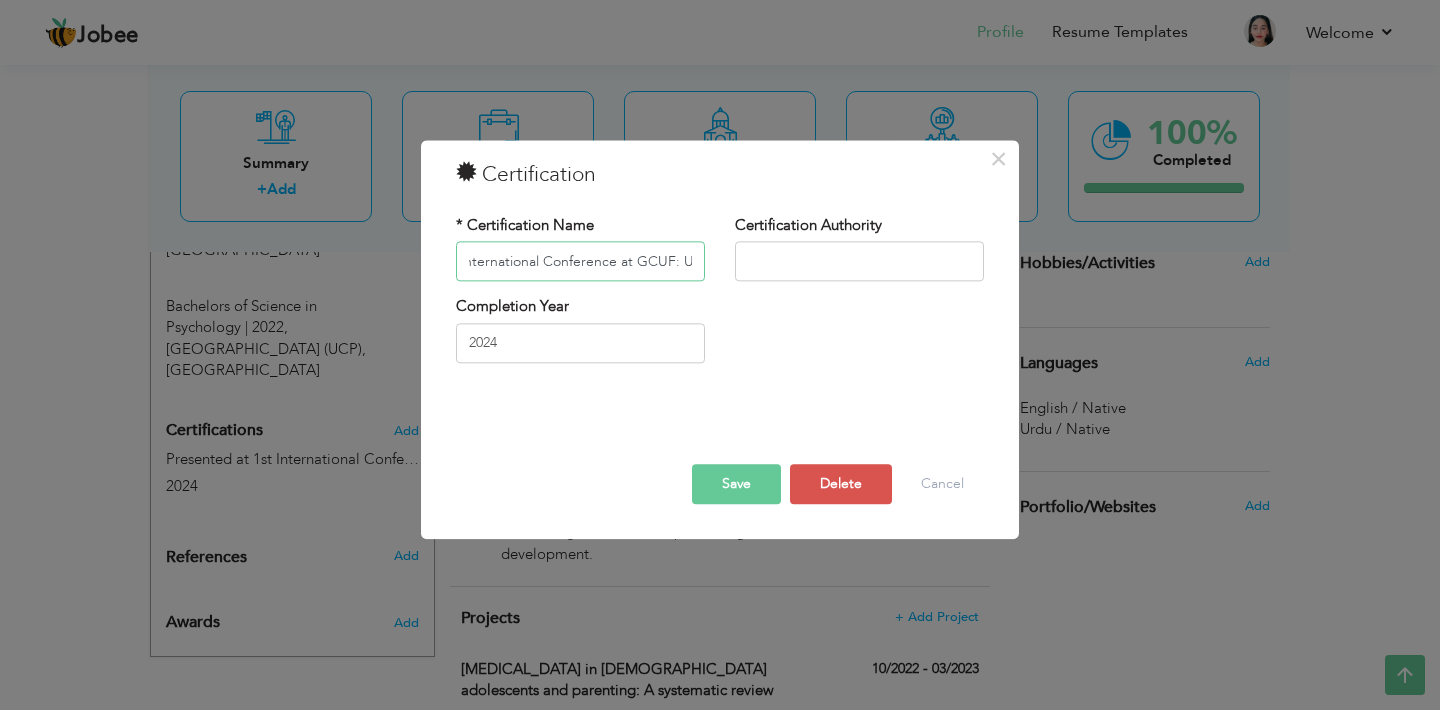 click on "Presented at 1st International Conference at GCUF: Understanding the Stigmatisation and coping in women with [MEDICAL_DATA]" at bounding box center [580, 262] 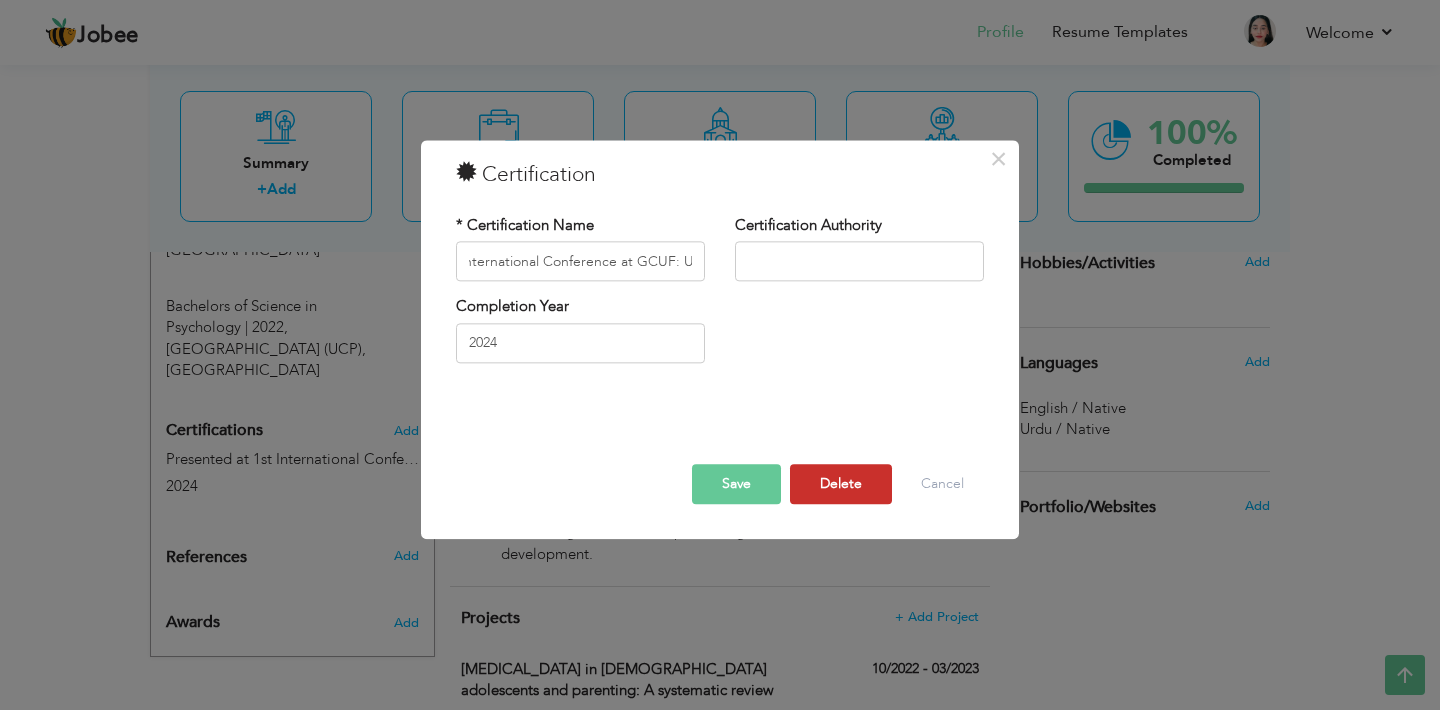 click on "Delete" at bounding box center [841, 485] 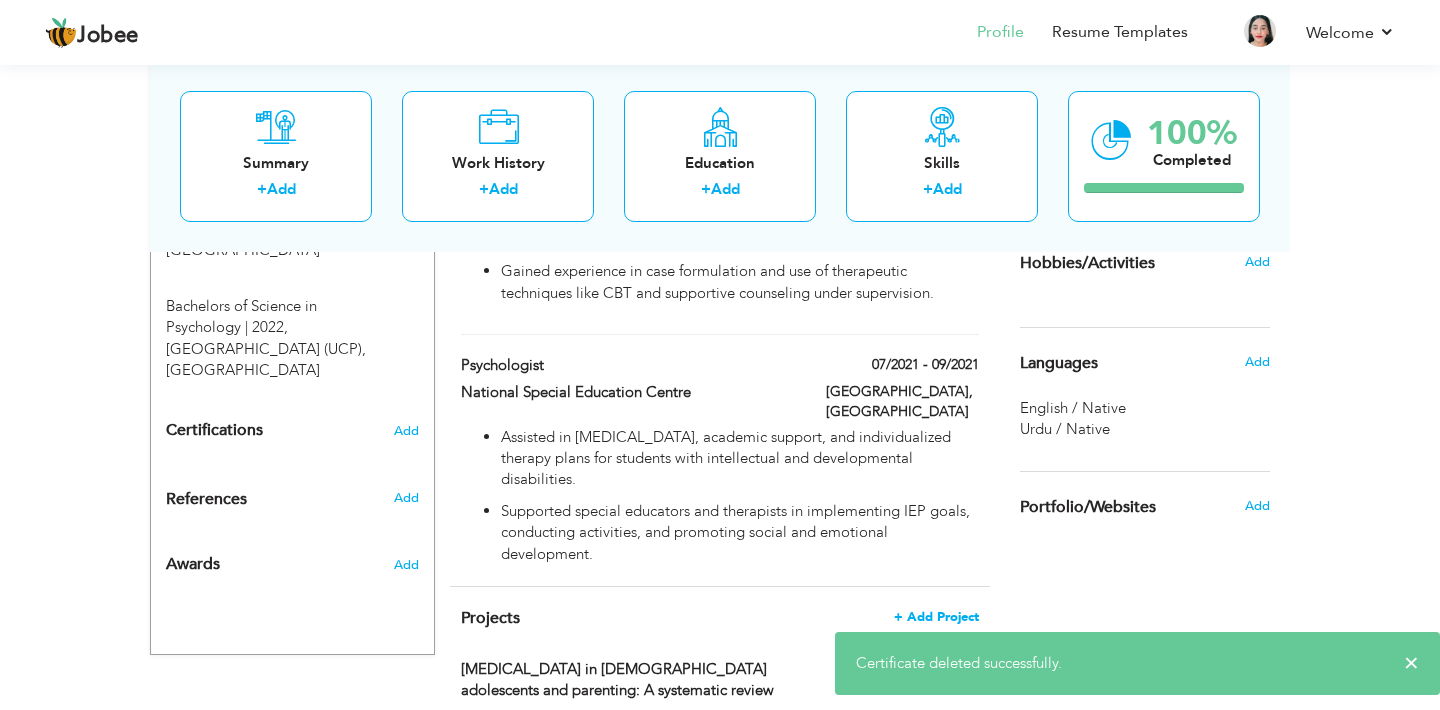 click on "+ Add Project" at bounding box center (936, 617) 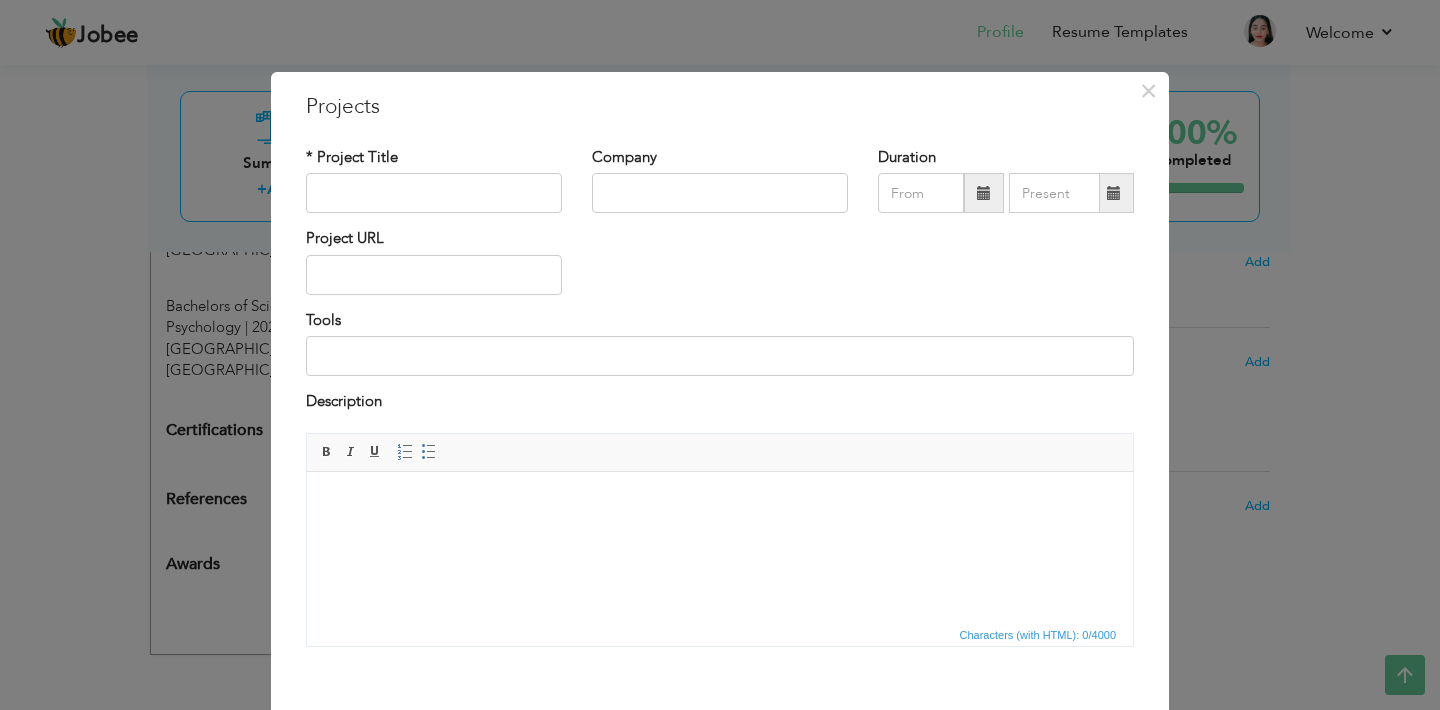 click at bounding box center (720, 501) 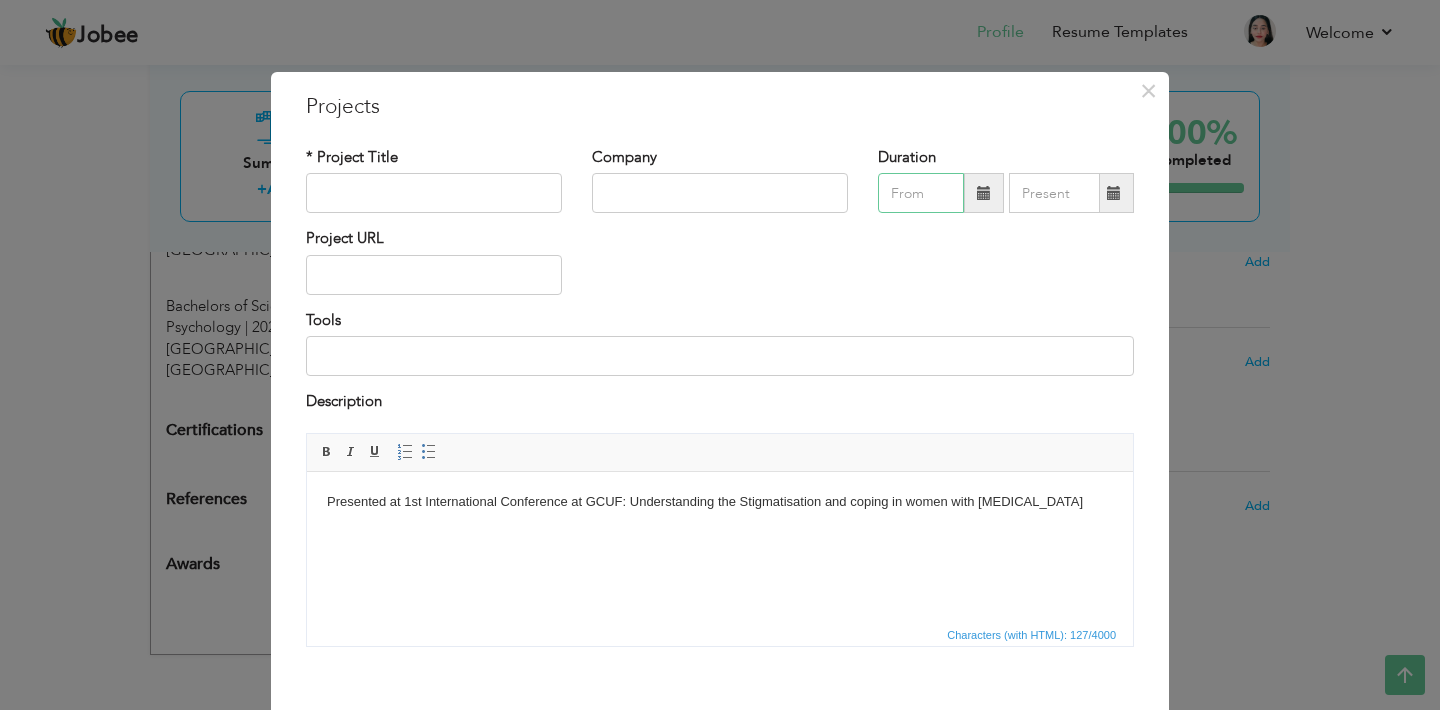 click at bounding box center (921, 193) 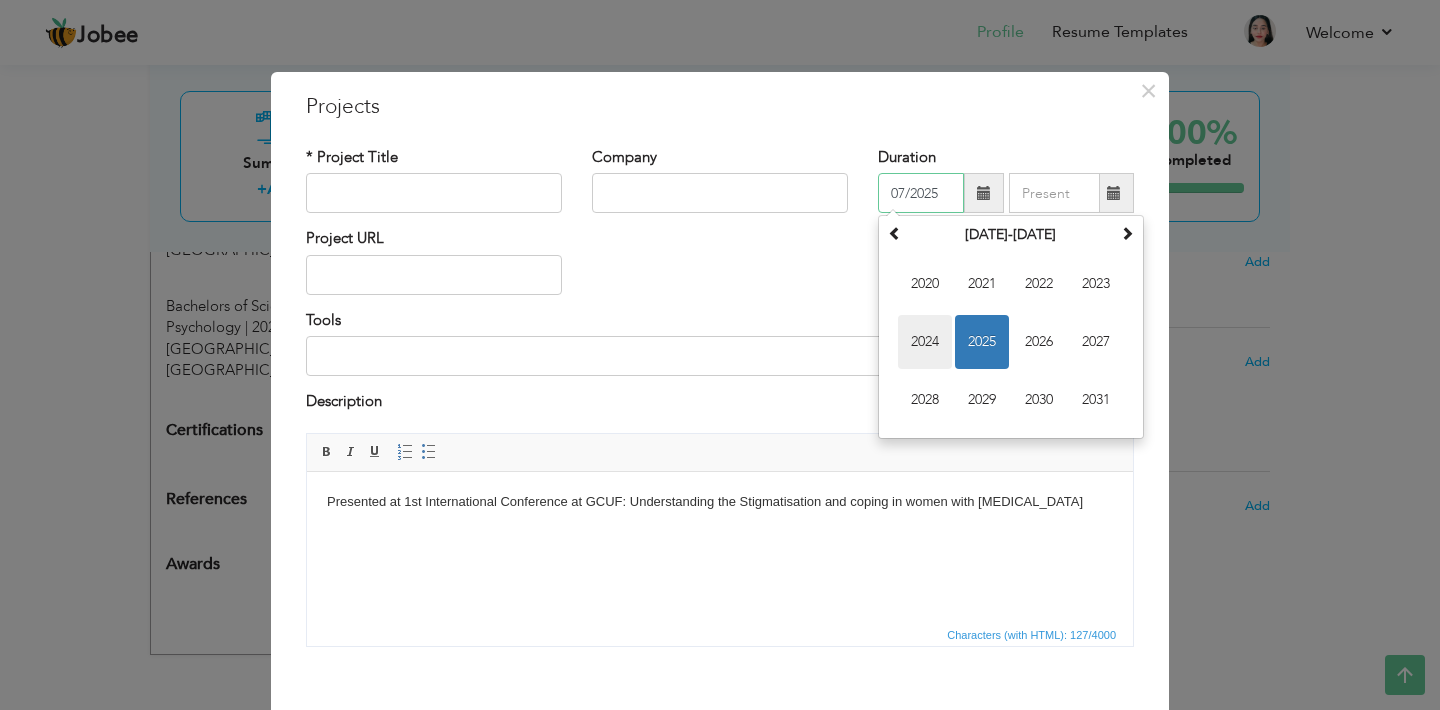 click on "2024" at bounding box center [925, 342] 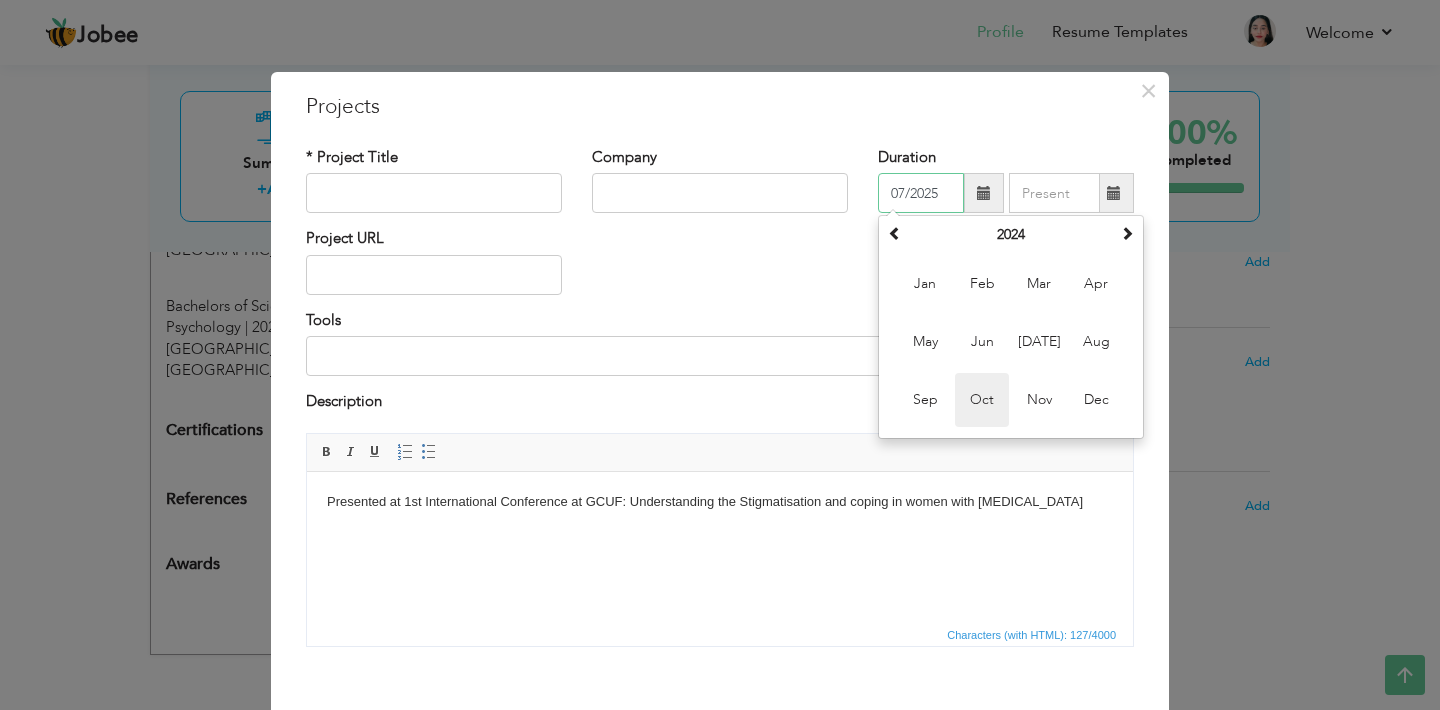 click on "Oct" at bounding box center (982, 400) 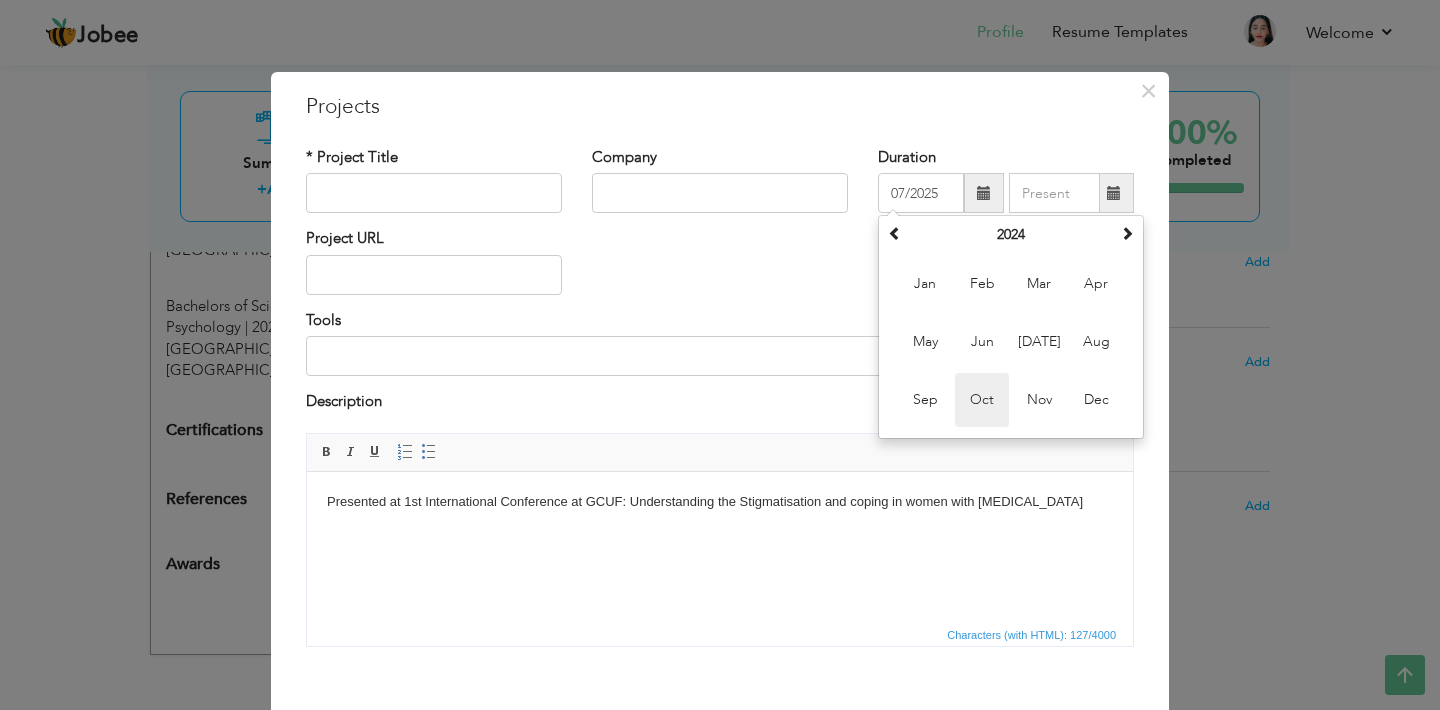 type on "10/2024" 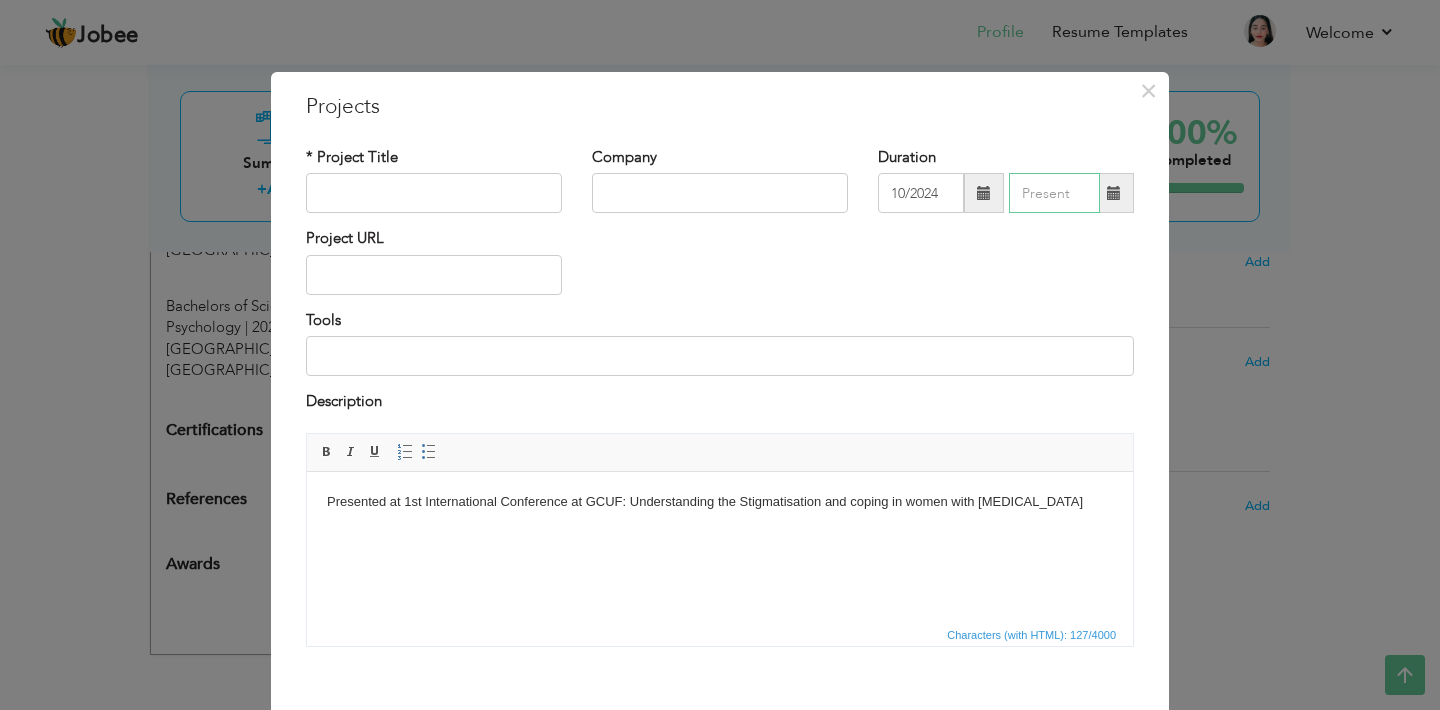 click at bounding box center (1054, 193) 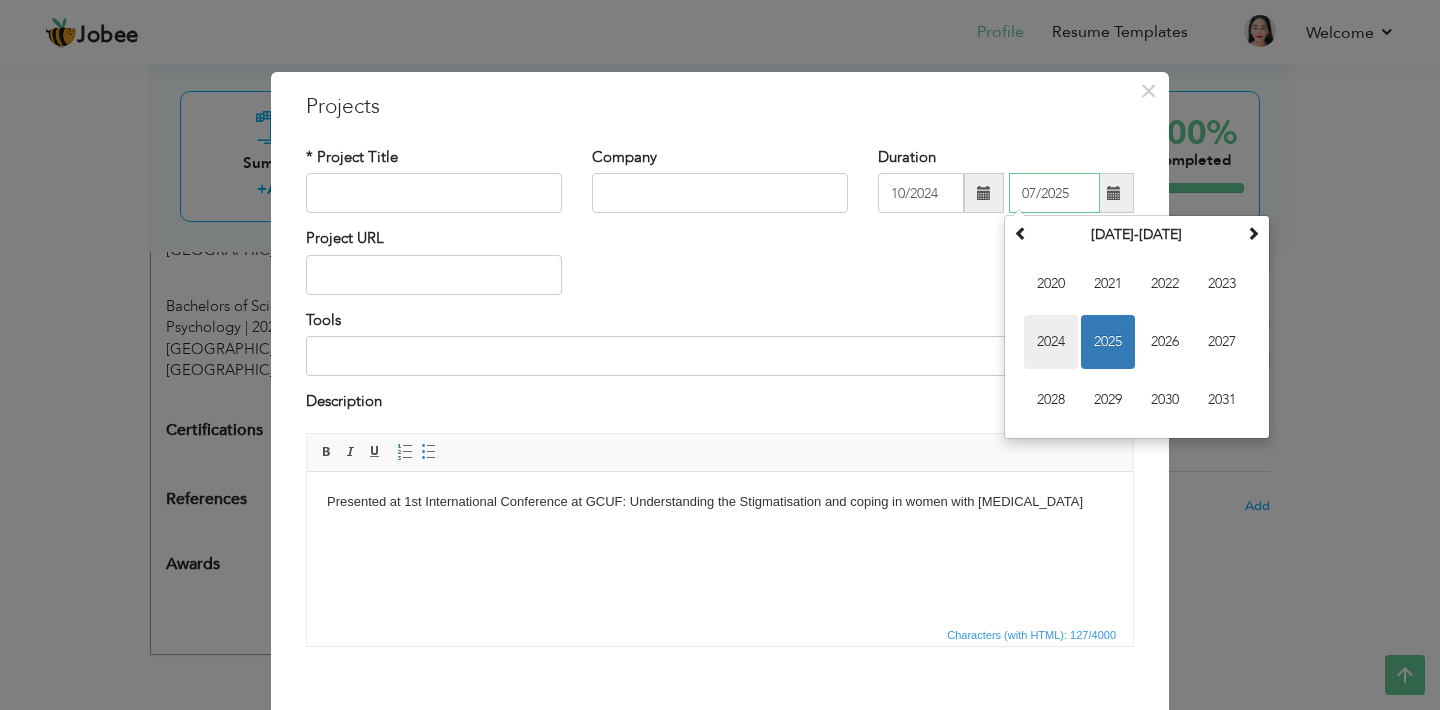 click on "2024" at bounding box center [1051, 342] 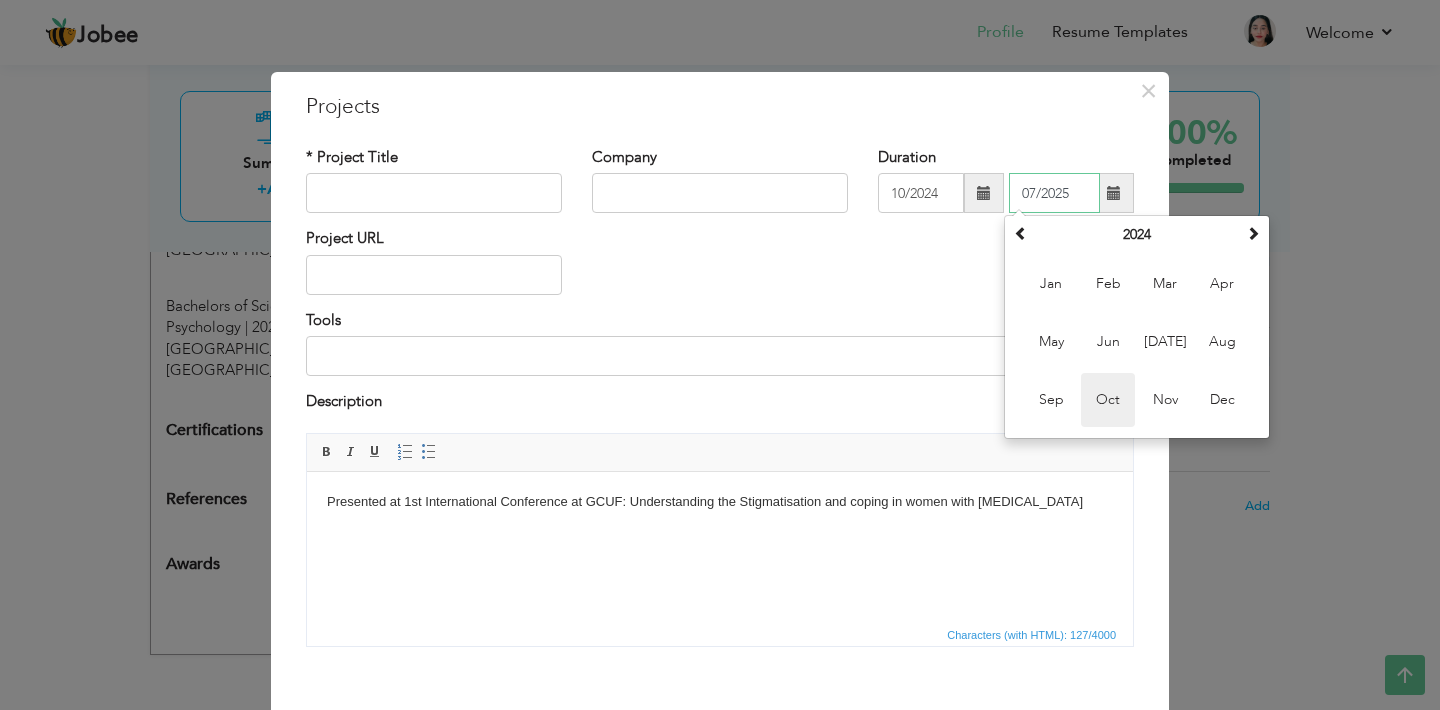 click on "Oct" at bounding box center [1108, 400] 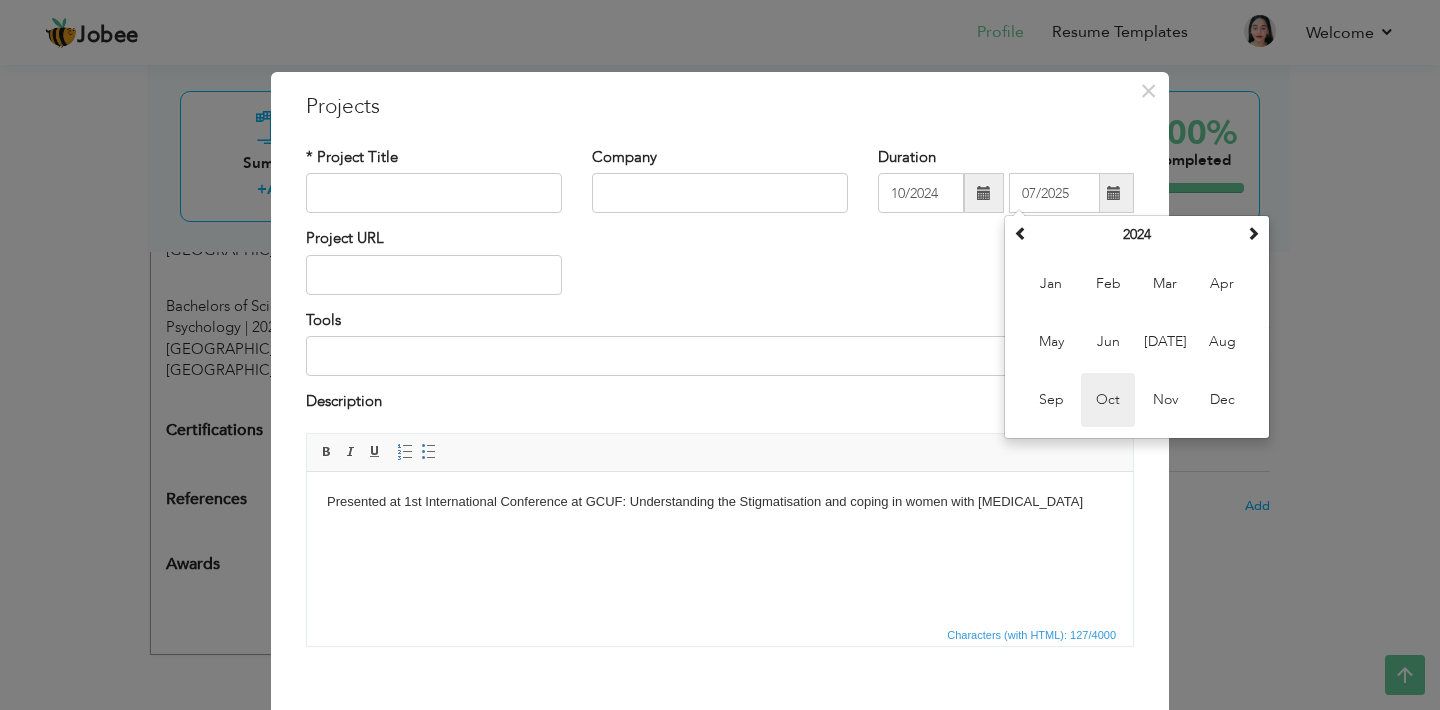 type on "10/2024" 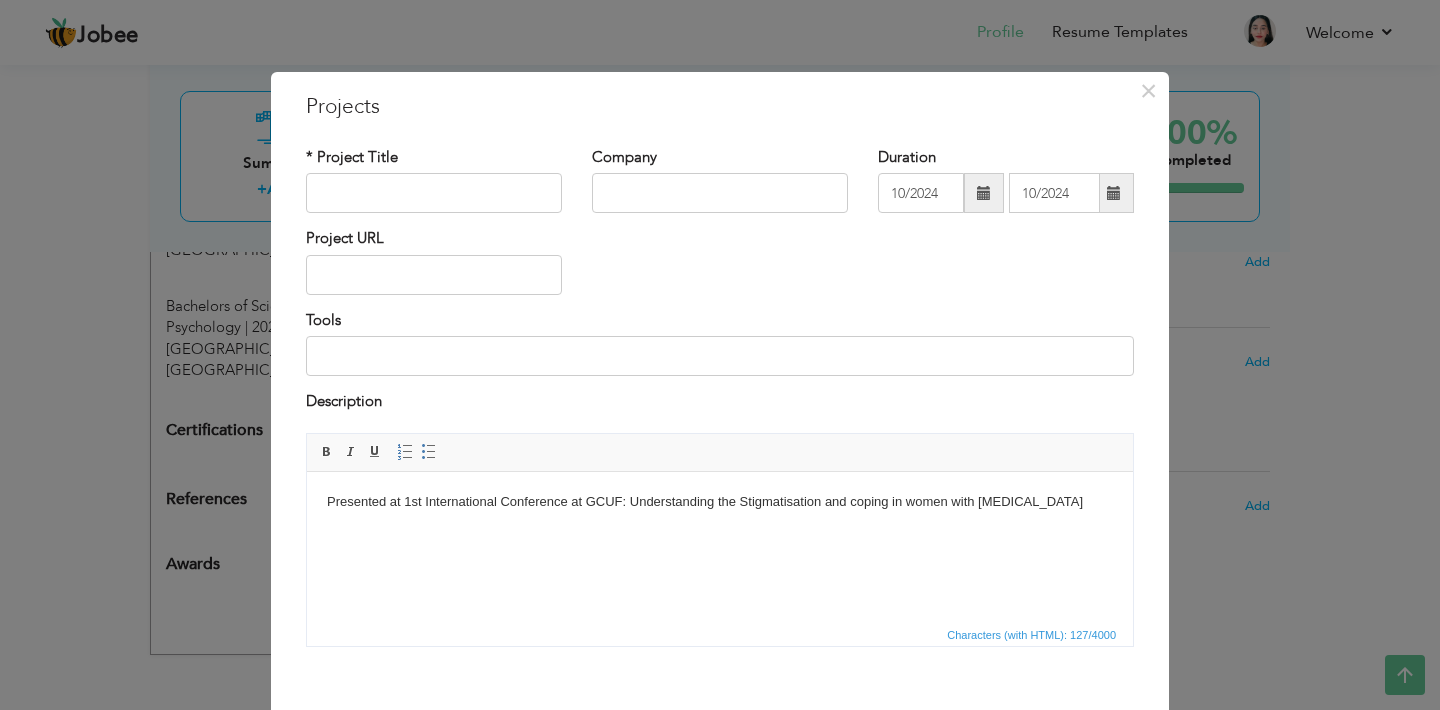 click on "Presented at 1st International Conference at GCUF: Understanding the Stigmatisation and coping in women with [MEDICAL_DATA]" at bounding box center [720, 501] 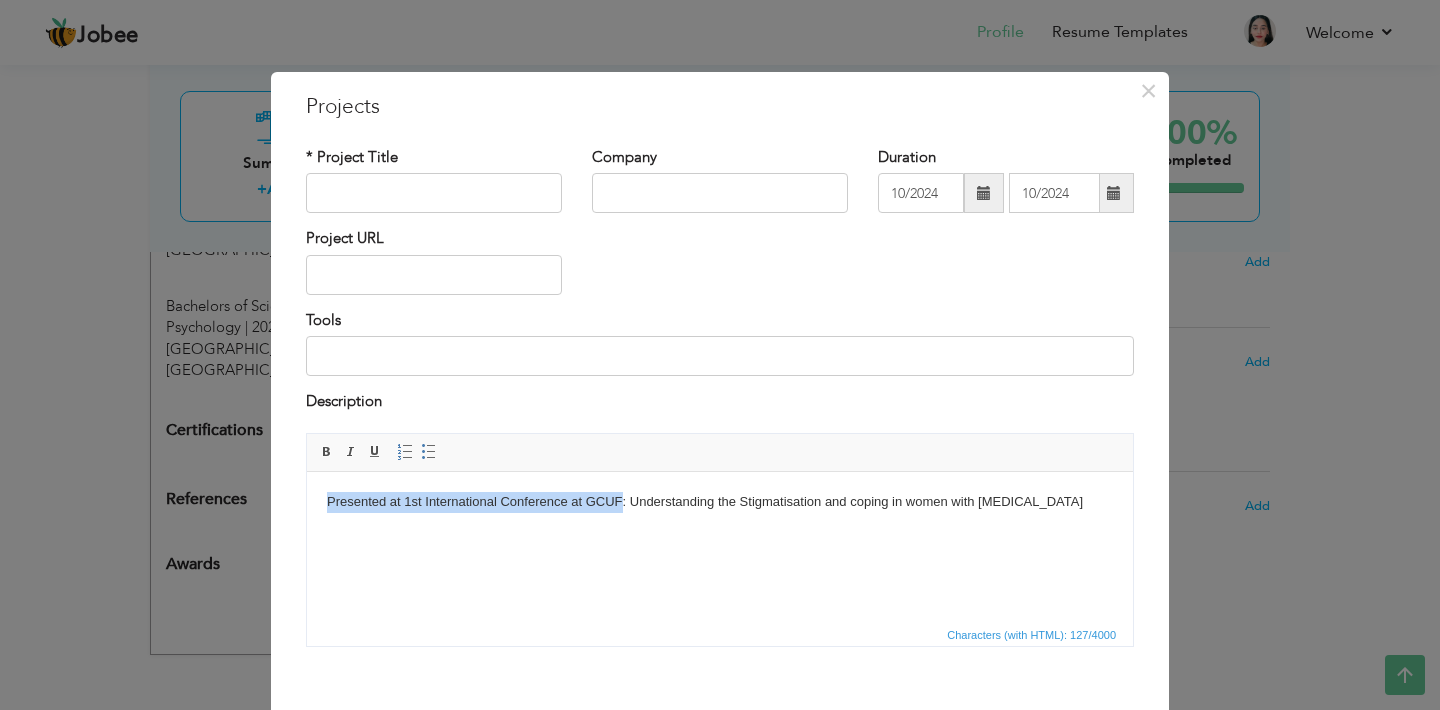 copy on "Presented at 1st International Conference at GCUF" 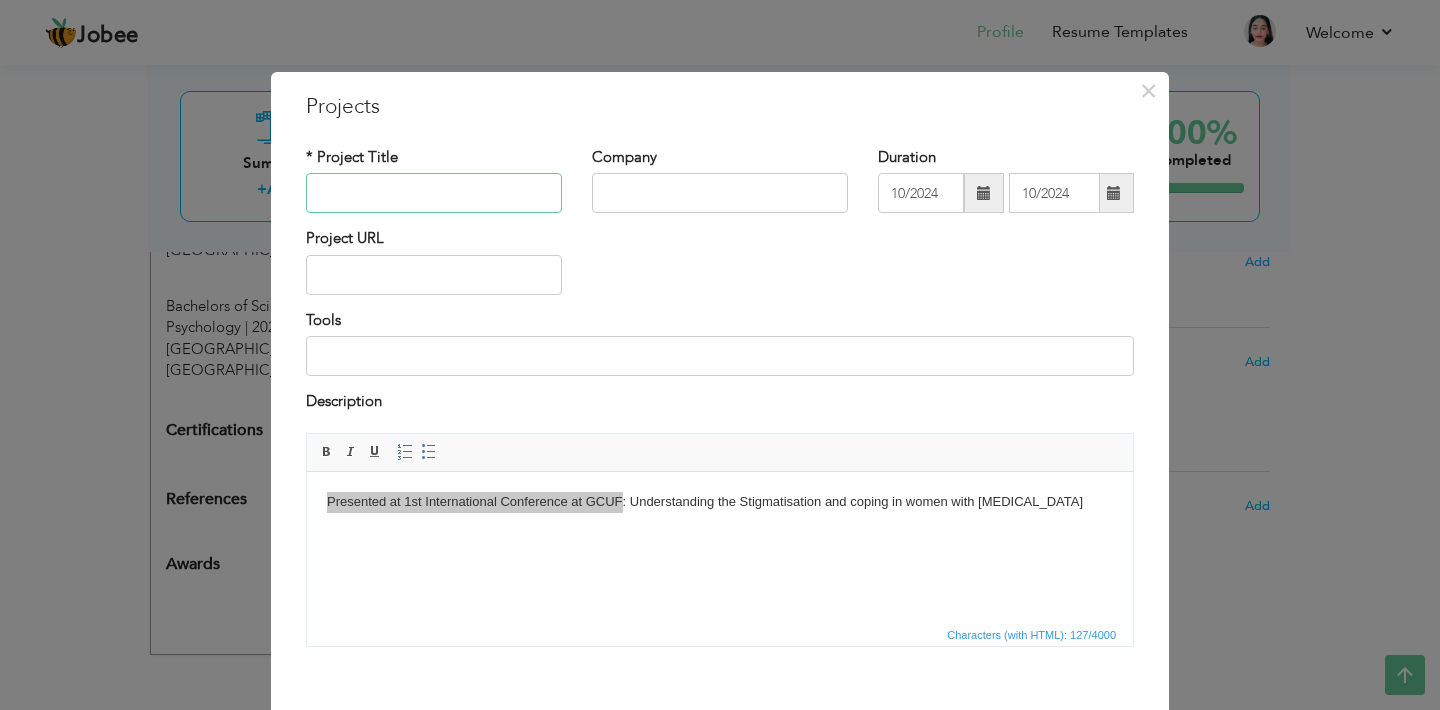 click at bounding box center [434, 193] 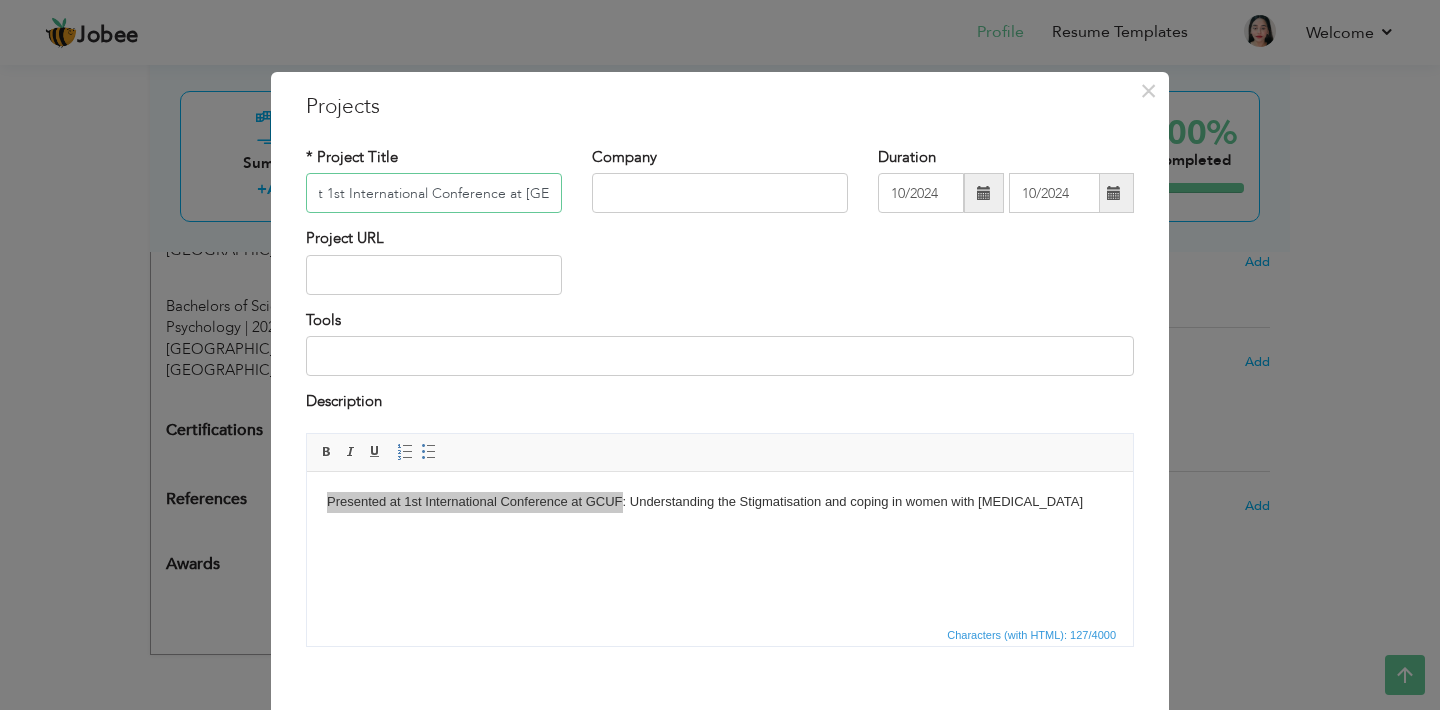 scroll, scrollTop: 0, scrollLeft: 81, axis: horizontal 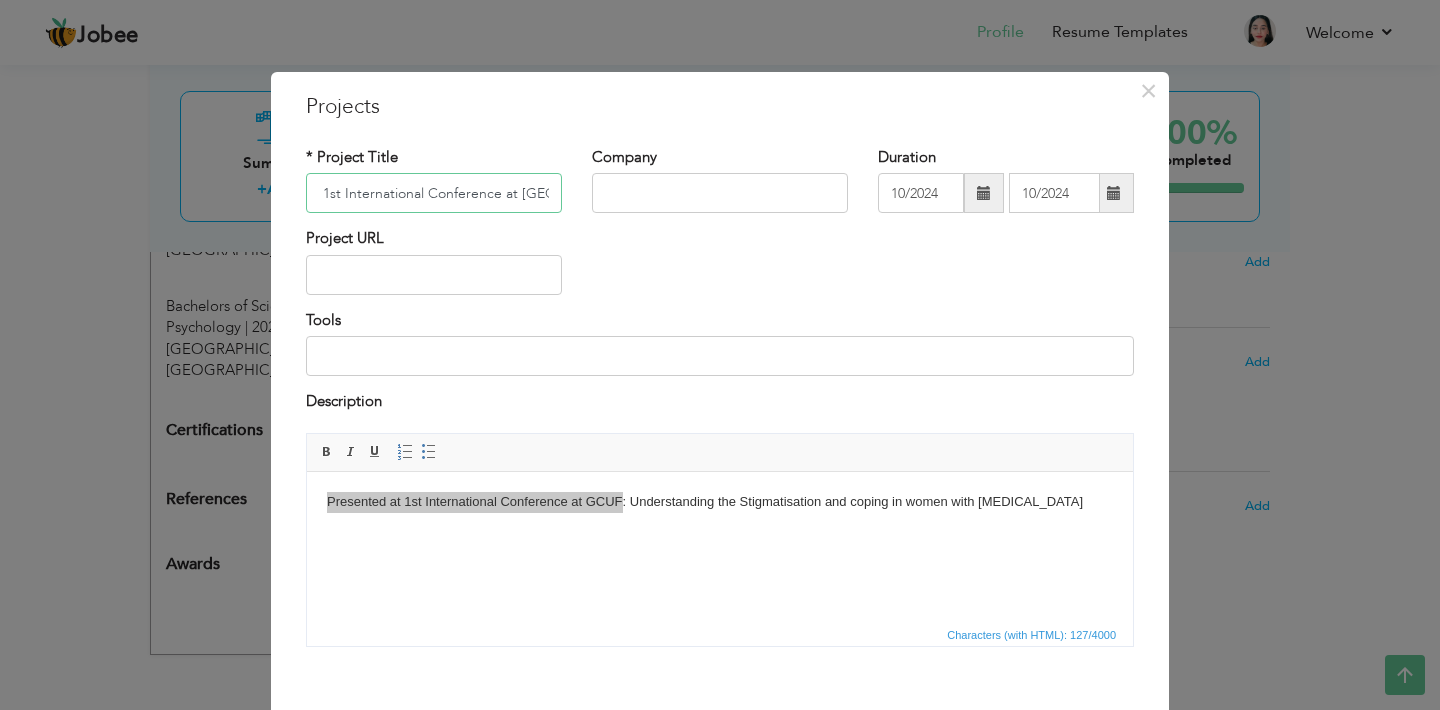 type on "Presented at 1st International Conference at GCUf" 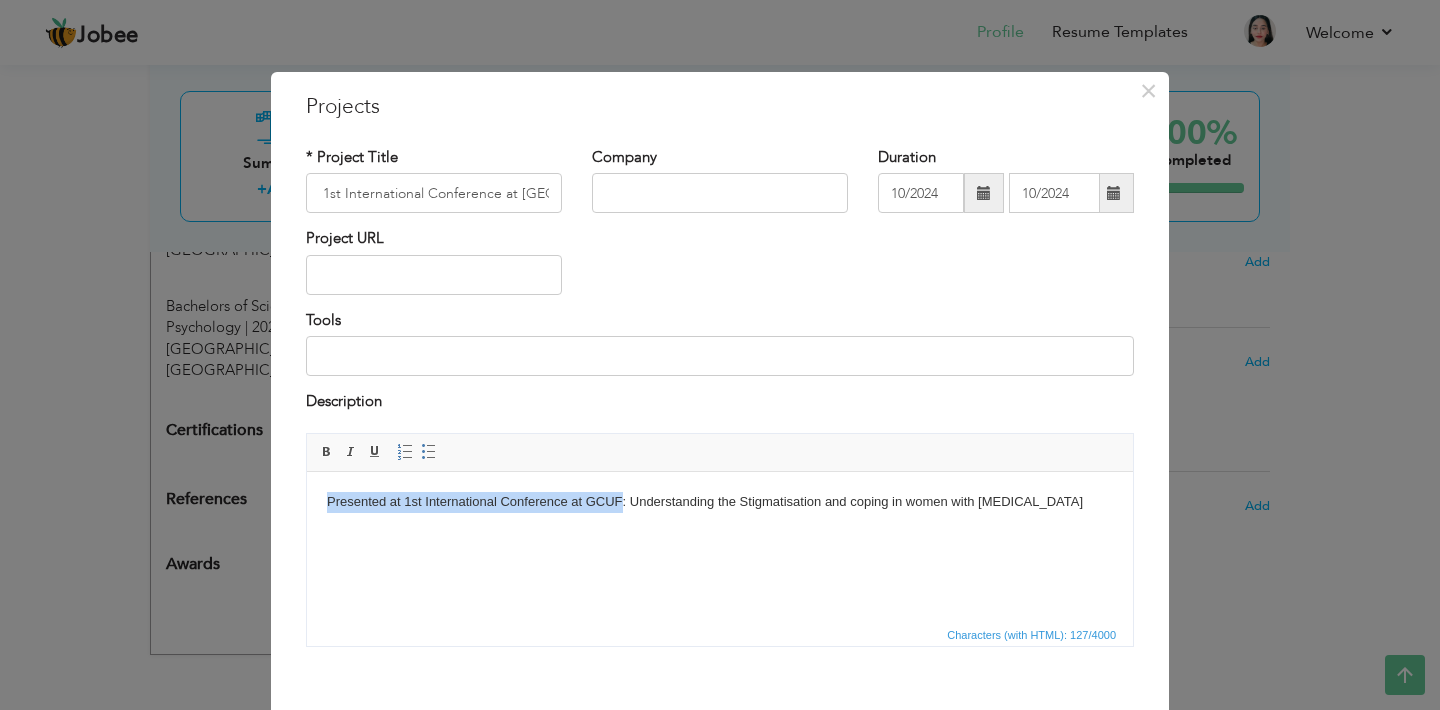 click on "Presented at 1st International Conference at GCUF: Understanding the Stigmatisation and coping in women with [MEDICAL_DATA]" at bounding box center [720, 501] 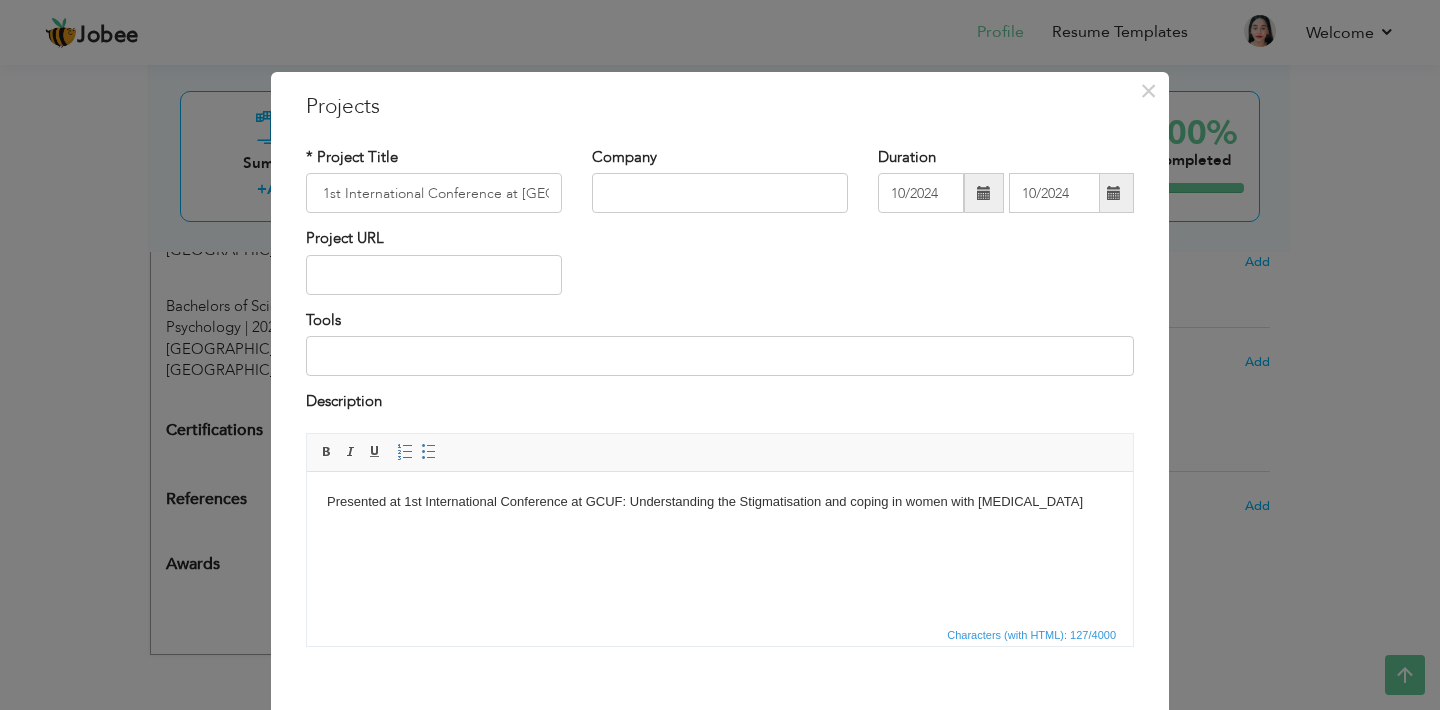 scroll, scrollTop: 0, scrollLeft: 0, axis: both 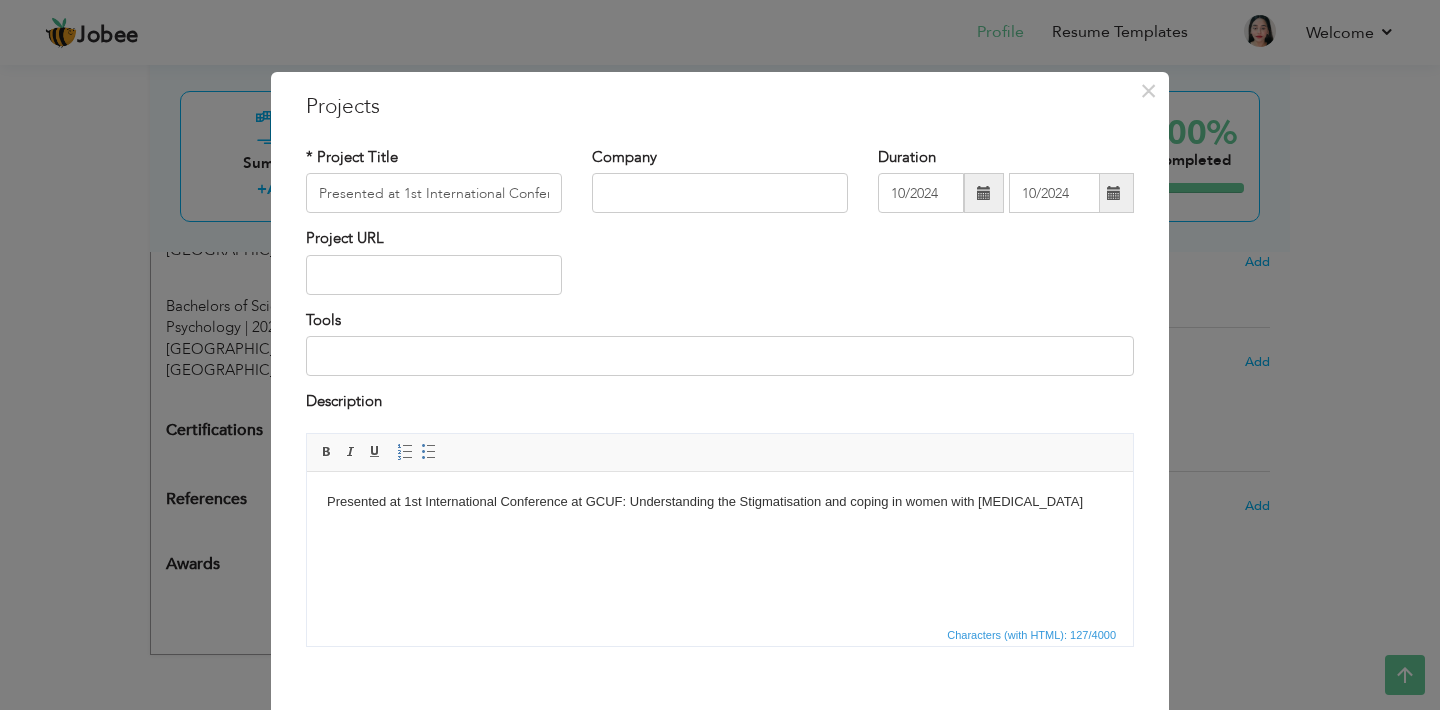 type 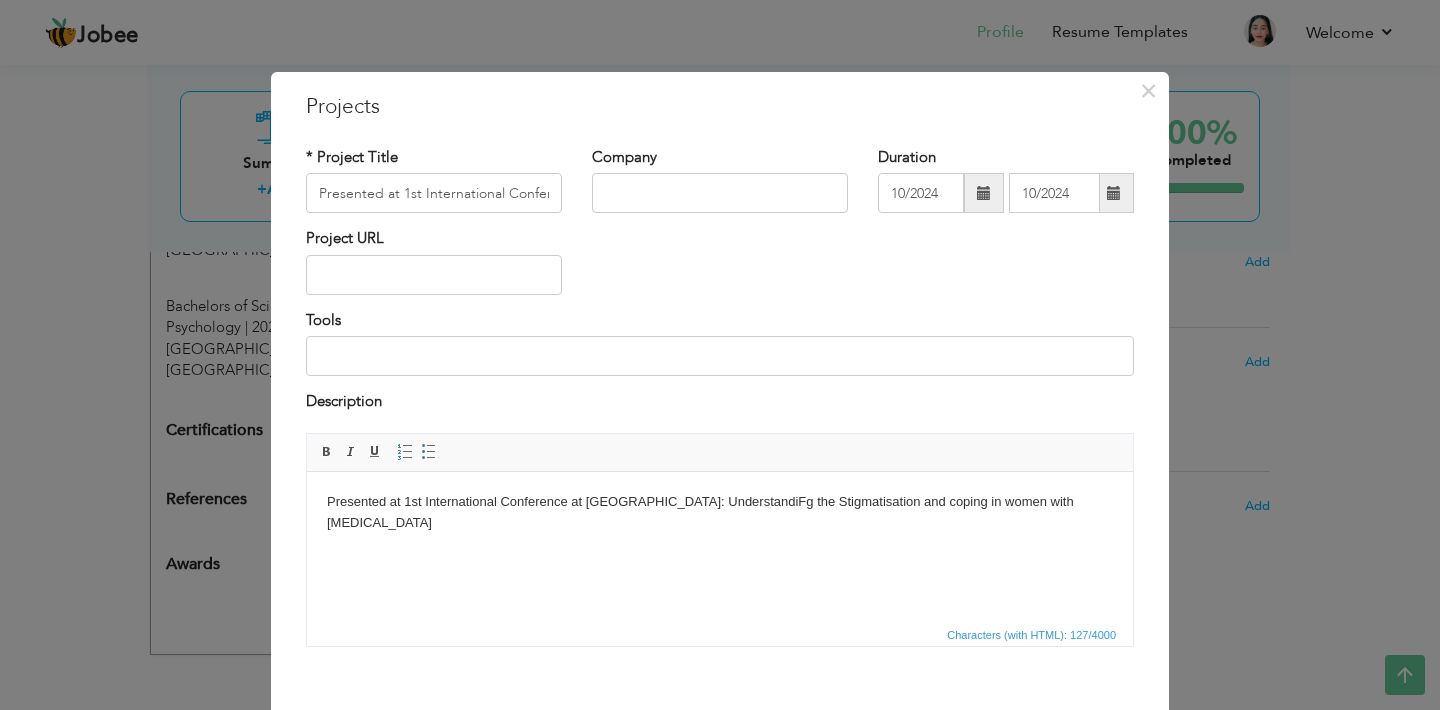 click on "Presented at 1st International Conference at GCUF: UnderstandiFg the Stigmatisation and coping in women with bipolar-I disorder" at bounding box center (720, 512) 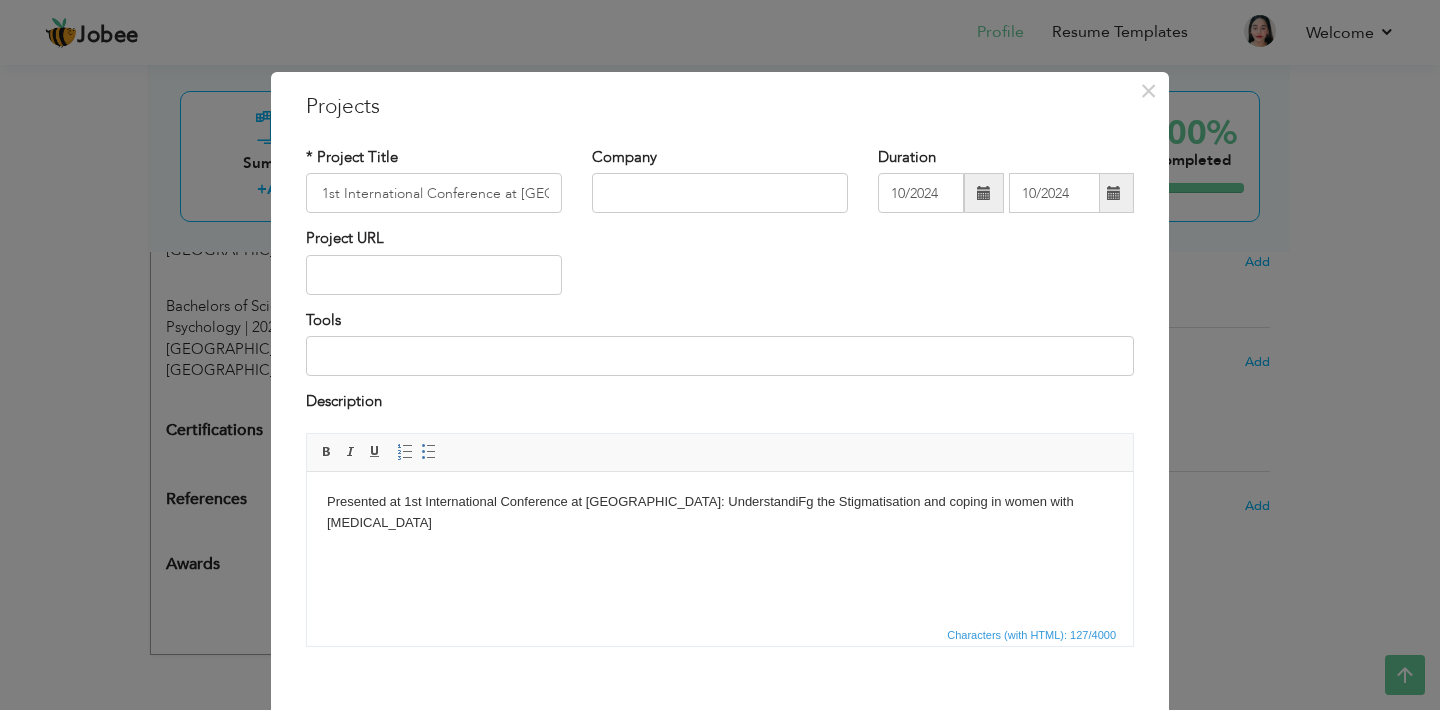 click on "Presented at 1st International Conference at GCUF: UnderstandiFg the Stigmatisation and coping in women with bipolar-I disorder" at bounding box center (720, 512) 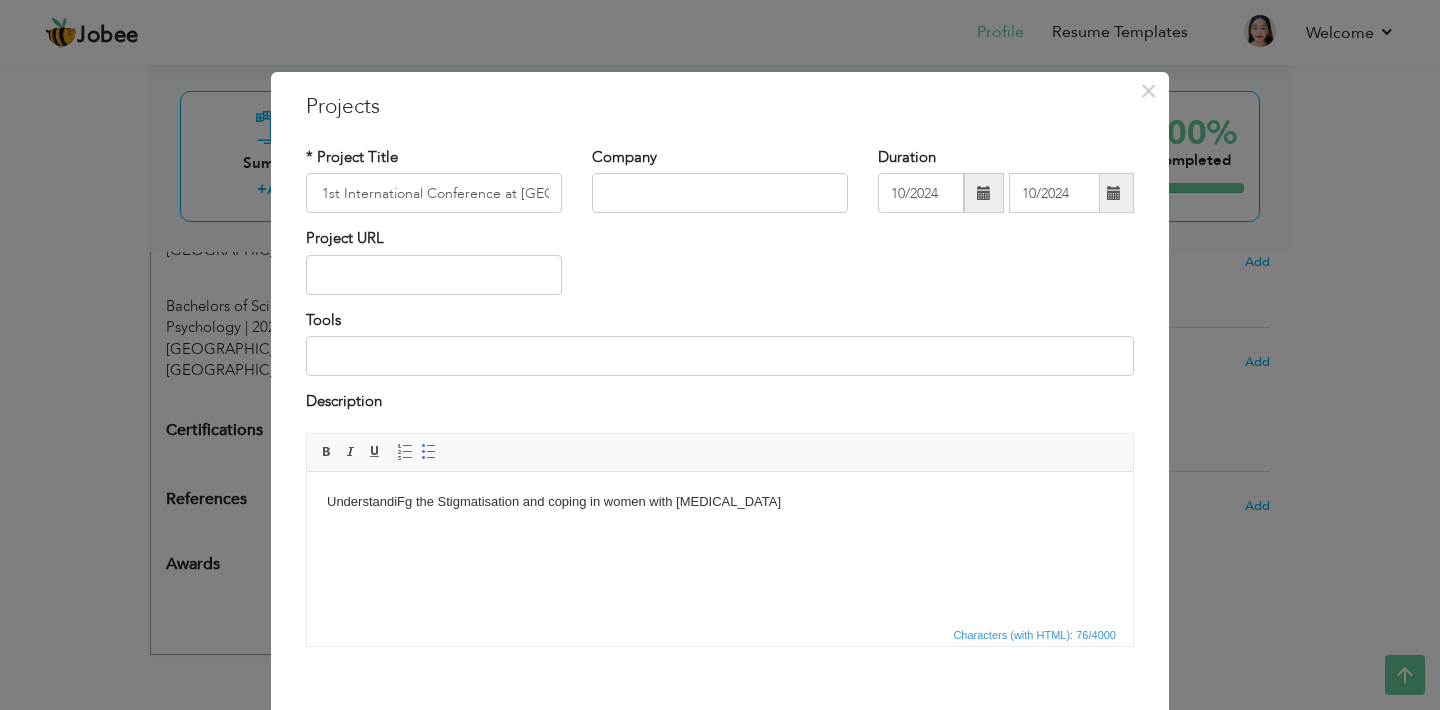 click on "UnderstandiFg the Stigmatisation and coping in women with bipolar-I disorder" at bounding box center (720, 501) 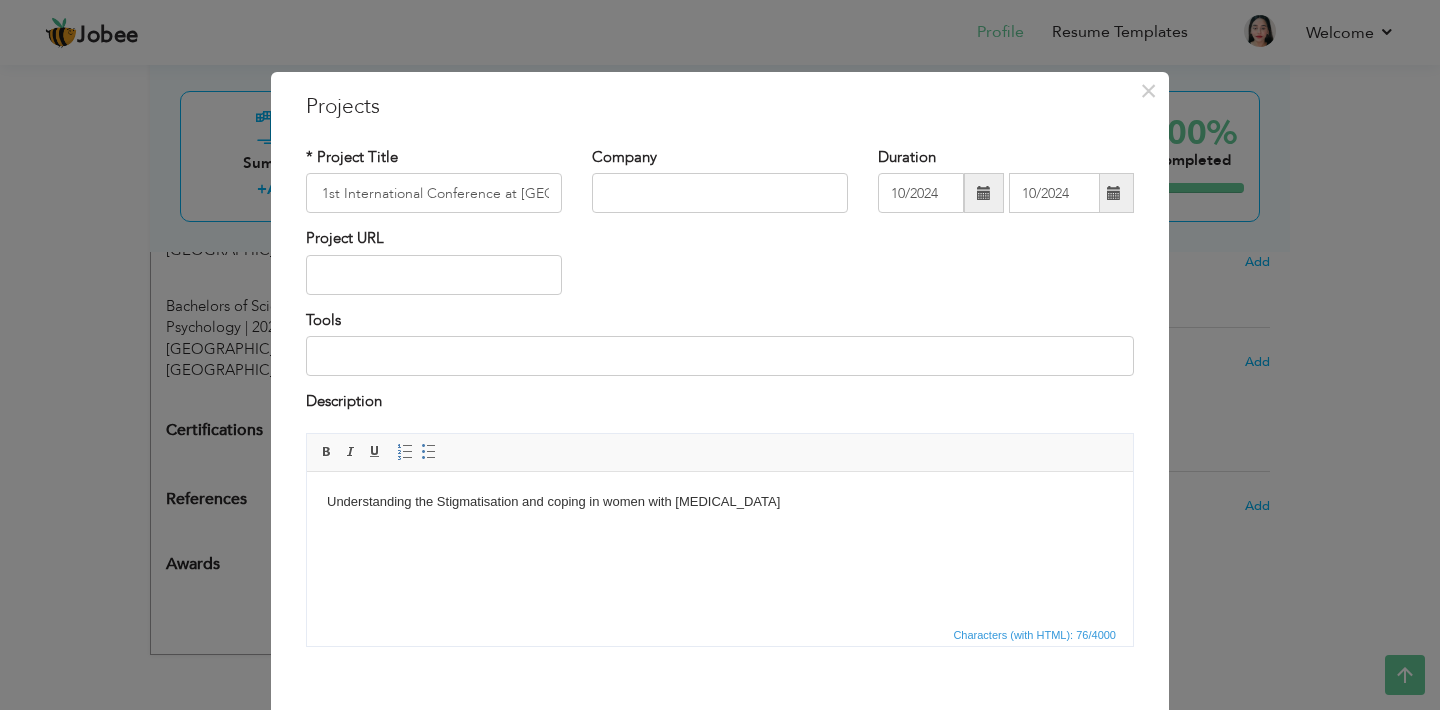 click on "Understanding the Stigmatisation and coping in women with bipolar-I disorder" at bounding box center (720, 501) 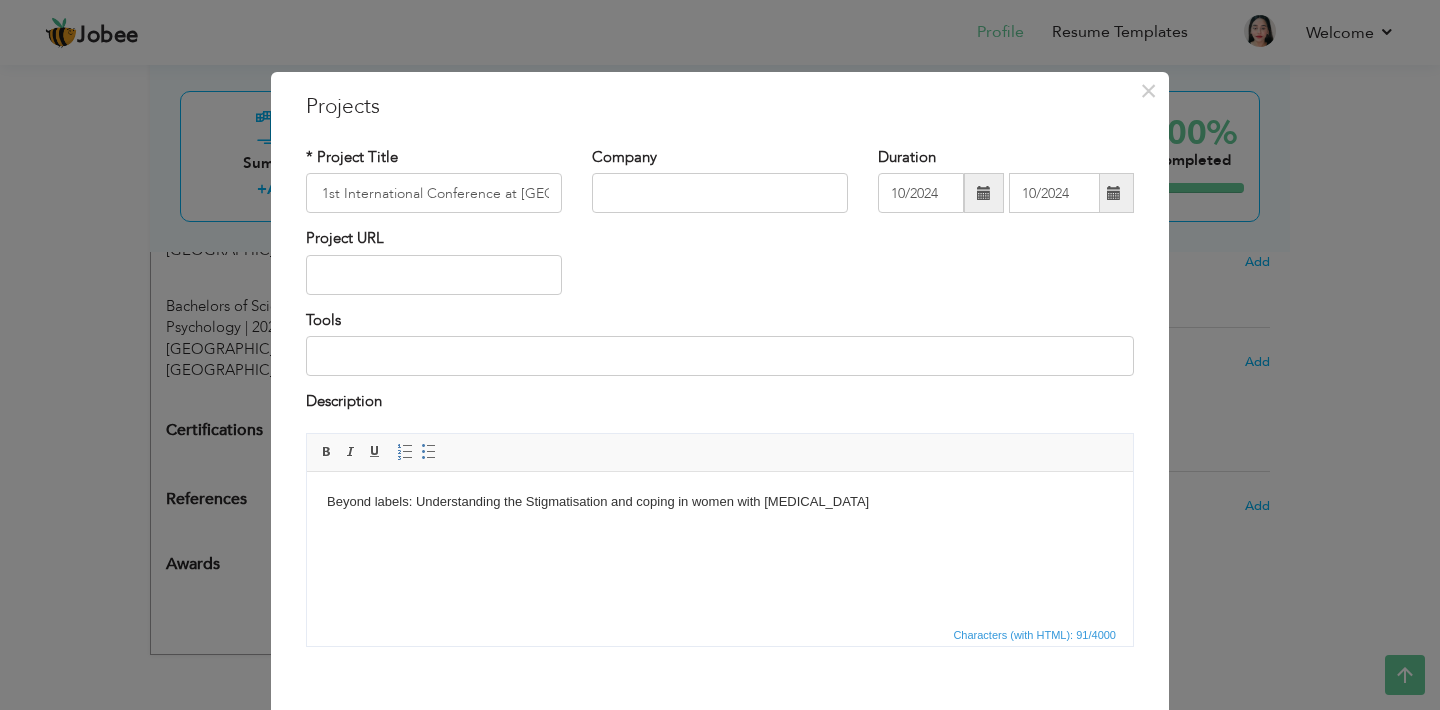 scroll, scrollTop: 99, scrollLeft: 0, axis: vertical 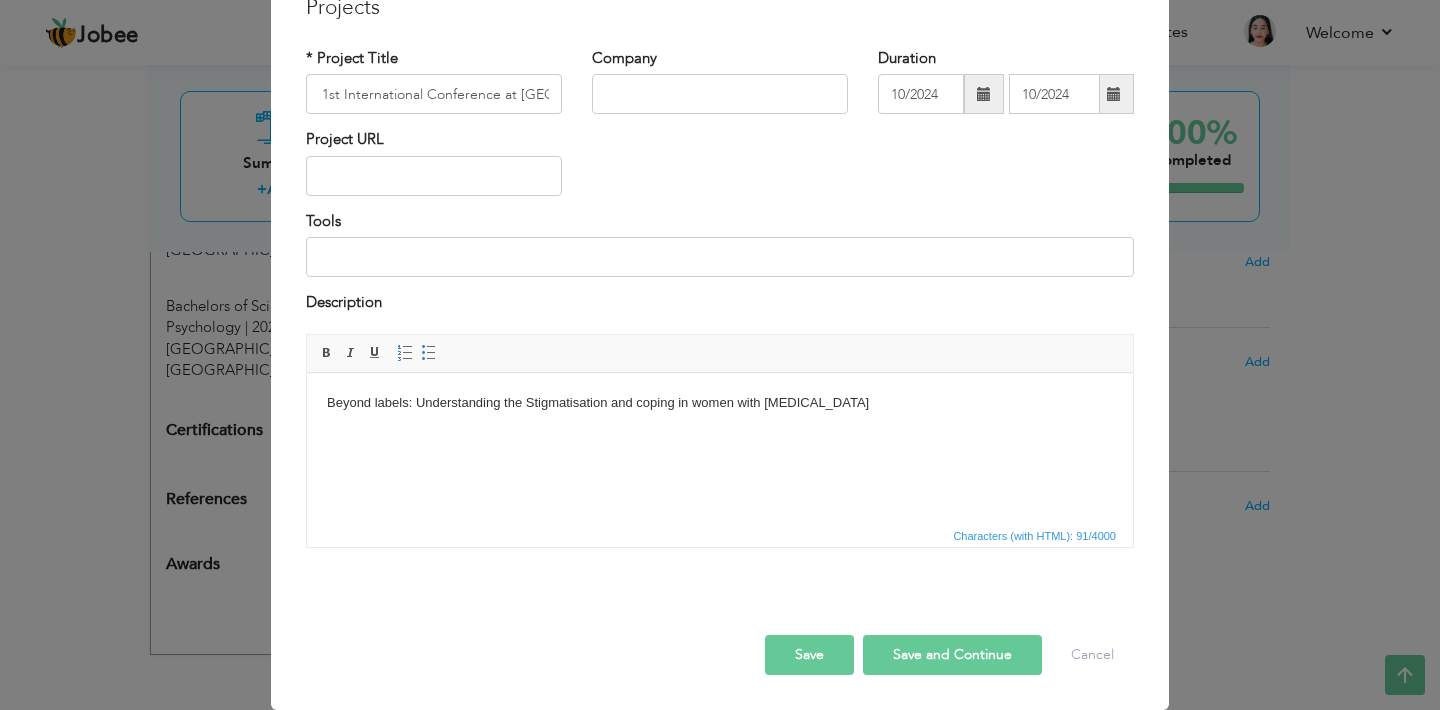 click on "Save" at bounding box center (809, 655) 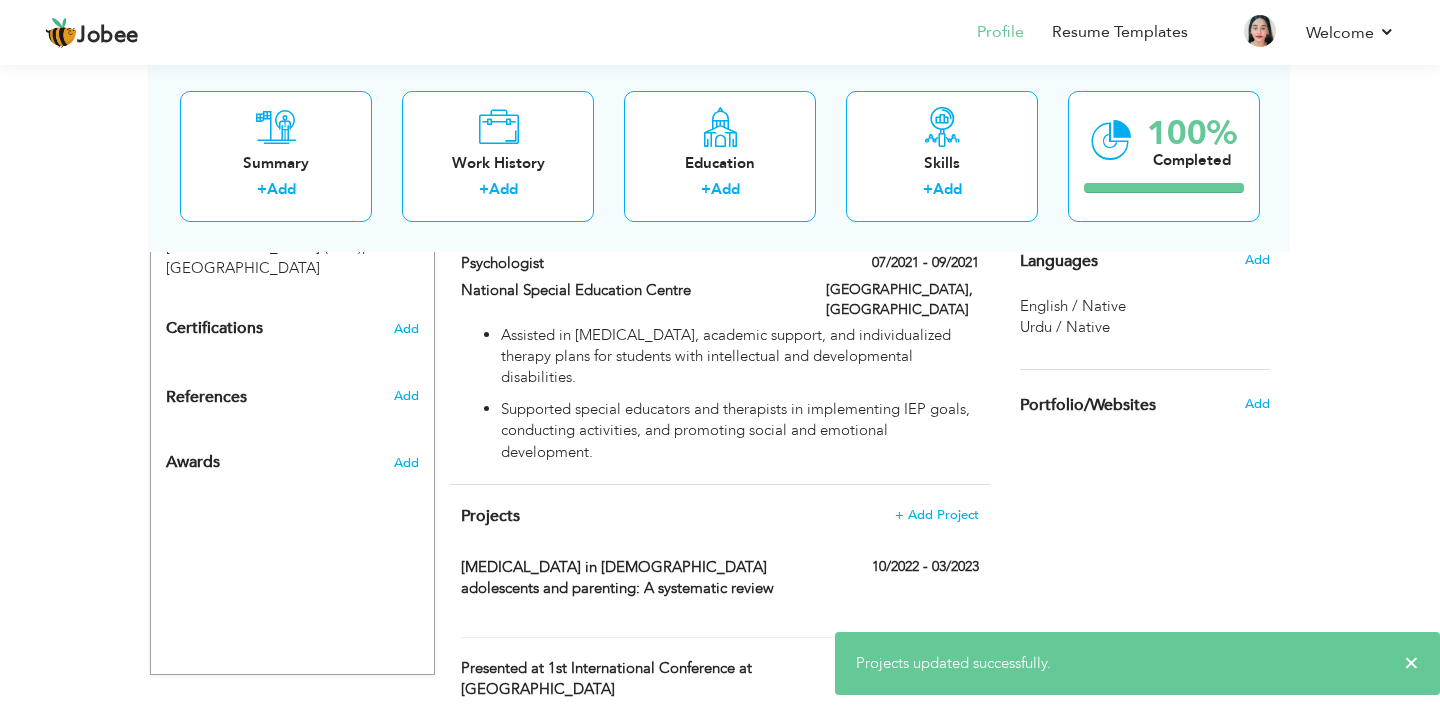 scroll, scrollTop: 1094, scrollLeft: 0, axis: vertical 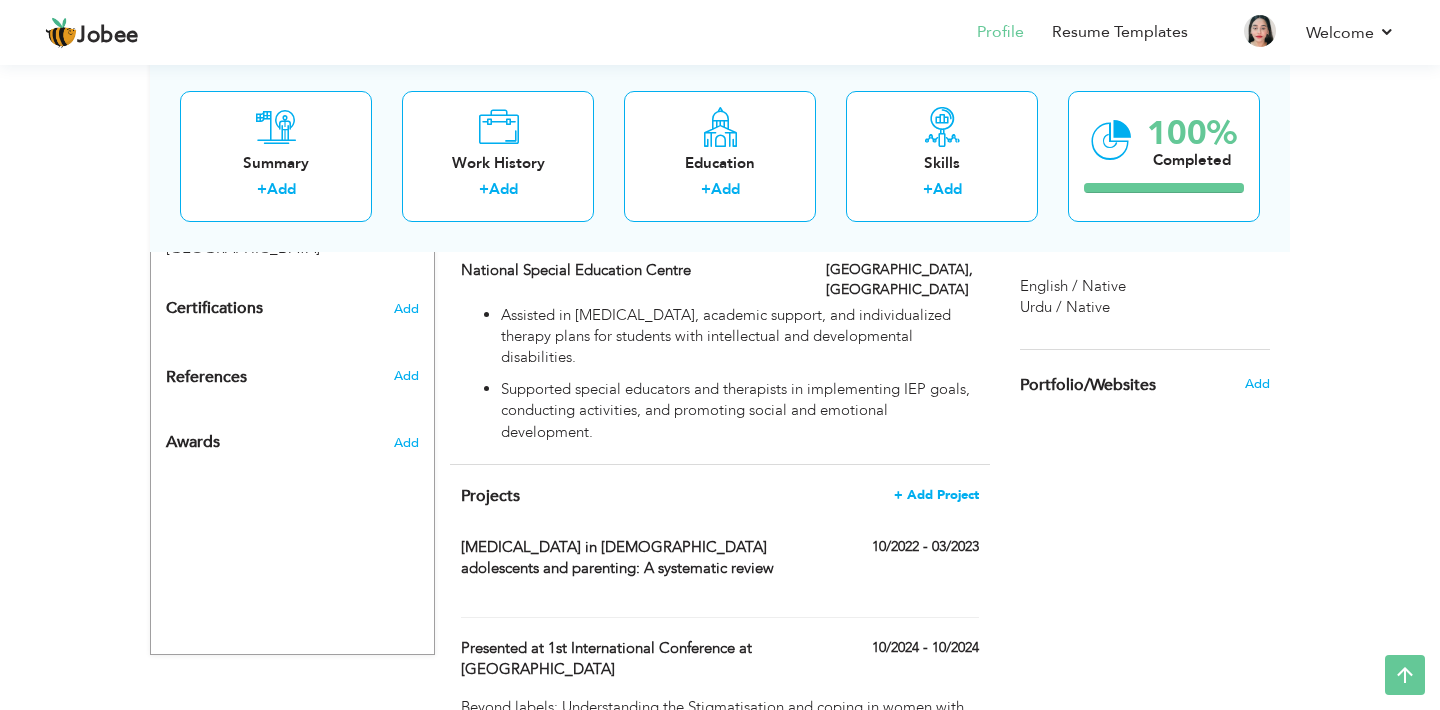 click on "+ Add Project" at bounding box center [936, 495] 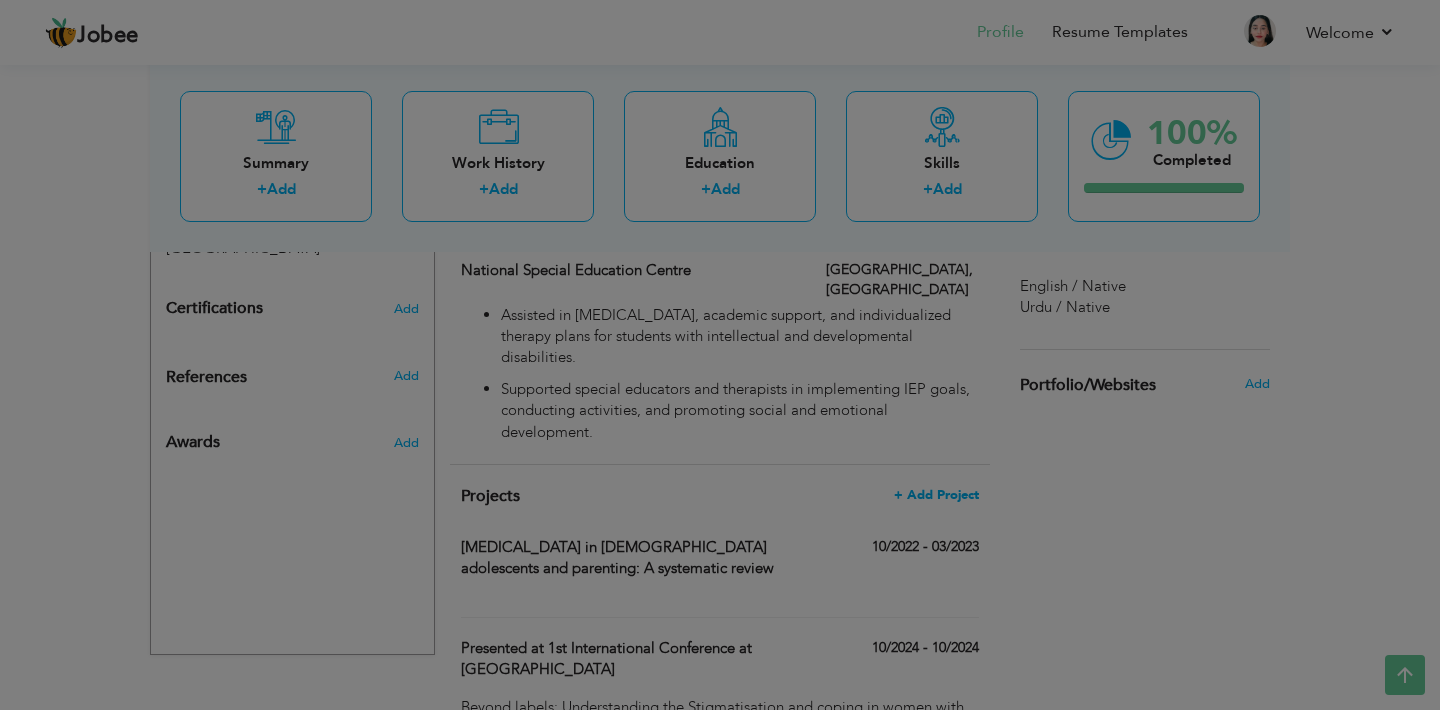 scroll, scrollTop: 0, scrollLeft: 0, axis: both 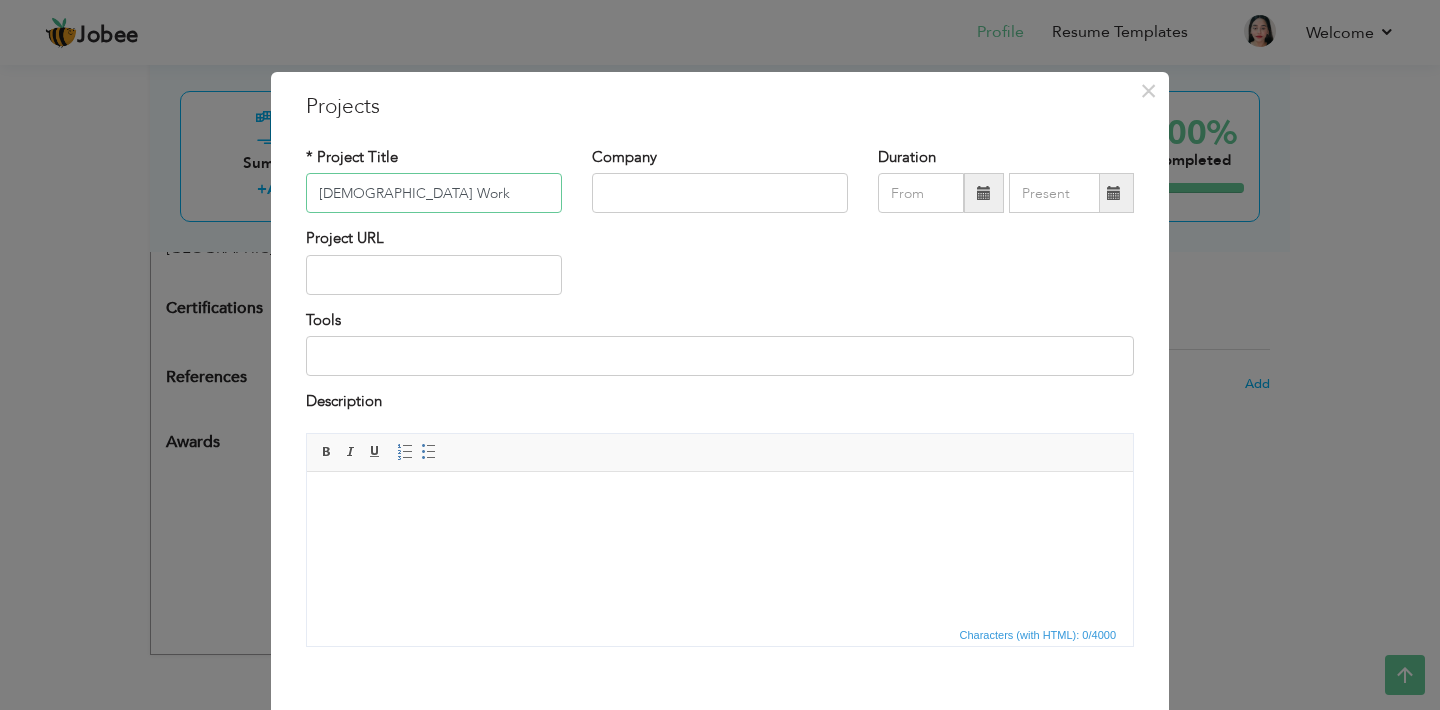 type on "[DEMOGRAPHIC_DATA] Work" 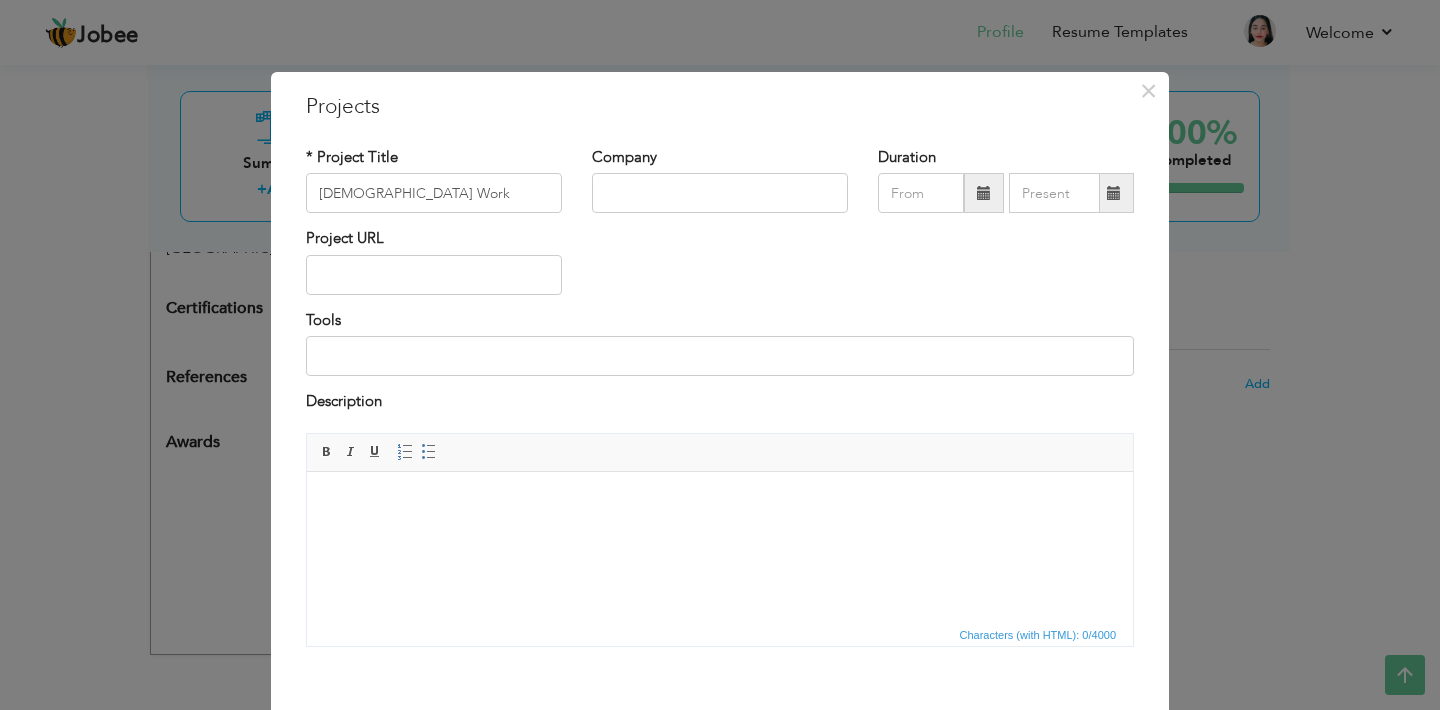 click at bounding box center (720, 501) 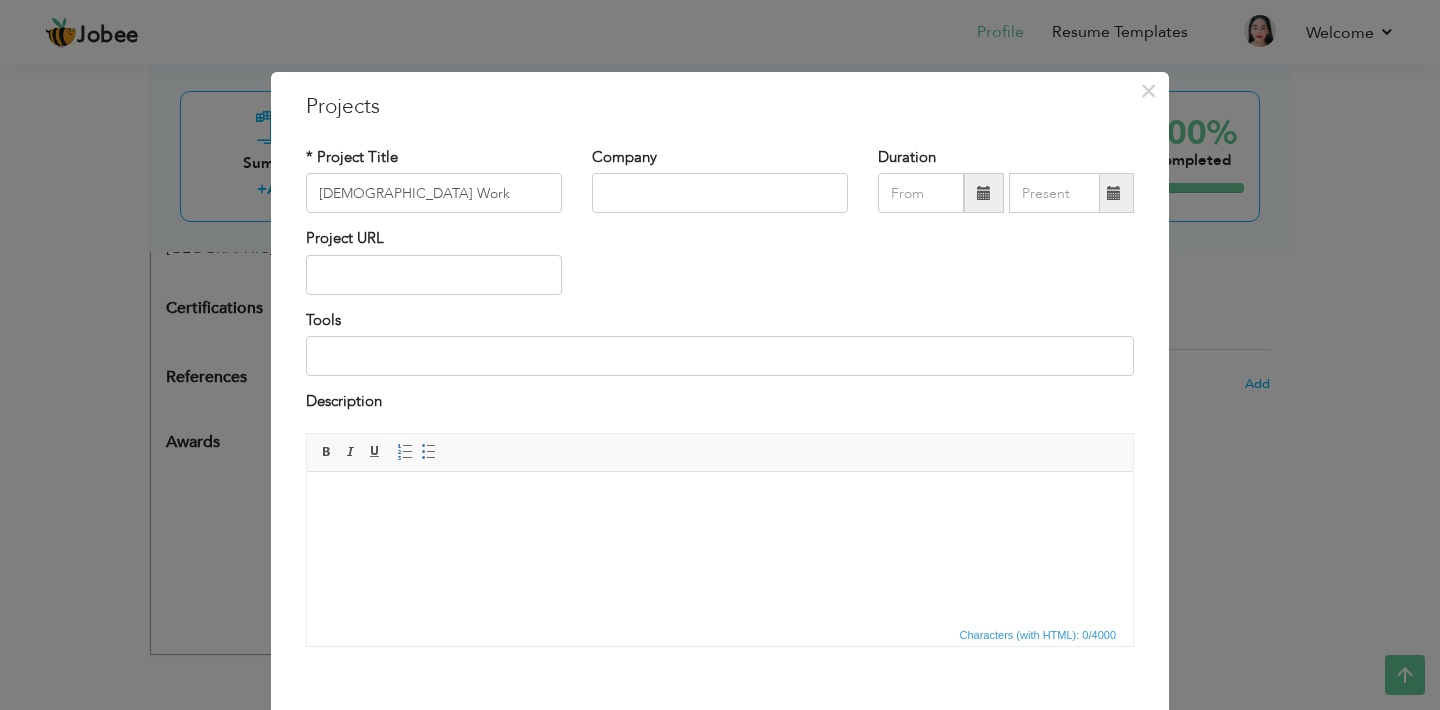 type 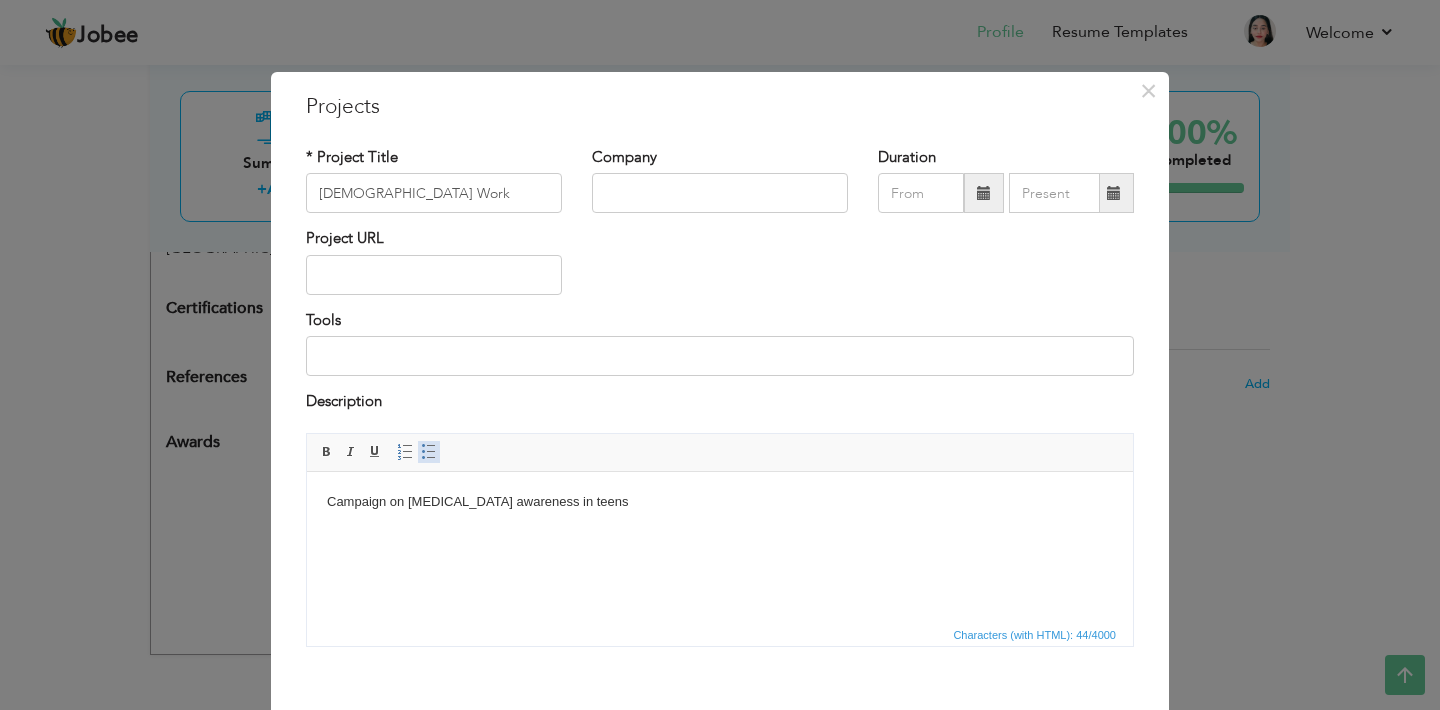 click on "Insert/Remove Bulleted List" at bounding box center [429, 452] 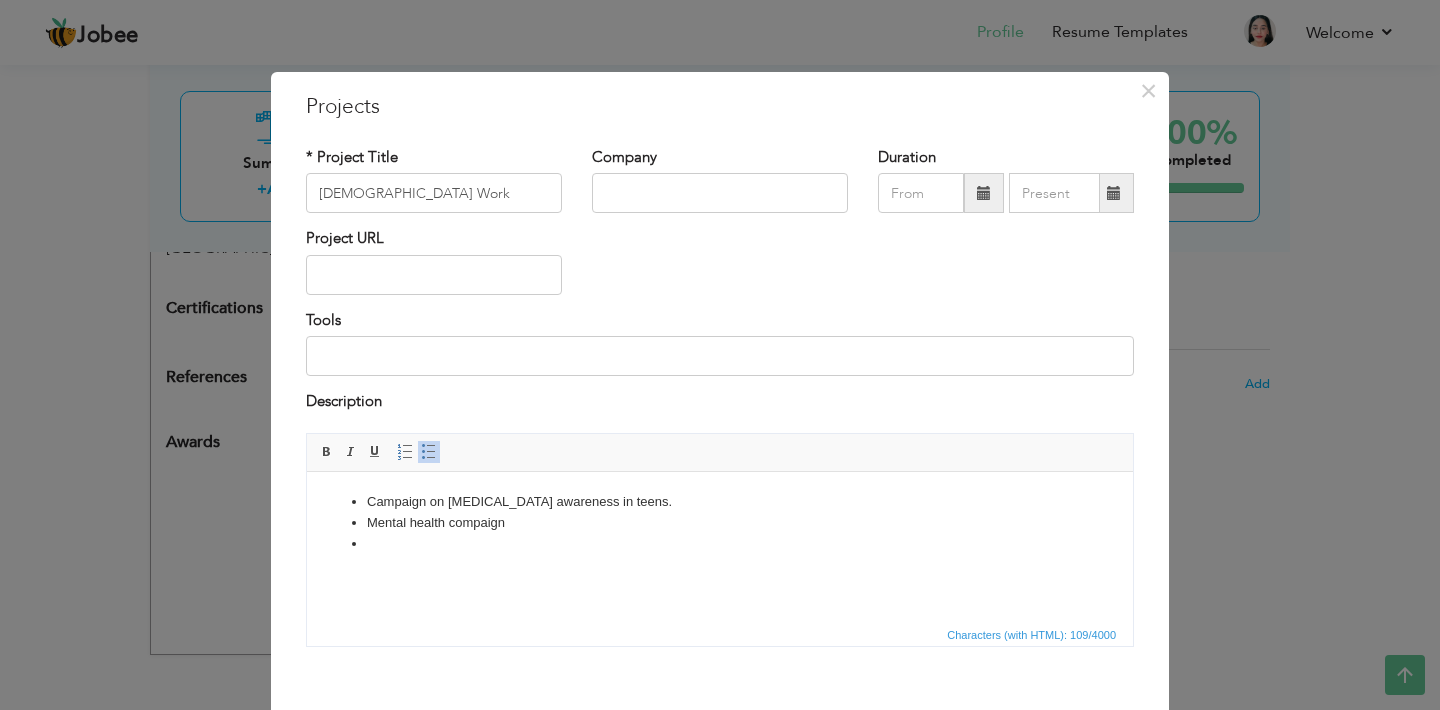 scroll, scrollTop: 99, scrollLeft: 0, axis: vertical 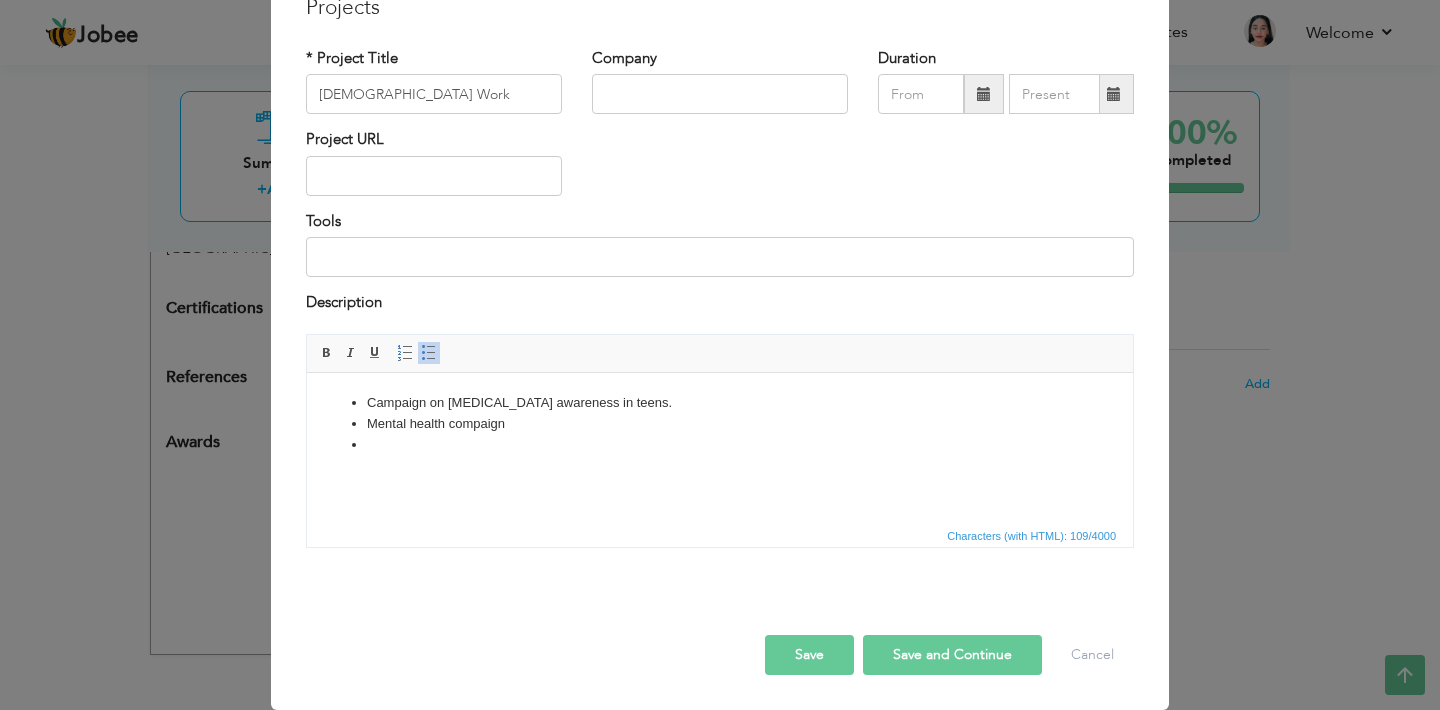 click on "Save" at bounding box center [809, 655] 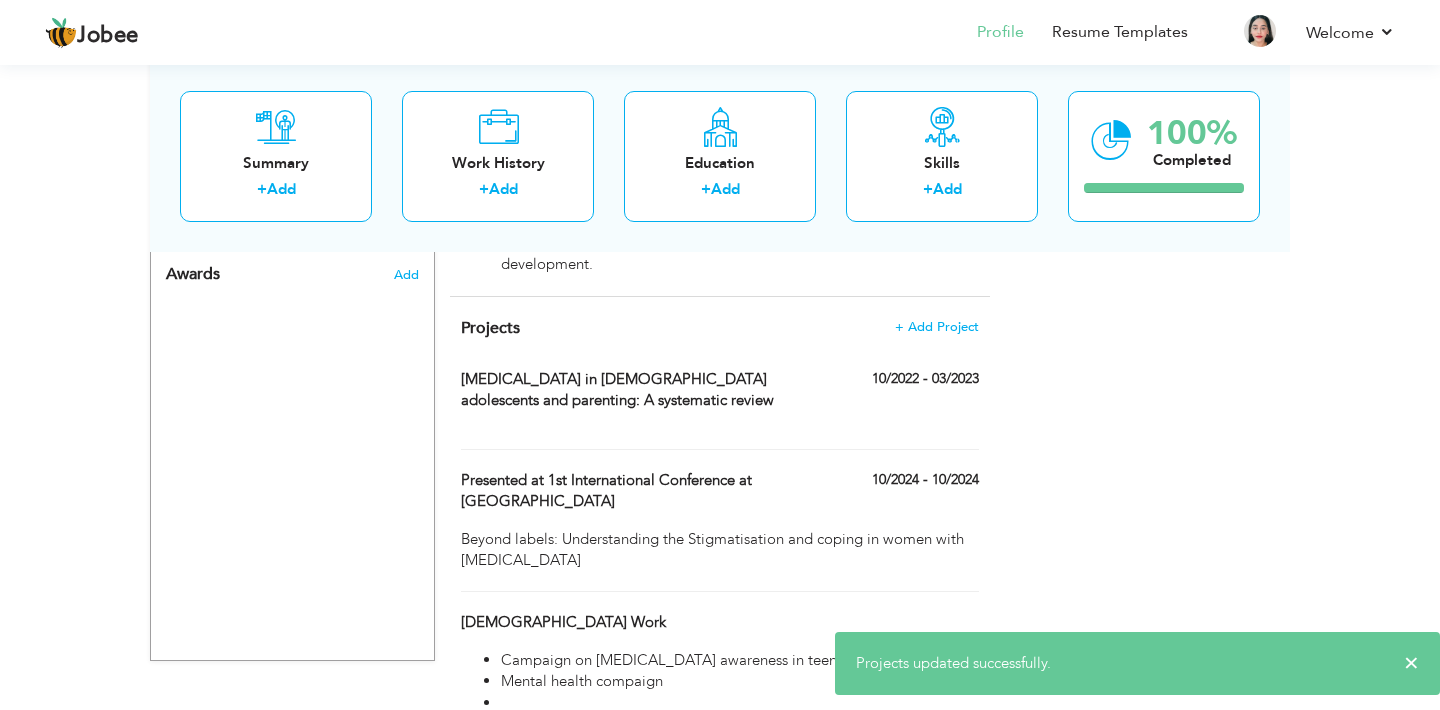 scroll, scrollTop: 1268, scrollLeft: 0, axis: vertical 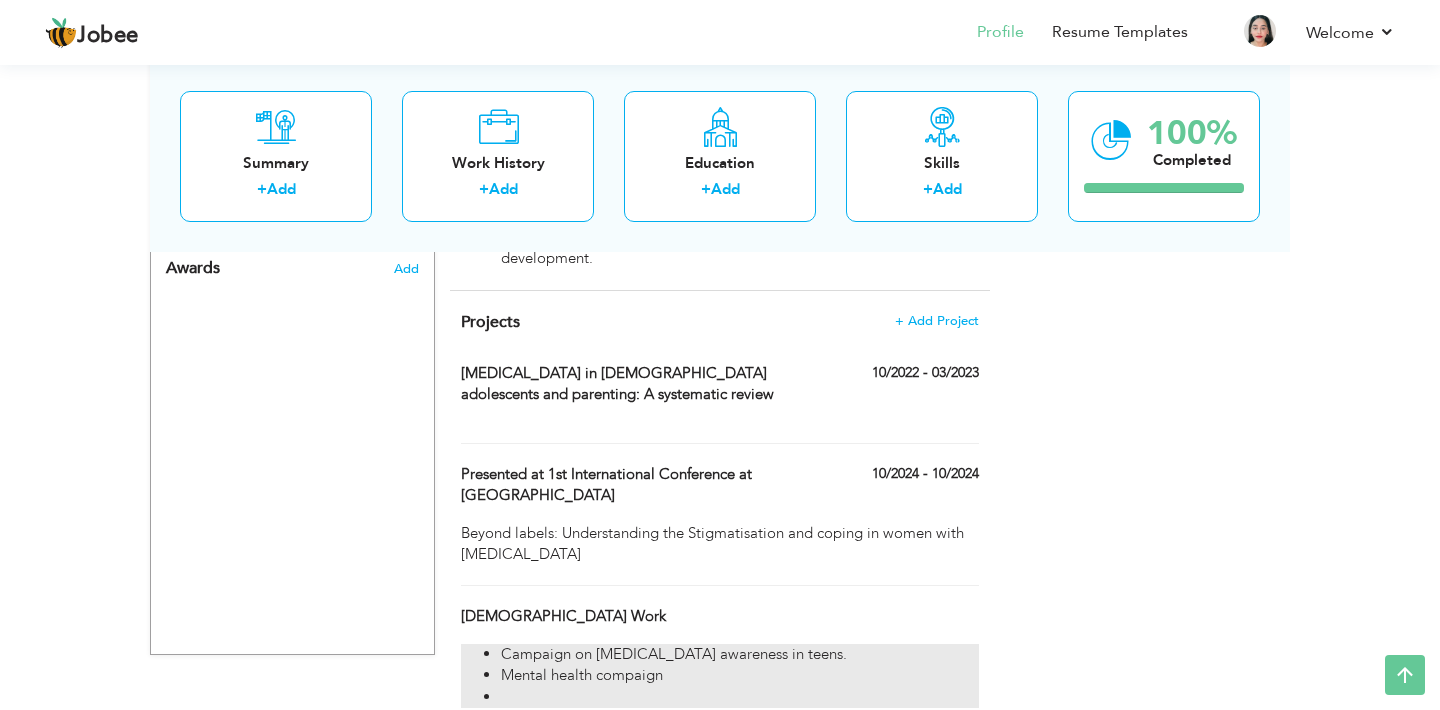 click on "Campaign on Breast Cancer awareness in teens." at bounding box center (740, 654) 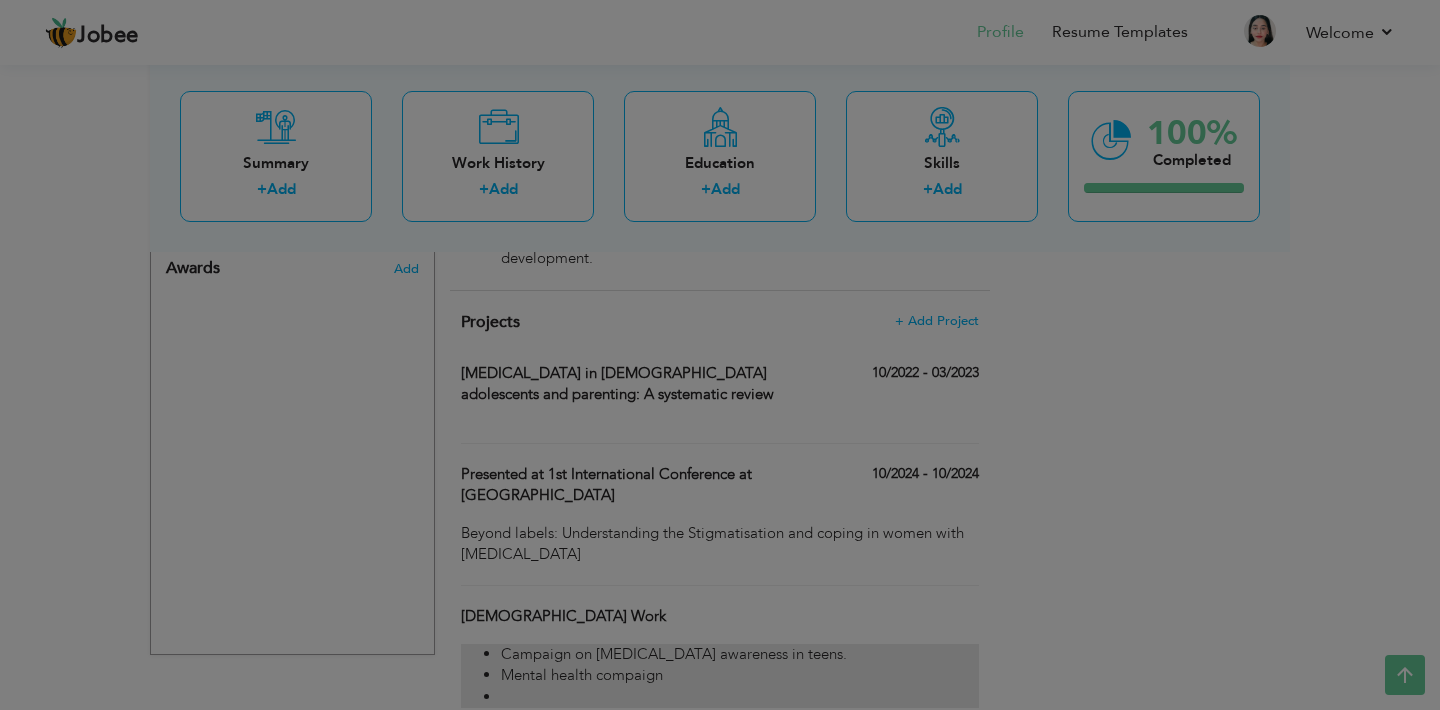 scroll, scrollTop: 0, scrollLeft: 0, axis: both 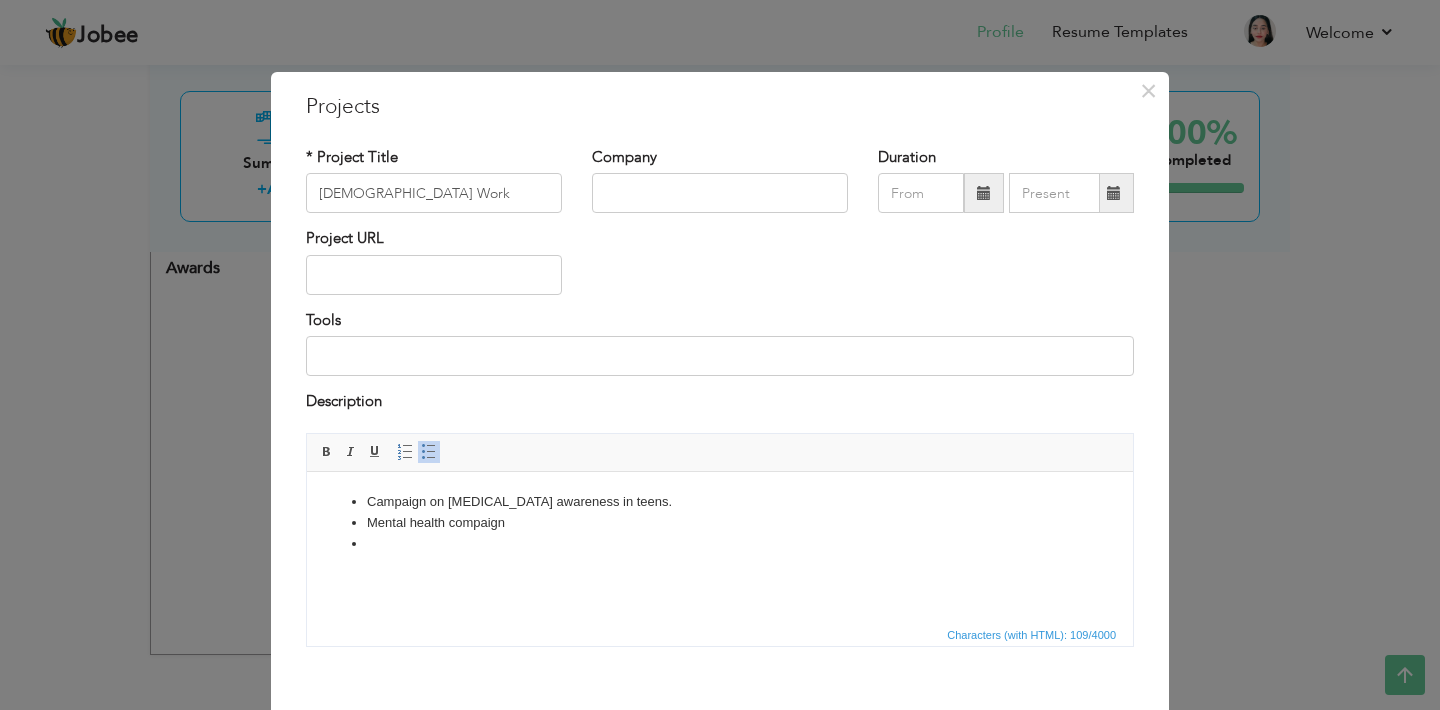 click on "Campaign on Breast Cancer awareness in teens. Mental health compaign" at bounding box center (720, 522) 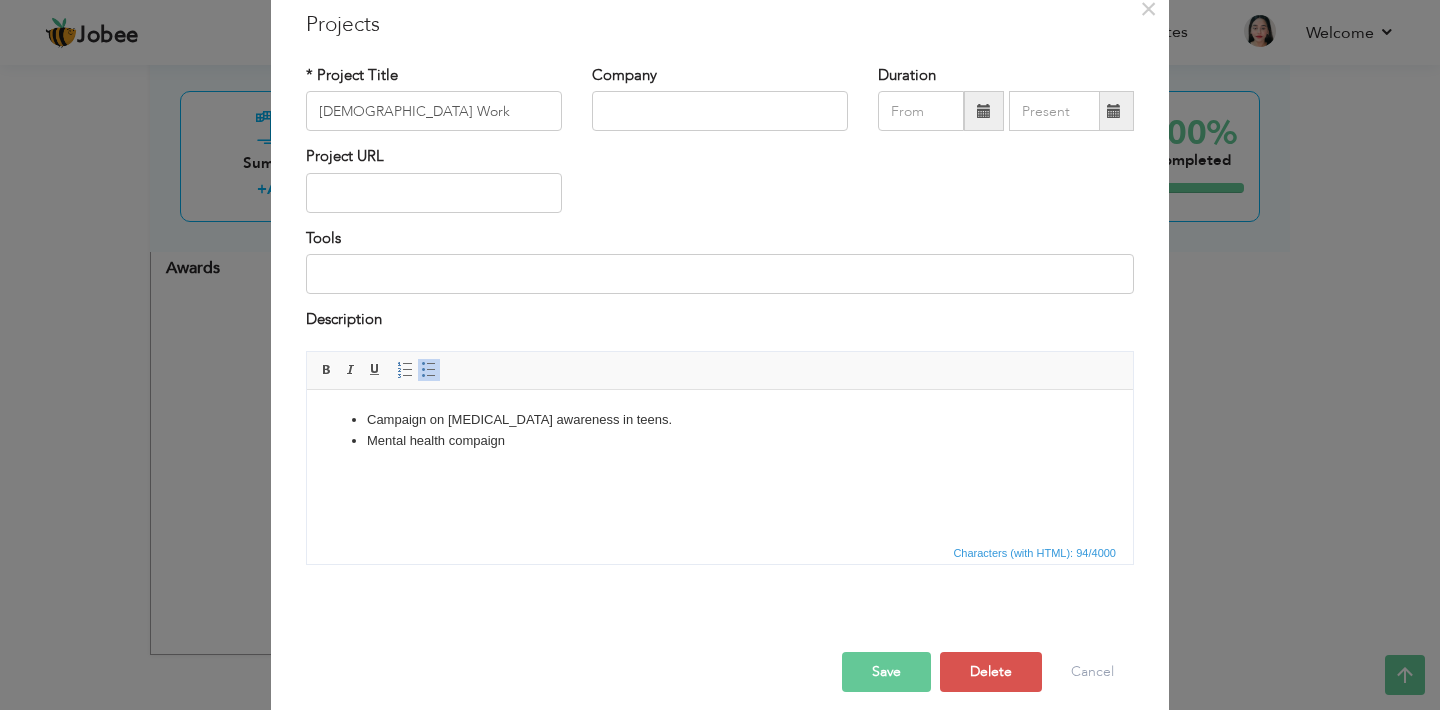 scroll, scrollTop: 99, scrollLeft: 0, axis: vertical 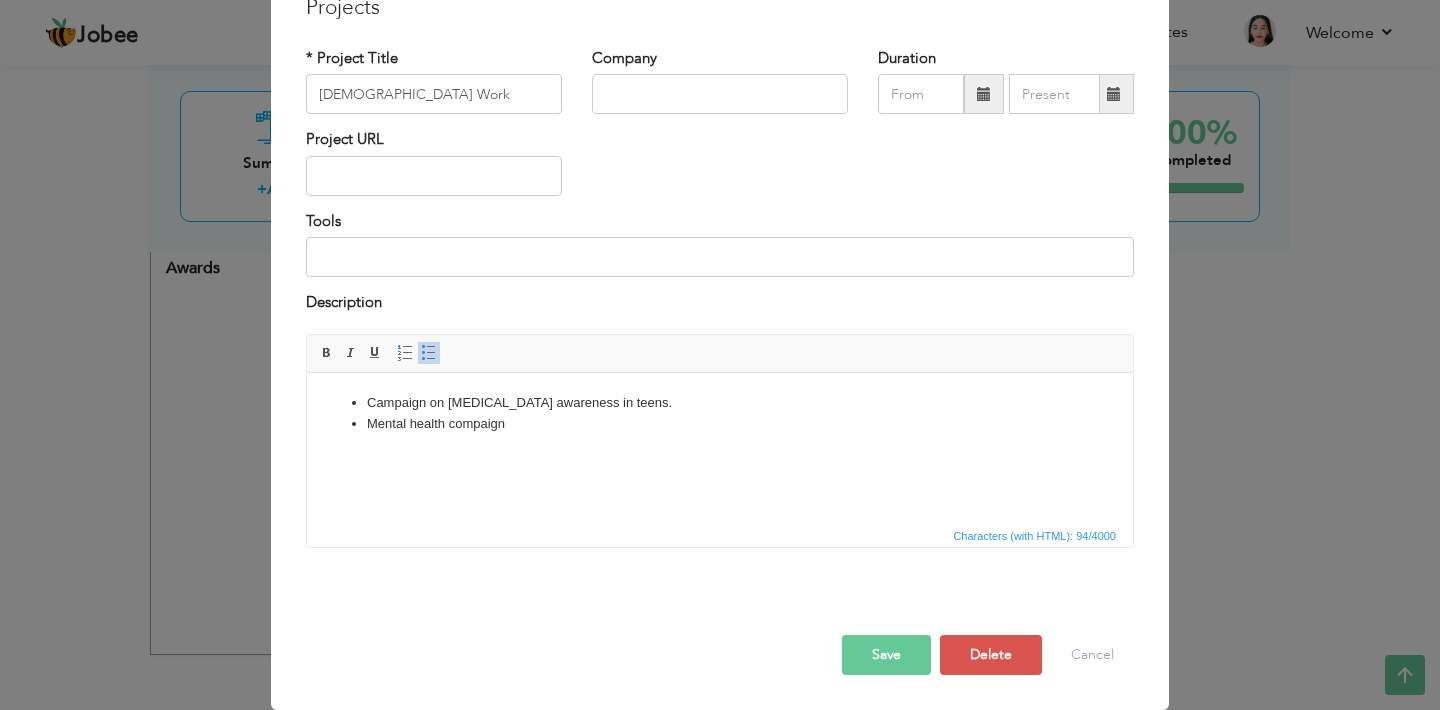 click on "Mental health compaign" at bounding box center [720, 423] 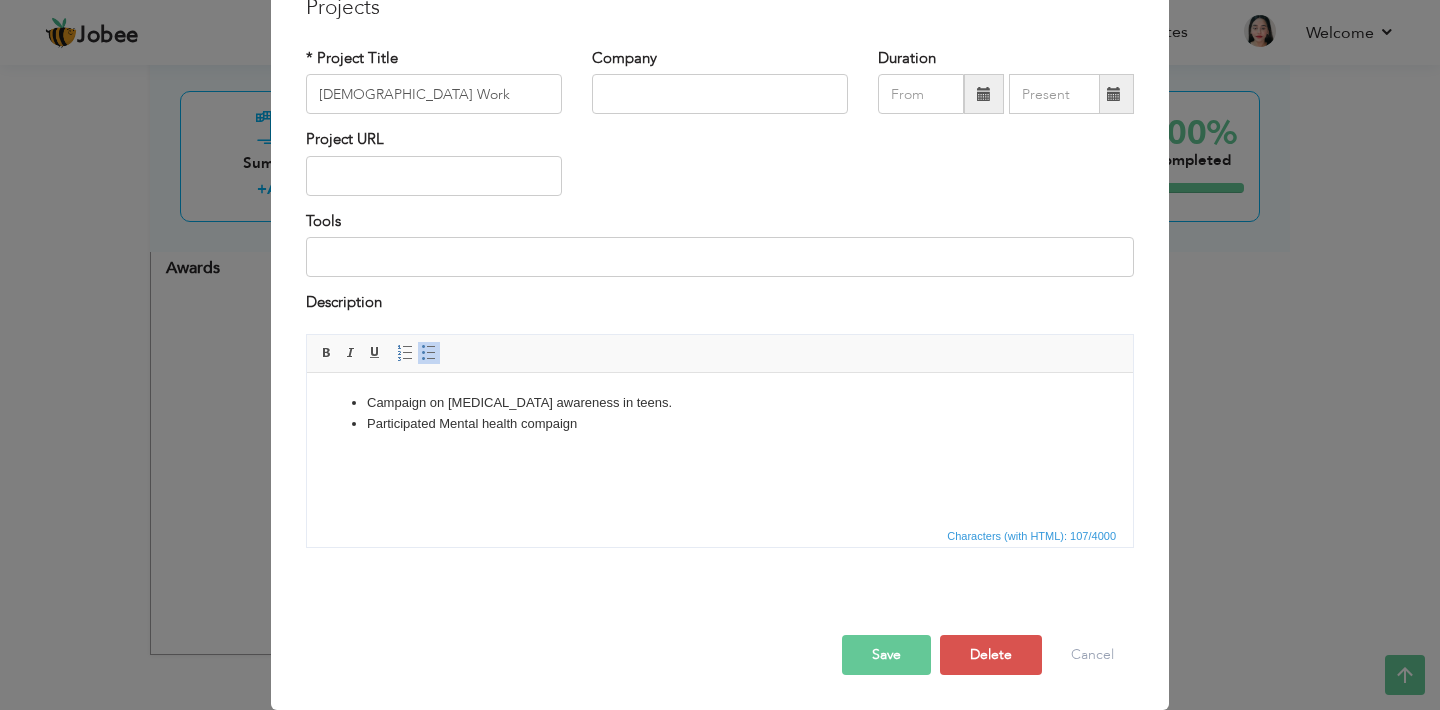 click on "Campaign on Breast Cancer awareness in teens." at bounding box center (720, 402) 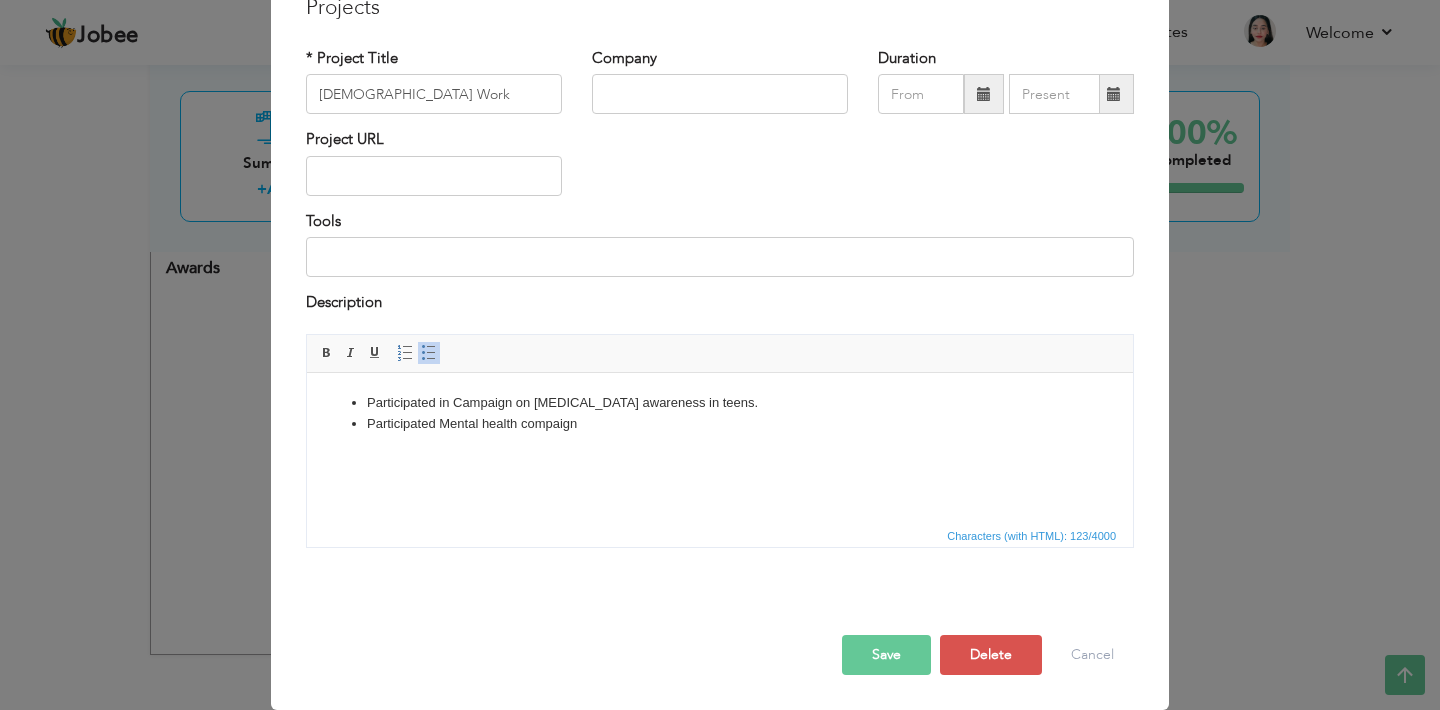 click on "Save" at bounding box center [886, 655] 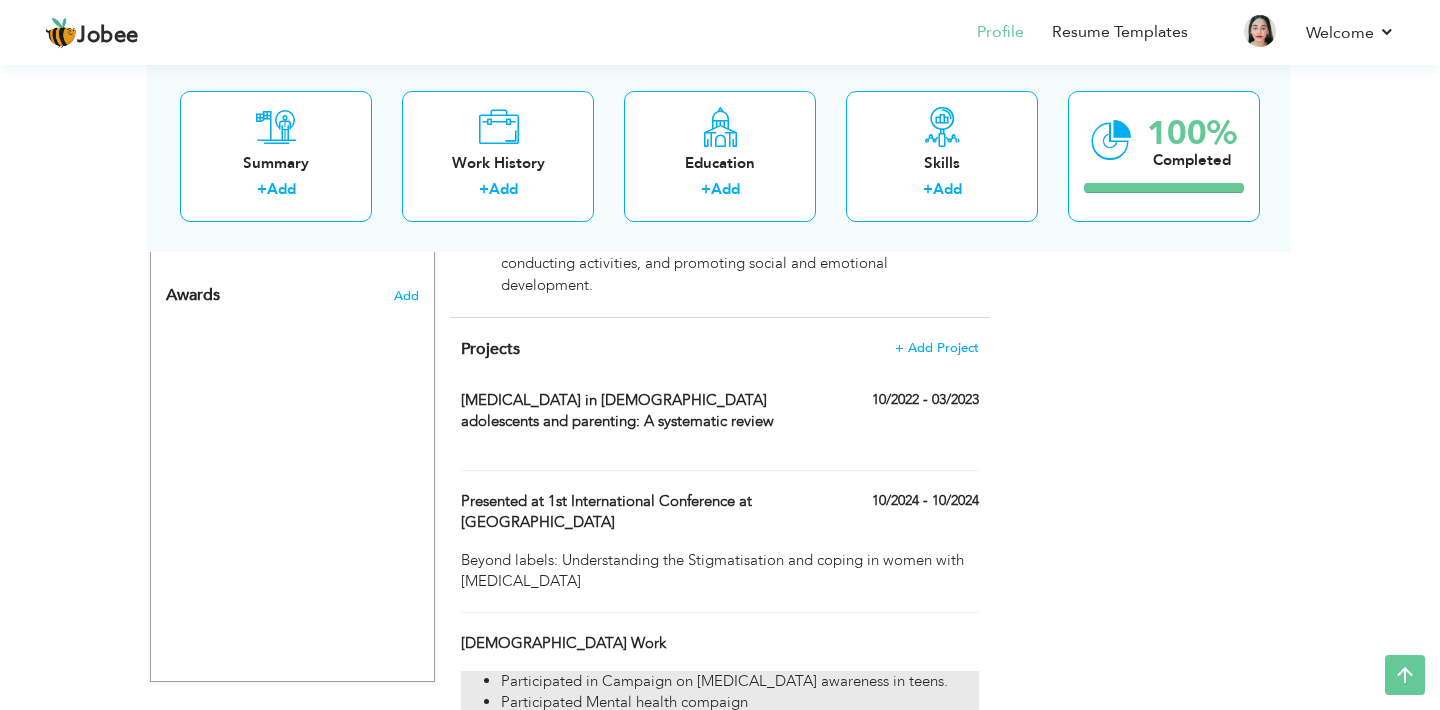 scroll, scrollTop: 1266, scrollLeft: 0, axis: vertical 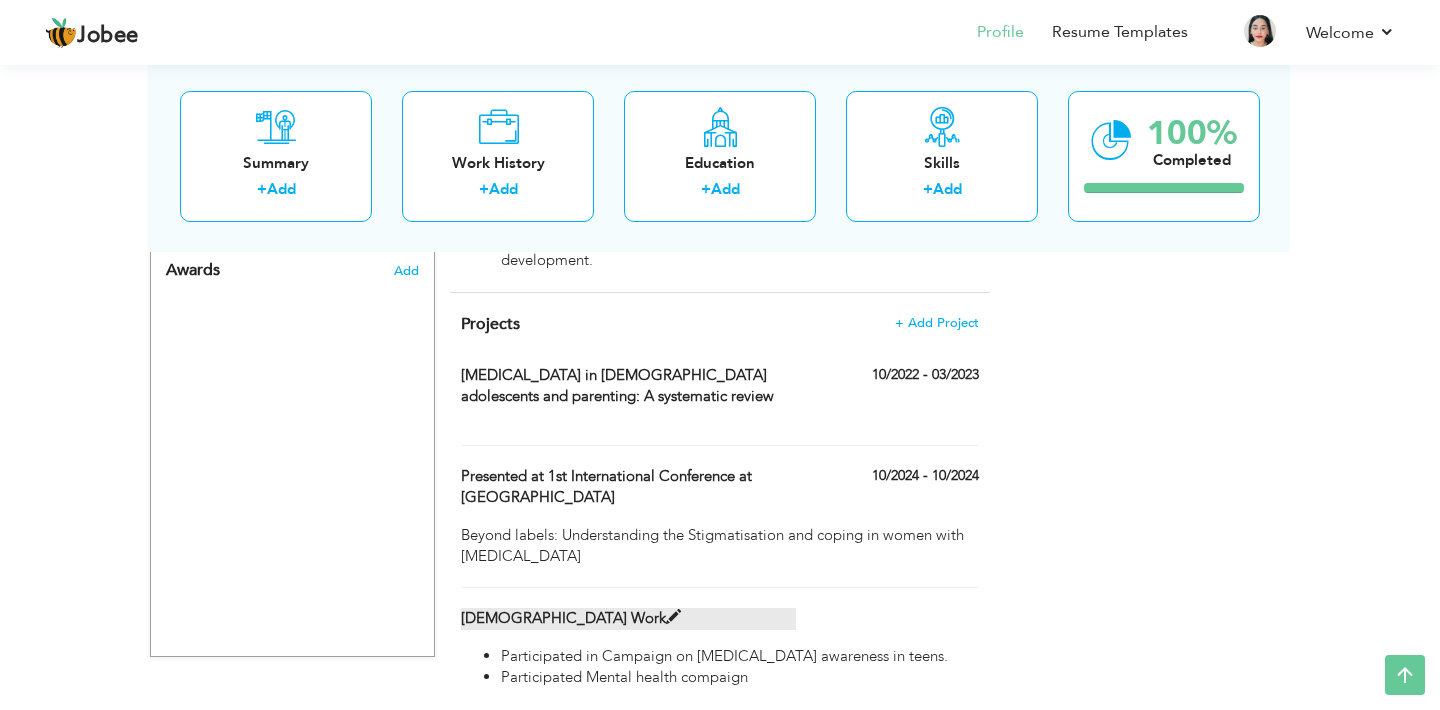 click at bounding box center (673, 617) 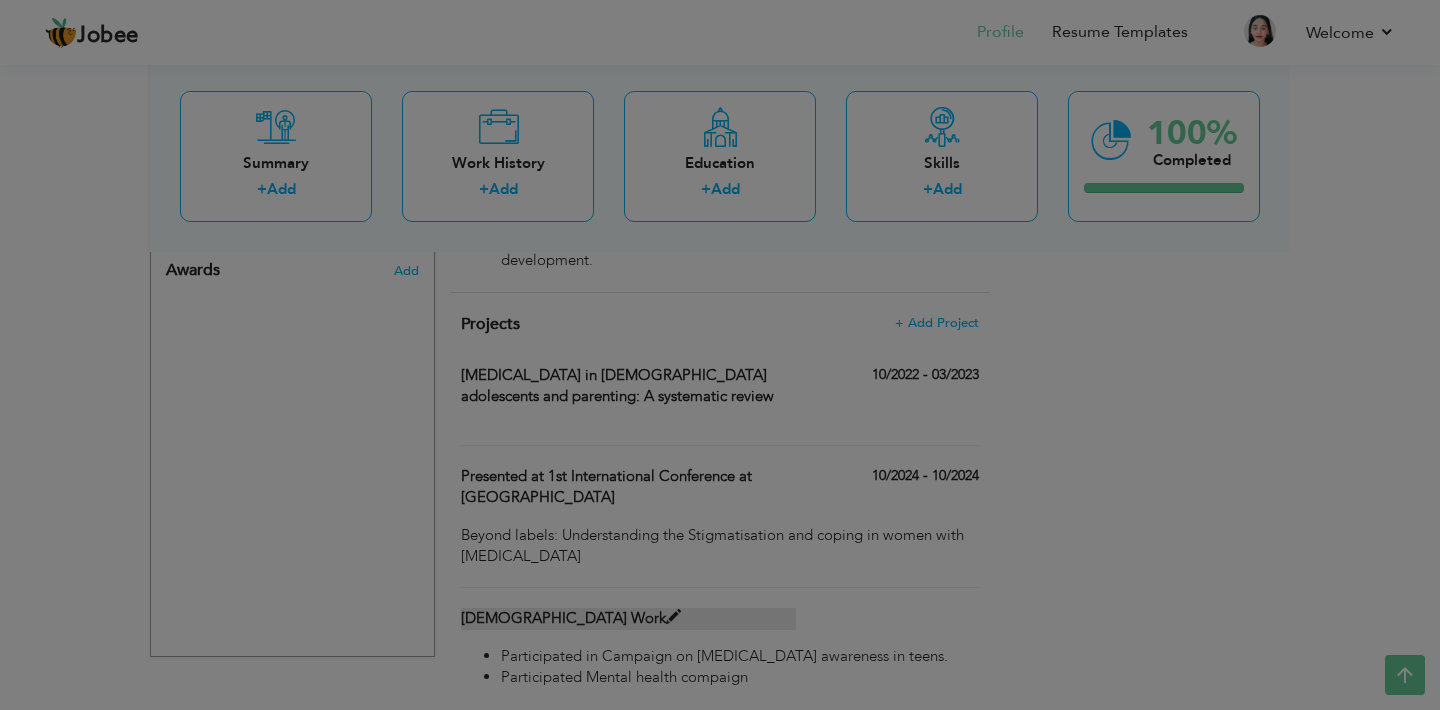 scroll, scrollTop: 0, scrollLeft: 0, axis: both 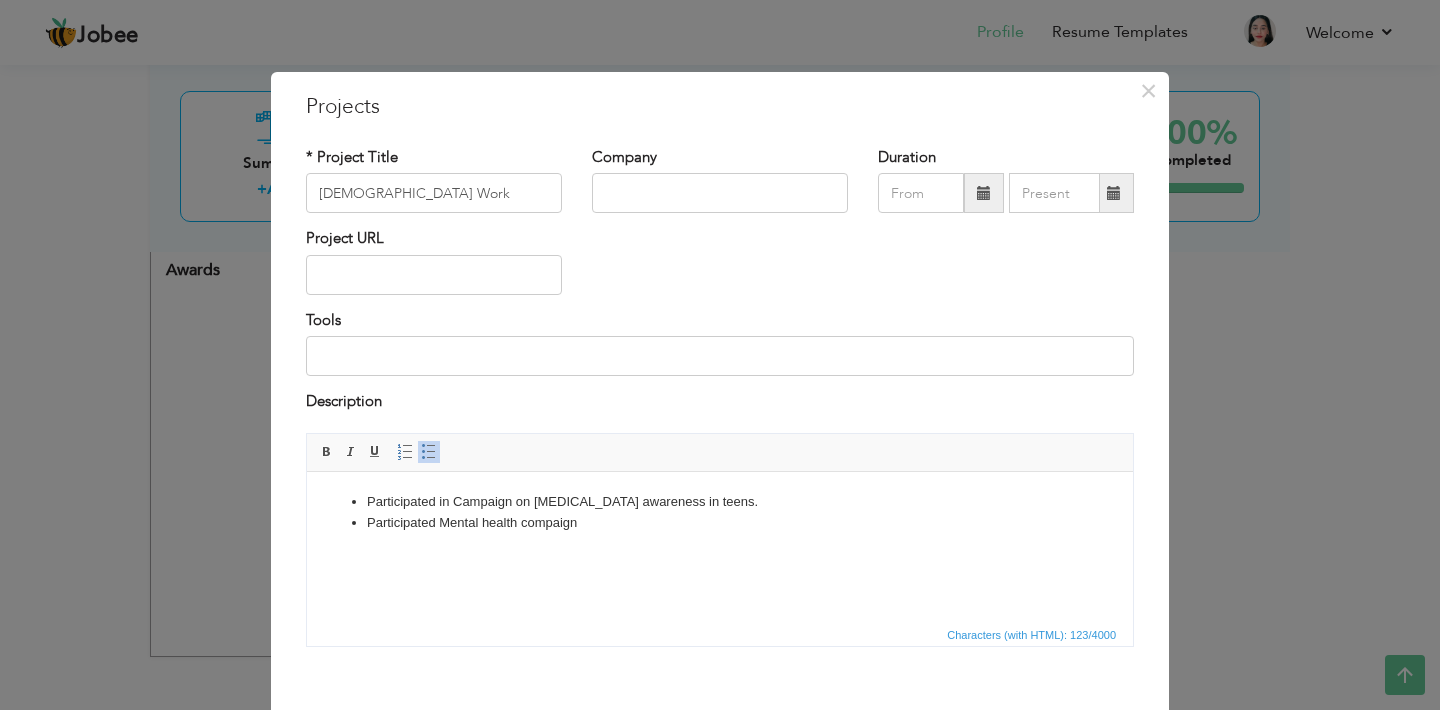 click on "Participated Mental health compaign" at bounding box center (720, 522) 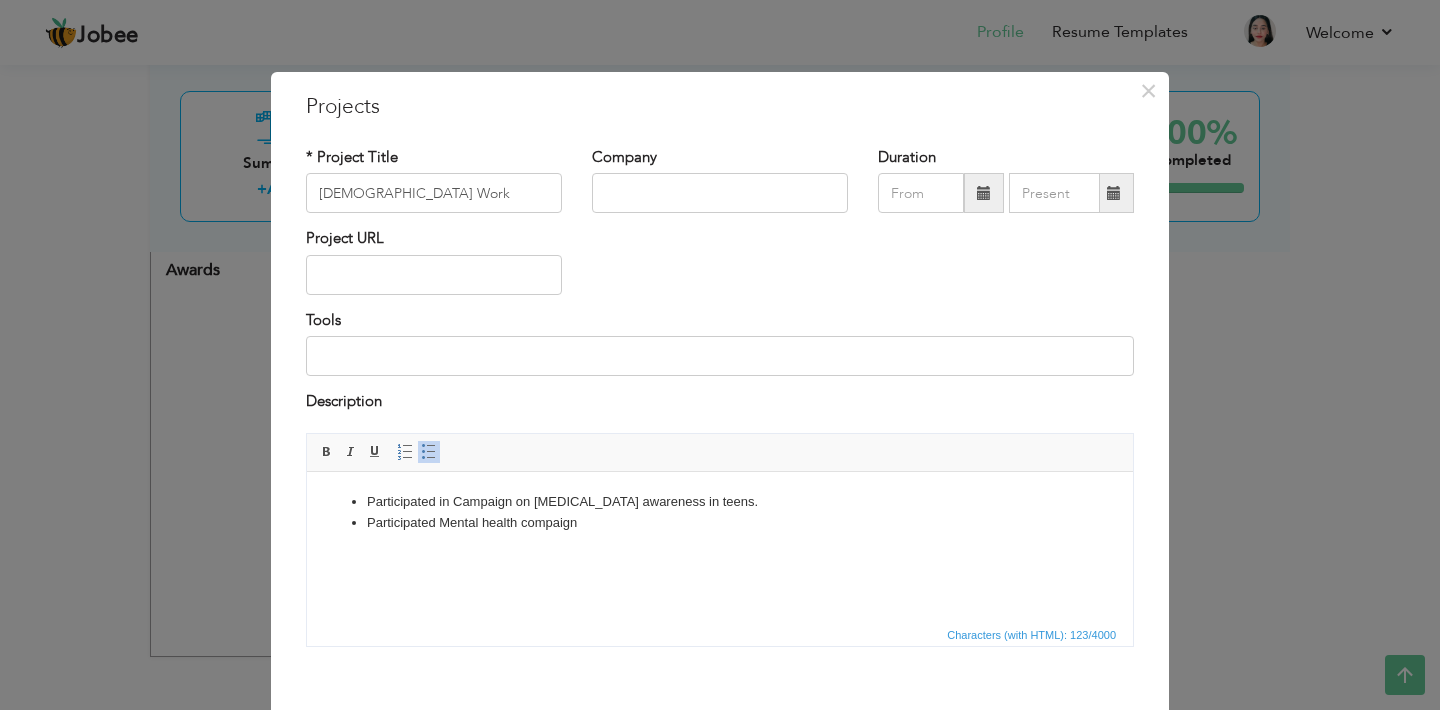 type 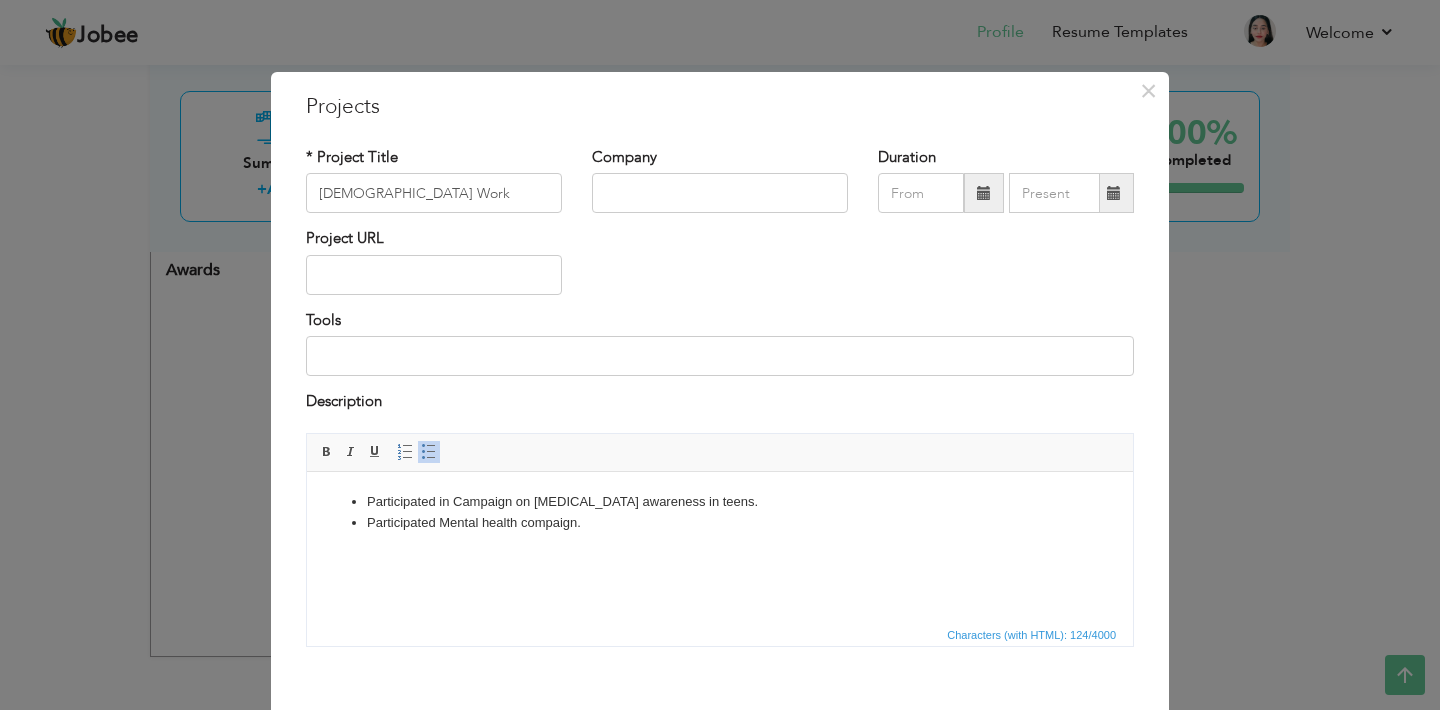 scroll, scrollTop: 99, scrollLeft: 0, axis: vertical 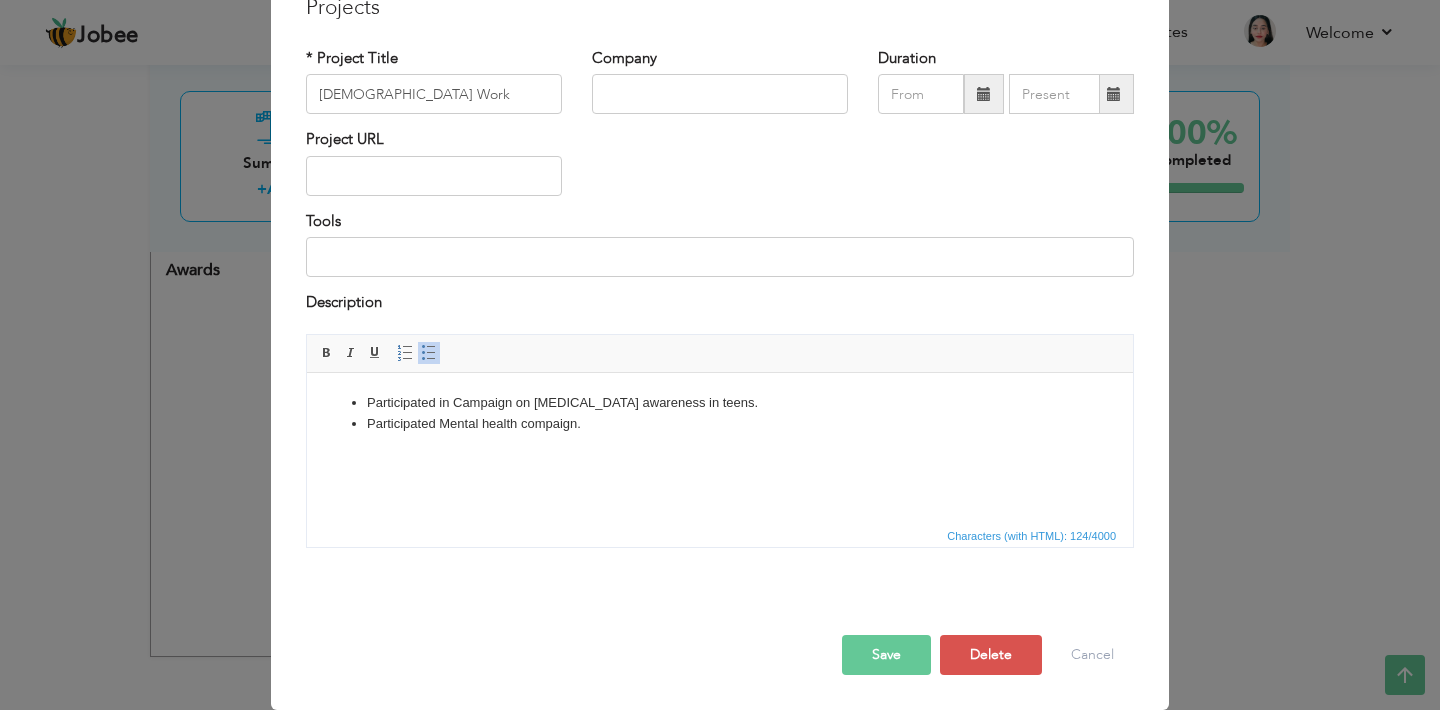 click on "Save" at bounding box center [886, 655] 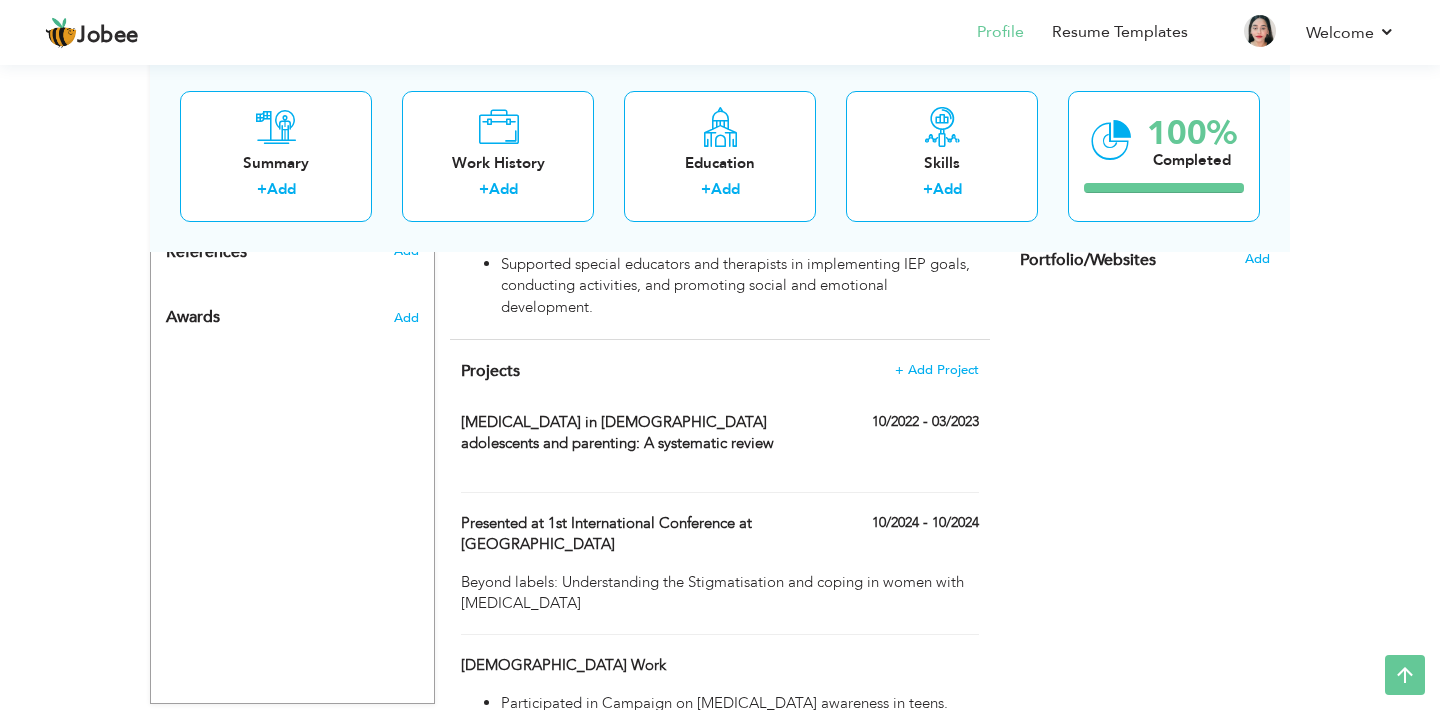 scroll, scrollTop: 1214, scrollLeft: 0, axis: vertical 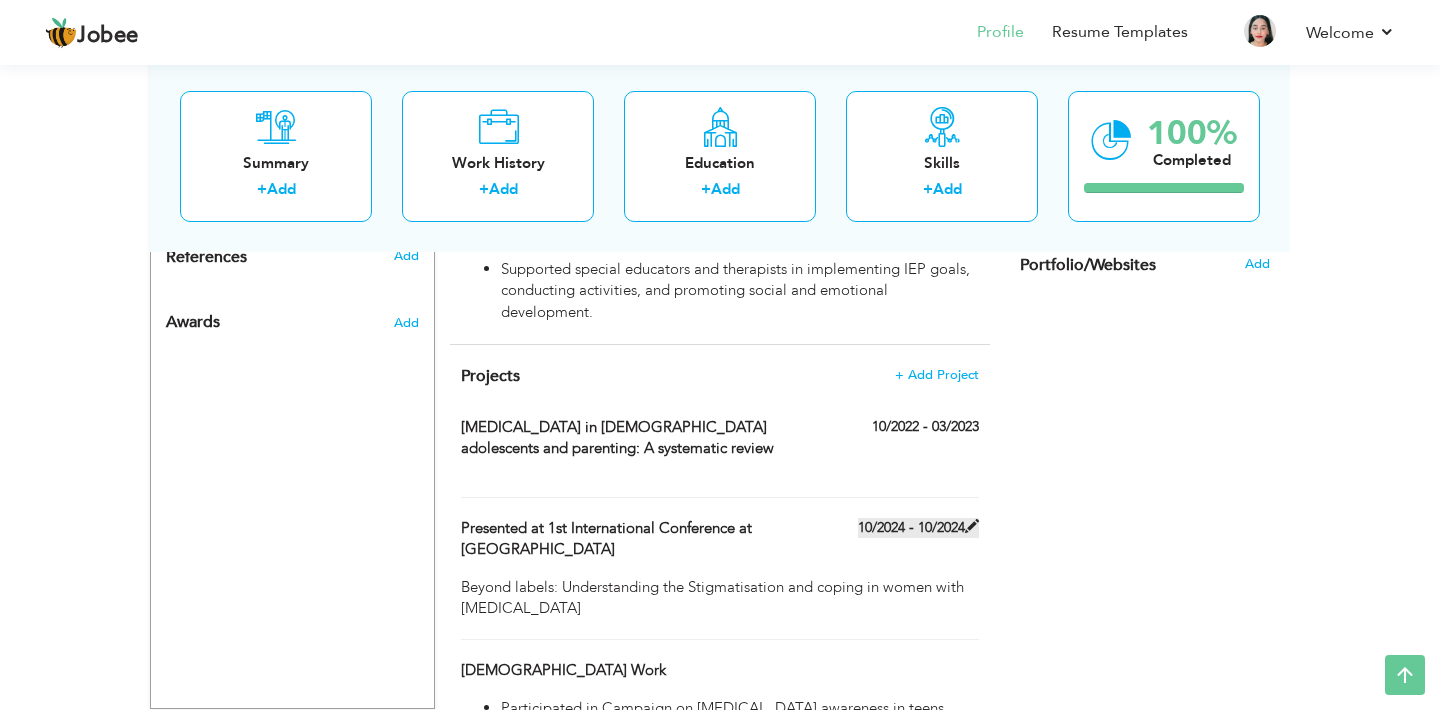 click at bounding box center [972, 526] 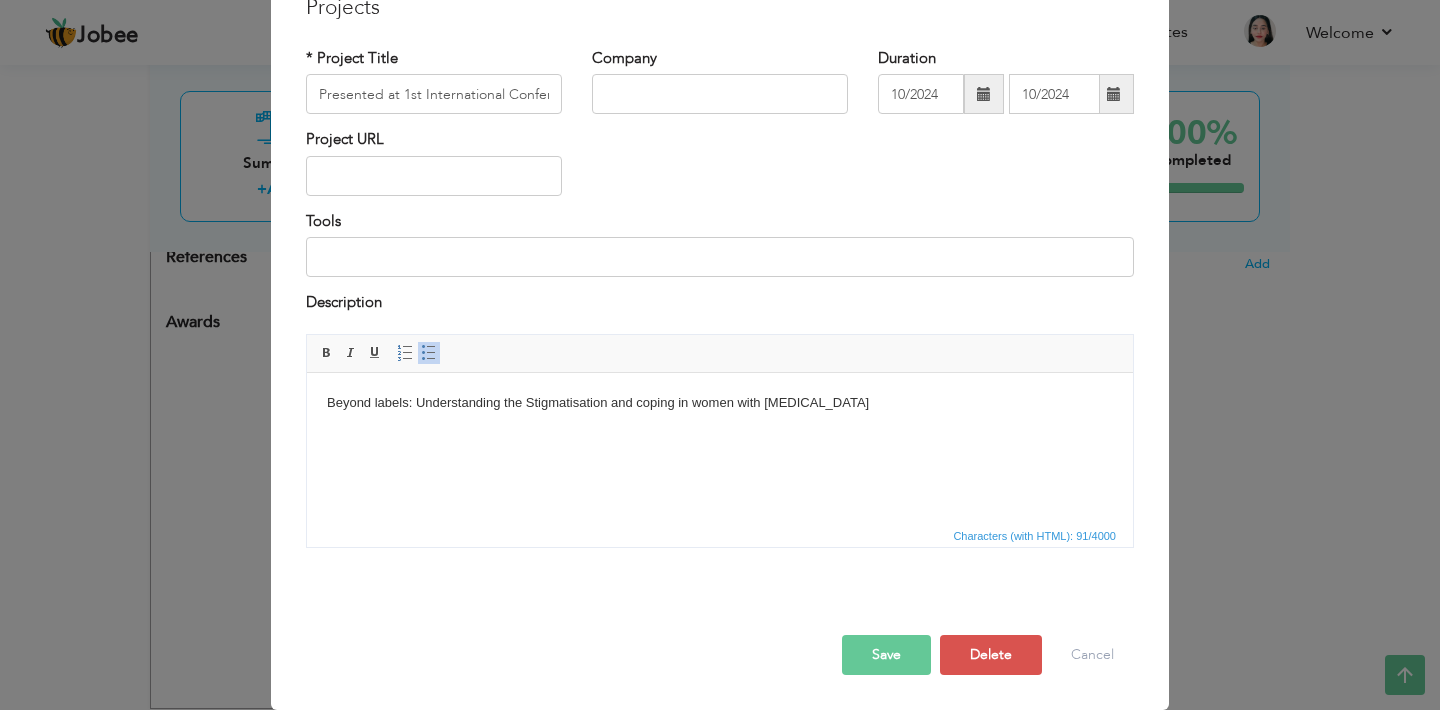 scroll, scrollTop: 0, scrollLeft: 0, axis: both 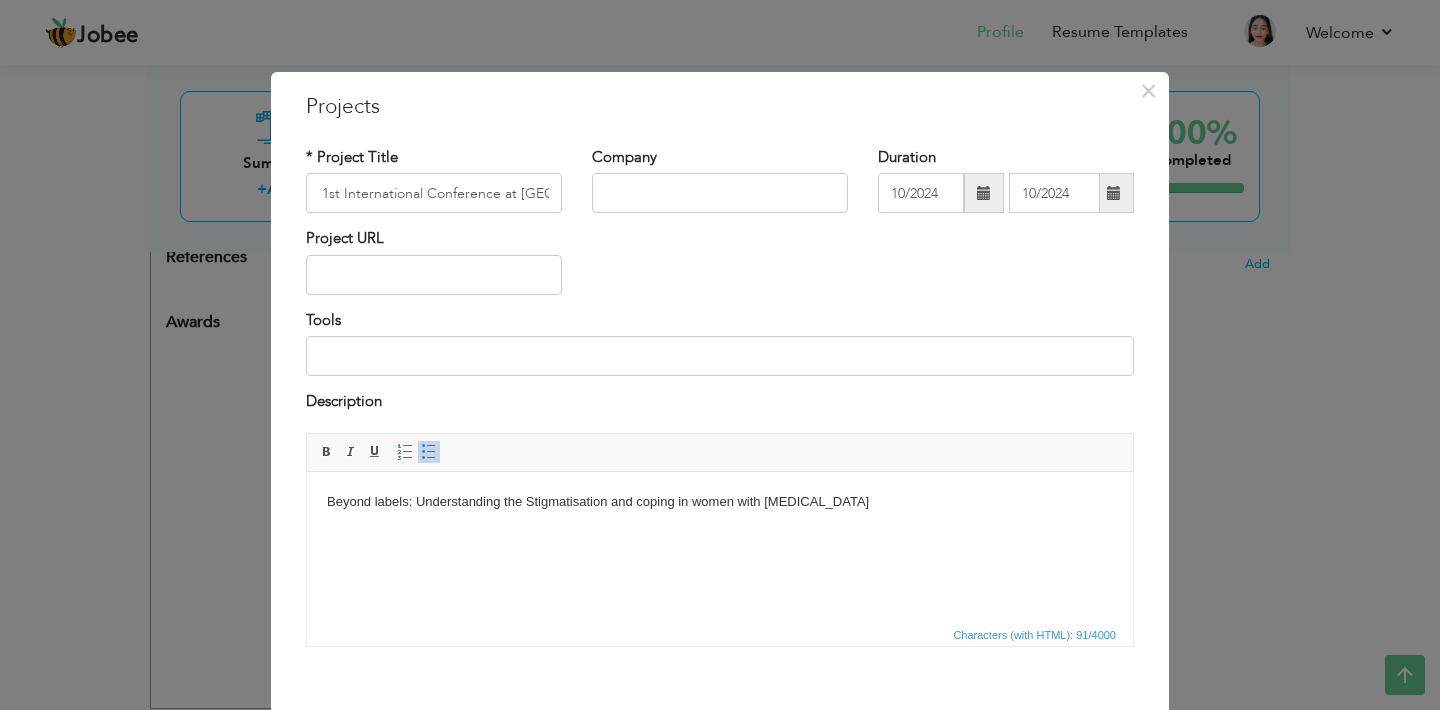 click on "Beyond labels: Understanding the Stigmatisation and coping in women with bipolar-I disorder" at bounding box center [720, 501] 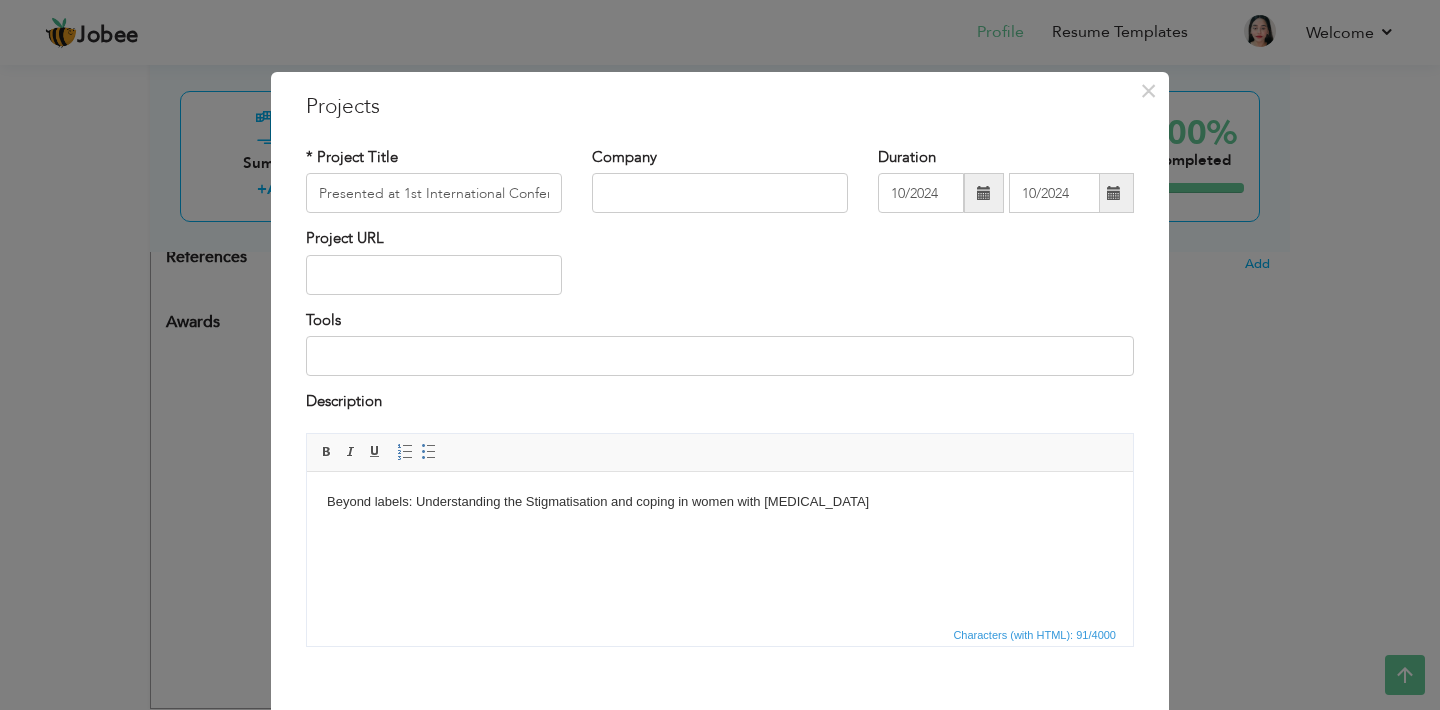 type 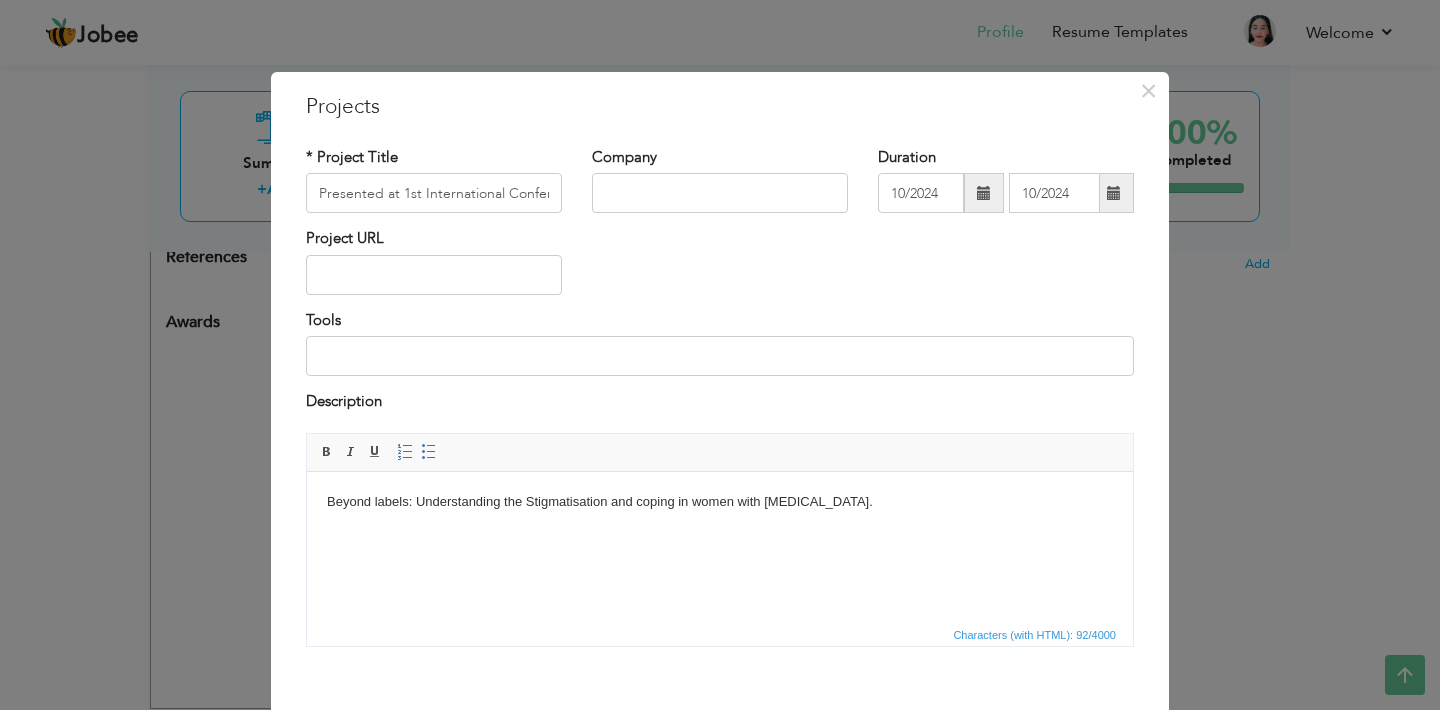 scroll, scrollTop: 99, scrollLeft: 0, axis: vertical 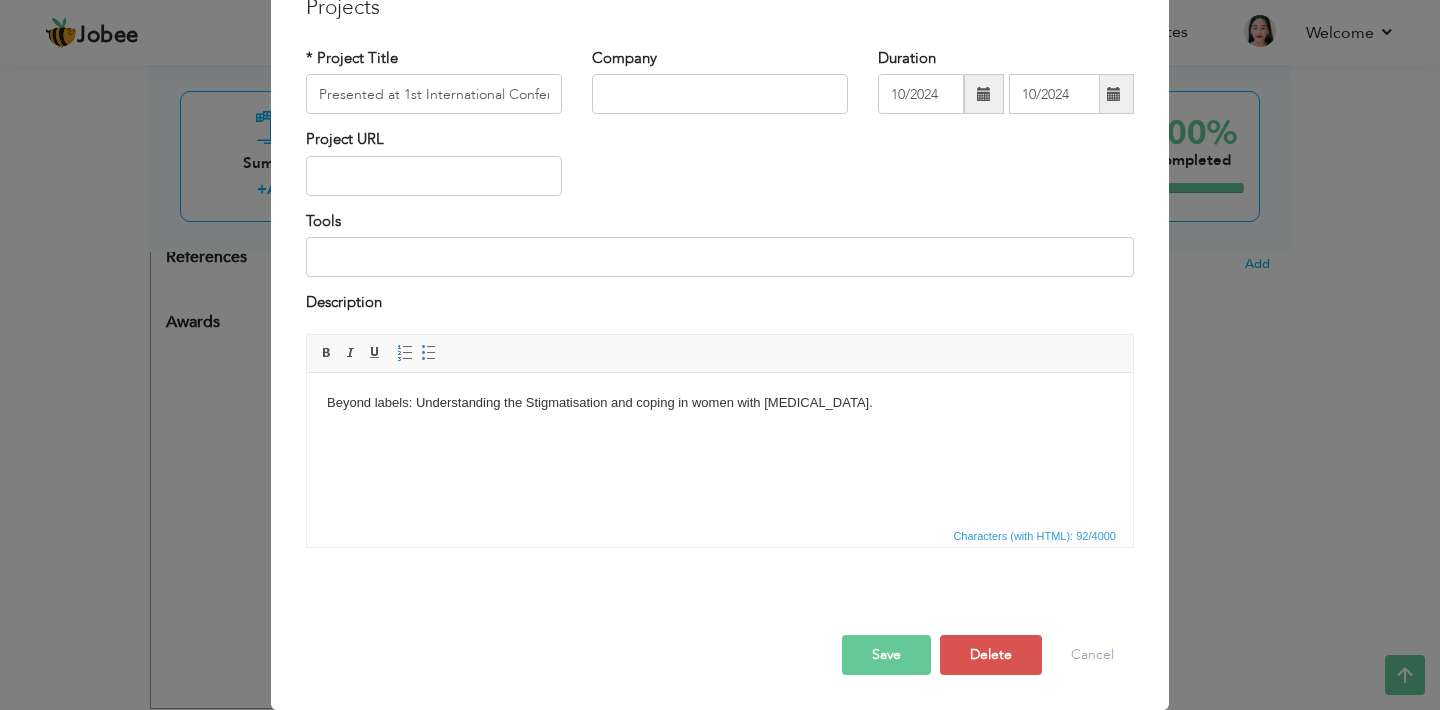 click on "Save" at bounding box center [886, 655] 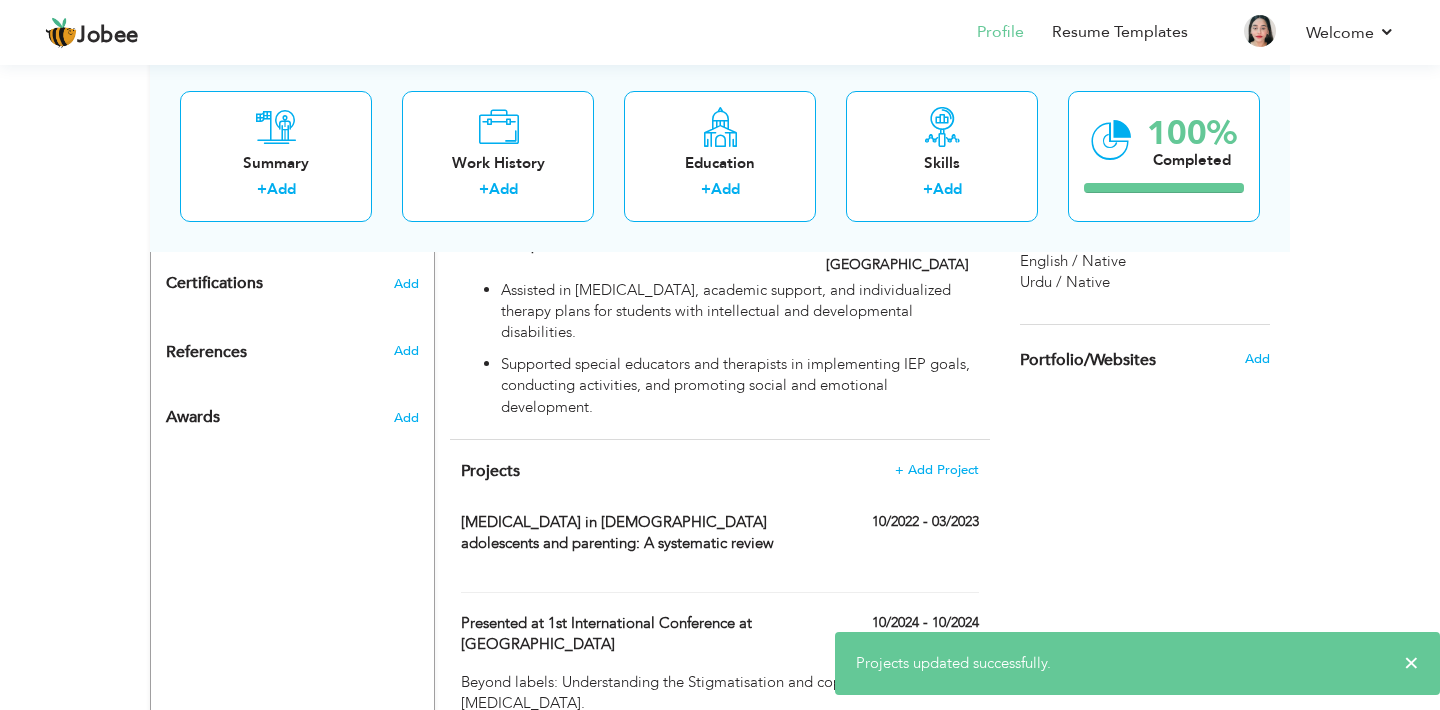 scroll, scrollTop: 1115, scrollLeft: 0, axis: vertical 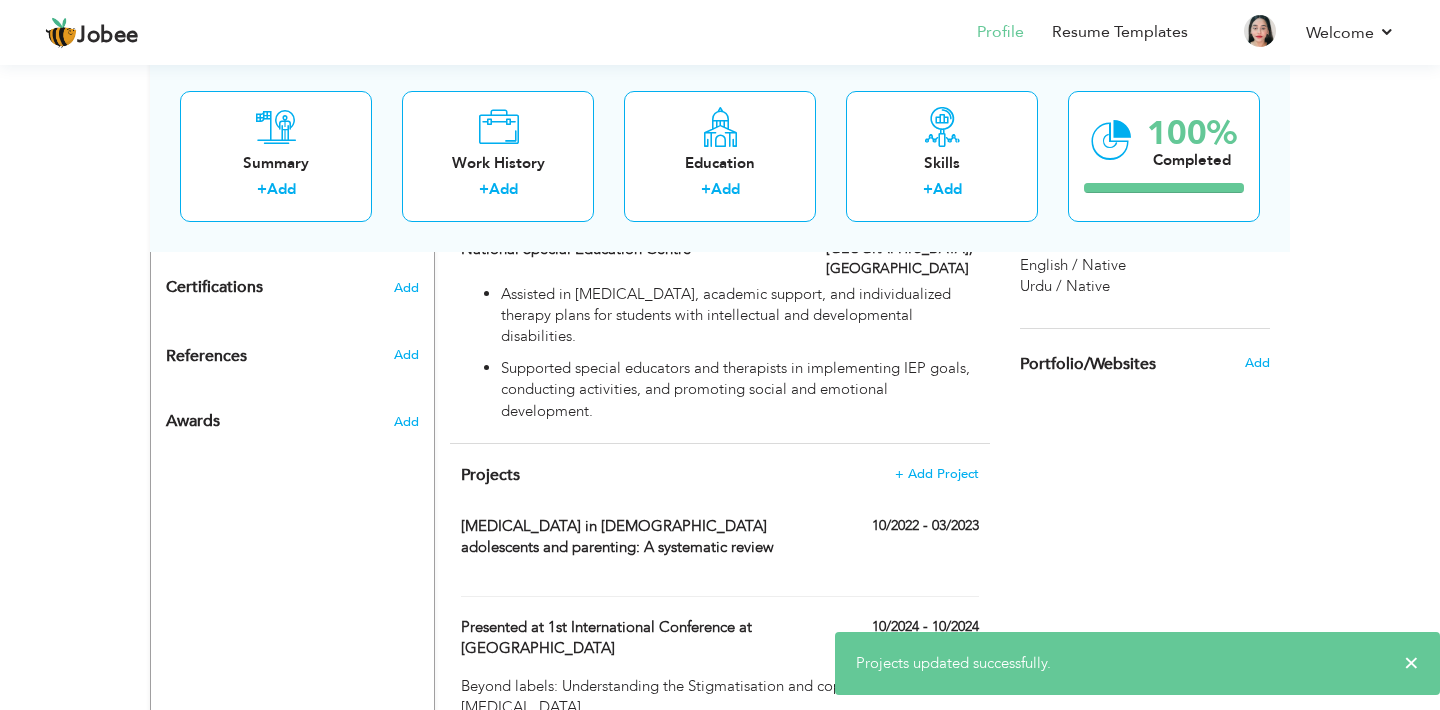 click on "Projects
+ Add Project
Social anxiety disorder in Asian adolescents and parenting: A systematic review
10/2022 -  03/2023
Social anxiety disorder in Asian adolescents and parenting: A systematic review" at bounding box center [720, 652] 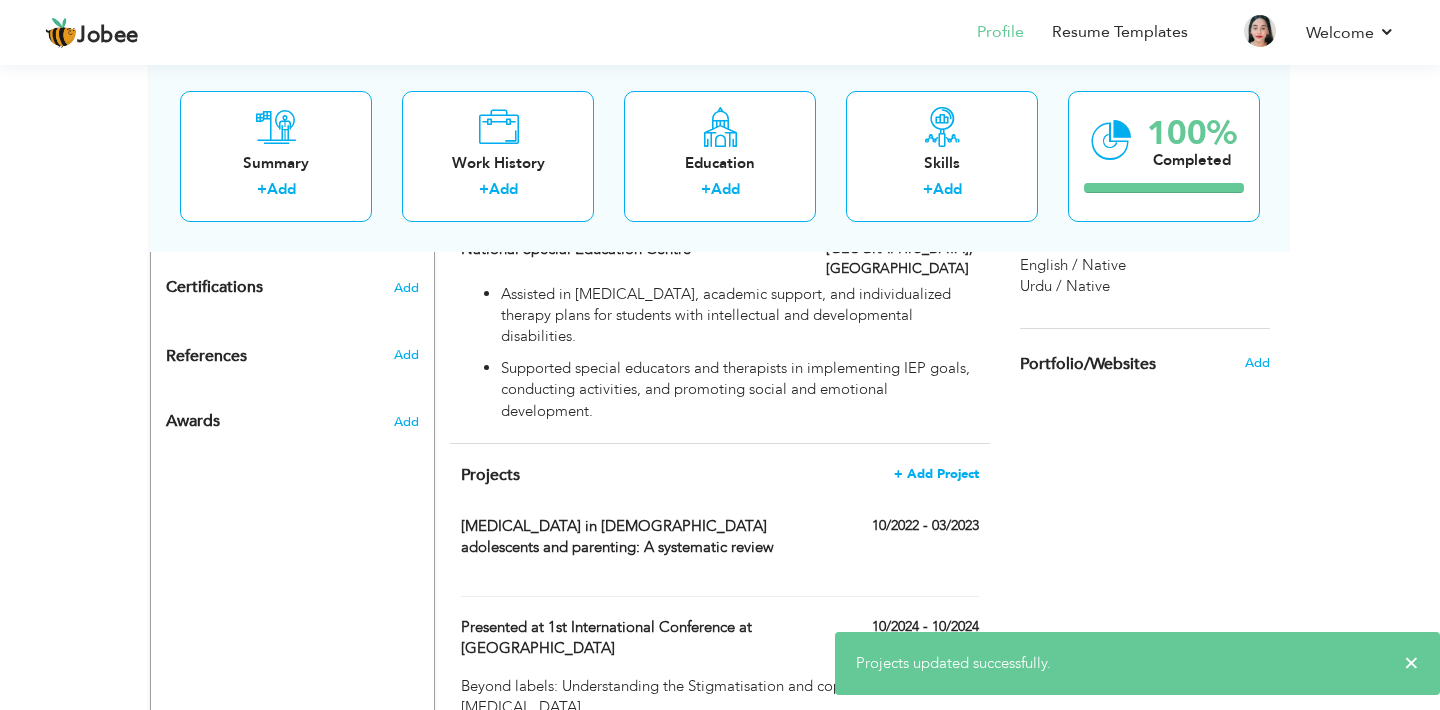 click on "+ Add Project" at bounding box center [936, 474] 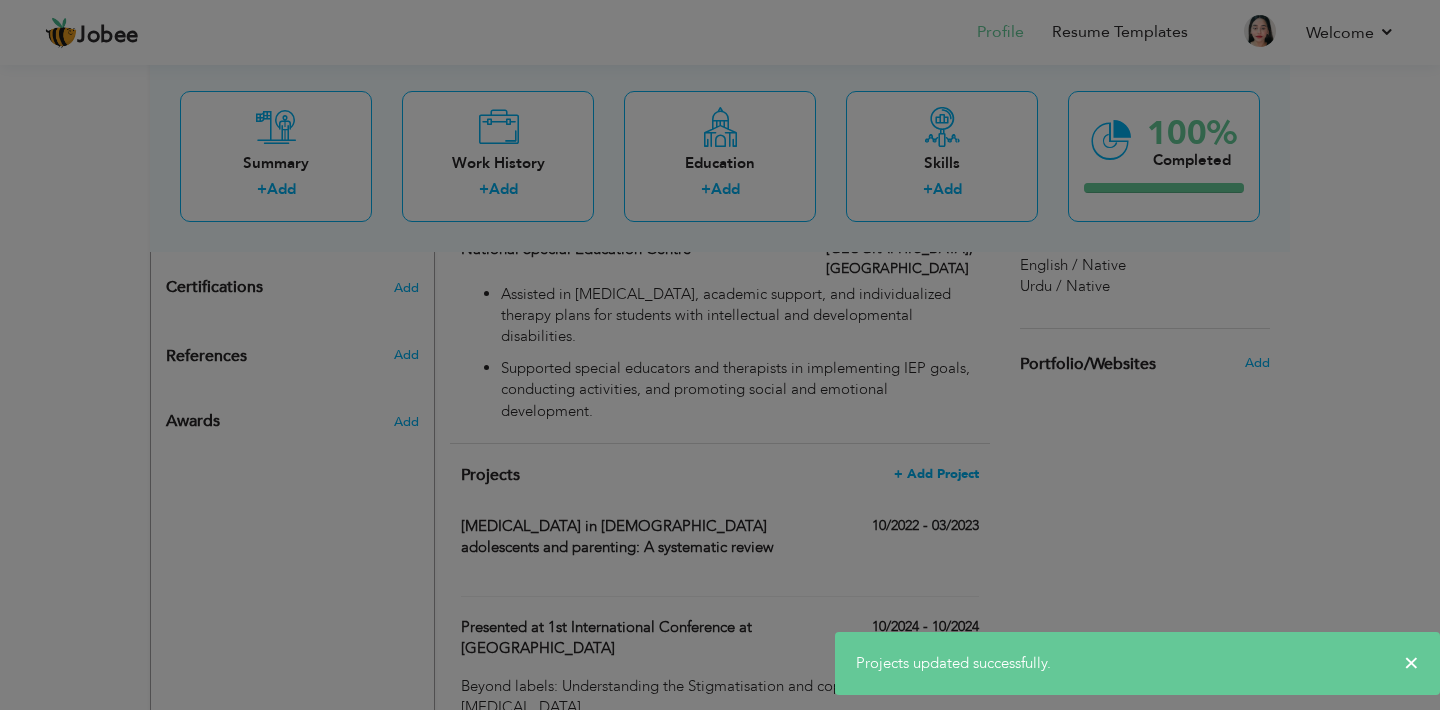 scroll, scrollTop: 0, scrollLeft: 0, axis: both 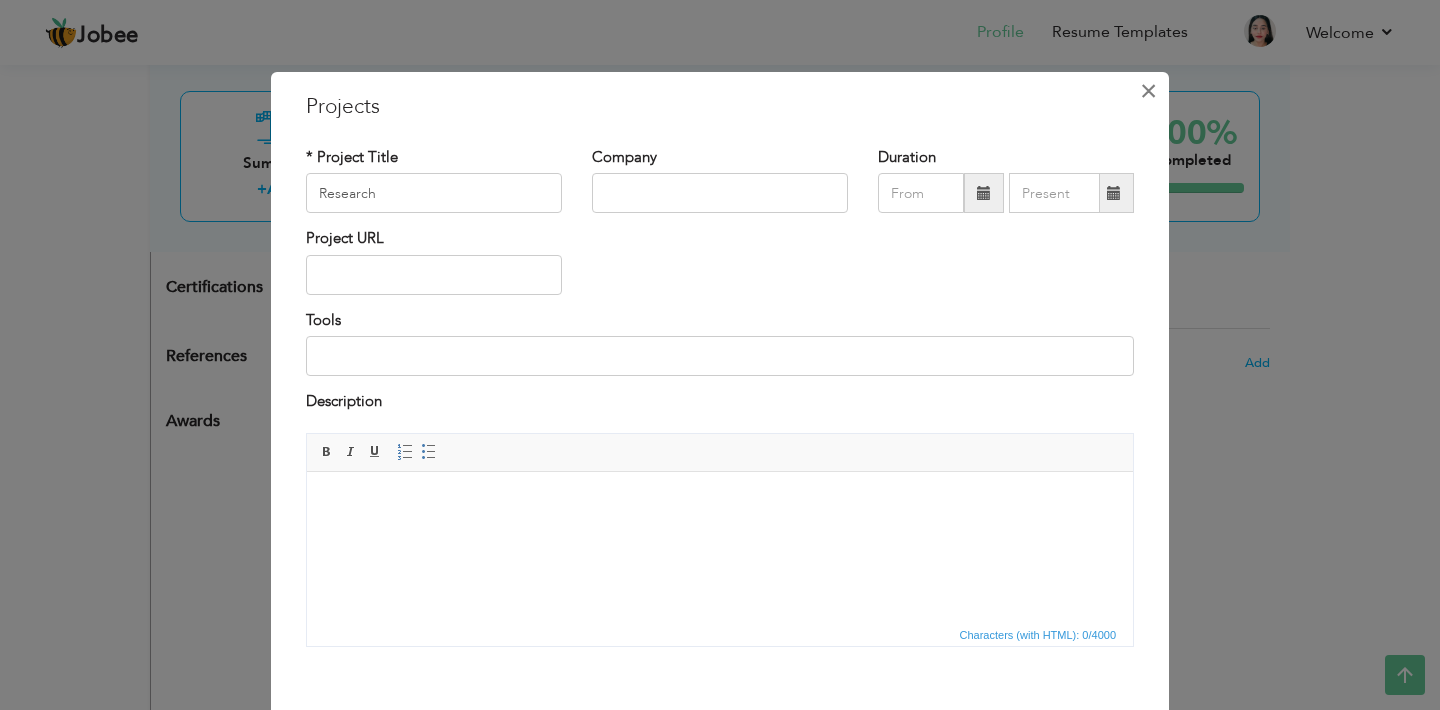 click on "×" at bounding box center (1148, 91) 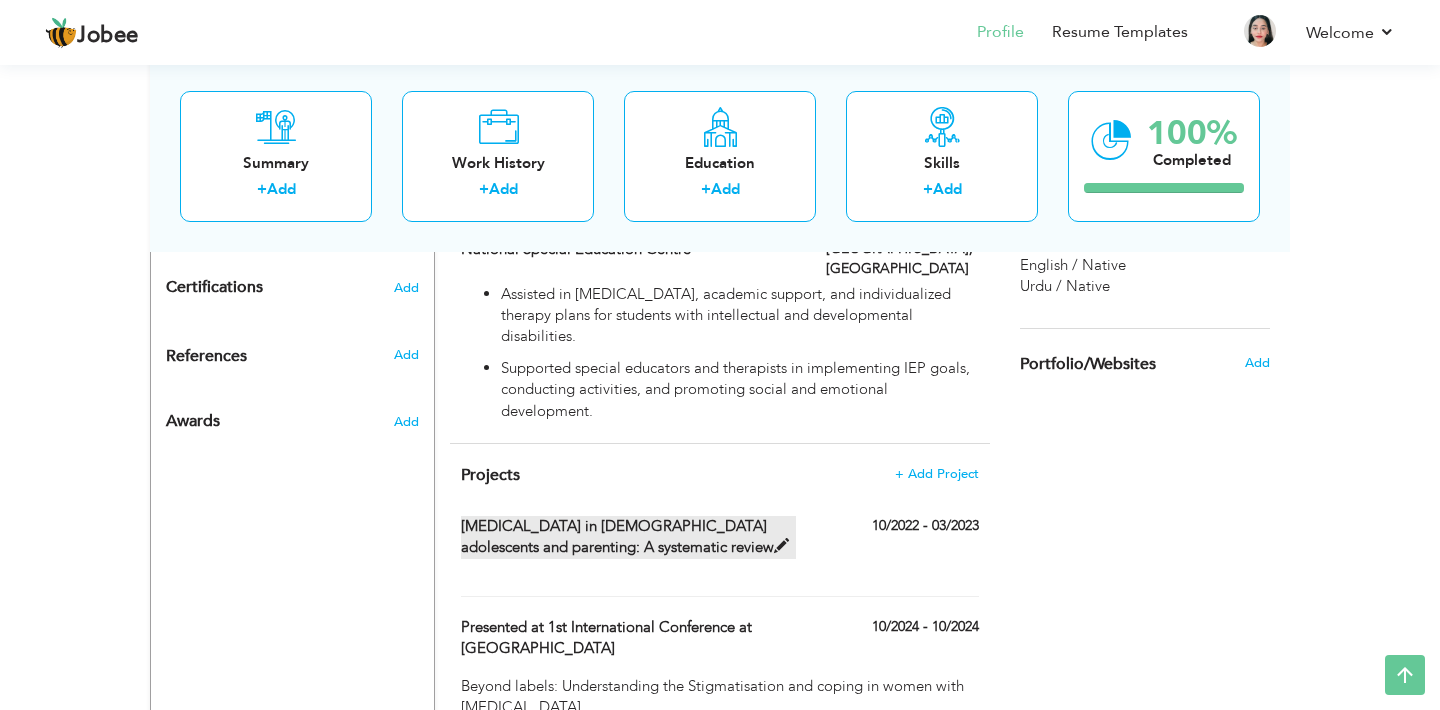 click at bounding box center (781, 546) 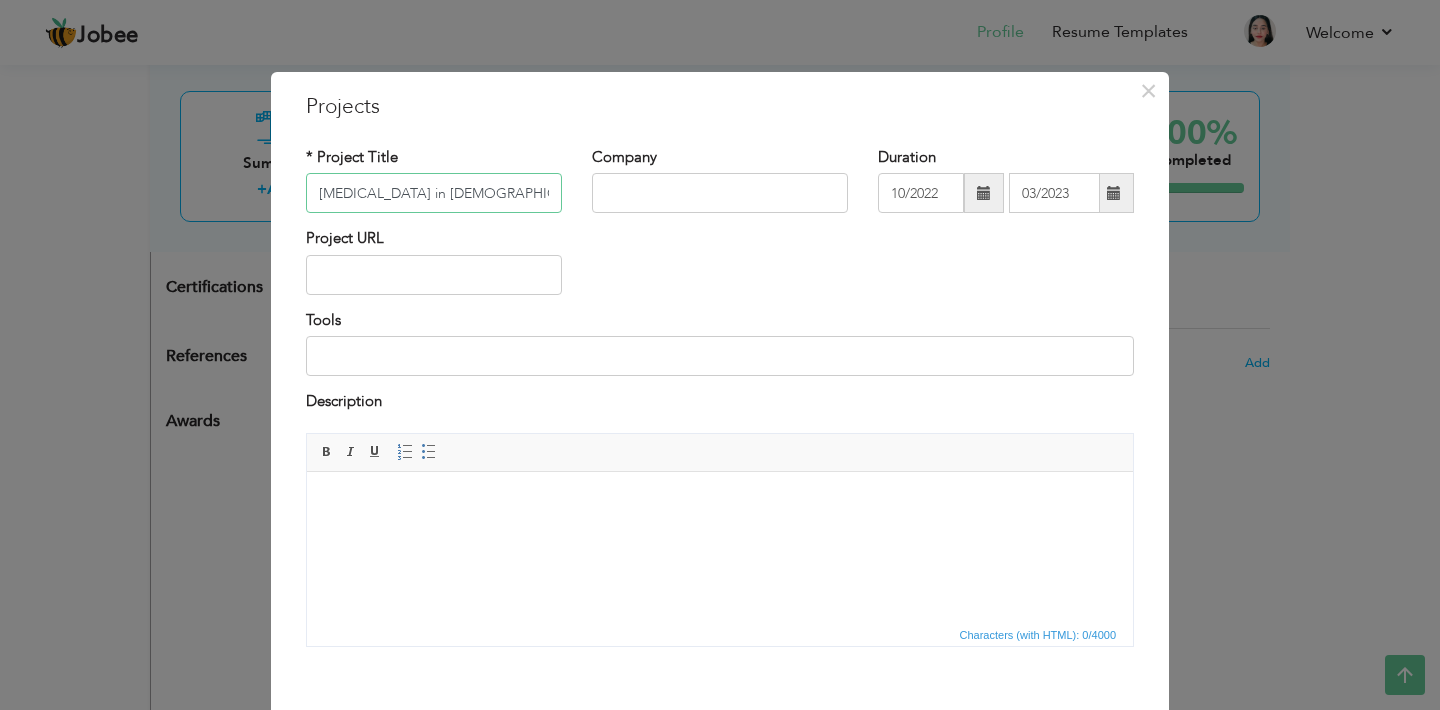 scroll, scrollTop: 0, scrollLeft: 260, axis: horizontal 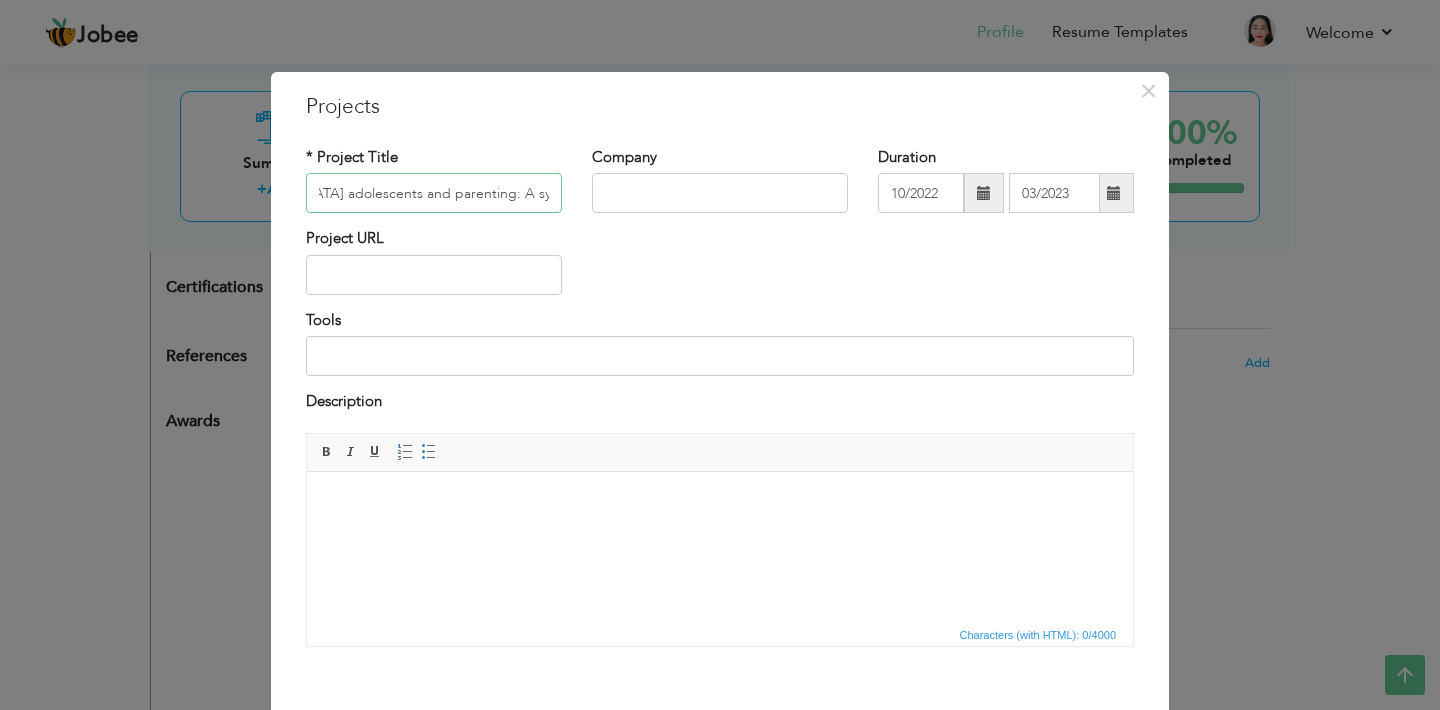 click on "[MEDICAL_DATA] in [DEMOGRAPHIC_DATA] adolescents and parenting: A systematic review" at bounding box center [434, 193] 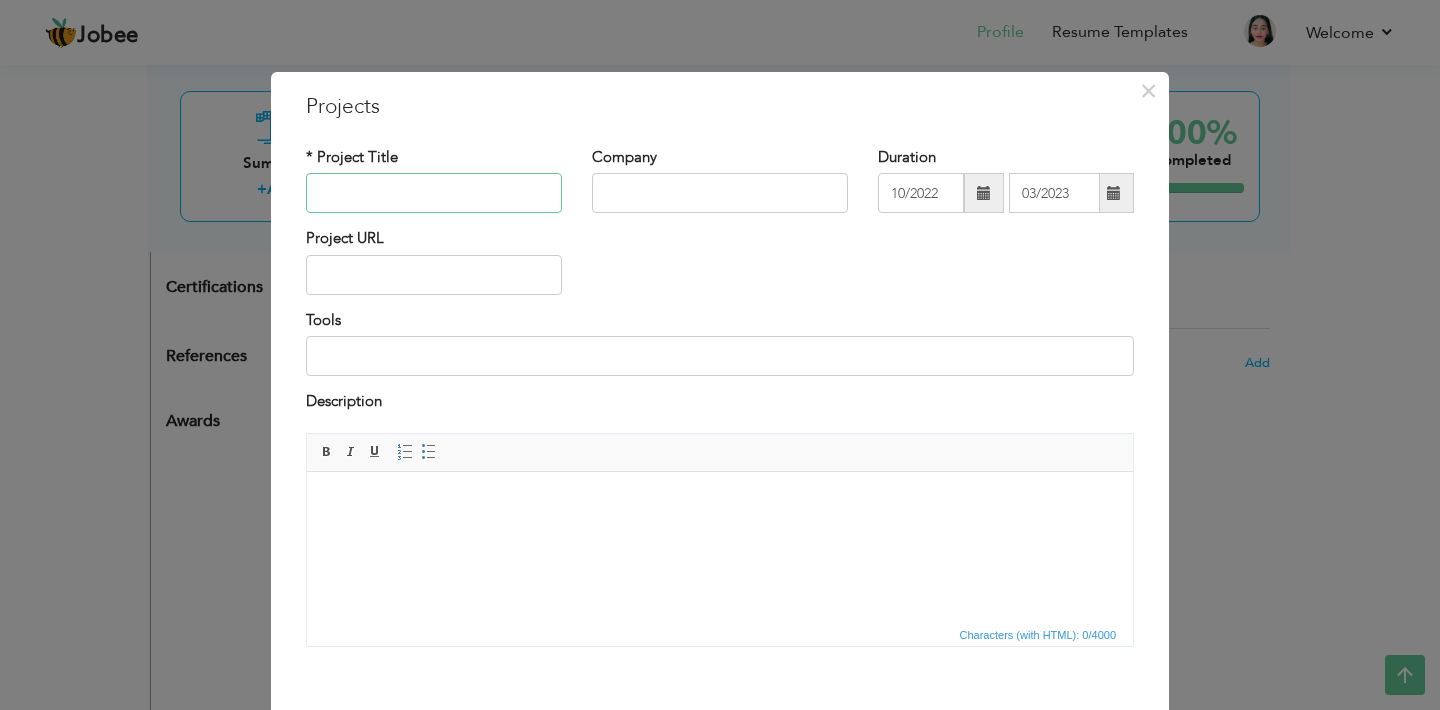 scroll, scrollTop: 0, scrollLeft: 0, axis: both 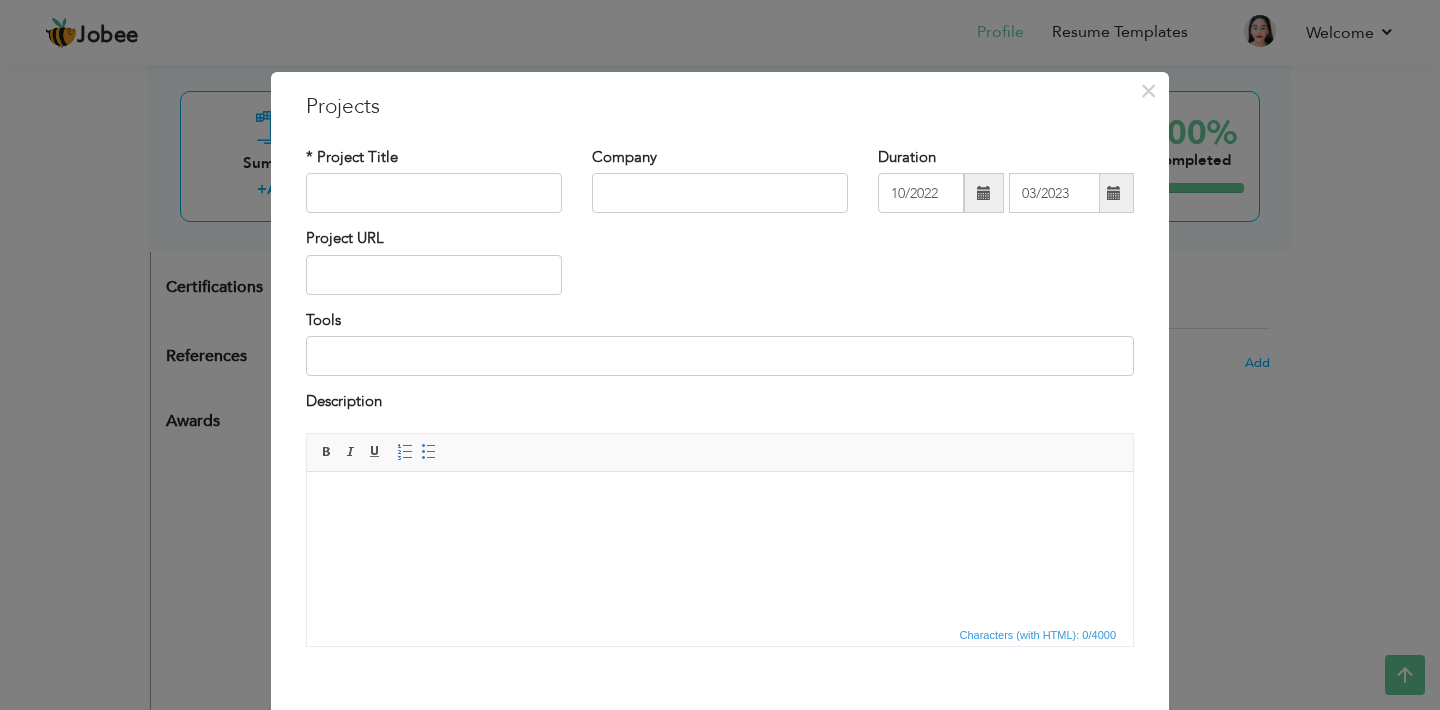 click at bounding box center (720, 501) 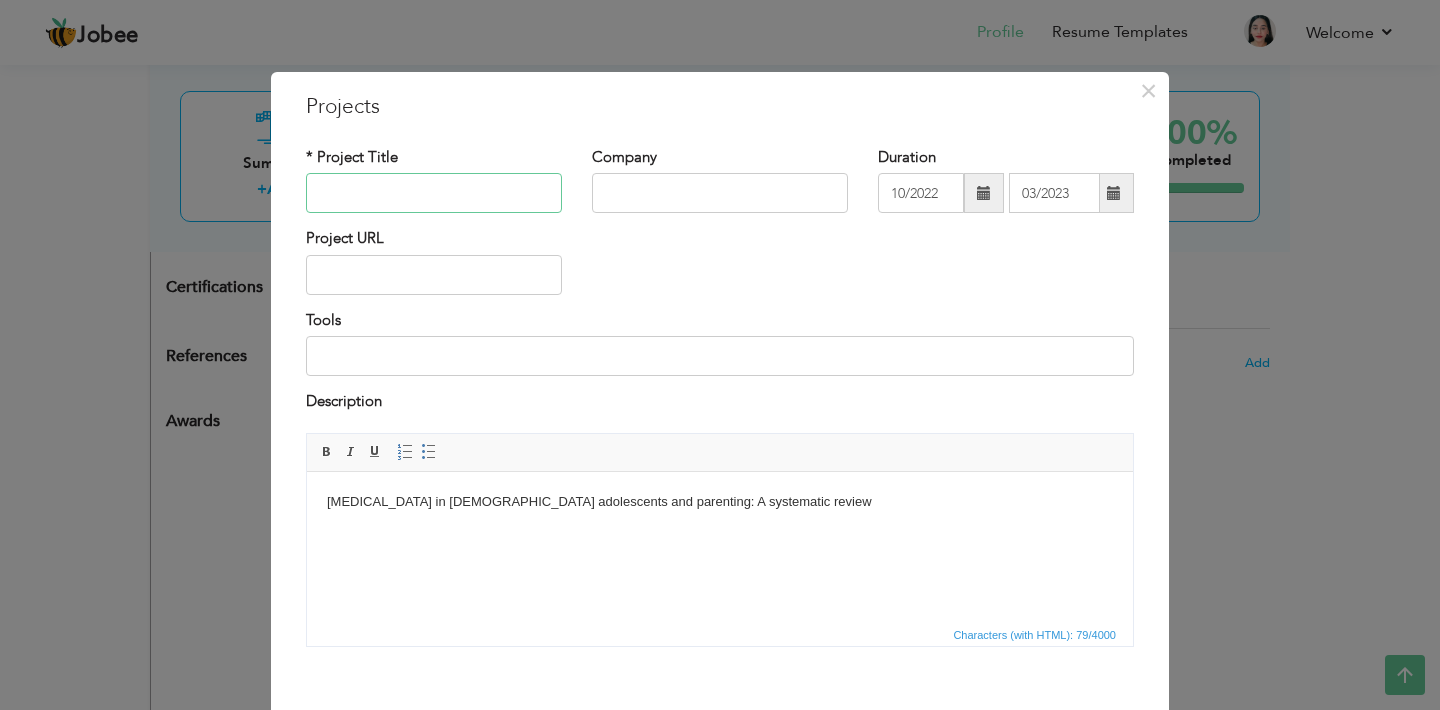 click at bounding box center (434, 193) 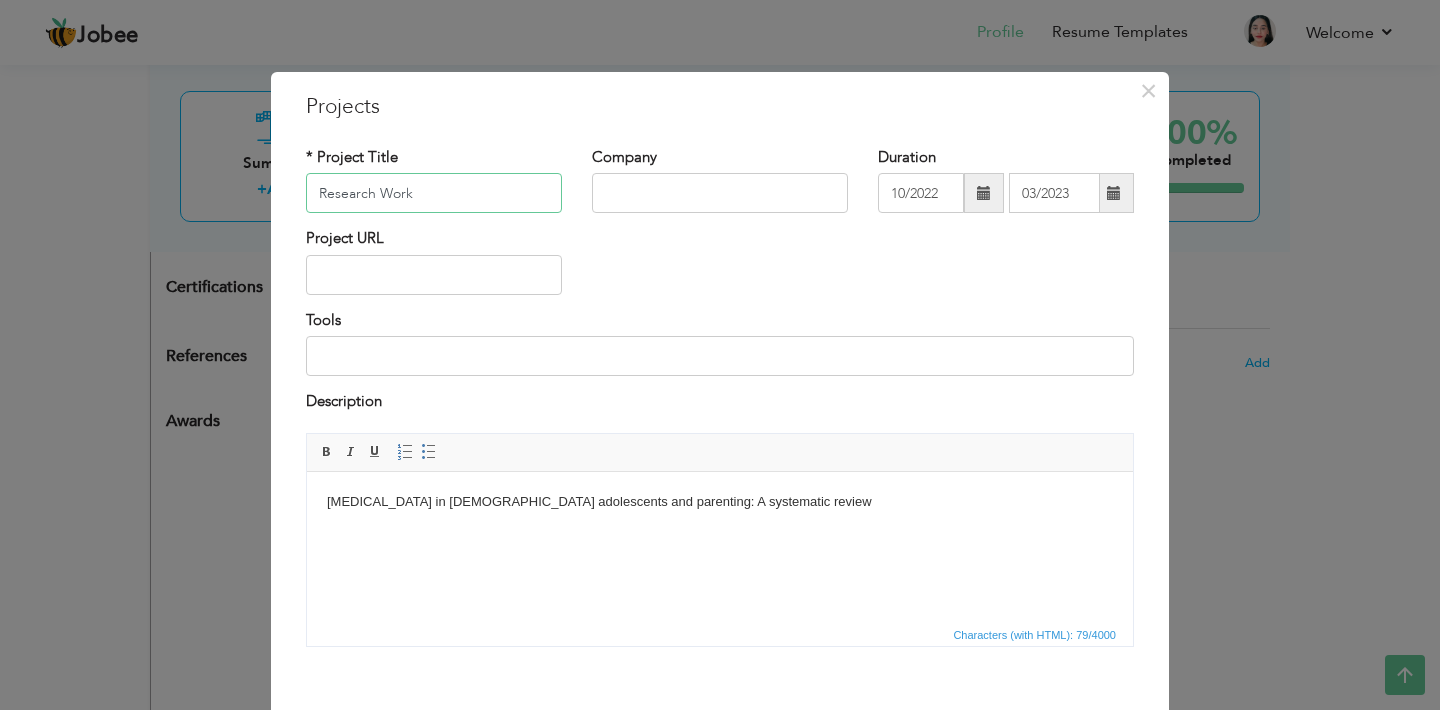 type on "Research Work" 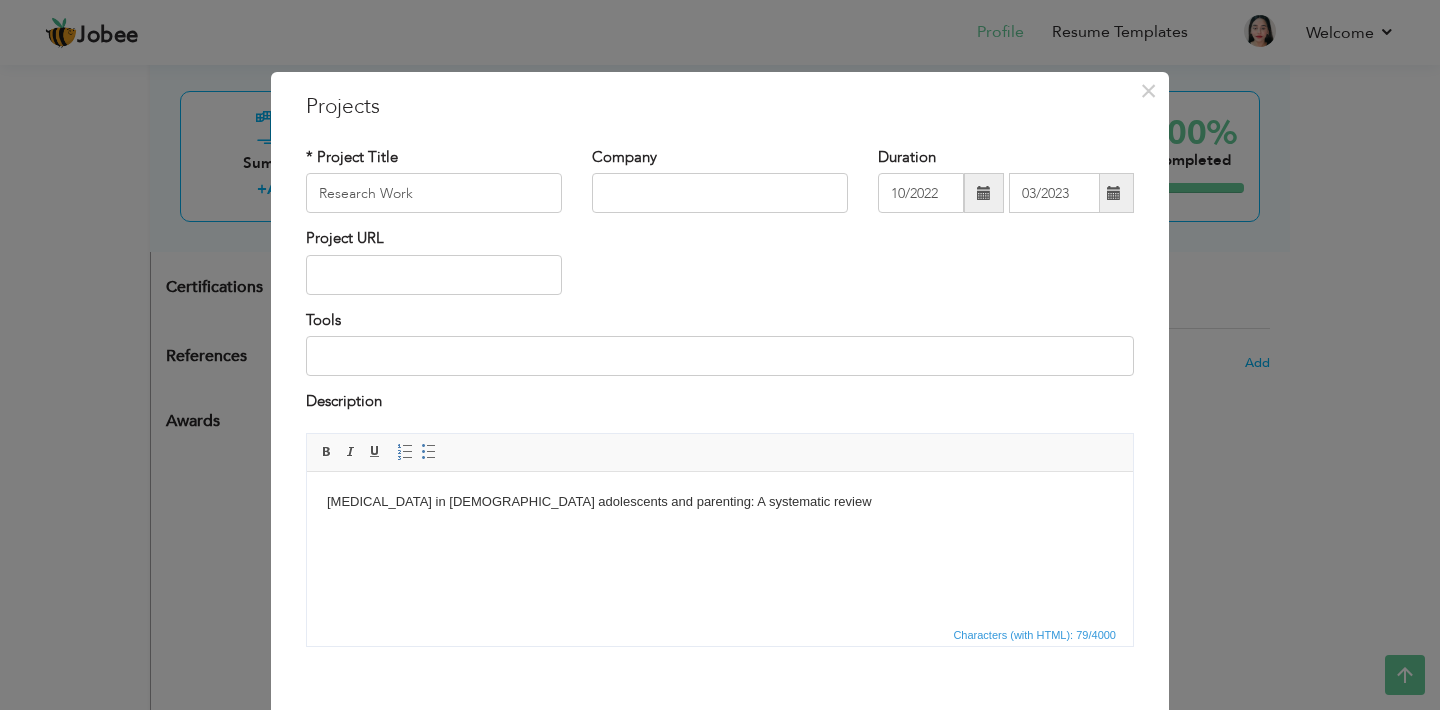 click on "[MEDICAL_DATA] in [DEMOGRAPHIC_DATA] adolescents and parenting: A systematic review" at bounding box center (720, 501) 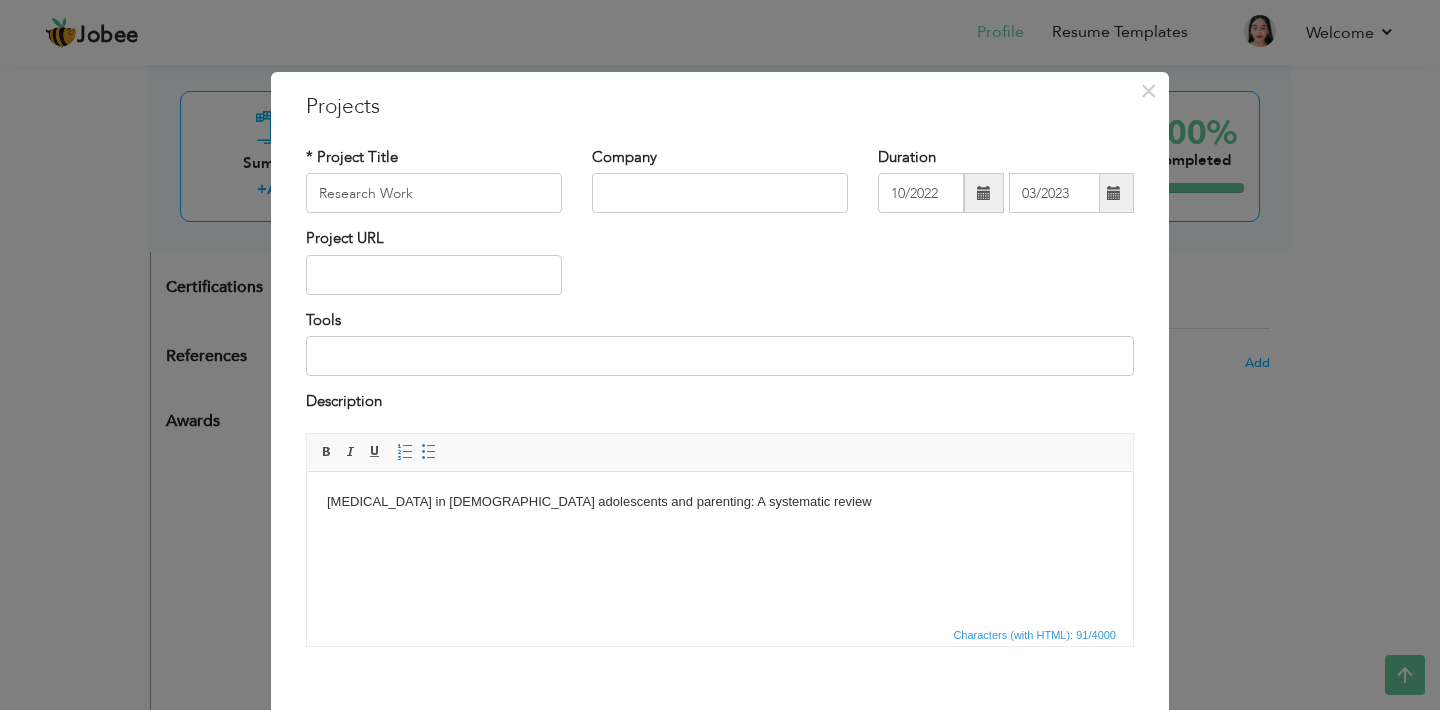 type 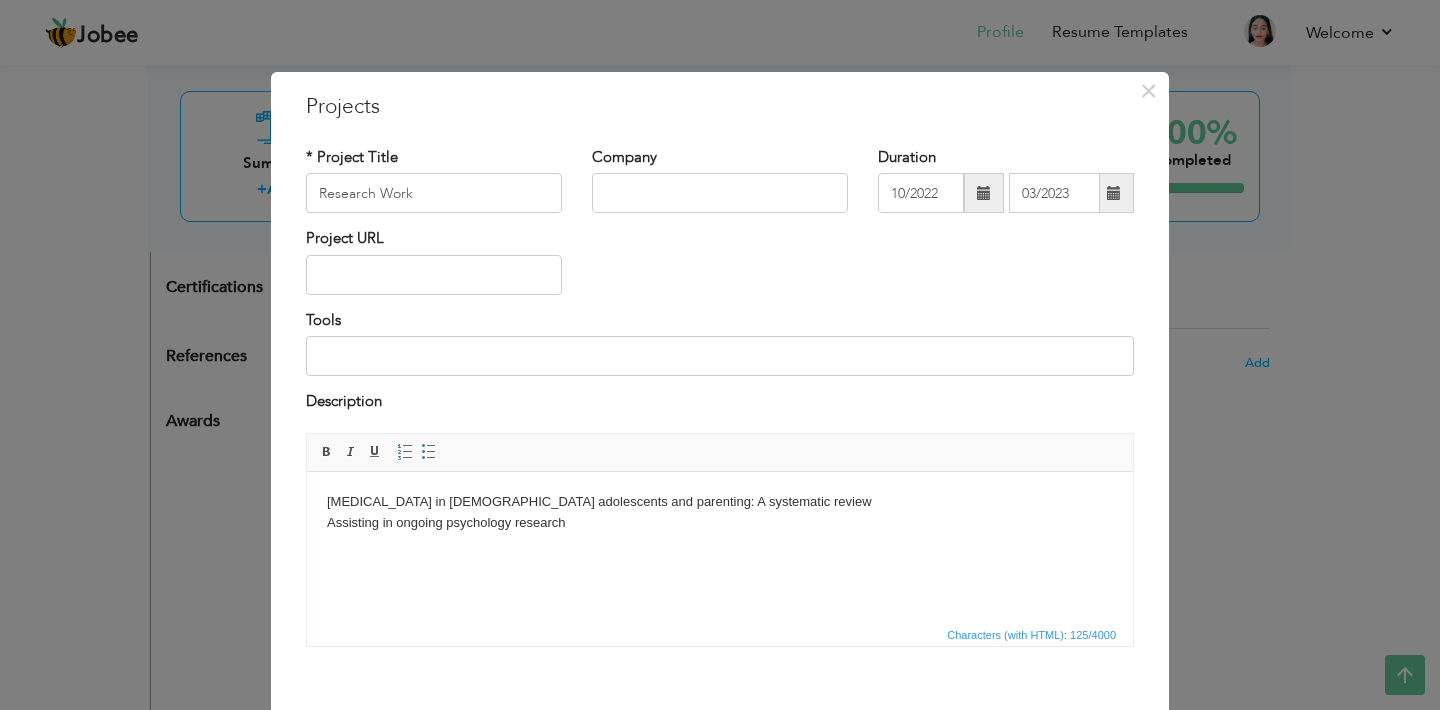 click on "Social anxiety disorder in Asian adolescents and parenting: A systematic review ​​​​​​​Assisting in ongoing psychology research" at bounding box center (720, 512) 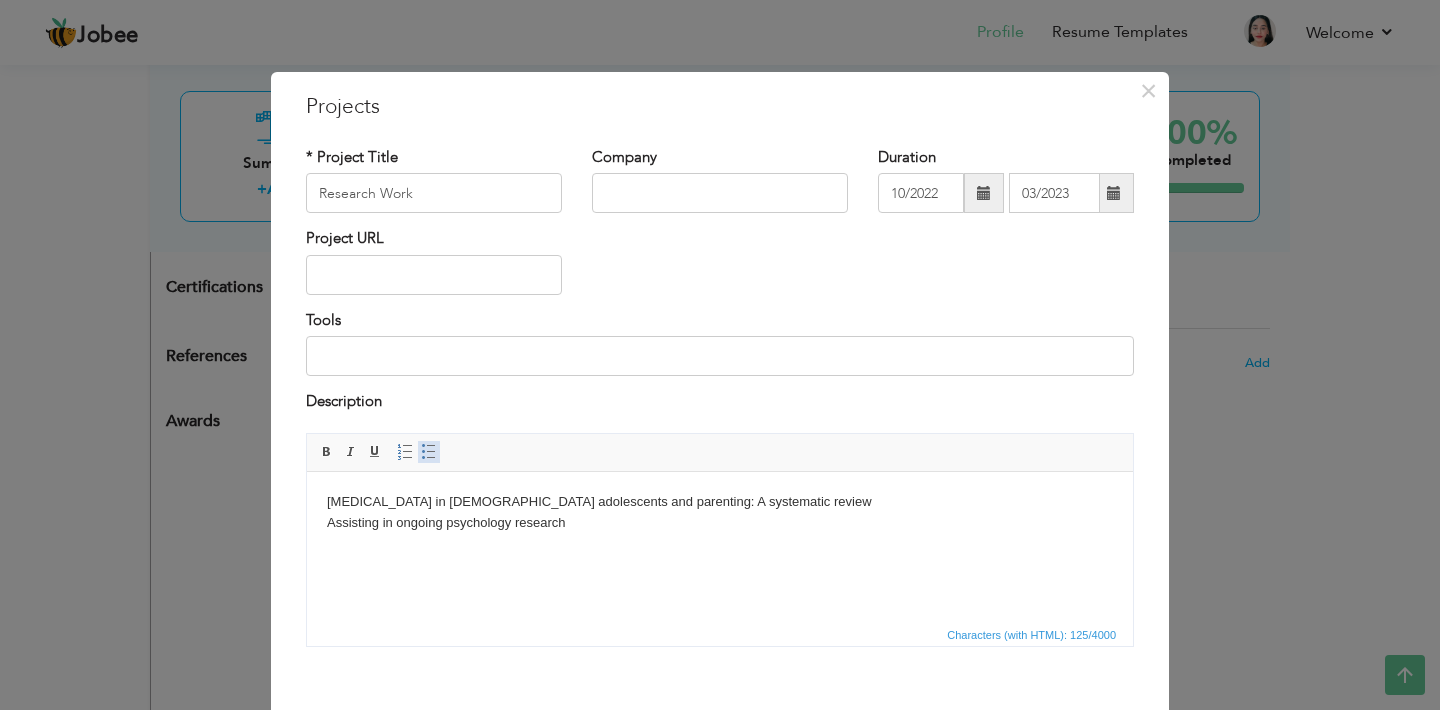 click on "Insert/Remove Bulleted List" at bounding box center [429, 452] 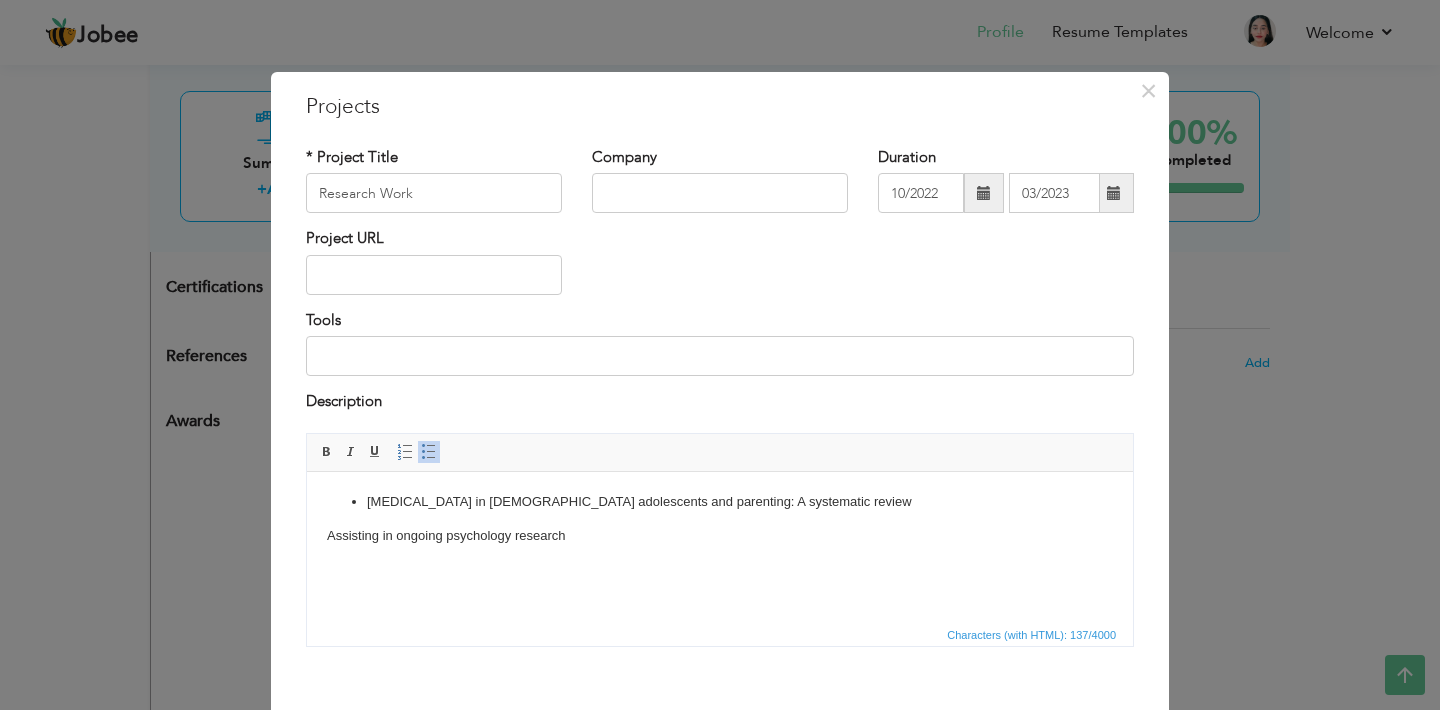 click on "Social anxiety disorder in Asian adolescents and parenting: A systematic review Assisting in ongoing psychology research" at bounding box center [720, 518] 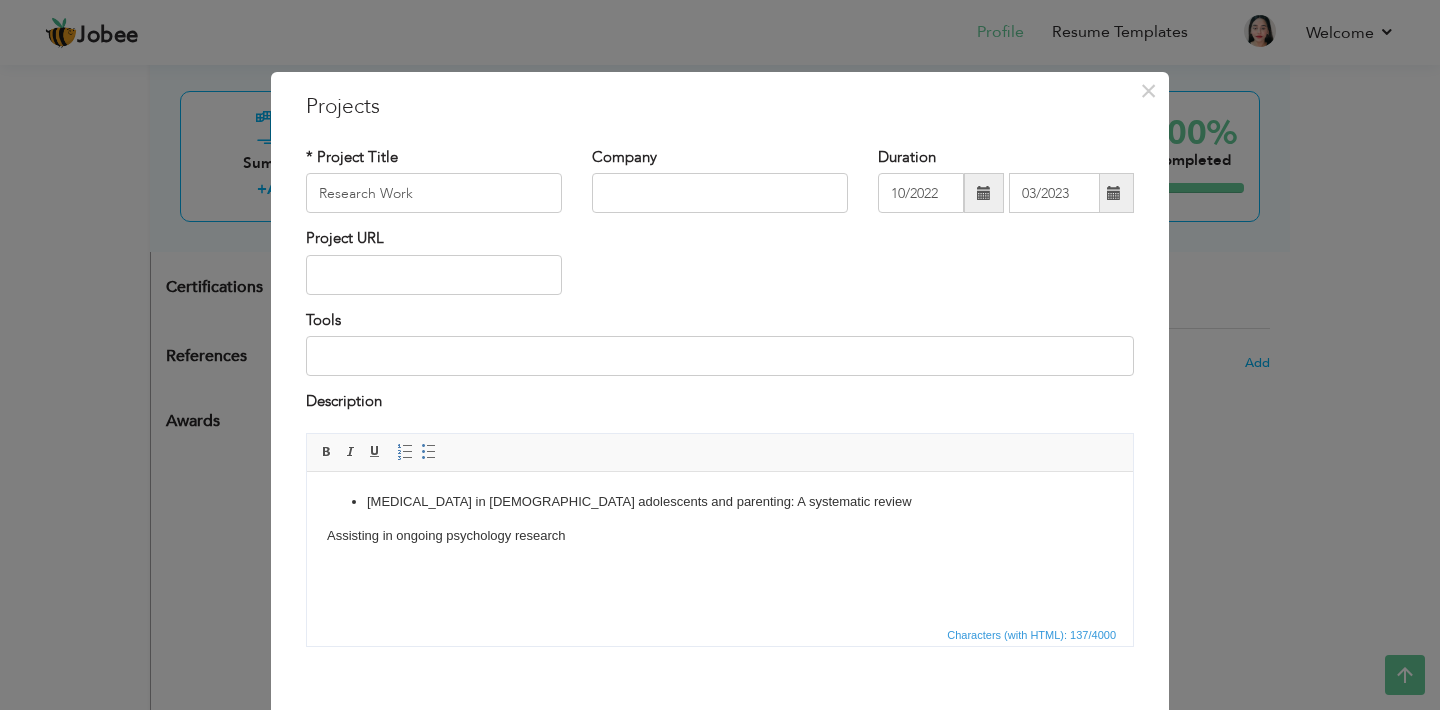 click on "Social anxiety disorder in Asian adolescents and parenting: A systematic review Assisting in ongoing psychology research" at bounding box center [720, 518] 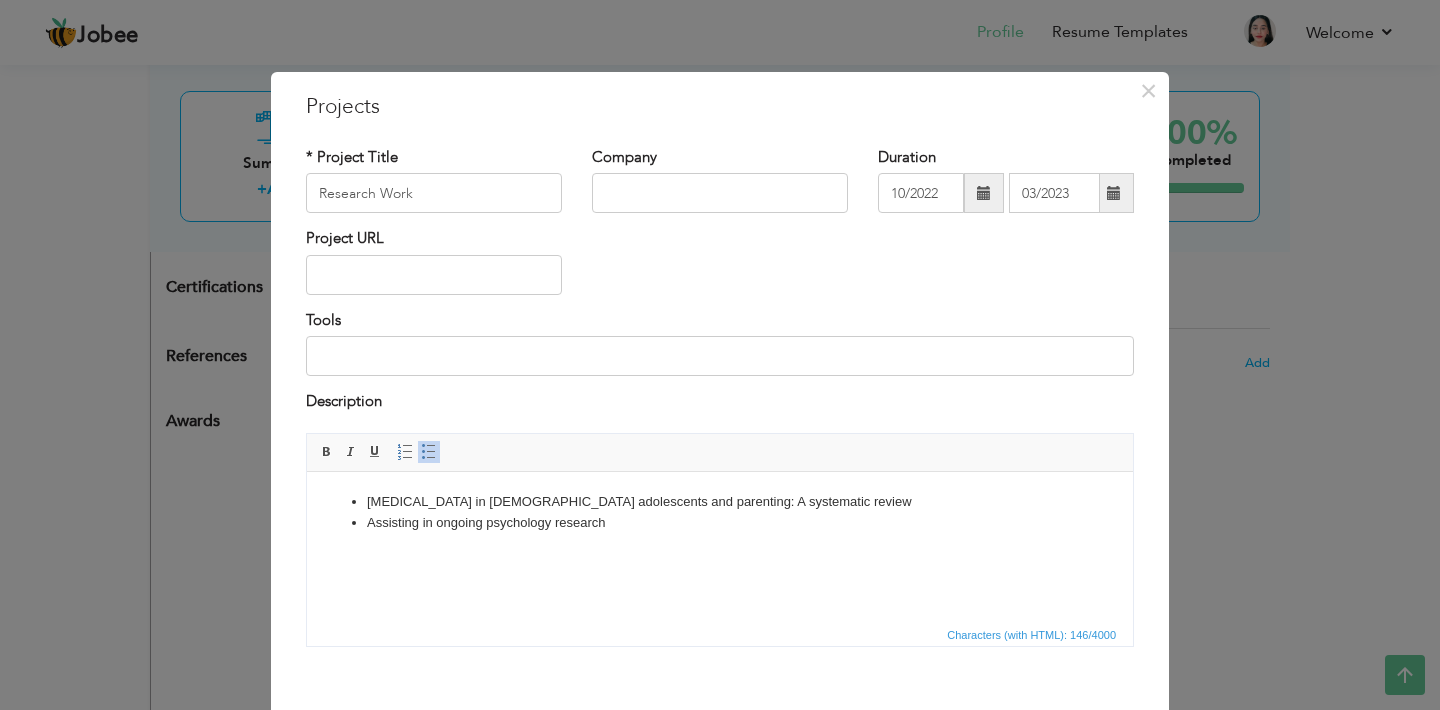 click on "Assisting in ongoing psychology research" at bounding box center (720, 522) 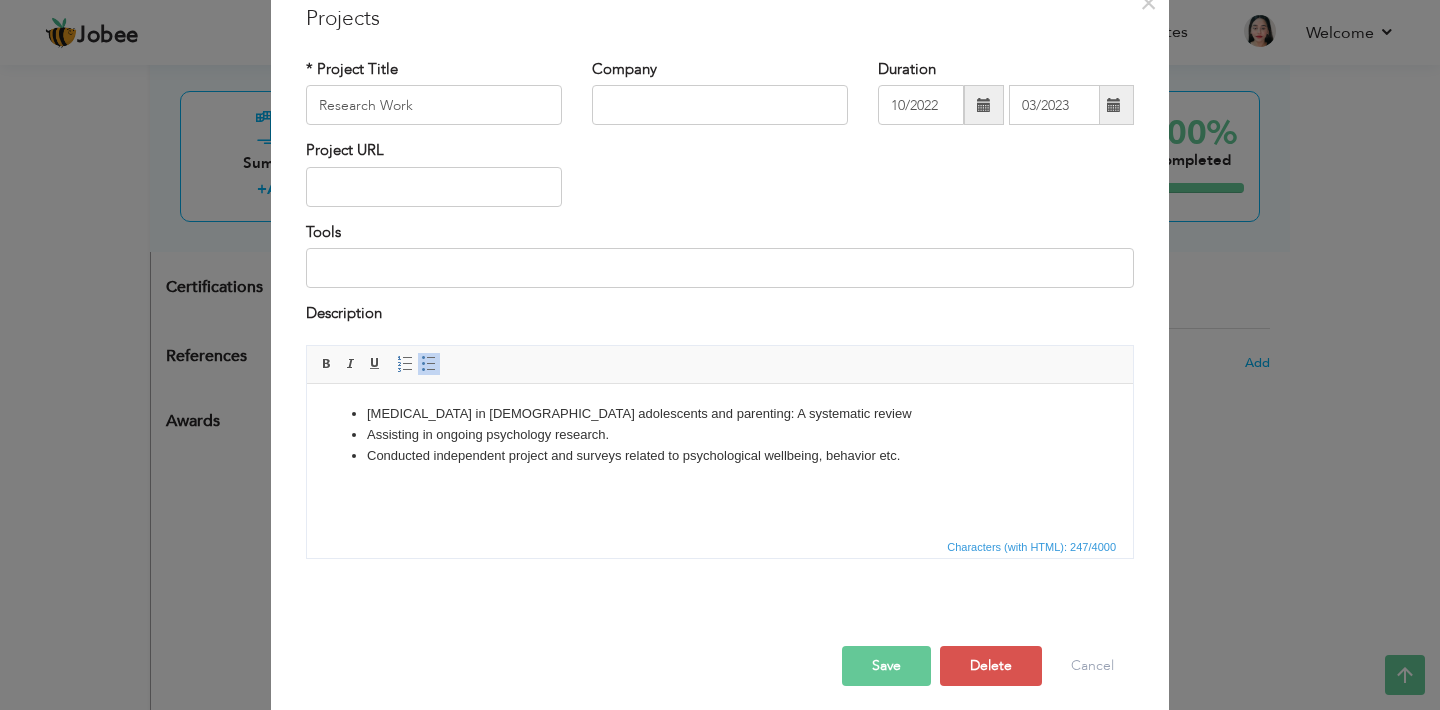 scroll, scrollTop: 99, scrollLeft: 0, axis: vertical 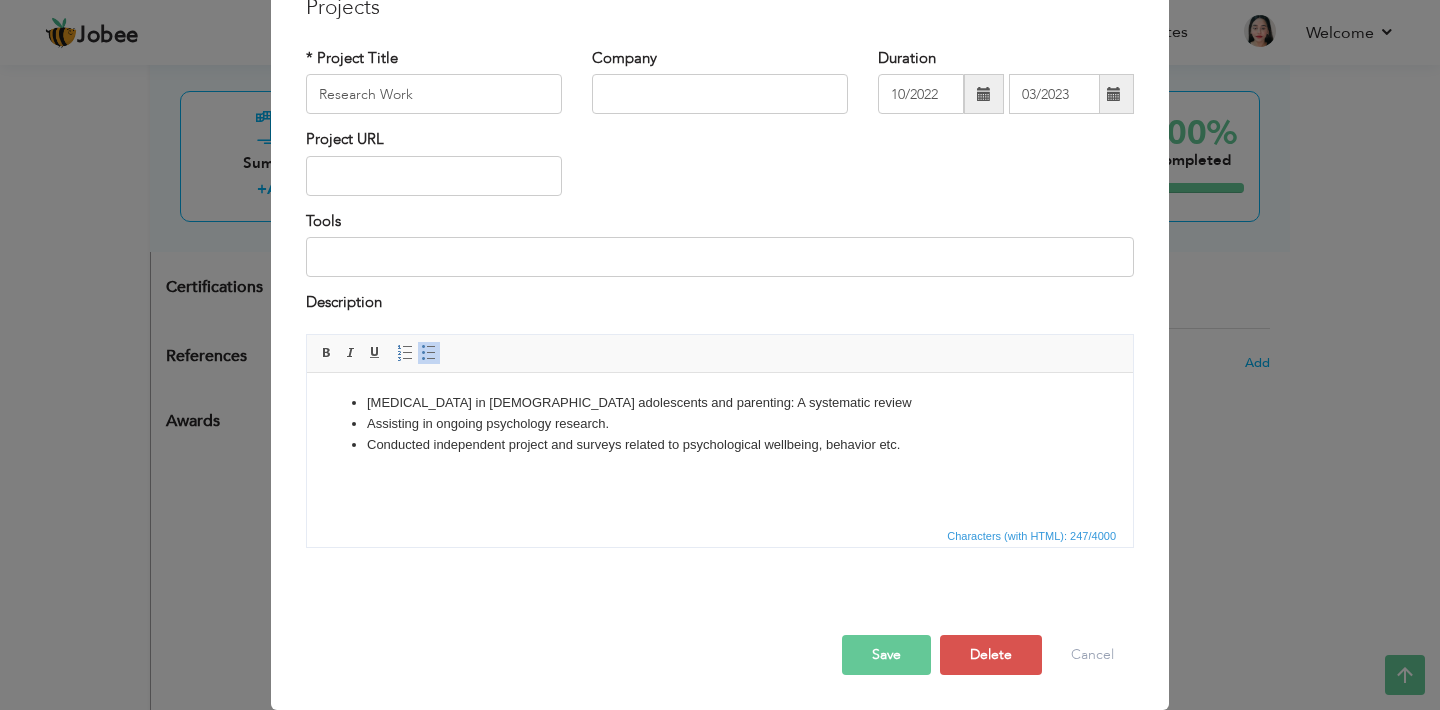click on "Save" at bounding box center [886, 655] 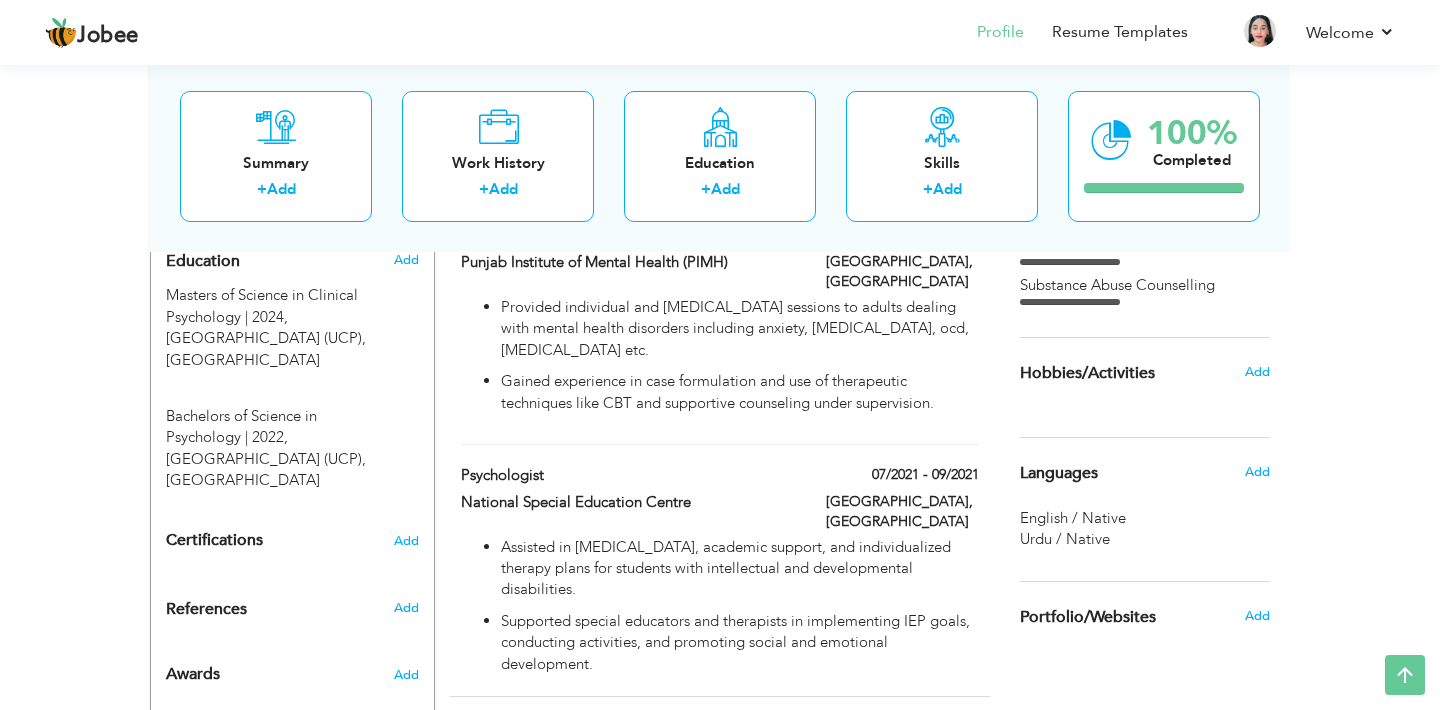 scroll, scrollTop: 857, scrollLeft: 0, axis: vertical 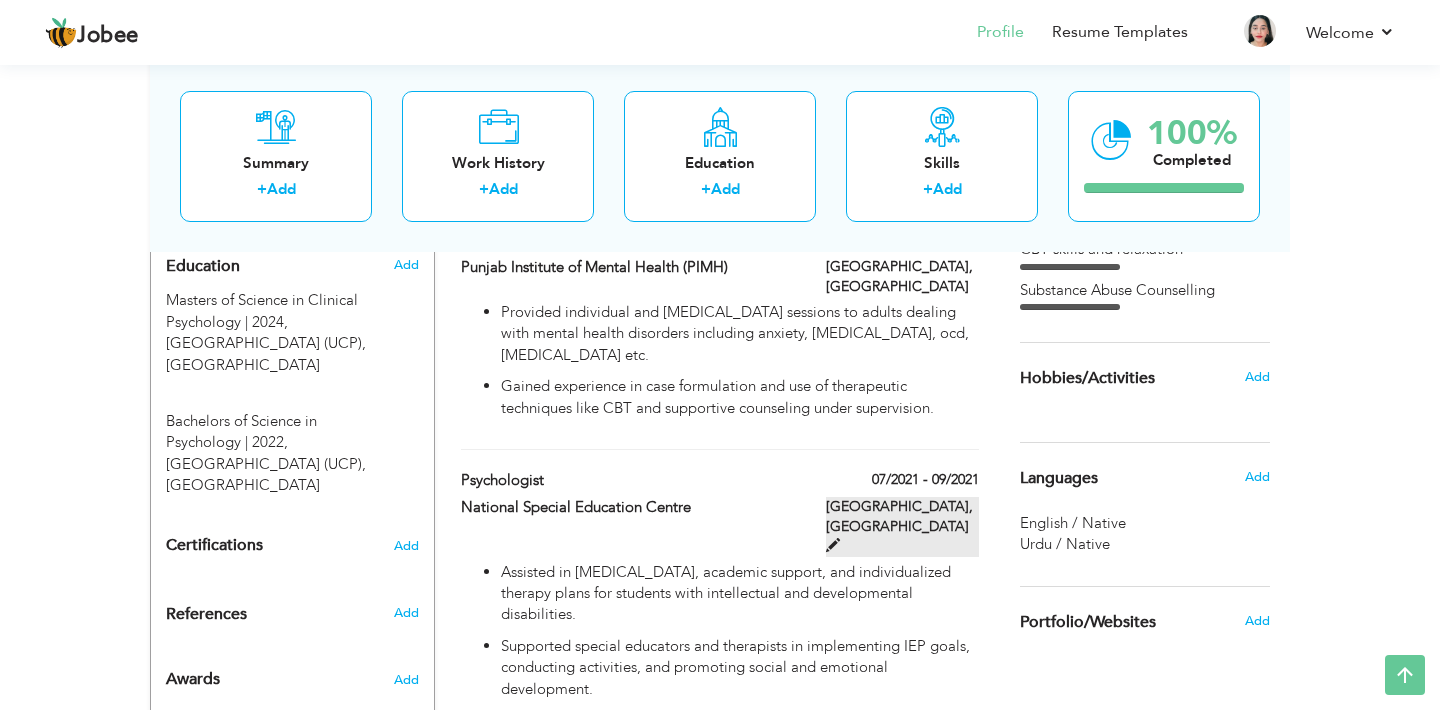 click on "[GEOGRAPHIC_DATA], [GEOGRAPHIC_DATA]" at bounding box center (902, 527) 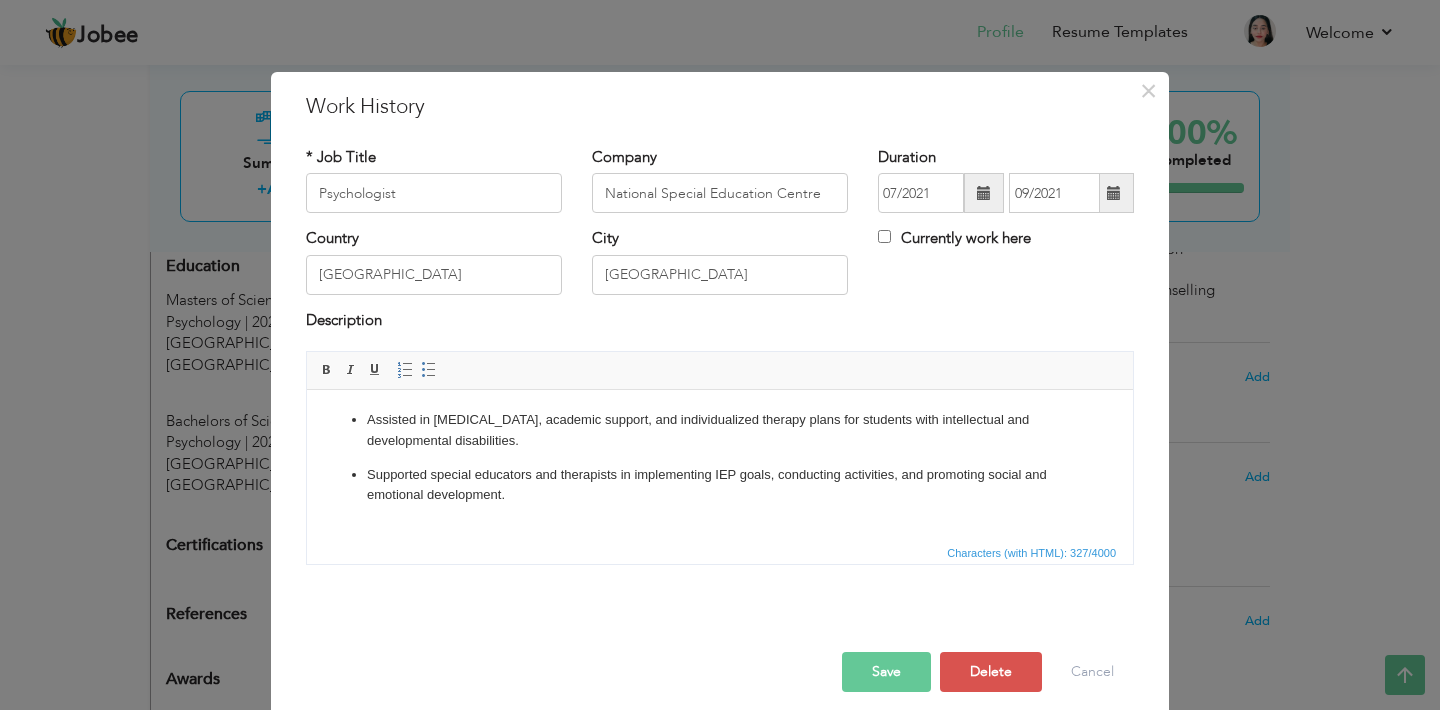 click on "Assisted in behavior management, academic support, and individualized therapy plans for students with intellectual and developmental disabilities. Supported special educators and therapists in implementing IEP goals, conducting activities, and promoting social and emotional development." at bounding box center [720, 458] 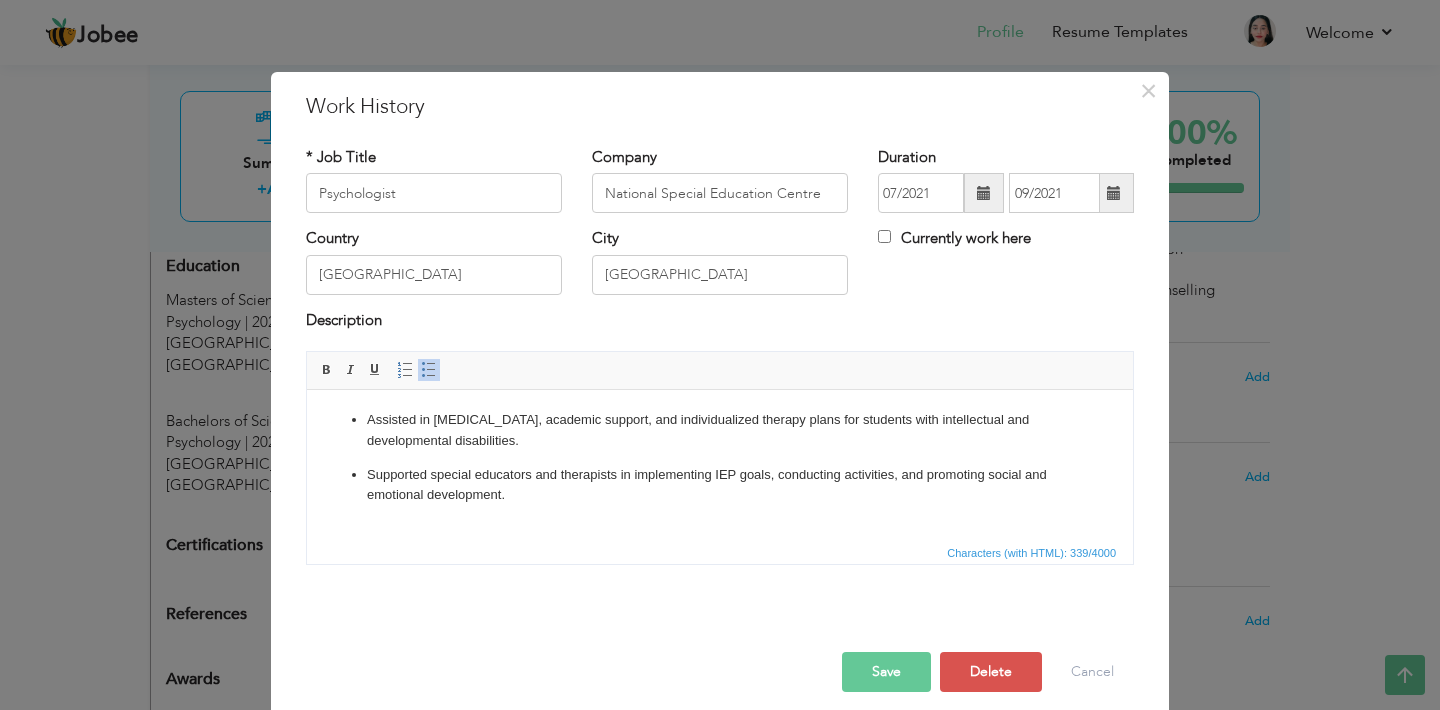 type 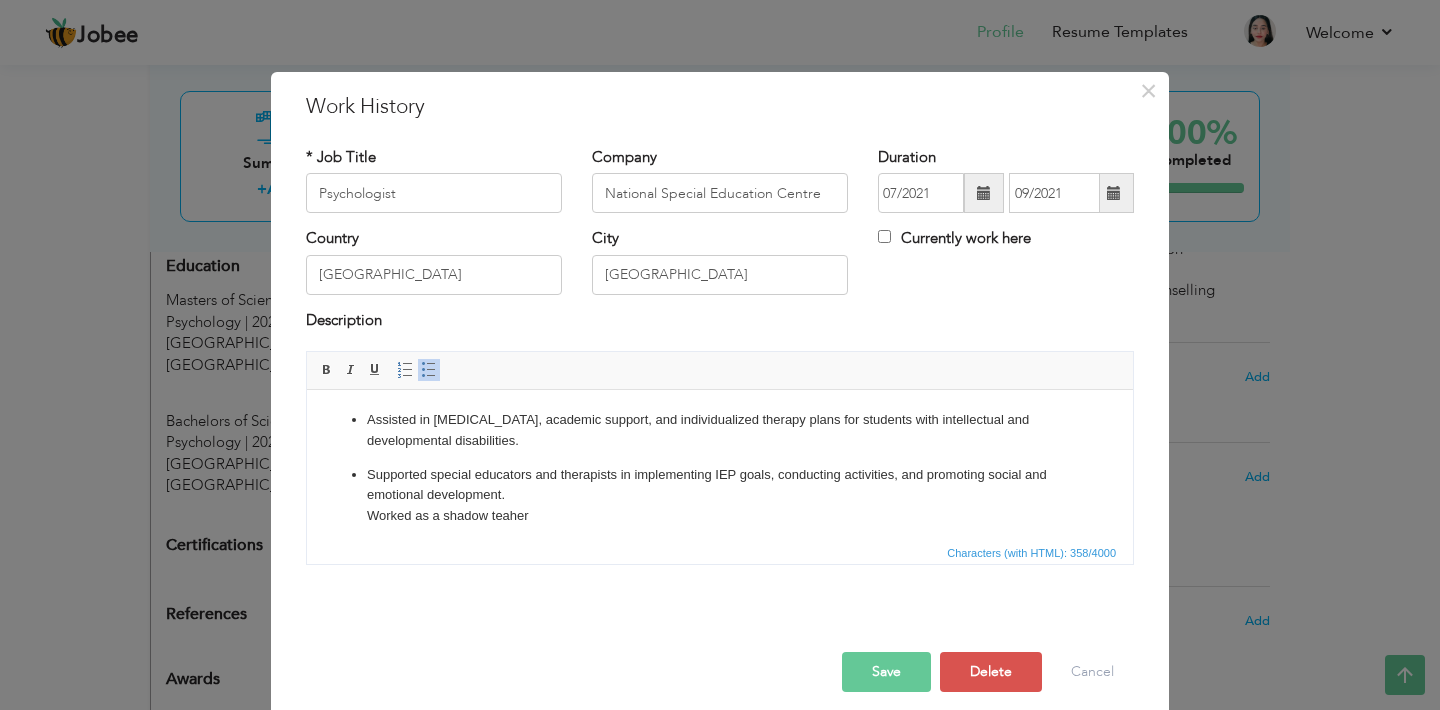 click on "Save" at bounding box center [886, 672] 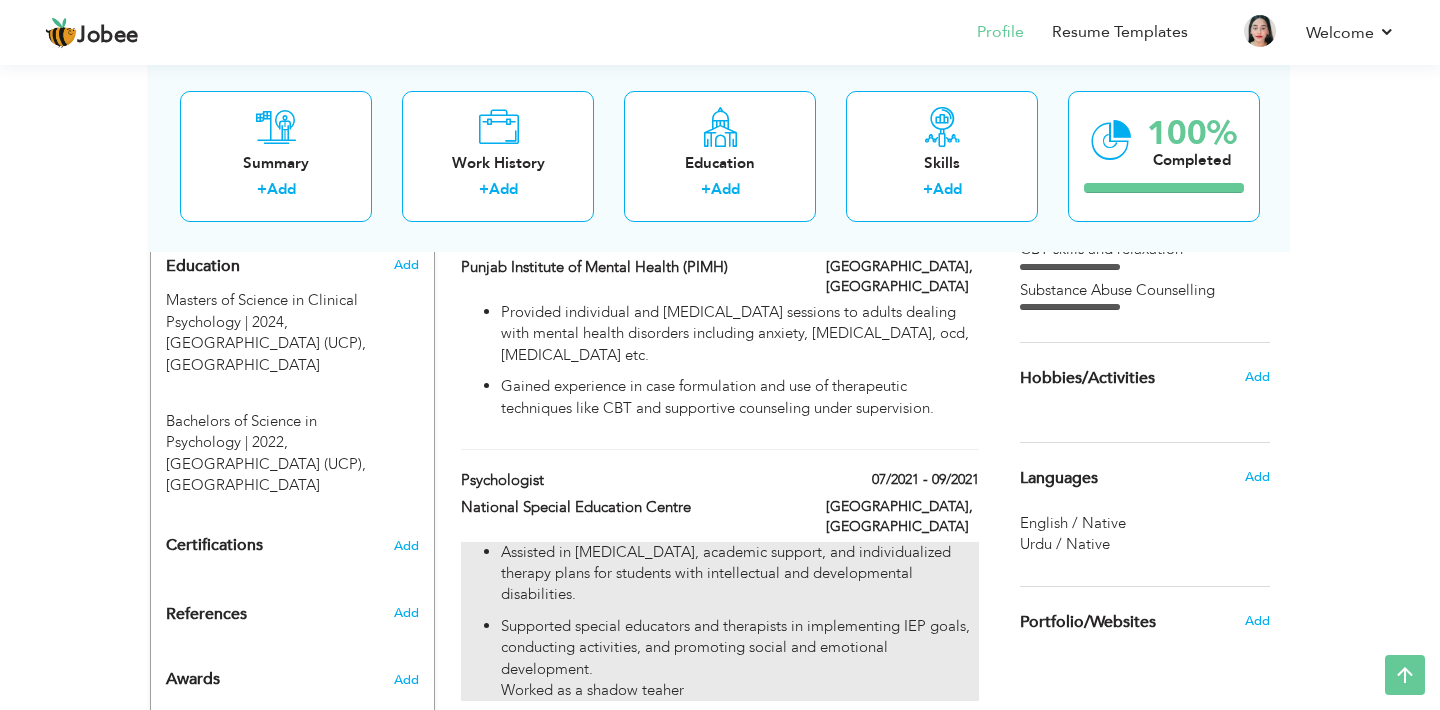 click on "Assisted in [MEDICAL_DATA], academic support, and individualized therapy plans for students with intellectual and developmental disabilities." at bounding box center [740, 574] 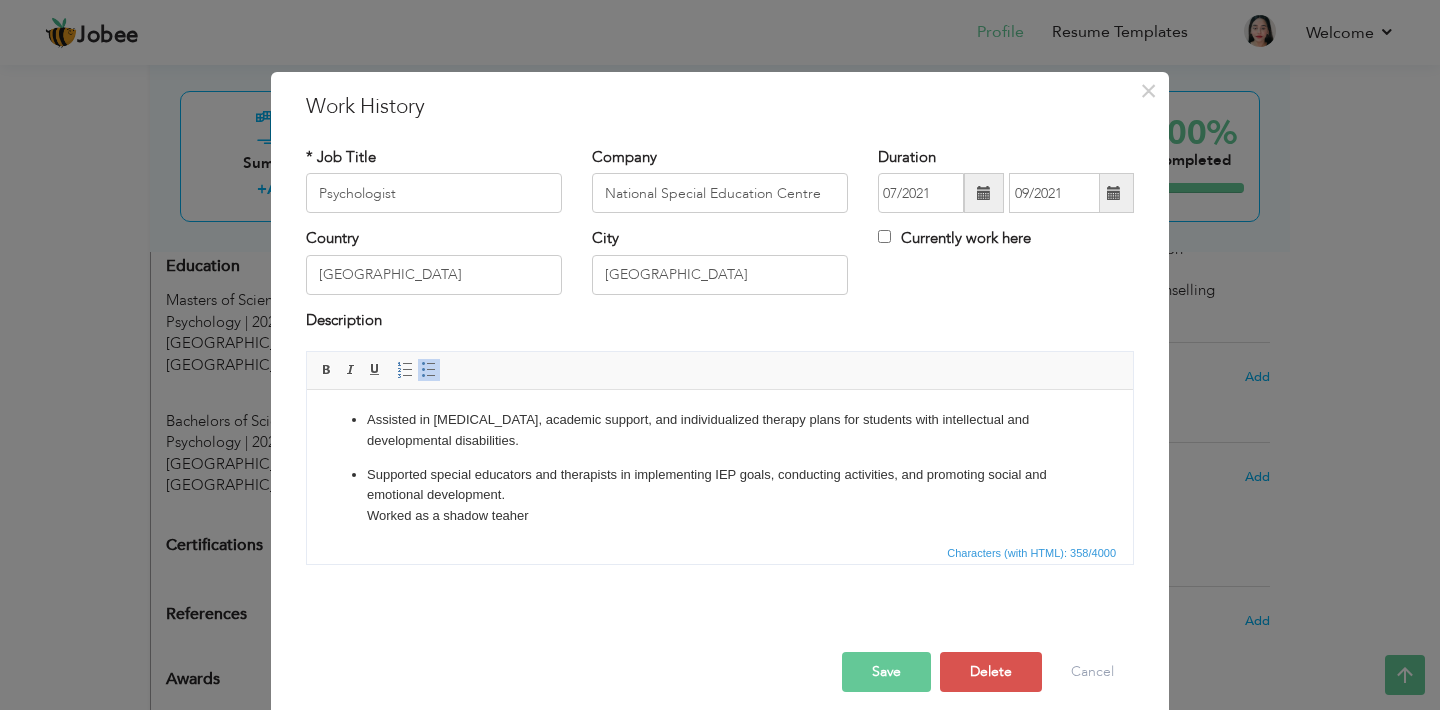 click on "Supported special educators and therapists in implementing IEP goals, conducting activities, and promoting social and emotional development. Worked as a shadow teaher" at bounding box center (720, 496) 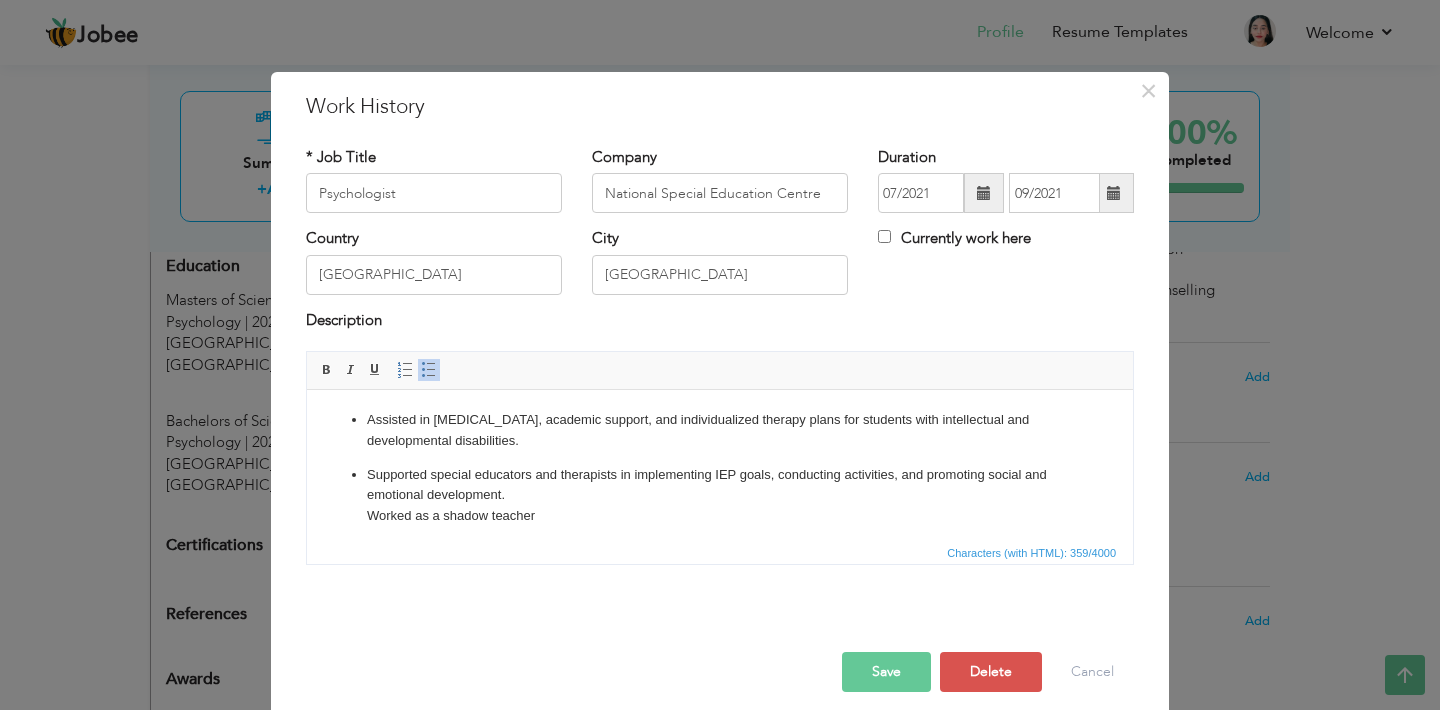 click on "Supported special educators and therapists in implementing IEP goals, conducting activities, and promoting social and emotional development. Worked as a shadow teacher" at bounding box center (720, 496) 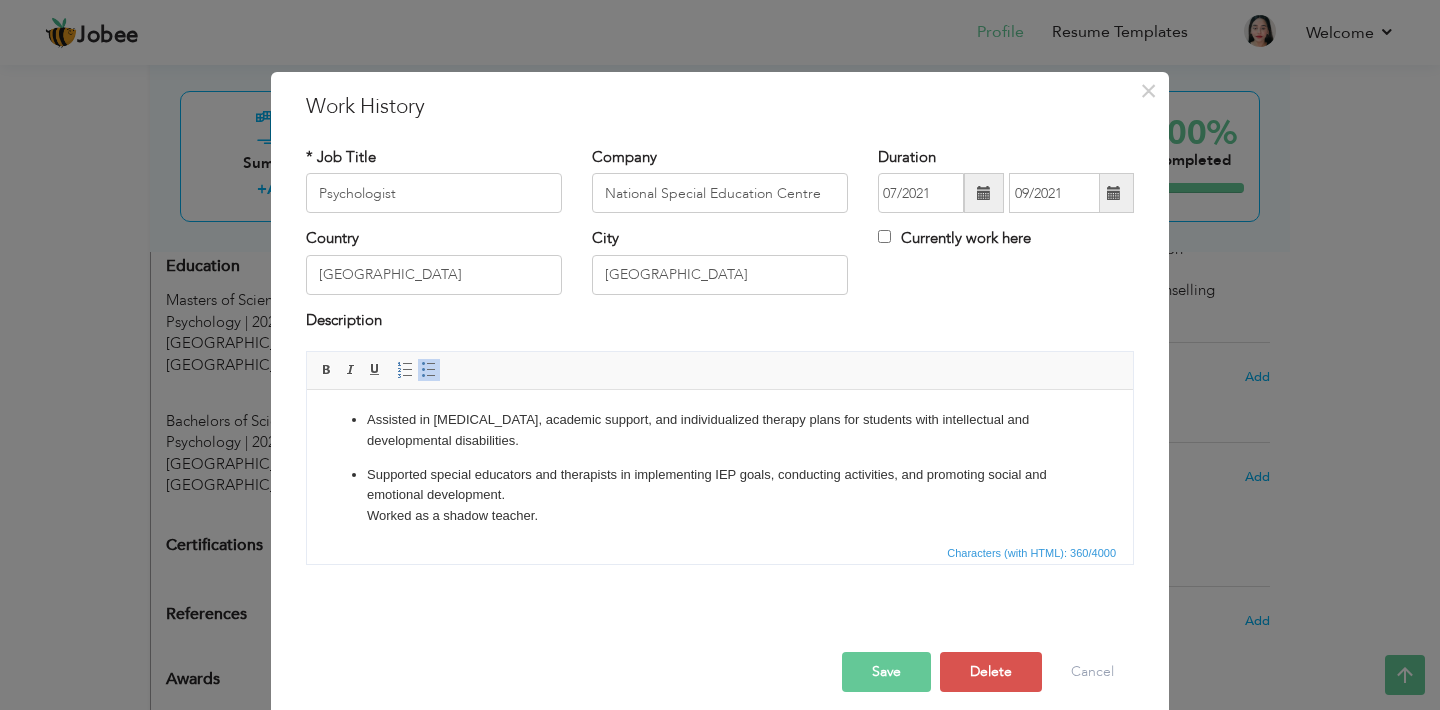 click on "Save" at bounding box center [886, 672] 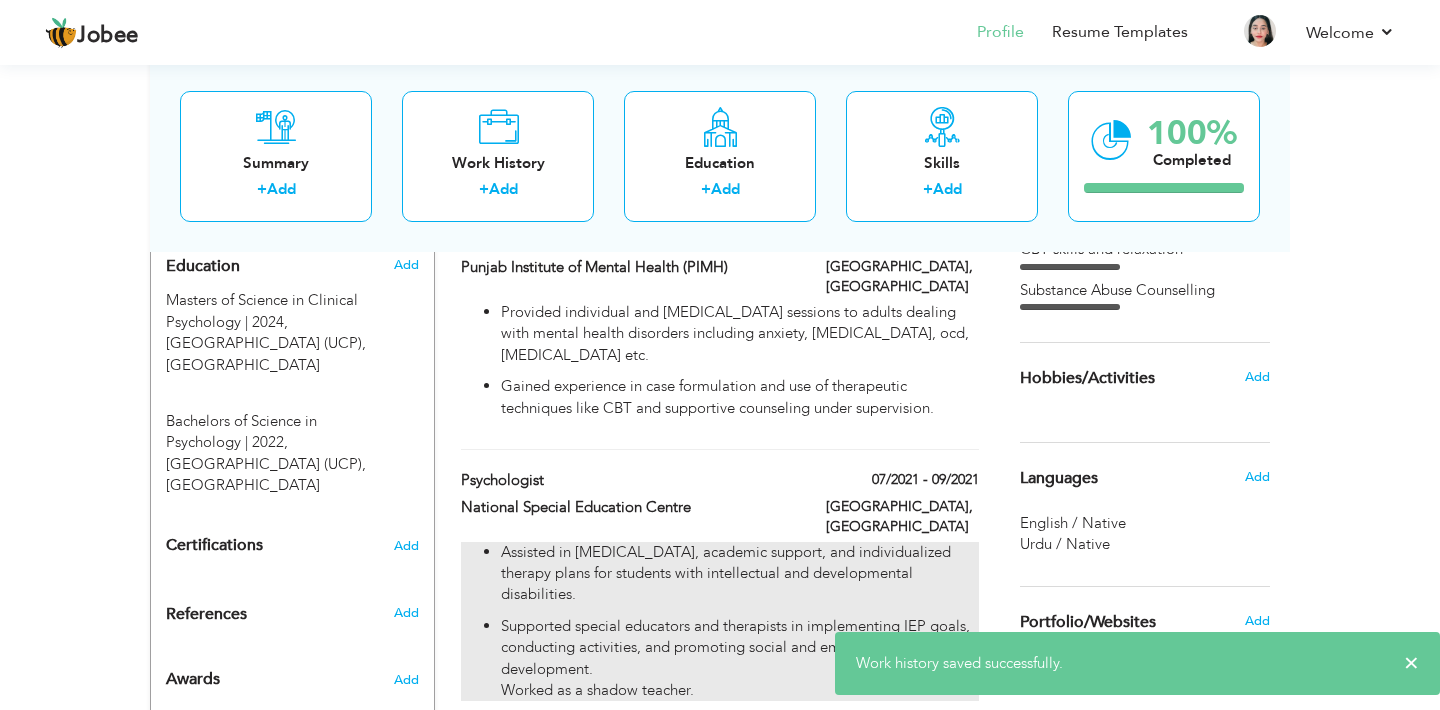 click on "Supported special educators and therapists in implementing IEP goals, conducting activities, and promoting social and emotional development.
Worked as a shadow teacher." at bounding box center (740, 659) 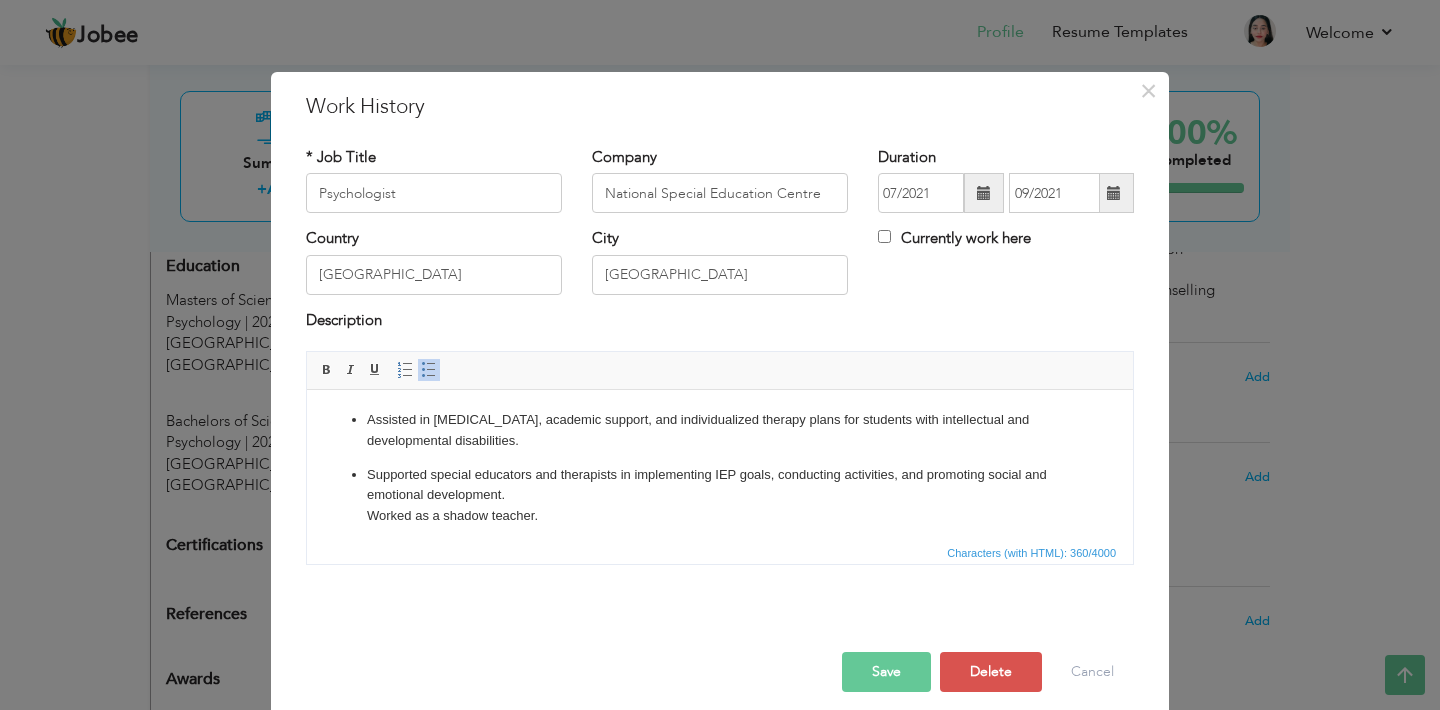 click on "Supported special educators and therapists in implementing IEP goals, conducting activities, and promoting social and emotional development. Worked as a shadow teacher." at bounding box center (720, 496) 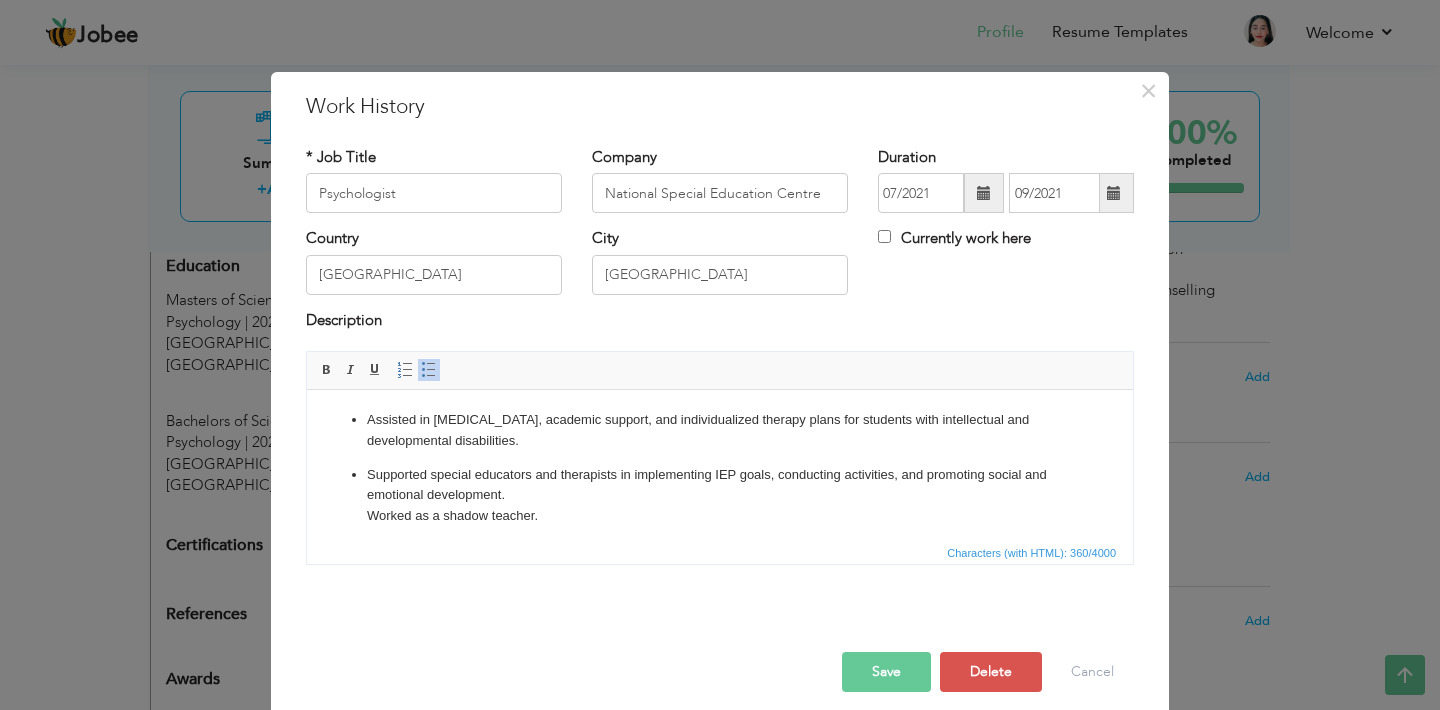 click at bounding box center (429, 370) 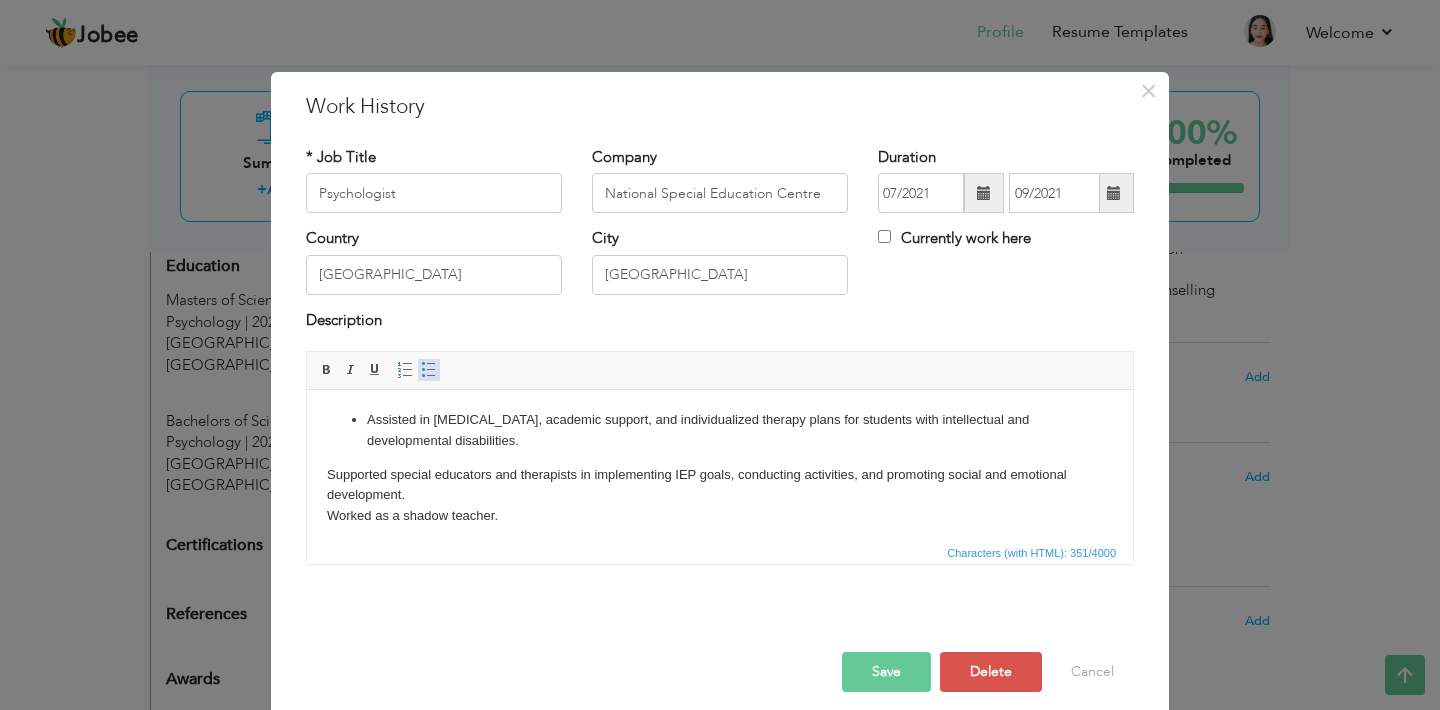 click at bounding box center [429, 370] 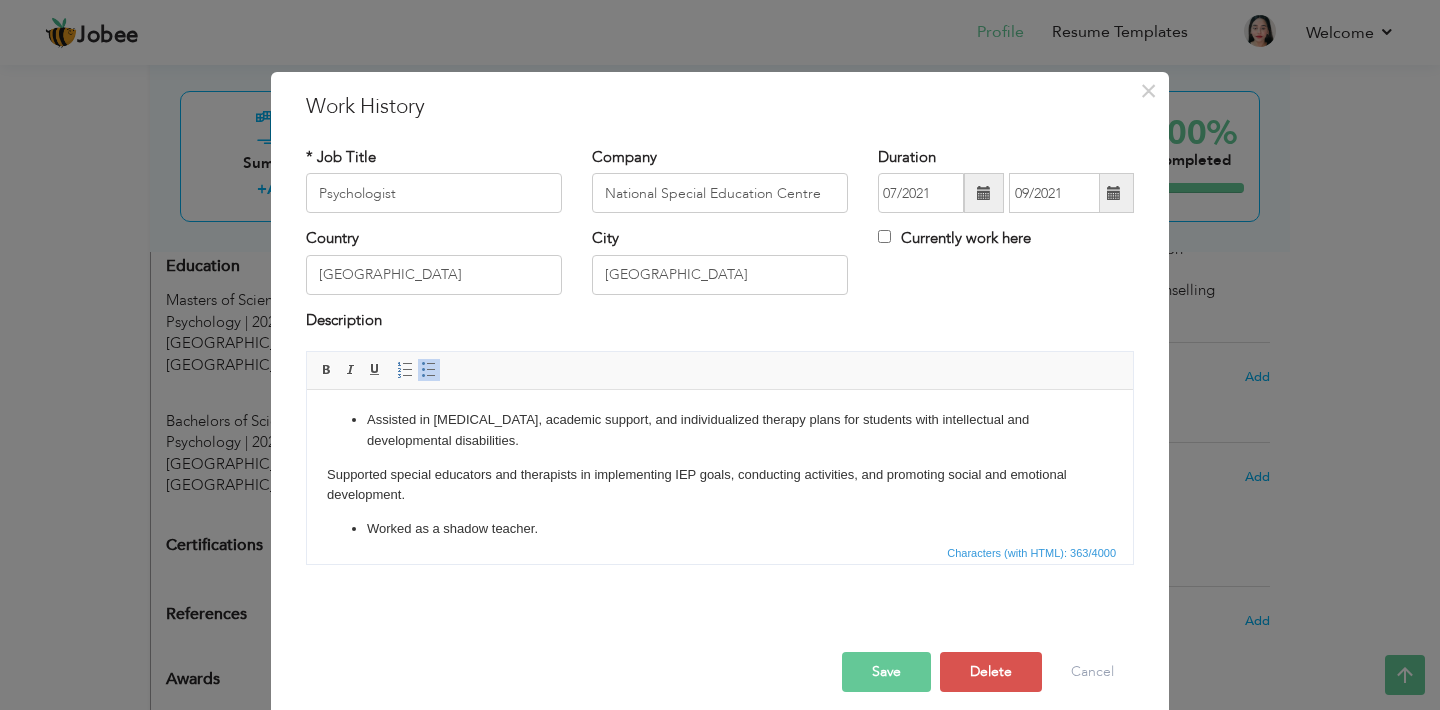 click at bounding box center (429, 370) 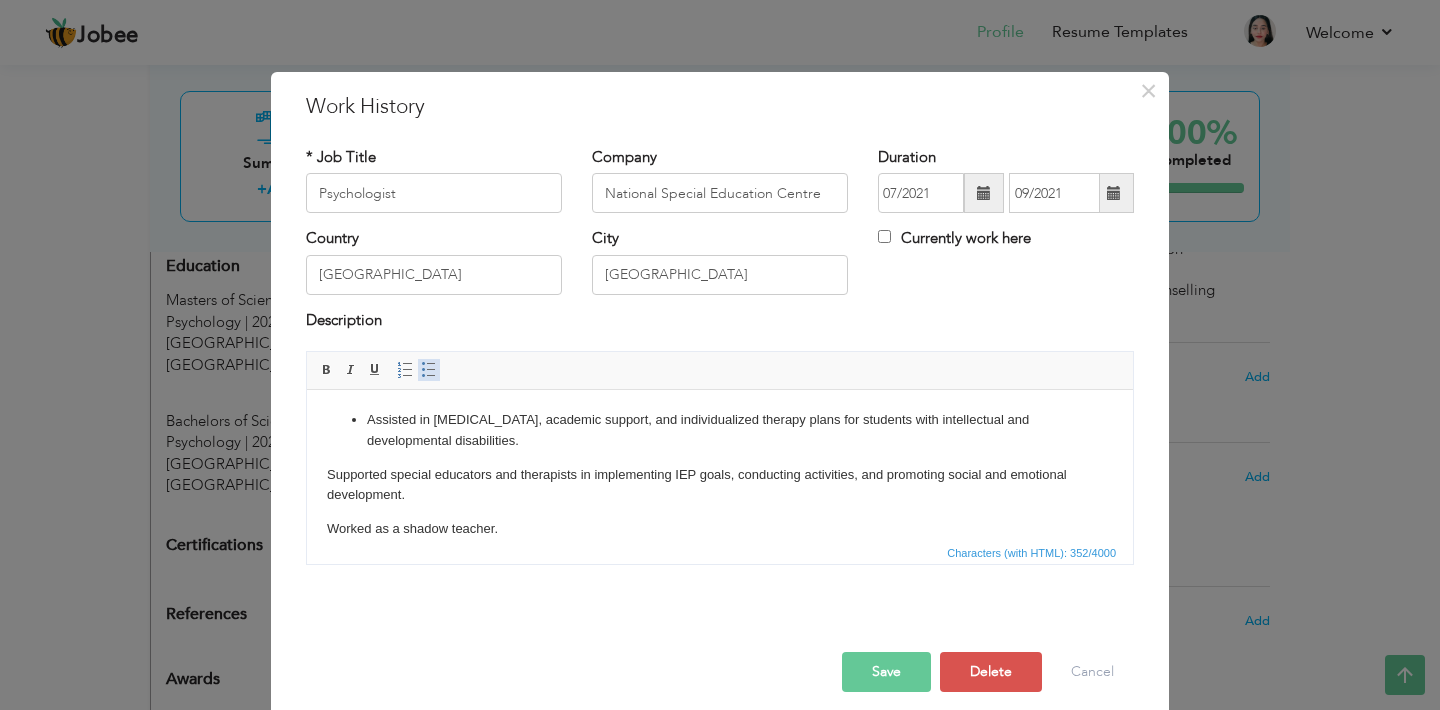 click at bounding box center [429, 370] 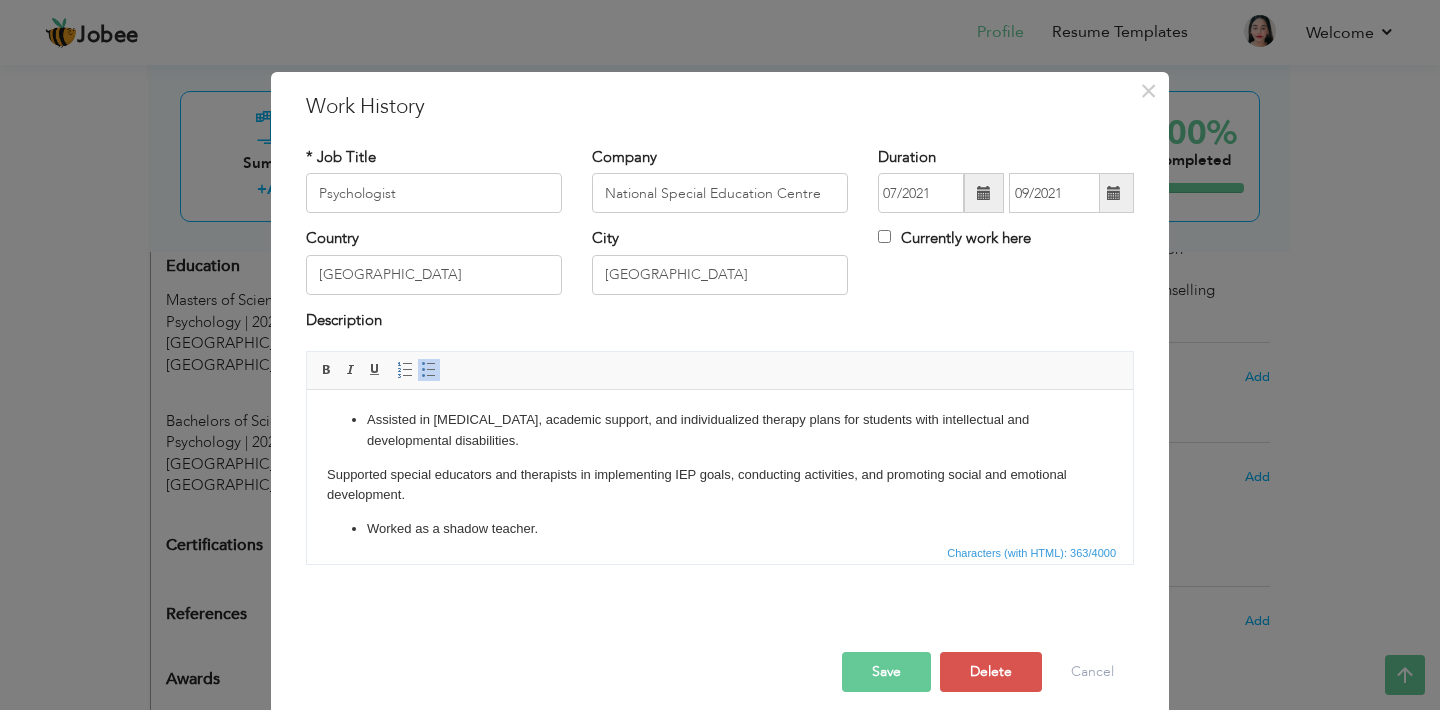 click on "Assisted in behavior management, academic support, and individualized therapy plans for students with intellectual and developmental disabilities. Supported special educators and therapists in implementing IEP goals, conducting activities, and promoting social and emotional development. ​​​​​​​ Worked as a shadow teacher." at bounding box center (720, 475) 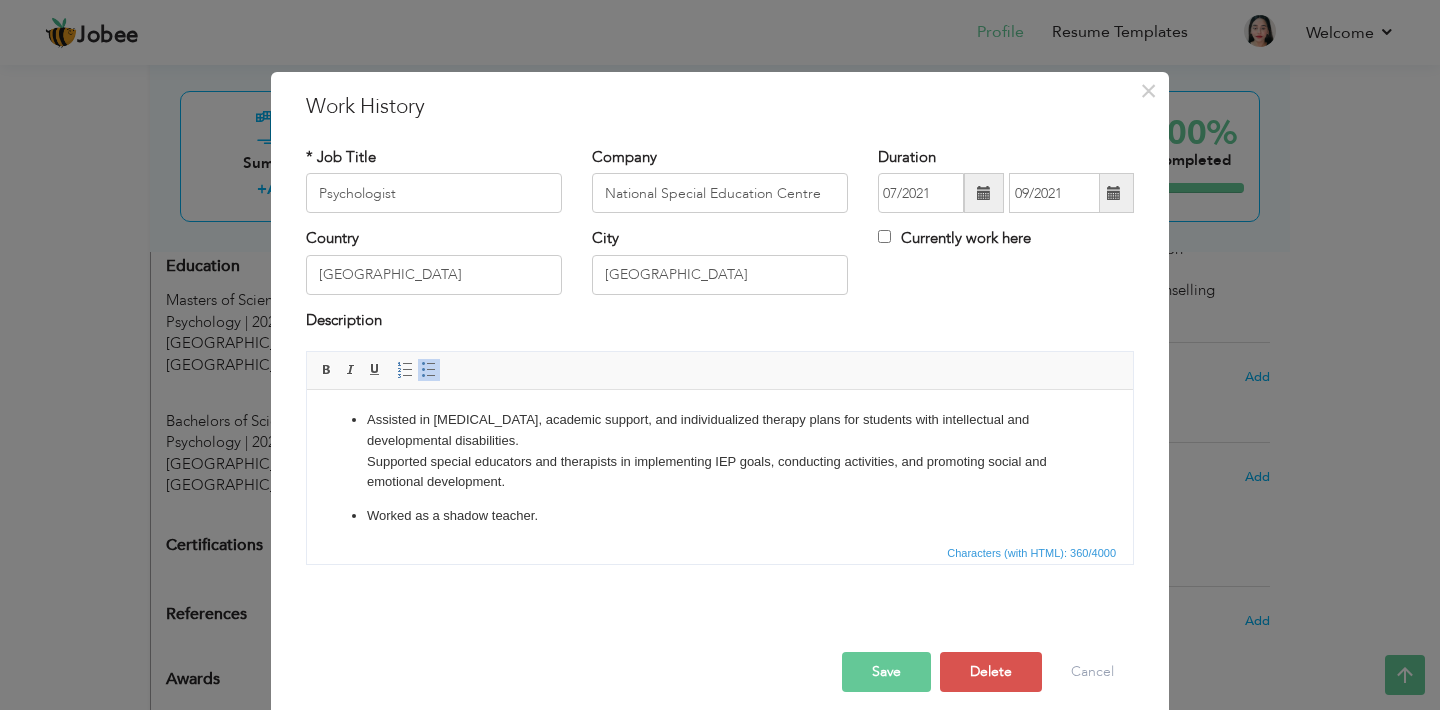 click at bounding box center [429, 370] 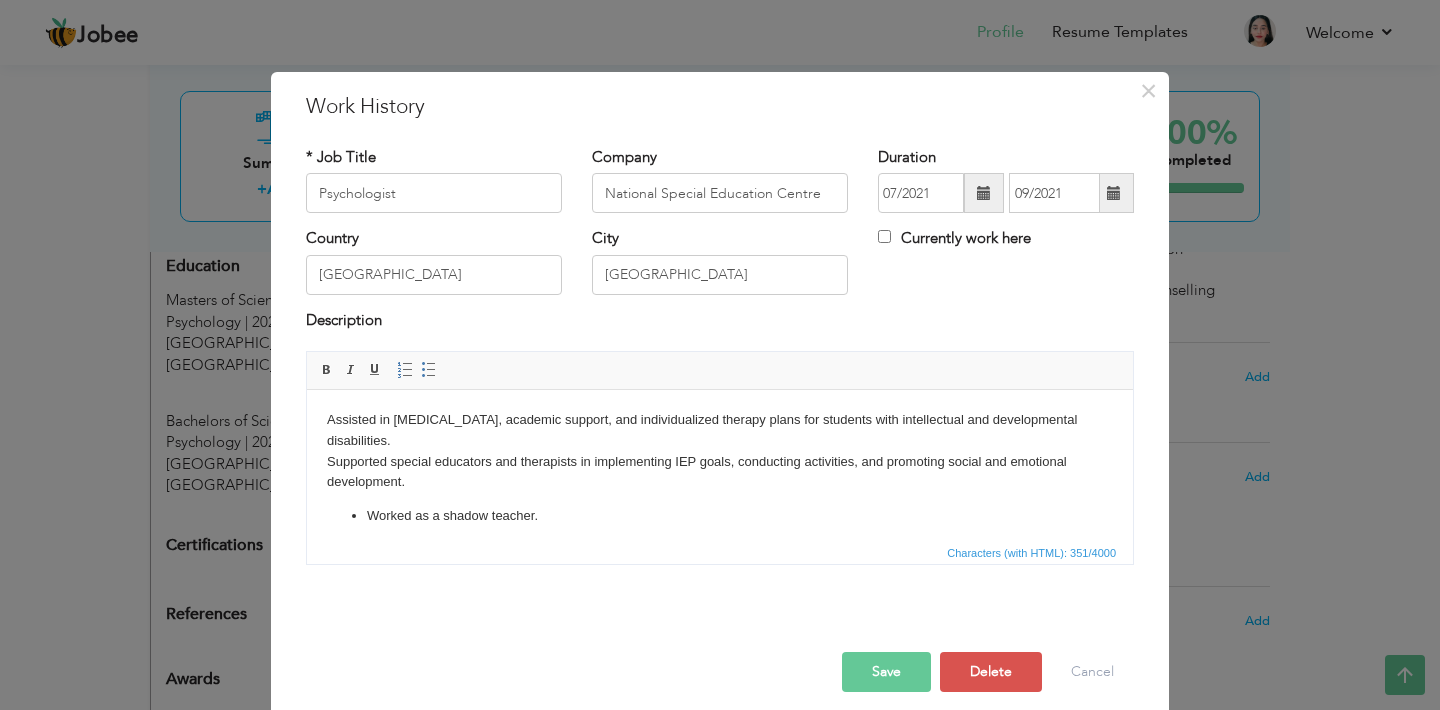 click on "Assisted in behavior management, academic support, and individualized therapy plans for students with intellectual and developmental disabilities. ​​​​​​​ Supported special educators and therapists in implementing IEP goals, conducting activities, and promoting social and emotional development. ​​​​​​​ Worked as a shadow teacher." at bounding box center [720, 468] 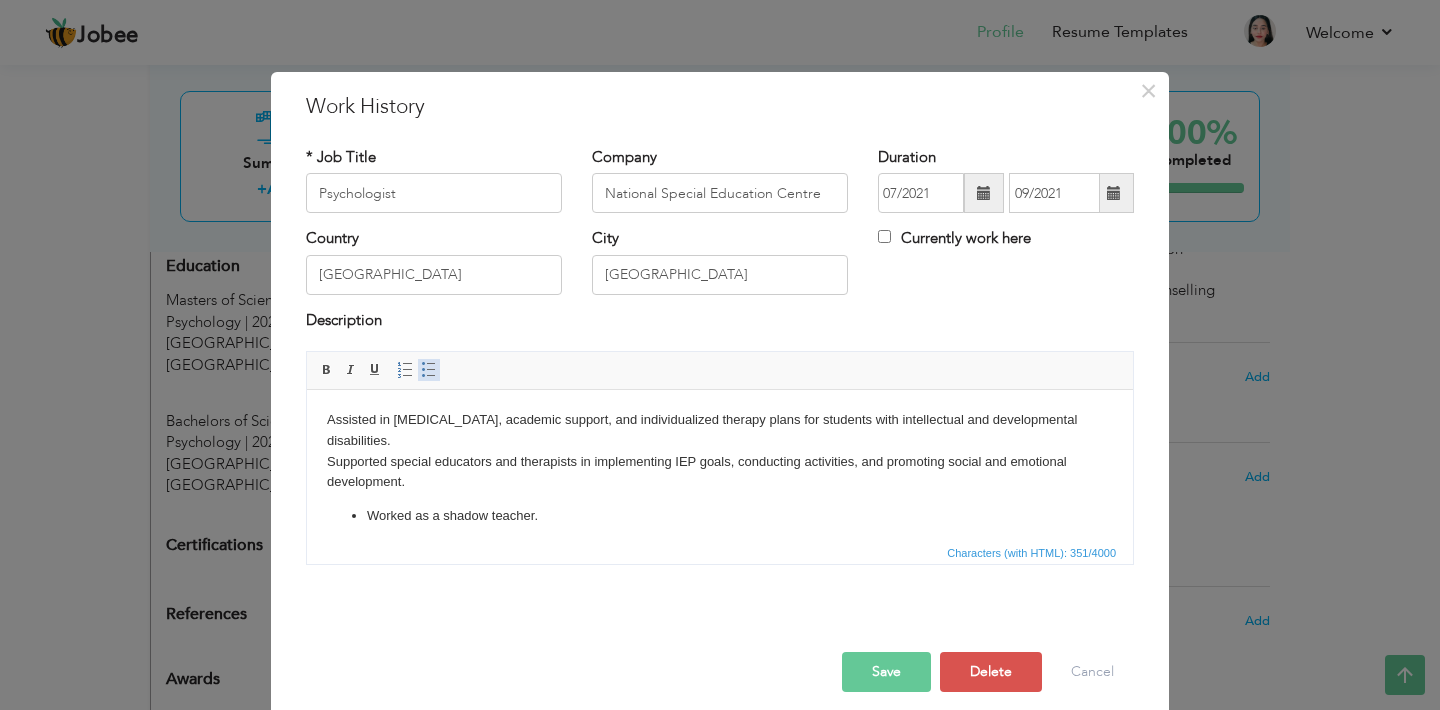 click at bounding box center [429, 370] 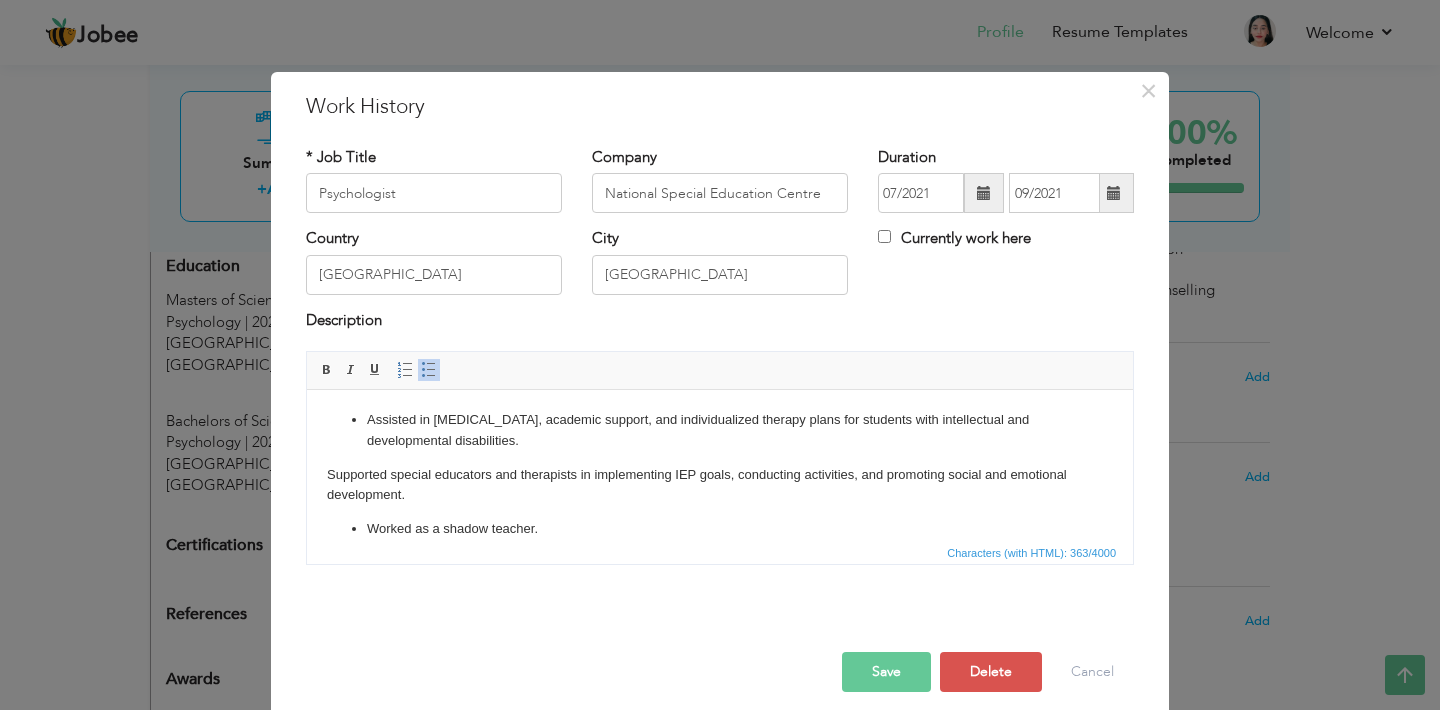 click on "Assisted in behavior management, academic support, and individualized therapy plans for students with intellectual and developmental disabilities. ​​​​​​​ Supported special educators and therapists in implementing IEP goals, conducting activities, and promoting social and emotional development. ​​​​​​​ Worked as a shadow teacher." at bounding box center (720, 475) 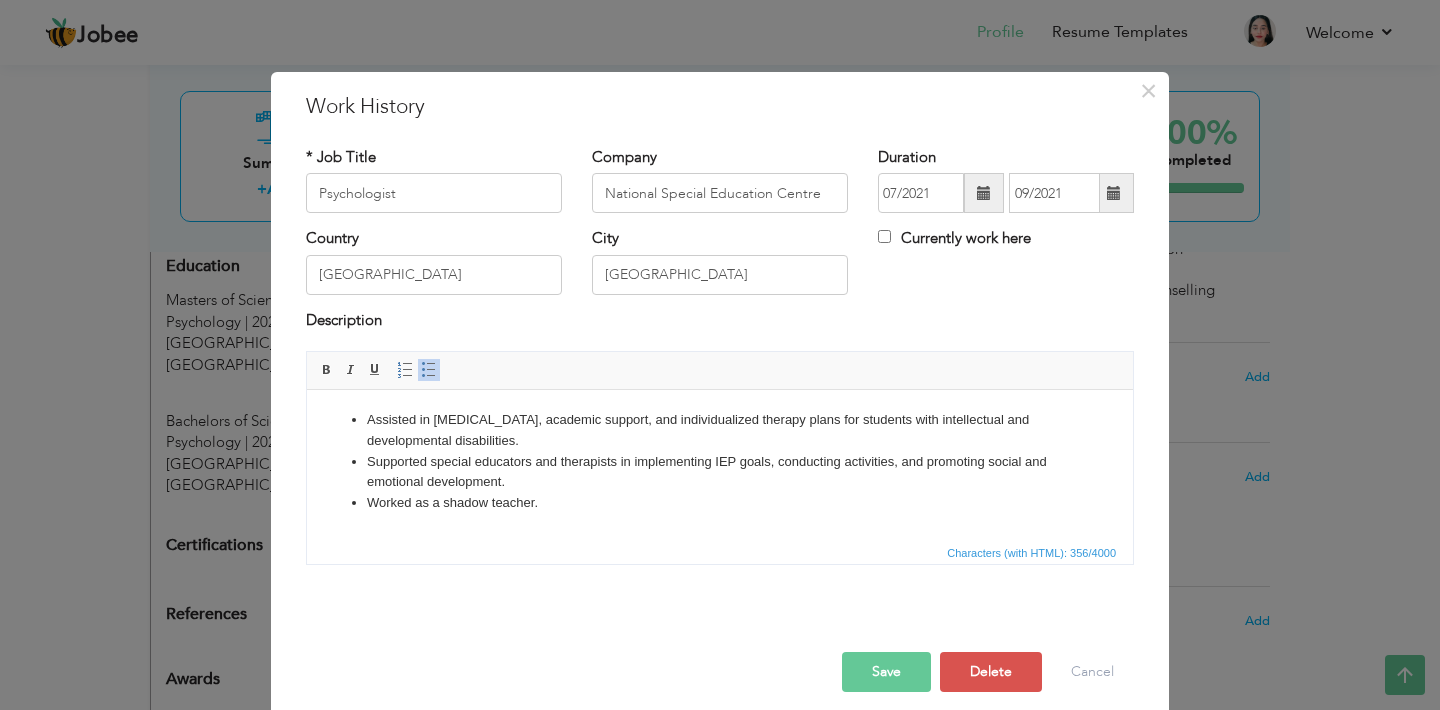 click on "Save" at bounding box center (886, 672) 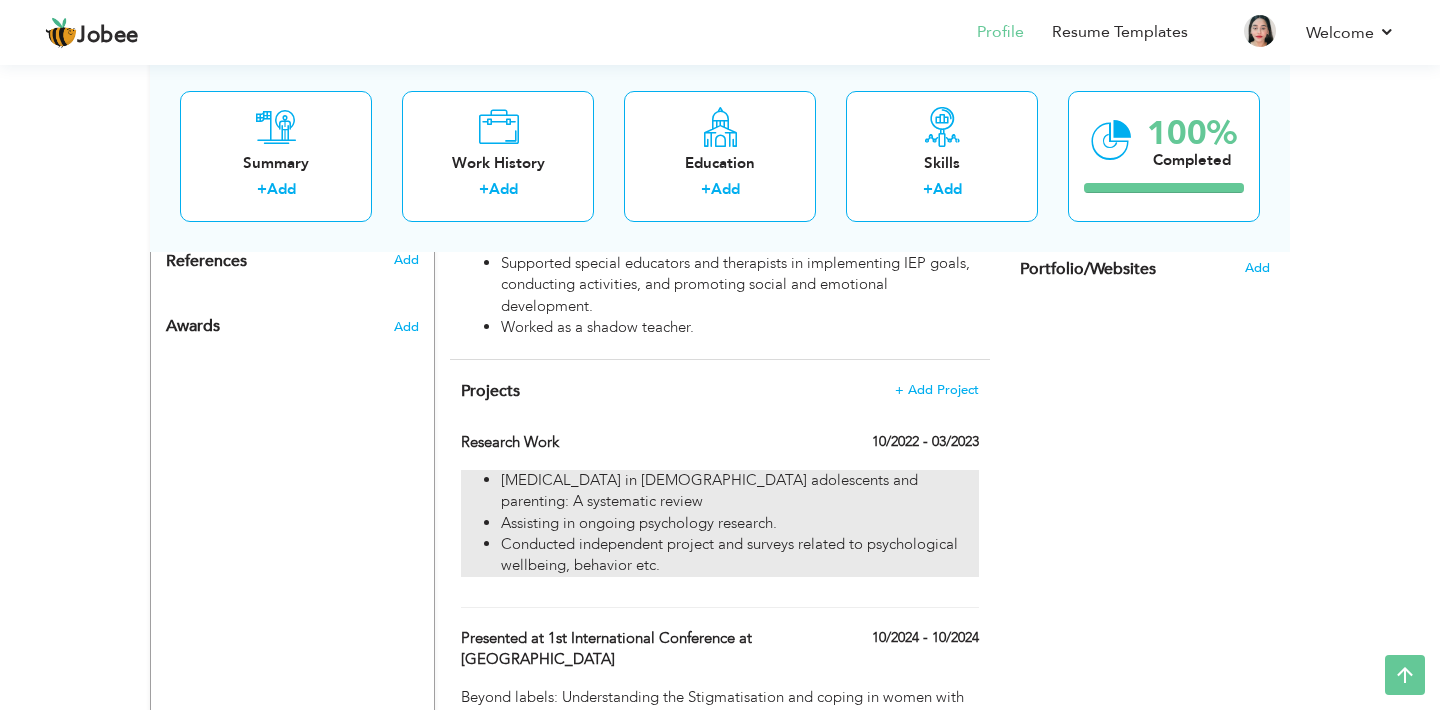 scroll, scrollTop: 1266, scrollLeft: 0, axis: vertical 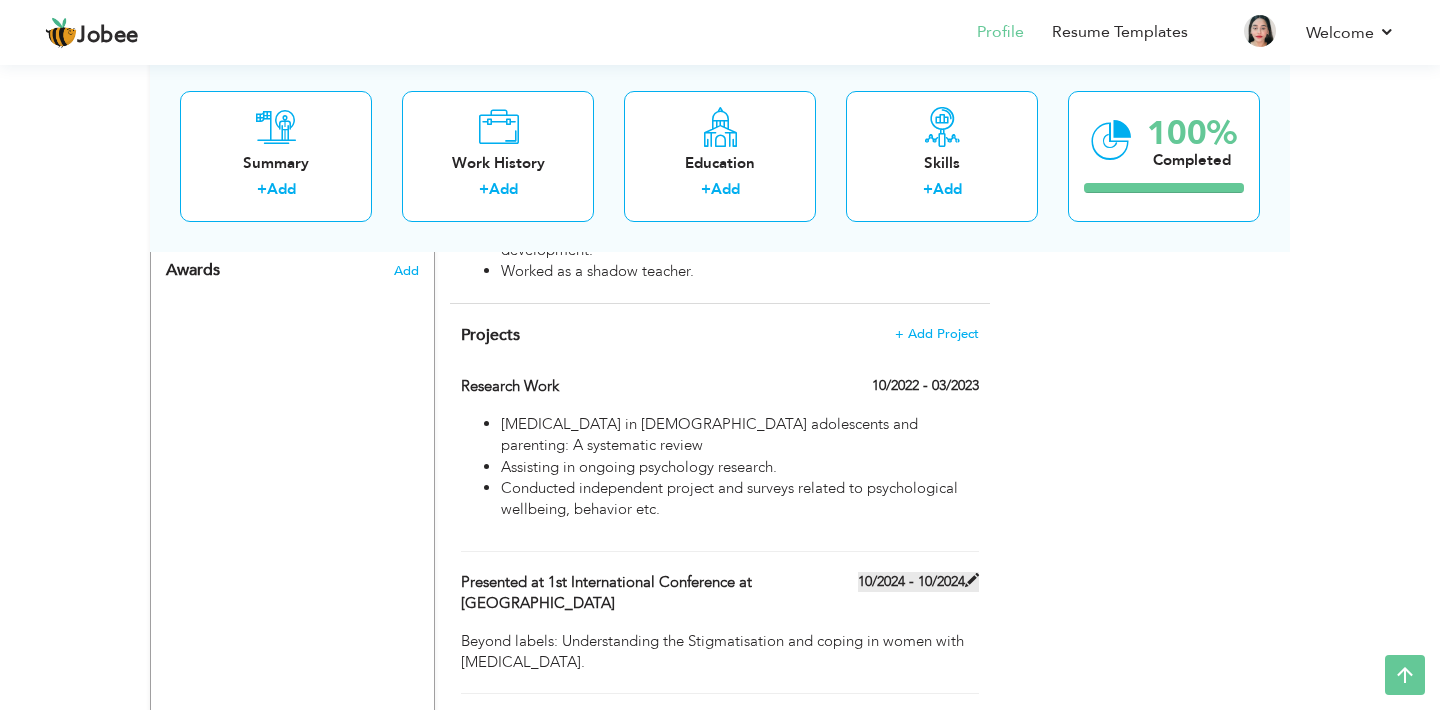 click at bounding box center (972, 580) 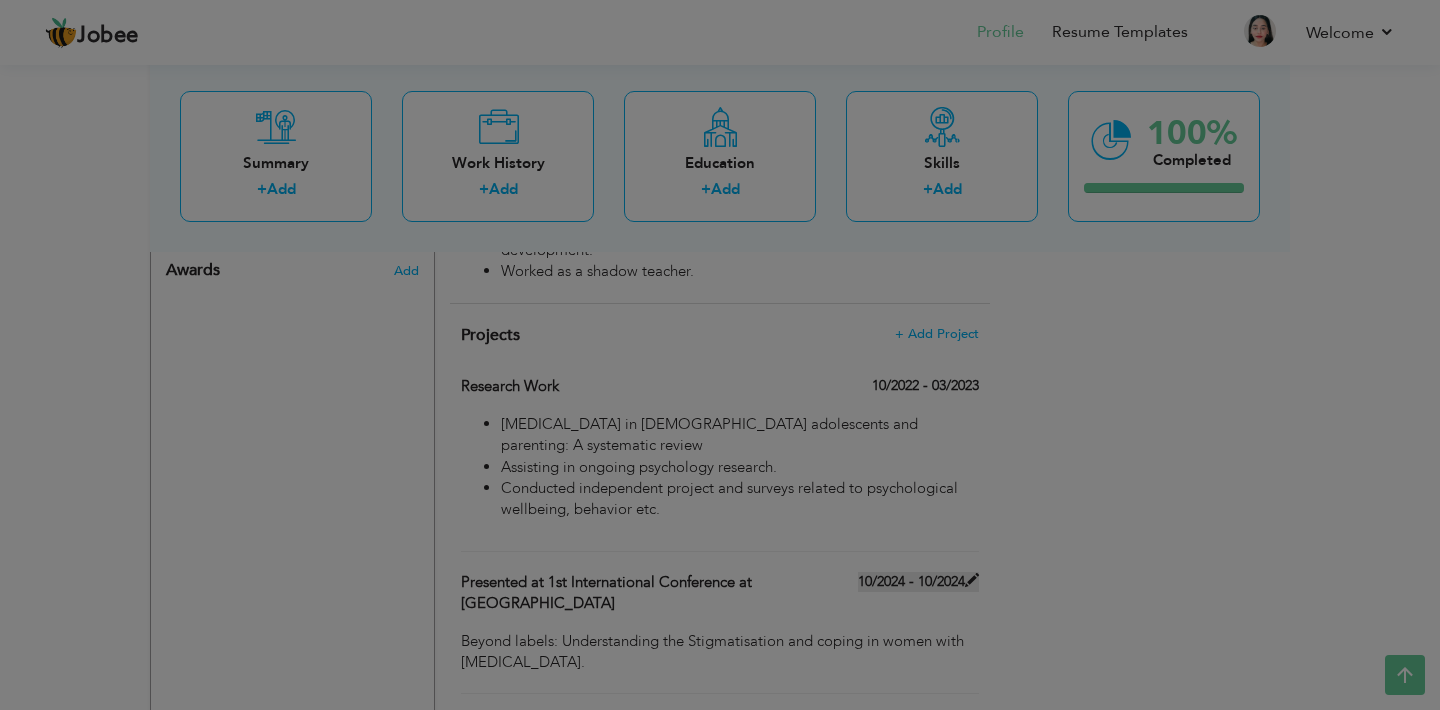 scroll, scrollTop: 0, scrollLeft: 0, axis: both 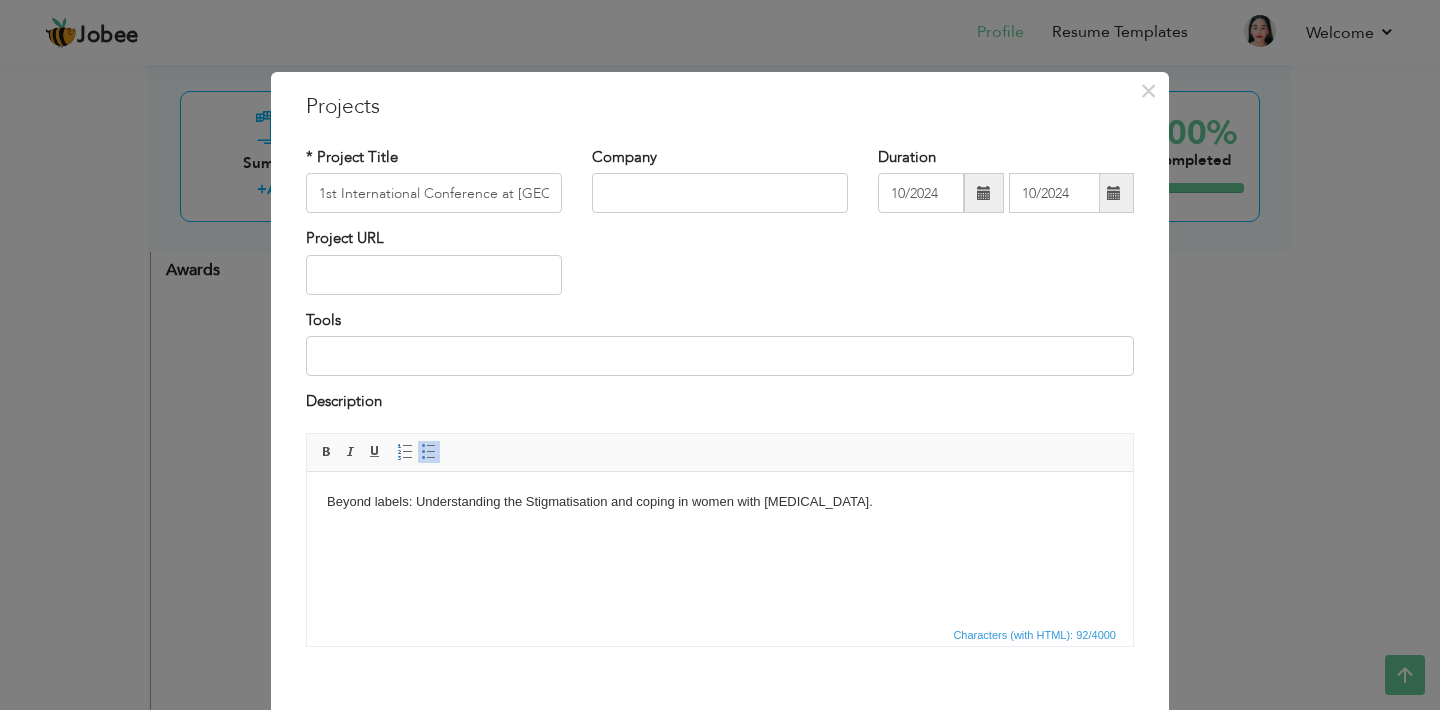 click on "Beyond labels: Understanding the Stigmatisation and coping in women with bipolar-I disorder." at bounding box center (720, 501) 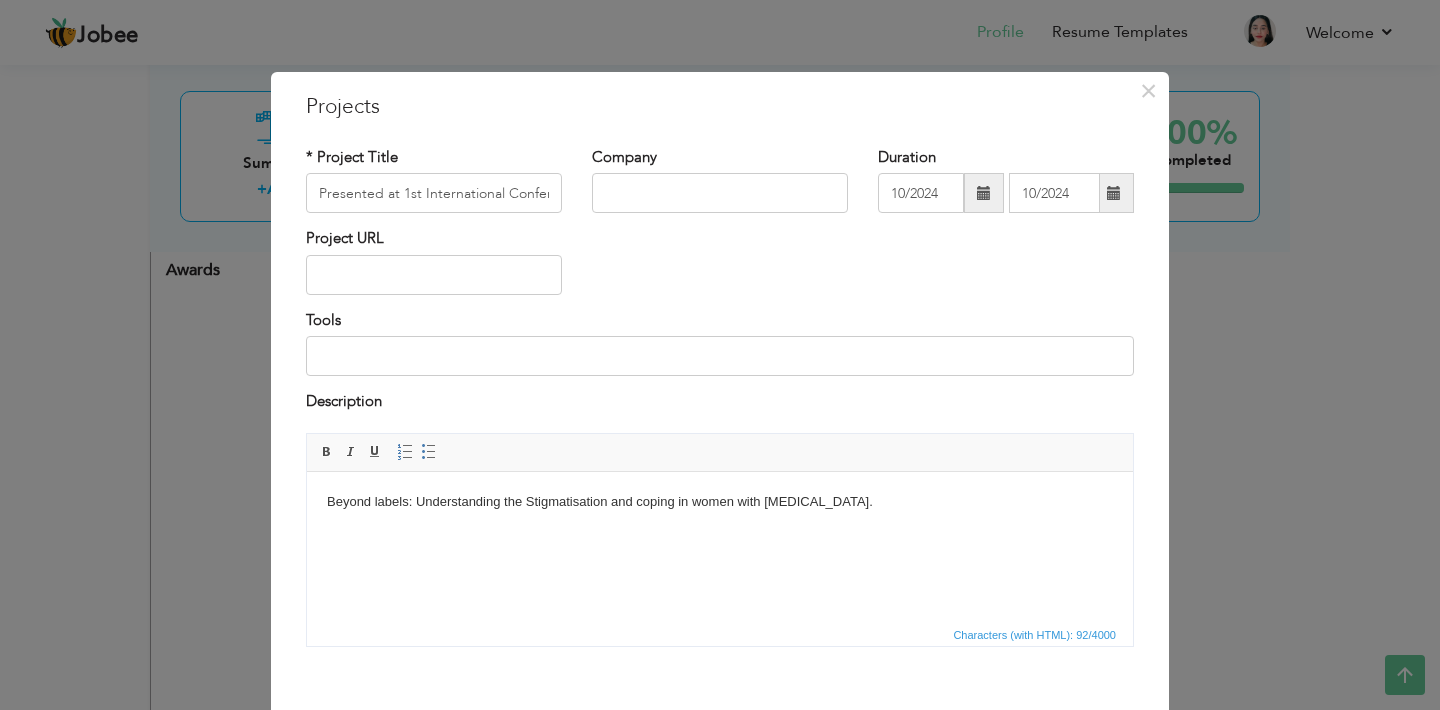 scroll, scrollTop: 99, scrollLeft: 0, axis: vertical 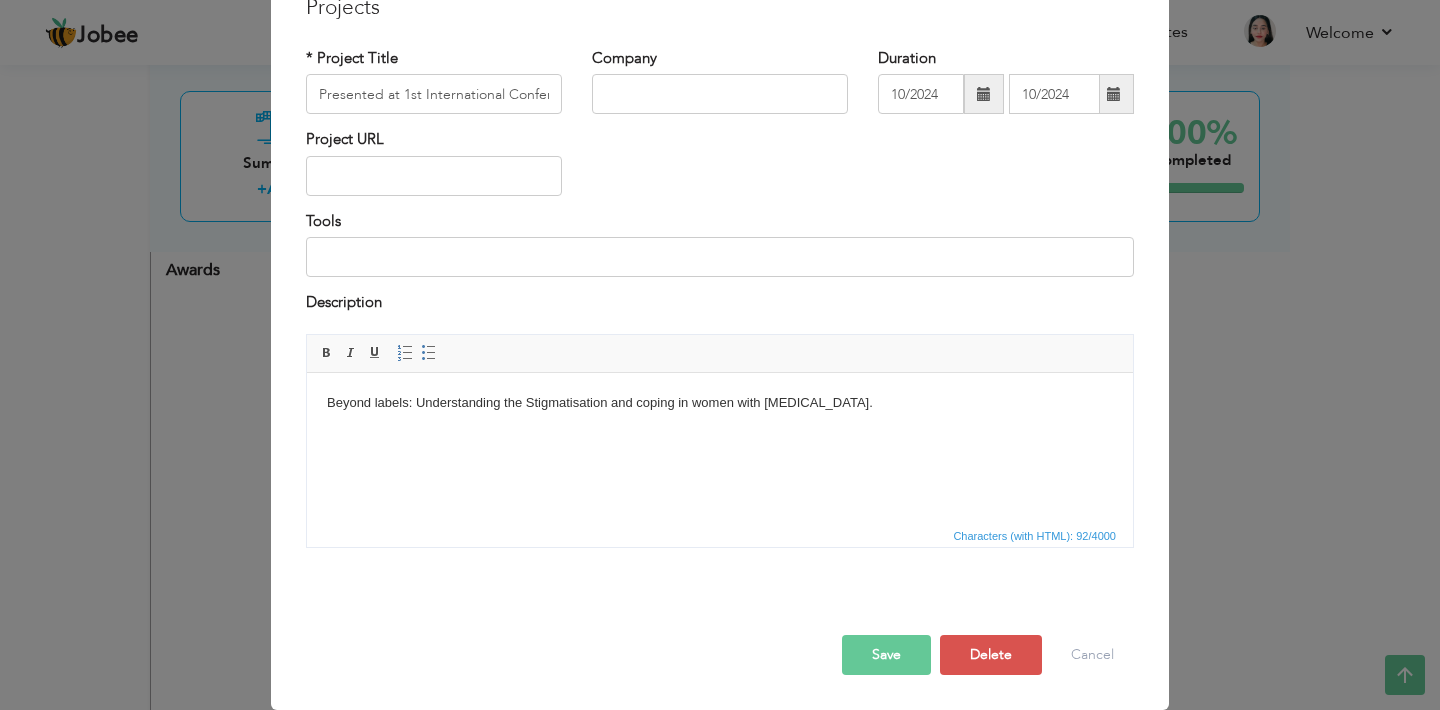 click on "Save" at bounding box center (886, 655) 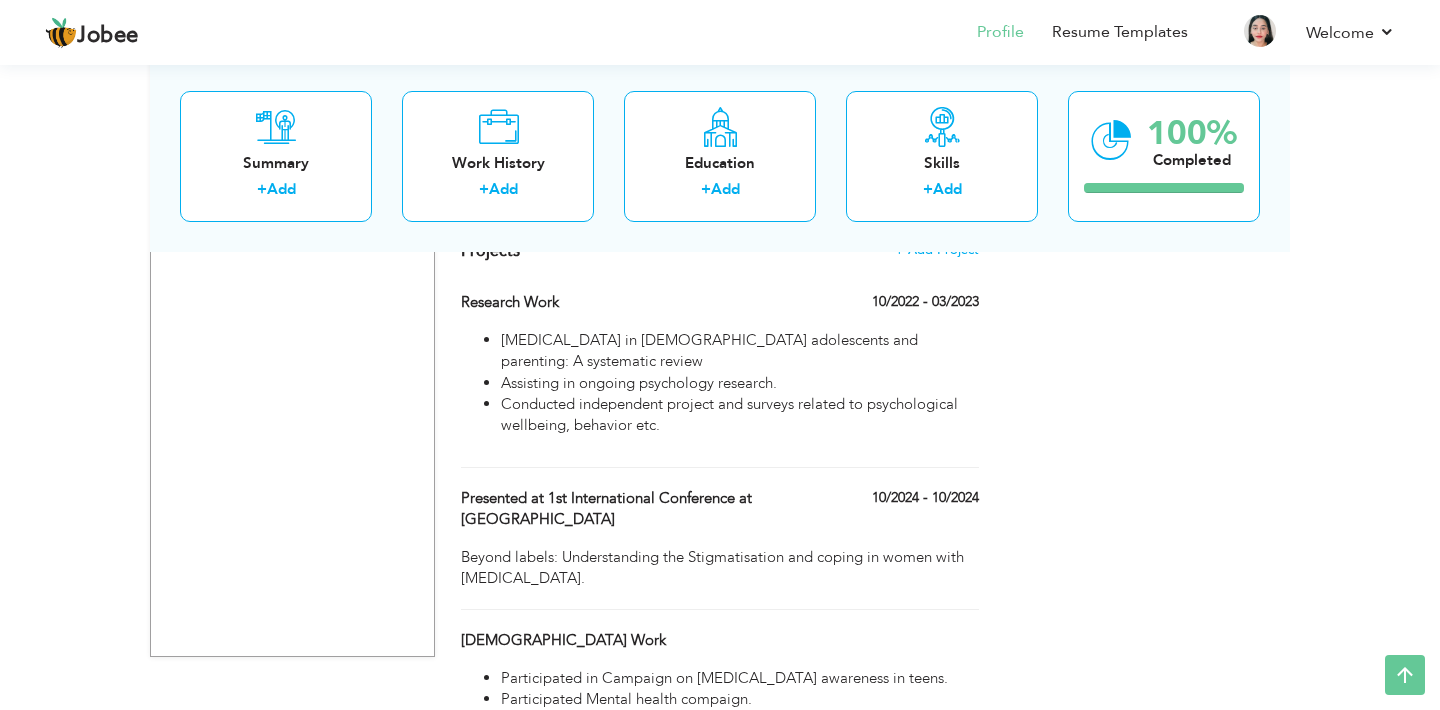 scroll, scrollTop: 1352, scrollLeft: 0, axis: vertical 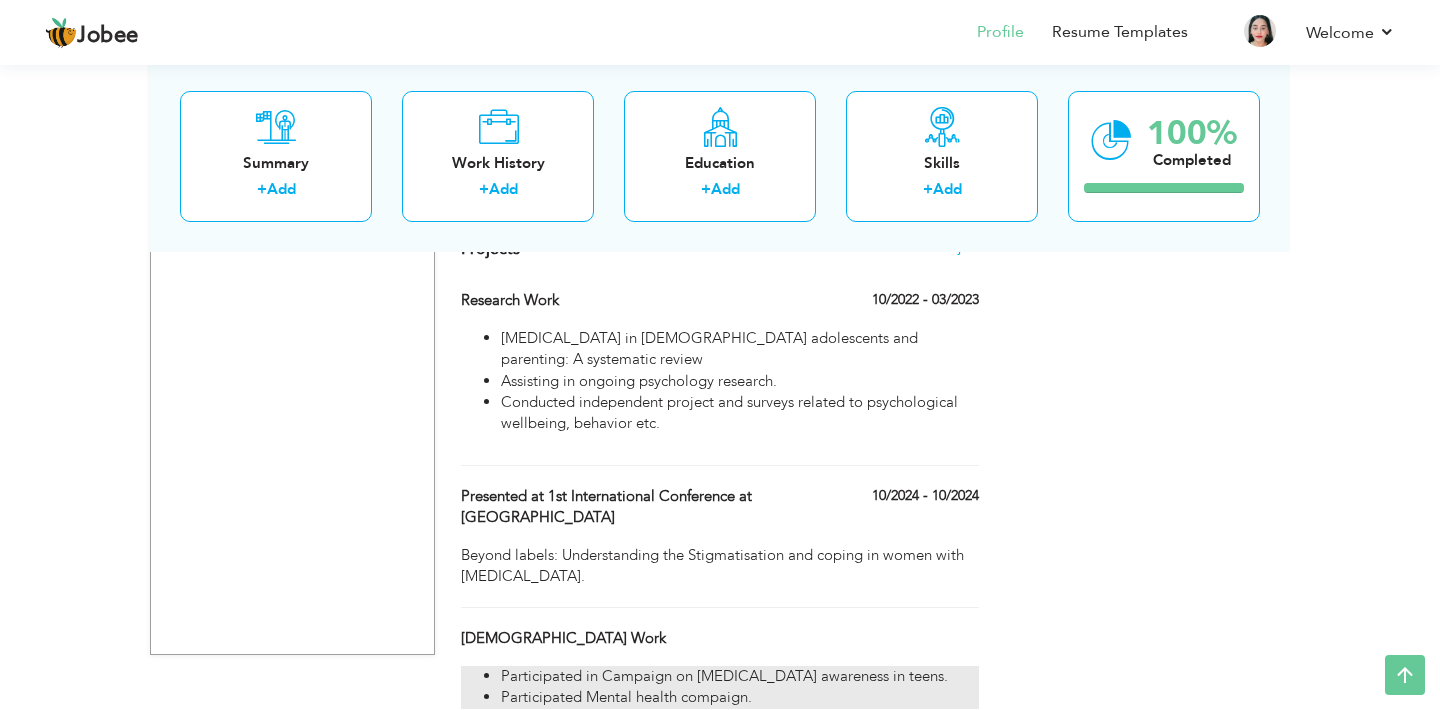 click on "Participated in Campaign on Breast Cancer awareness in teens." at bounding box center [740, 676] 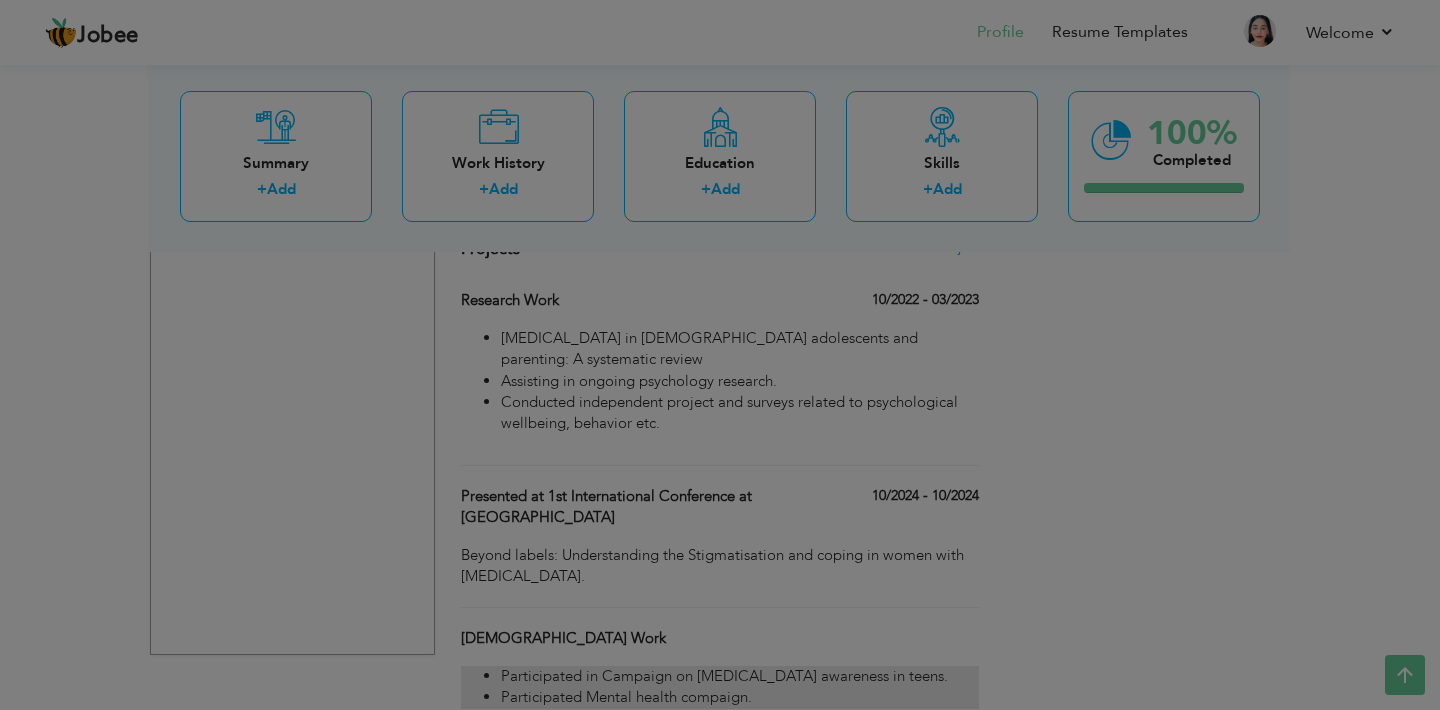 scroll, scrollTop: 0, scrollLeft: 0, axis: both 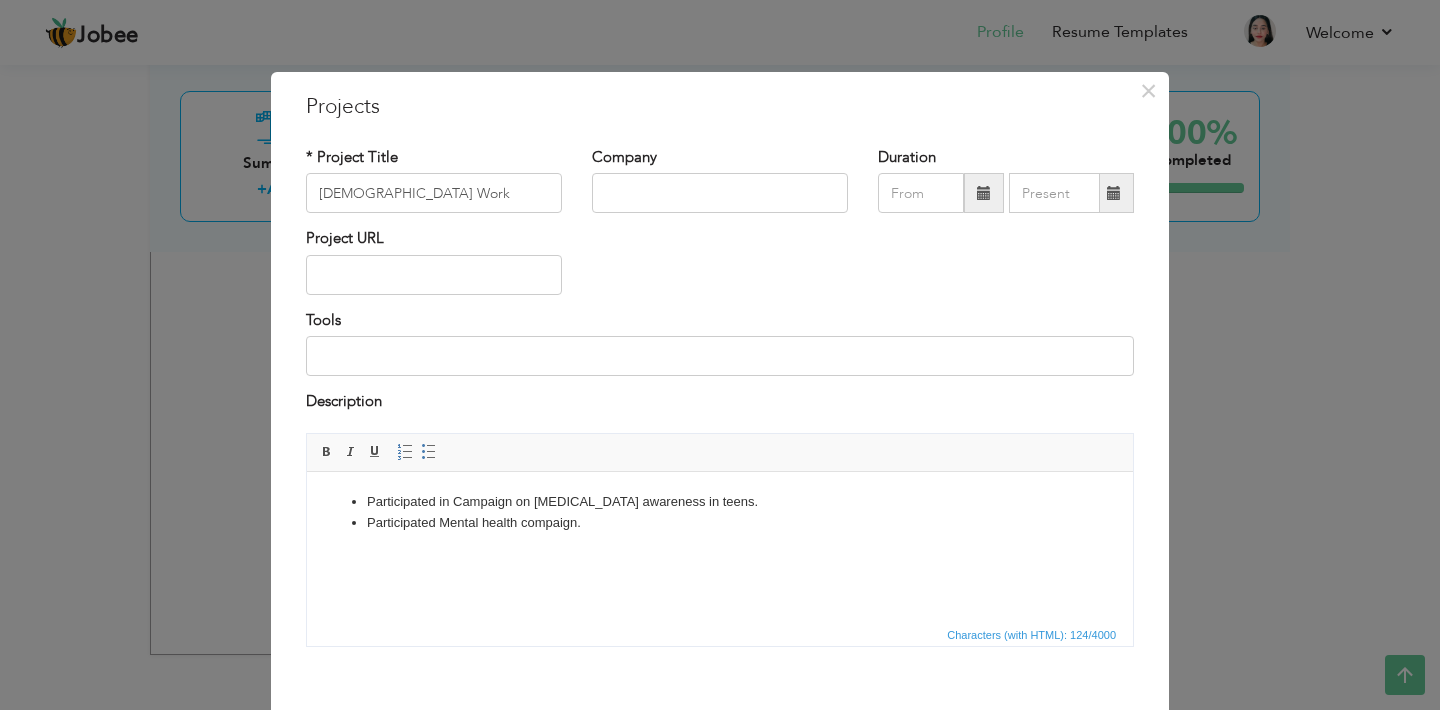 click on "Participated in Campaign on Breast Cancer awareness in teens." at bounding box center (720, 501) 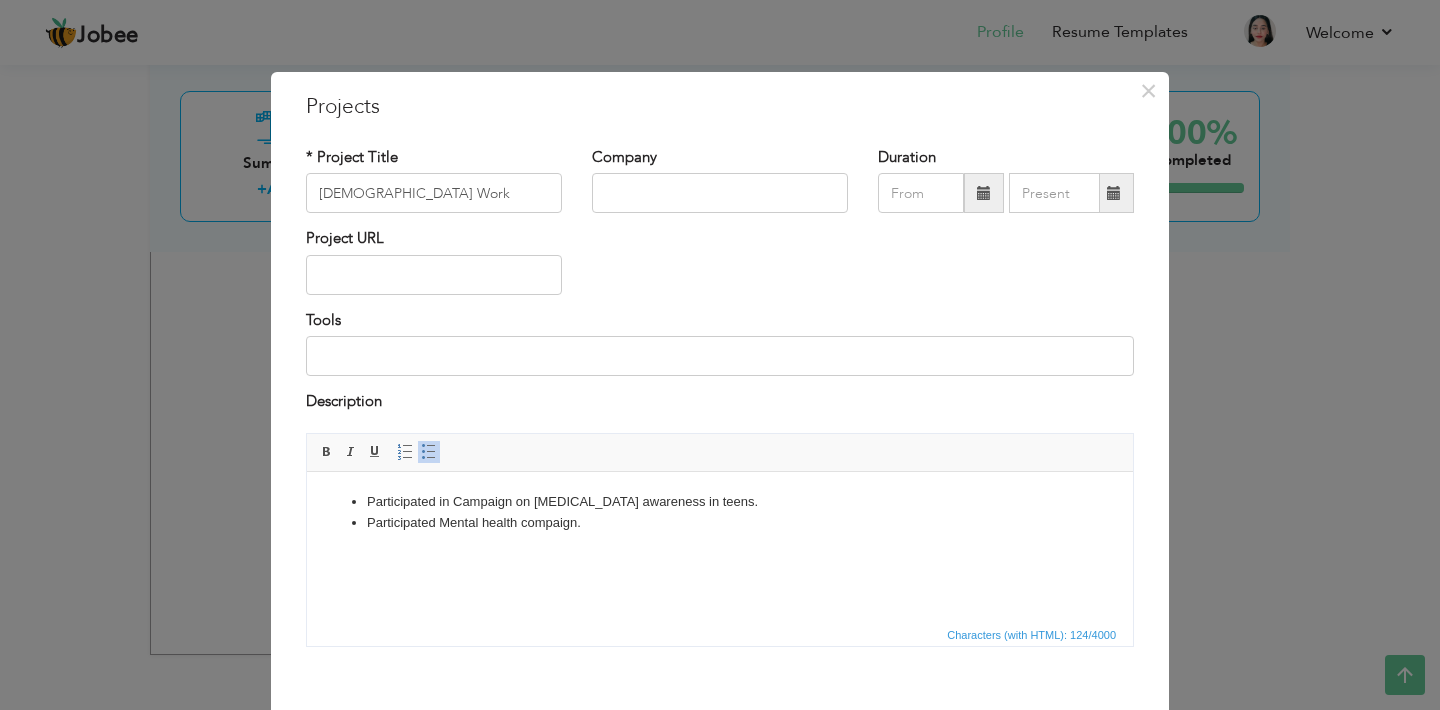 type 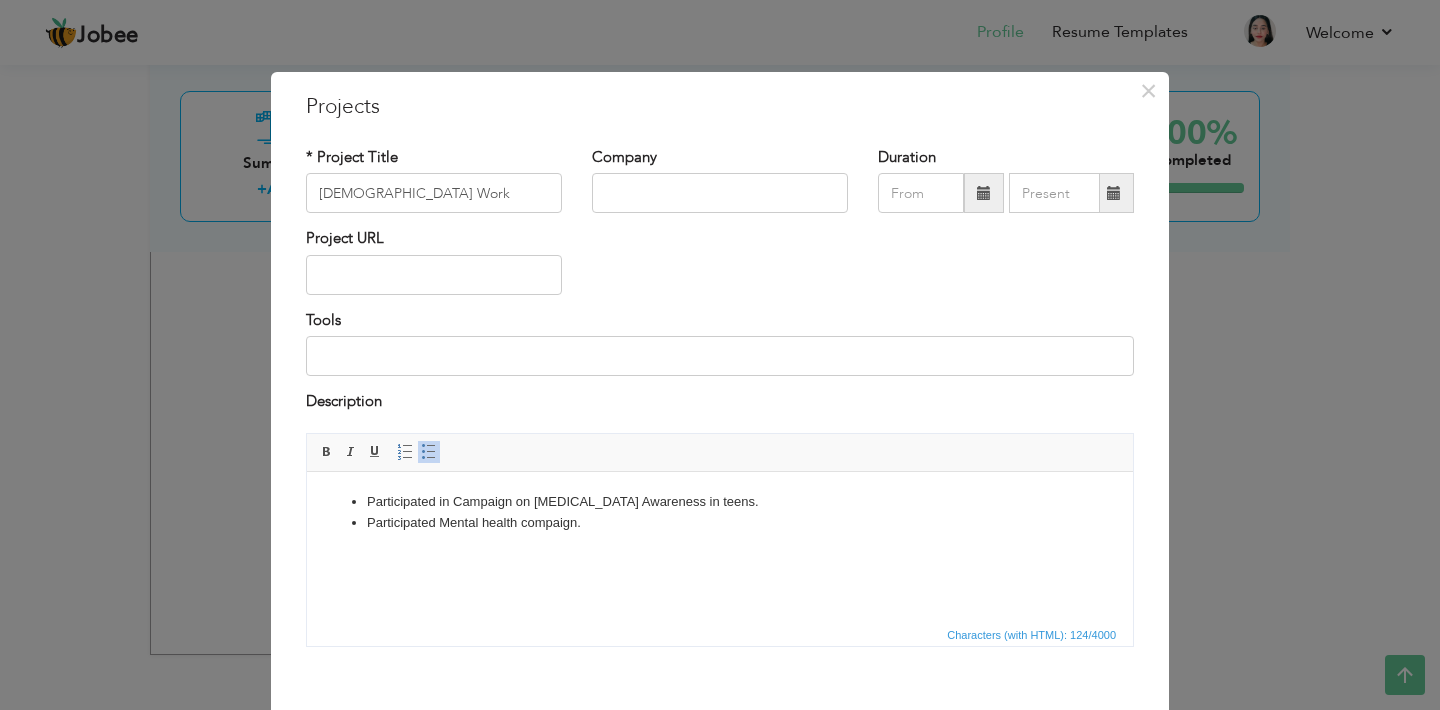 click on "Participated in Campaign on Breast Cancer A wareness in teens." at bounding box center (720, 501) 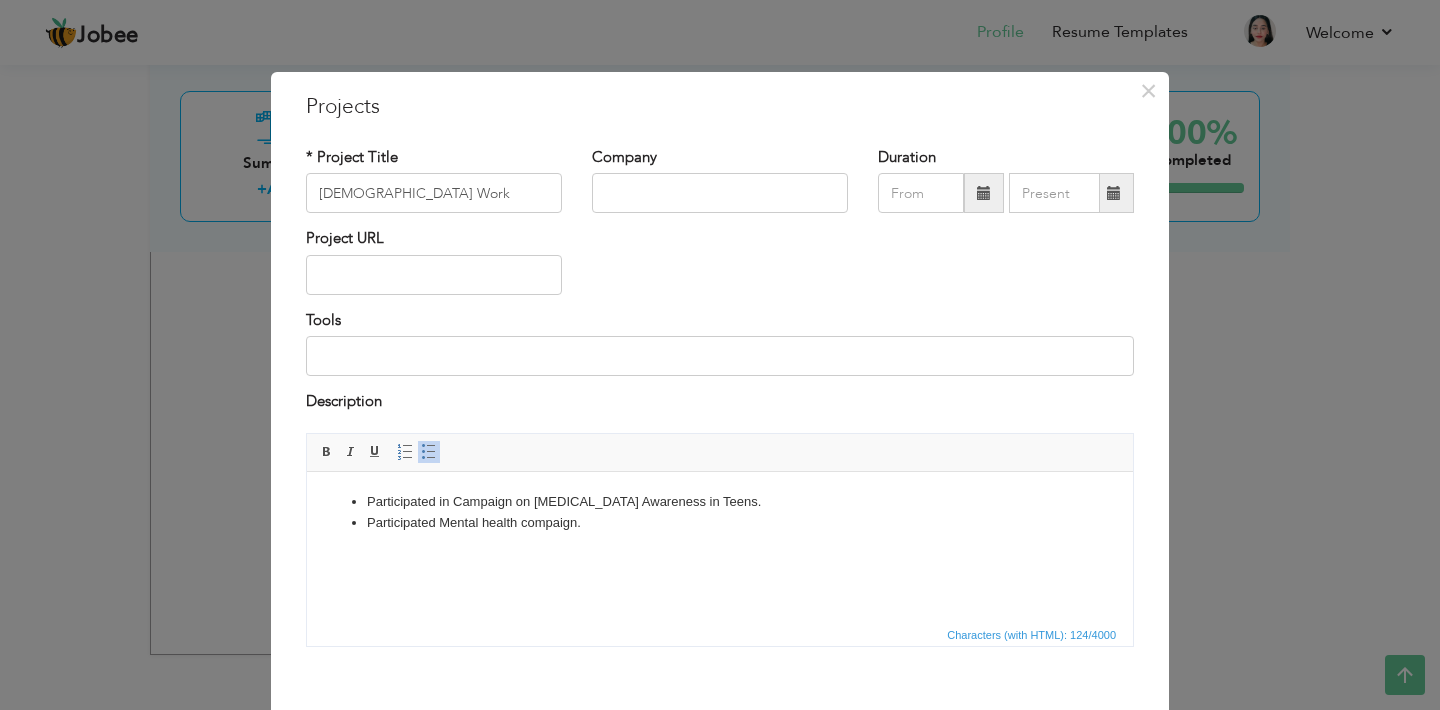 click on "Participated Mental health compaign." at bounding box center (720, 522) 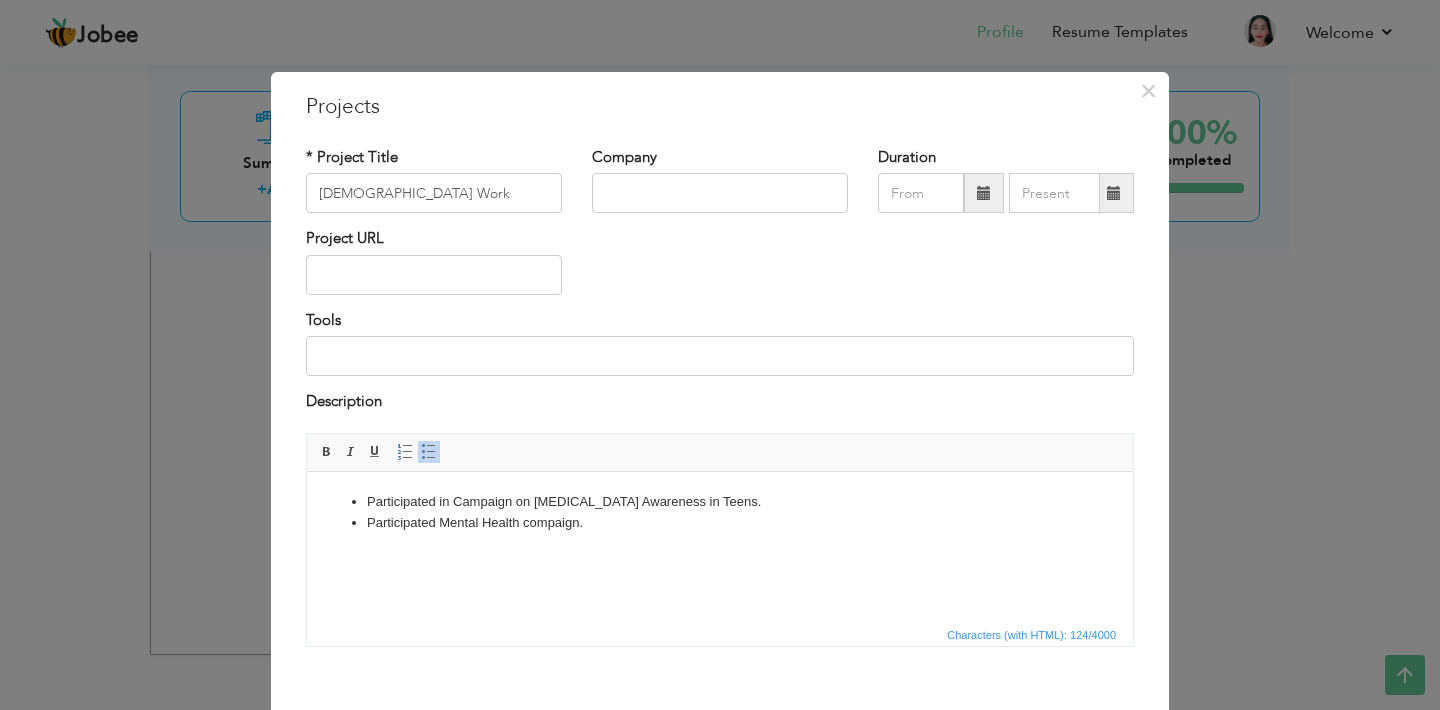 click on "Participated Mental H ealth compaign." at bounding box center (720, 522) 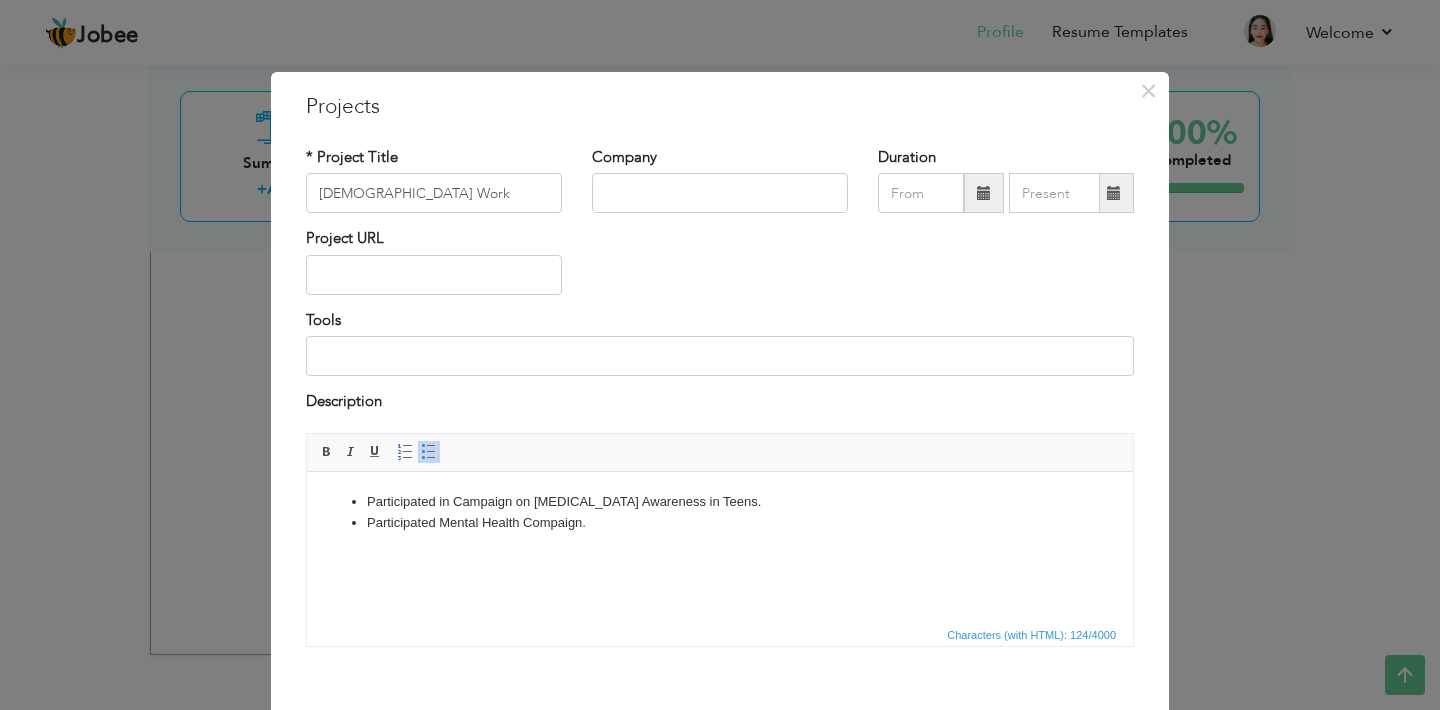 scroll, scrollTop: 99, scrollLeft: 0, axis: vertical 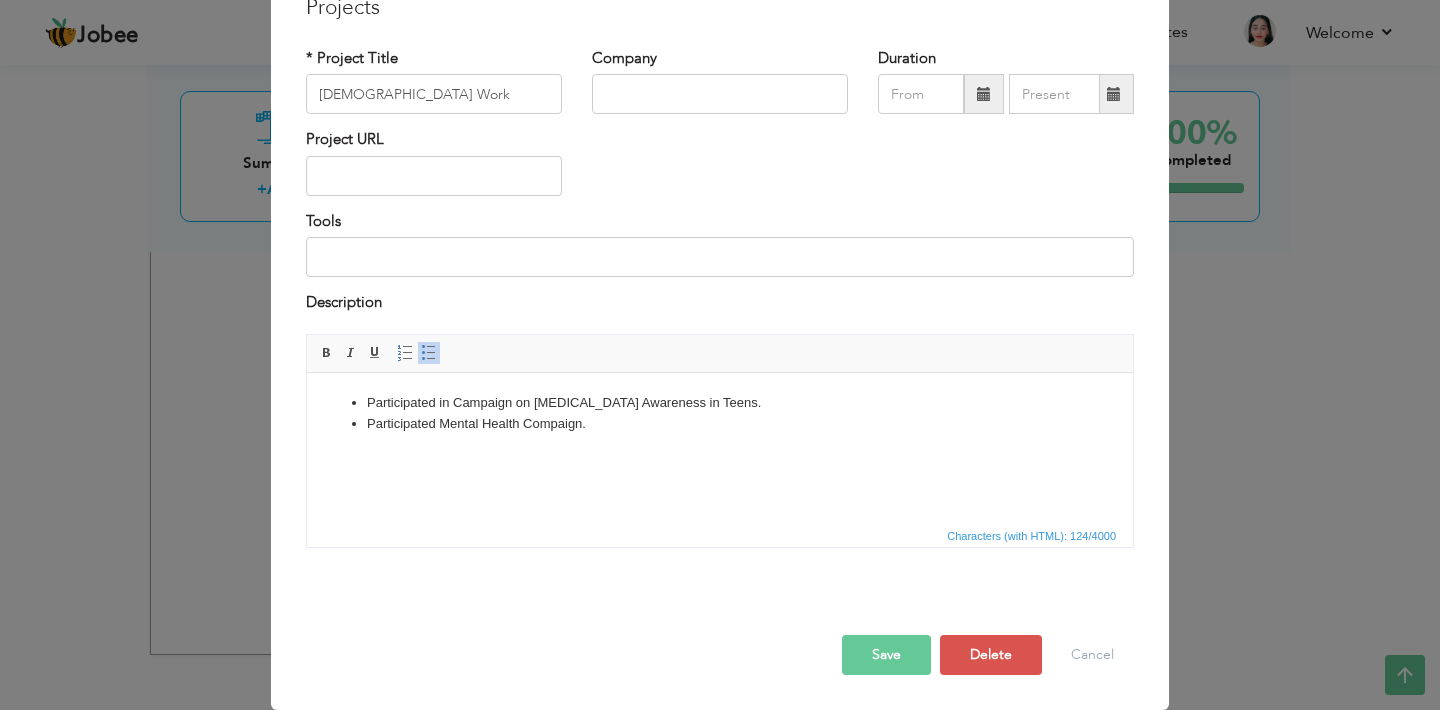 click on "Save" at bounding box center [886, 655] 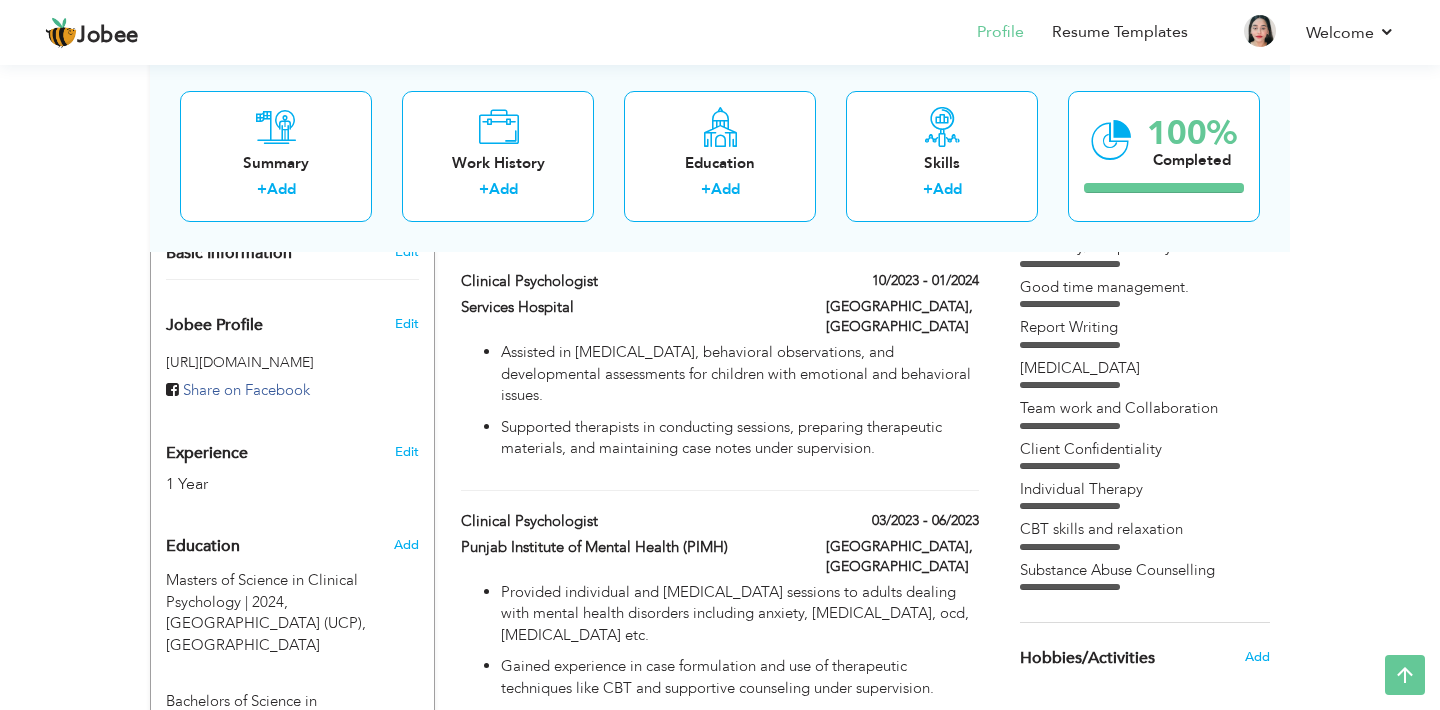 scroll, scrollTop: 595, scrollLeft: 0, axis: vertical 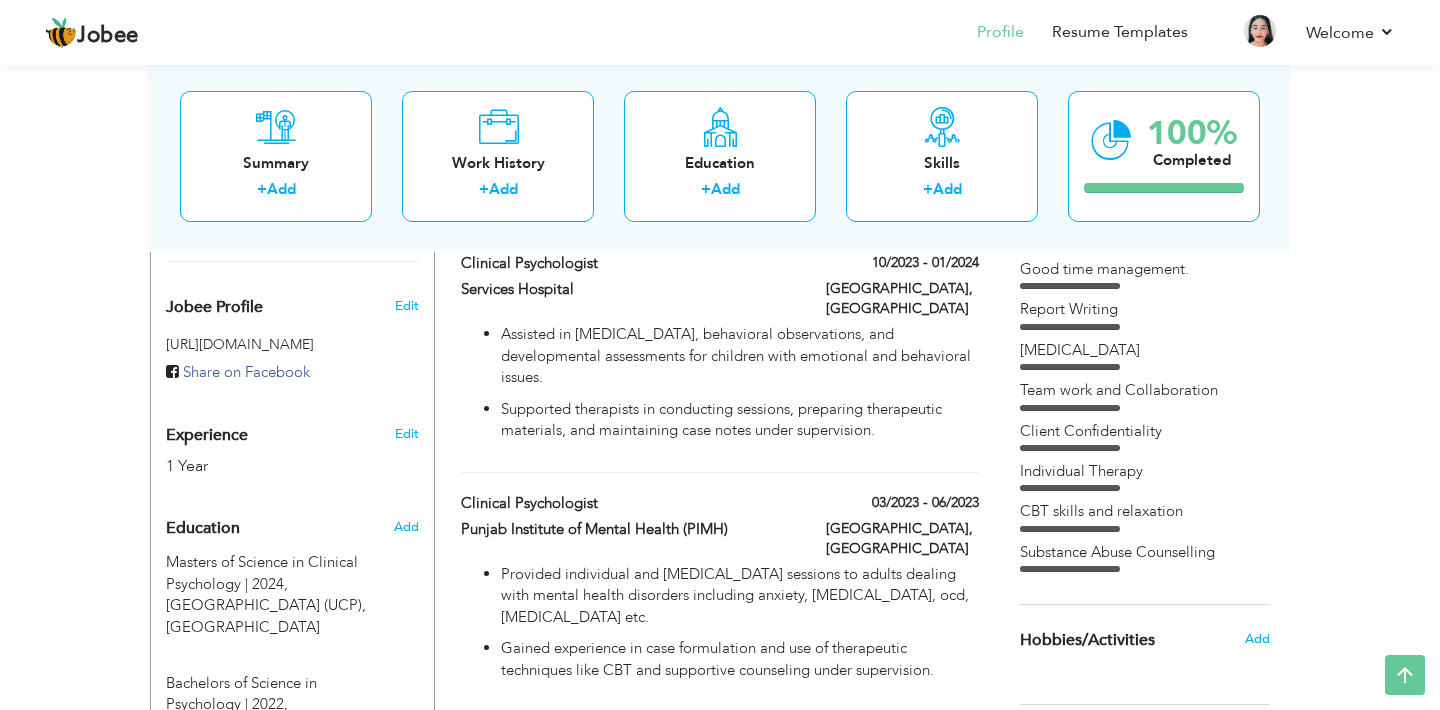click at bounding box center (972, 740) 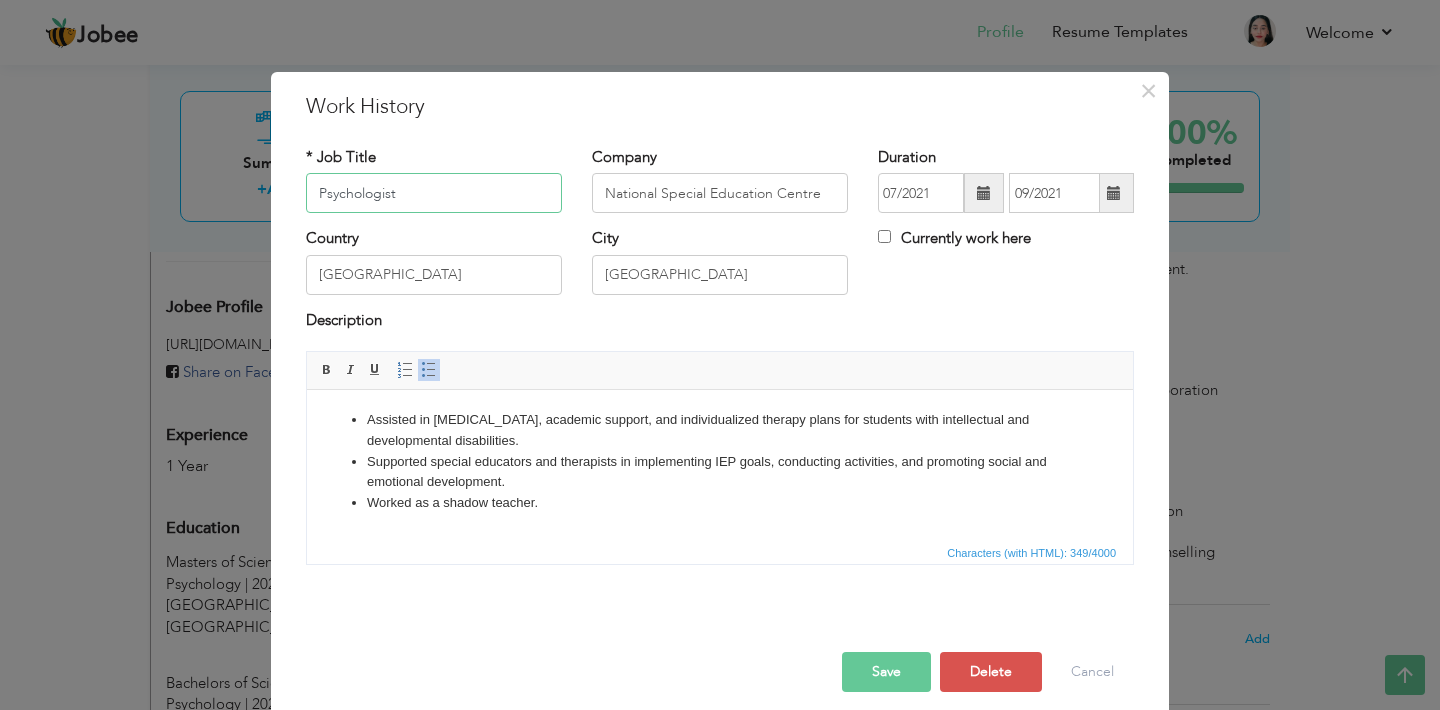 click on "Psychologist" at bounding box center (434, 193) 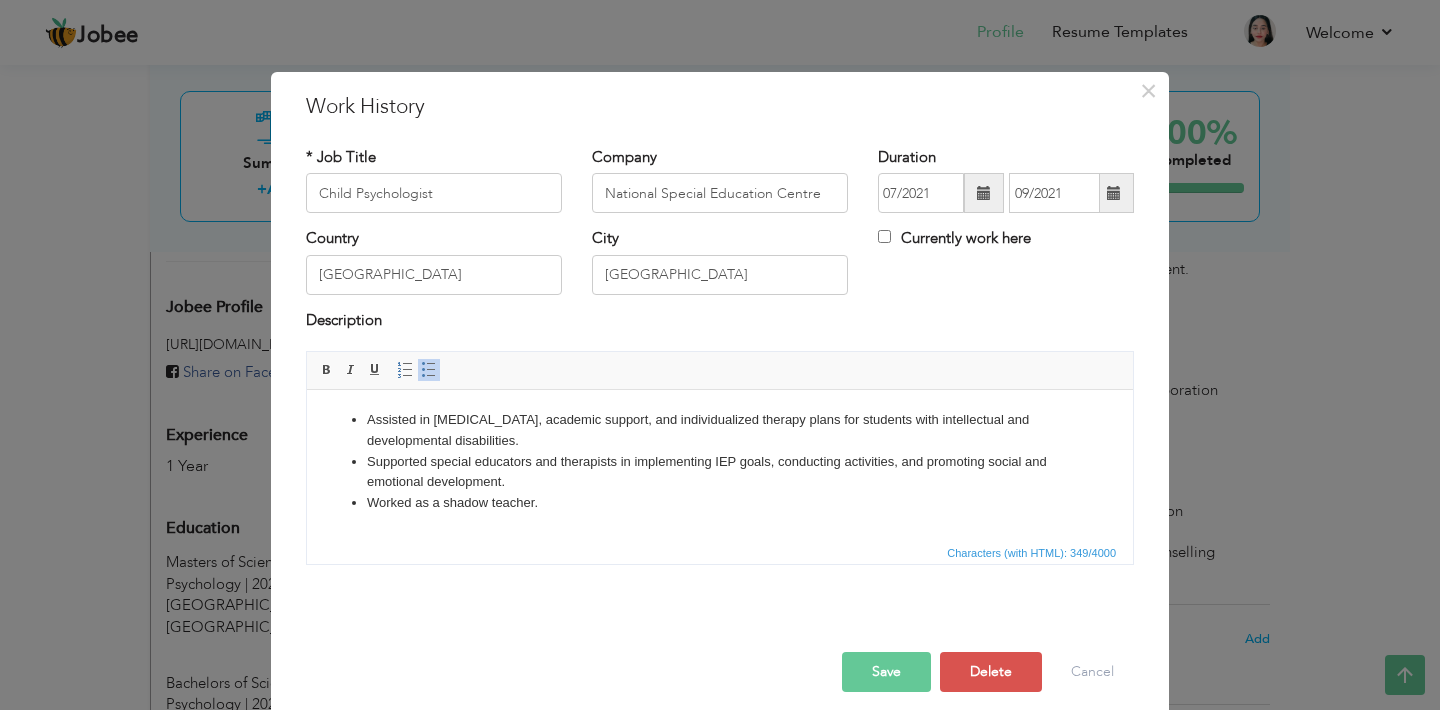 click on "Save" at bounding box center [886, 672] 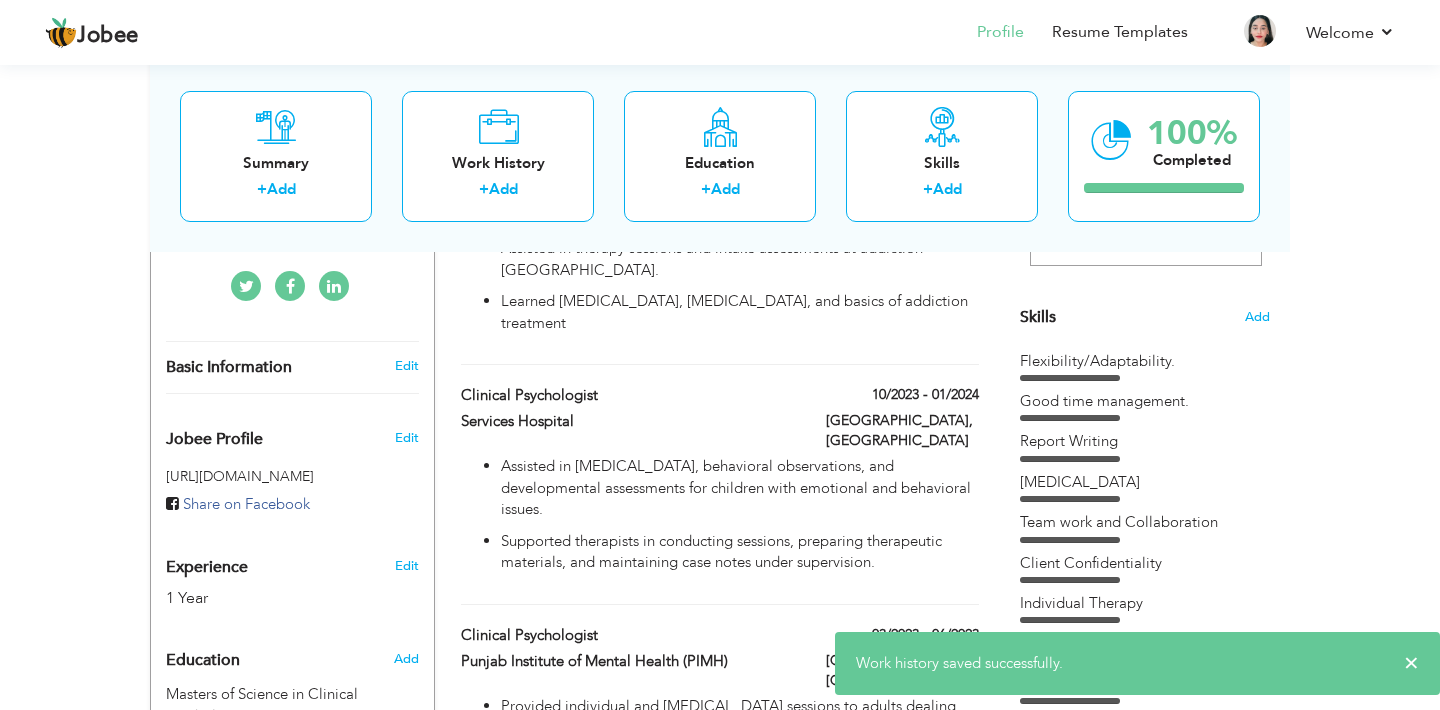scroll, scrollTop: 458, scrollLeft: 0, axis: vertical 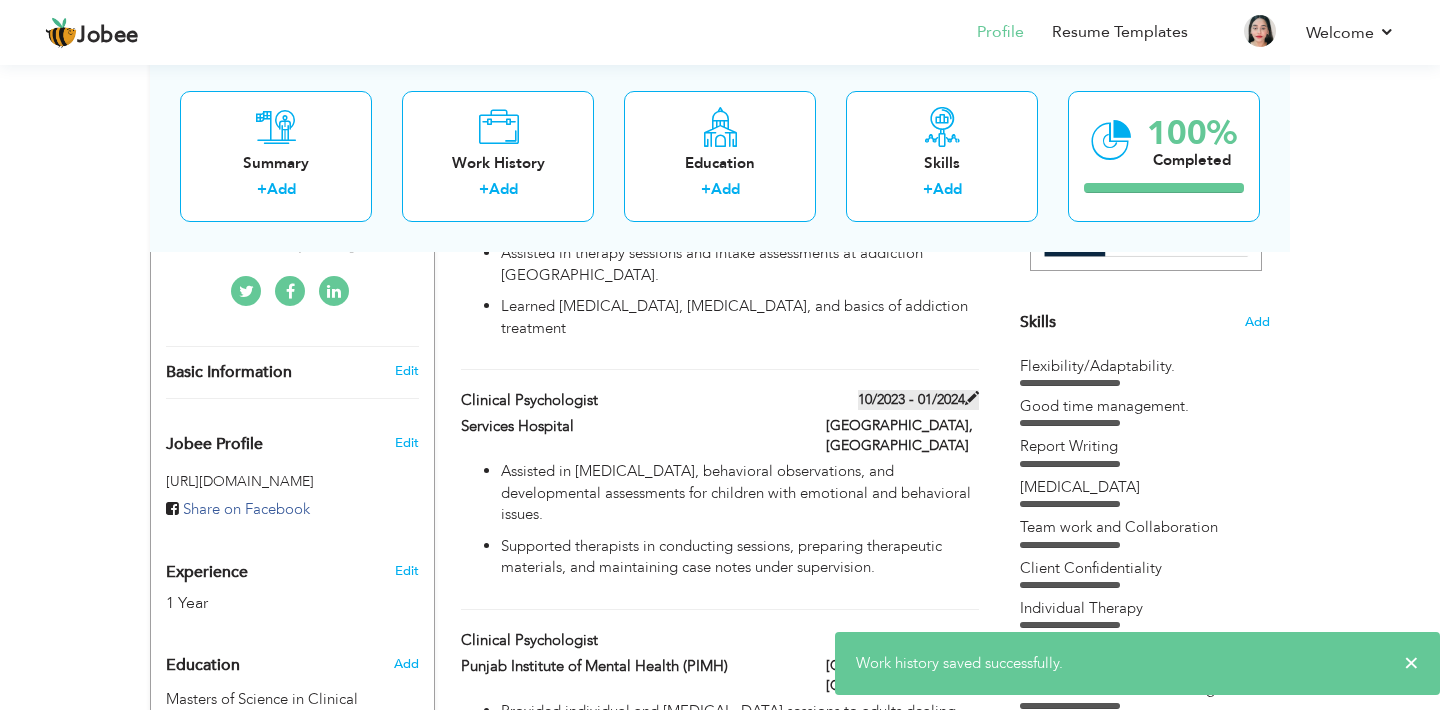 click at bounding box center [972, 398] 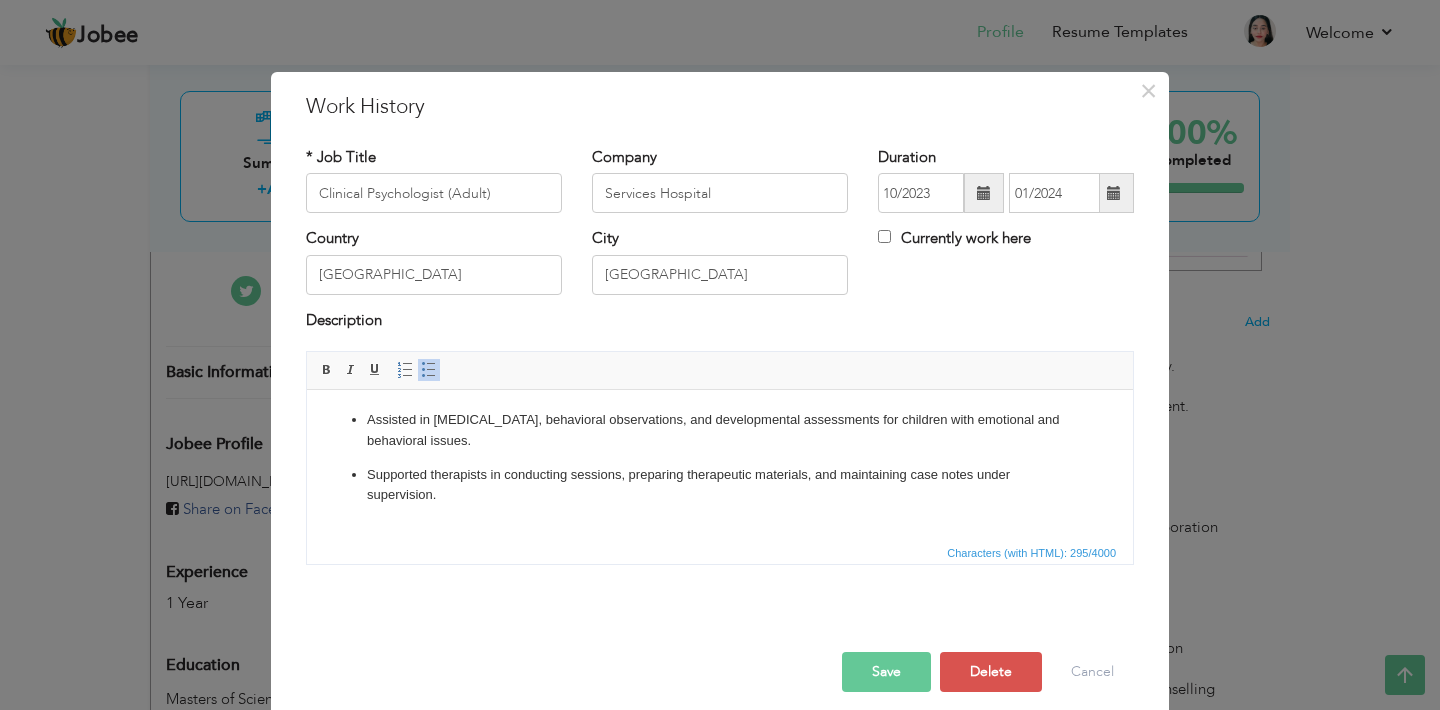 click on "Save" at bounding box center [886, 672] 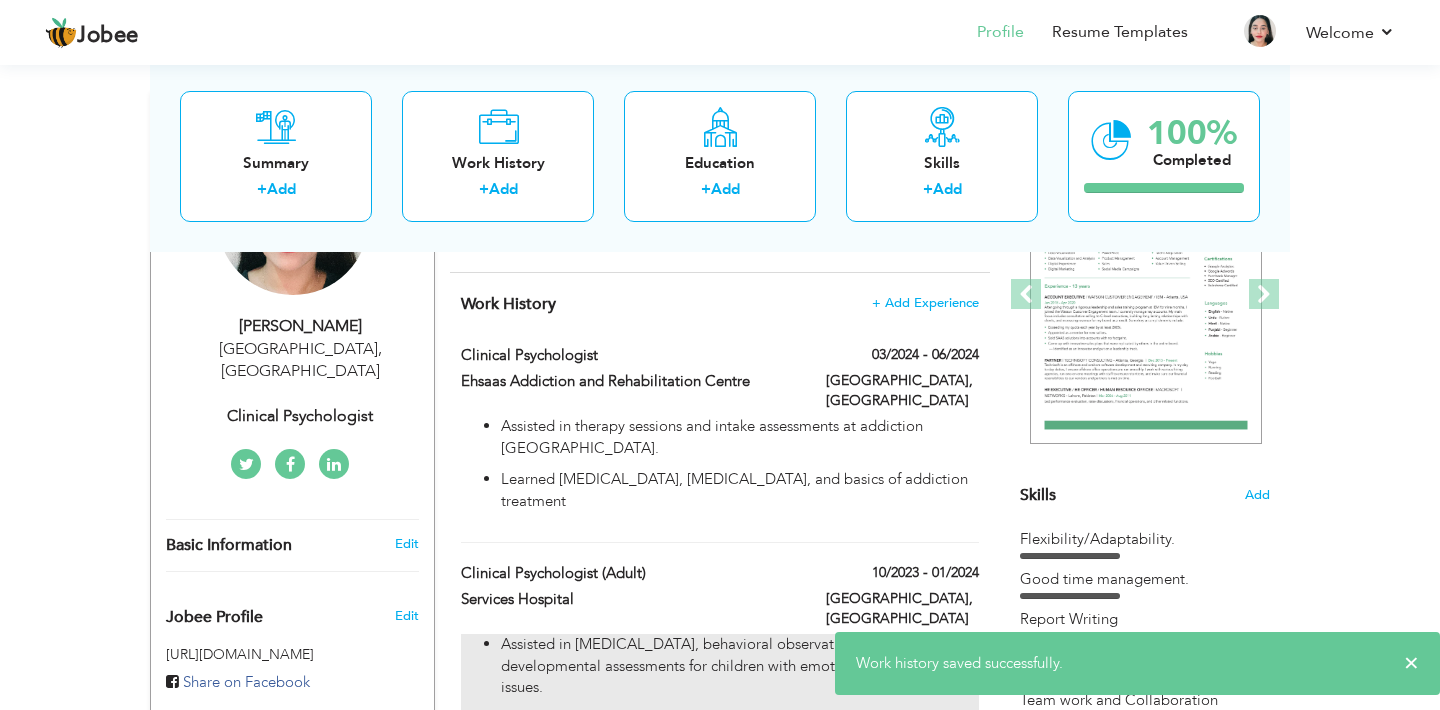 scroll, scrollTop: 283, scrollLeft: 0, axis: vertical 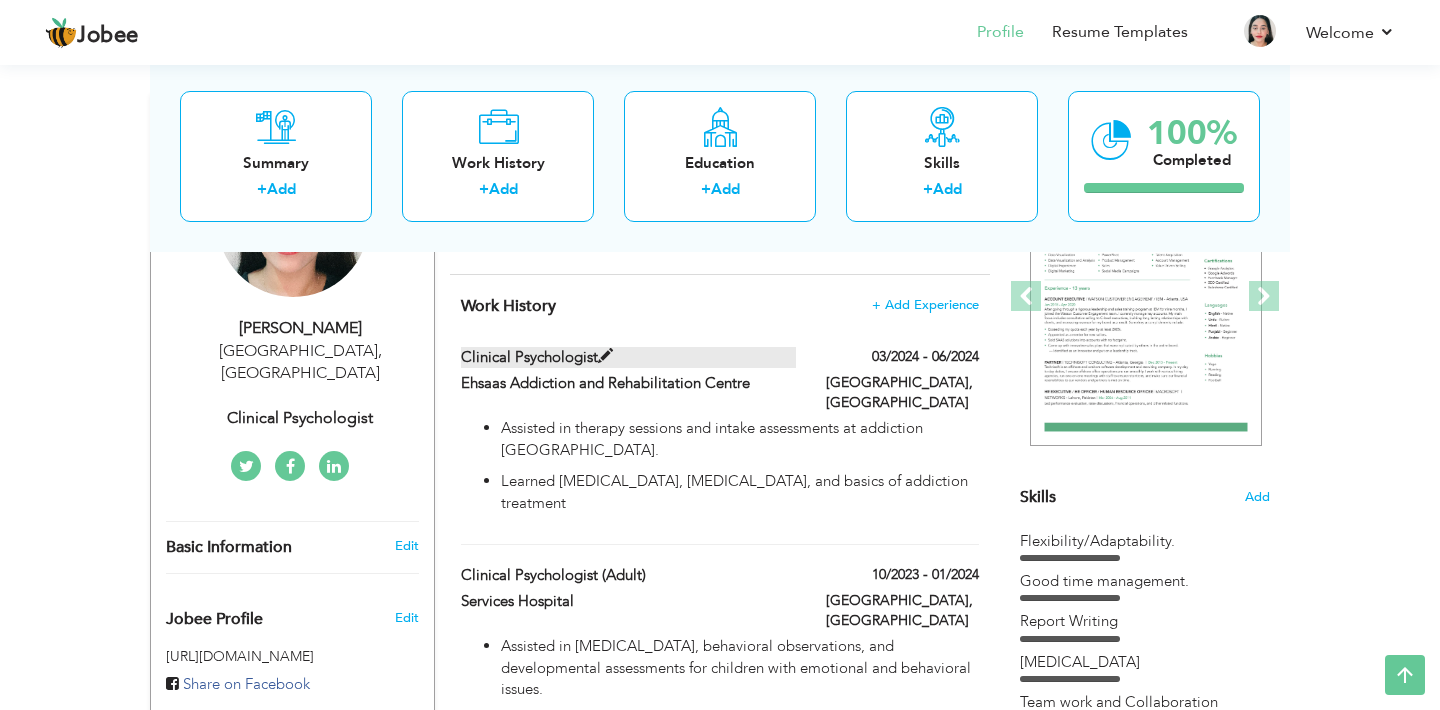 click at bounding box center (605, 356) 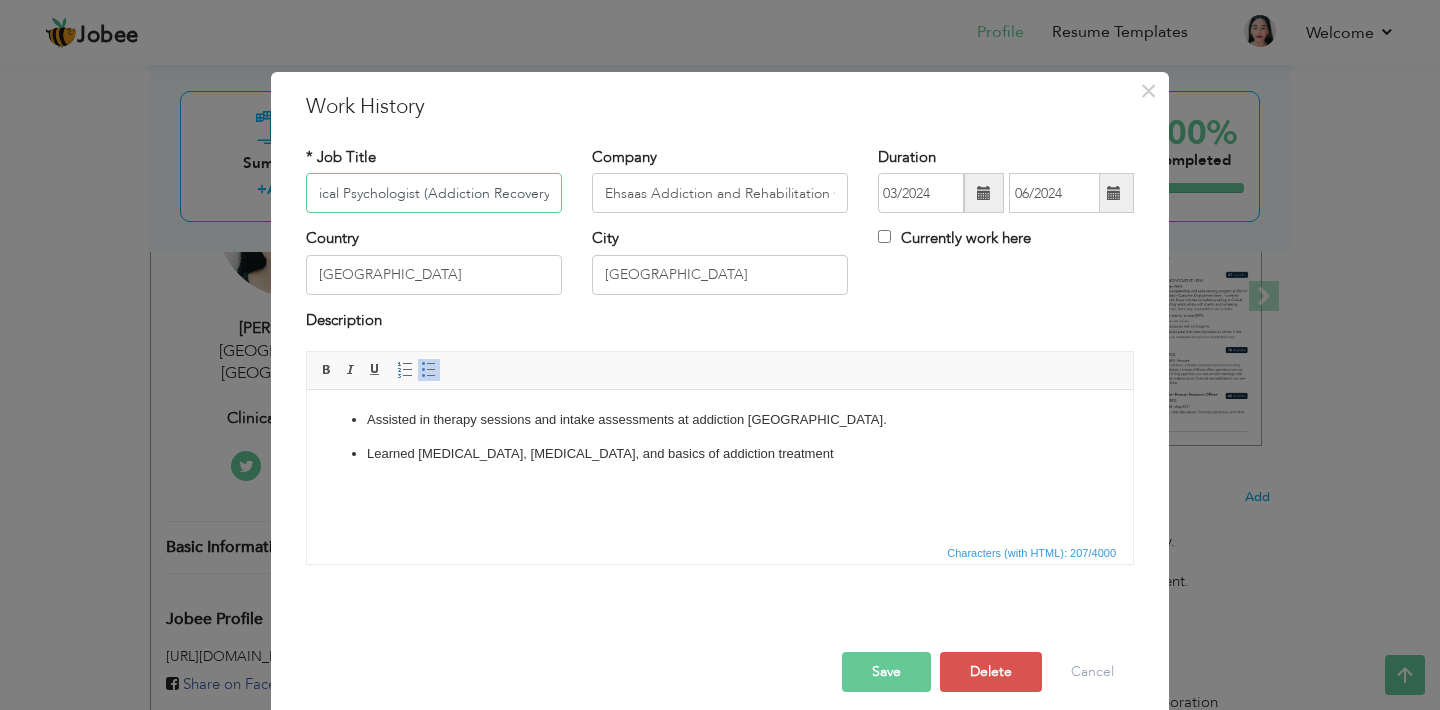 scroll, scrollTop: 0, scrollLeft: 28, axis: horizontal 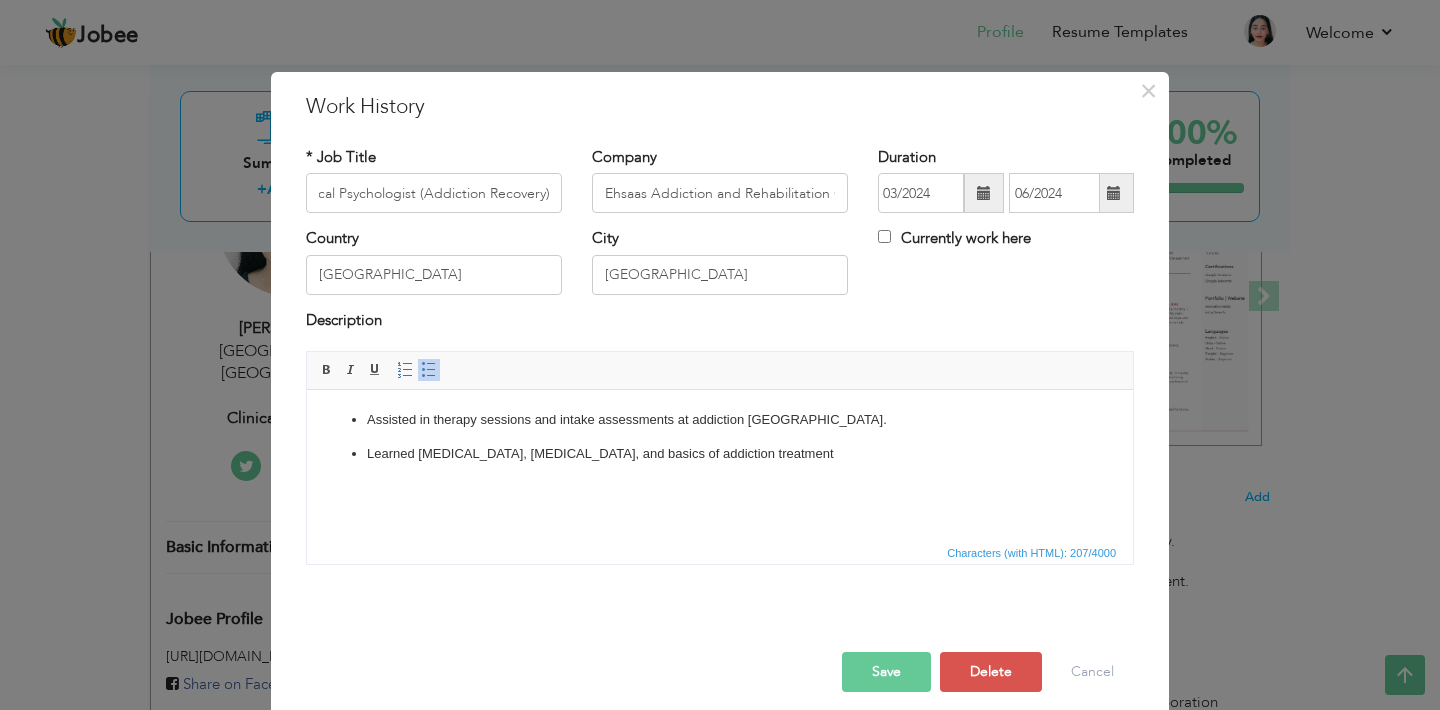click on "Save" at bounding box center [886, 672] 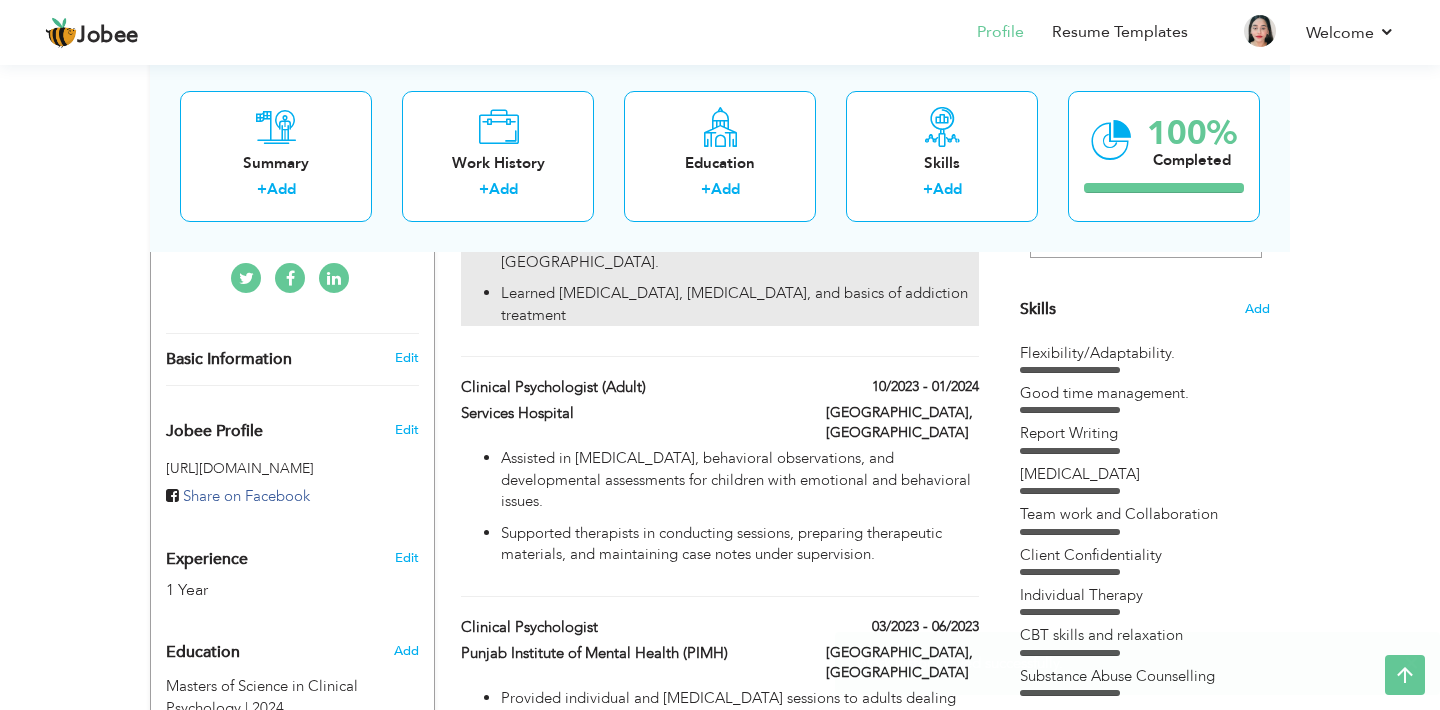 scroll, scrollTop: 463, scrollLeft: 0, axis: vertical 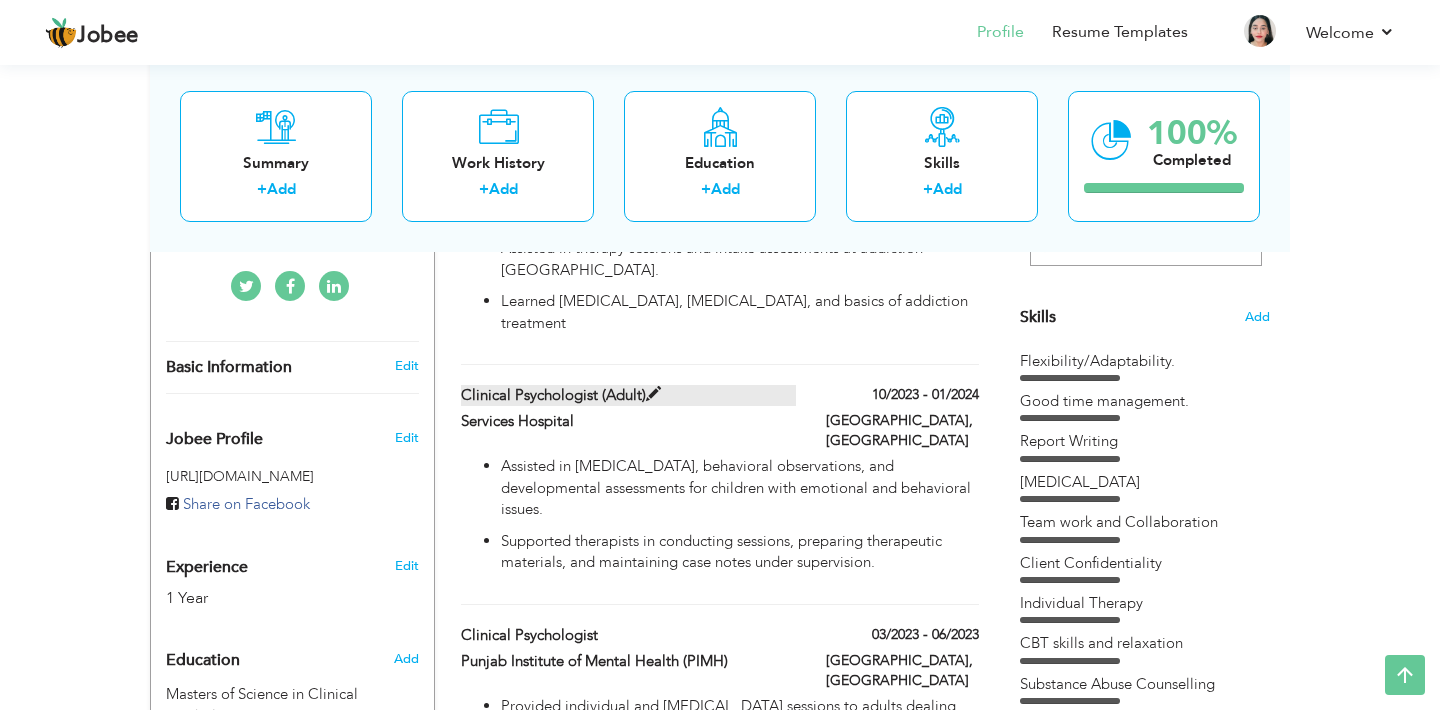 click at bounding box center (653, 394) 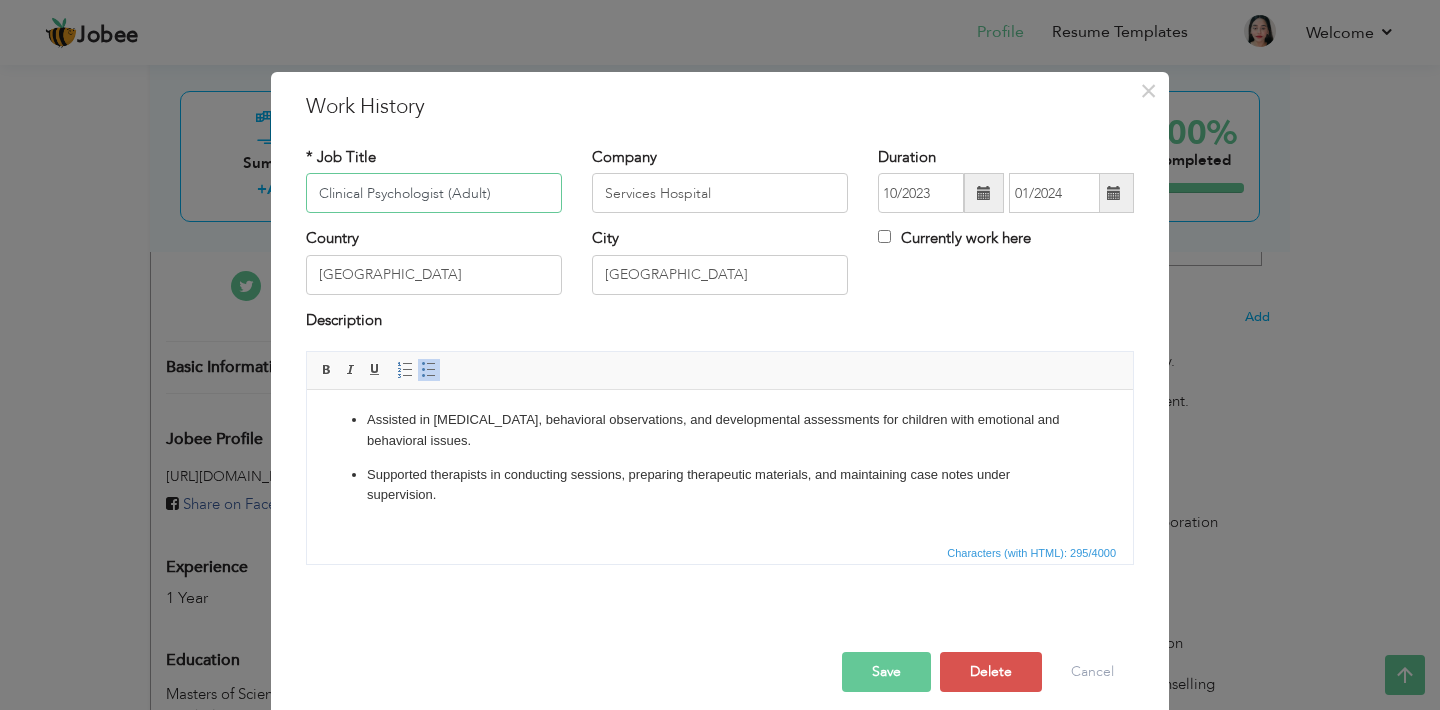 click on "Clinical Psychologist (Adult)" at bounding box center (434, 193) 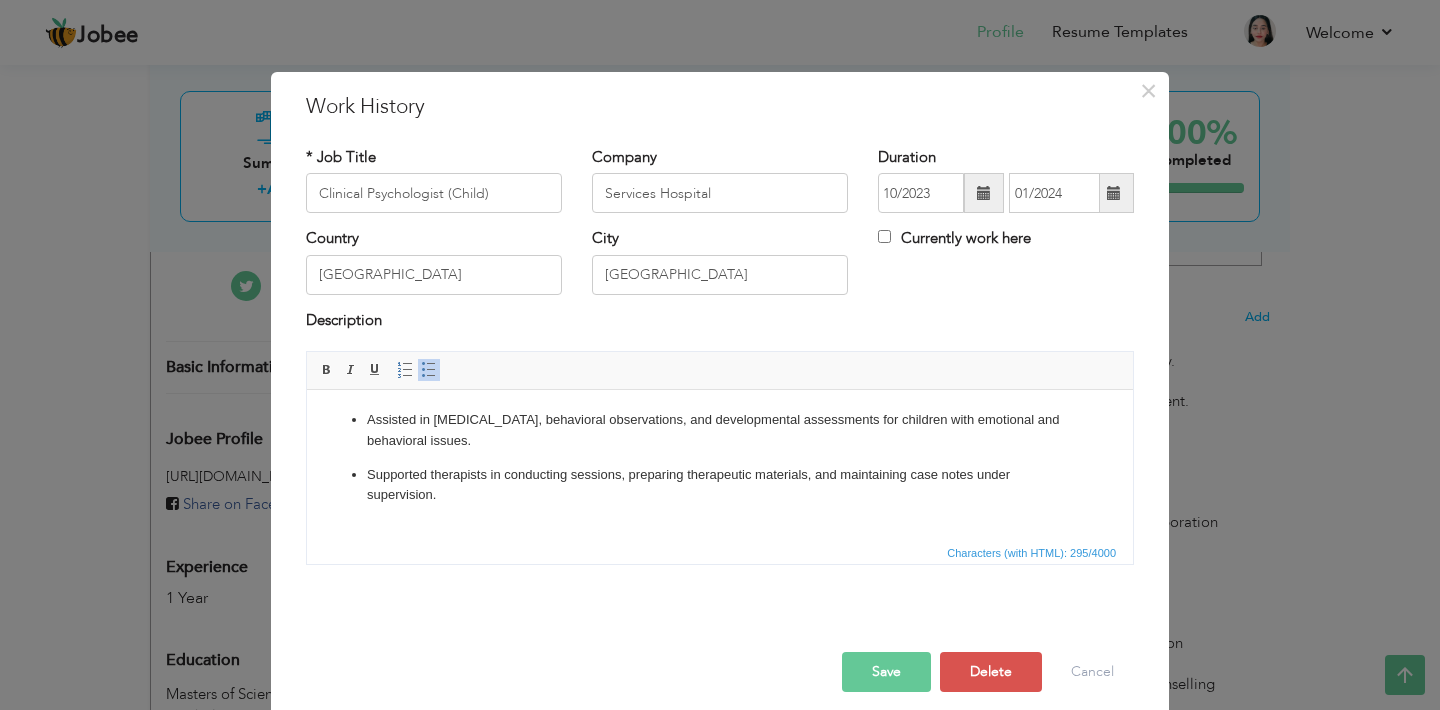 click on "Save" at bounding box center [886, 672] 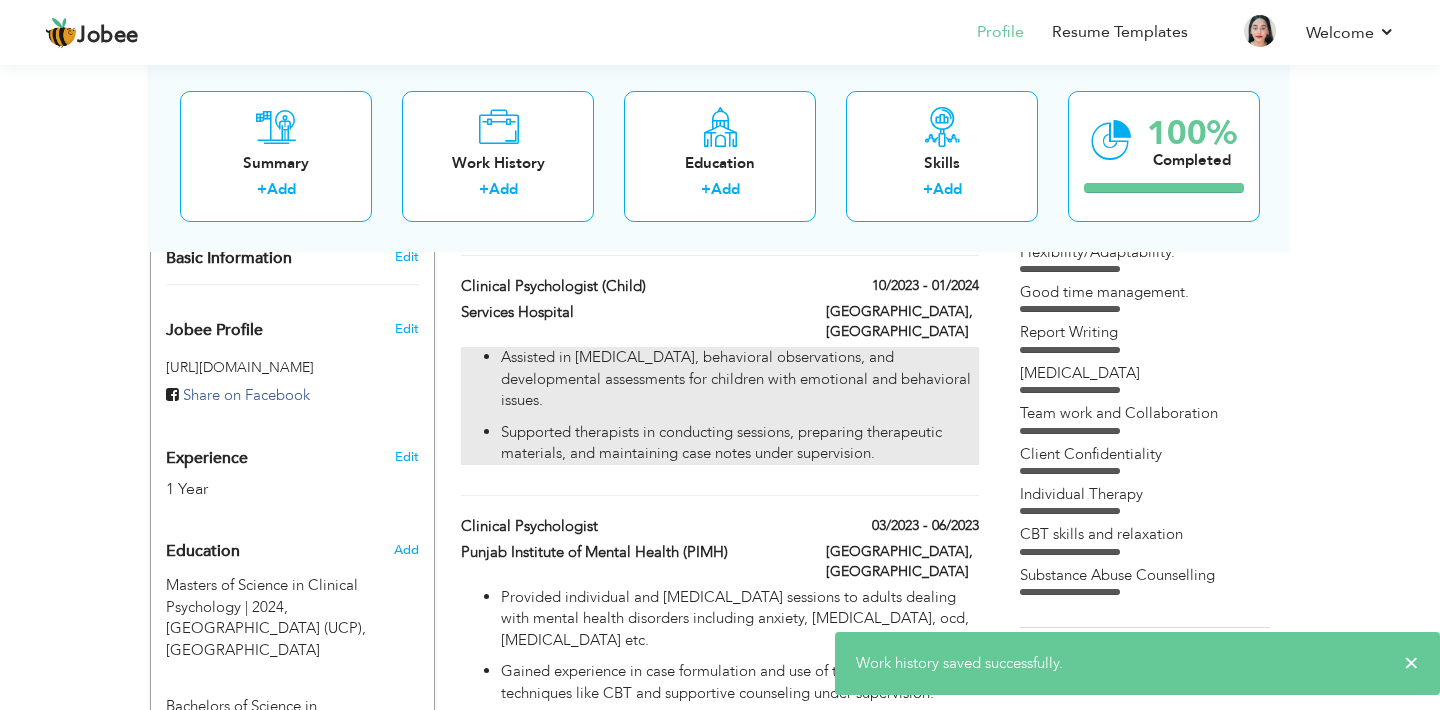scroll, scrollTop: 587, scrollLeft: 0, axis: vertical 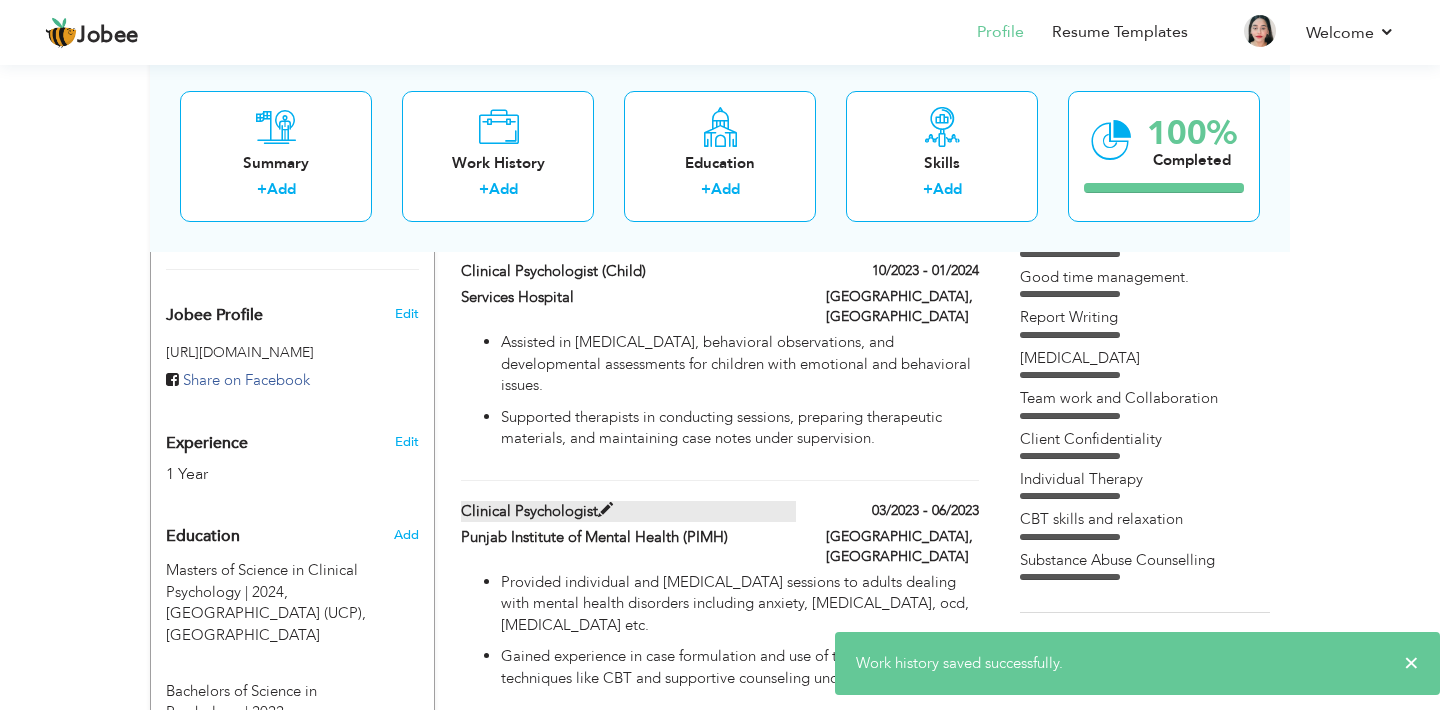 click at bounding box center [605, 510] 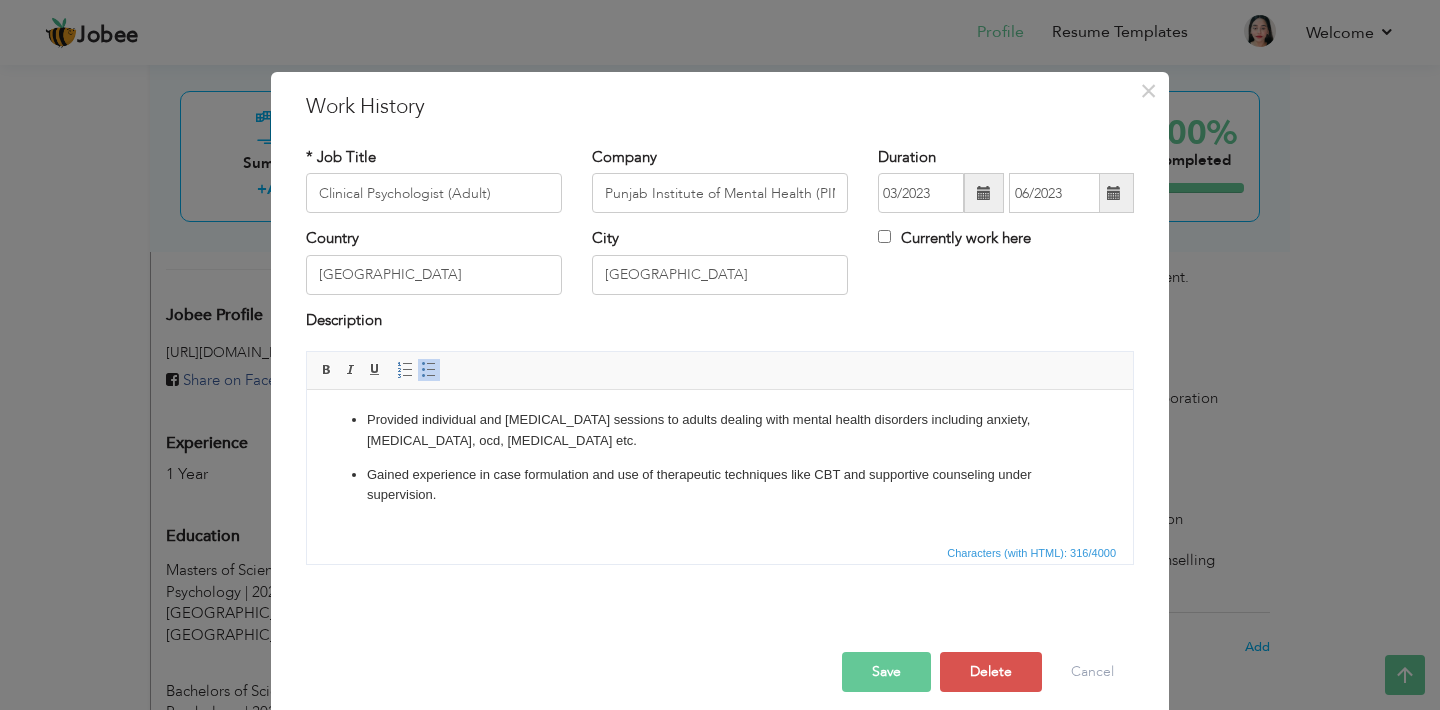 click on "Save" at bounding box center (886, 672) 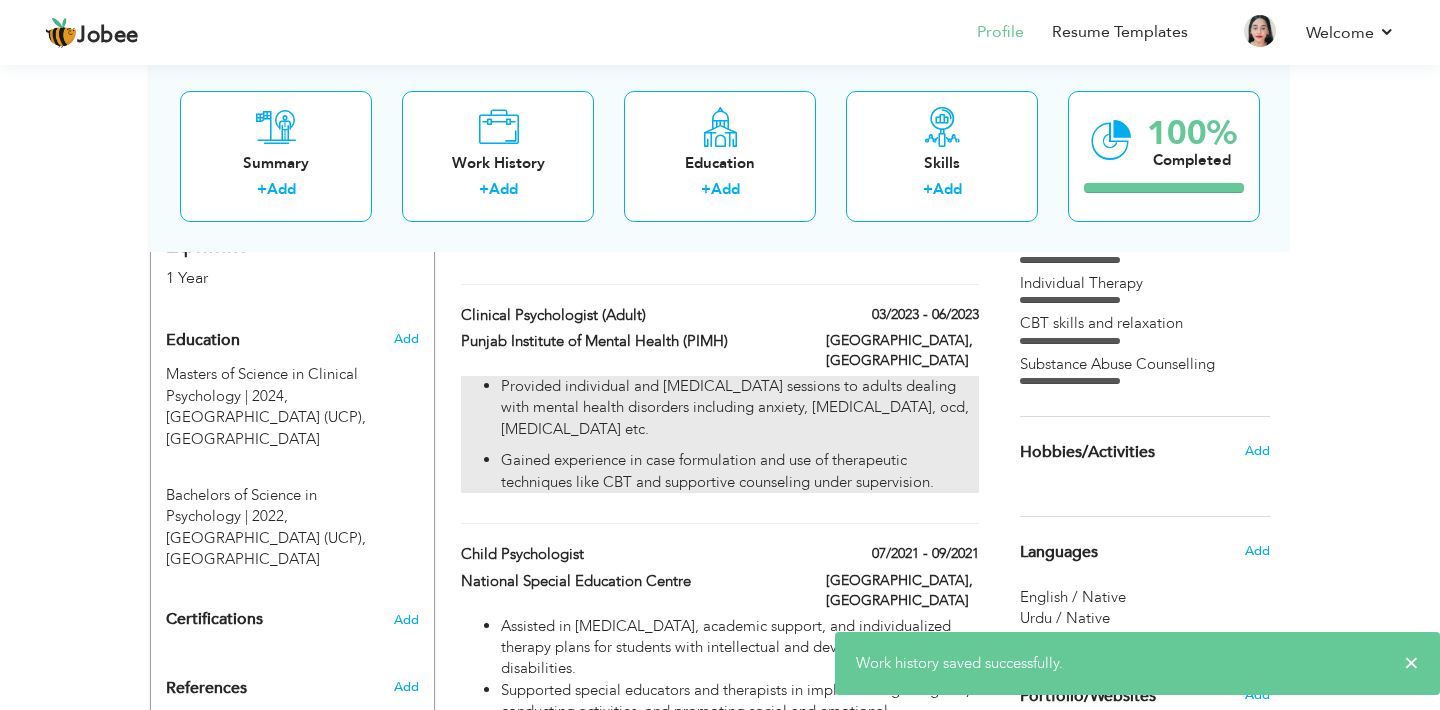 scroll, scrollTop: 784, scrollLeft: 0, axis: vertical 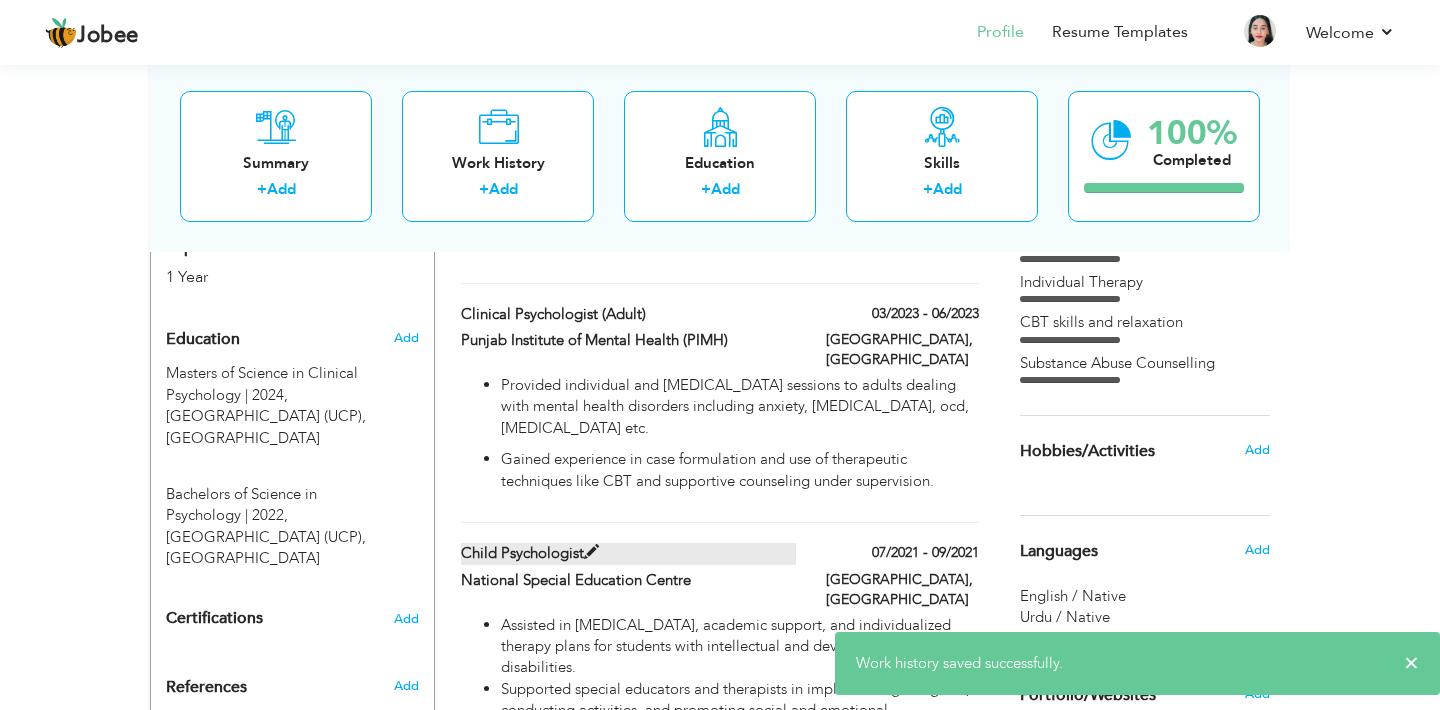 click at bounding box center [591, 552] 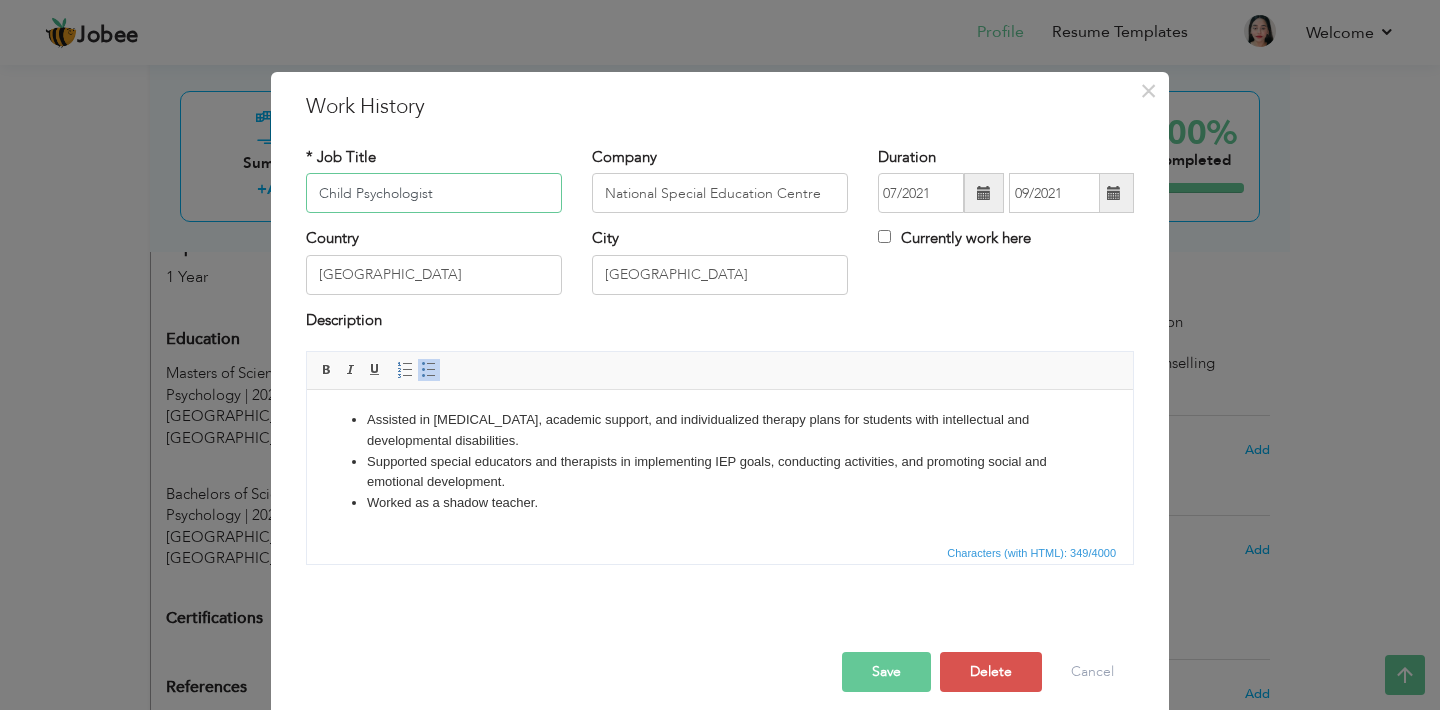 click on "Child Psychologist" at bounding box center [434, 193] 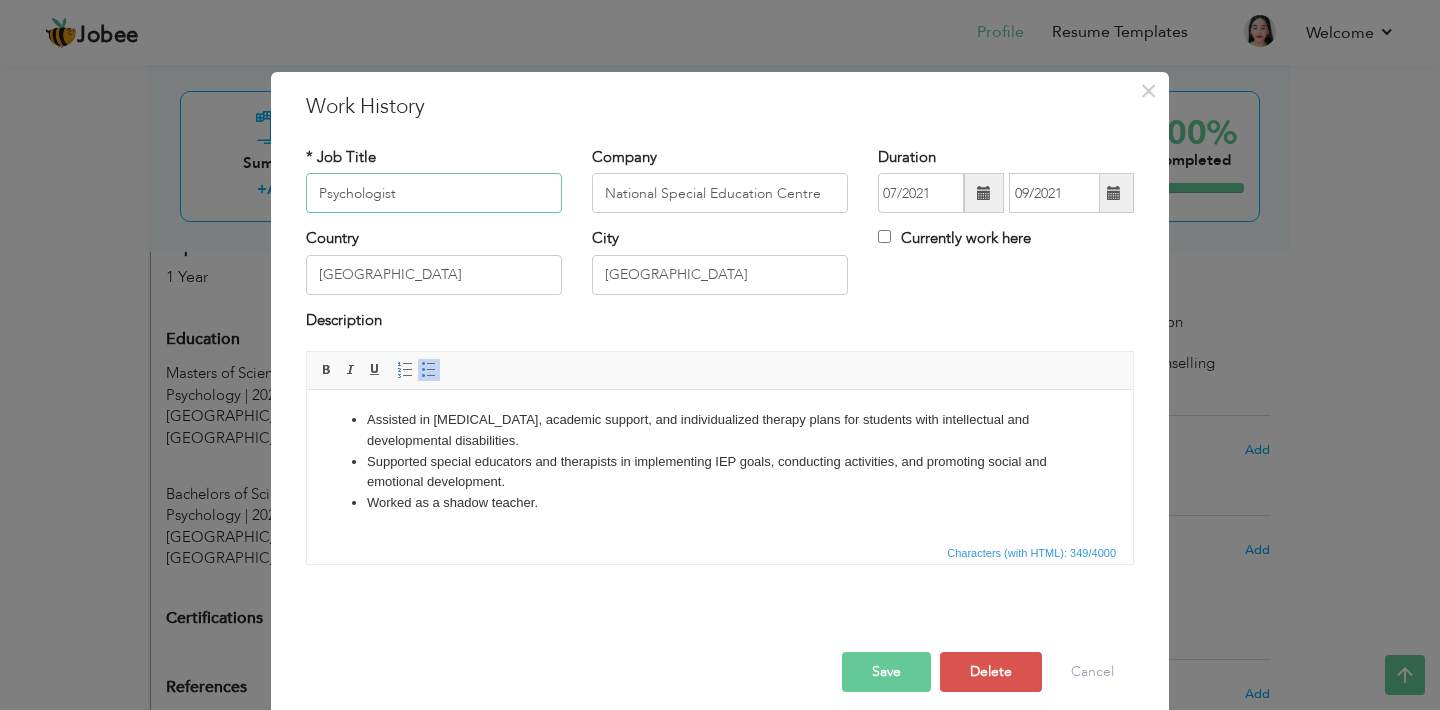 click on "Psychologist" at bounding box center [434, 193] 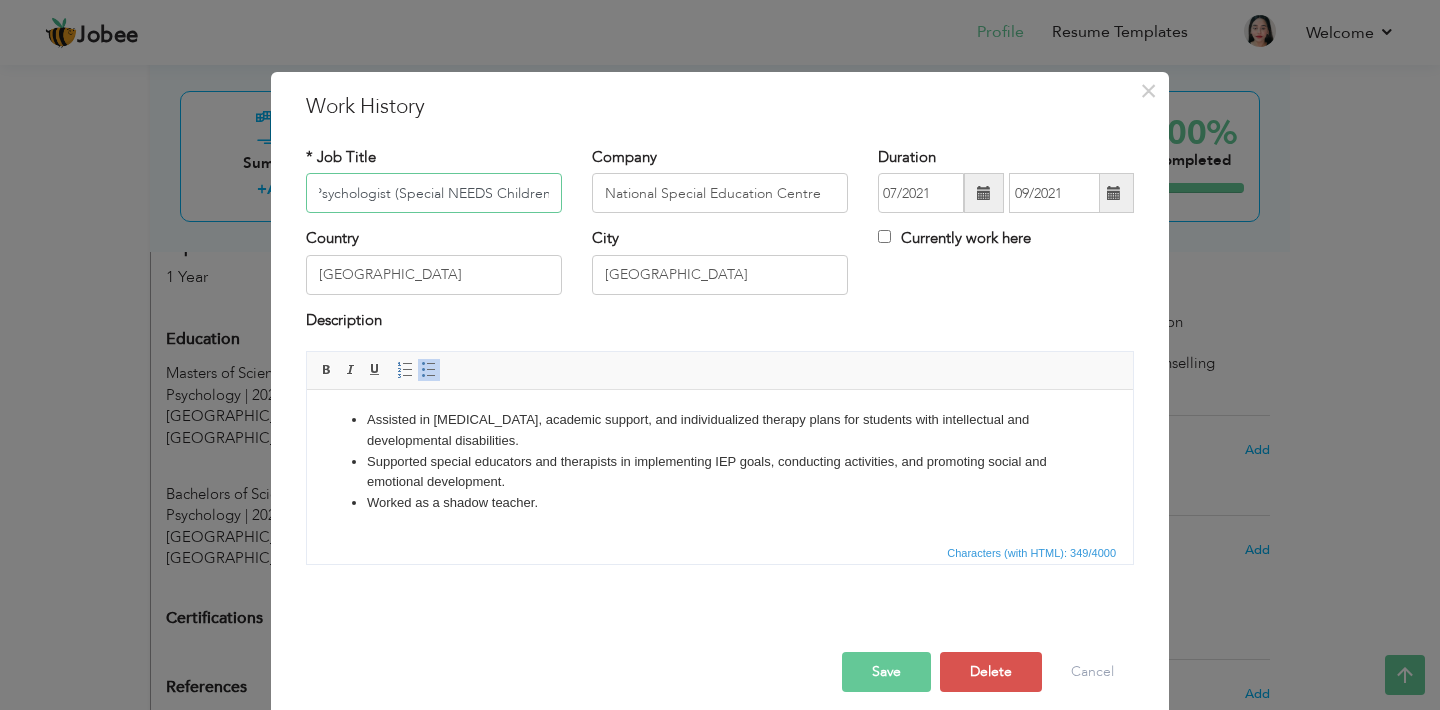 scroll, scrollTop: 0, scrollLeft: 9, axis: horizontal 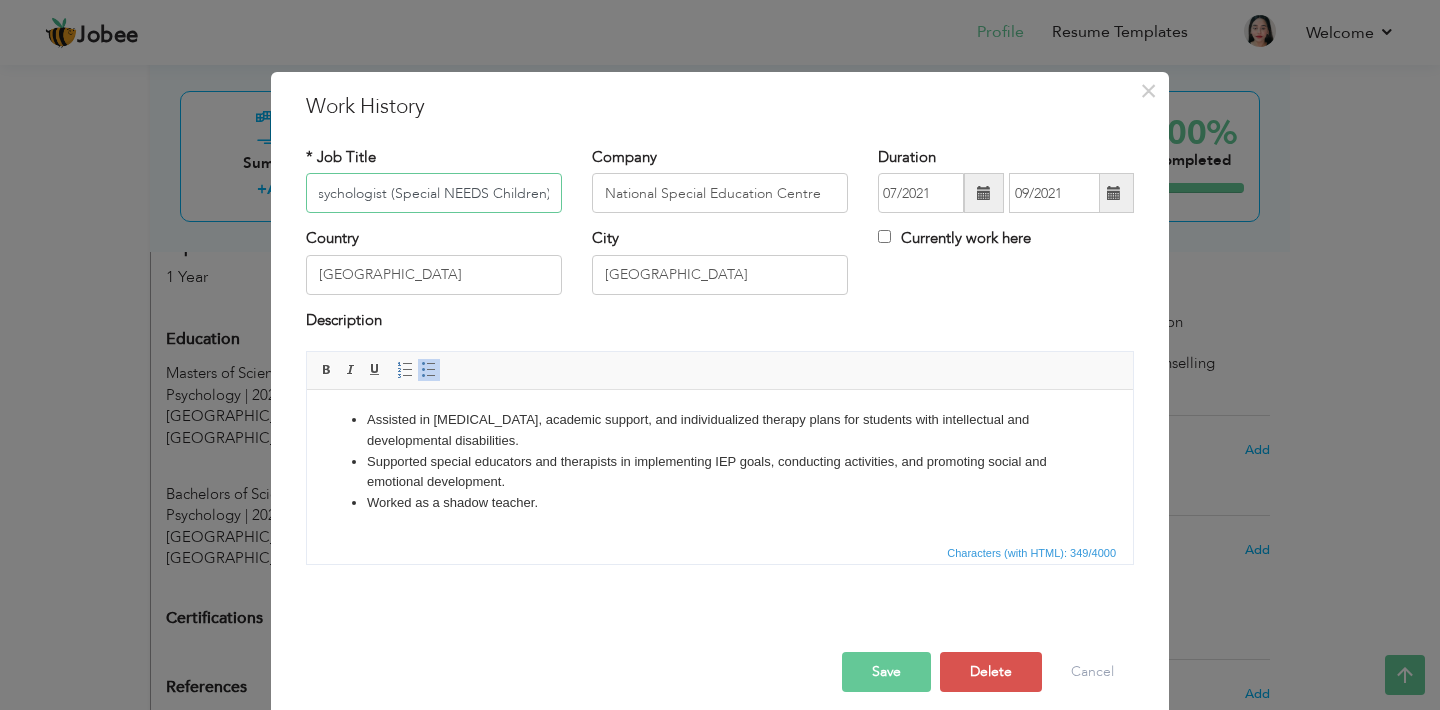 click on "Psychologist (Special NEEDS Children)" at bounding box center (434, 193) 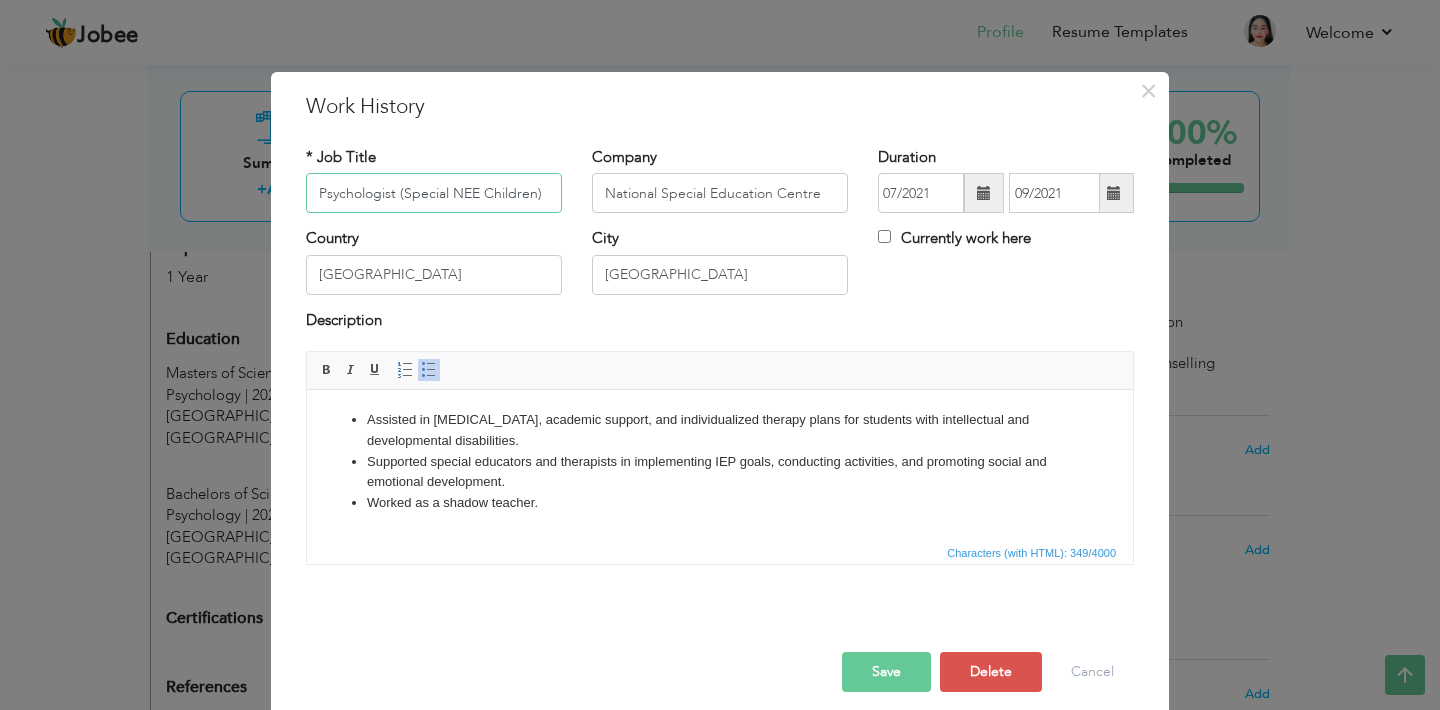 scroll, scrollTop: 0, scrollLeft: 0, axis: both 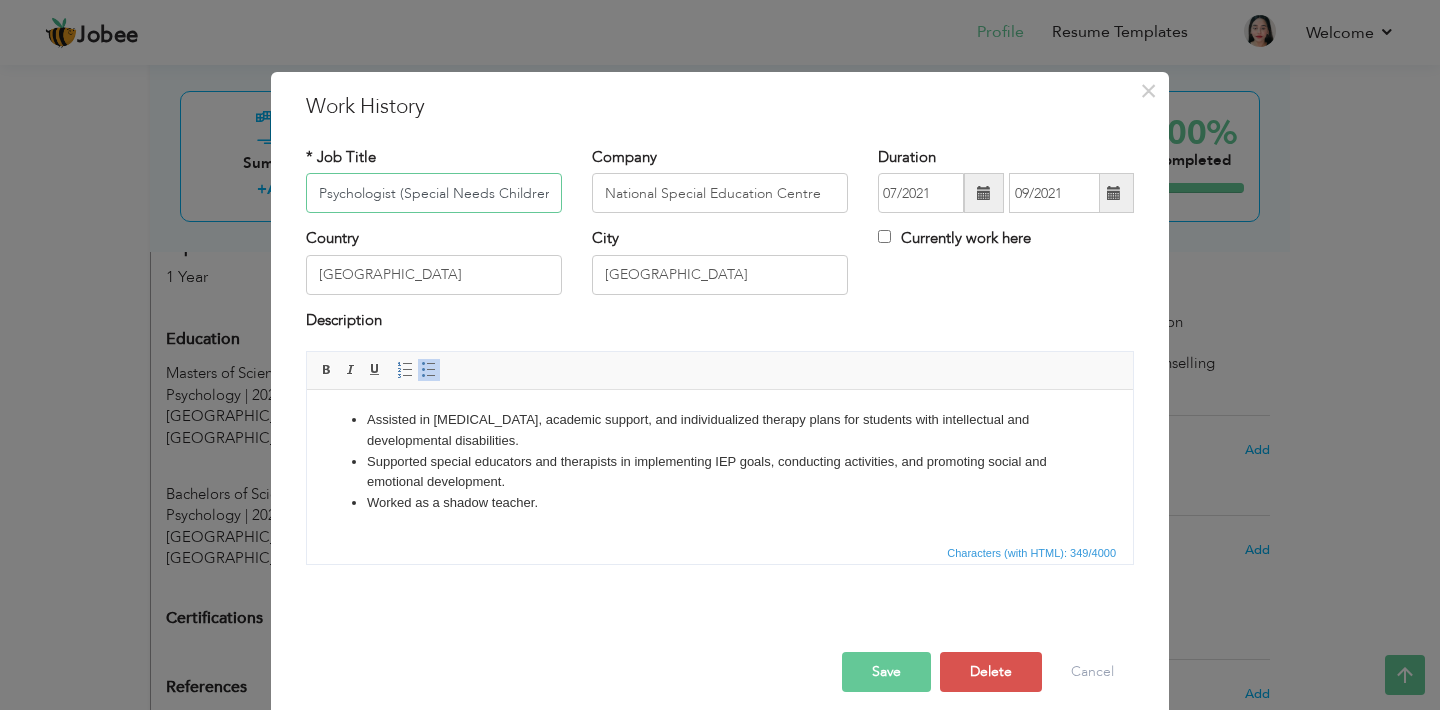click on "Psychologist (Special Needs Children)" at bounding box center (434, 193) 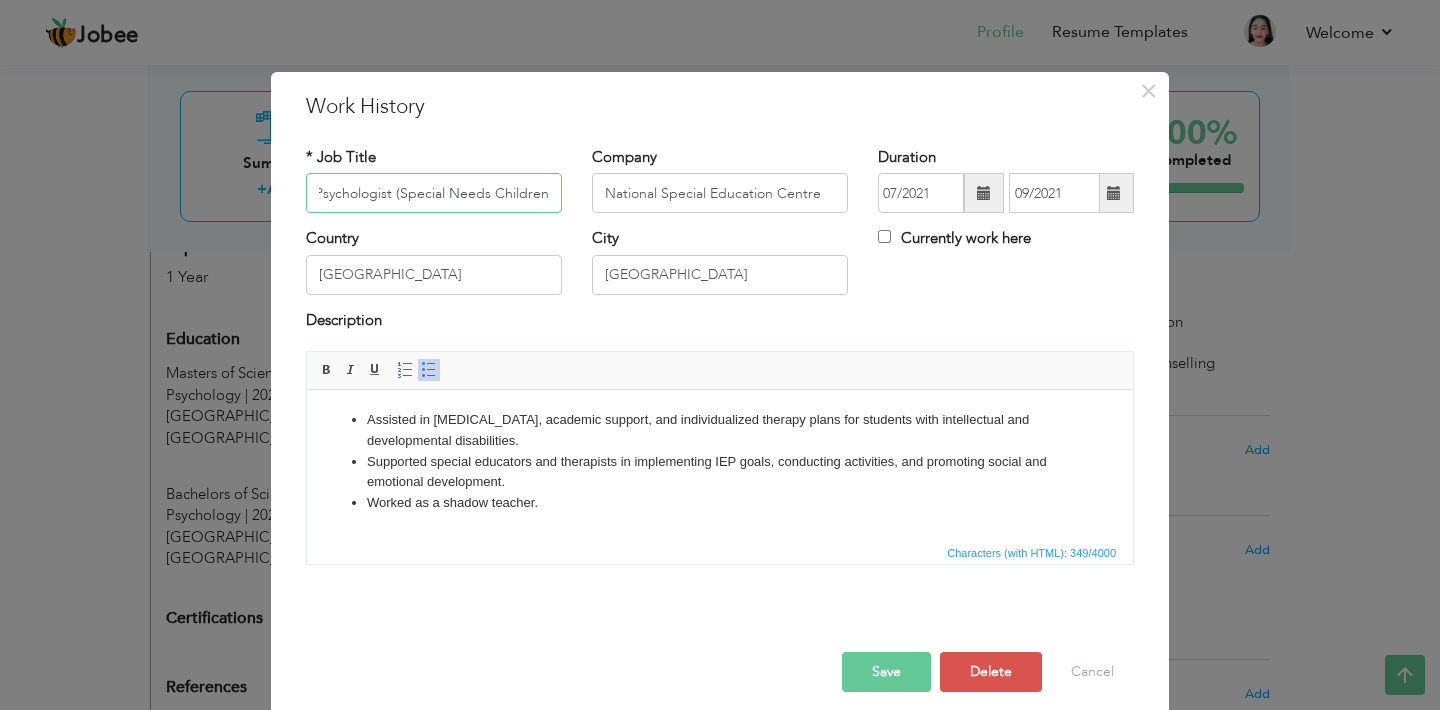 type on "Psychologist (Special Needs Children)" 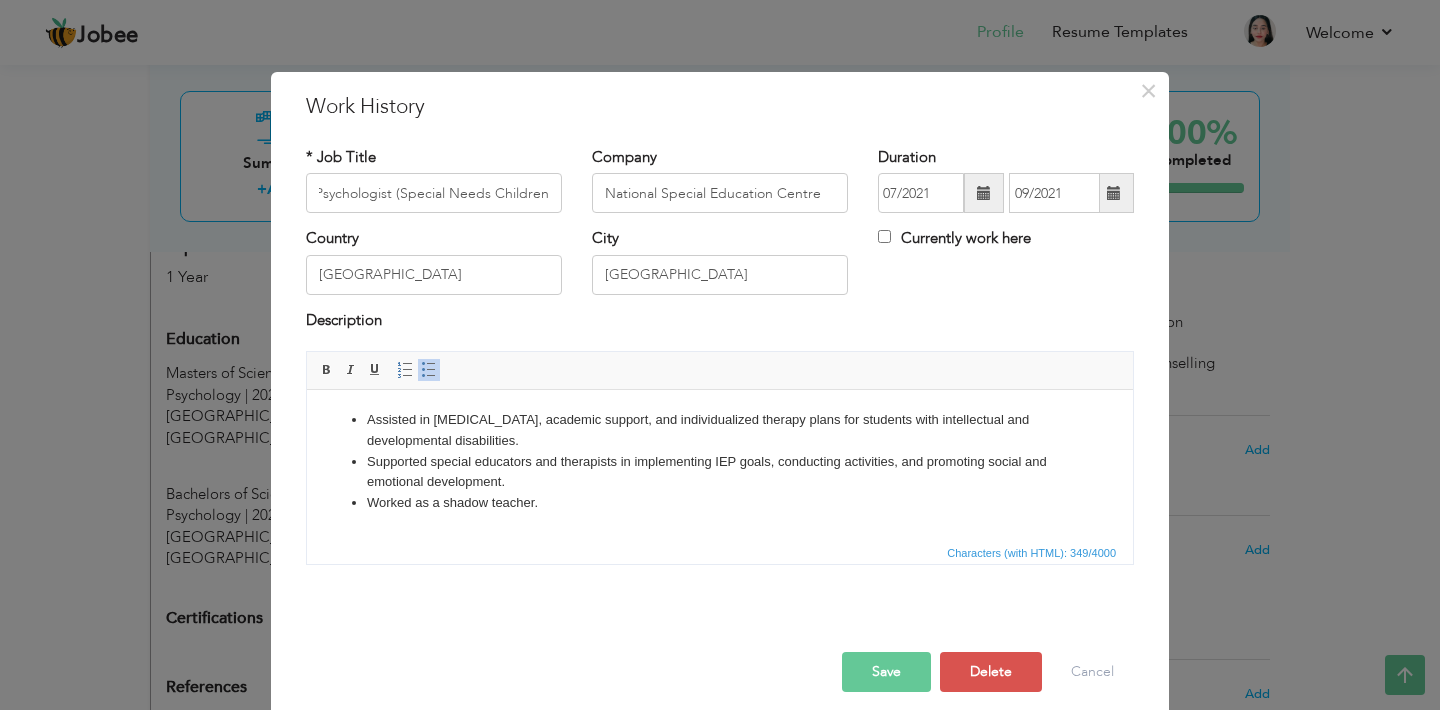 click on "Save" at bounding box center [886, 672] 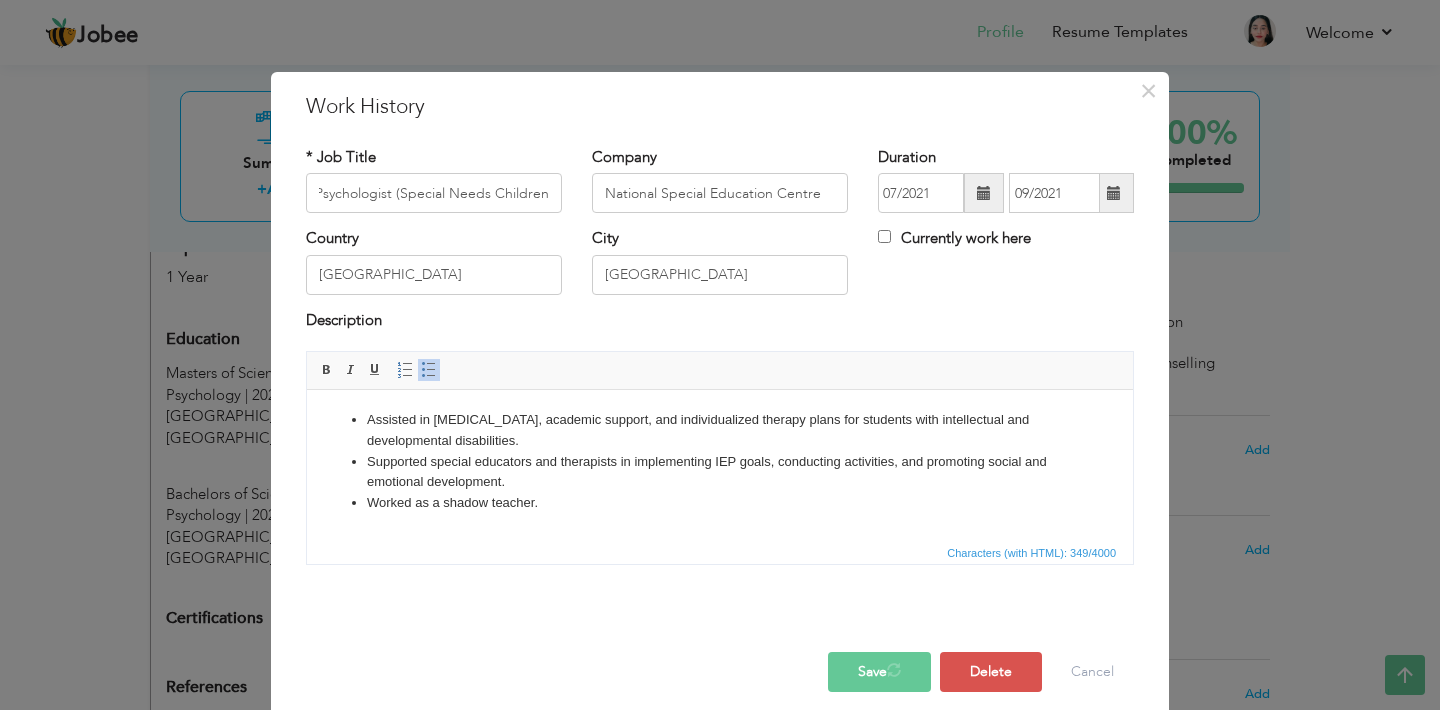 scroll, scrollTop: 0, scrollLeft: 0, axis: both 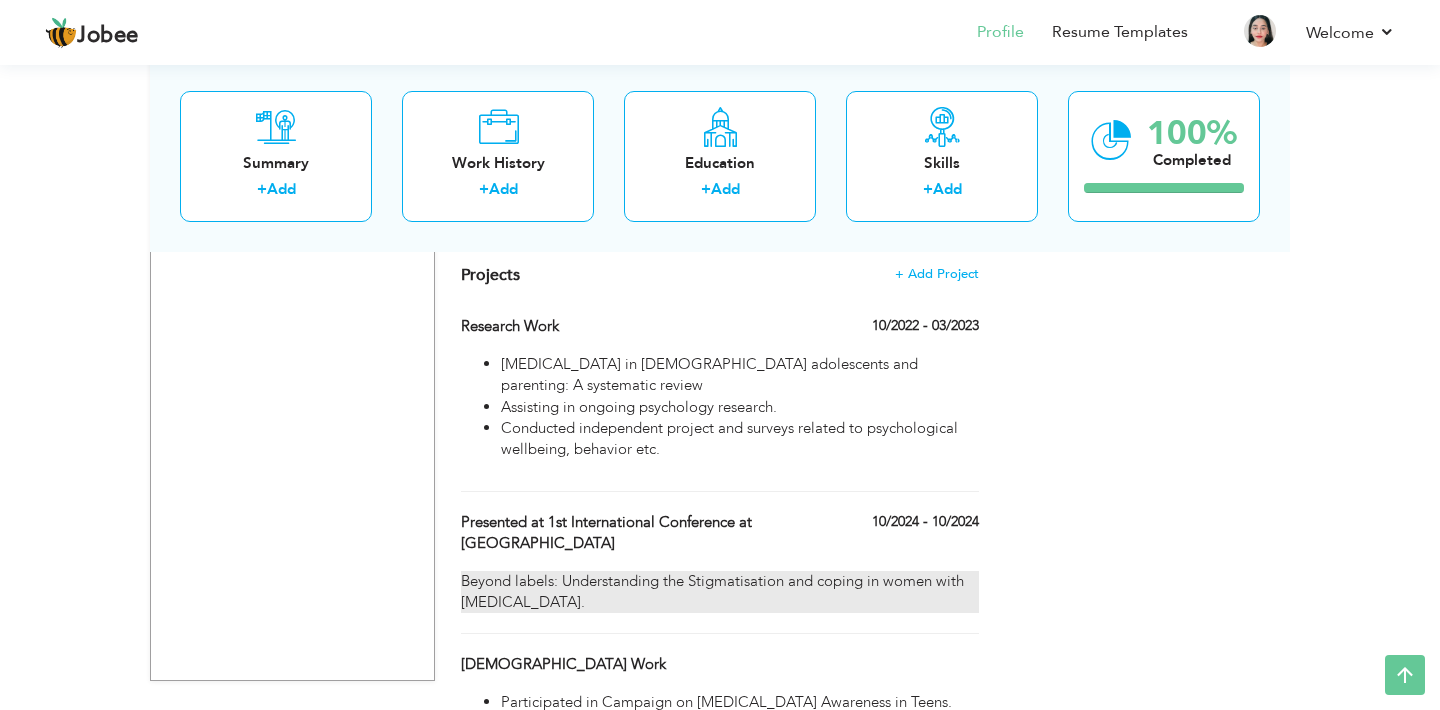 click on "Beyond labels: Understanding the Stigmatisation and coping in women with bipolar-I disorder." at bounding box center [720, 592] 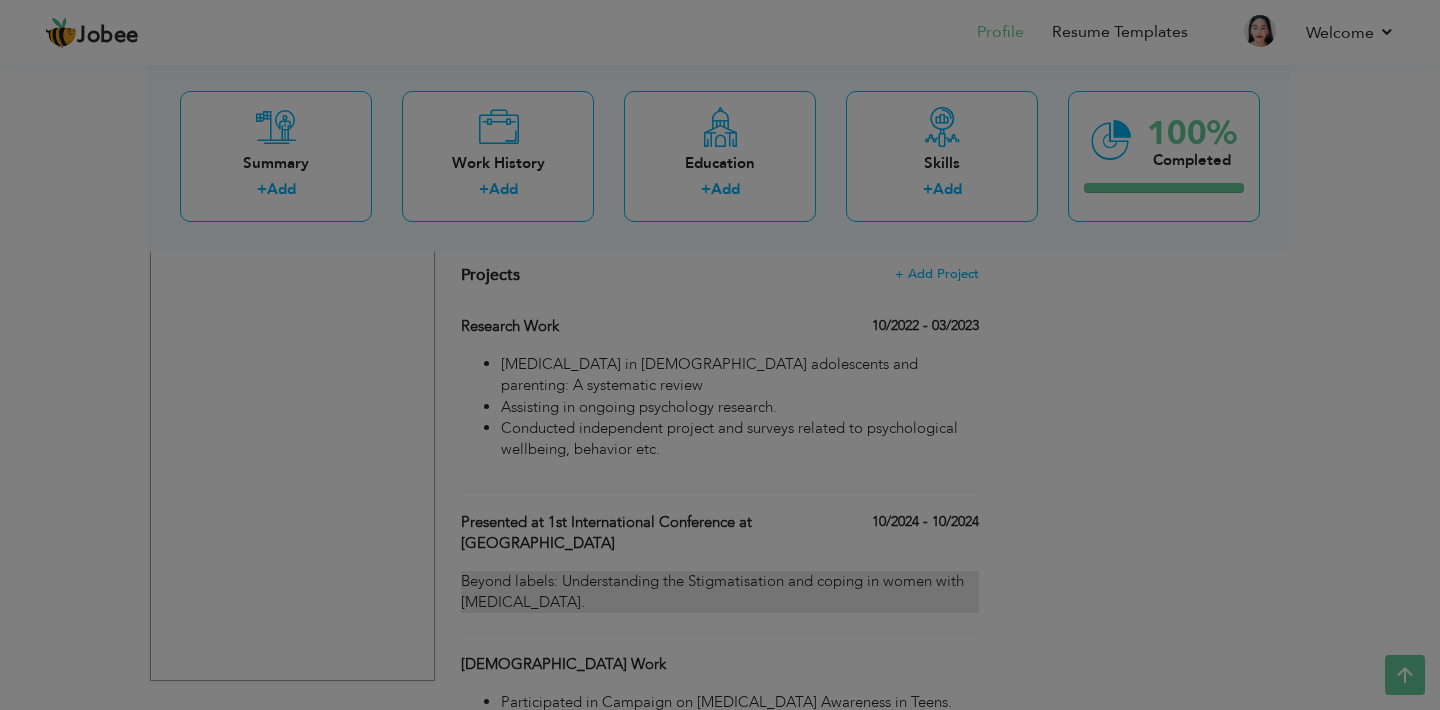 scroll, scrollTop: 0, scrollLeft: 0, axis: both 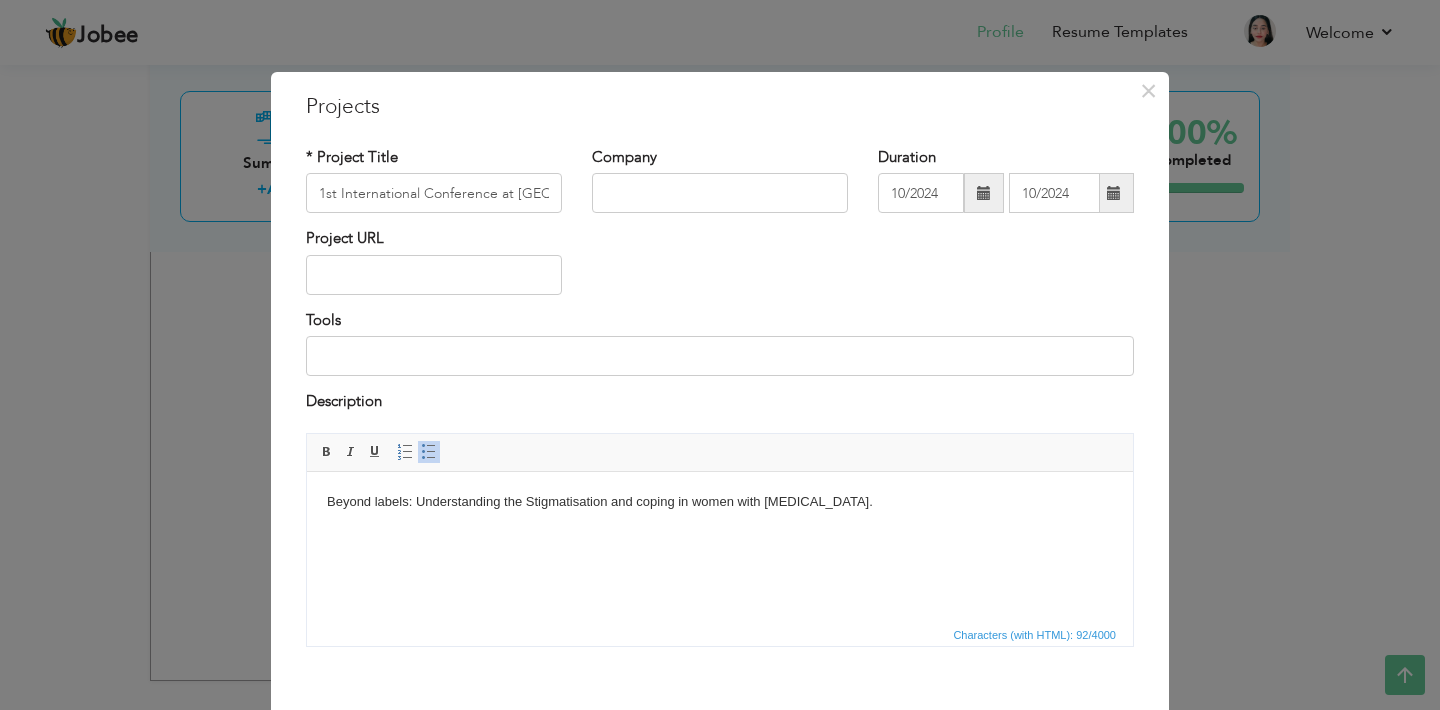 click on "Beyond labels: Understanding the Stigmatisation and coping in women with bipolar-I disorder." at bounding box center (720, 501) 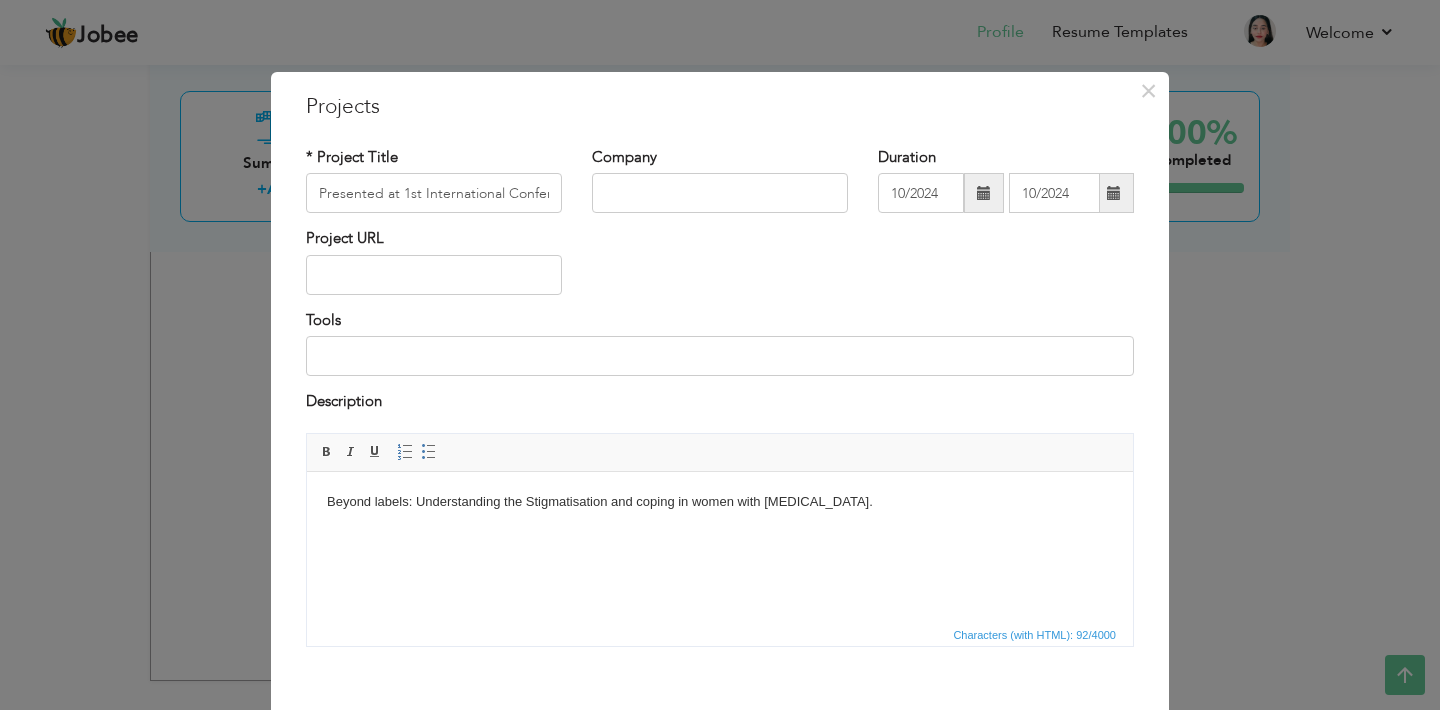 type 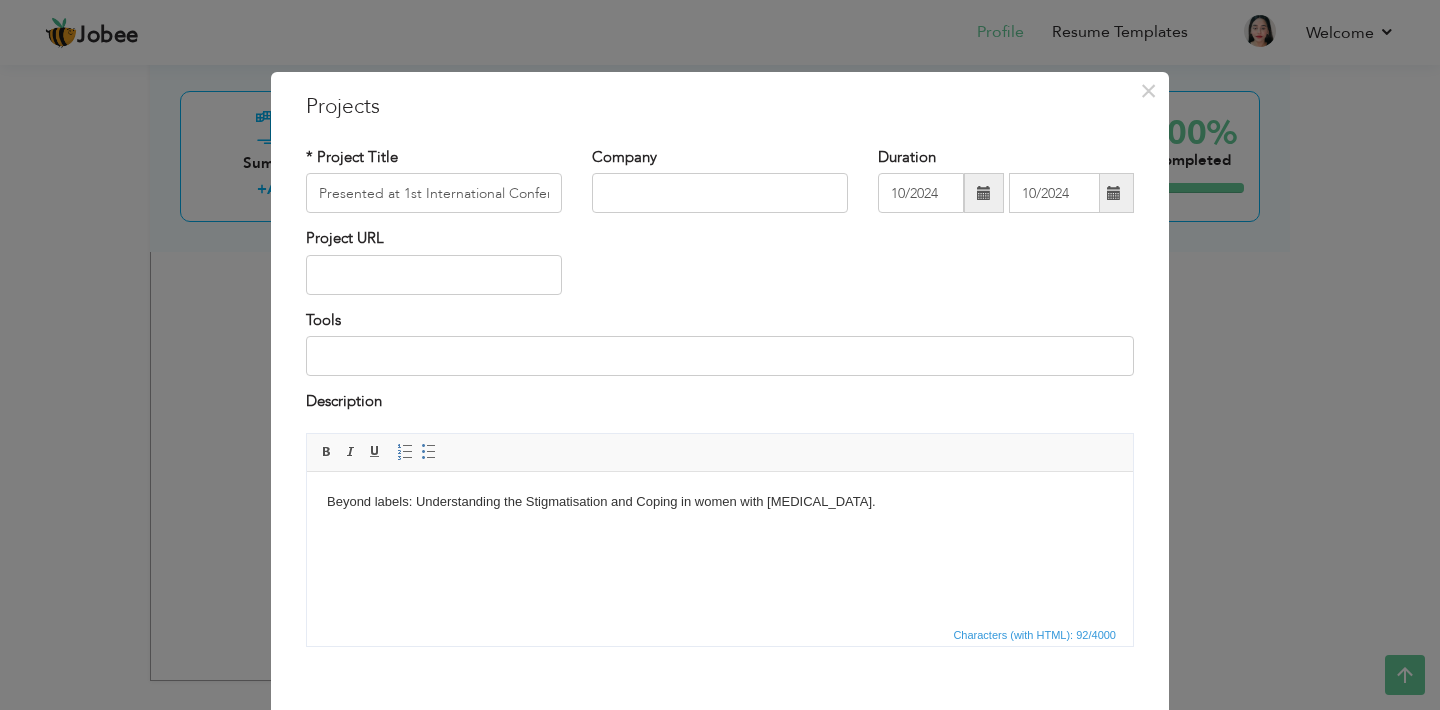 click on "Beyond labels: Understanding the Stigmatisation and Coping in women with bipolar-I disorder." at bounding box center (720, 501) 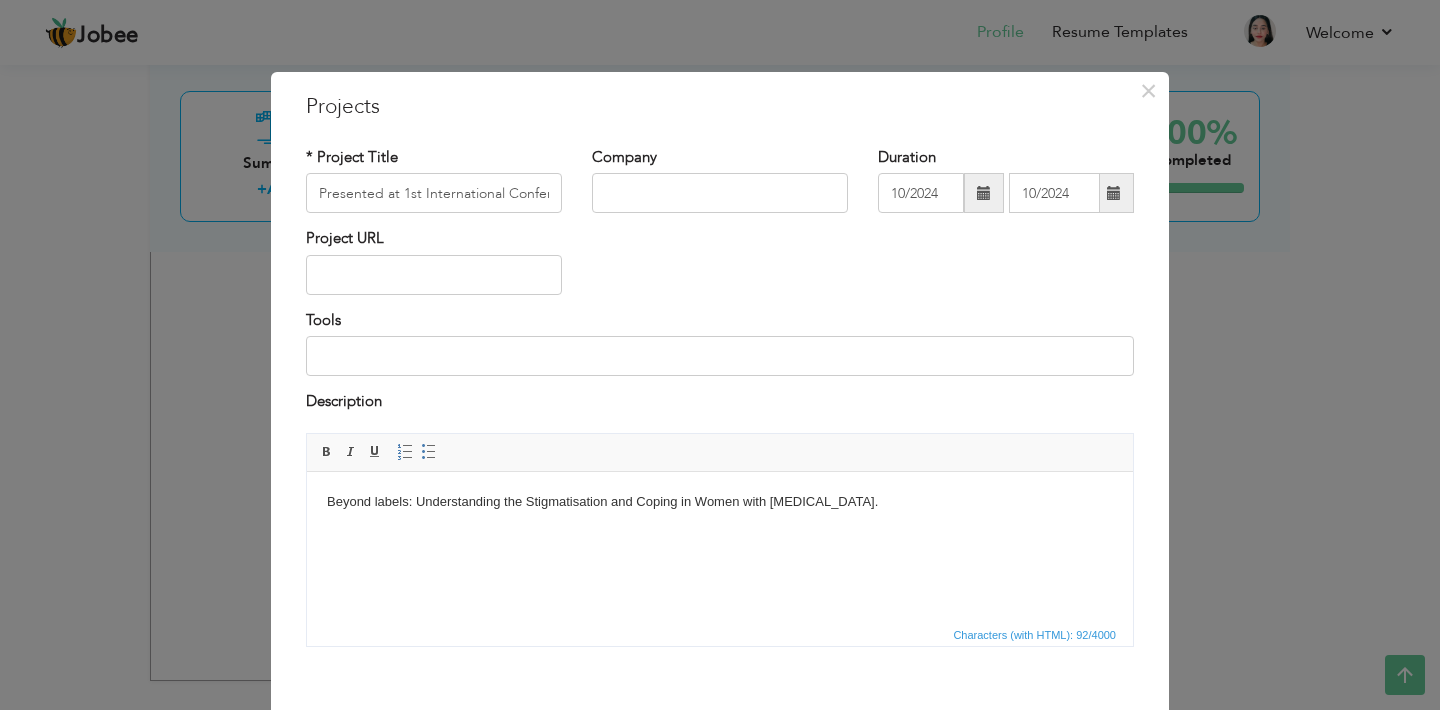 click on "Beyond labels: Understanding the Stigmatisation and Coping in Women with bipolar-I disorder." at bounding box center [720, 501] 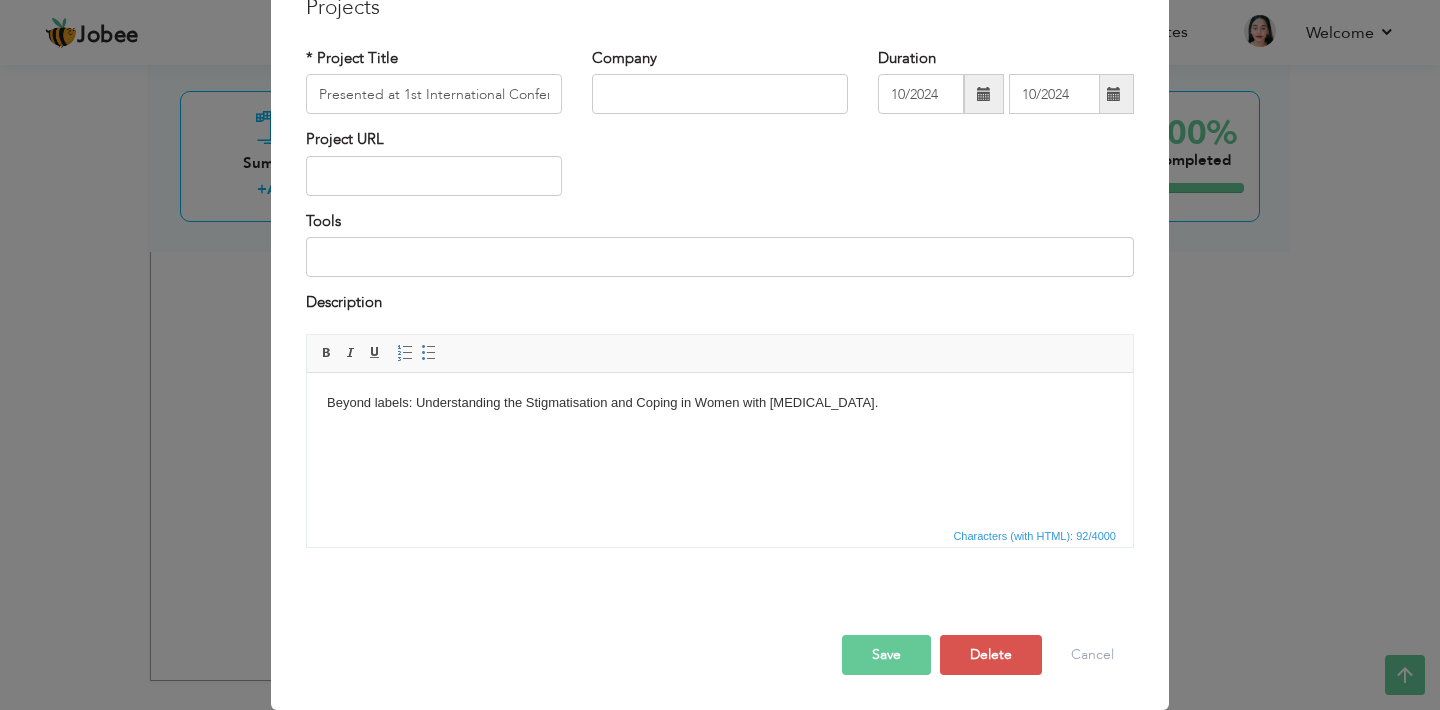 click on "Save" at bounding box center [886, 655] 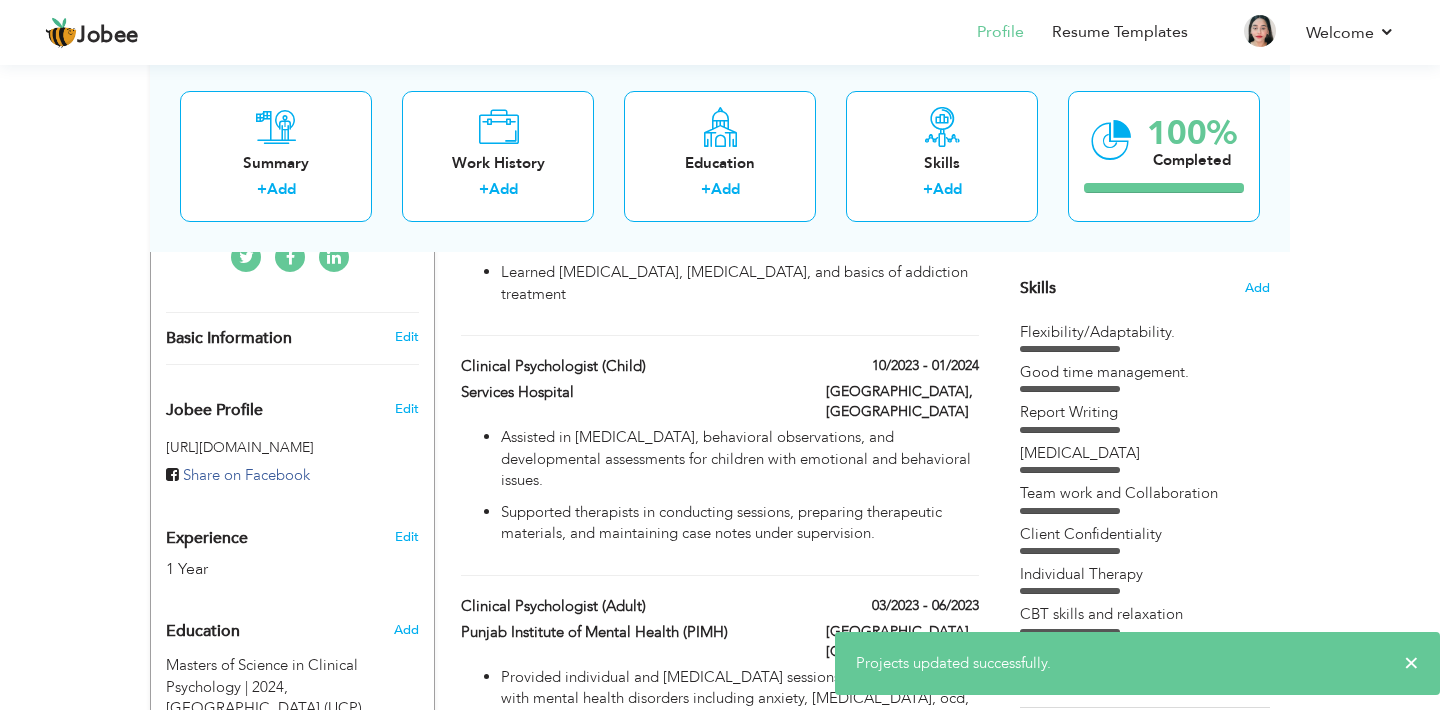 scroll, scrollTop: 489, scrollLeft: 0, axis: vertical 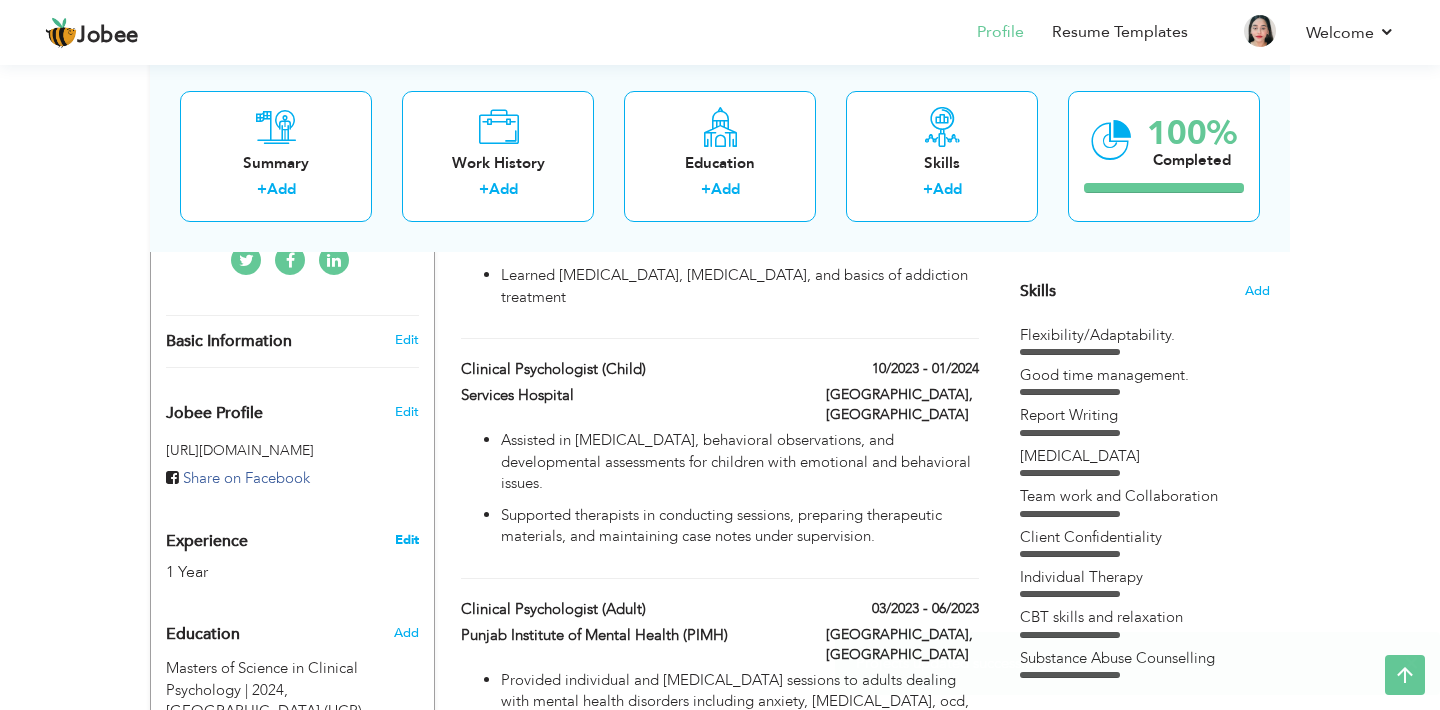click on "Edit" at bounding box center (407, 540) 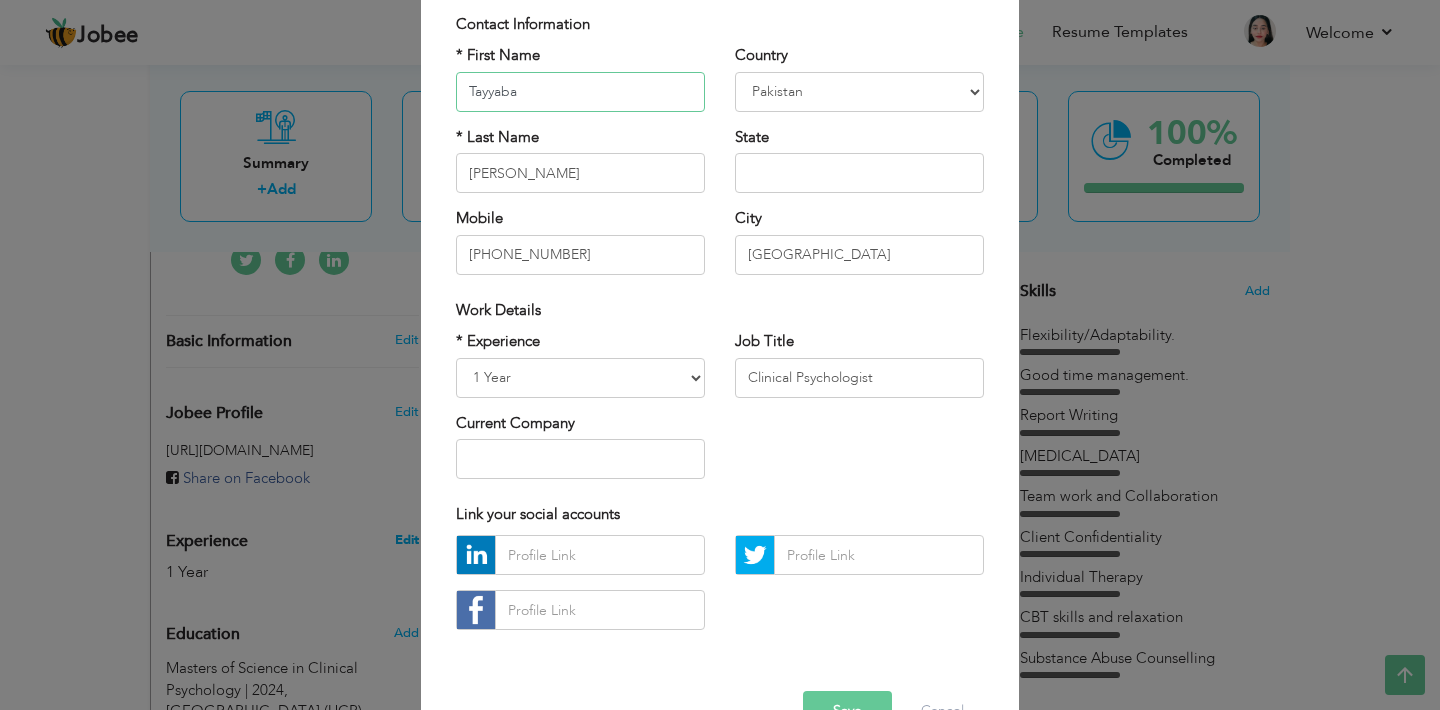 scroll, scrollTop: 199, scrollLeft: 0, axis: vertical 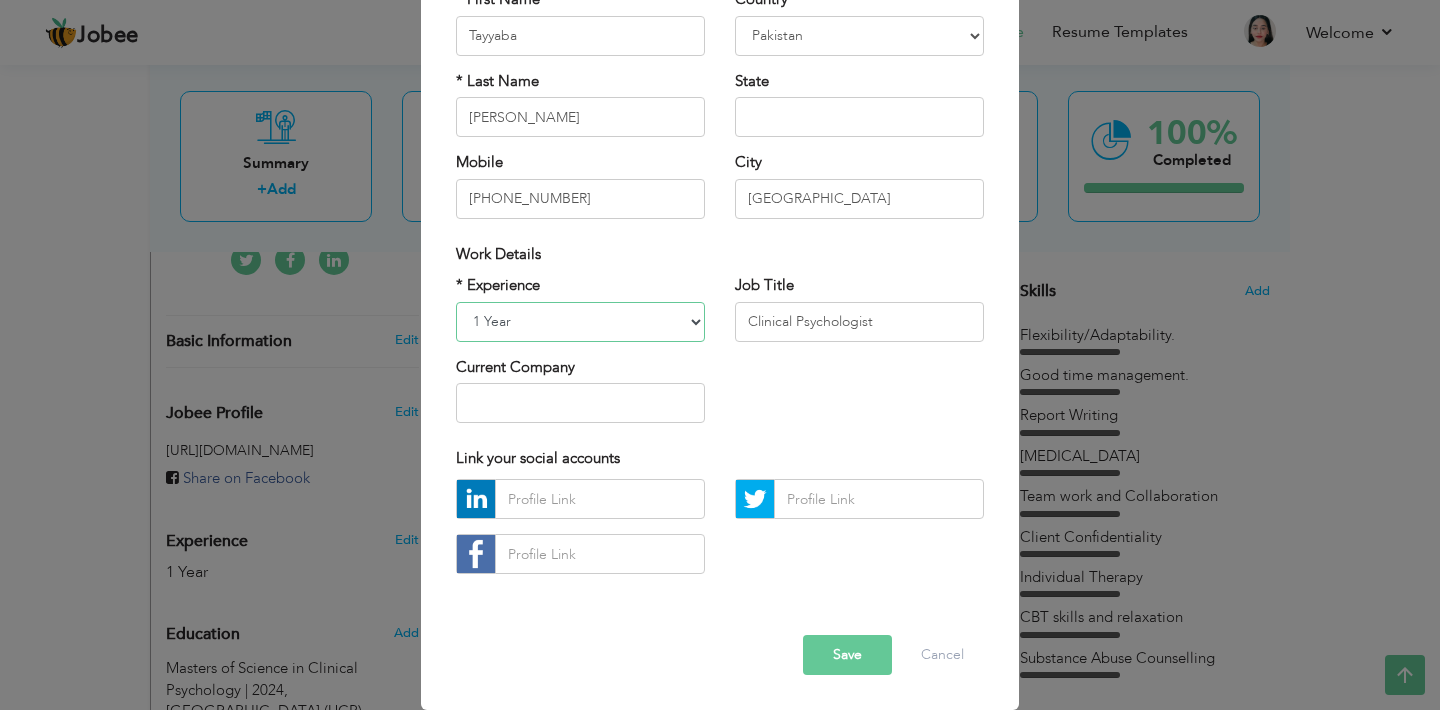 click on "Entry Level Less than 1 Year 1 Year 2 Years 3 Years 4 Years 5 Years 6 Years 7 Years 8 Years 9 Years 10 Years 11 Years 12 Years 13 Years 14 Years 15 Years 16 Years 17 Years 18 Years 19 Years 20 Years 21 Years 22 Years 23 Years 24 Years 25 Years 26 Years 27 Years 28 Years 29 Years 30 Years 31 Years 32 Years 33 Years 34 Years 35 Years More than 35 Years" at bounding box center (580, 322) 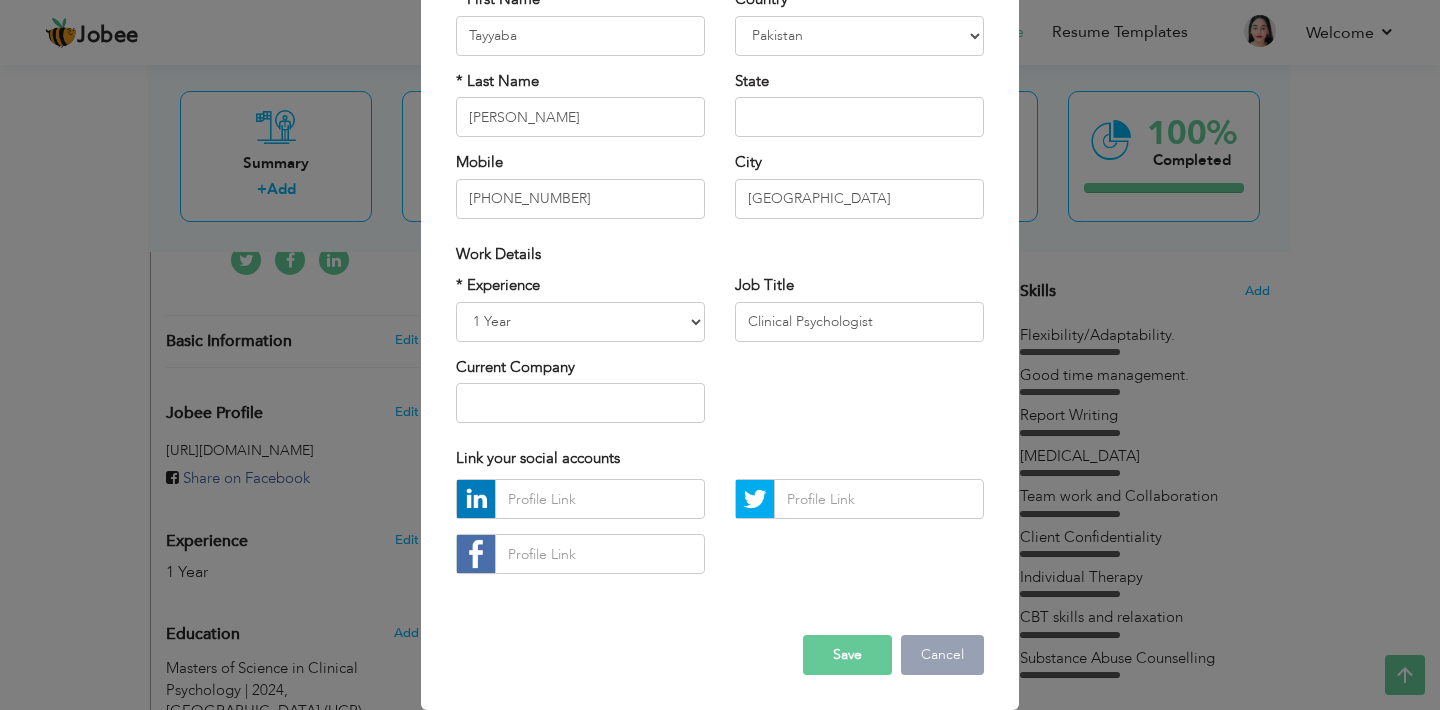 click on "Cancel" at bounding box center [942, 655] 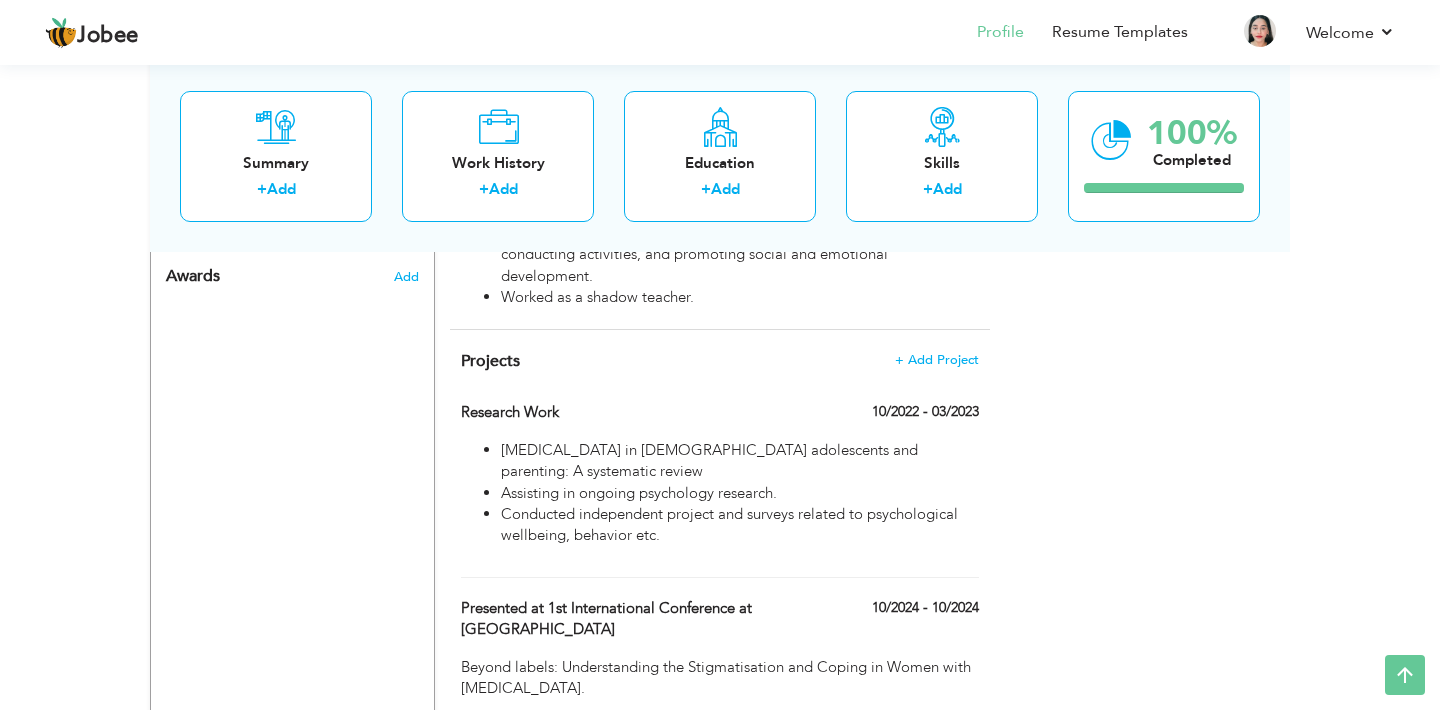 scroll, scrollTop: 1352, scrollLeft: 0, axis: vertical 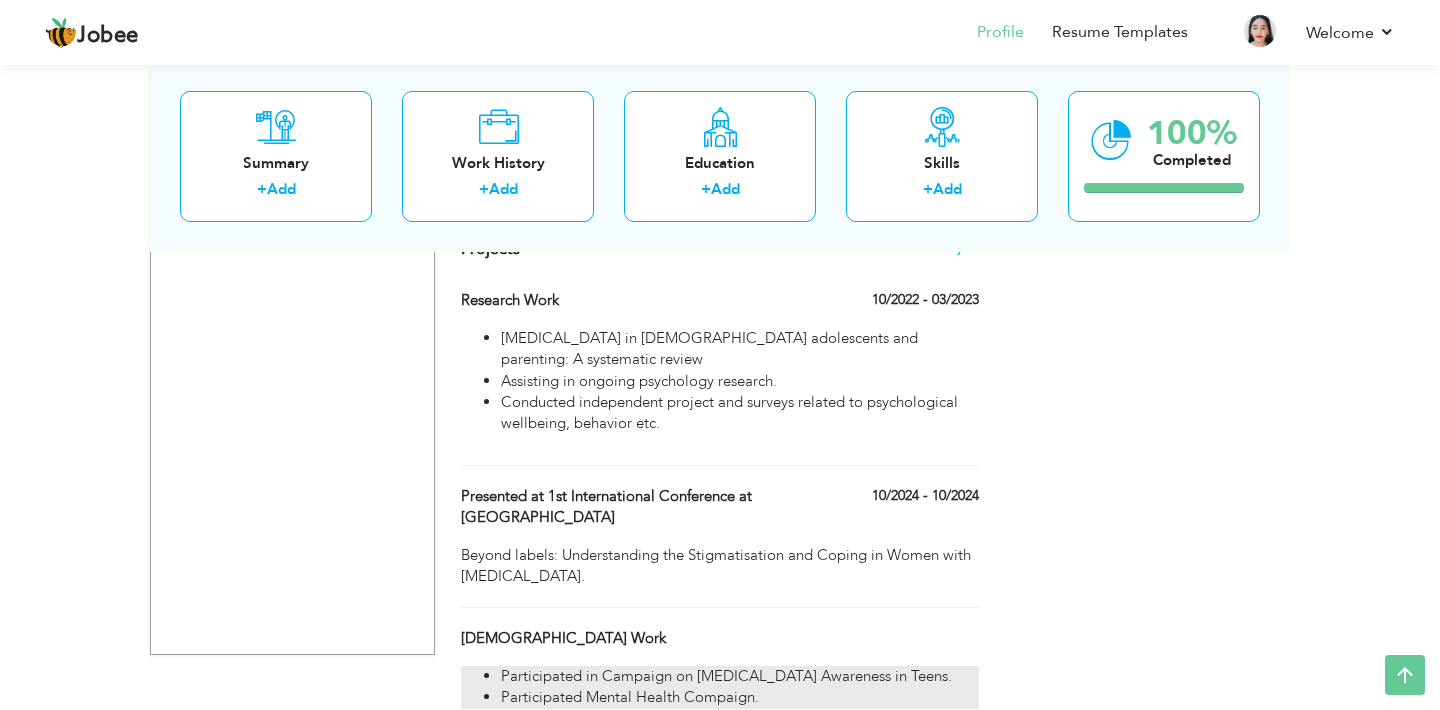 click on "Participated Mental Health Compaign." at bounding box center (740, 697) 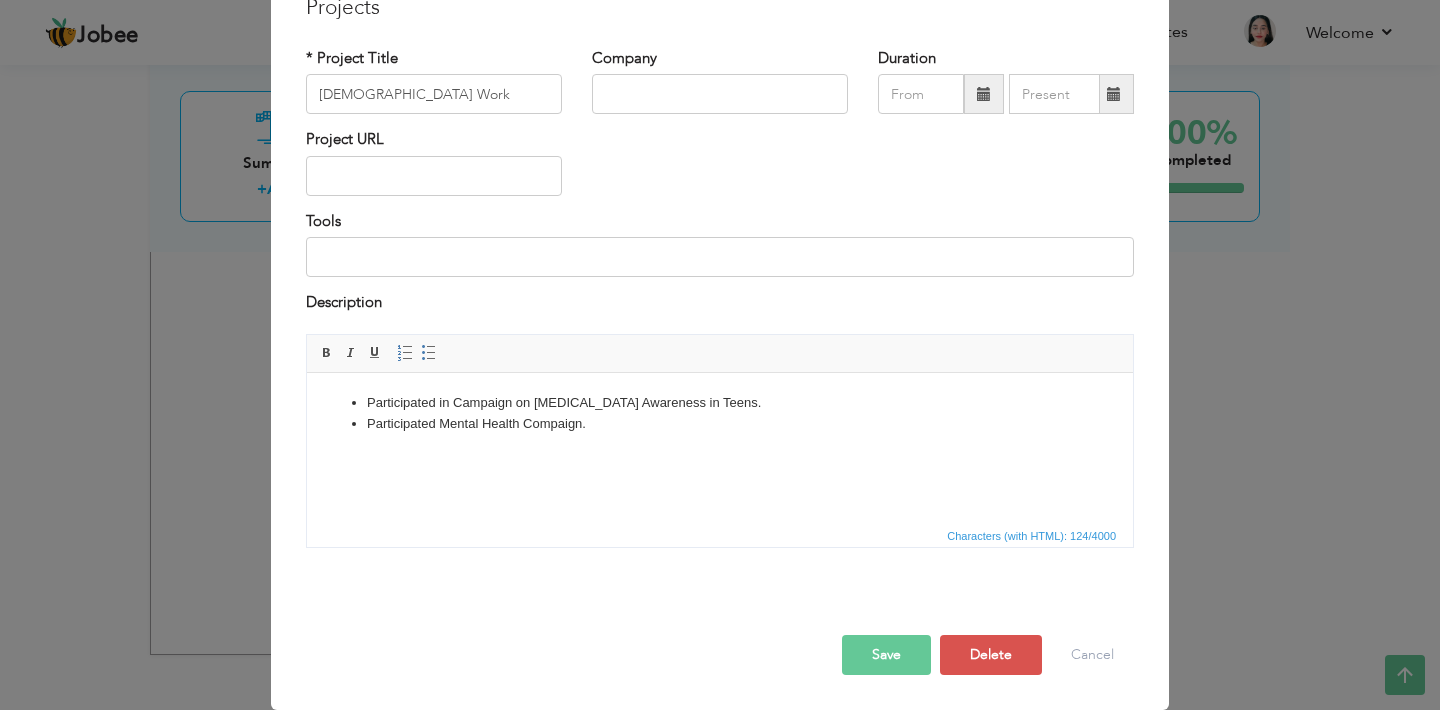 scroll, scrollTop: 0, scrollLeft: 0, axis: both 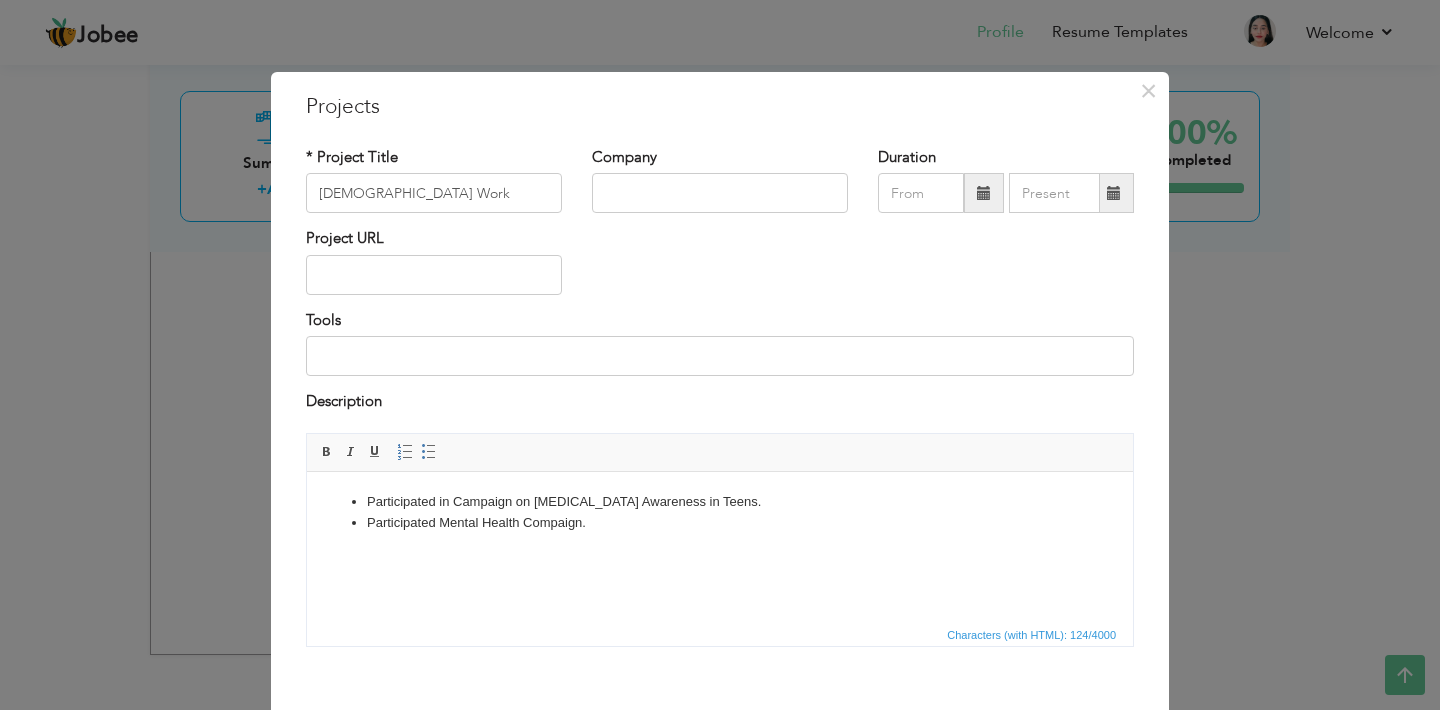 click on "Participated Mental Health Compaign." at bounding box center (720, 522) 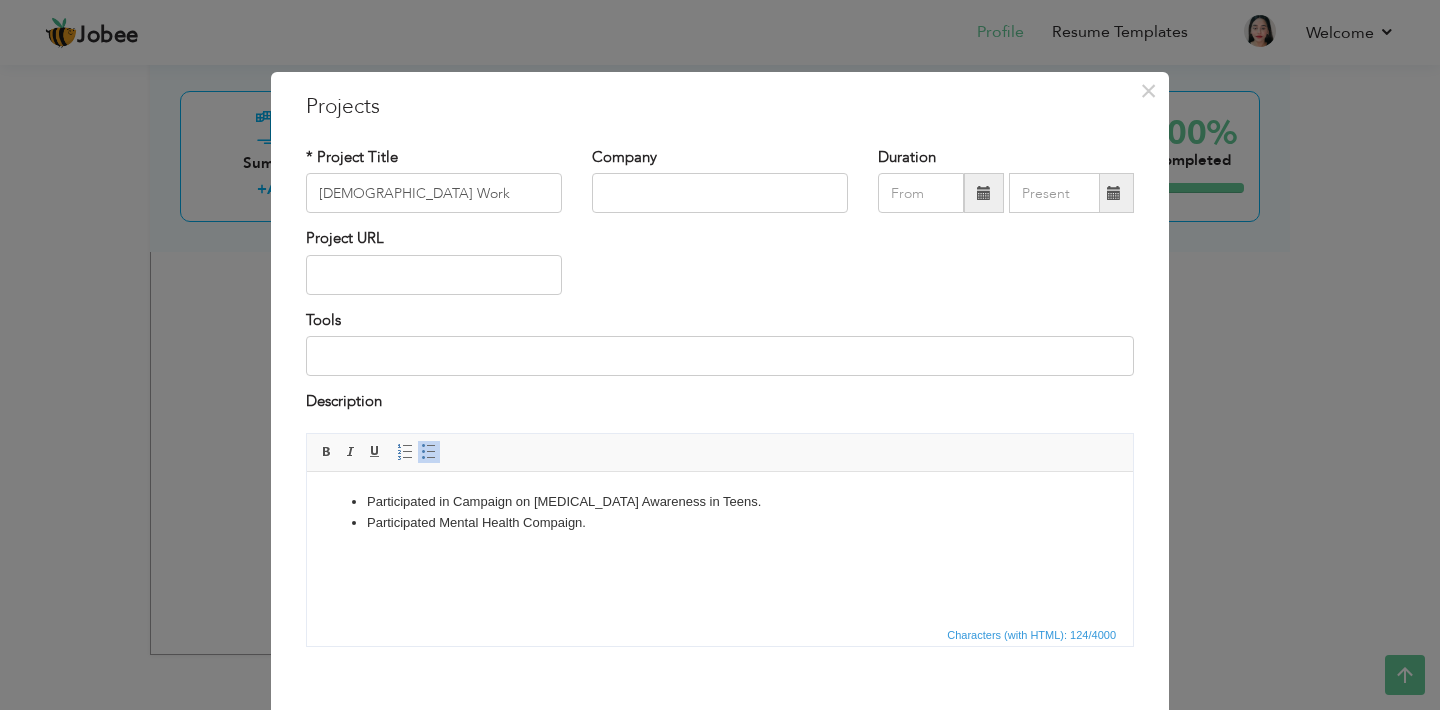 type 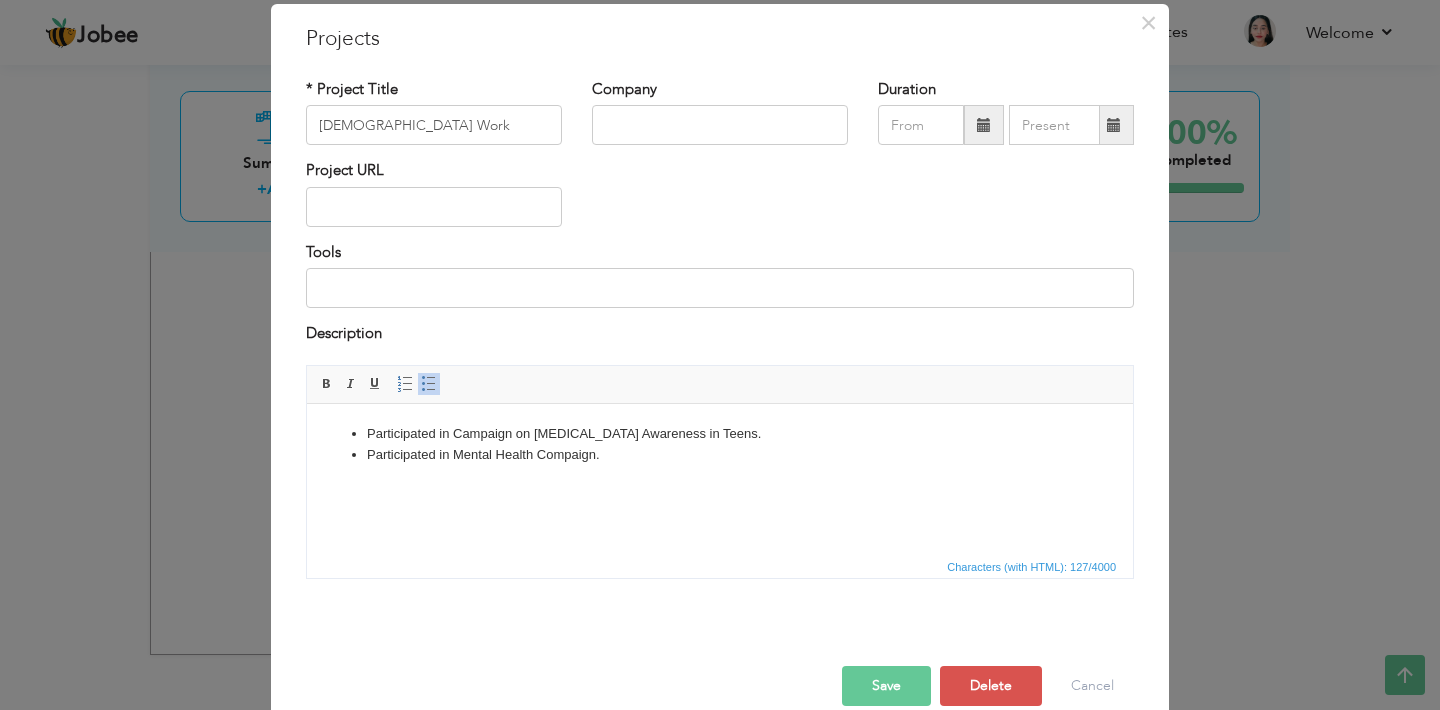 scroll, scrollTop: 99, scrollLeft: 0, axis: vertical 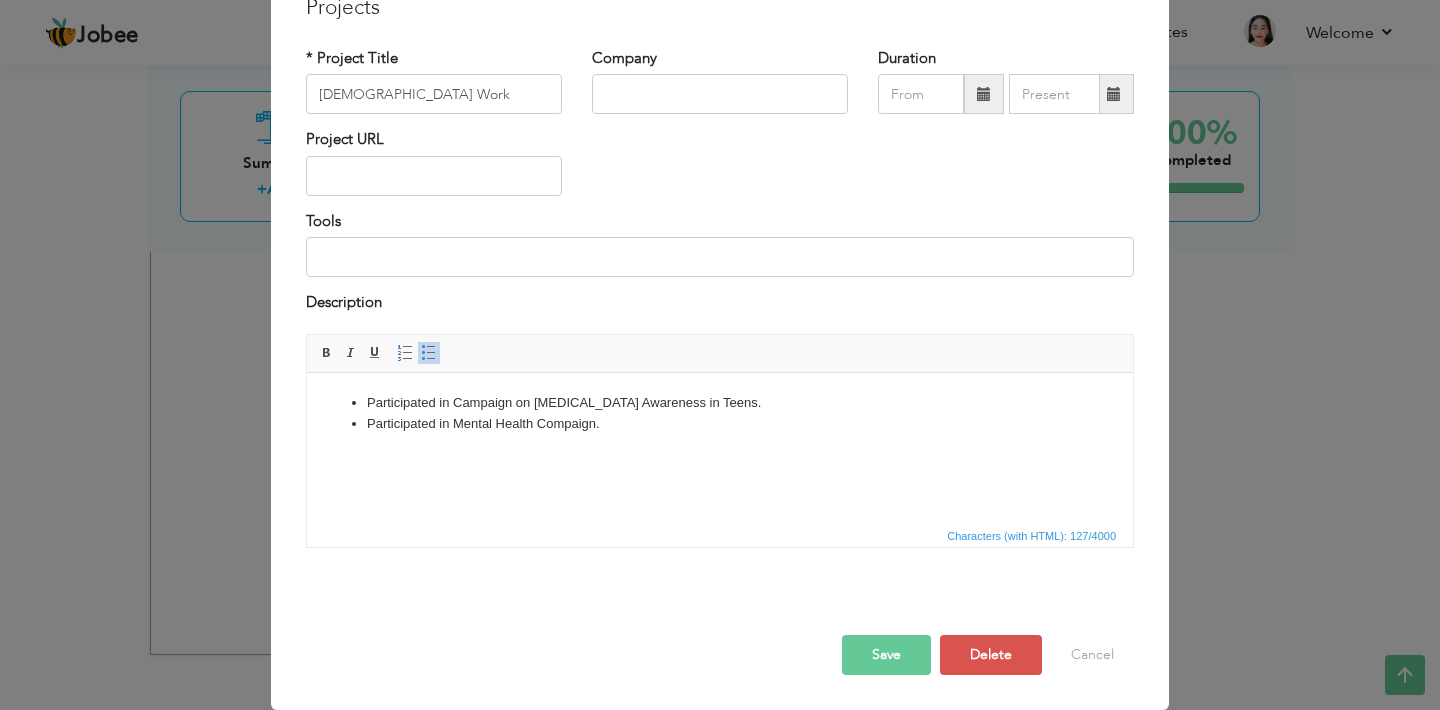 click on "Save" at bounding box center (886, 655) 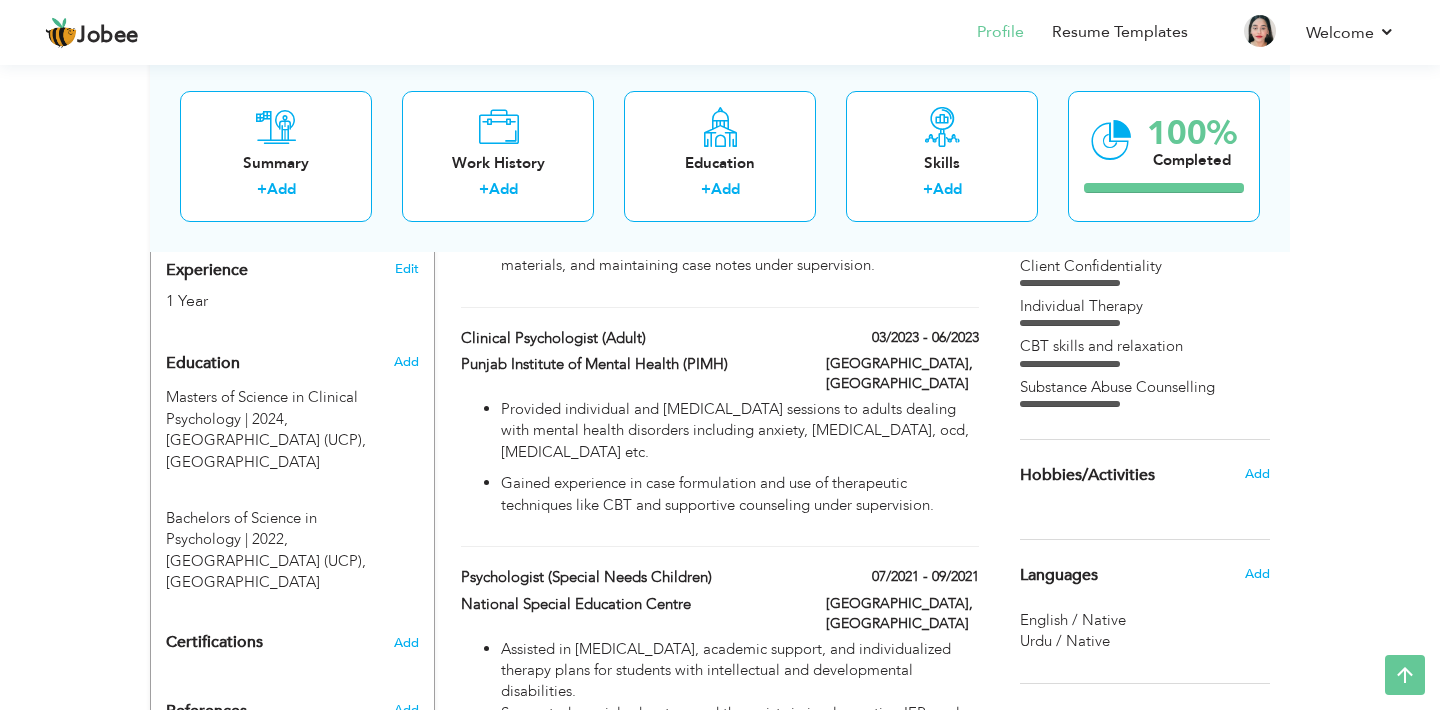 scroll, scrollTop: 761, scrollLeft: 0, axis: vertical 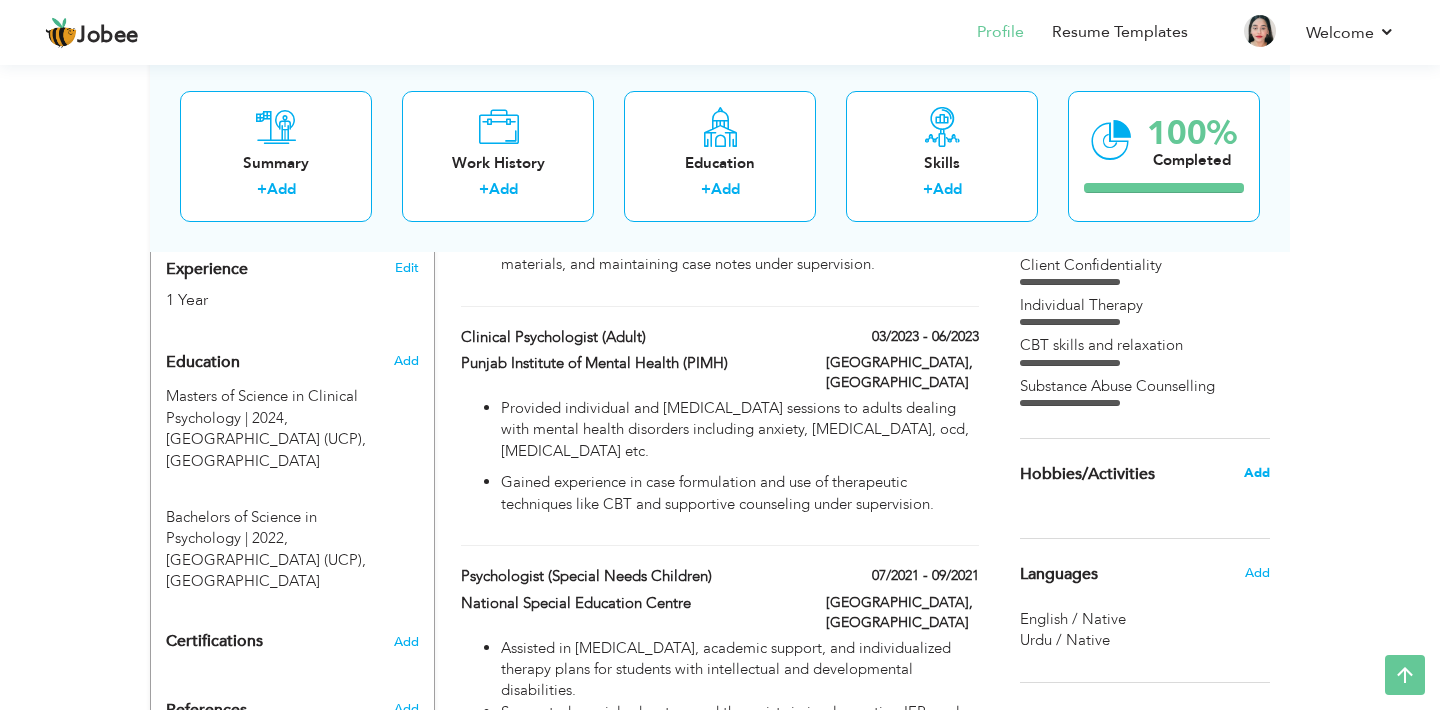 click on "Add" at bounding box center [1257, 473] 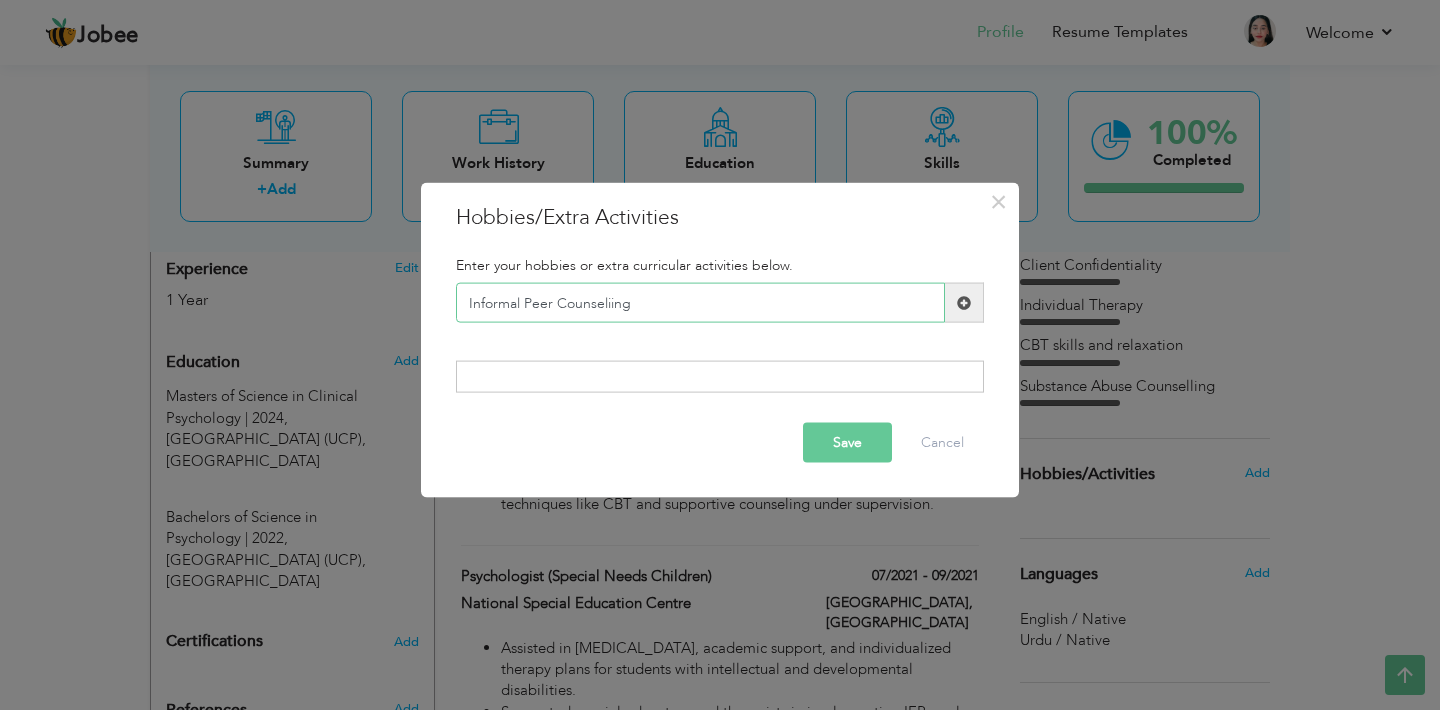 click on "Informal Peer Counseliing" at bounding box center (700, 303) 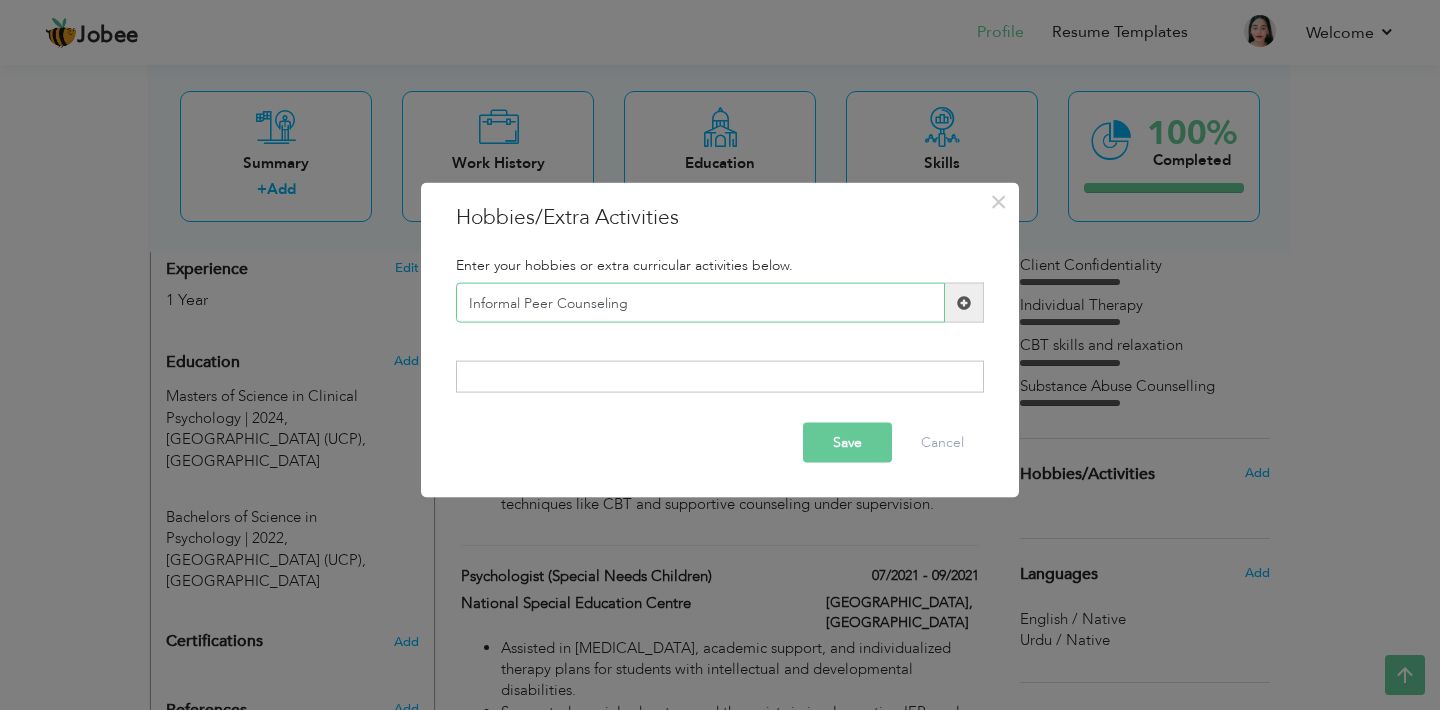 click on "Informal Peer Counseling" at bounding box center (700, 303) 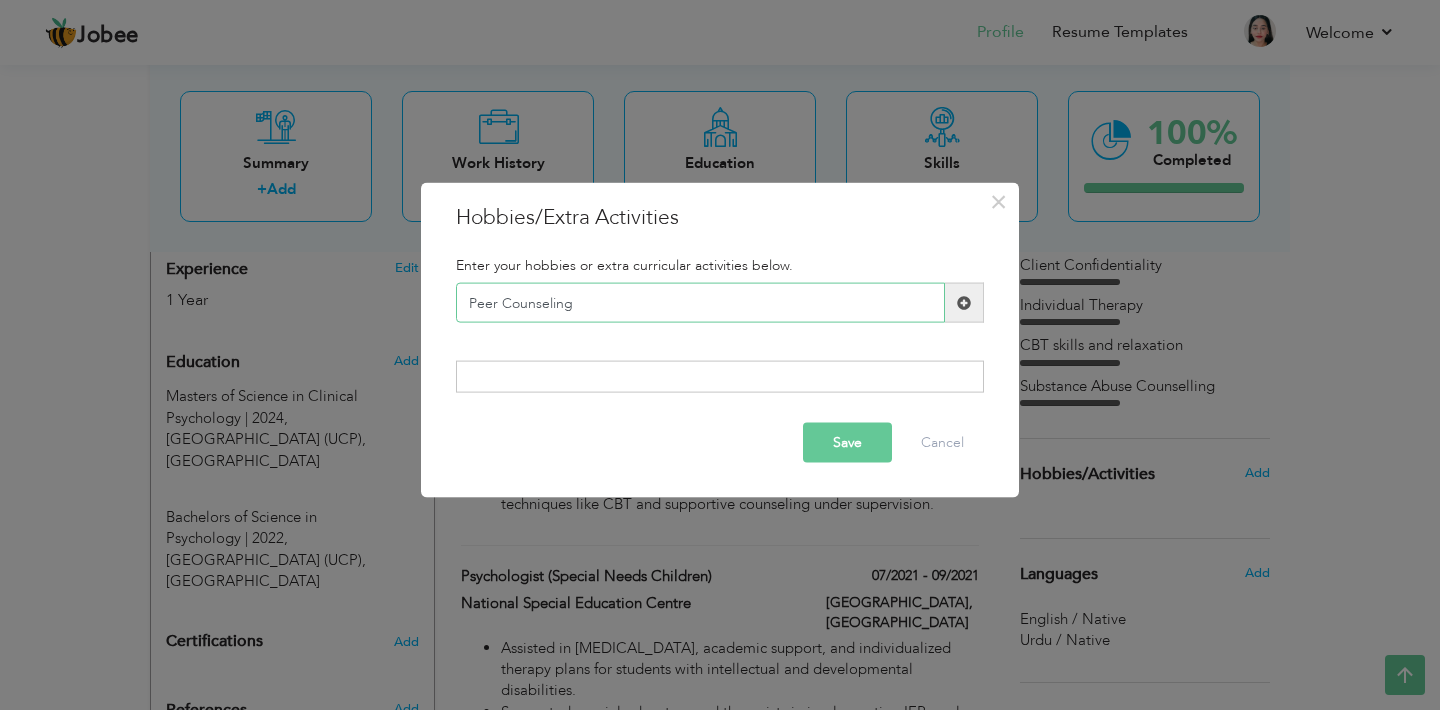 click on "Peer Counseling" at bounding box center [700, 303] 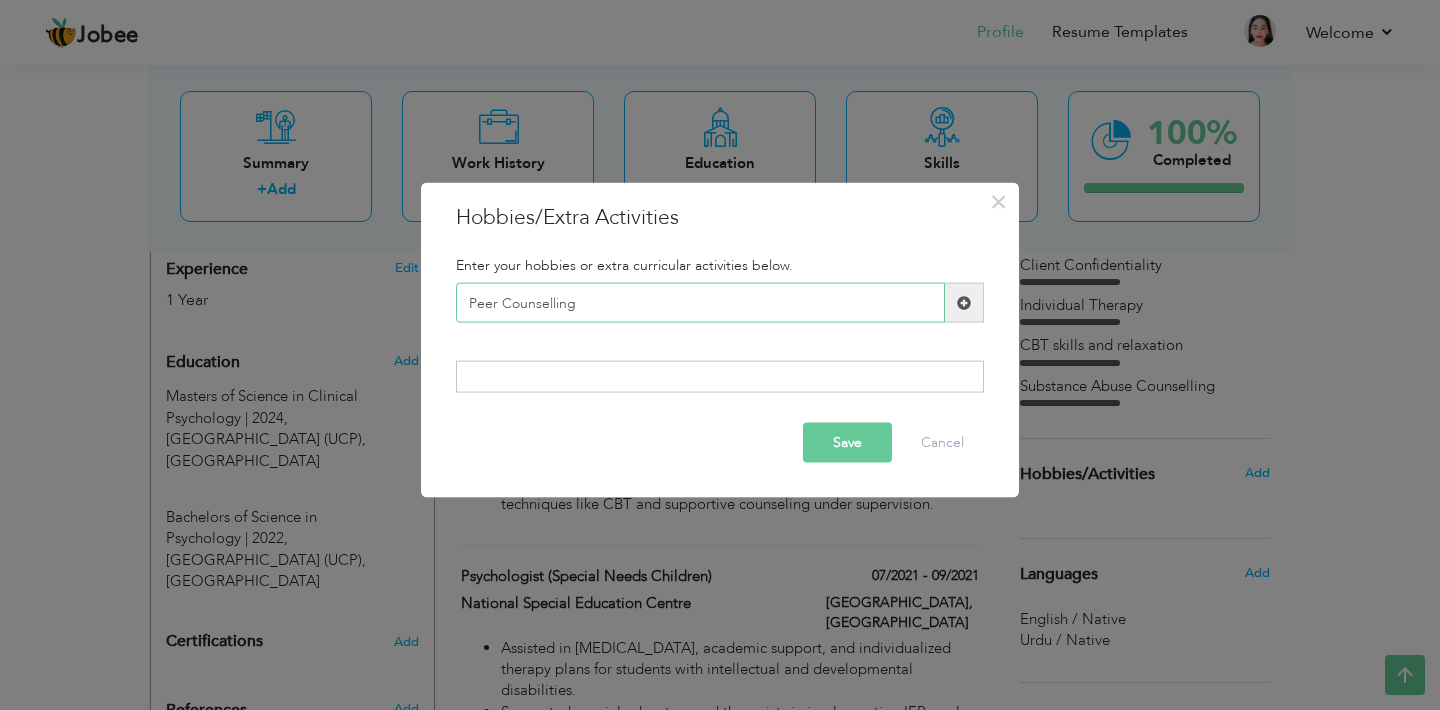 type on "Peer Counselling" 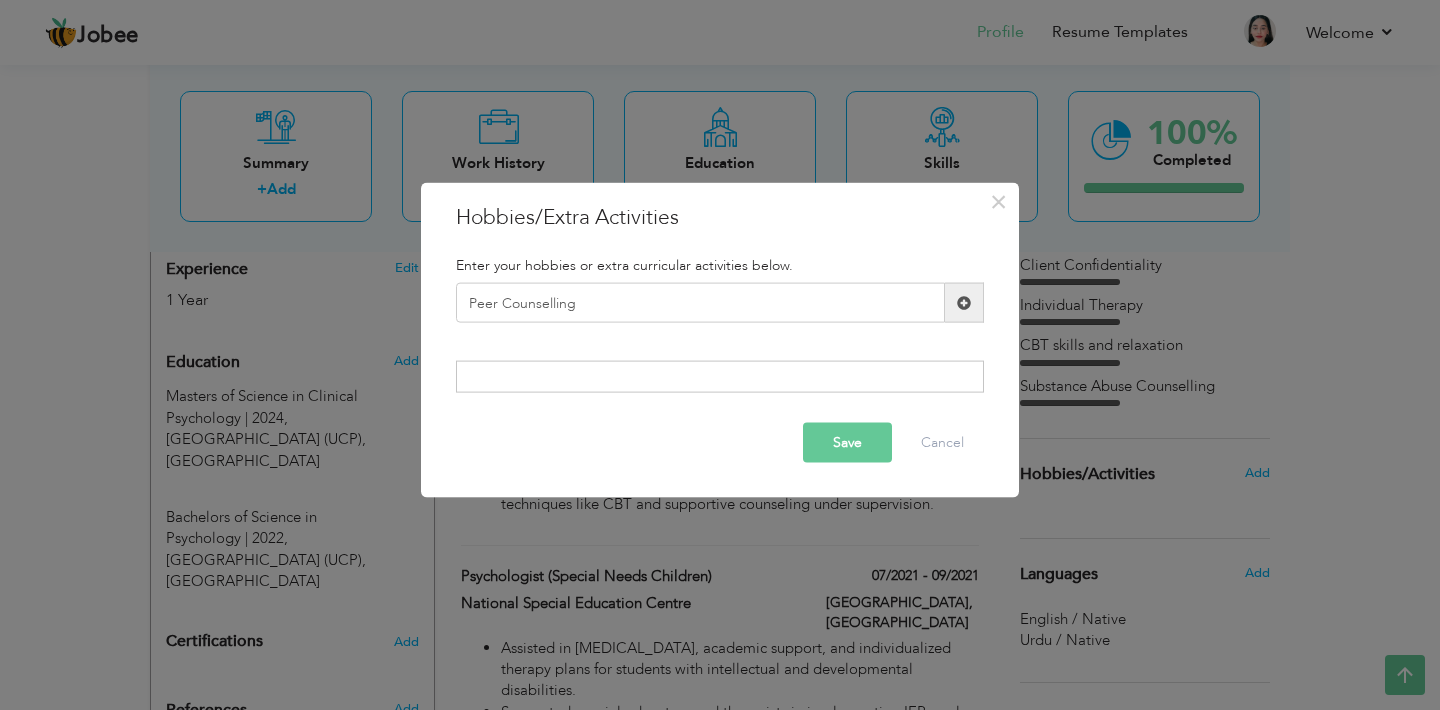 click at bounding box center [964, 302] 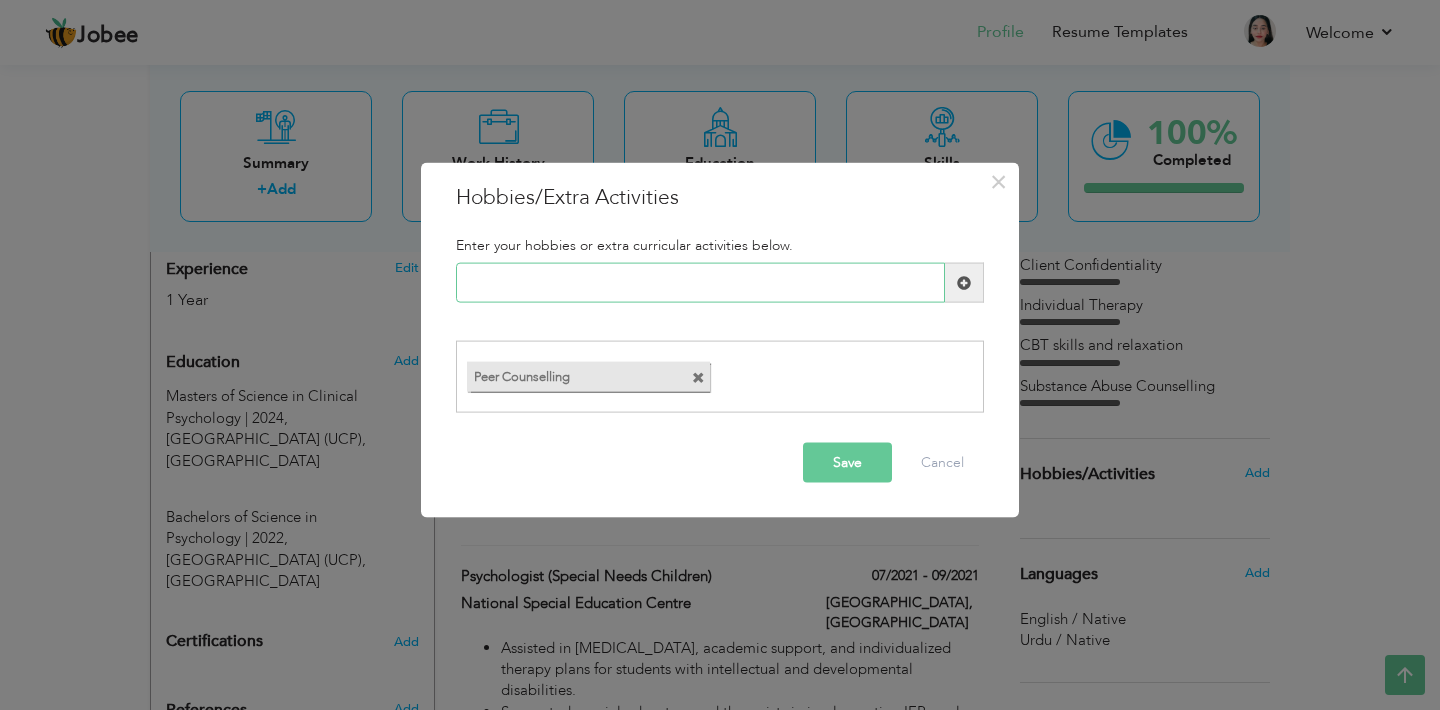 click at bounding box center (700, 283) 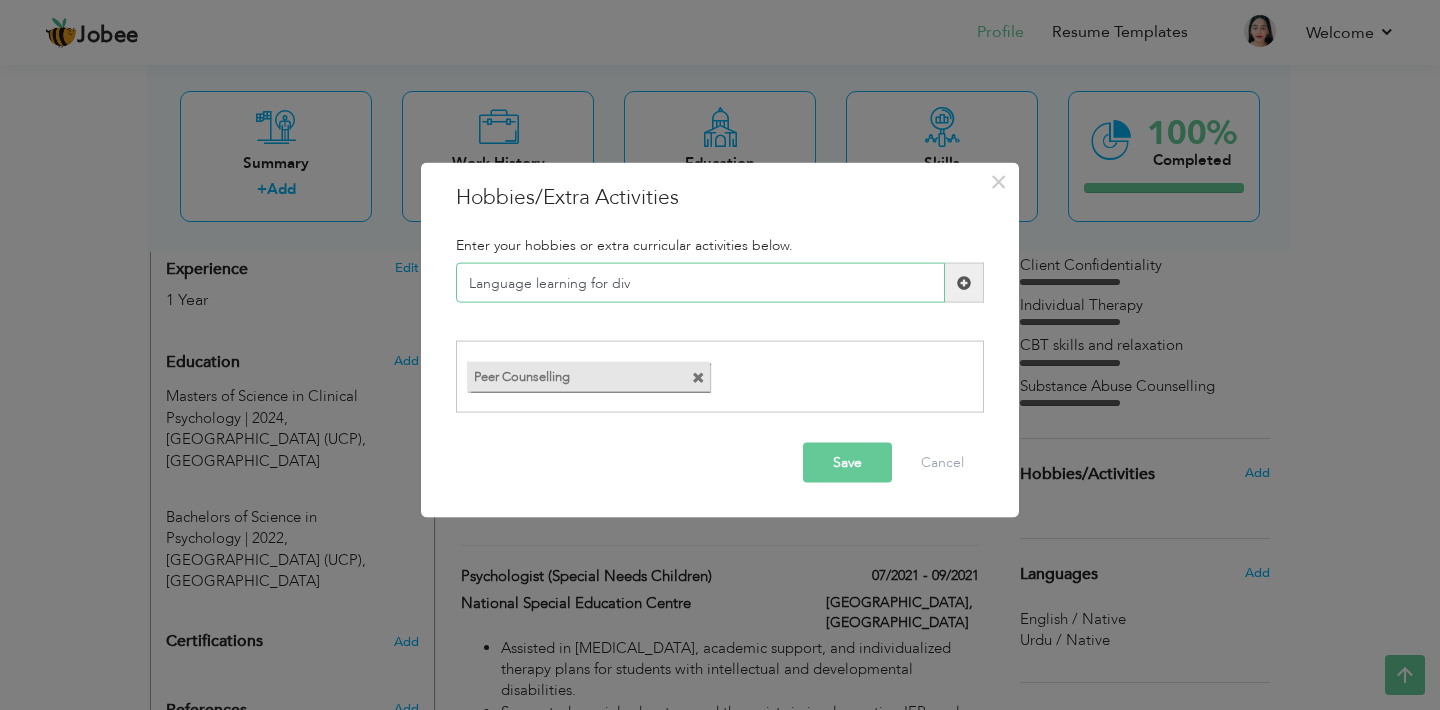 click on "Language learning for div" at bounding box center (700, 283) 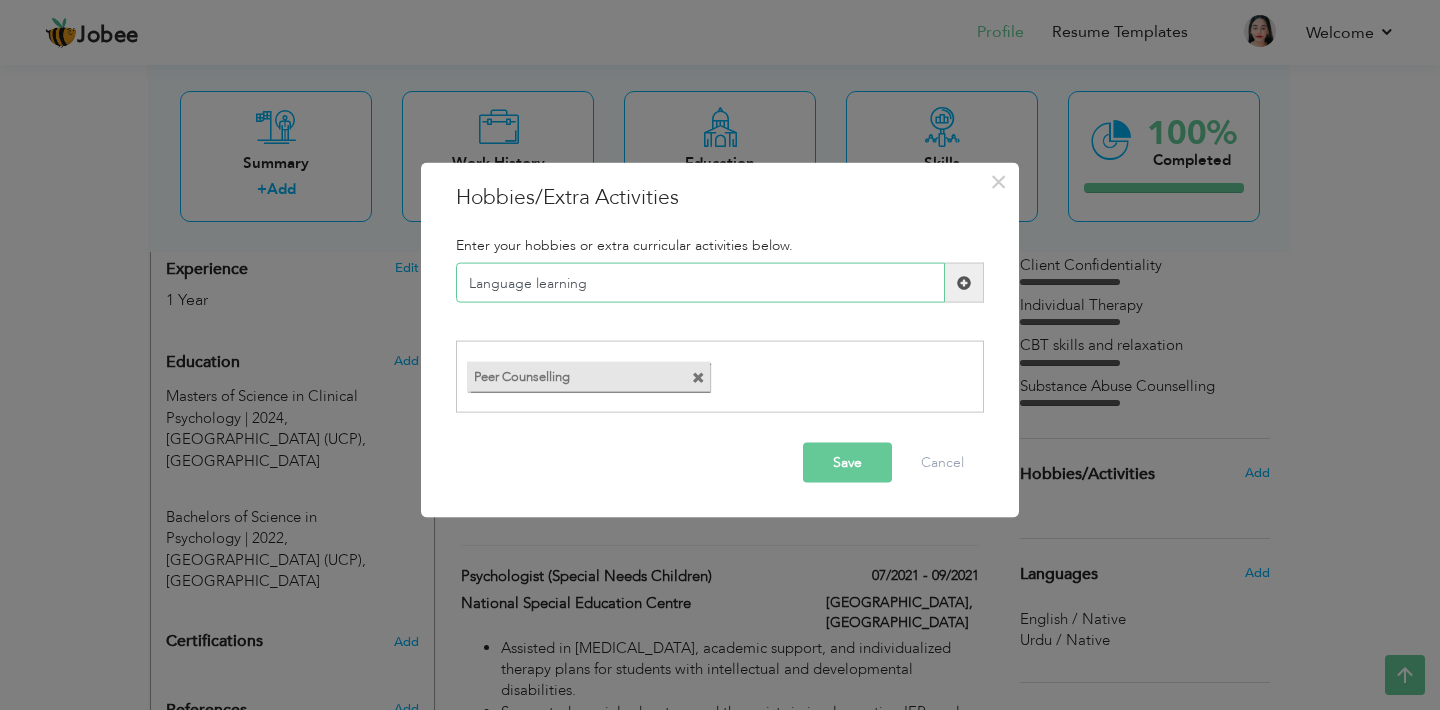 type on "Language learning" 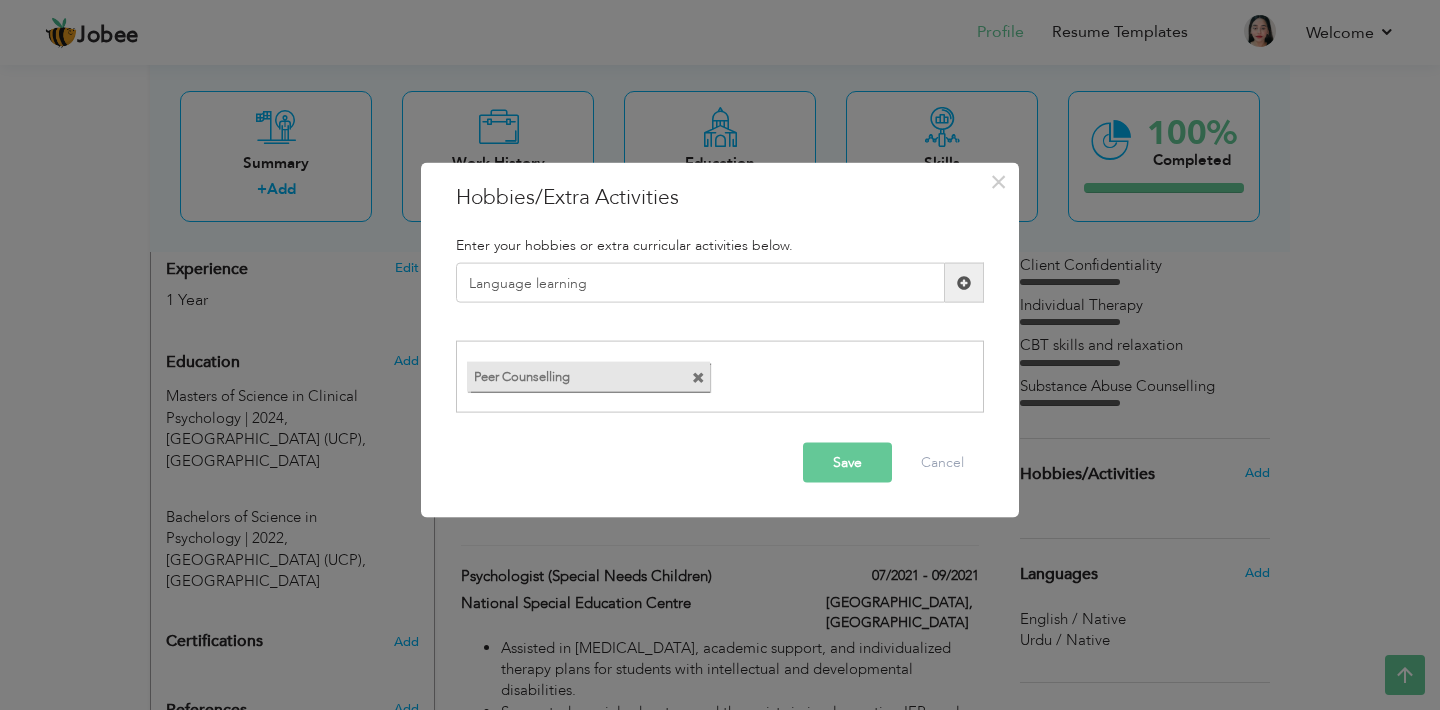 click at bounding box center (964, 282) 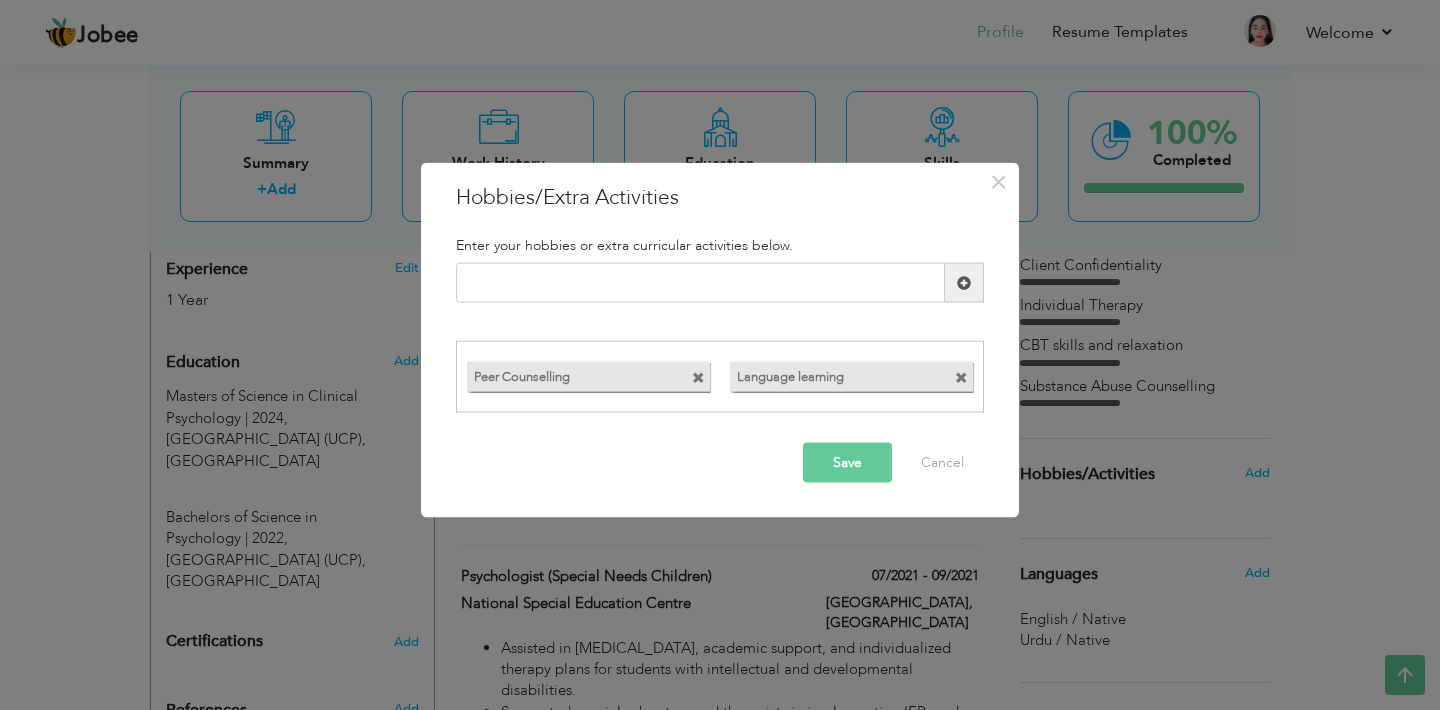 click on "Save" at bounding box center [847, 462] 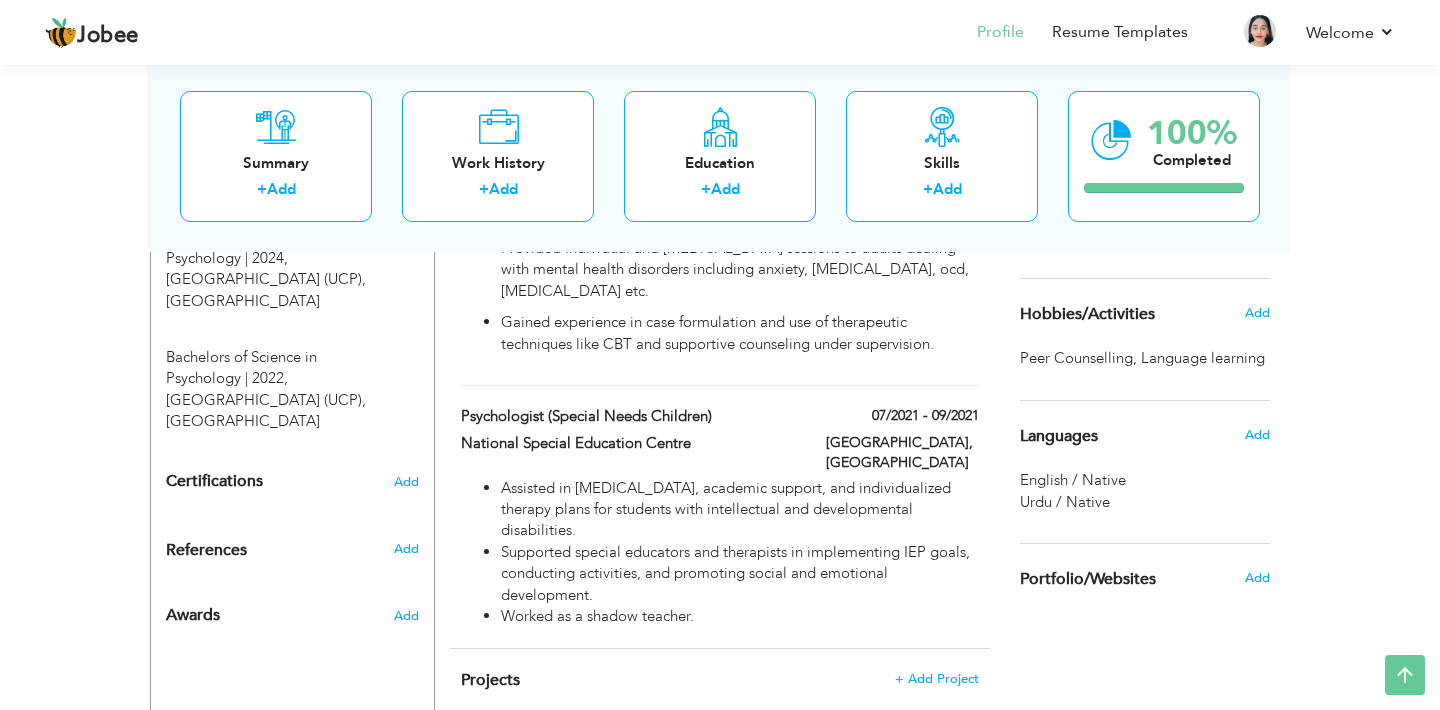 scroll, scrollTop: 920, scrollLeft: 0, axis: vertical 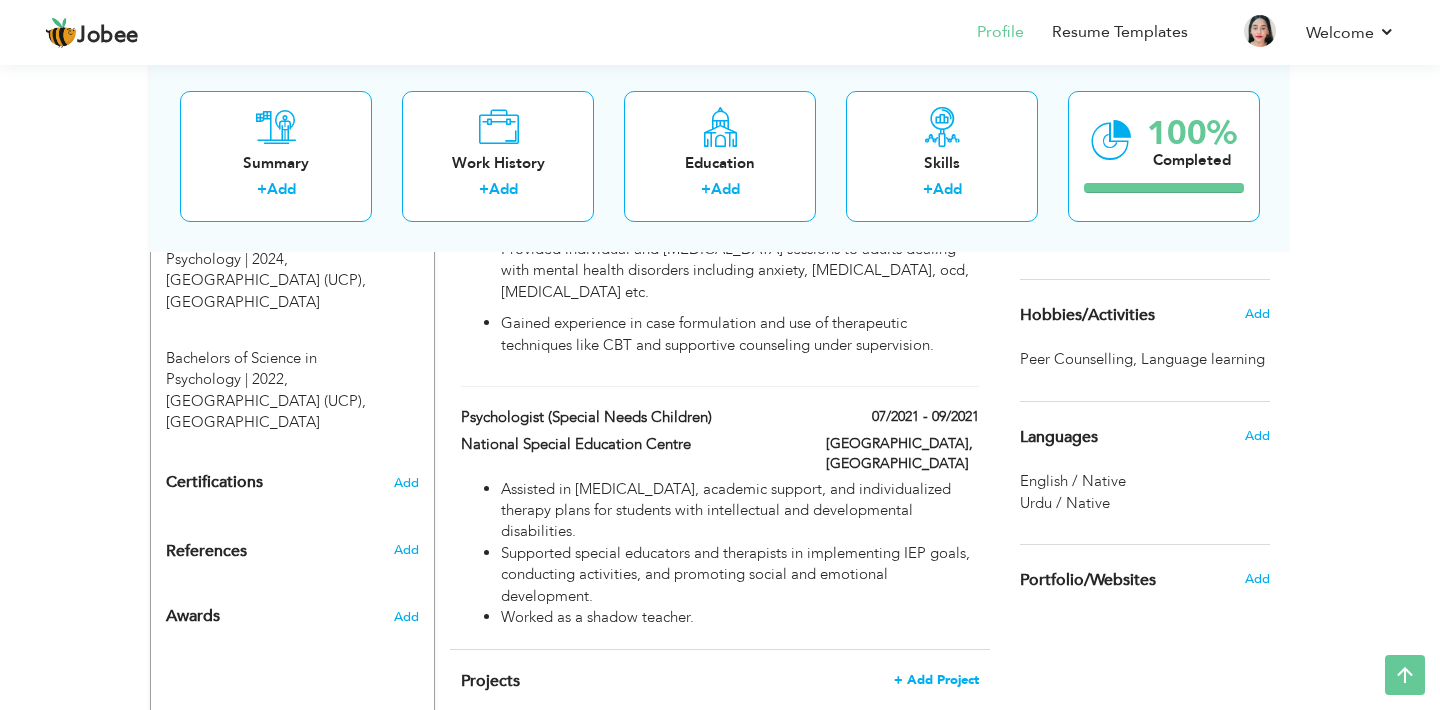 click on "+ Add Project" at bounding box center (936, 680) 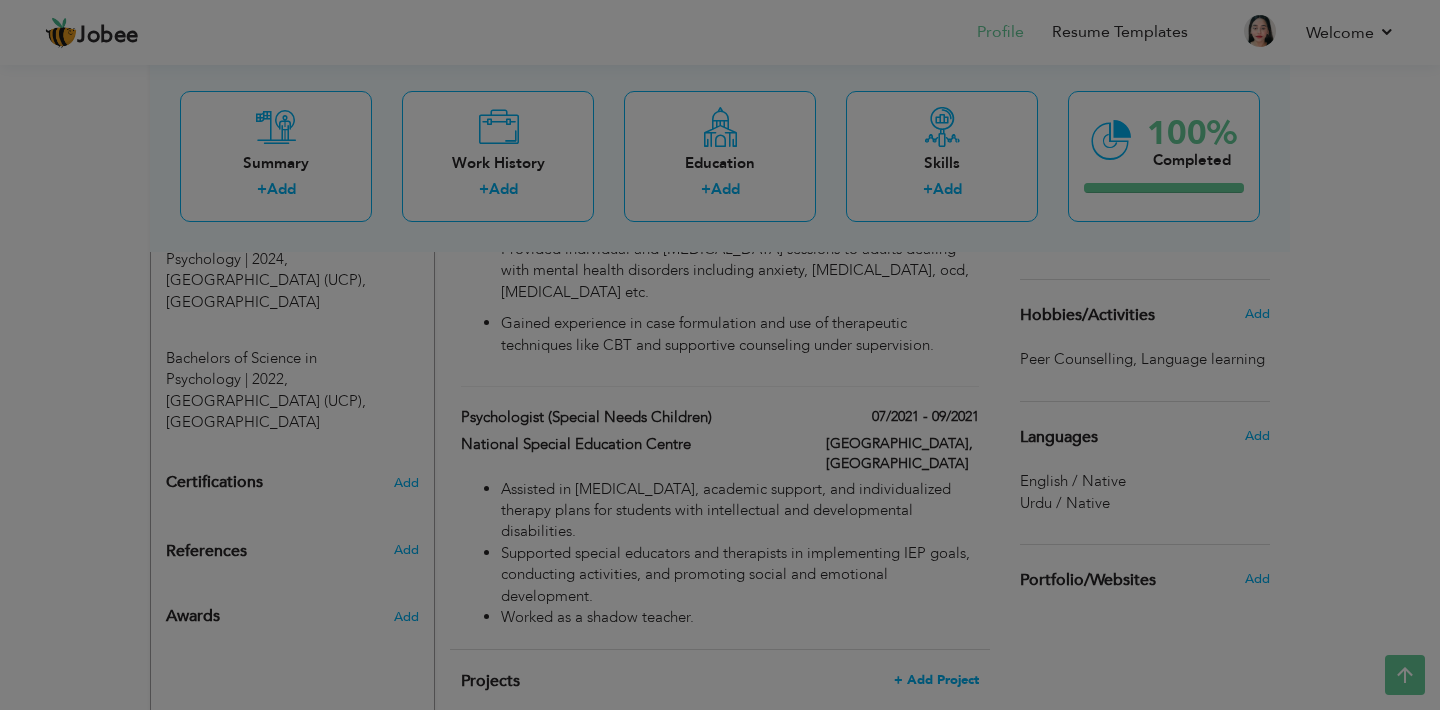 scroll, scrollTop: 0, scrollLeft: 0, axis: both 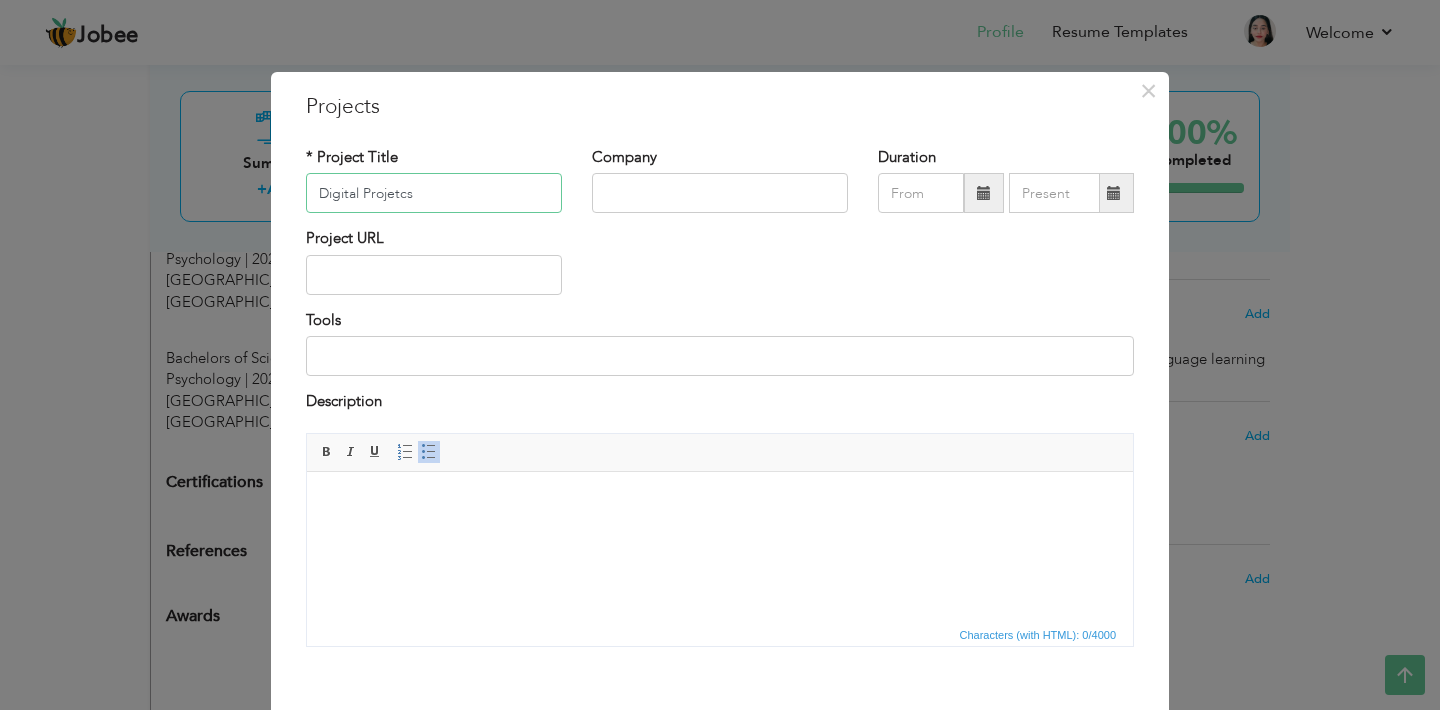 type on "Digital Projetcs" 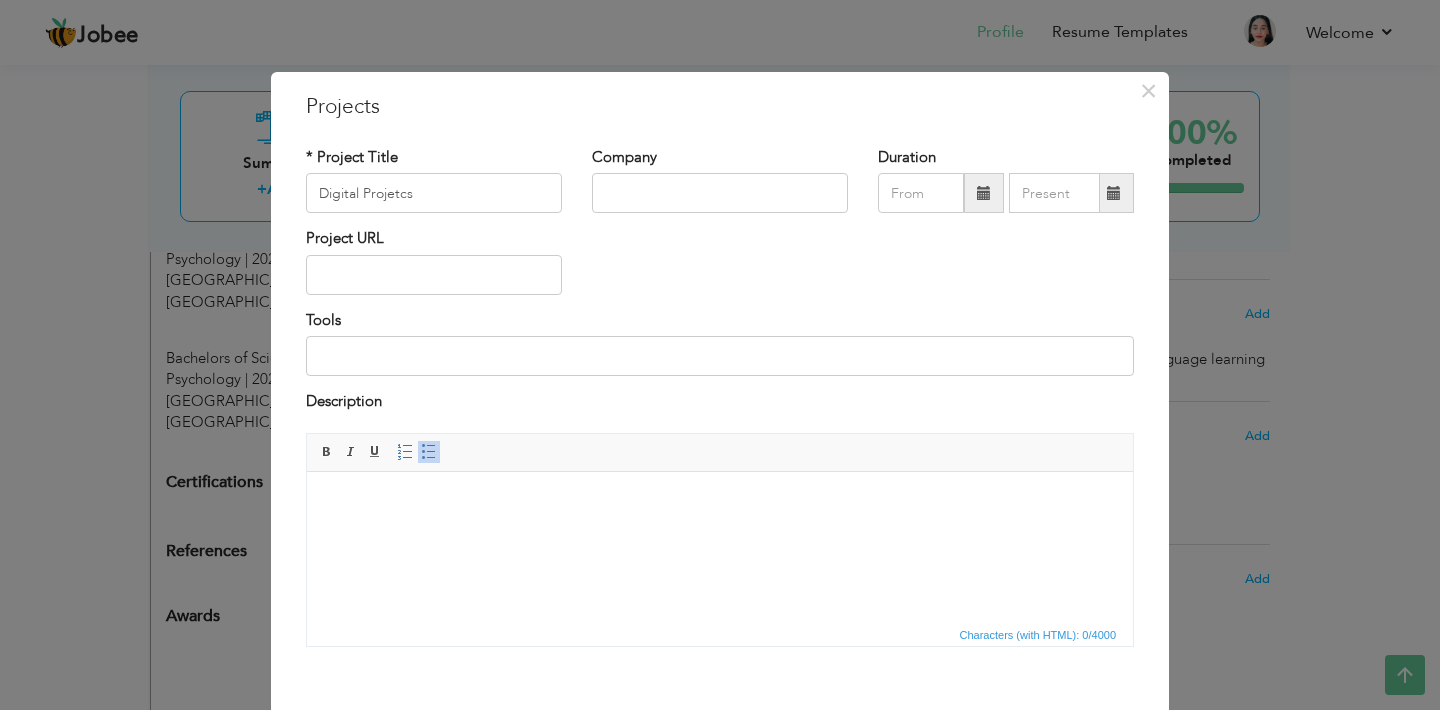click at bounding box center [720, 501] 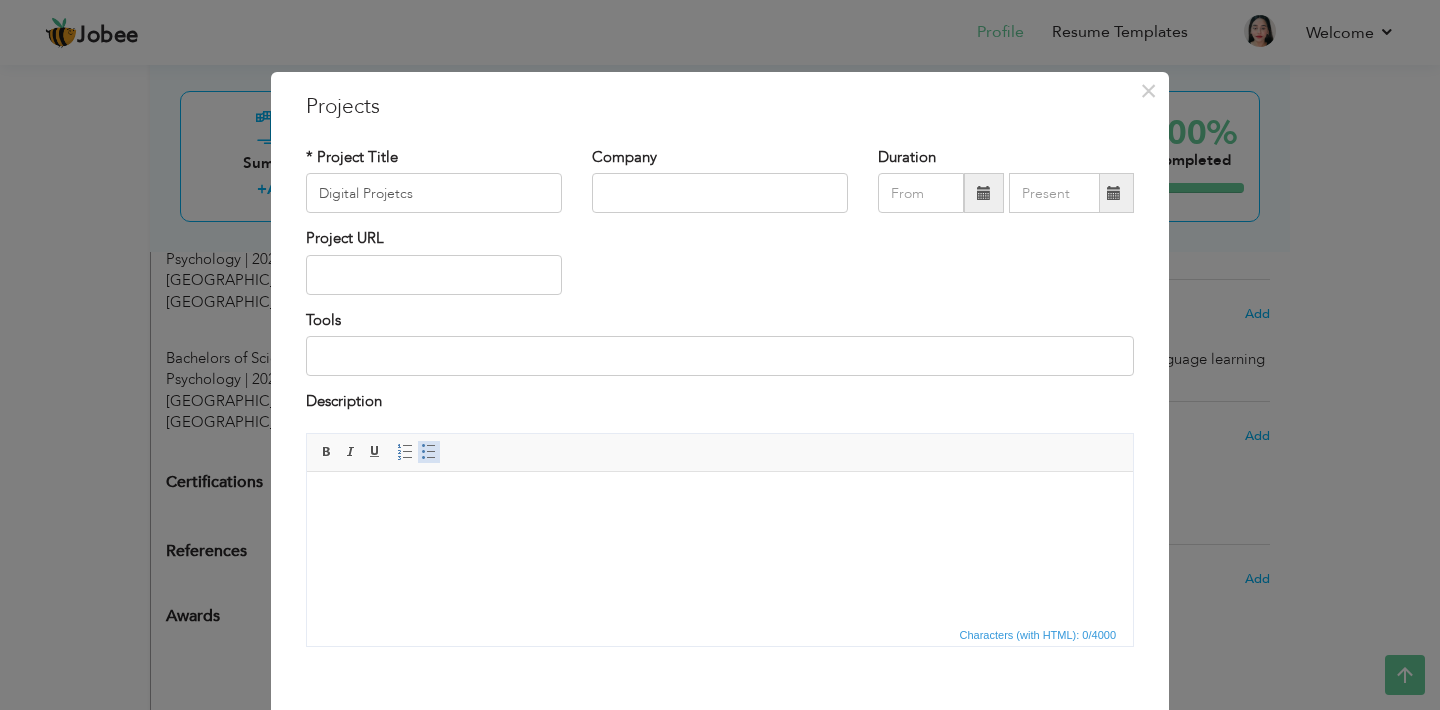 click on "Insert/Remove Bulleted List" at bounding box center (429, 452) 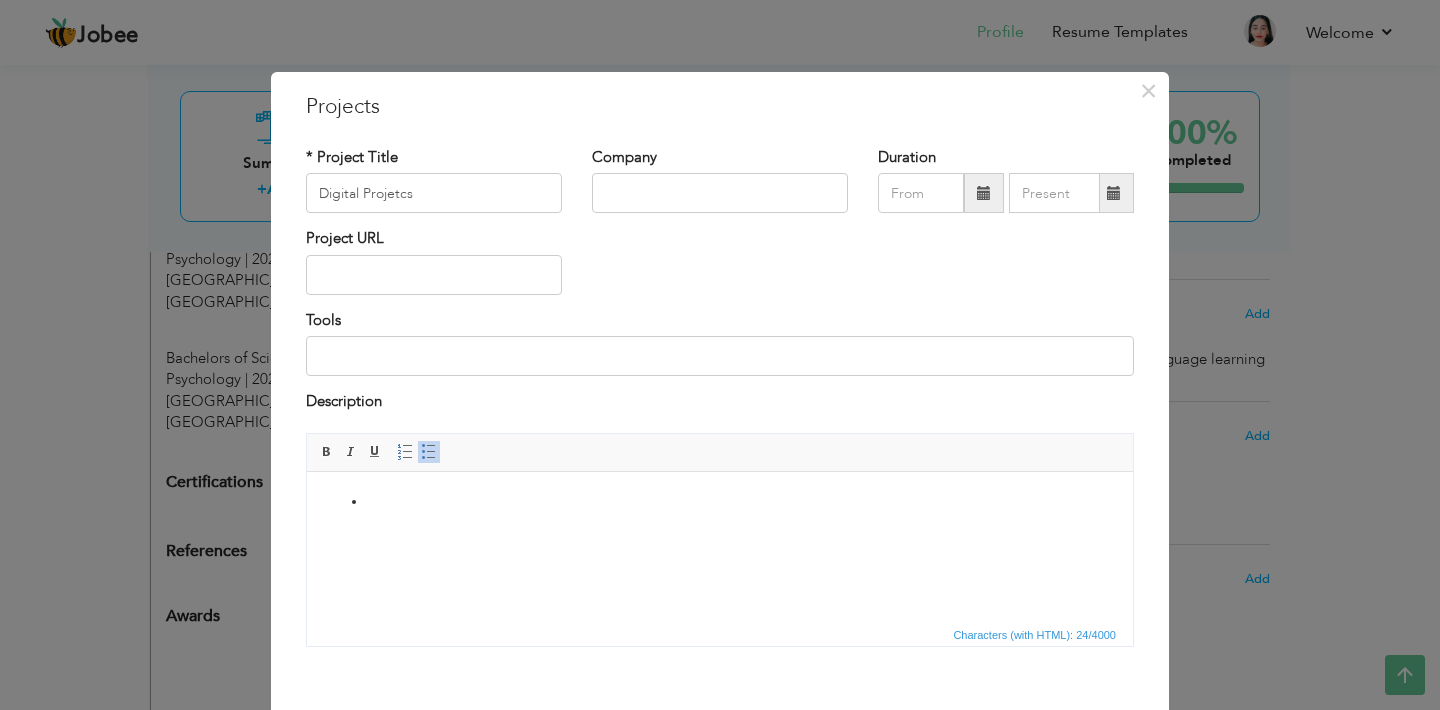 type 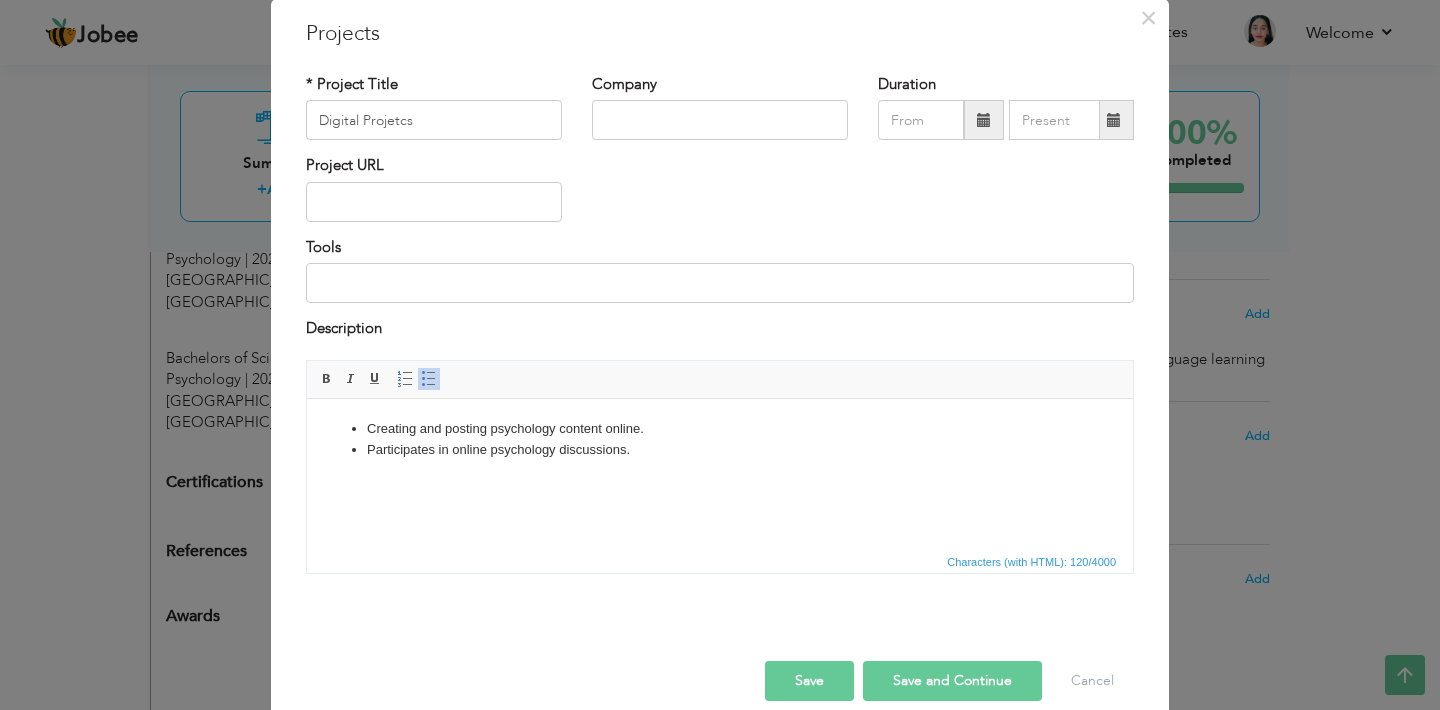 scroll, scrollTop: 99, scrollLeft: 0, axis: vertical 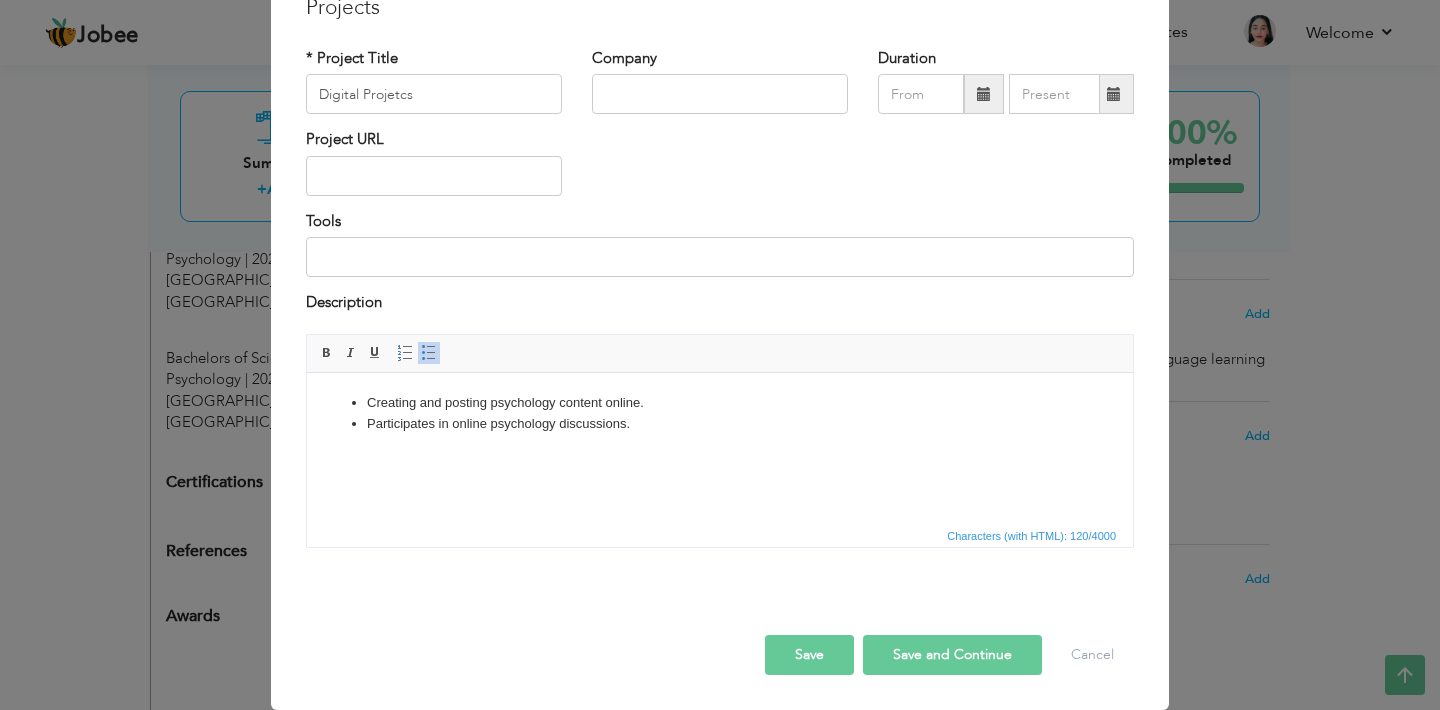 click on "Save" at bounding box center (809, 655) 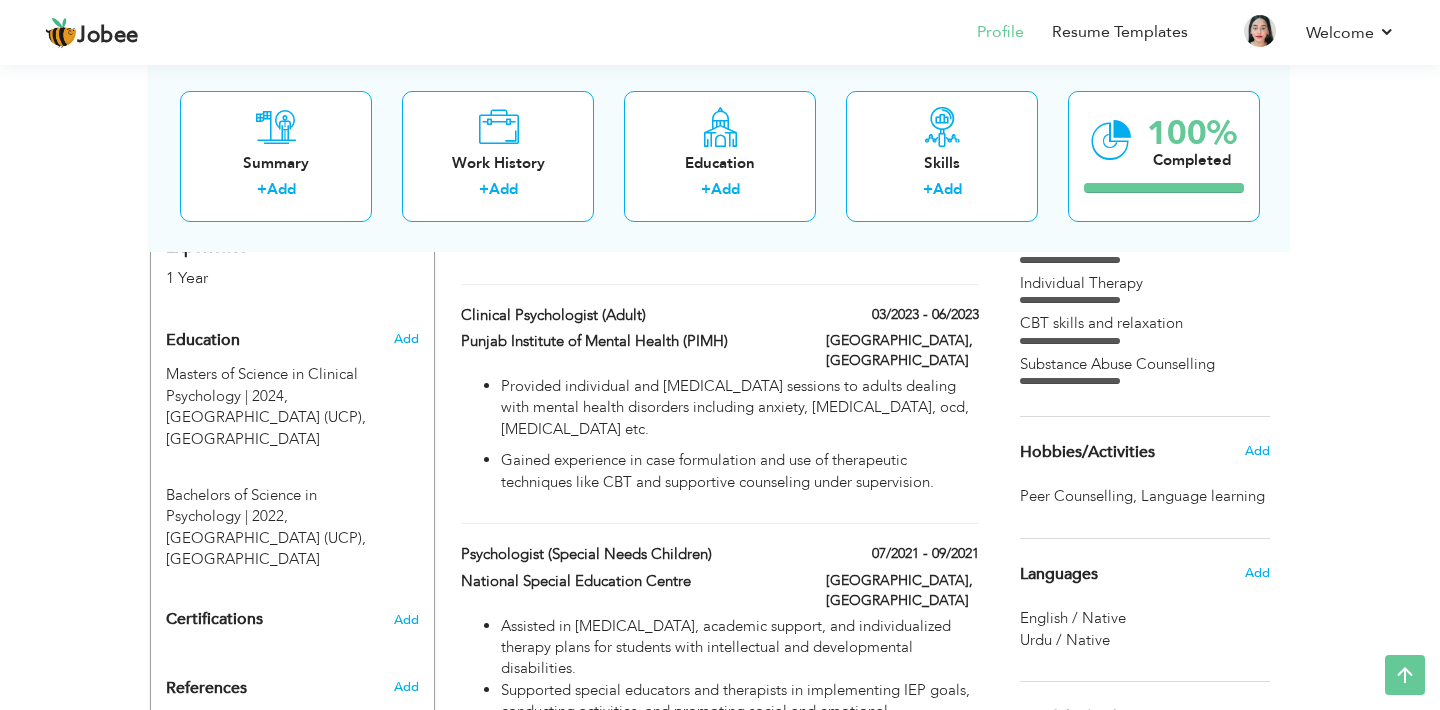 scroll, scrollTop: 785, scrollLeft: 0, axis: vertical 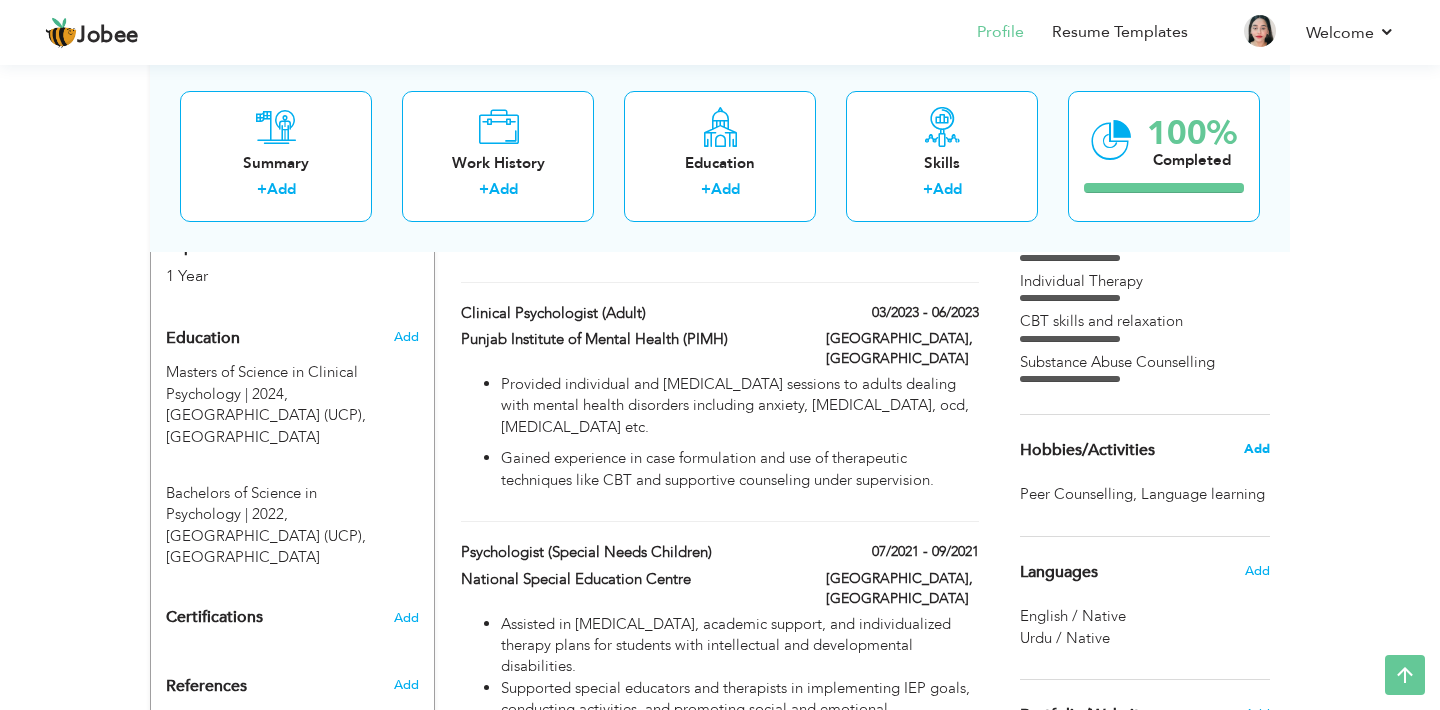 click on "Add" at bounding box center [1257, 449] 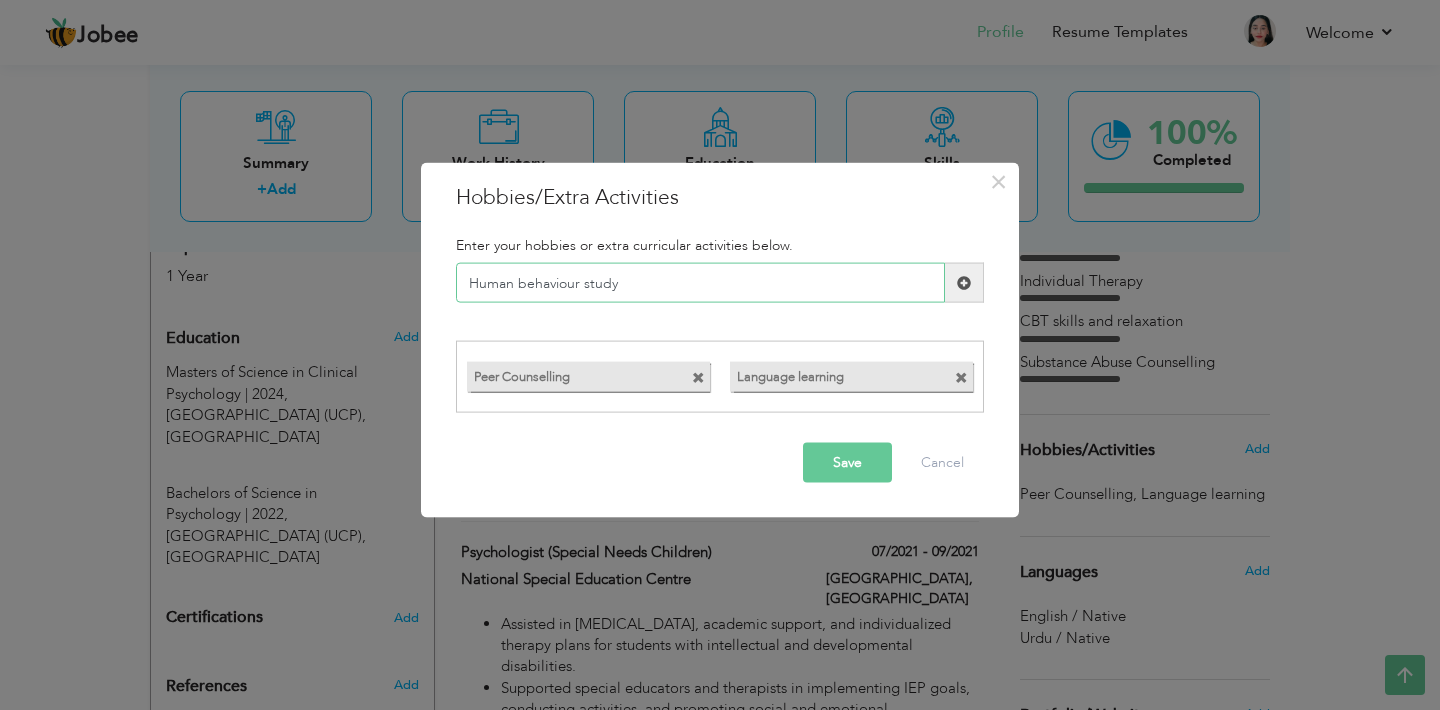 type on "Human behaviour study" 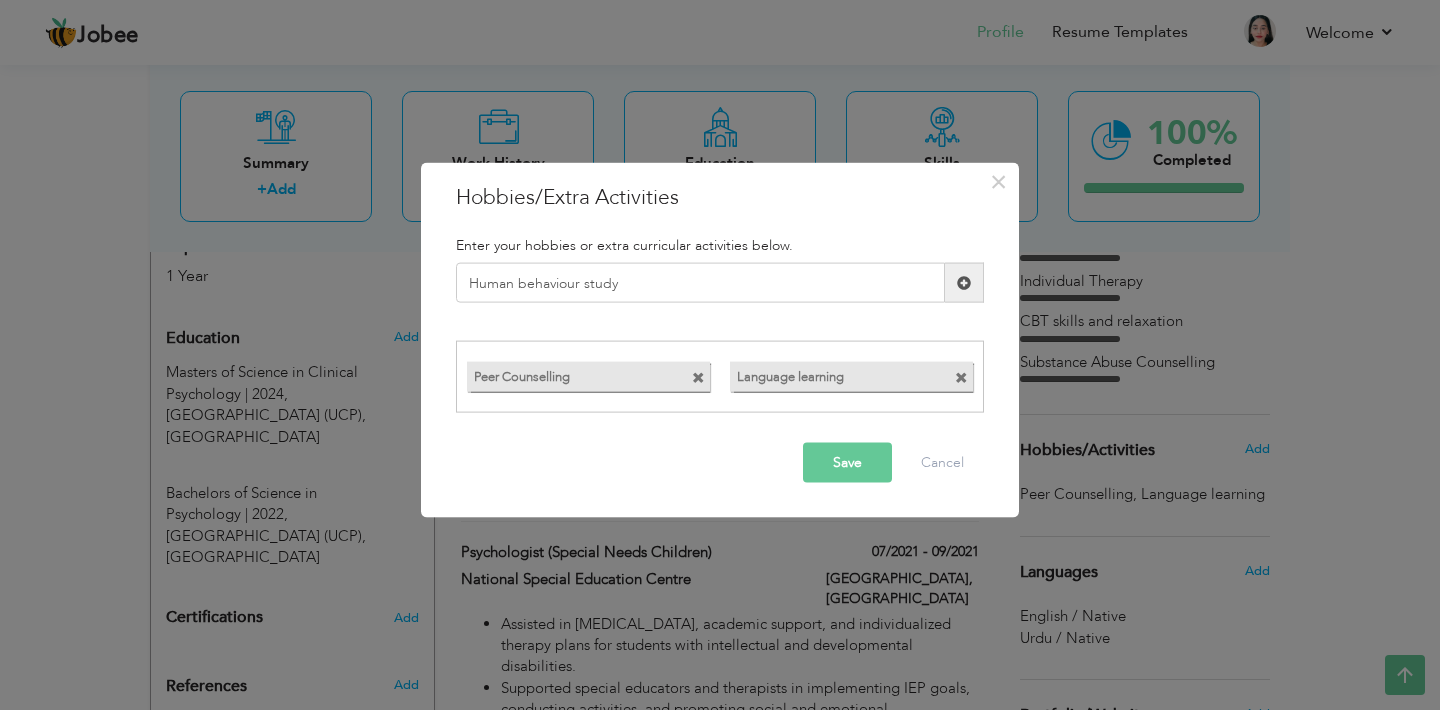 click at bounding box center (964, 282) 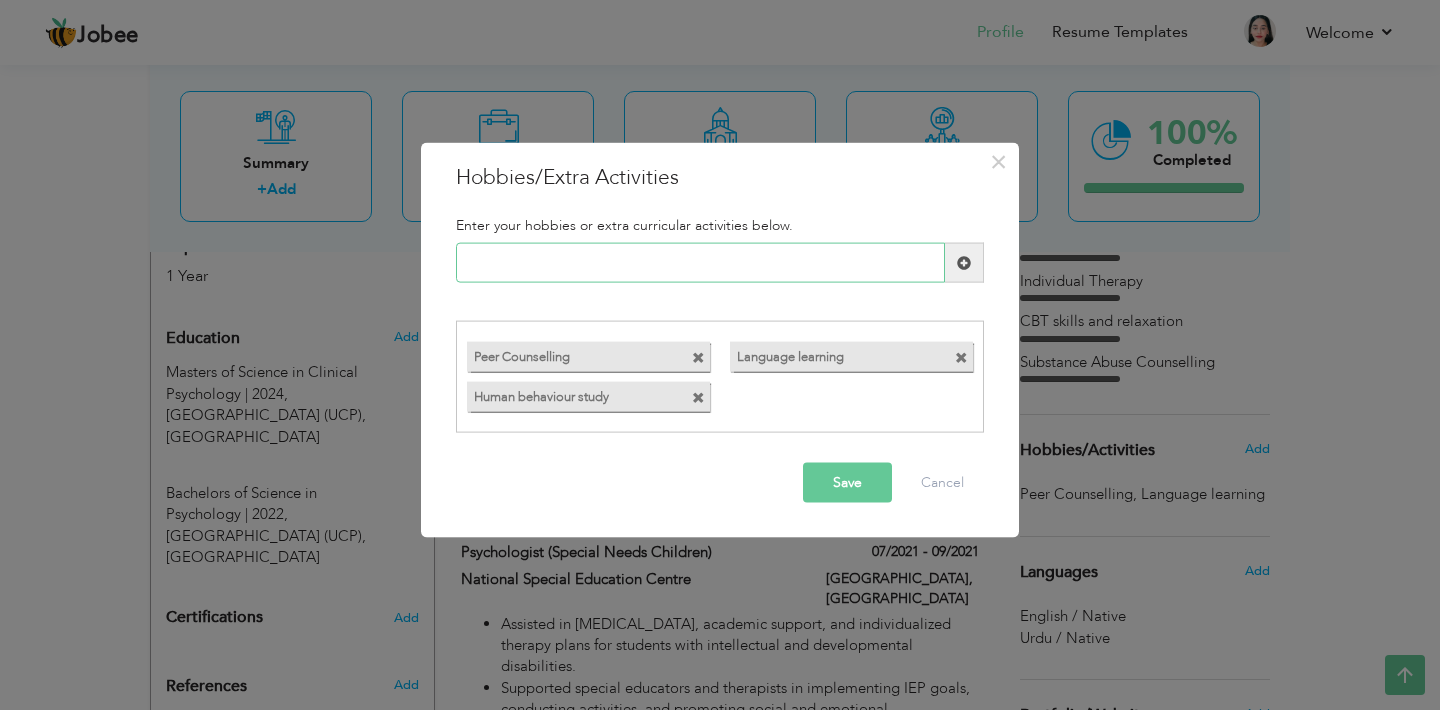 click at bounding box center (700, 263) 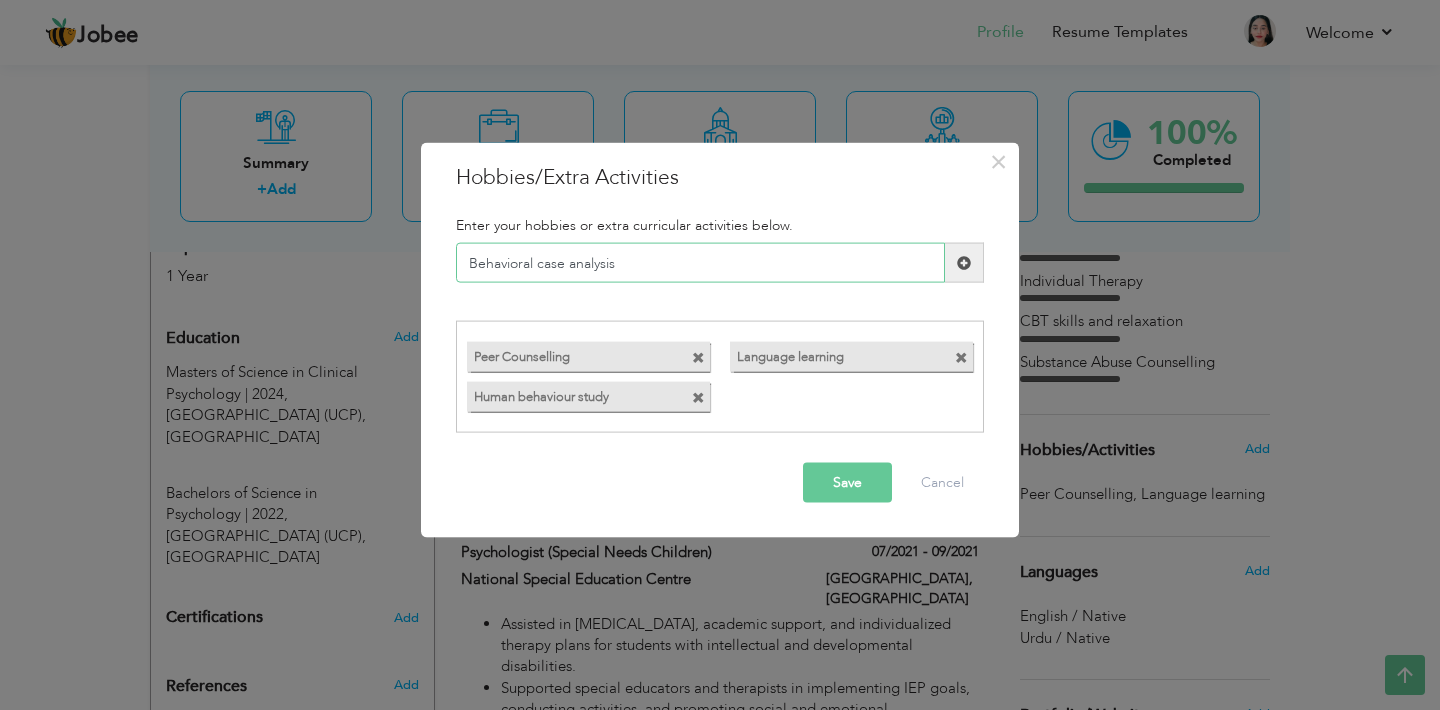 type on "Behavioral case analysis" 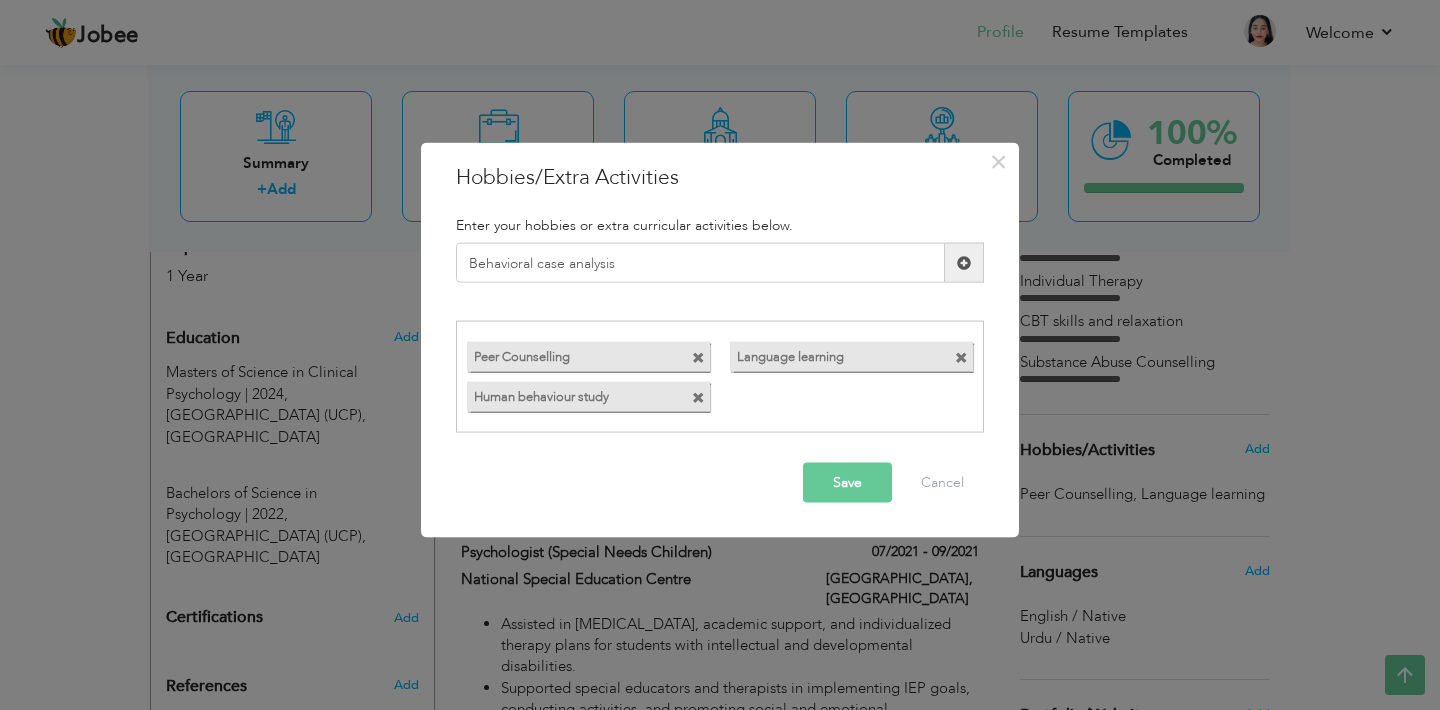 click at bounding box center (964, 263) 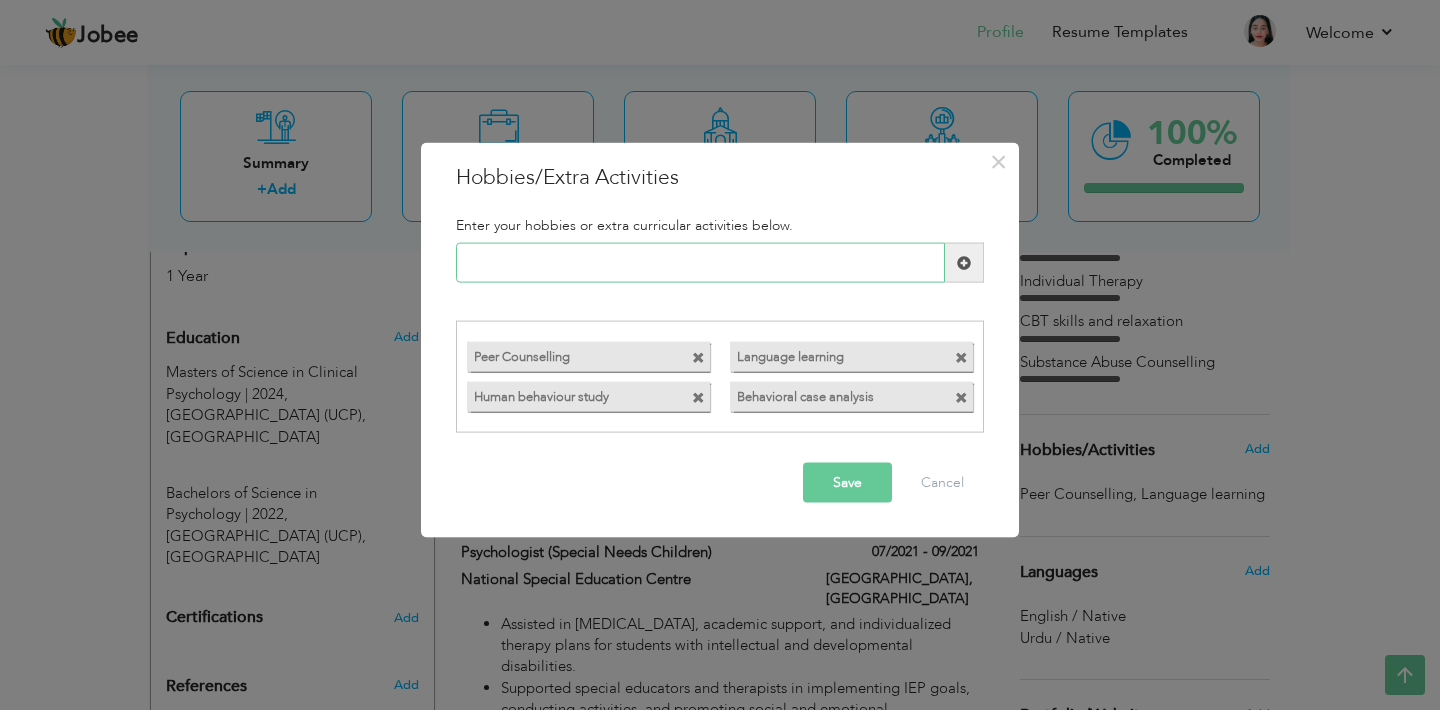 click at bounding box center (700, 263) 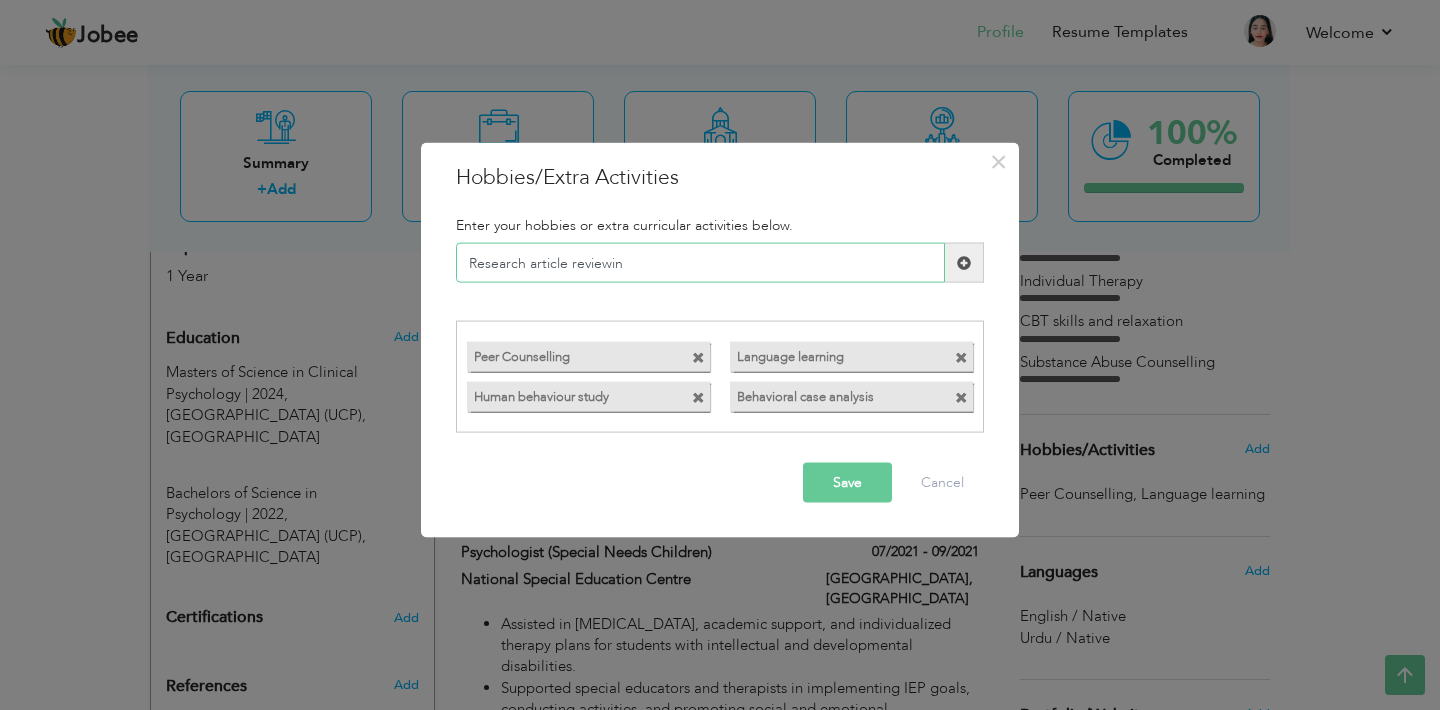 click on "Research article reviewin" at bounding box center [700, 263] 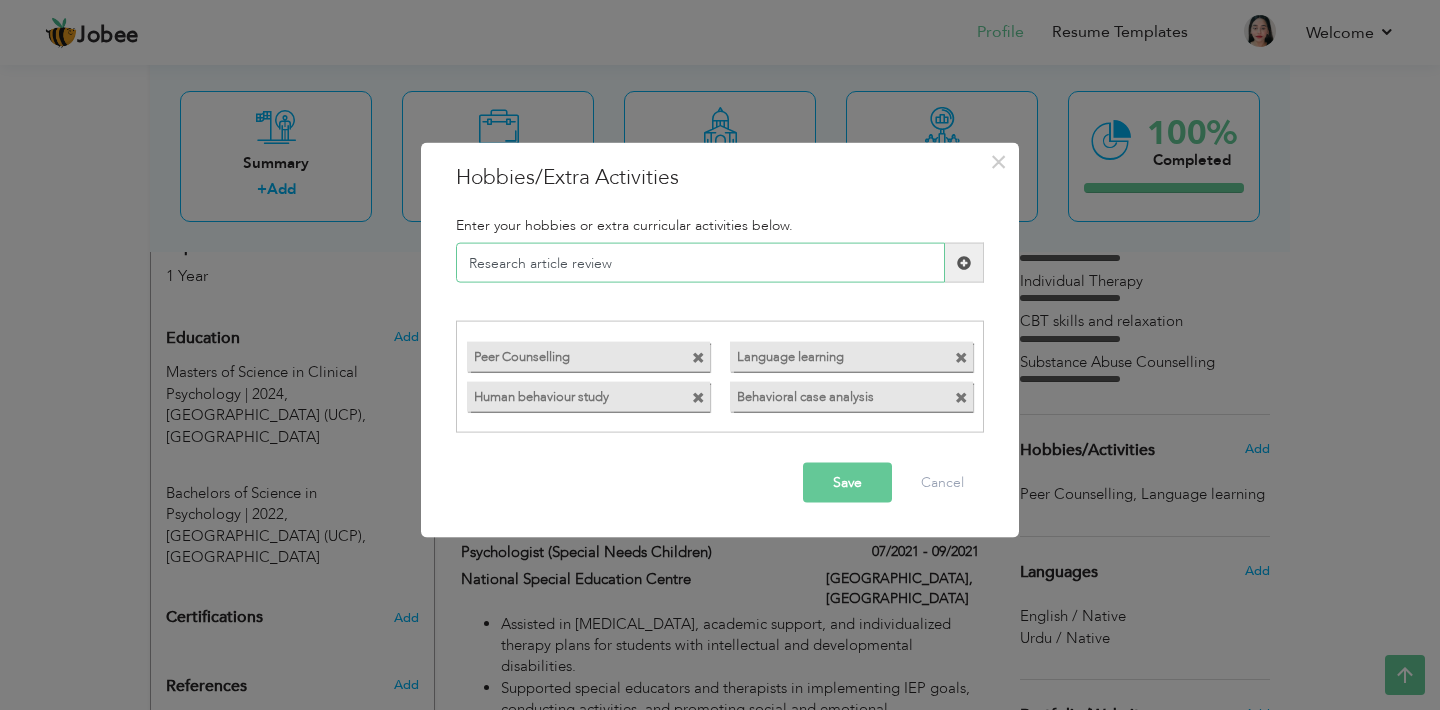 type on "Research article review" 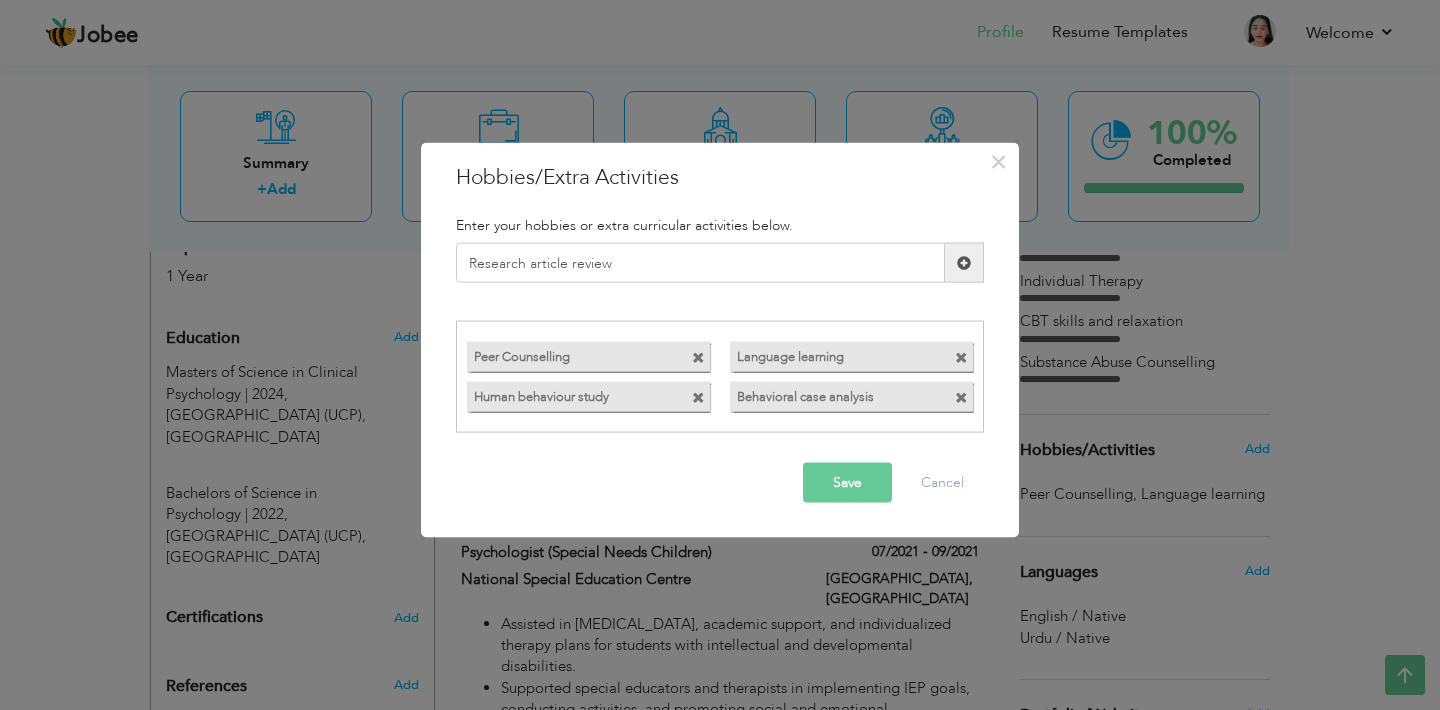 click at bounding box center (964, 262) 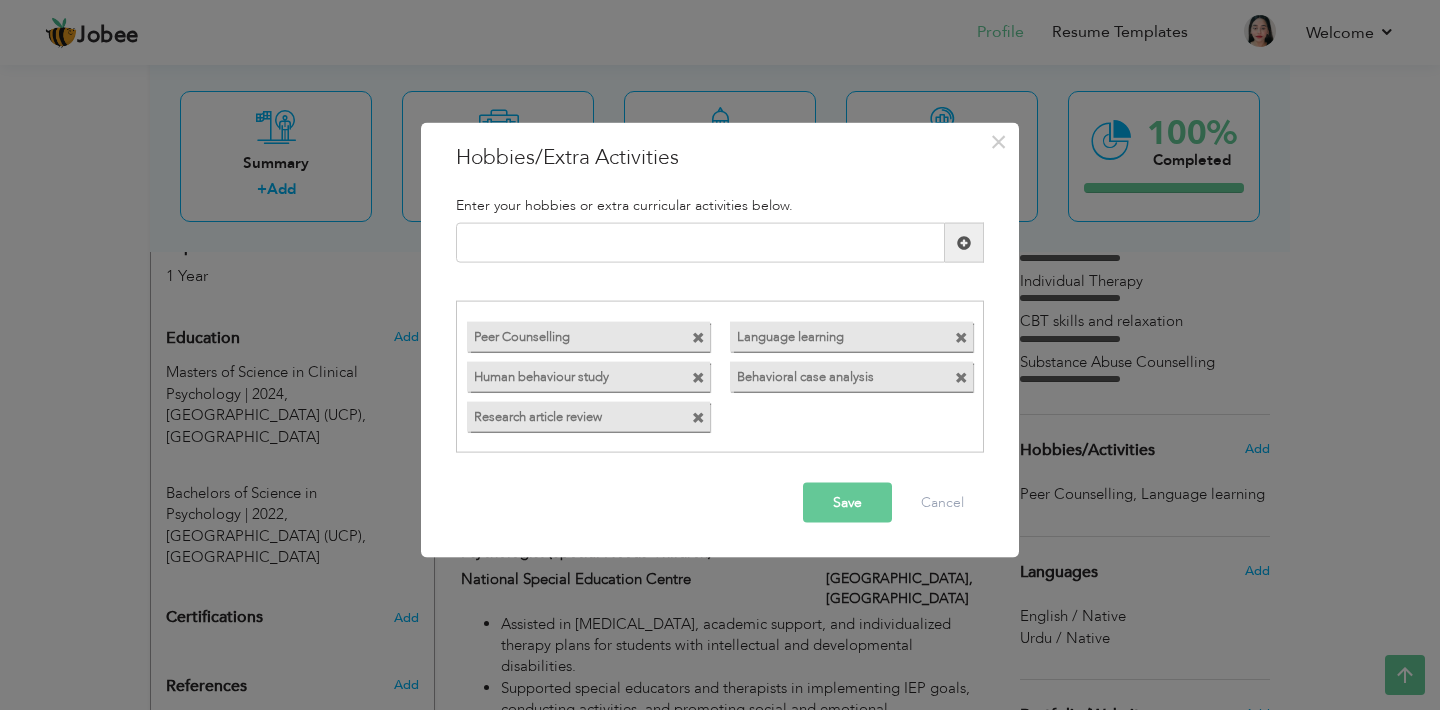 click on "Save" at bounding box center [847, 502] 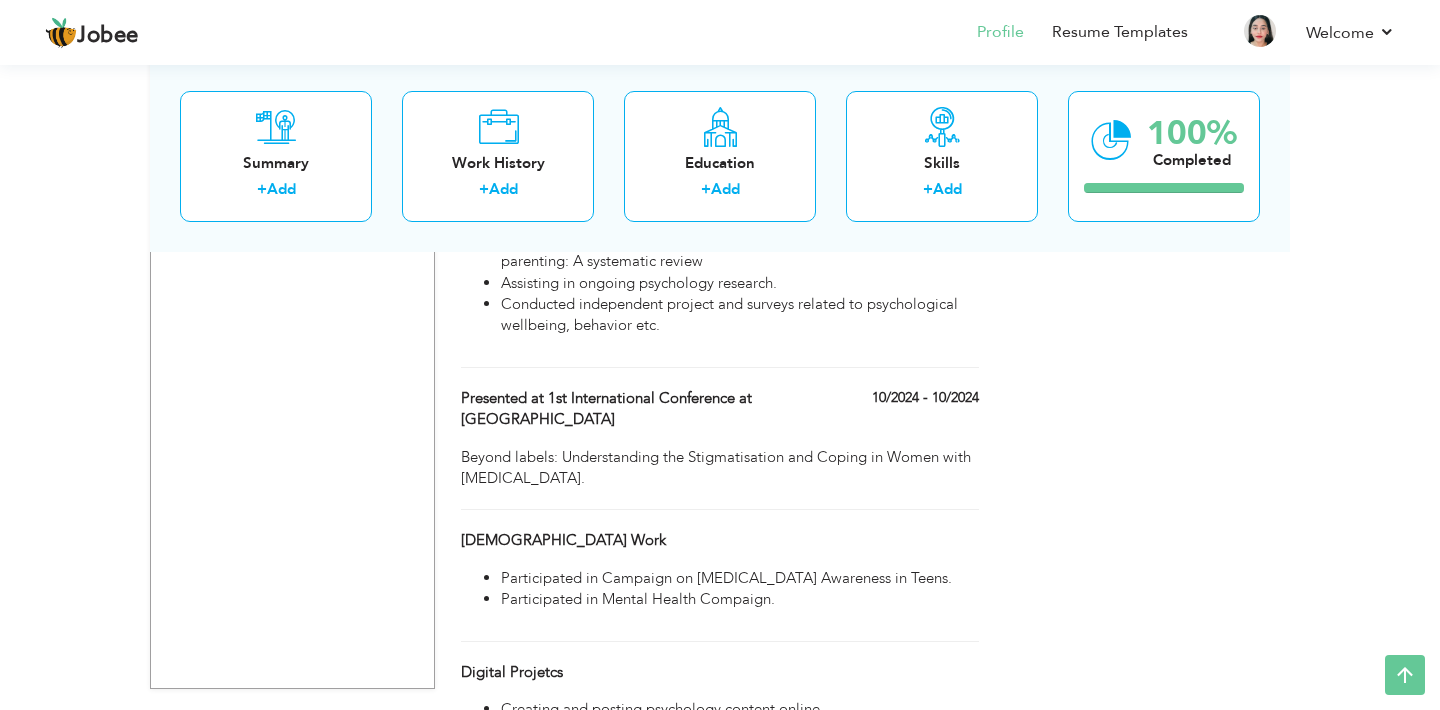 scroll, scrollTop: 1484, scrollLeft: 0, axis: vertical 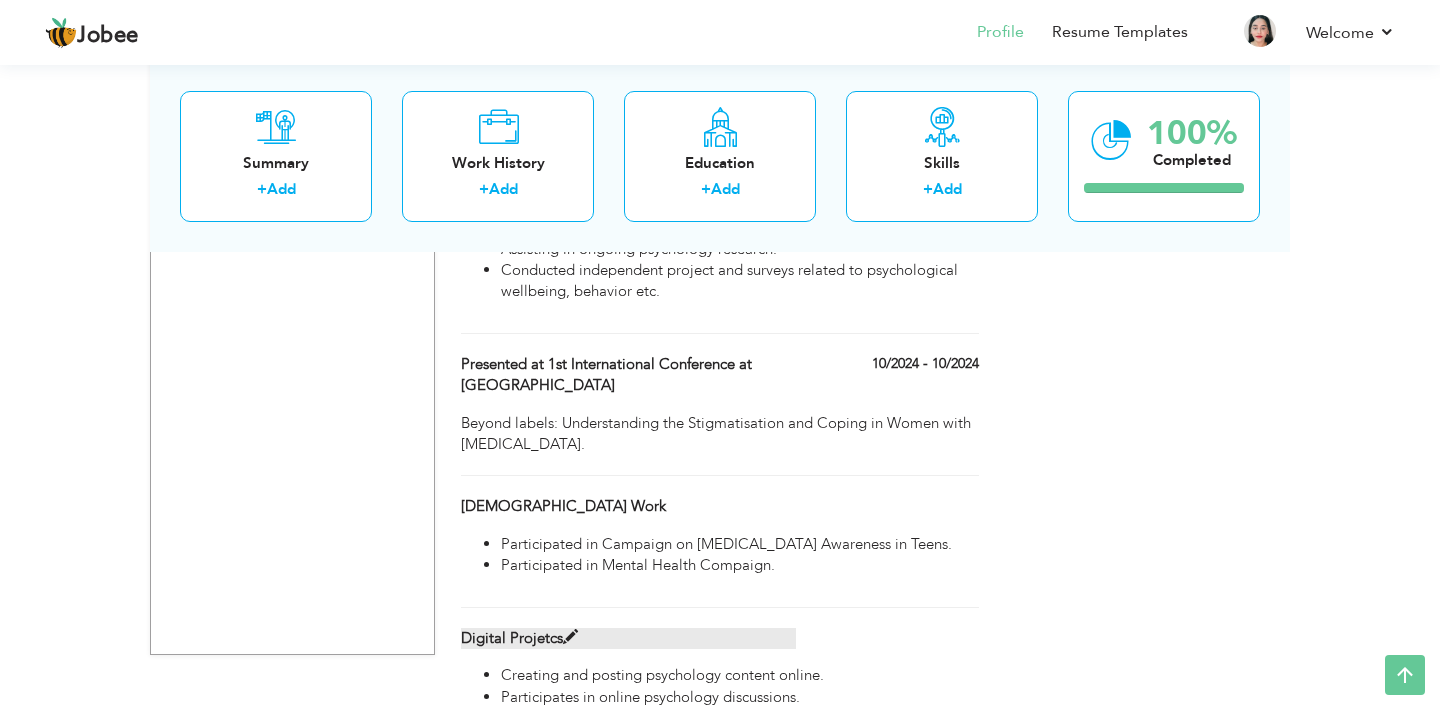 click at bounding box center (570, 637) 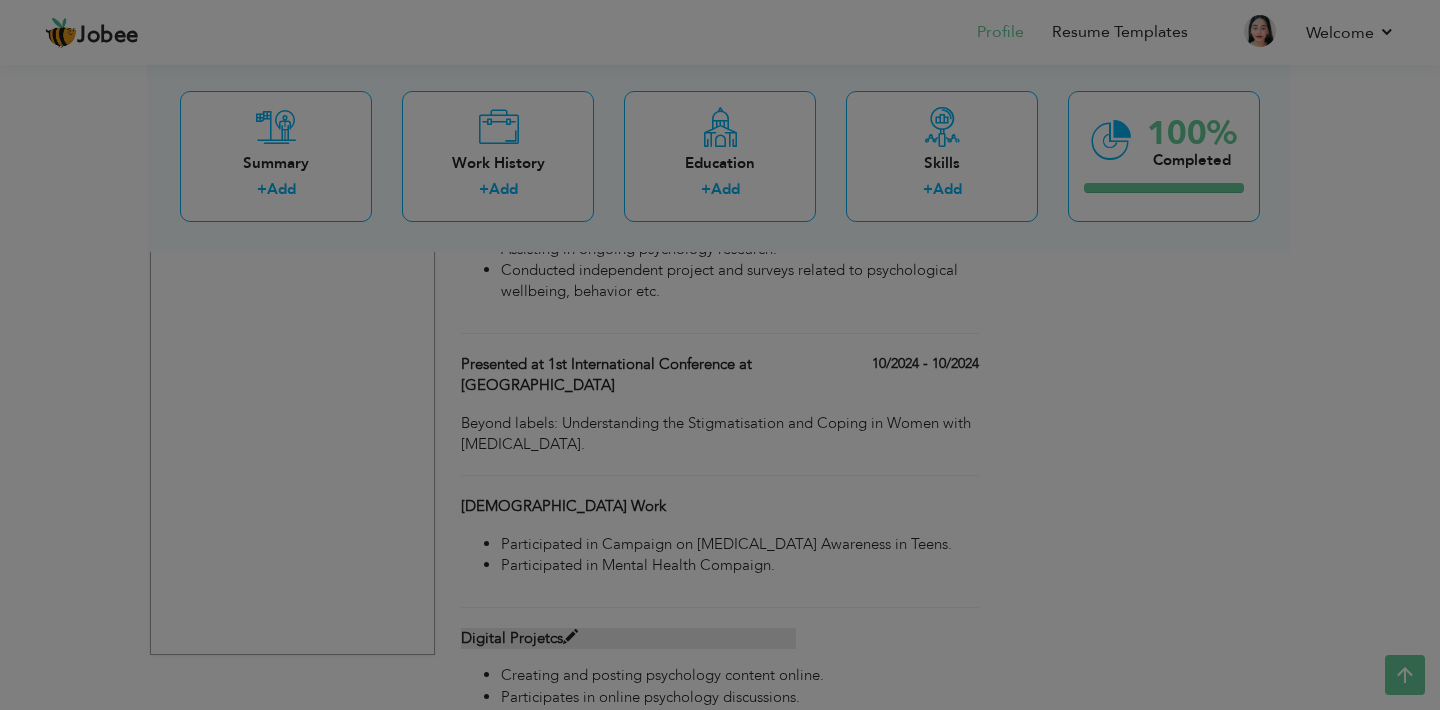 scroll, scrollTop: 0, scrollLeft: 0, axis: both 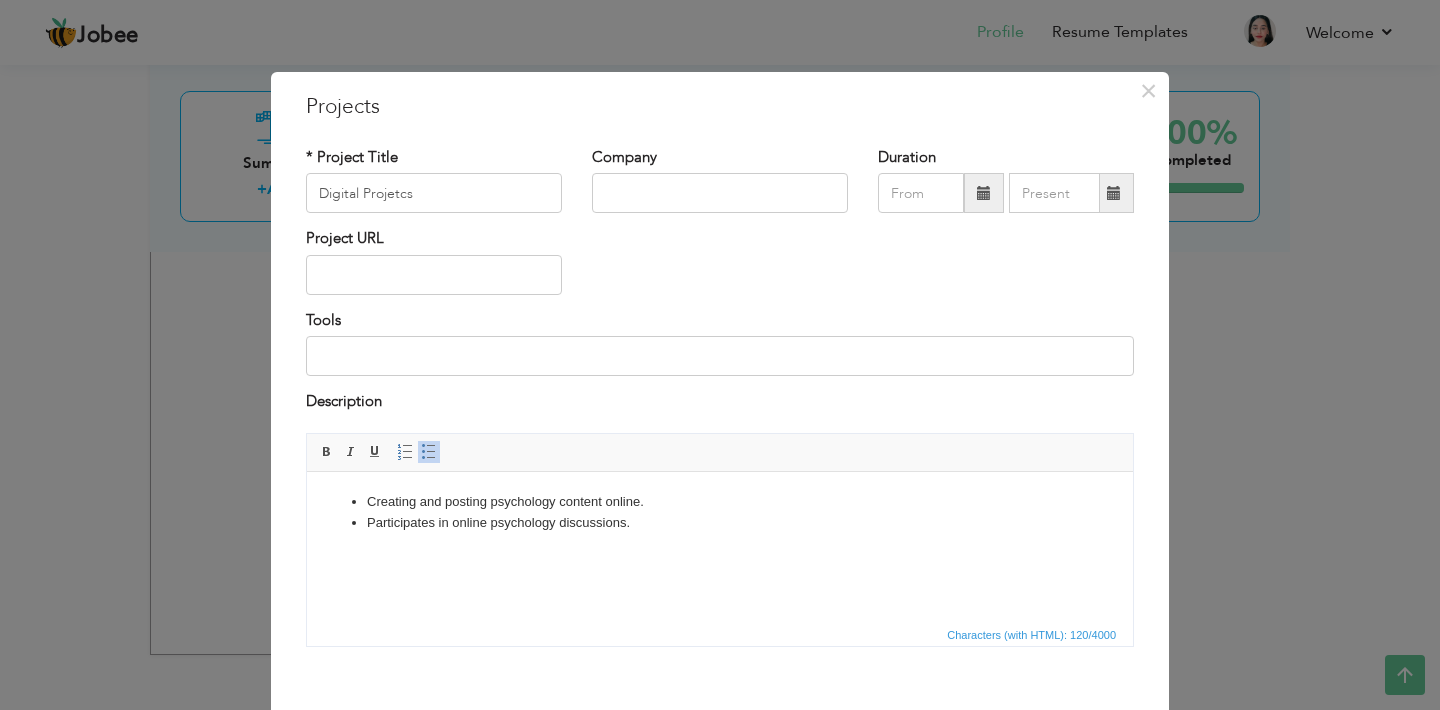click on "Participates in online psychology discussions." at bounding box center [720, 522] 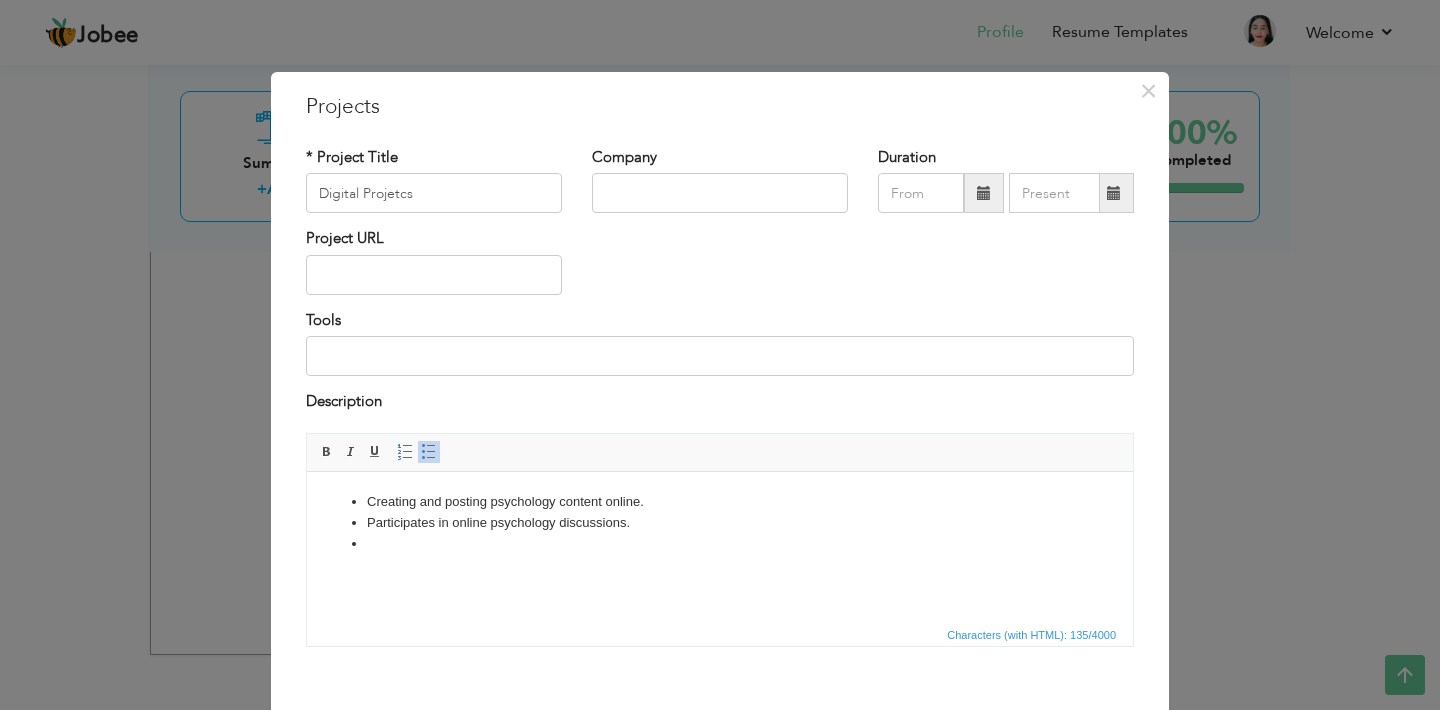 type 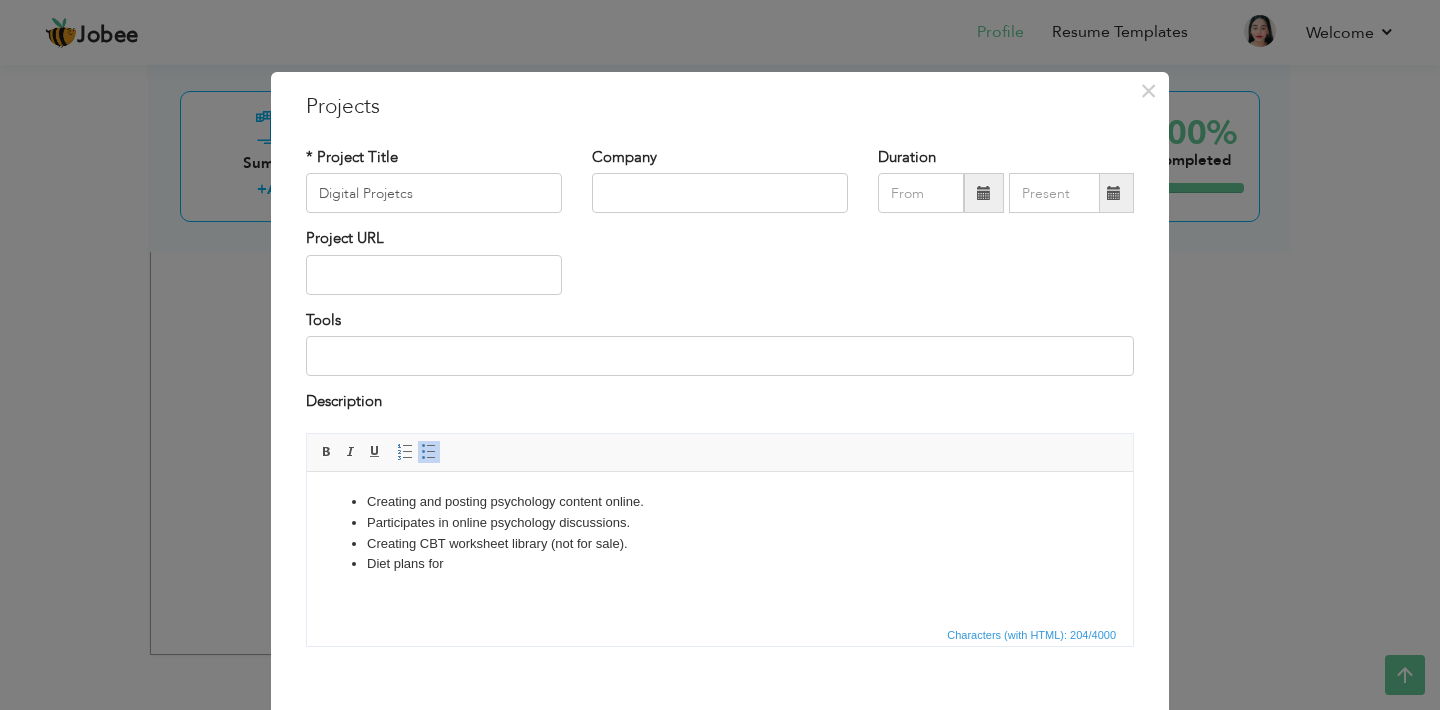 click on "Diet plans for" at bounding box center (720, 563) 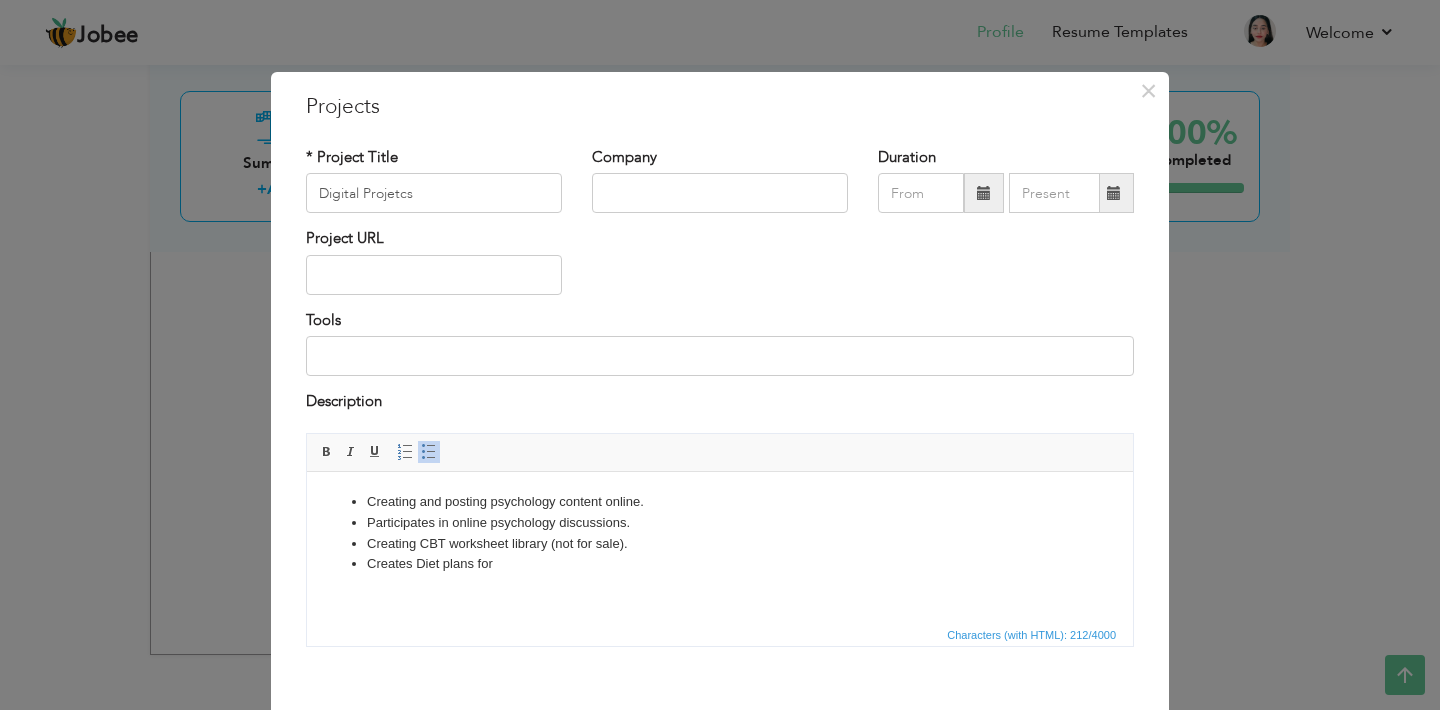 click on "Creates Diet plans for" at bounding box center [720, 563] 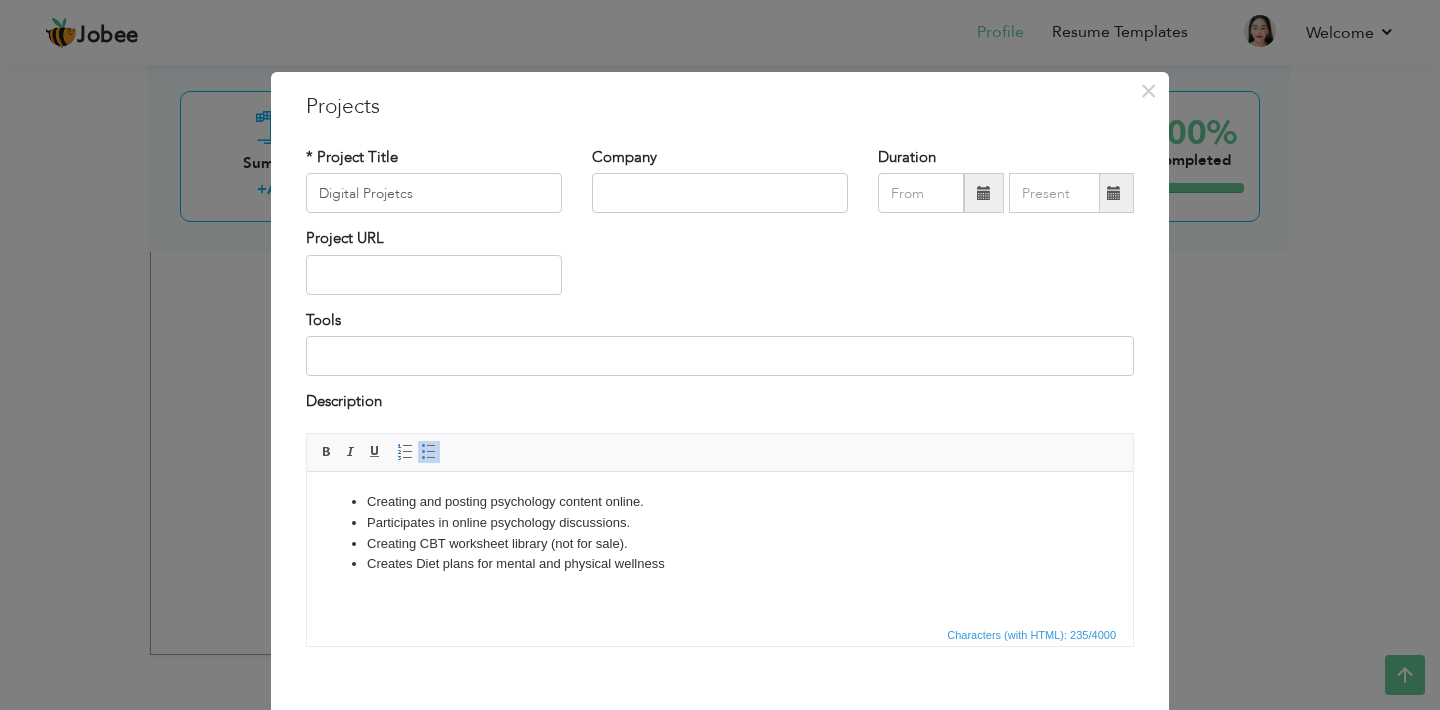 click on "Creates Diet plans for mental and physical wellness" at bounding box center (720, 563) 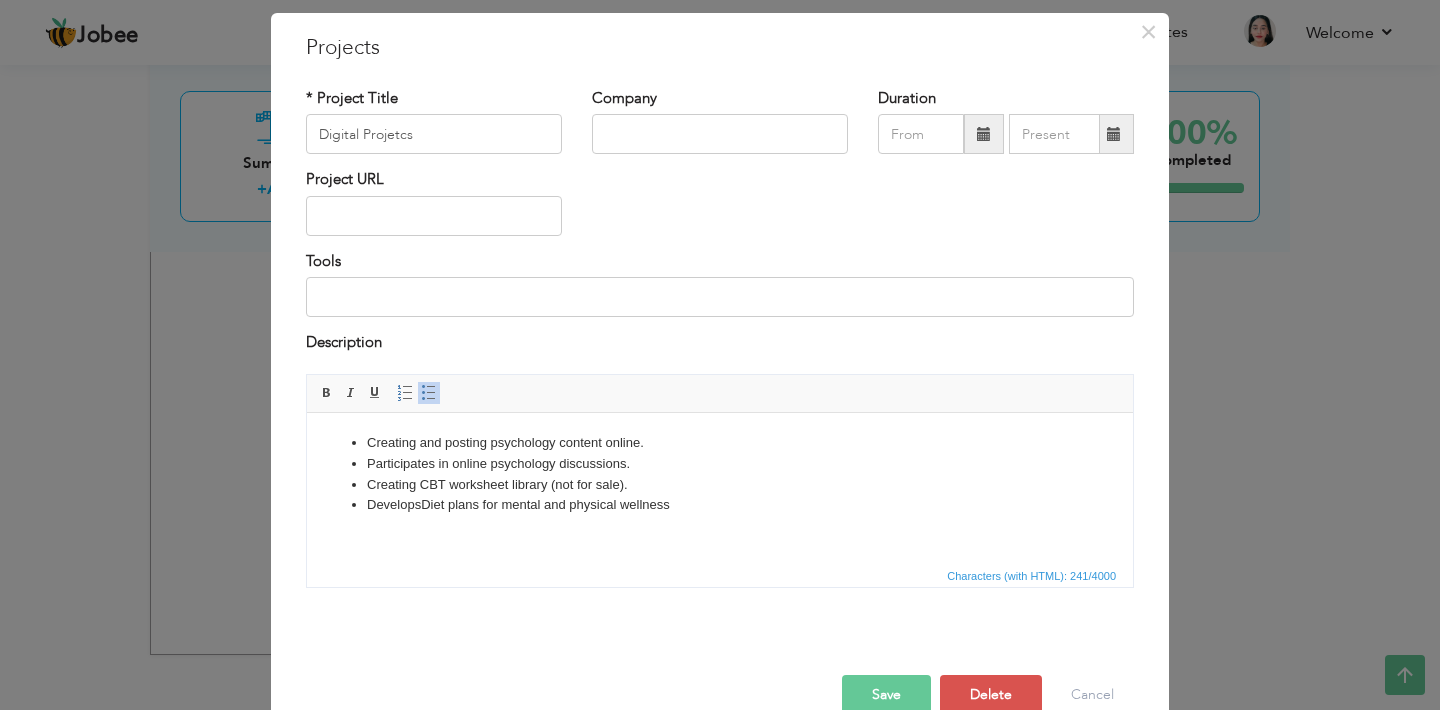 scroll, scrollTop: 61, scrollLeft: 0, axis: vertical 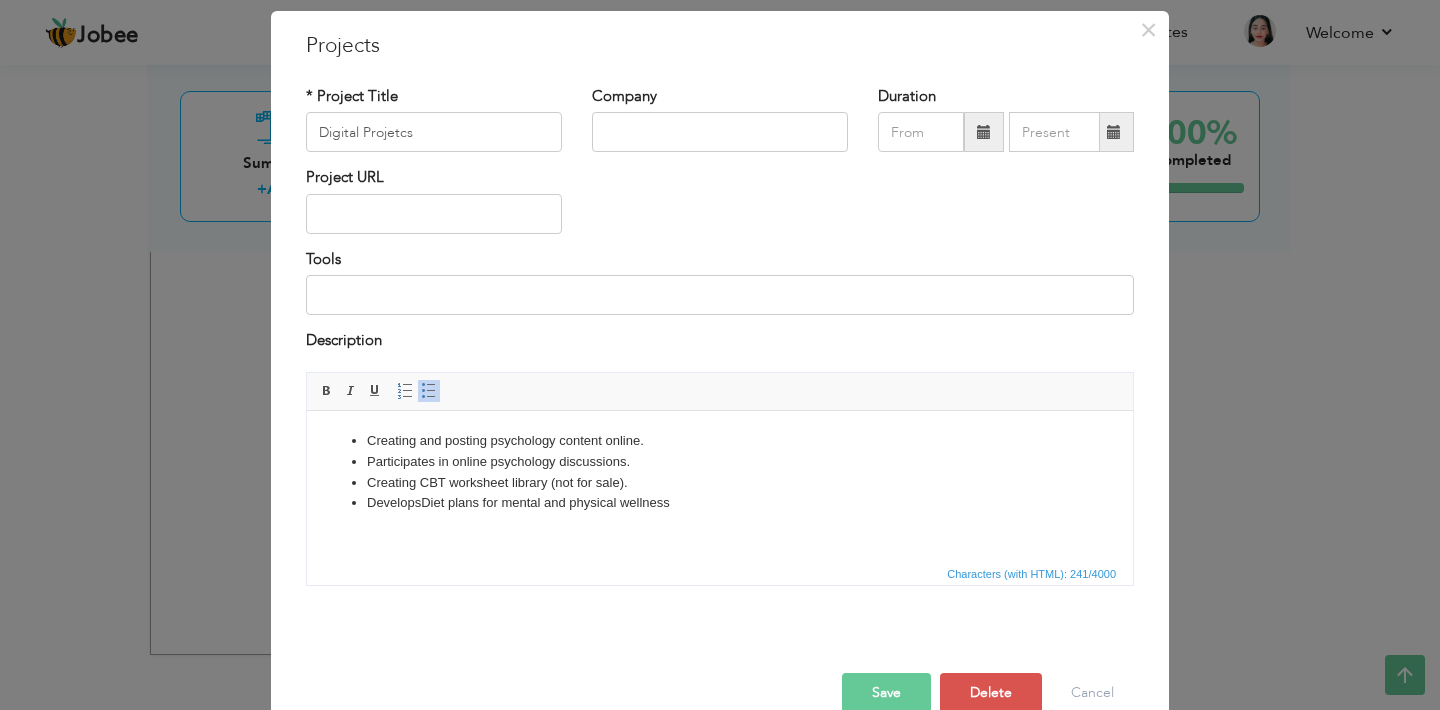 click on "Develops  Diet plans for mental and physical wellness" at bounding box center [720, 502] 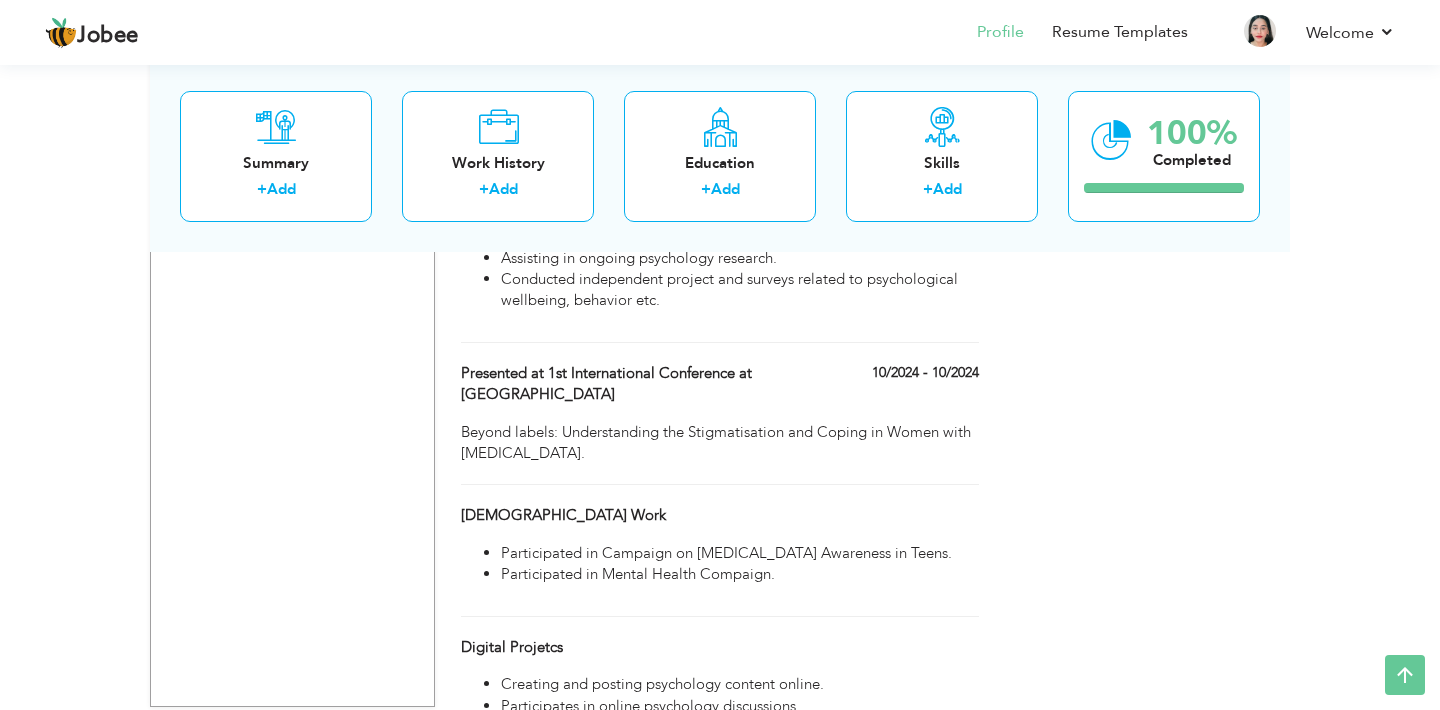 scroll, scrollTop: 1527, scrollLeft: 0, axis: vertical 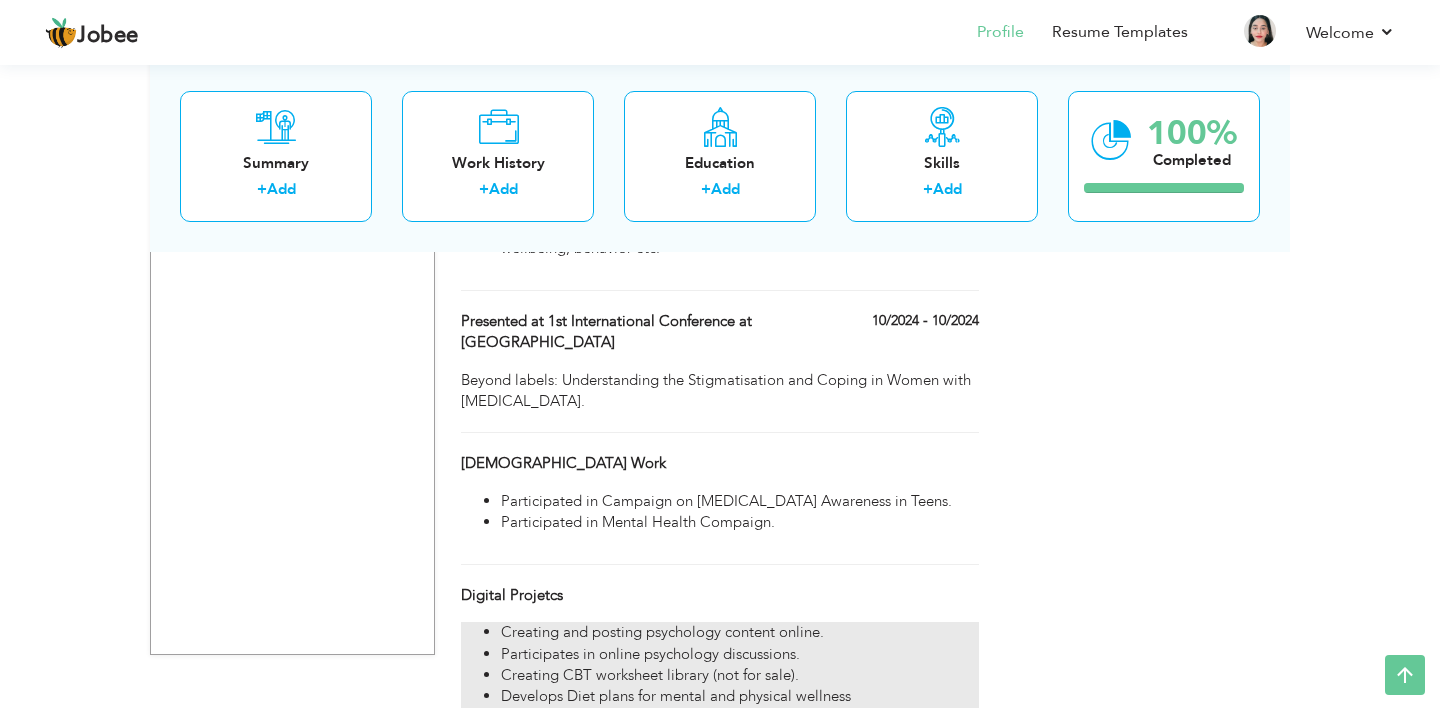 click on "Develops Diet plans for mental and physical wellness" at bounding box center (740, 696) 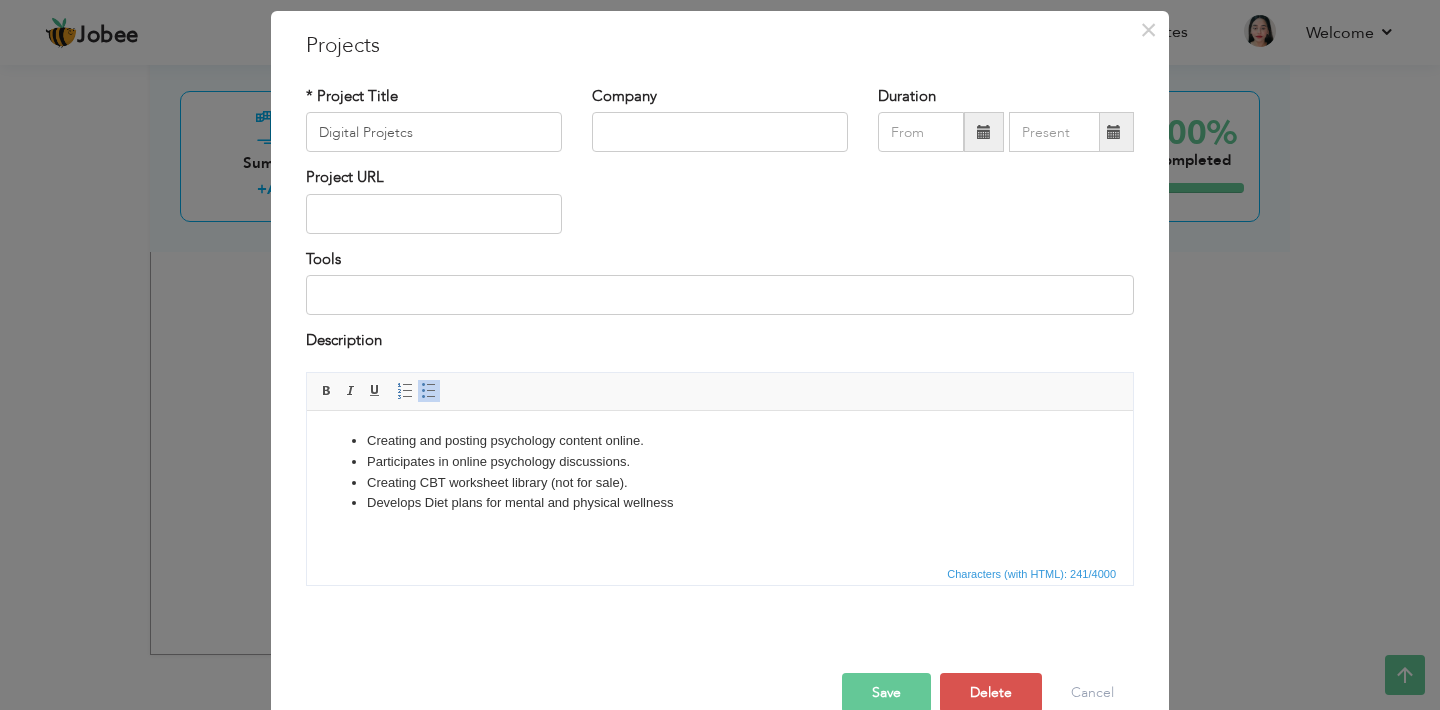scroll, scrollTop: 0, scrollLeft: 0, axis: both 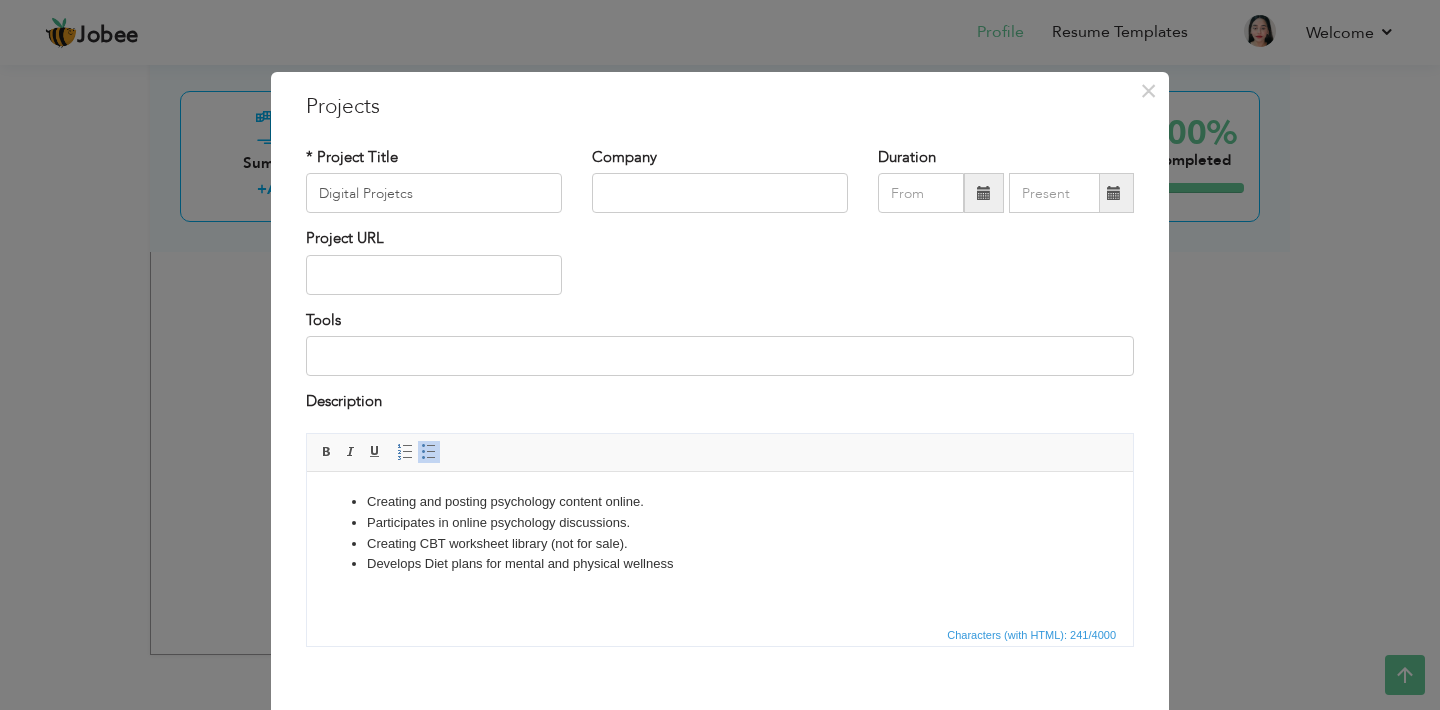 click on "Creating and posting psychology content online. Participates in online psychology discussions. Creating CBT worksheet library (not for sale). Develops Diet plans for mental and physical wellness" at bounding box center [720, 532] 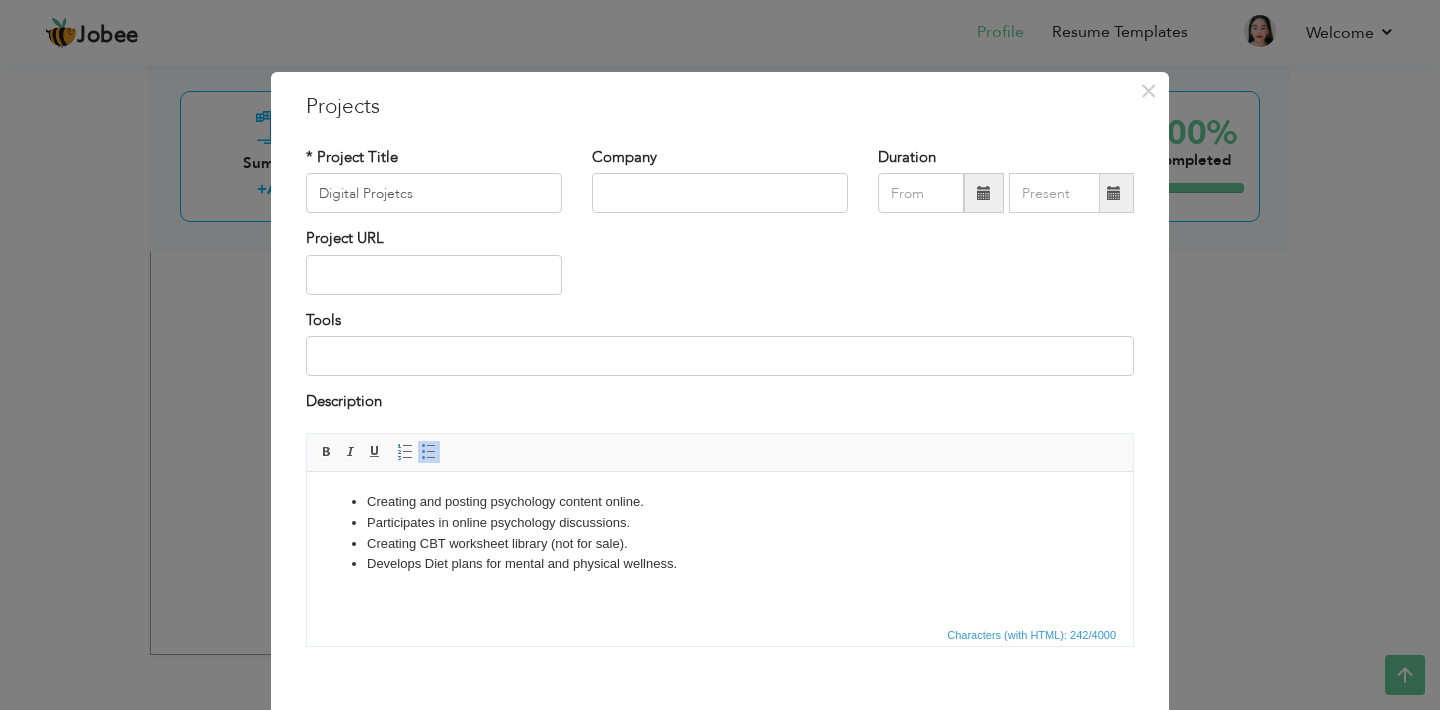 scroll, scrollTop: 99, scrollLeft: 0, axis: vertical 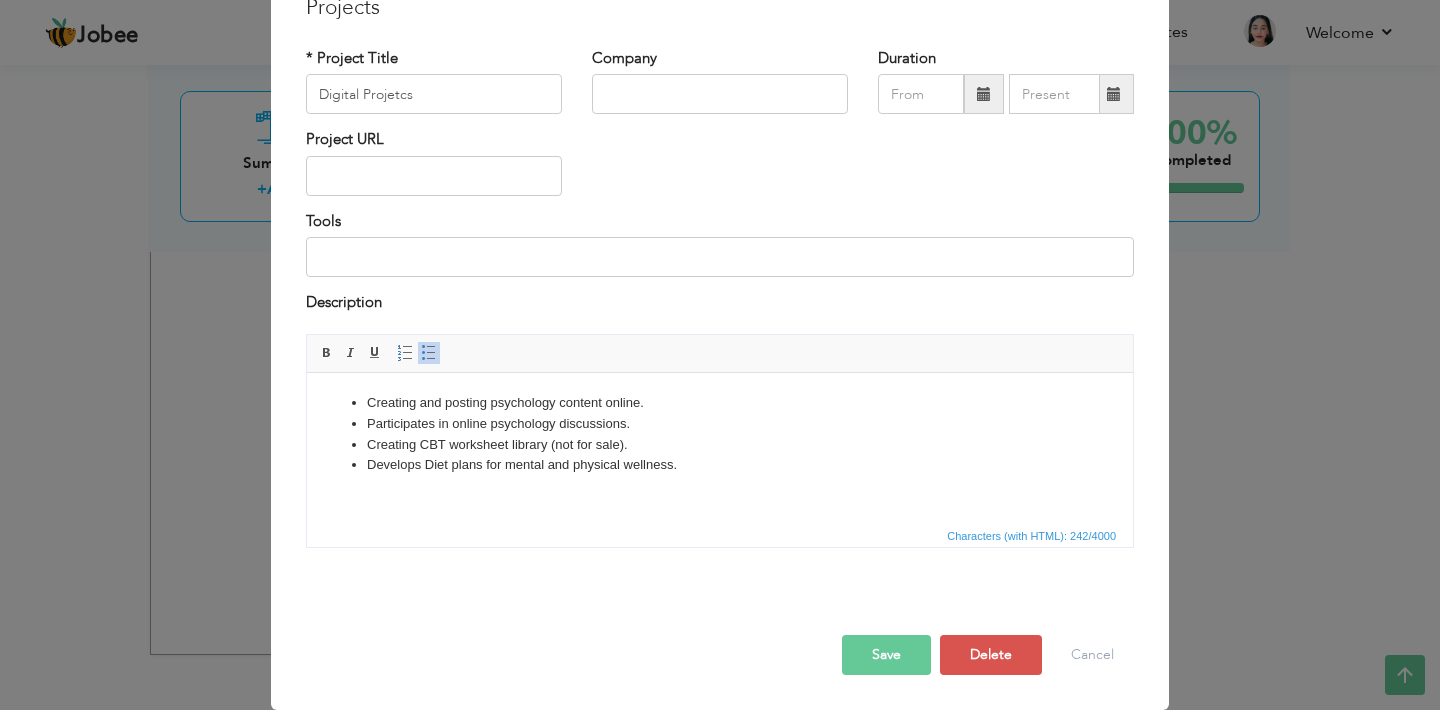 click on "Save" at bounding box center (886, 655) 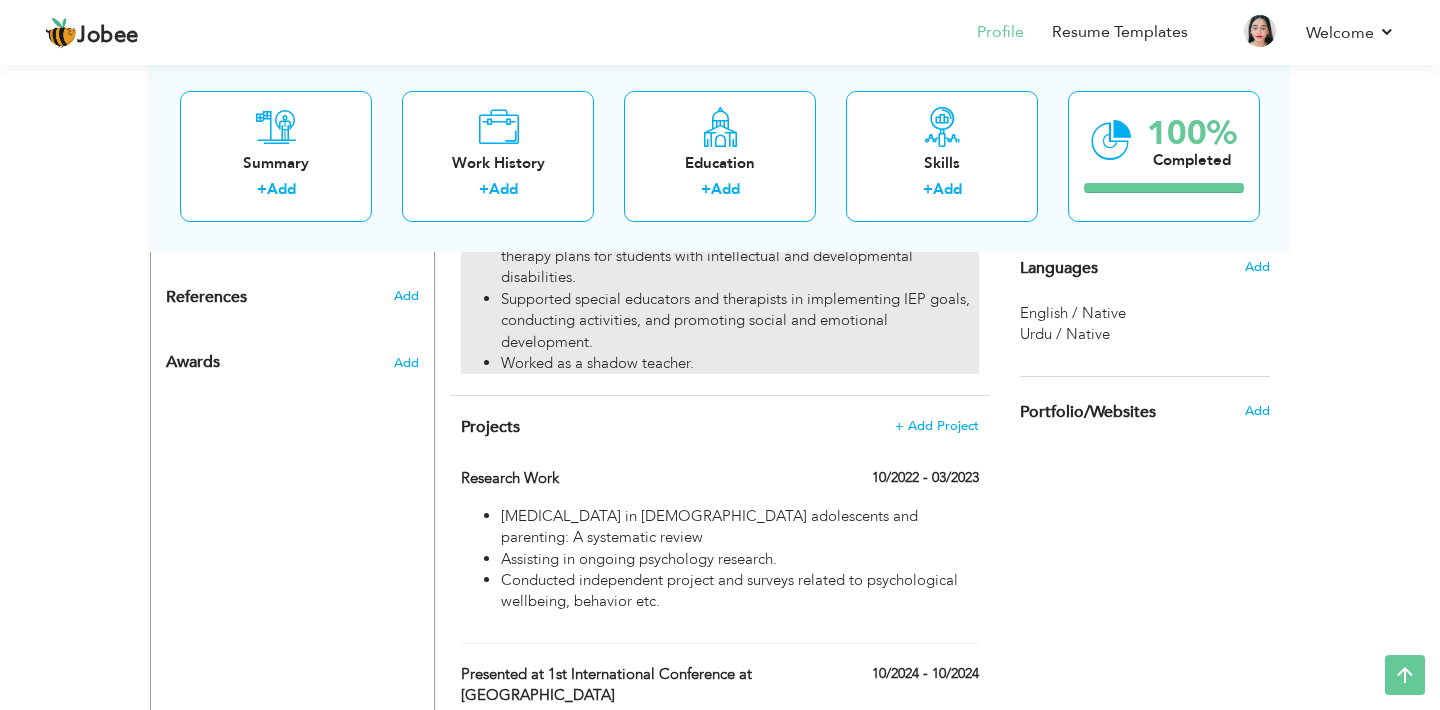 scroll, scrollTop: 1157, scrollLeft: 0, axis: vertical 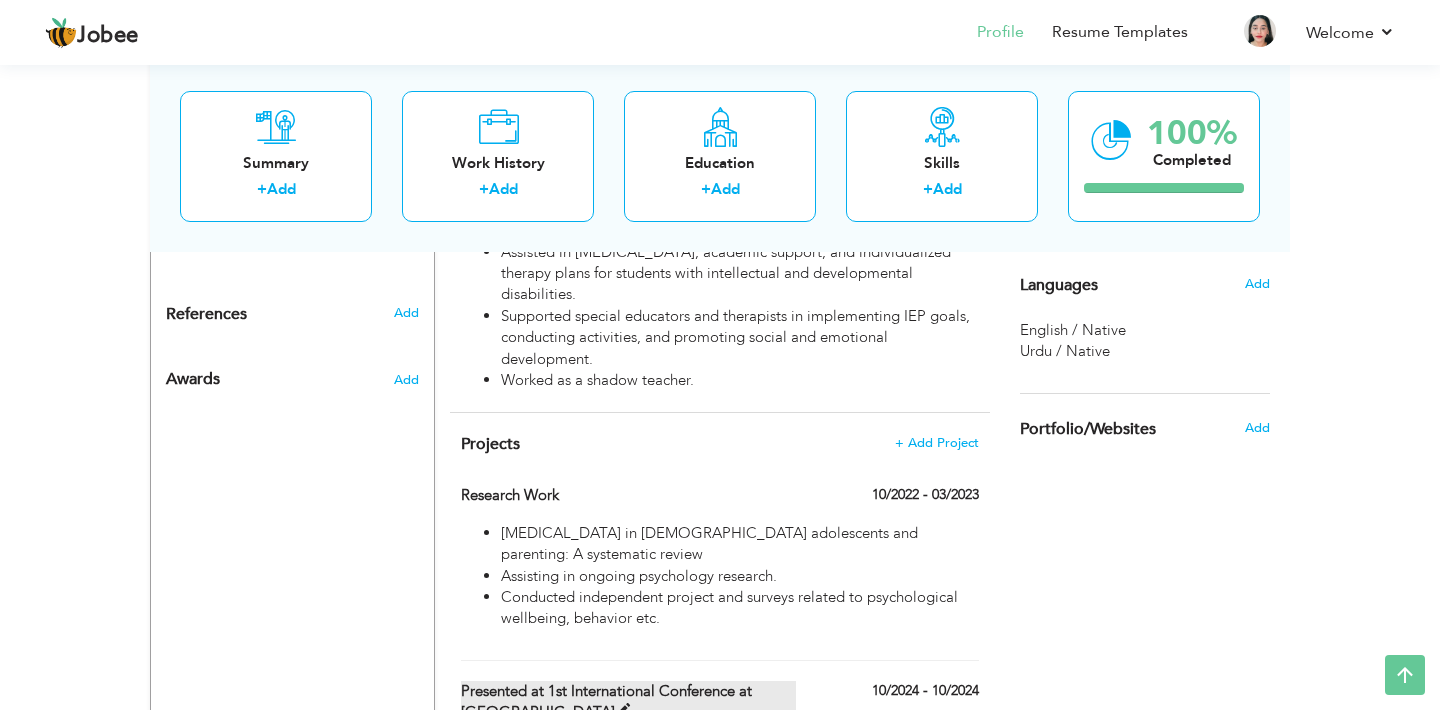 click on "Presented at 1st International Conference at GCUF" at bounding box center [629, 702] 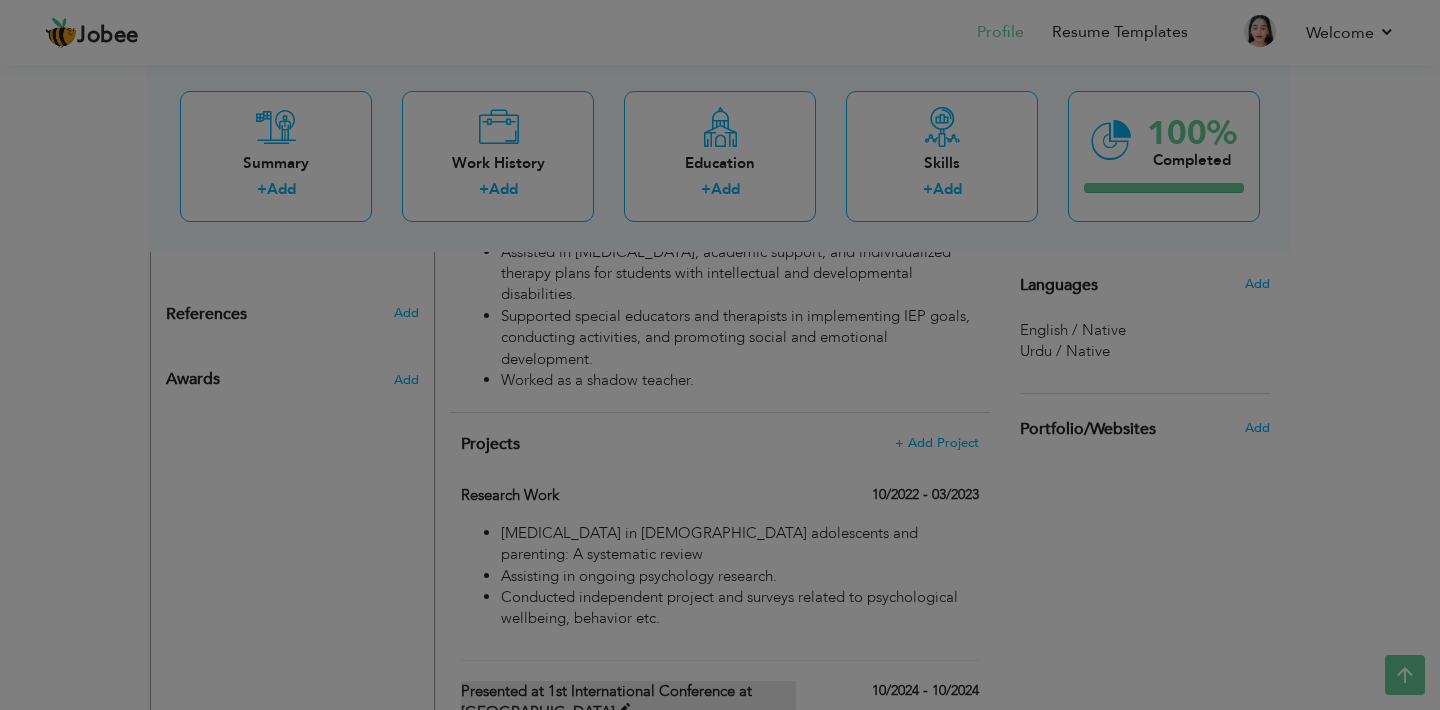 scroll, scrollTop: 0, scrollLeft: 0, axis: both 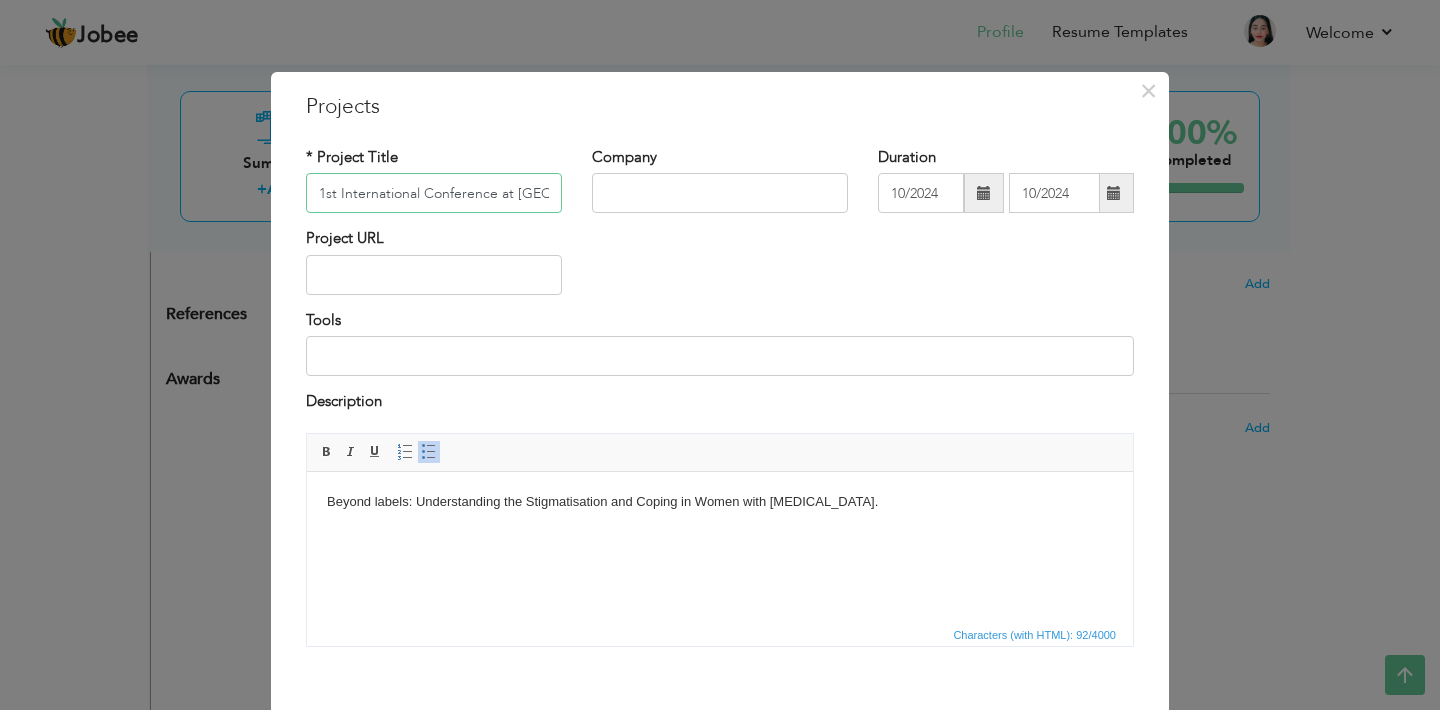 click on "Presented at 1st International Conference at GCUF" at bounding box center (434, 193) 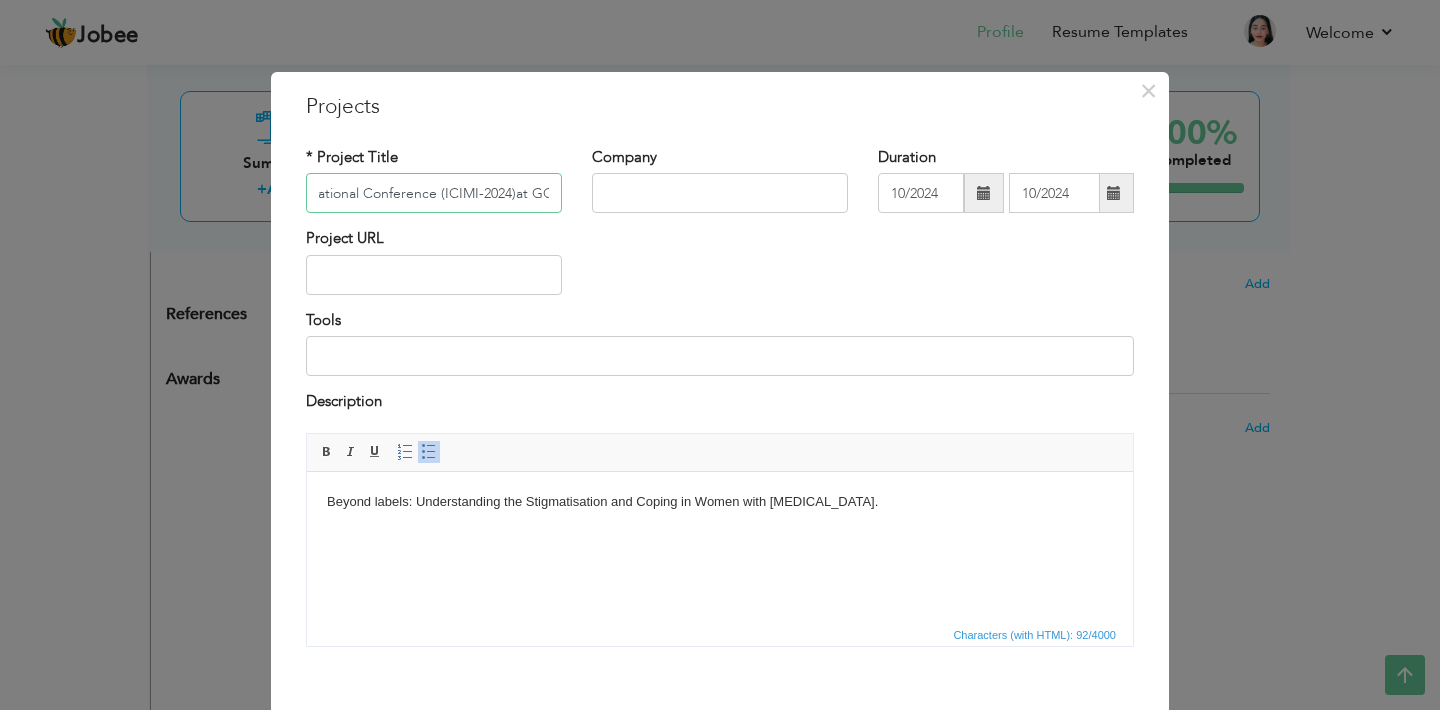 scroll, scrollTop: 0, scrollLeft: 159, axis: horizontal 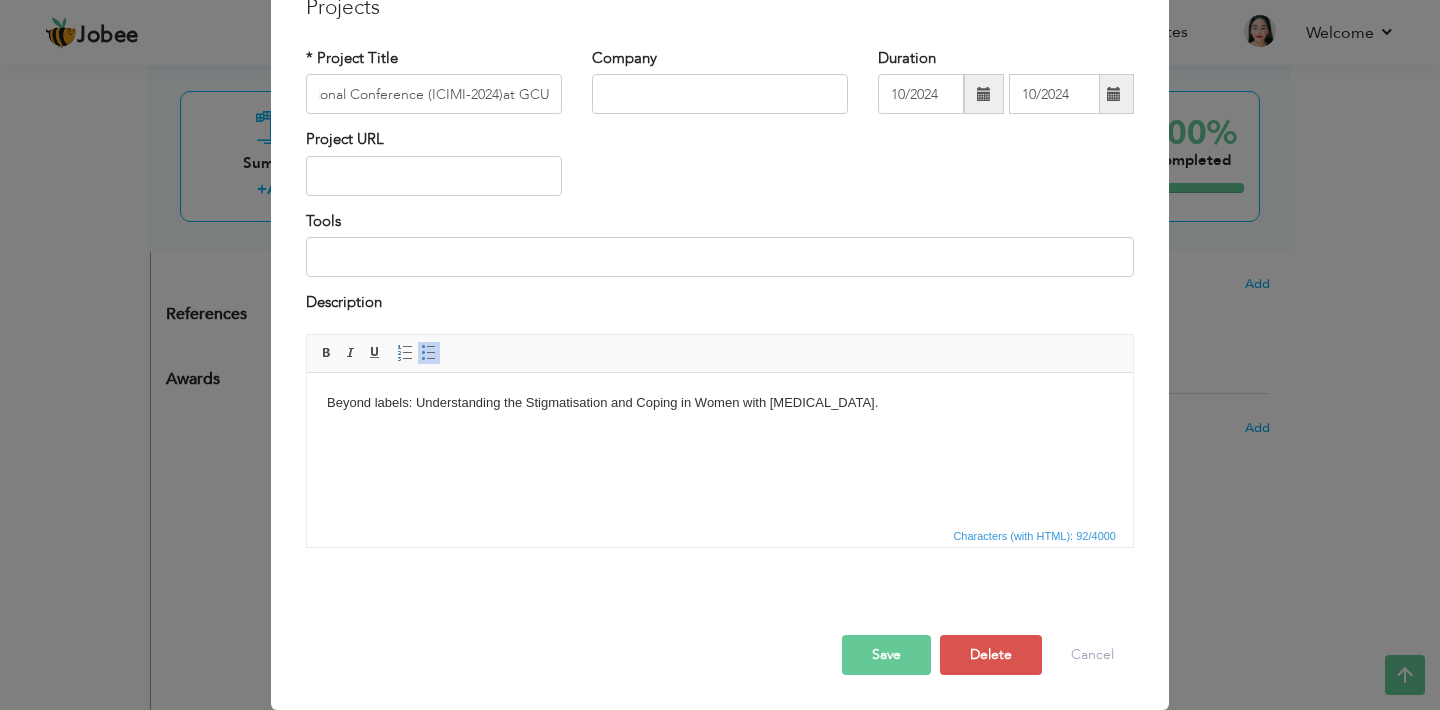 click on "Save" at bounding box center [886, 655] 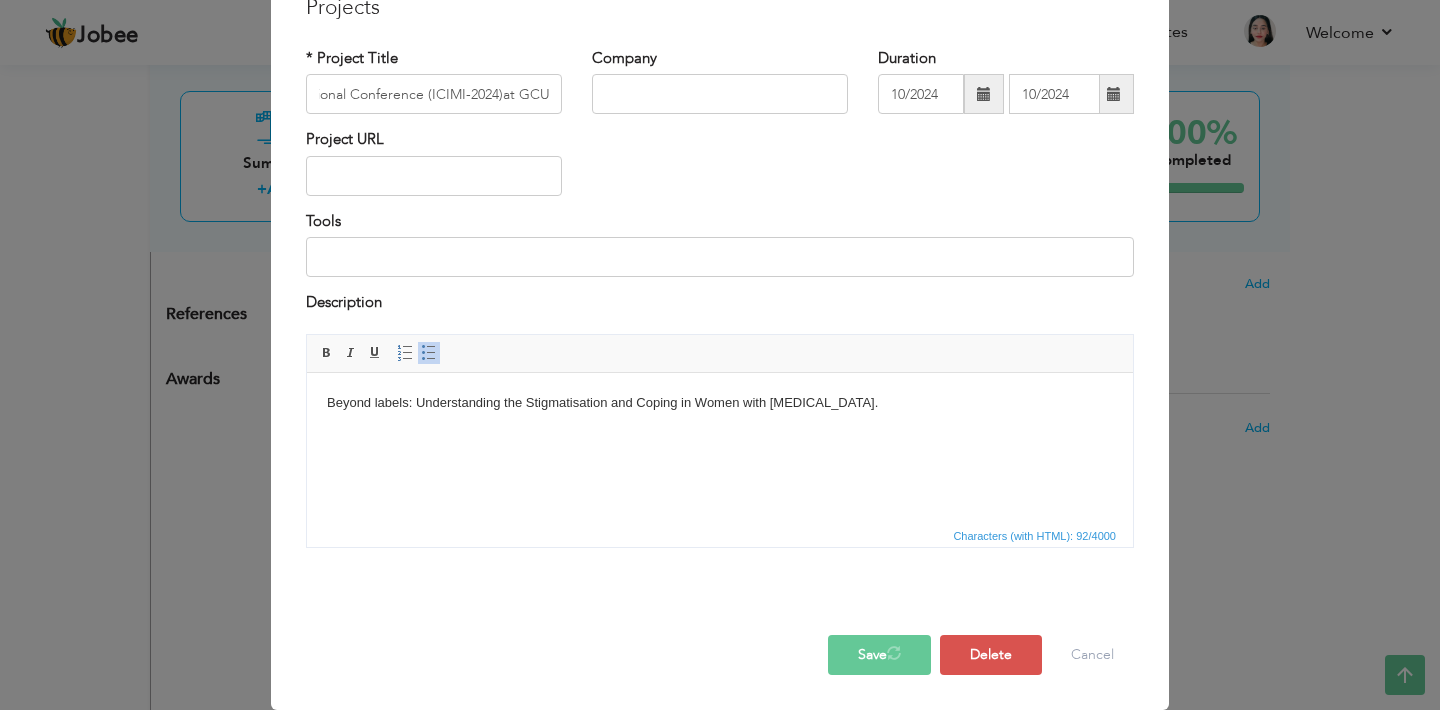 scroll, scrollTop: 0, scrollLeft: 0, axis: both 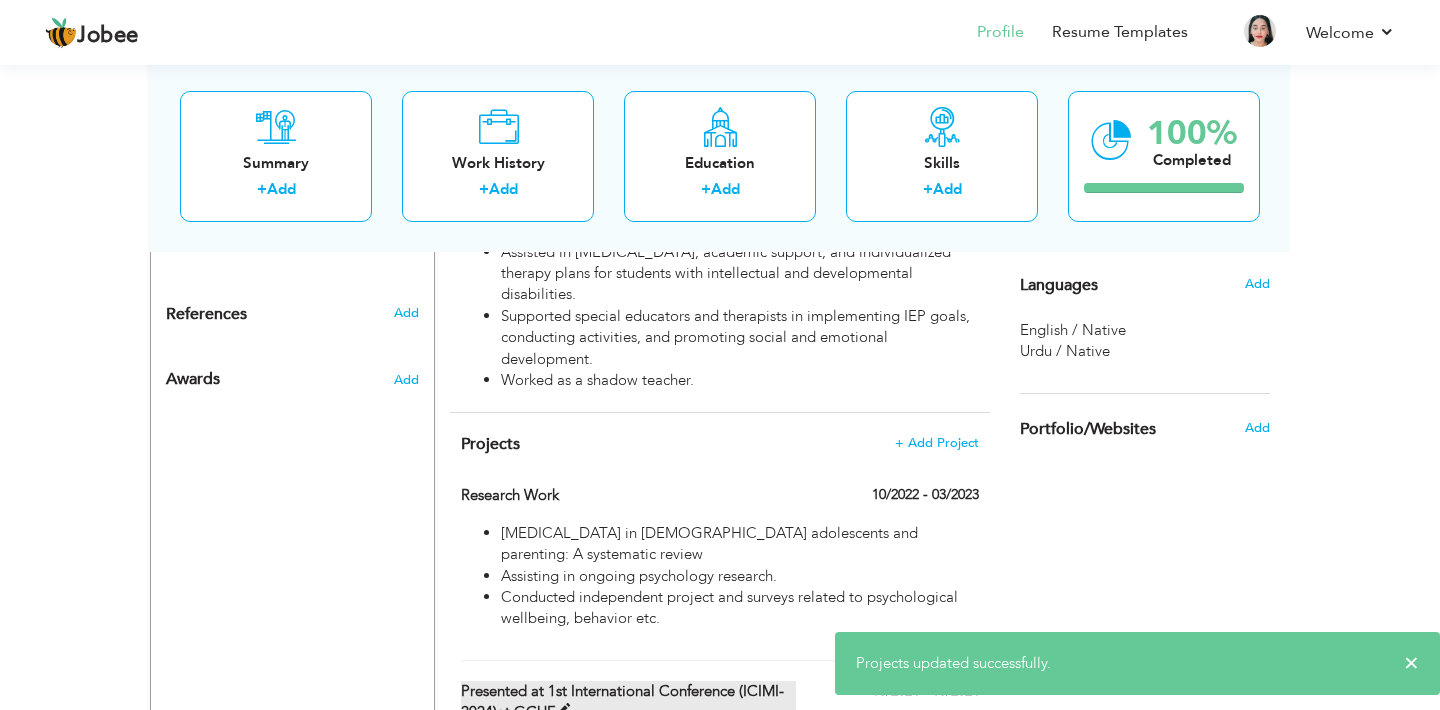click on "Presented at 1st International Conference (ICIMI-2024)at GCUF" at bounding box center (629, 702) 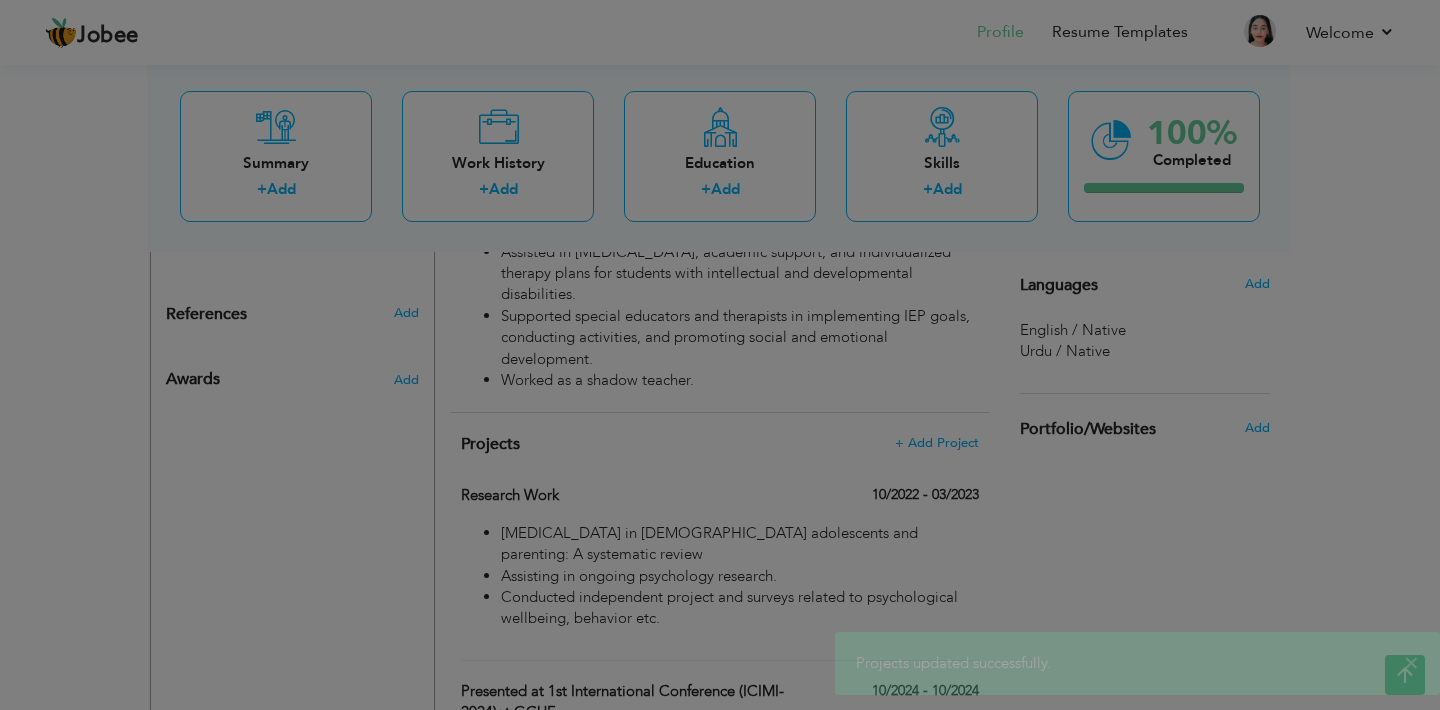 scroll, scrollTop: 0, scrollLeft: 0, axis: both 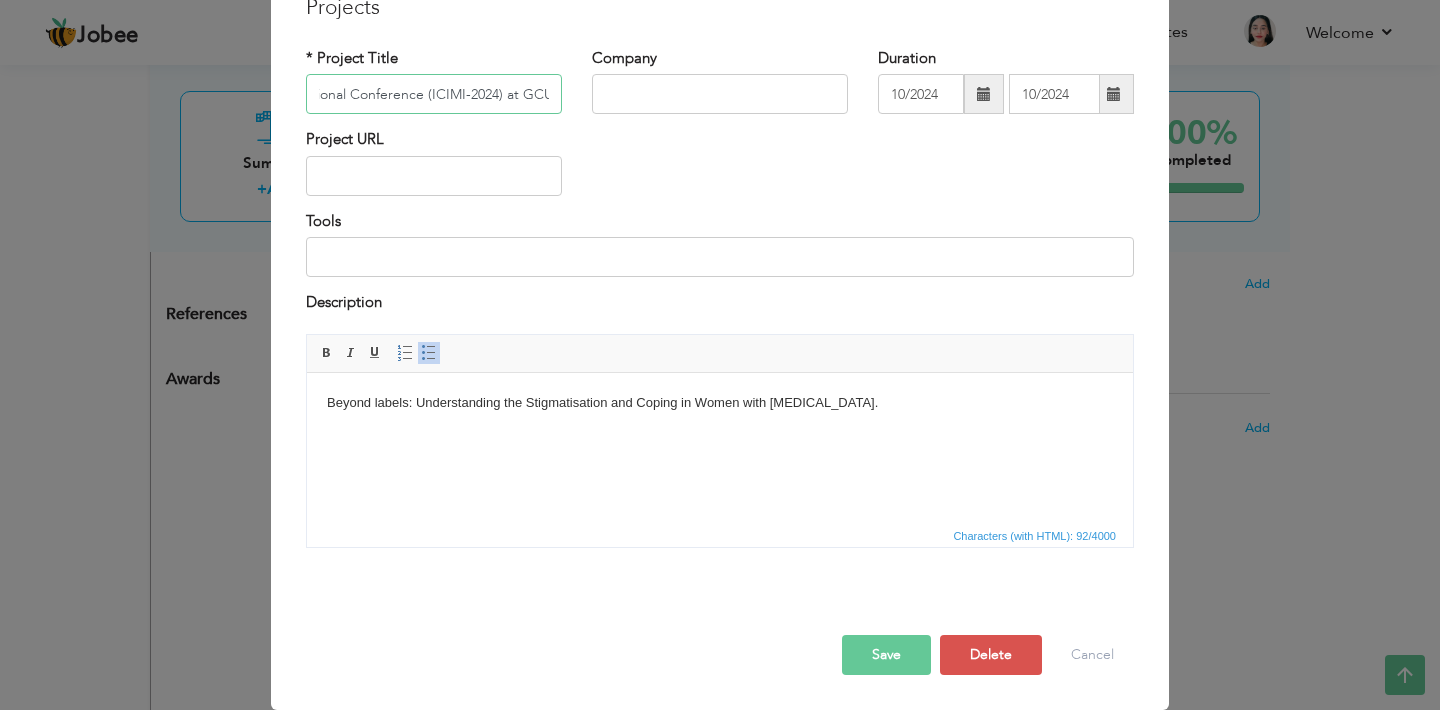 type on "Presented at 1st International Conference (ICIMI-2024) at GCUF" 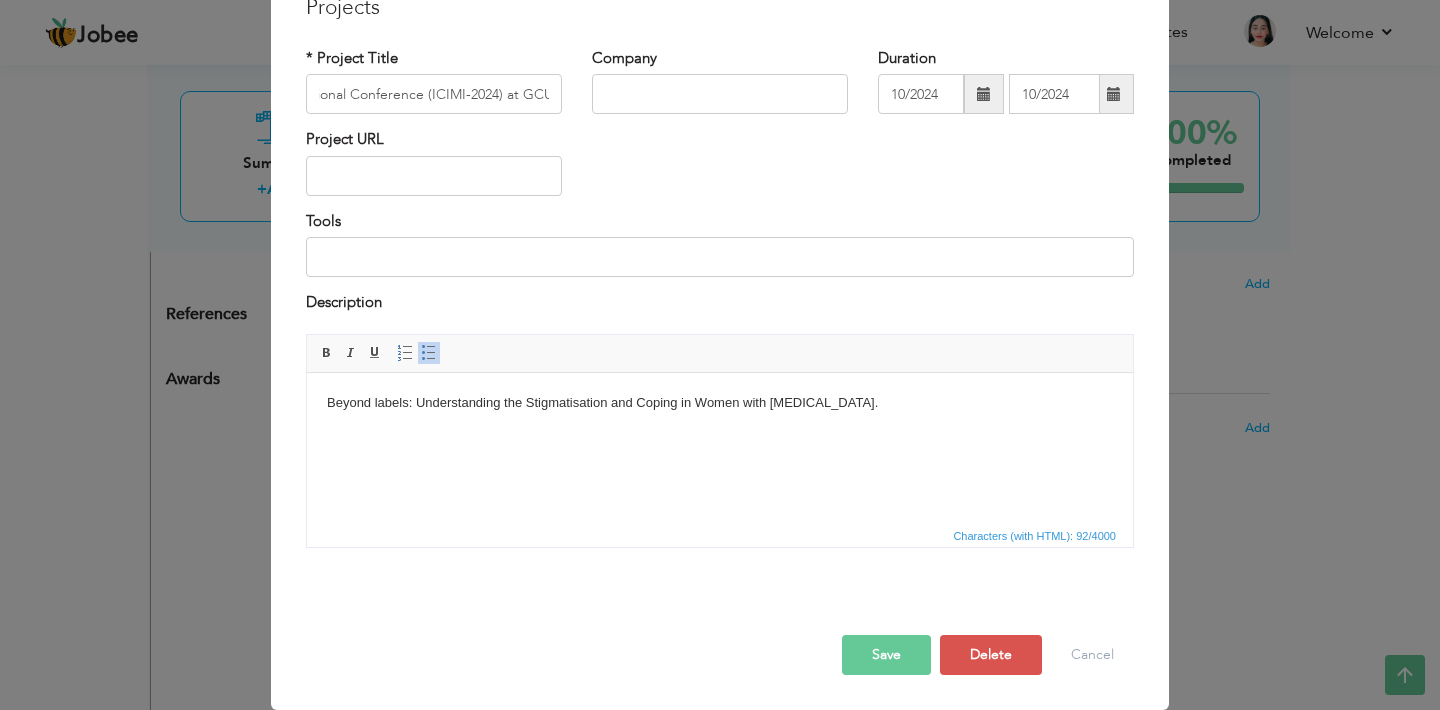 click on "Save" at bounding box center (886, 655) 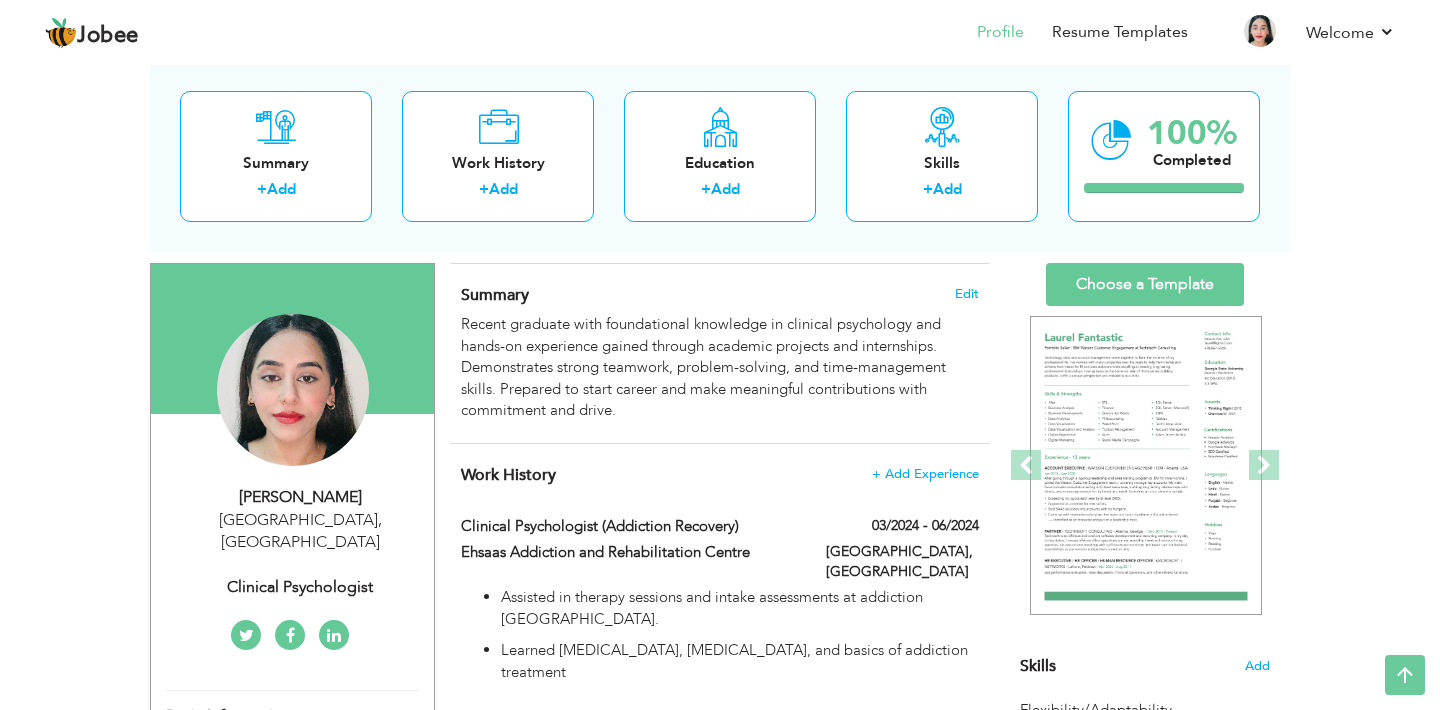 scroll, scrollTop: 0, scrollLeft: 0, axis: both 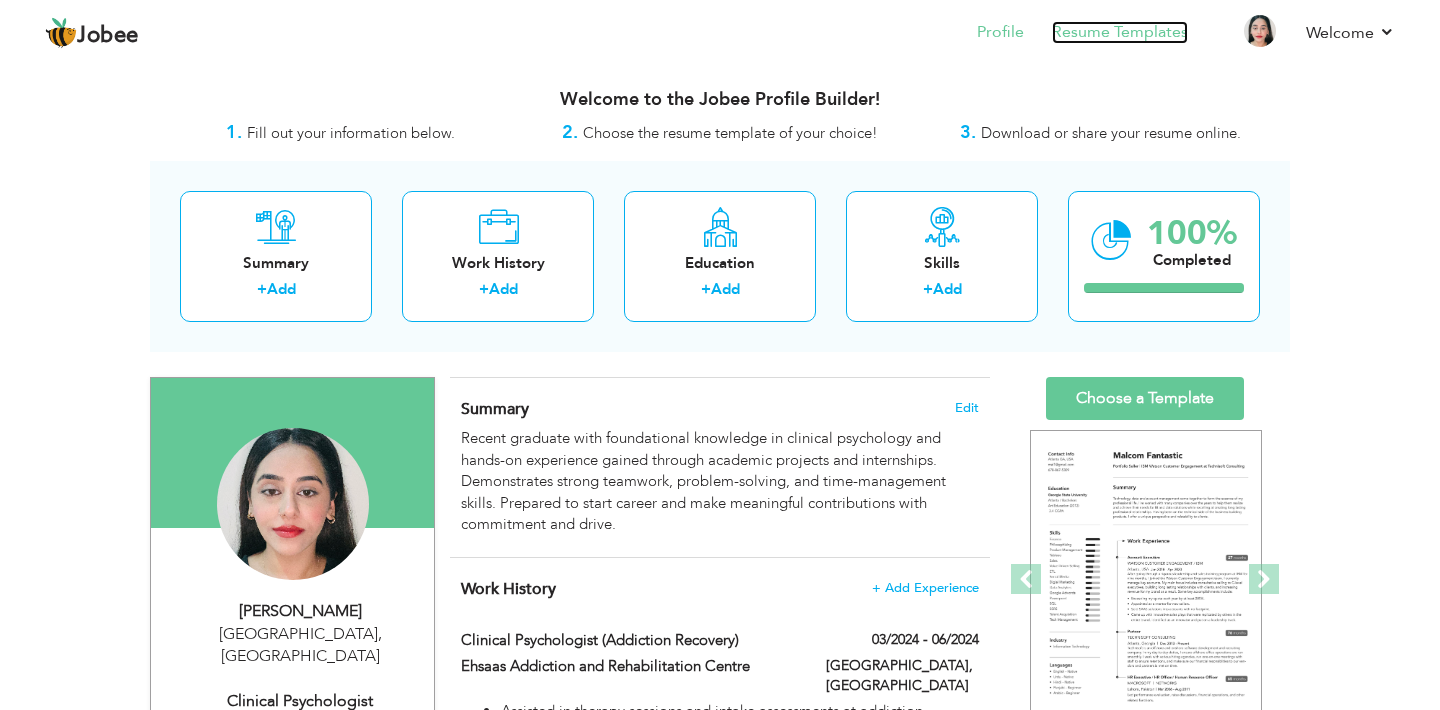 click on "Resume Templates" at bounding box center [1120, 32] 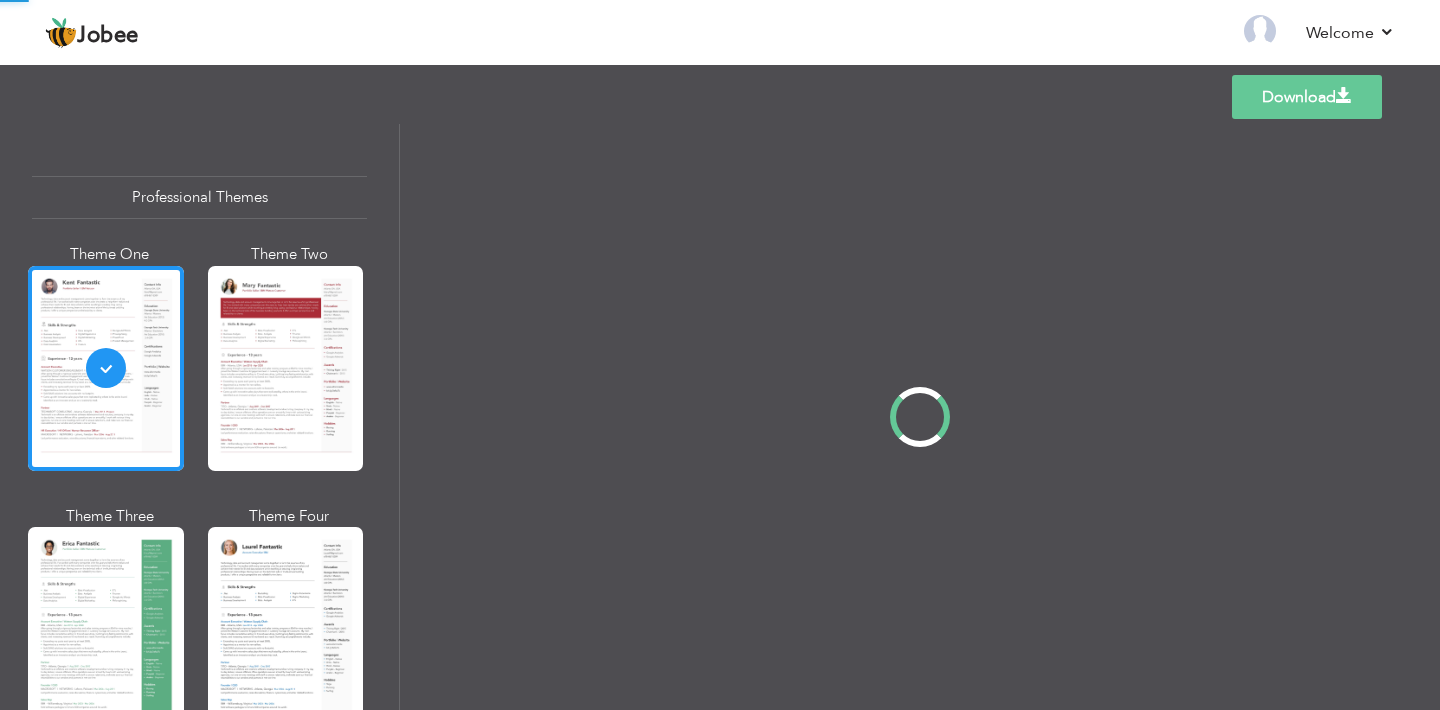 scroll, scrollTop: 0, scrollLeft: 0, axis: both 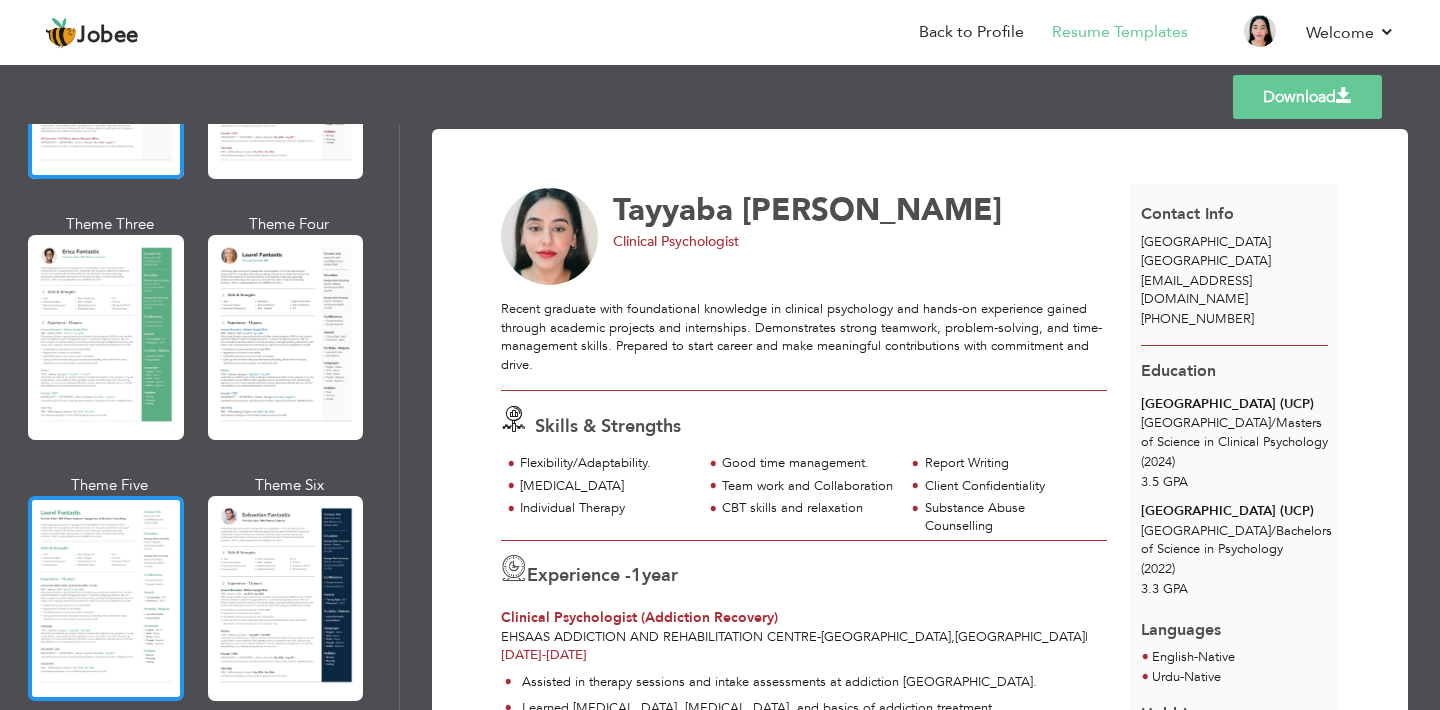 click at bounding box center (106, 598) 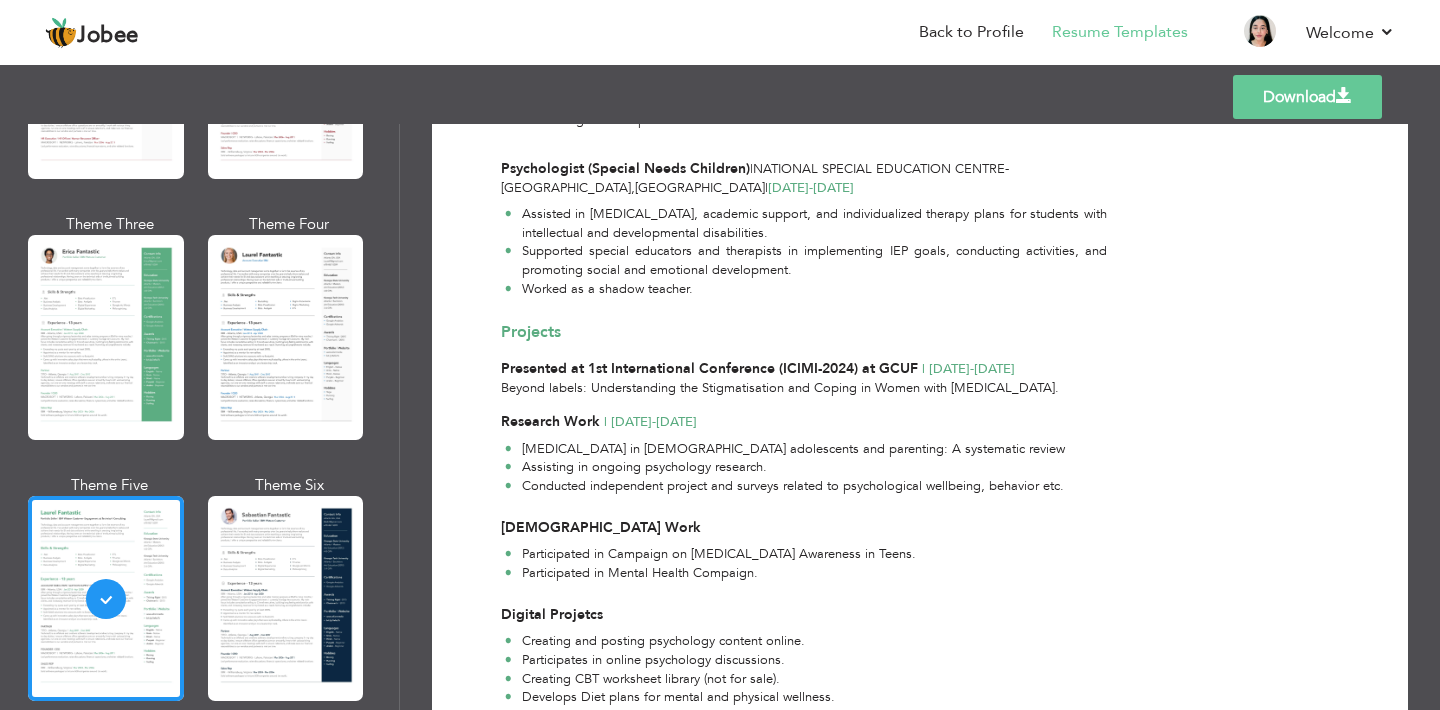 scroll, scrollTop: 931, scrollLeft: 0, axis: vertical 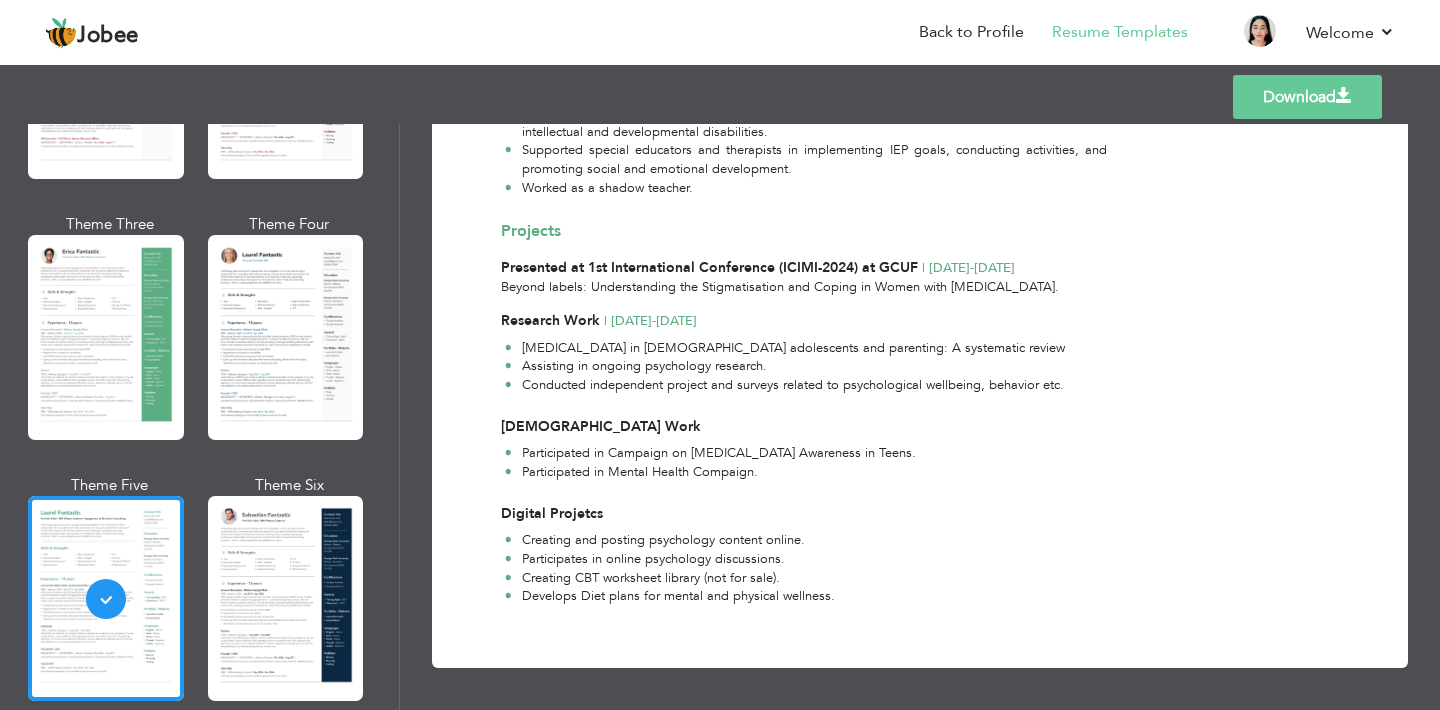 click on "Research Work" at bounding box center (550, 320) 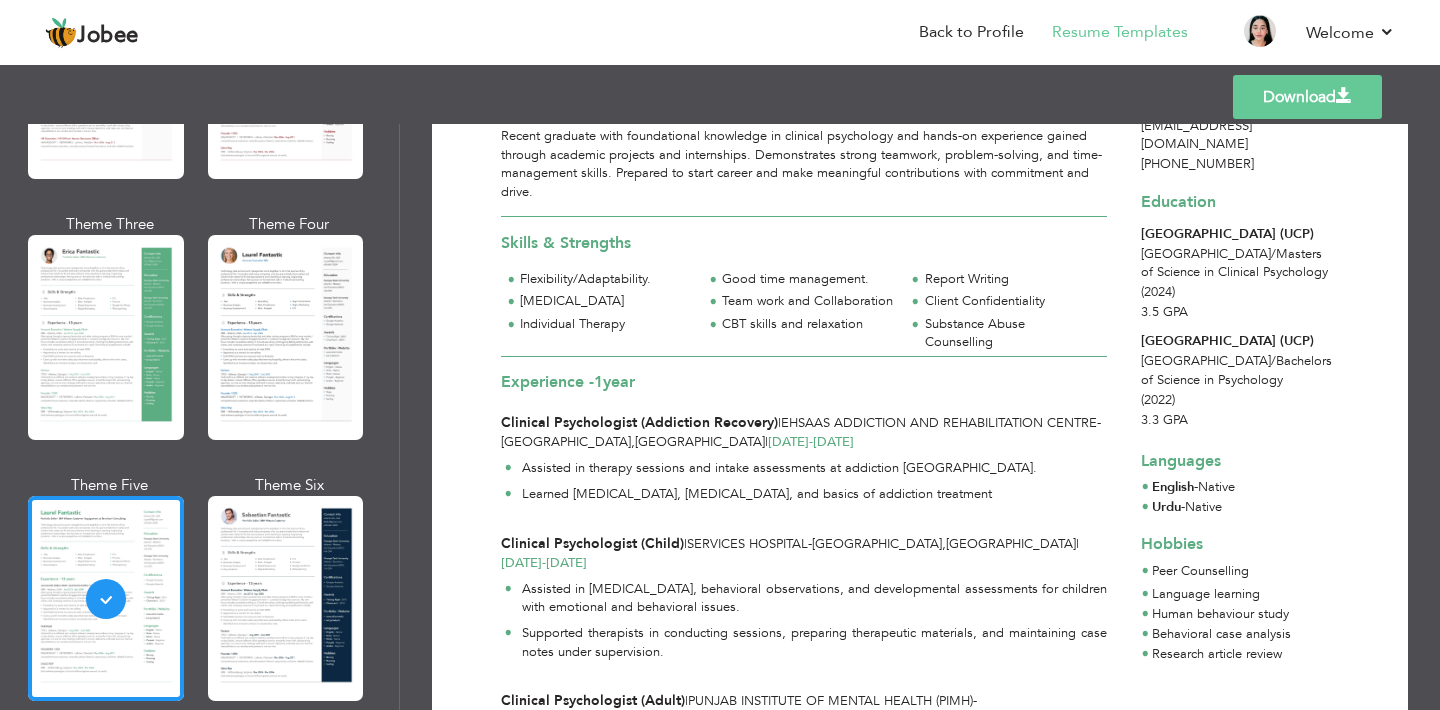 scroll, scrollTop: 130, scrollLeft: 0, axis: vertical 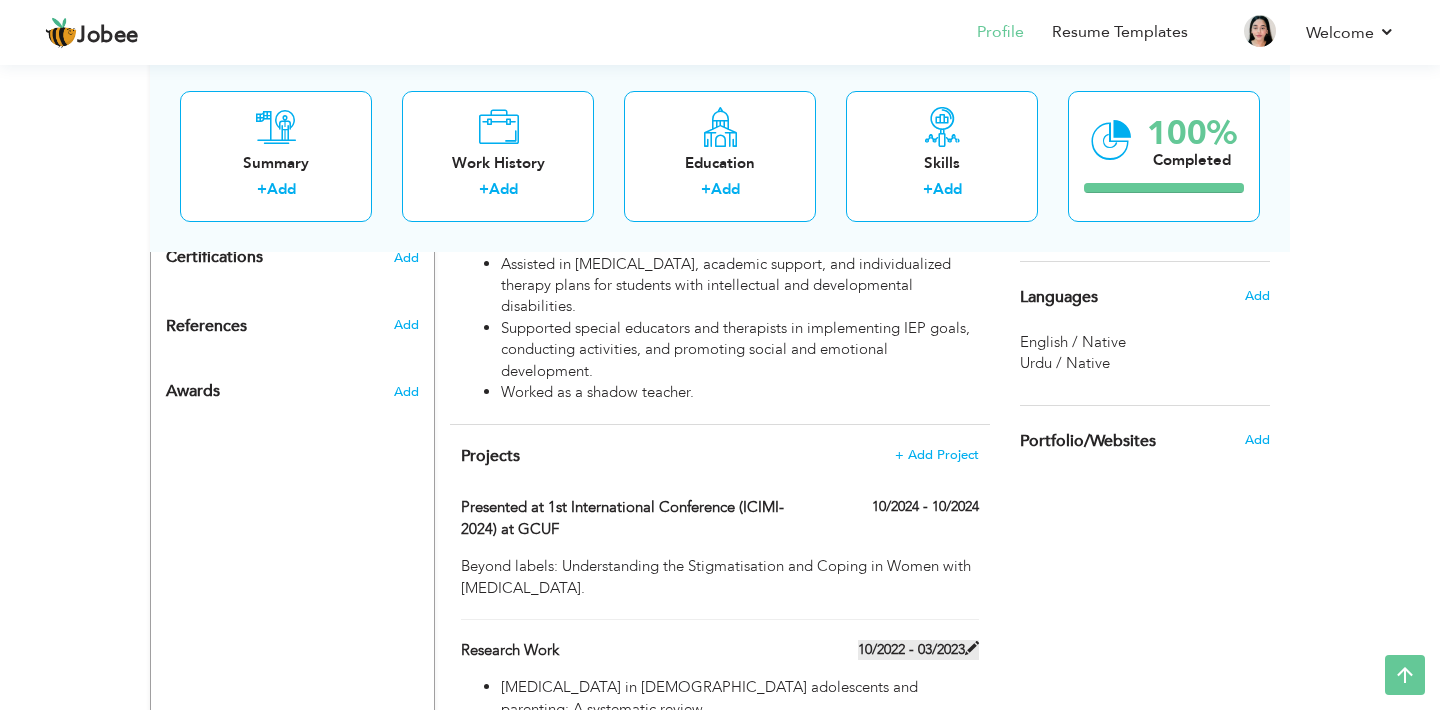 click at bounding box center (972, 648) 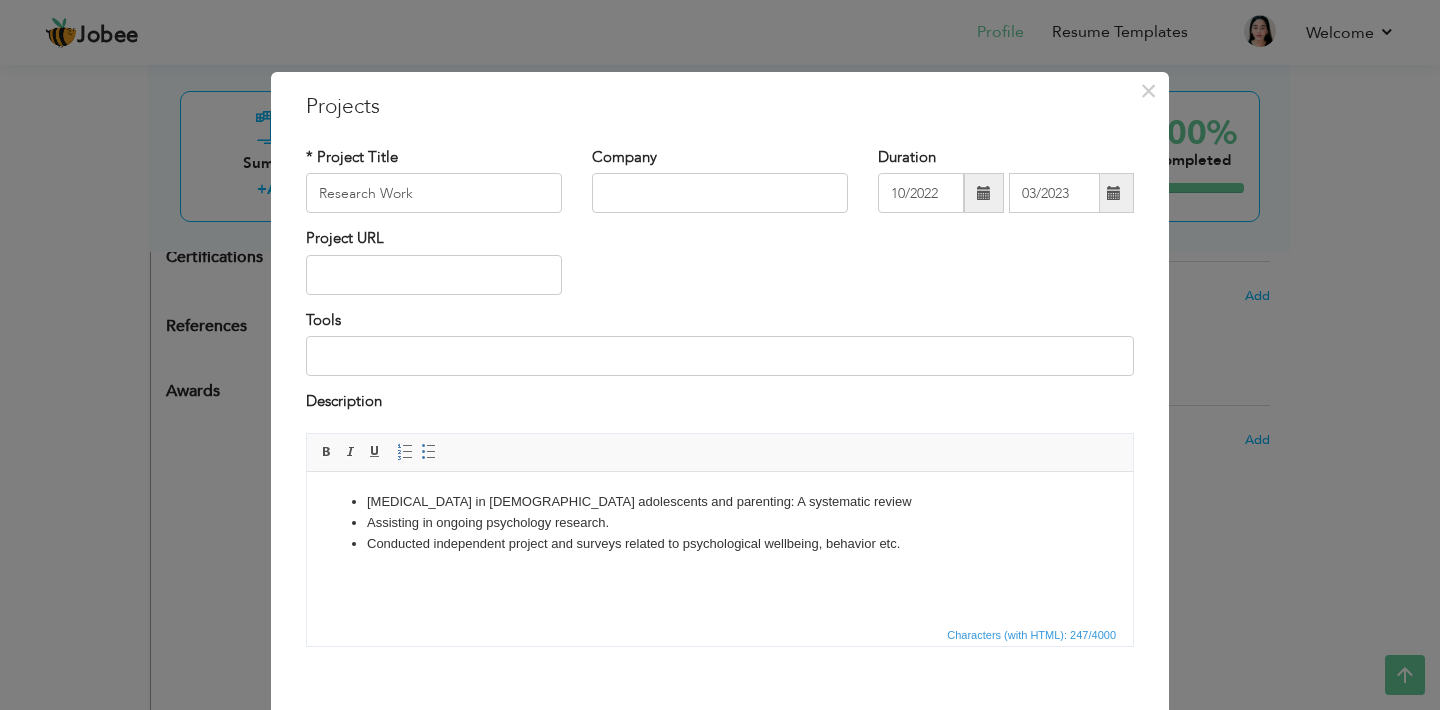 click at bounding box center [984, 193] 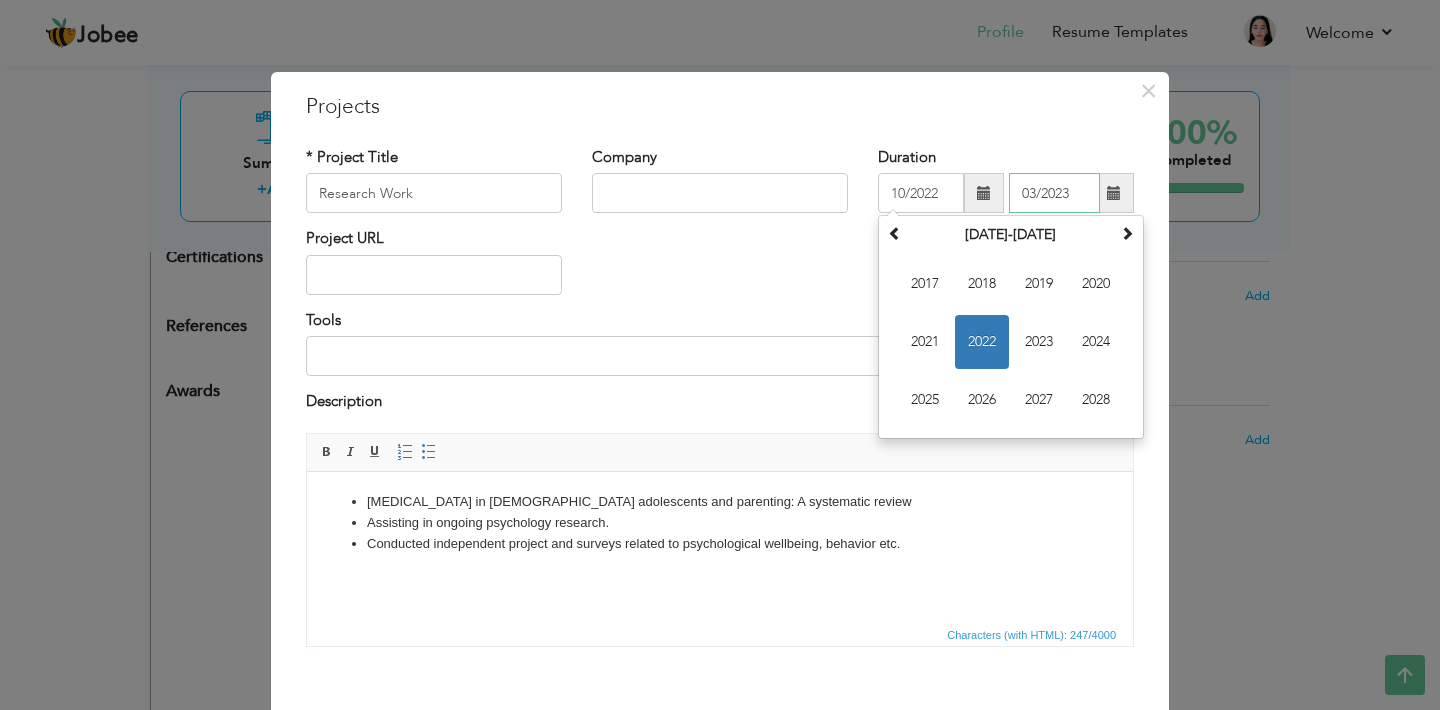 click on "03/2023" at bounding box center [1054, 193] 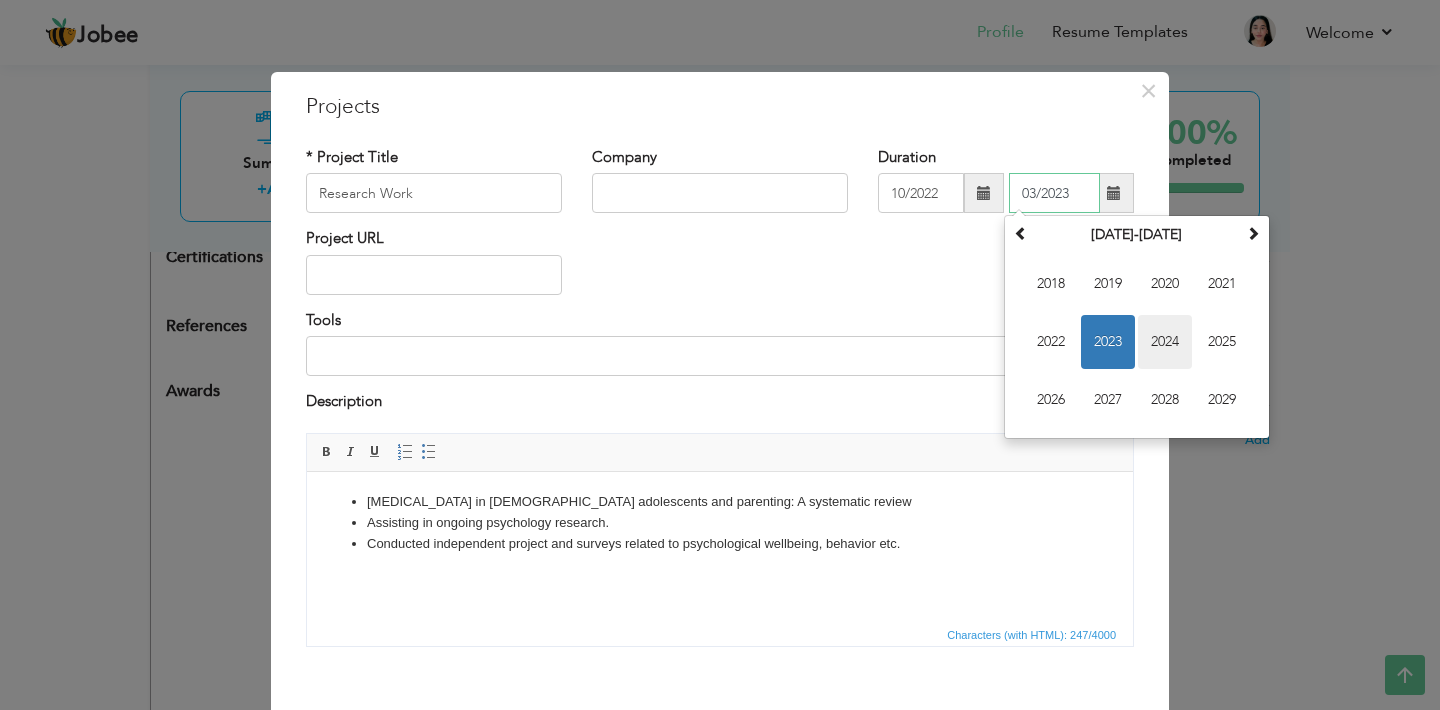 click on "2024" at bounding box center [1165, 342] 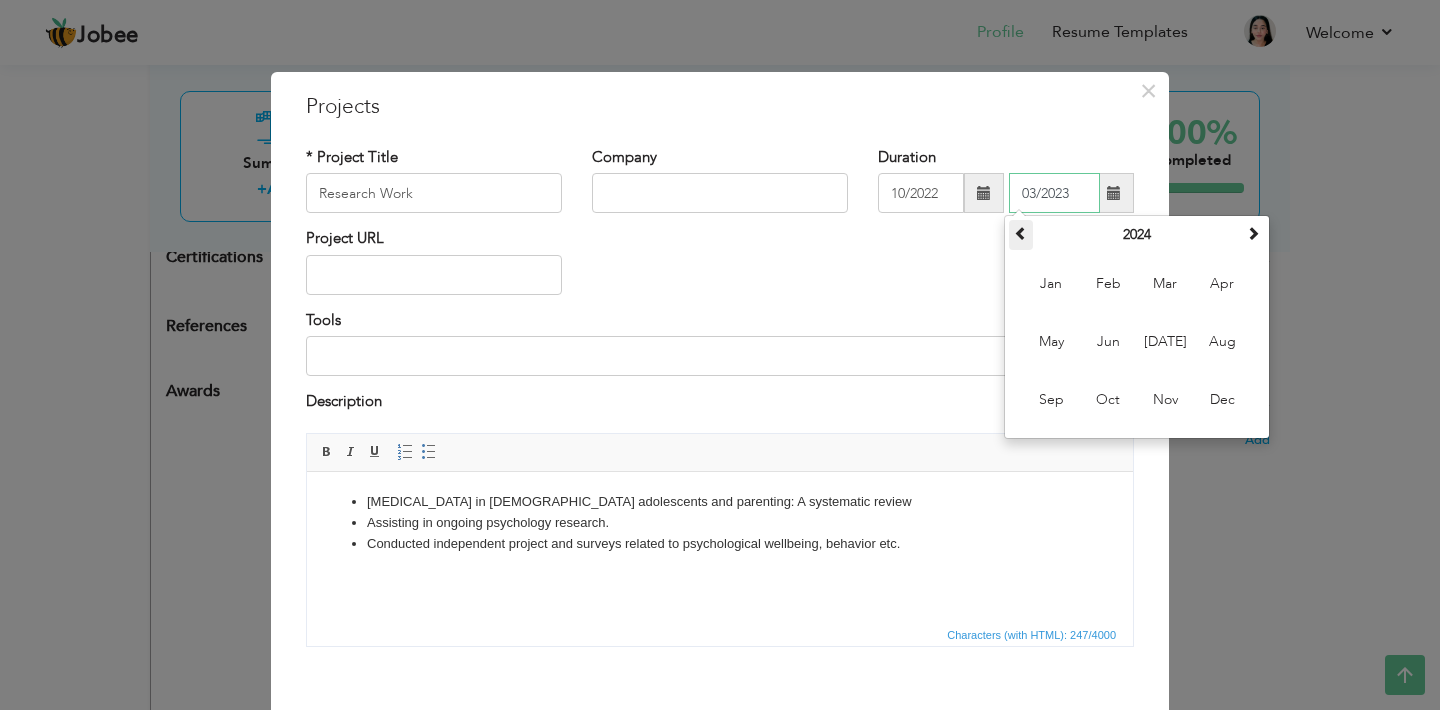 click at bounding box center (1021, 233) 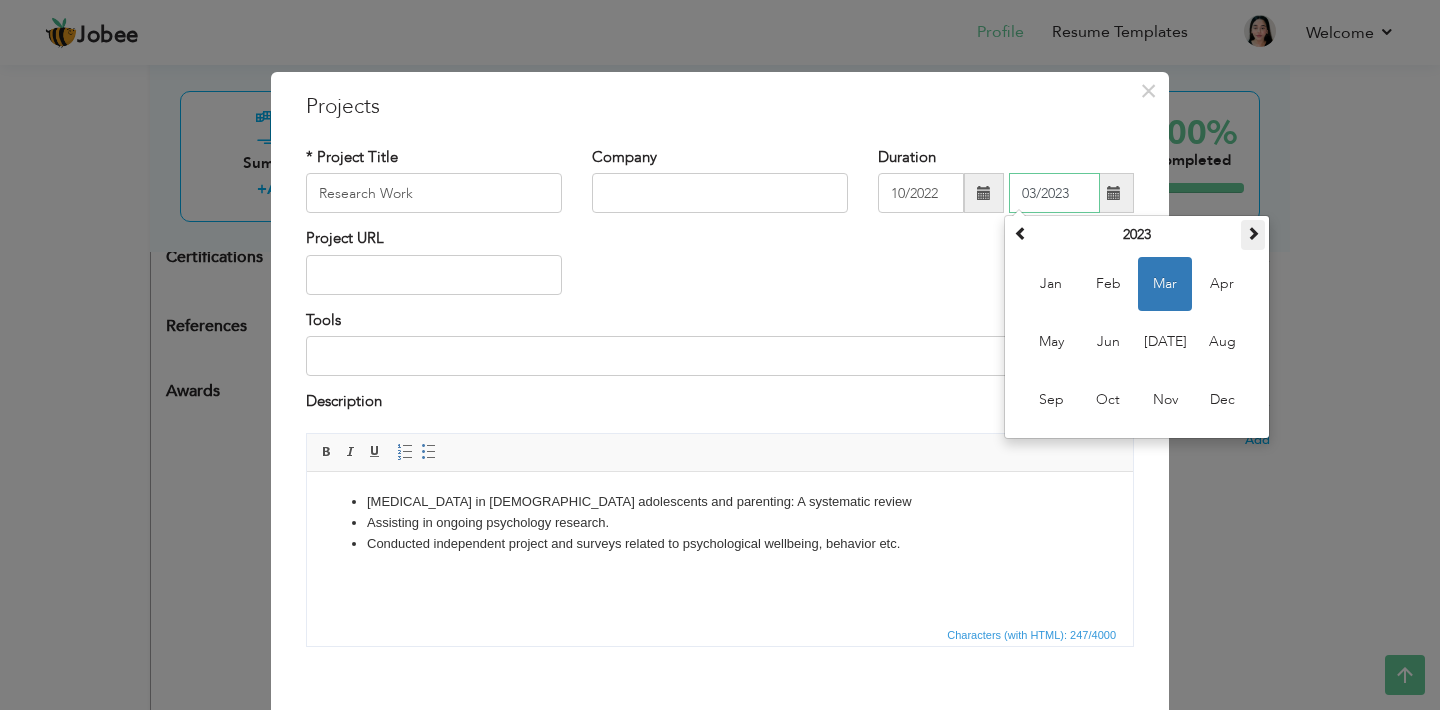 click at bounding box center (1253, 233) 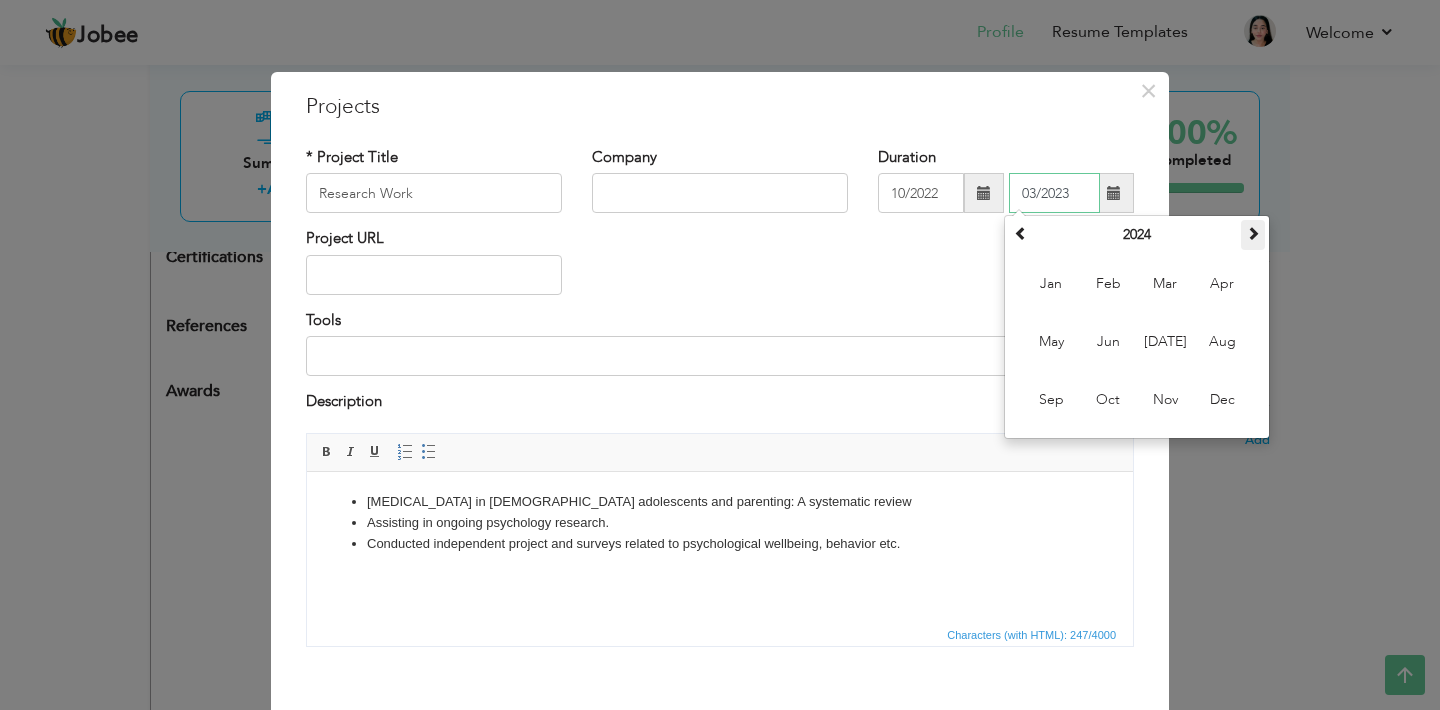 click at bounding box center [1253, 235] 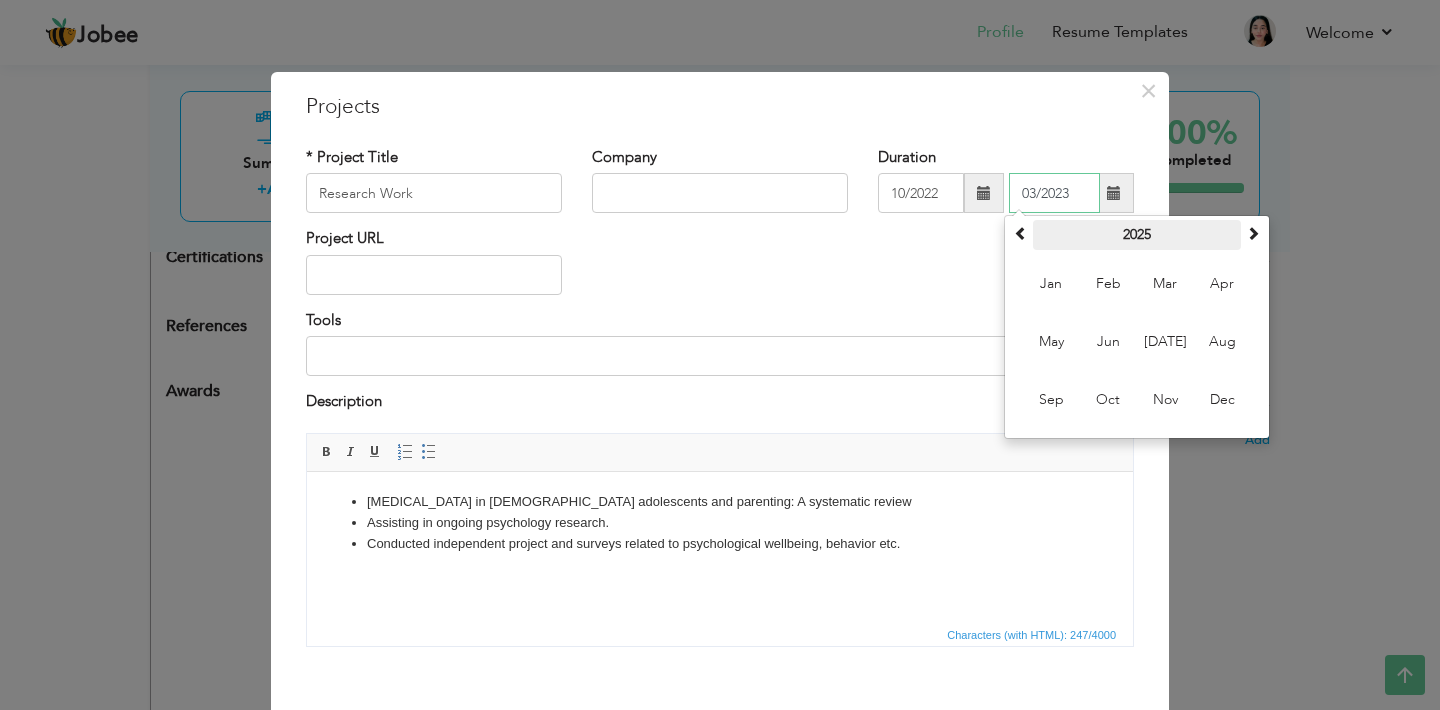 click on "2025" at bounding box center [1137, 235] 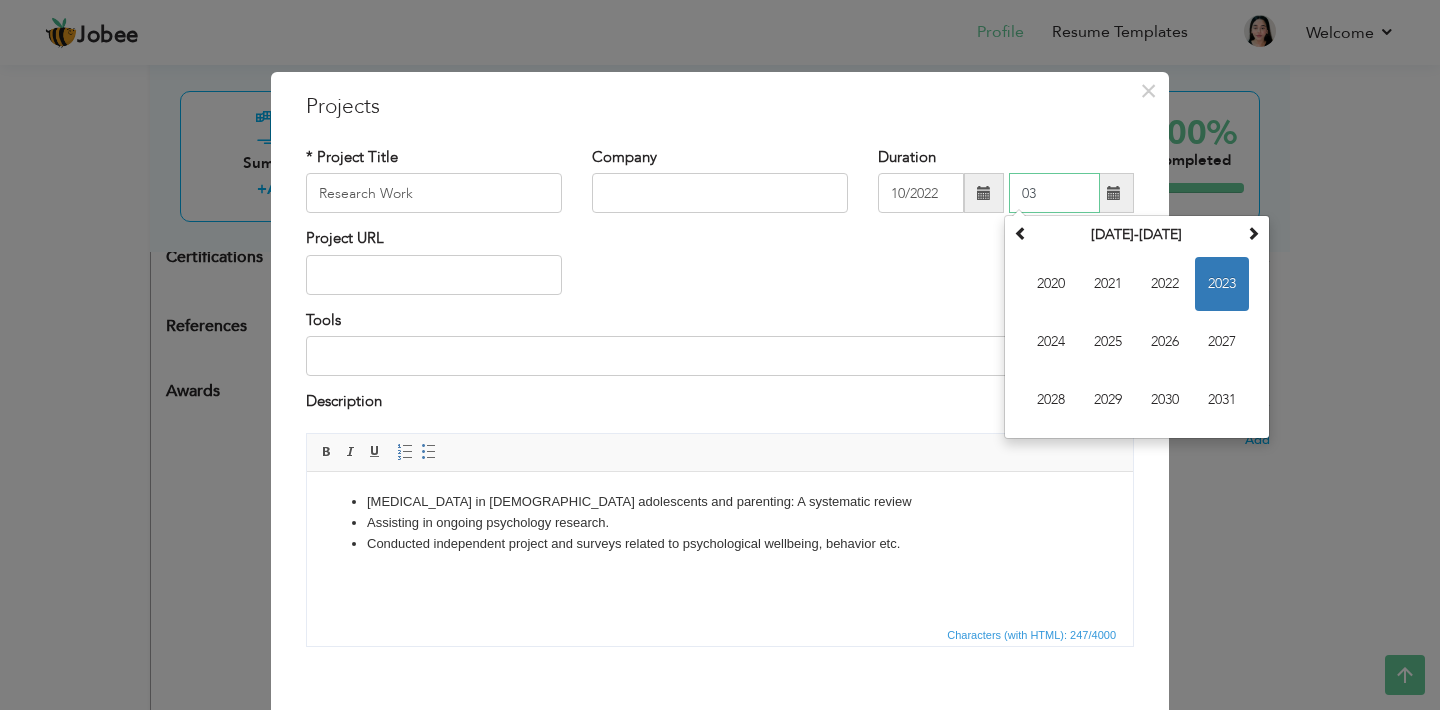 type on "0" 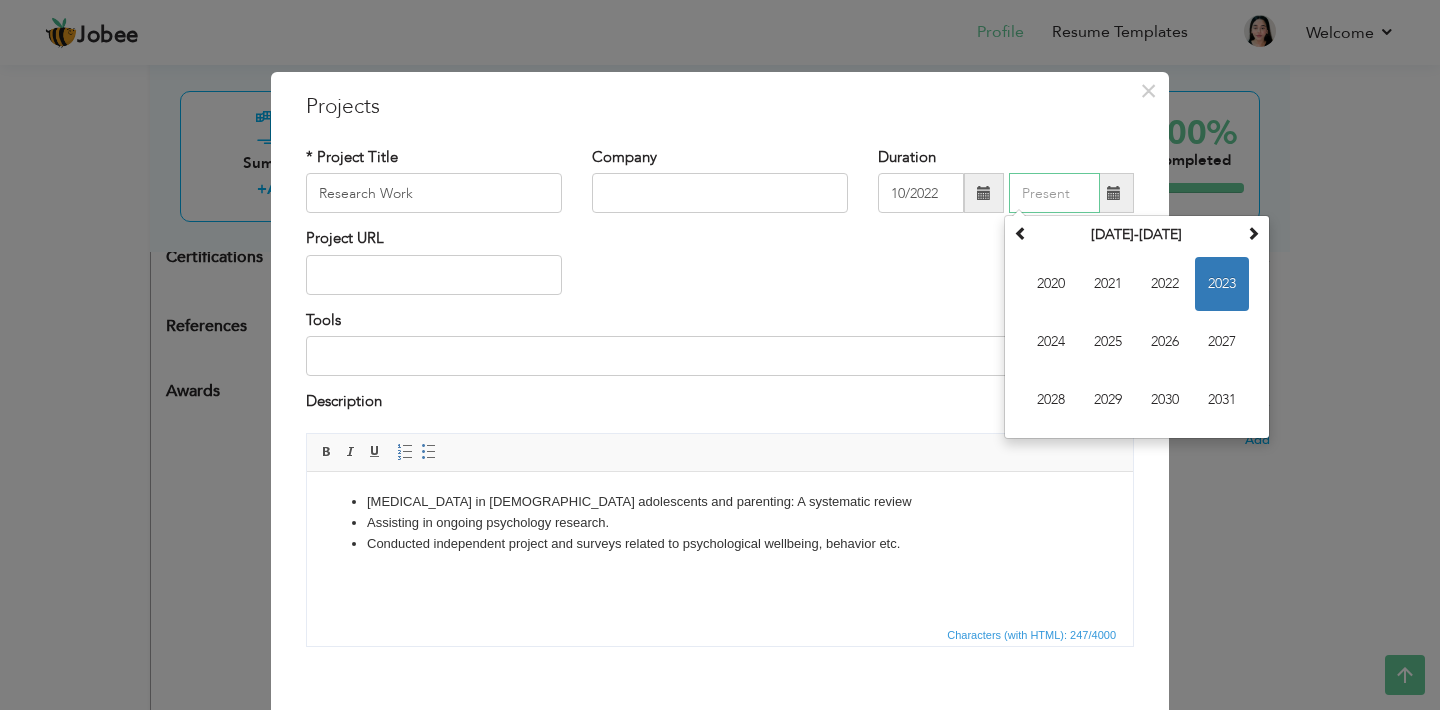 click at bounding box center [1054, 193] 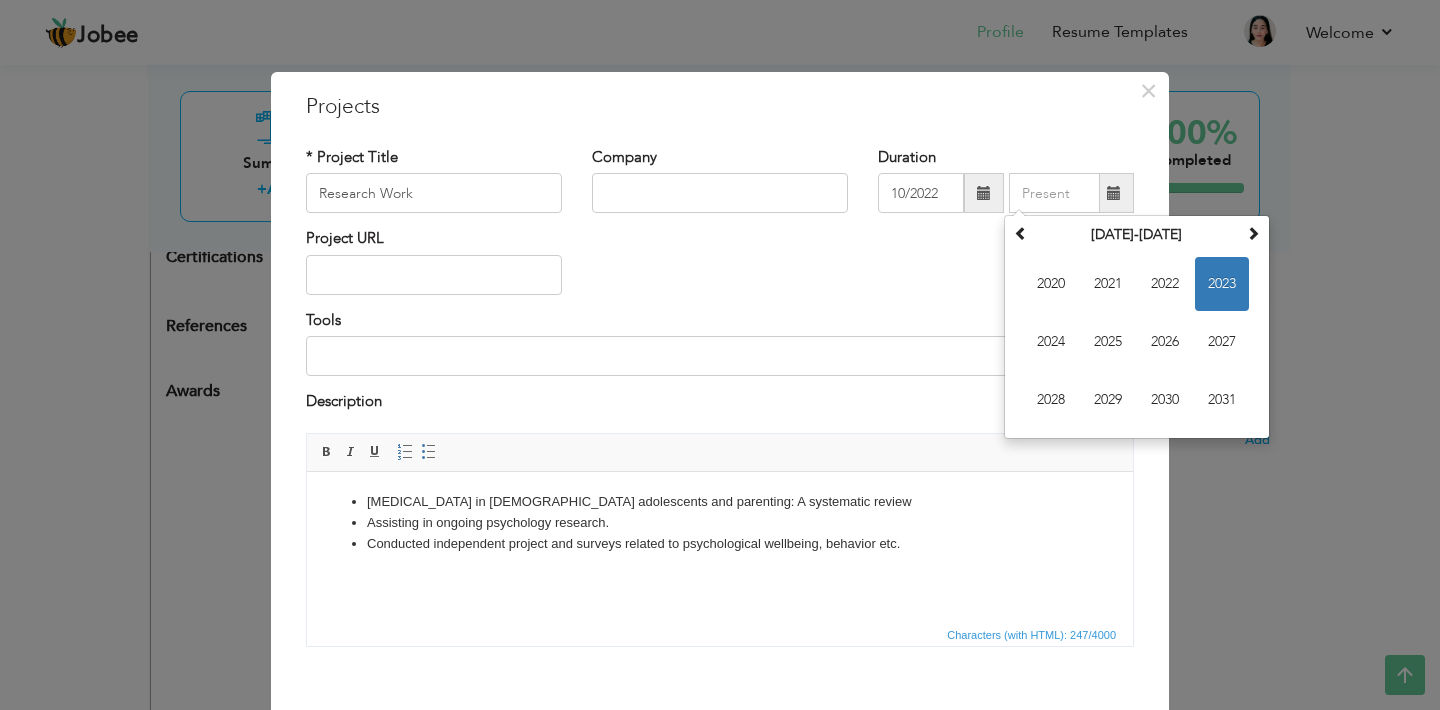 click on "Project URL" at bounding box center [720, 268] 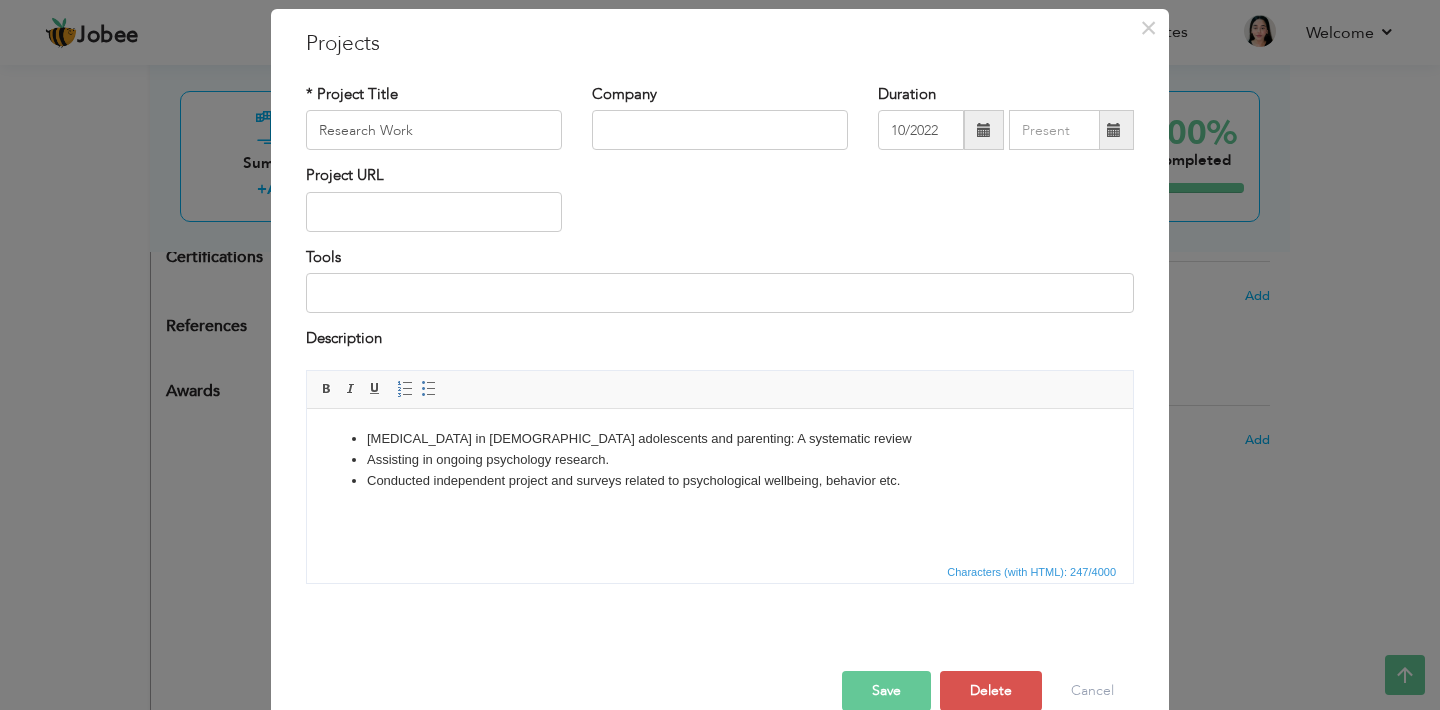scroll, scrollTop: 99, scrollLeft: 0, axis: vertical 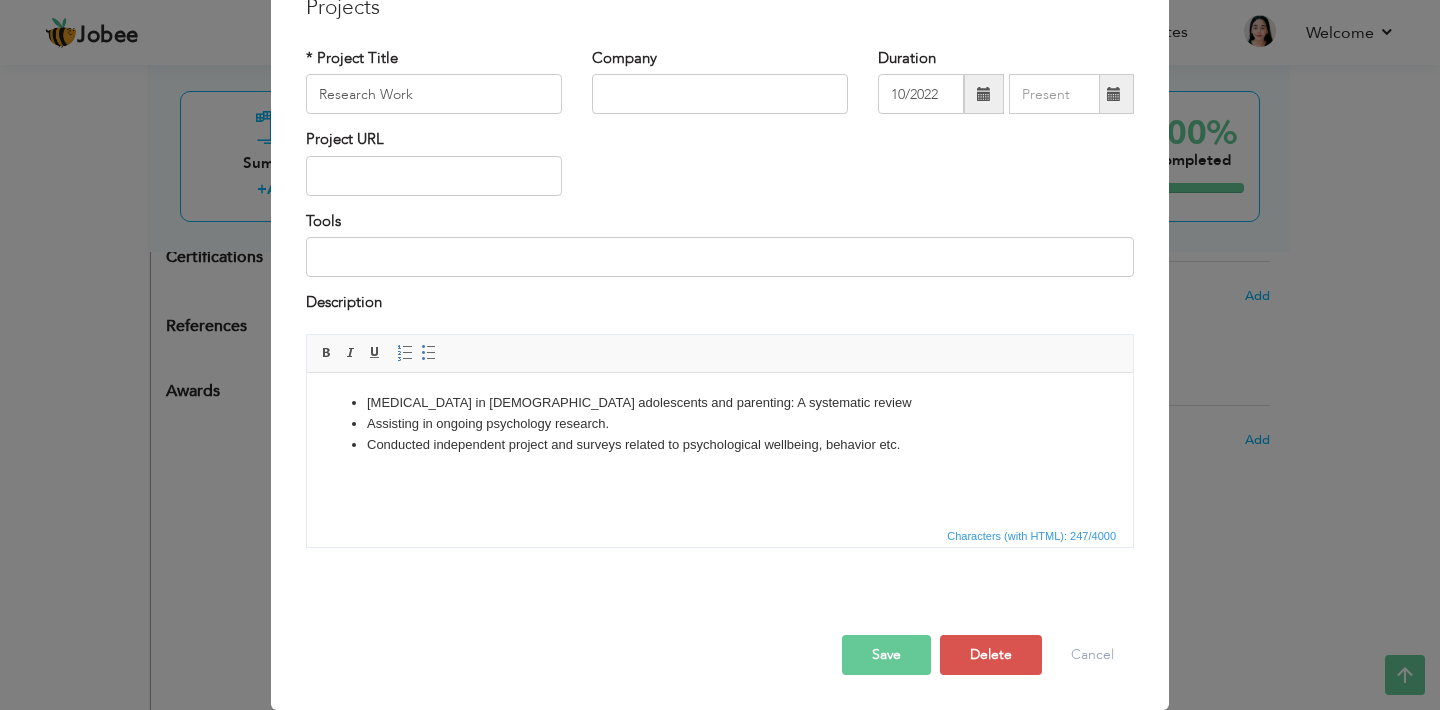 click on "Save" at bounding box center [886, 655] 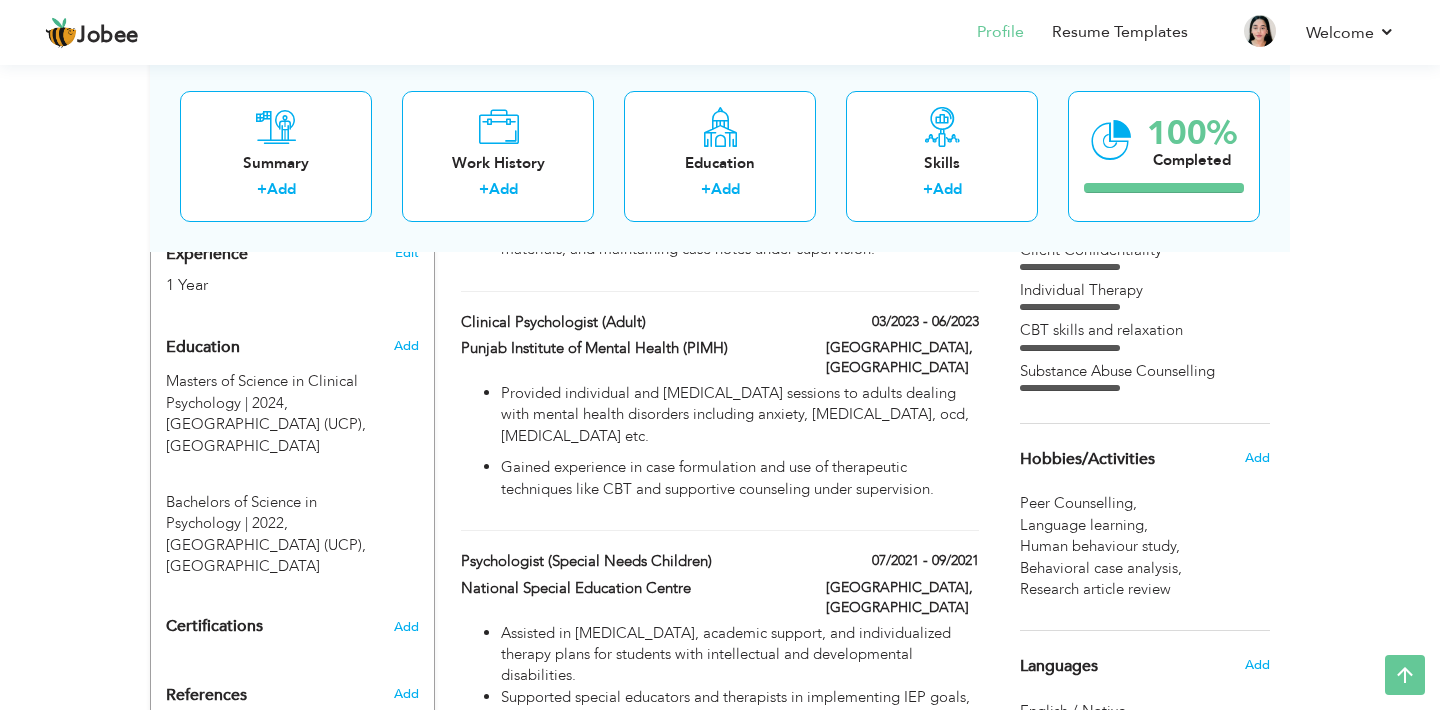 scroll, scrollTop: 435, scrollLeft: 0, axis: vertical 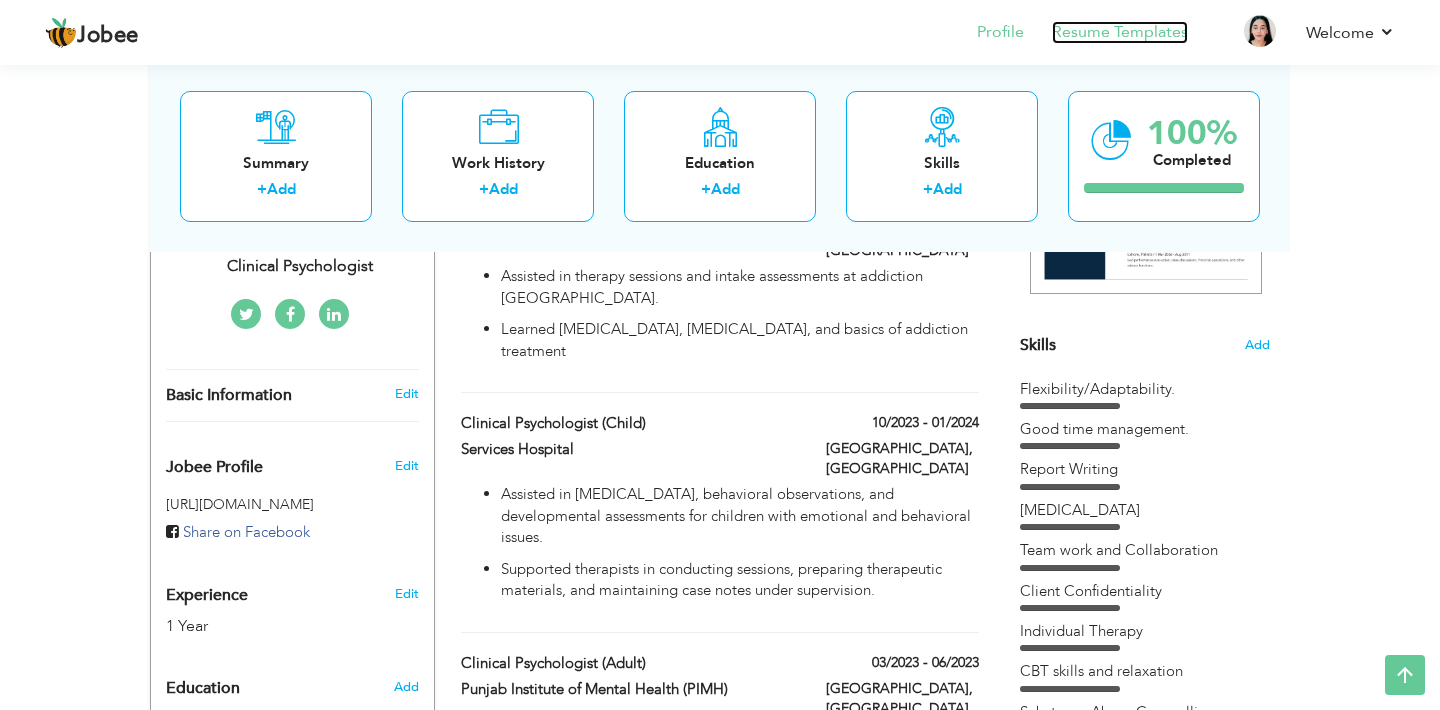 click on "Resume Templates" at bounding box center [1120, 32] 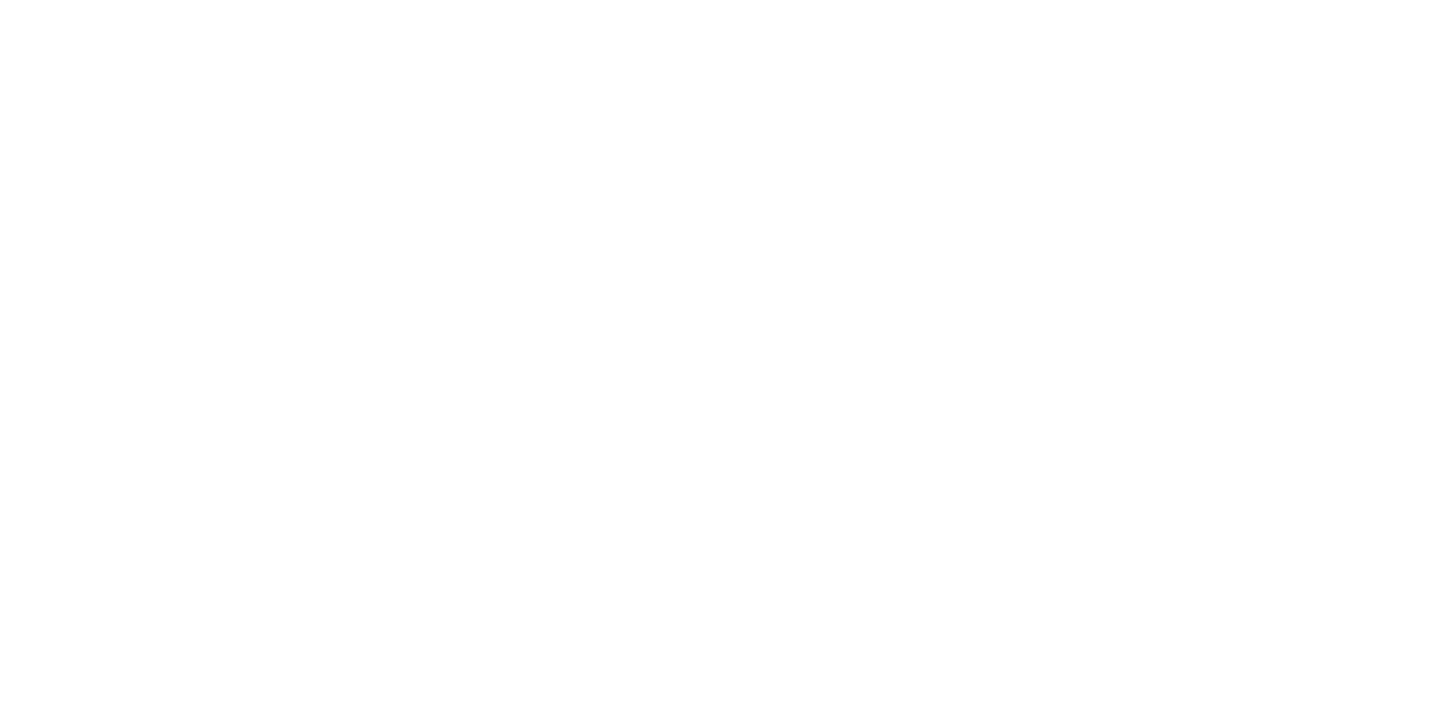 scroll, scrollTop: 0, scrollLeft: 0, axis: both 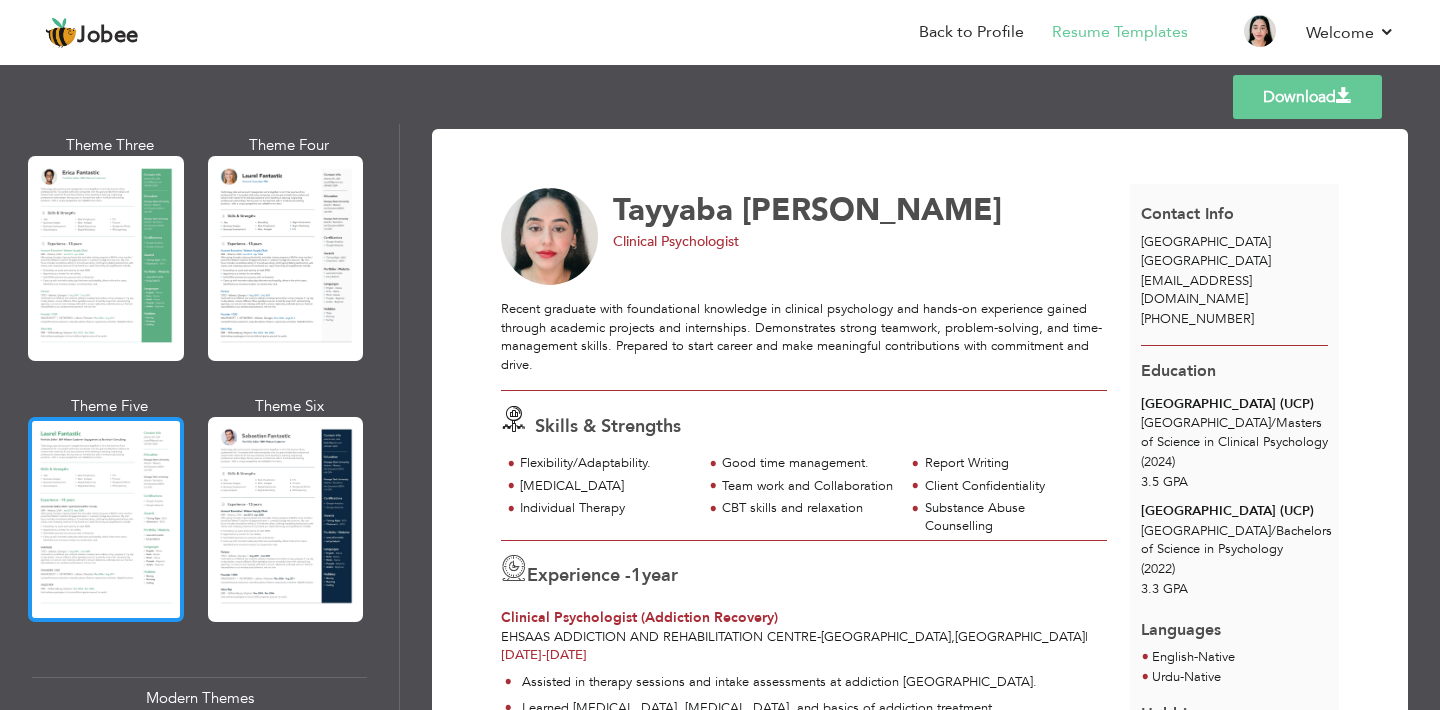 click at bounding box center (106, 519) 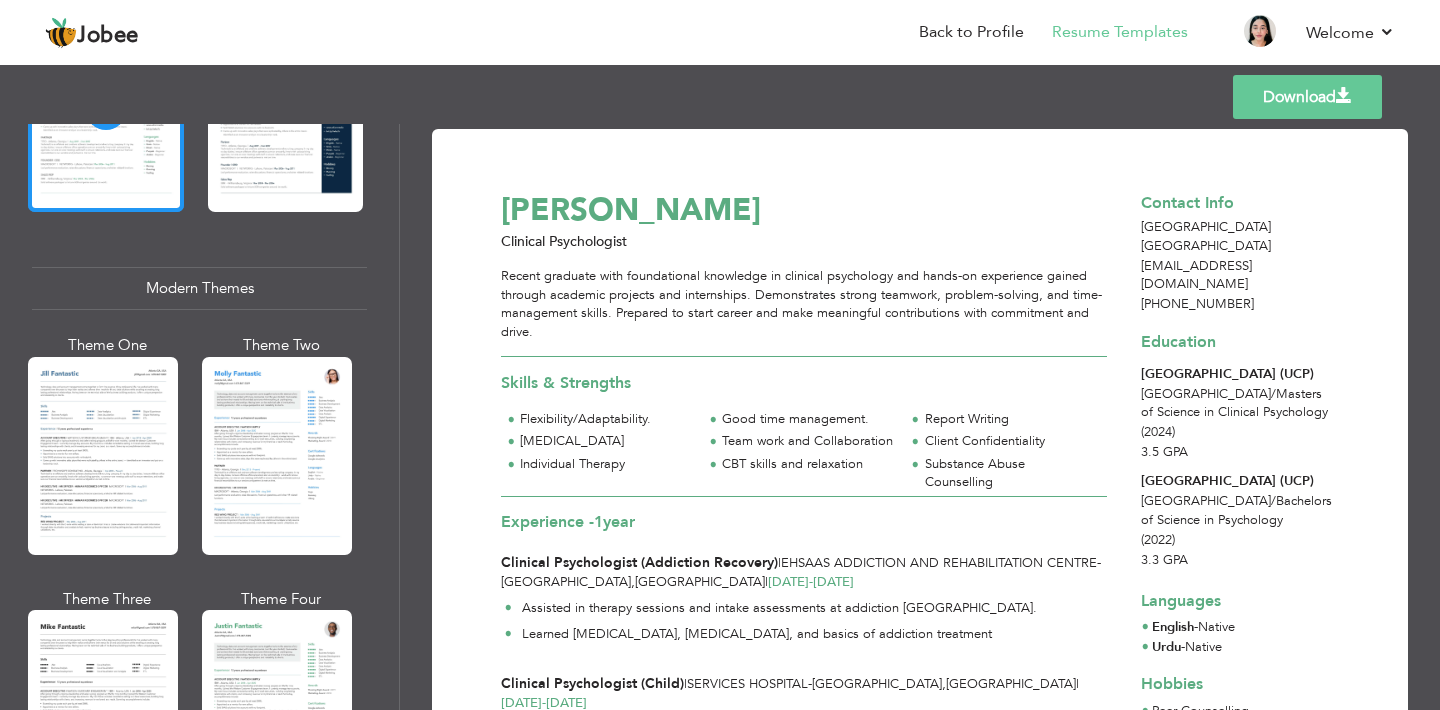 scroll, scrollTop: 782, scrollLeft: 0, axis: vertical 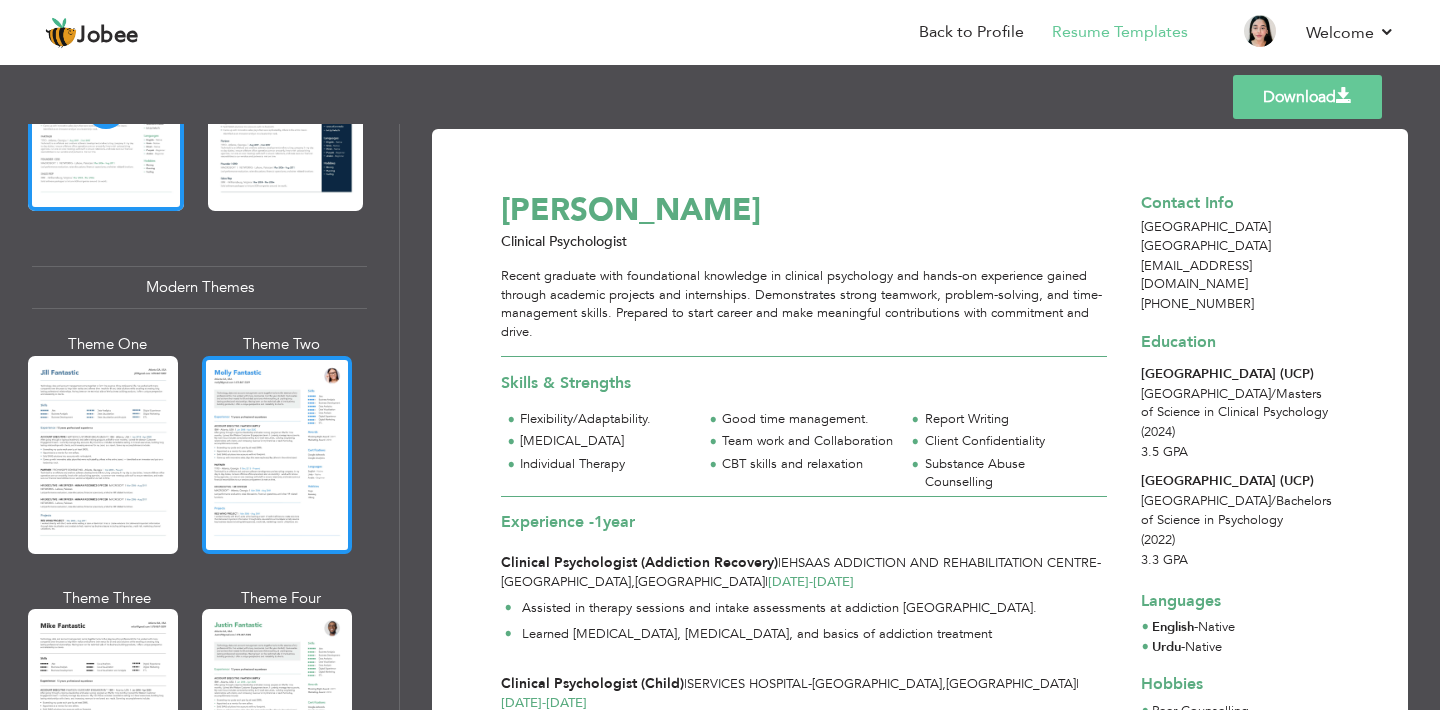 click at bounding box center [277, 455] 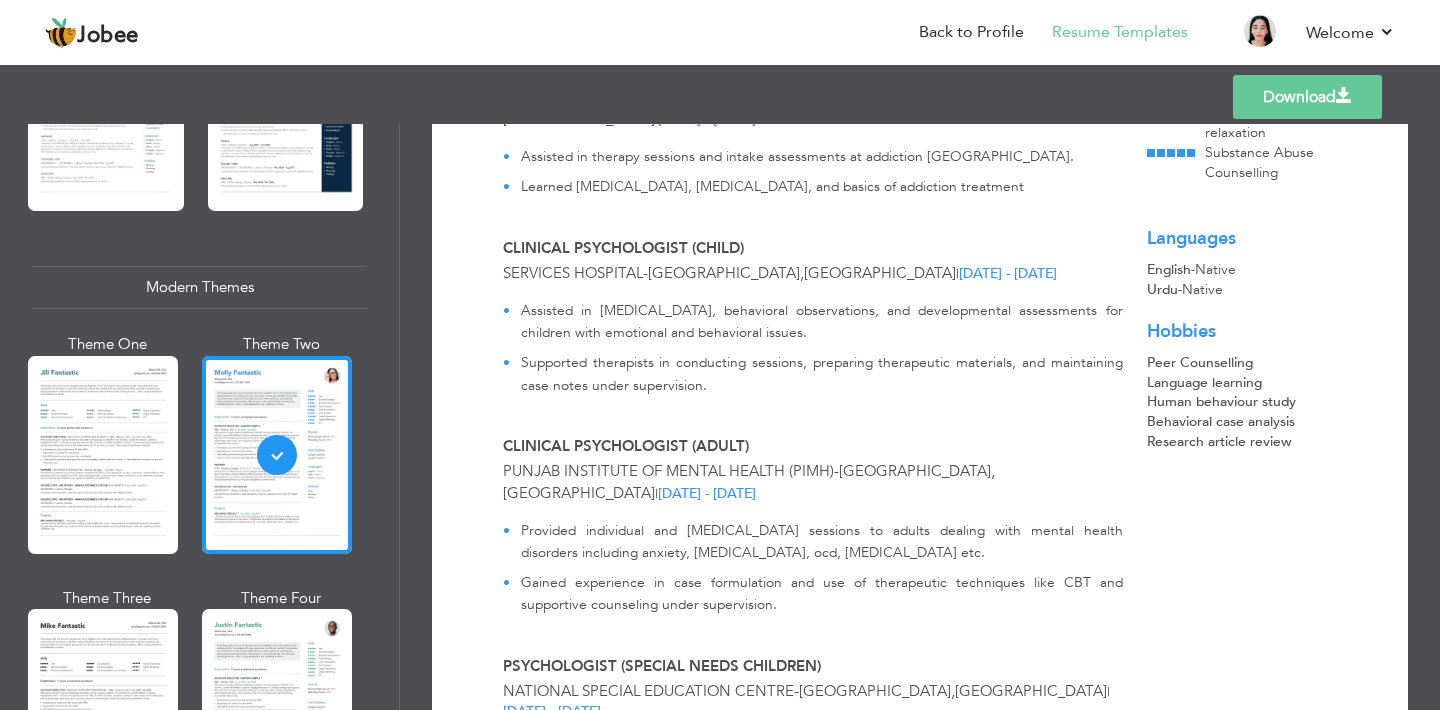 scroll, scrollTop: 450, scrollLeft: 0, axis: vertical 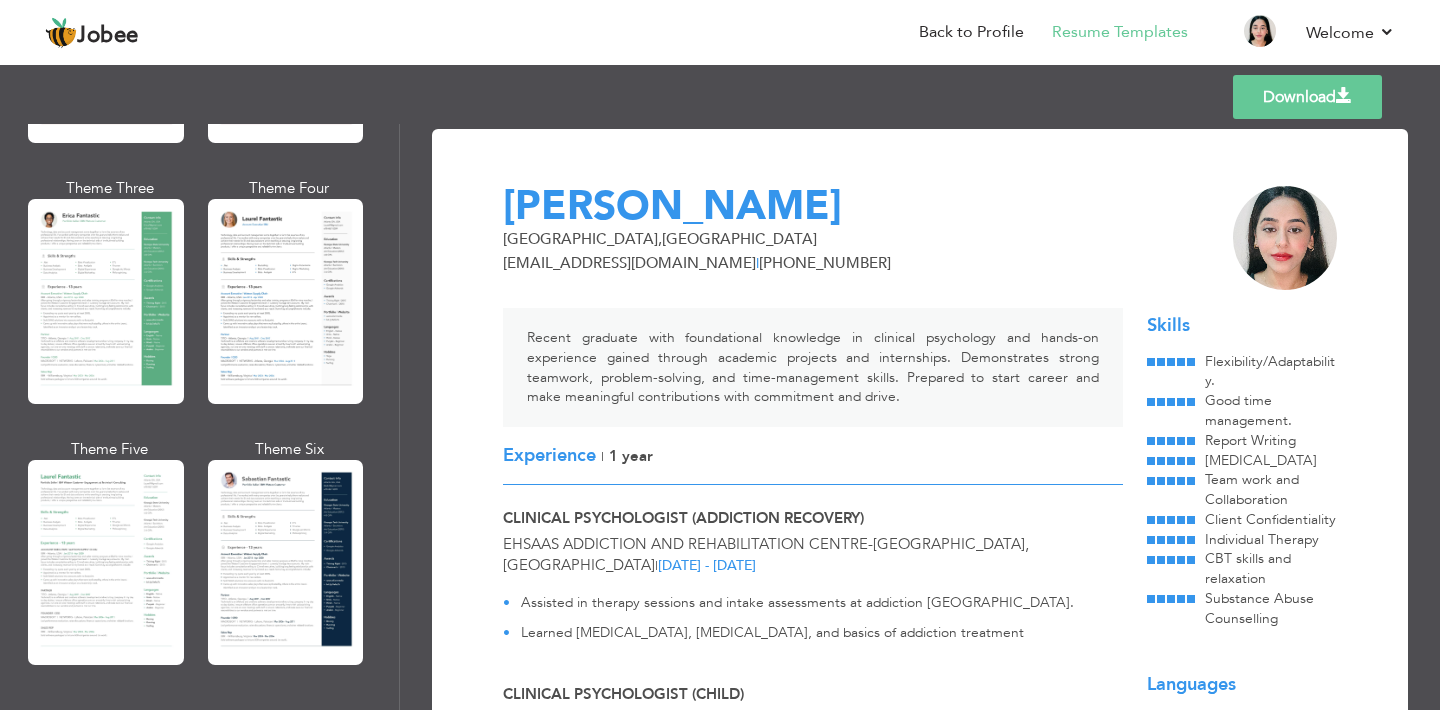 click at bounding box center [1285, 238] 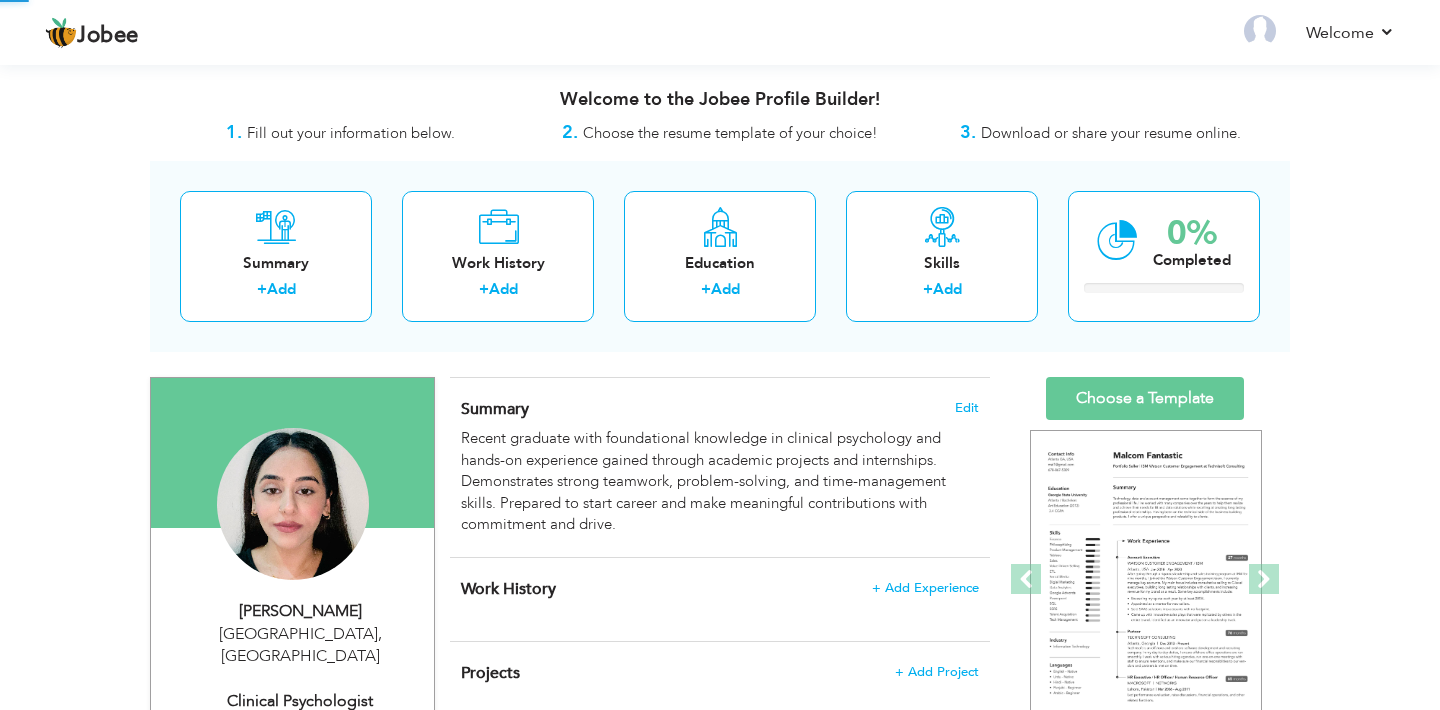 scroll, scrollTop: 435, scrollLeft: 0, axis: vertical 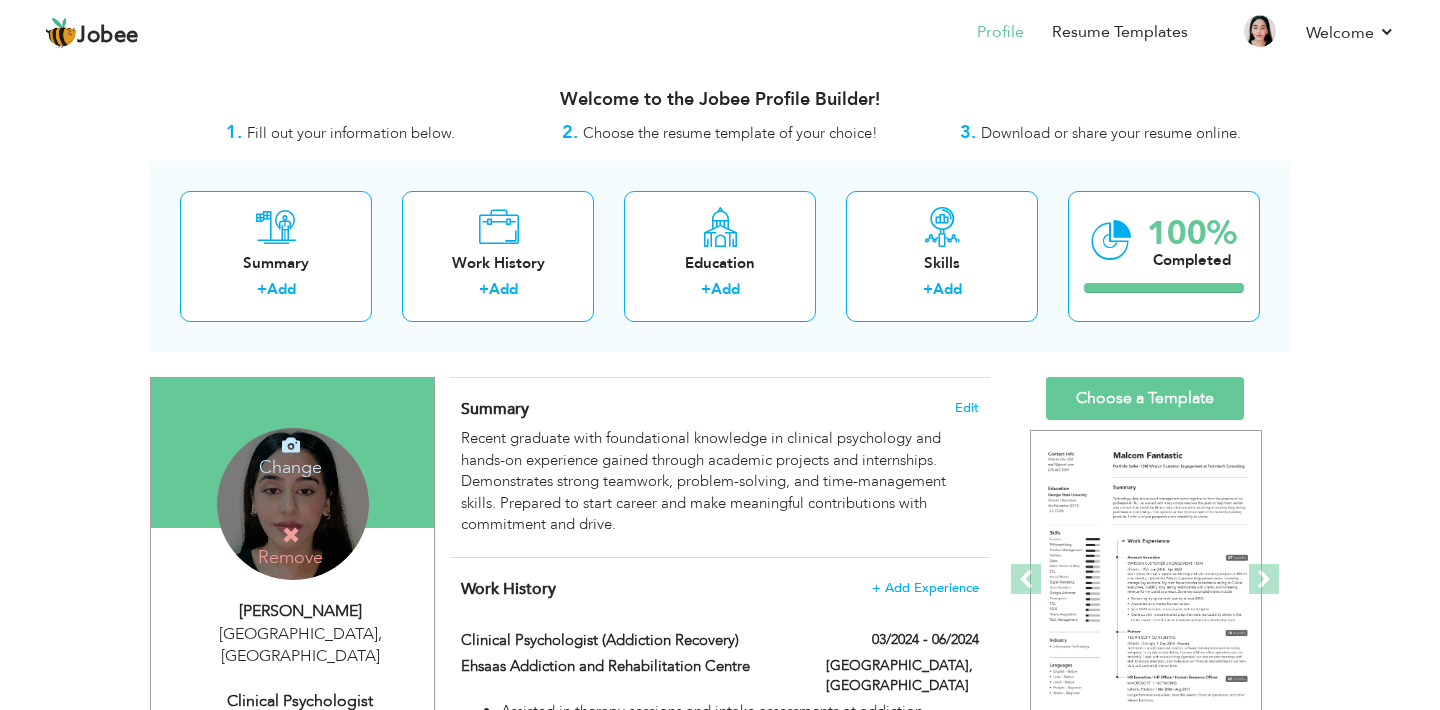 click at bounding box center (291, 445) 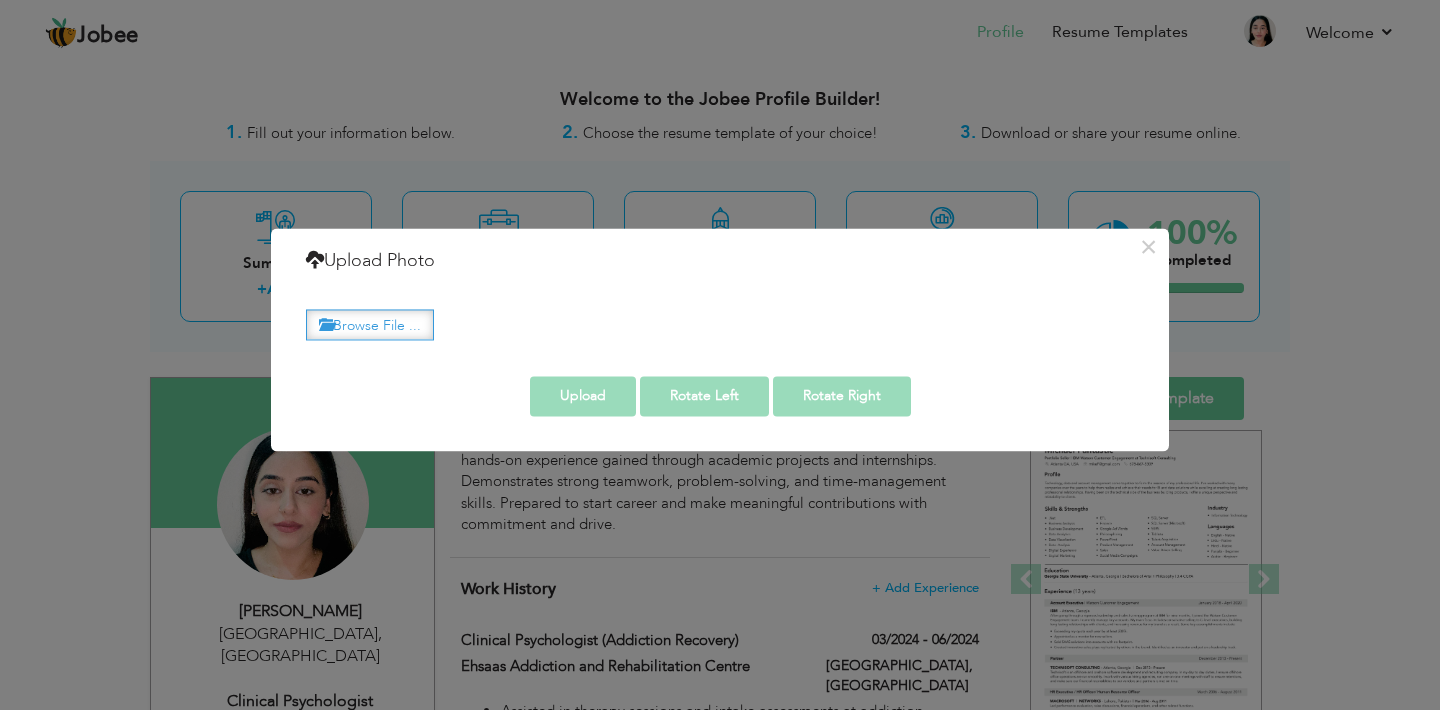 click on "Browse File ..." at bounding box center [370, 324] 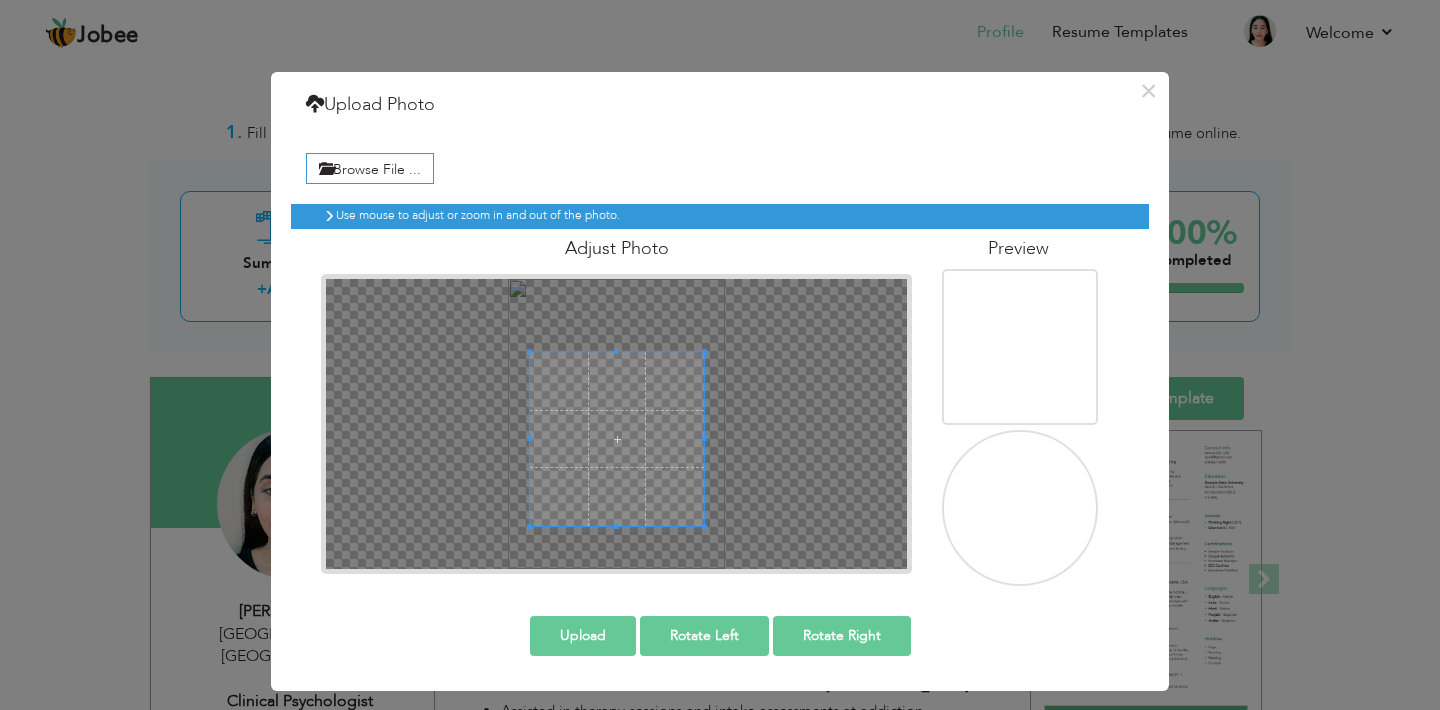 click at bounding box center [617, 439] 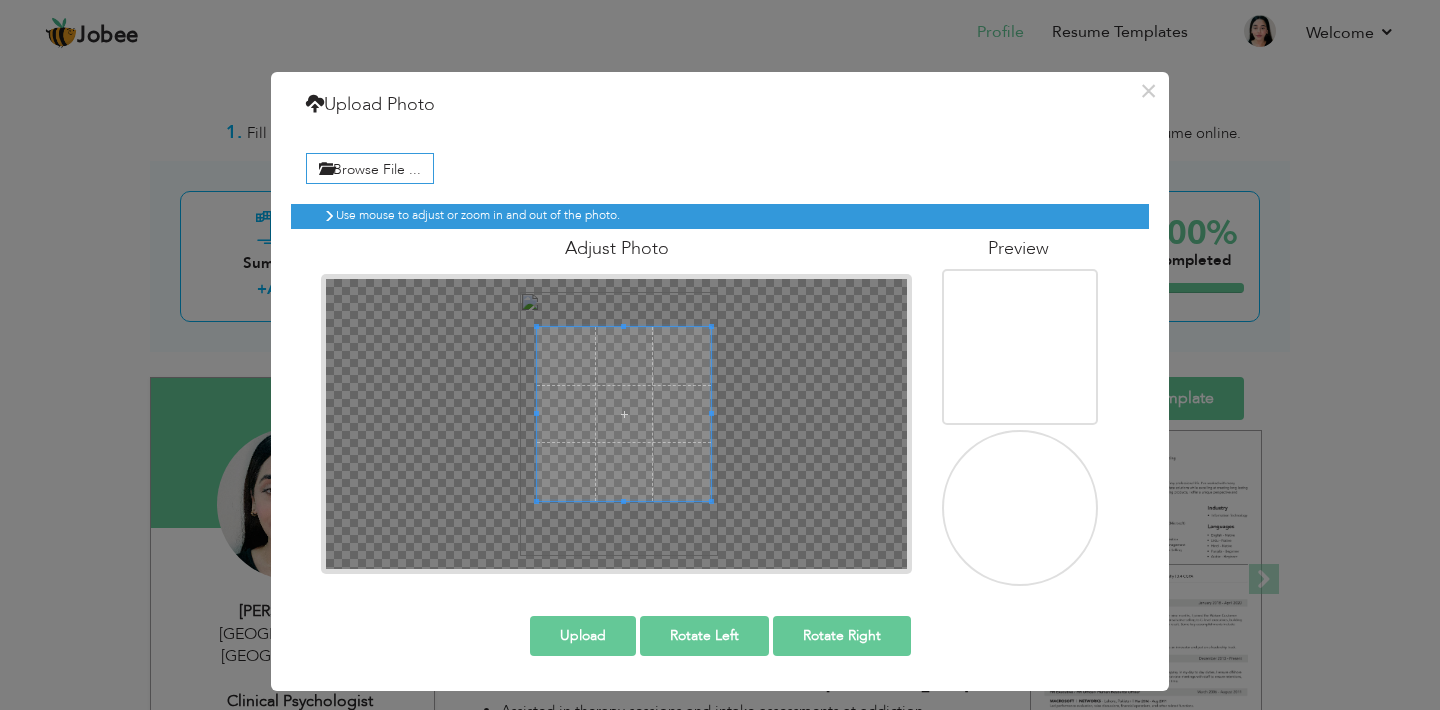 click at bounding box center [624, 414] 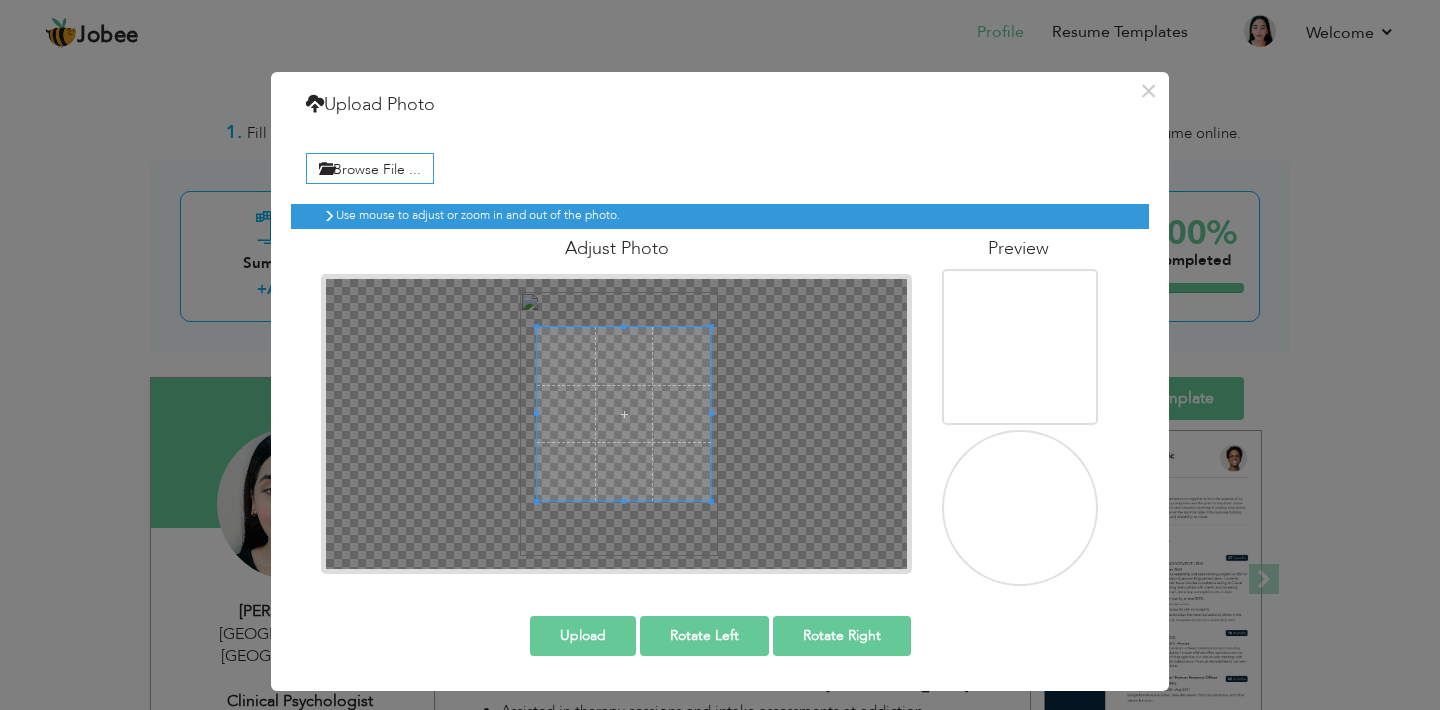 click on "Upload" at bounding box center (583, 636) 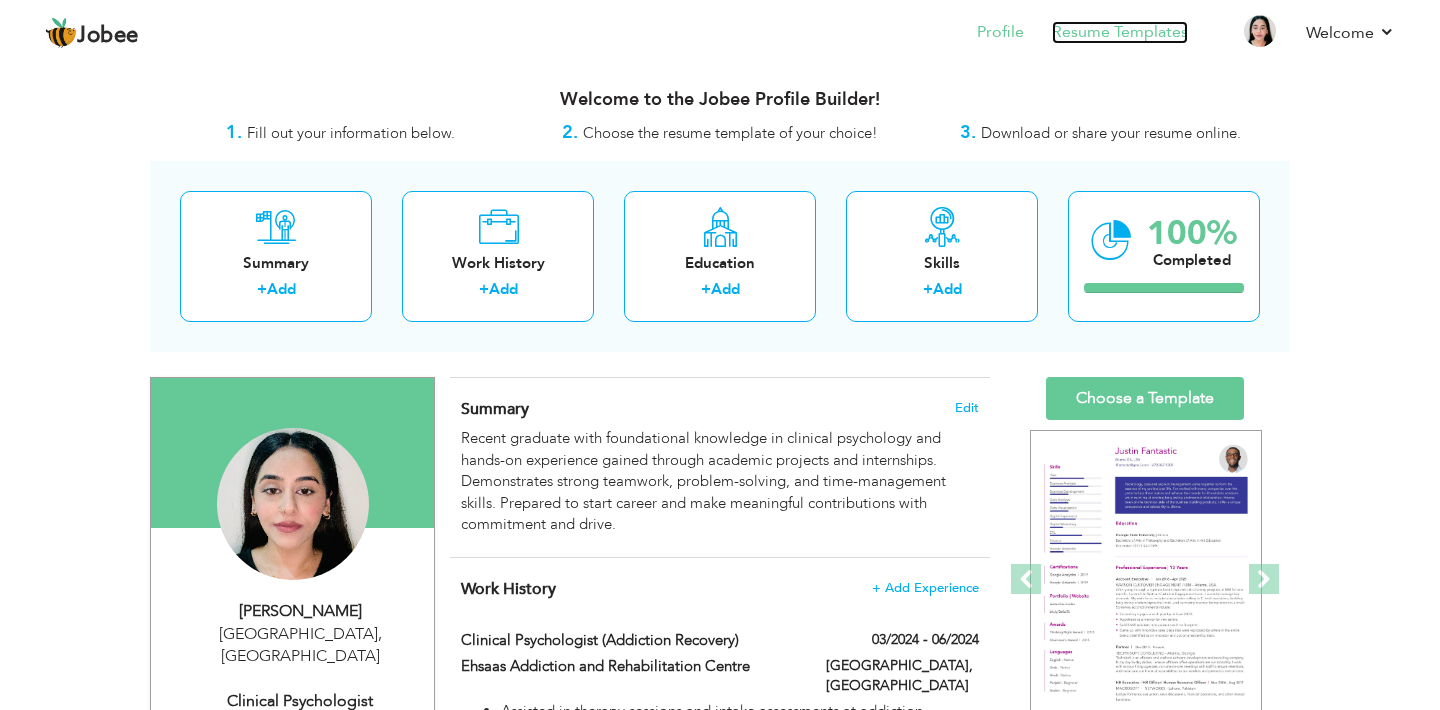 click on "Resume Templates" at bounding box center [1120, 32] 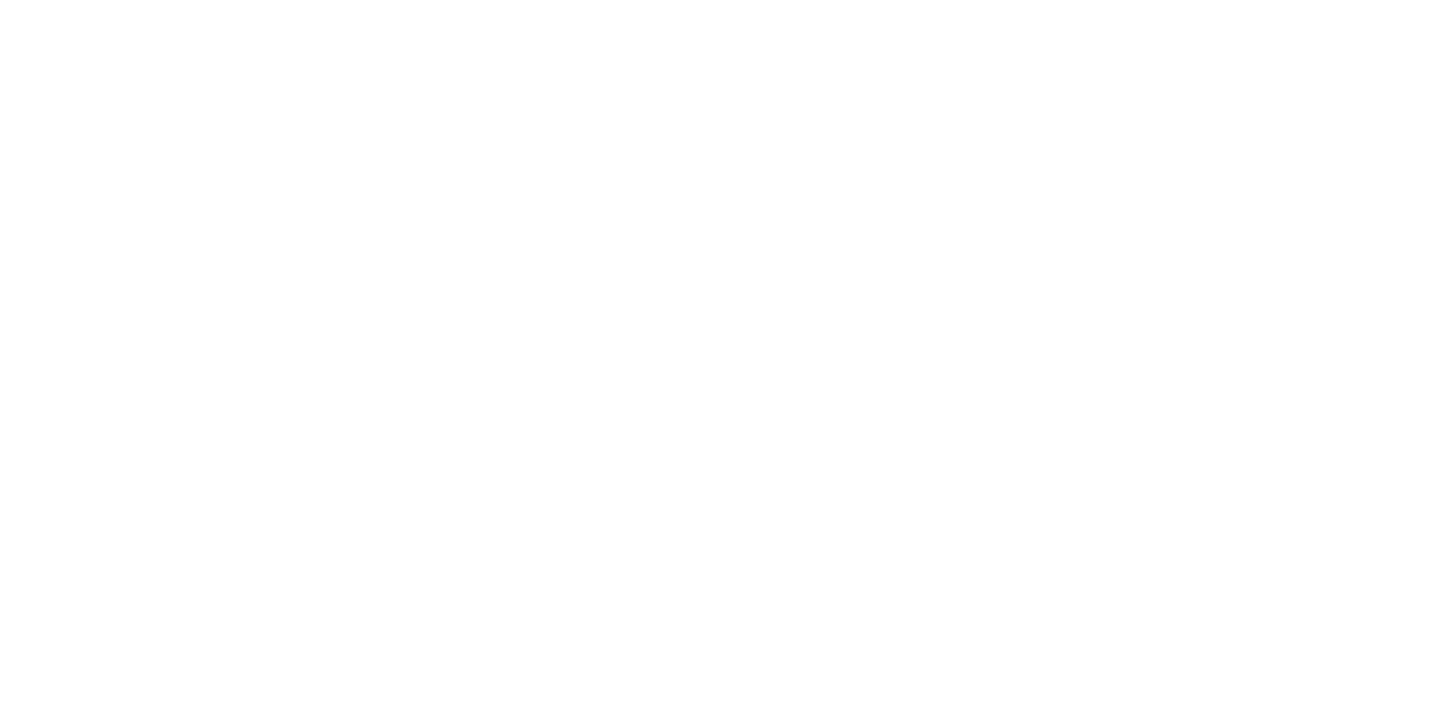 scroll, scrollTop: 0, scrollLeft: 0, axis: both 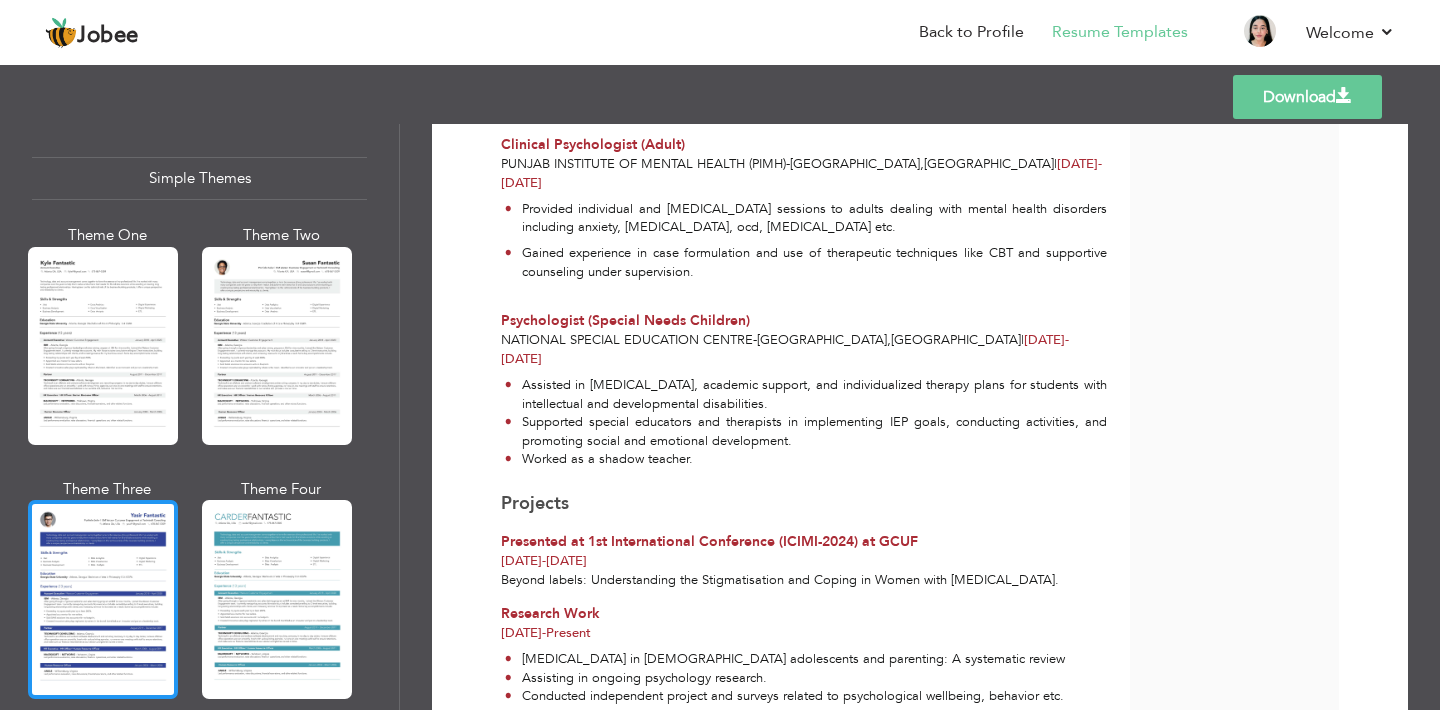 click at bounding box center [103, 599] 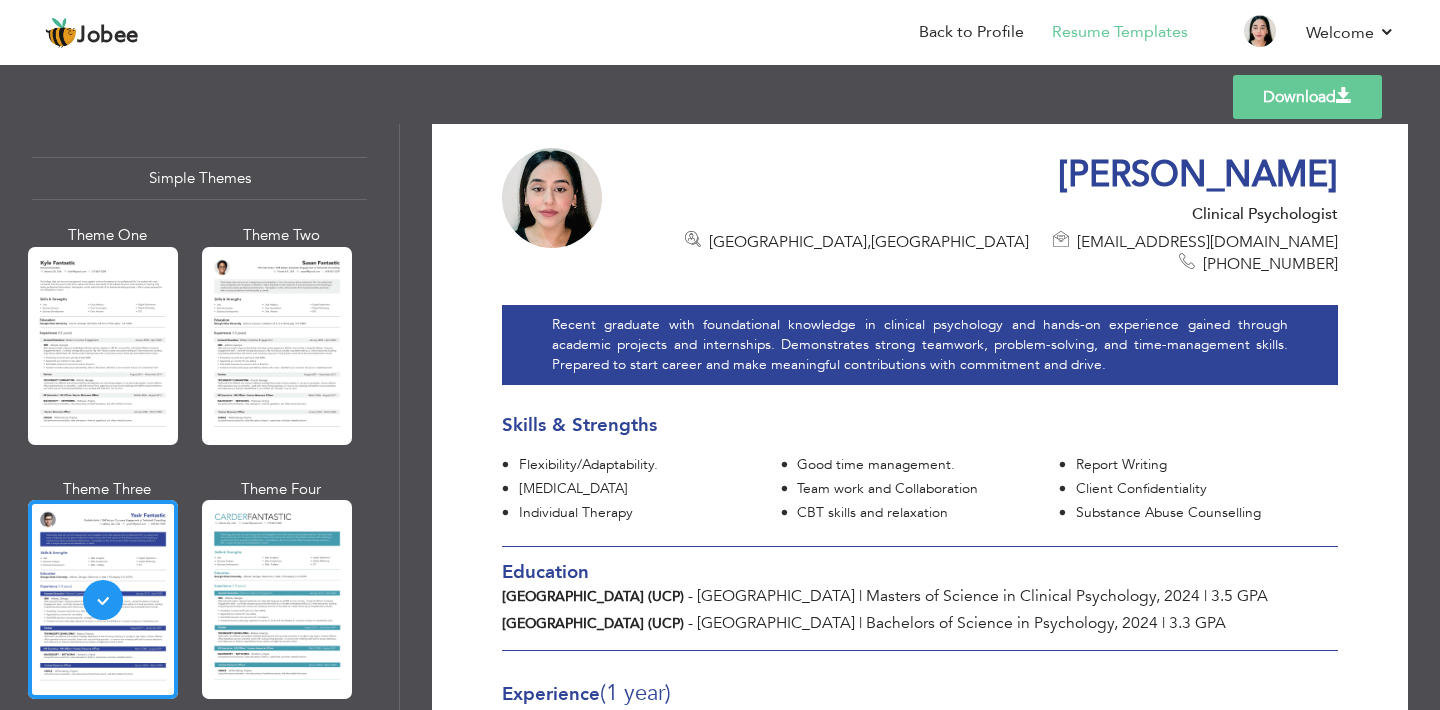 scroll, scrollTop: 0, scrollLeft: 0, axis: both 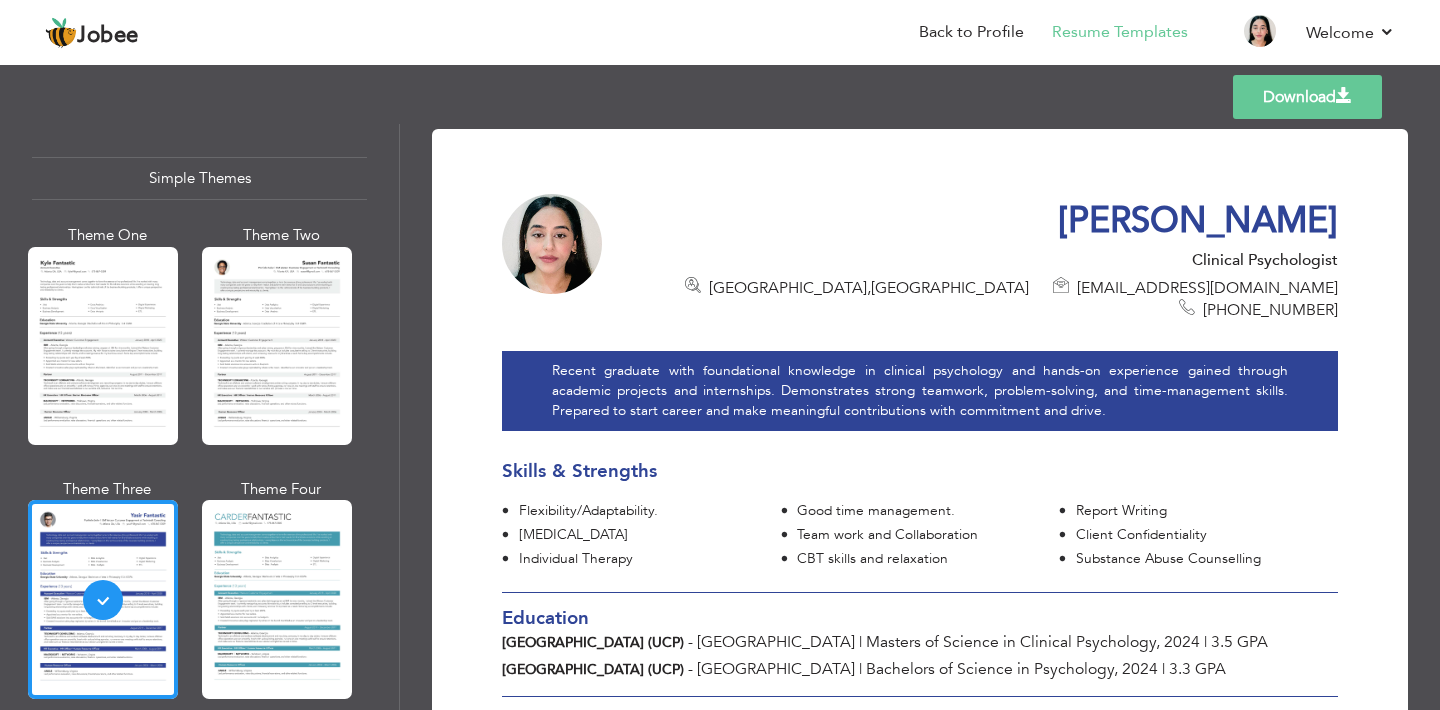 click on "Download" at bounding box center (1307, 97) 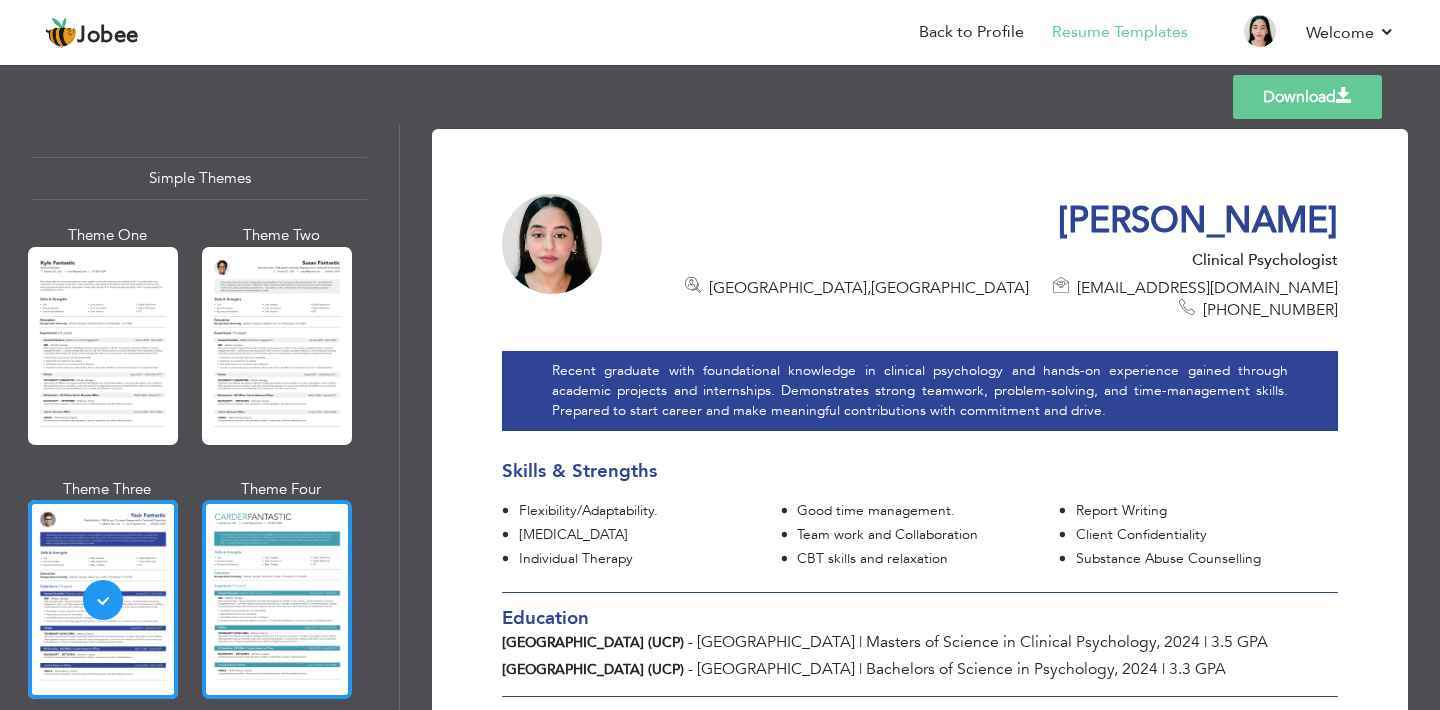 click at bounding box center (277, 599) 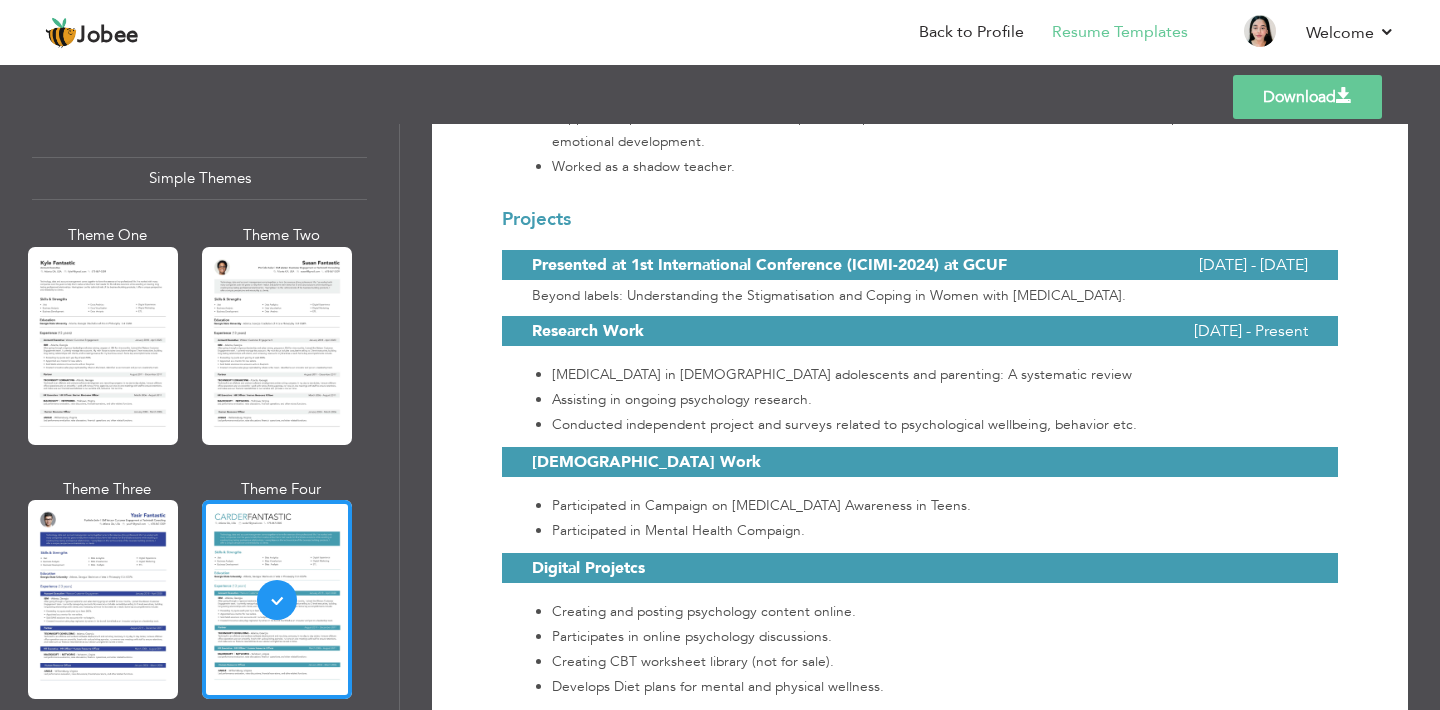 scroll, scrollTop: 1666, scrollLeft: 0, axis: vertical 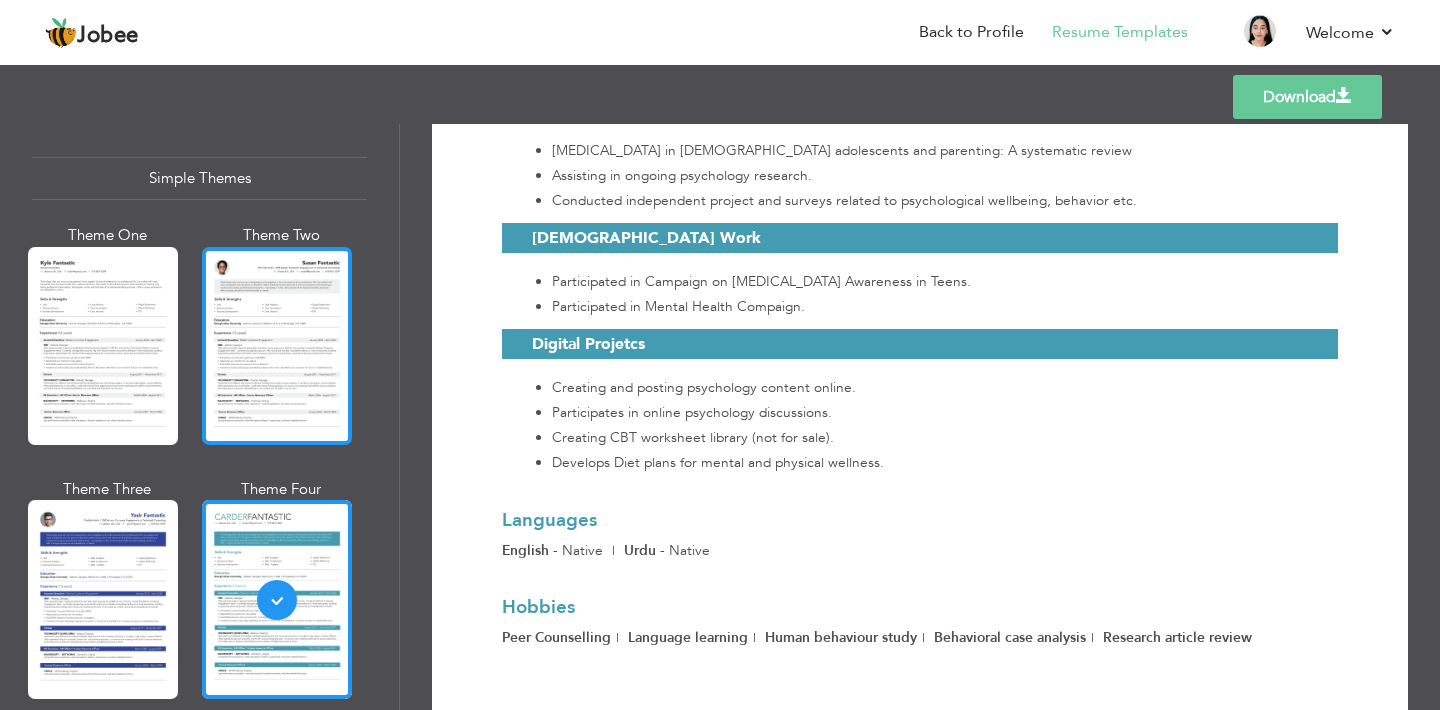 click at bounding box center (277, 346) 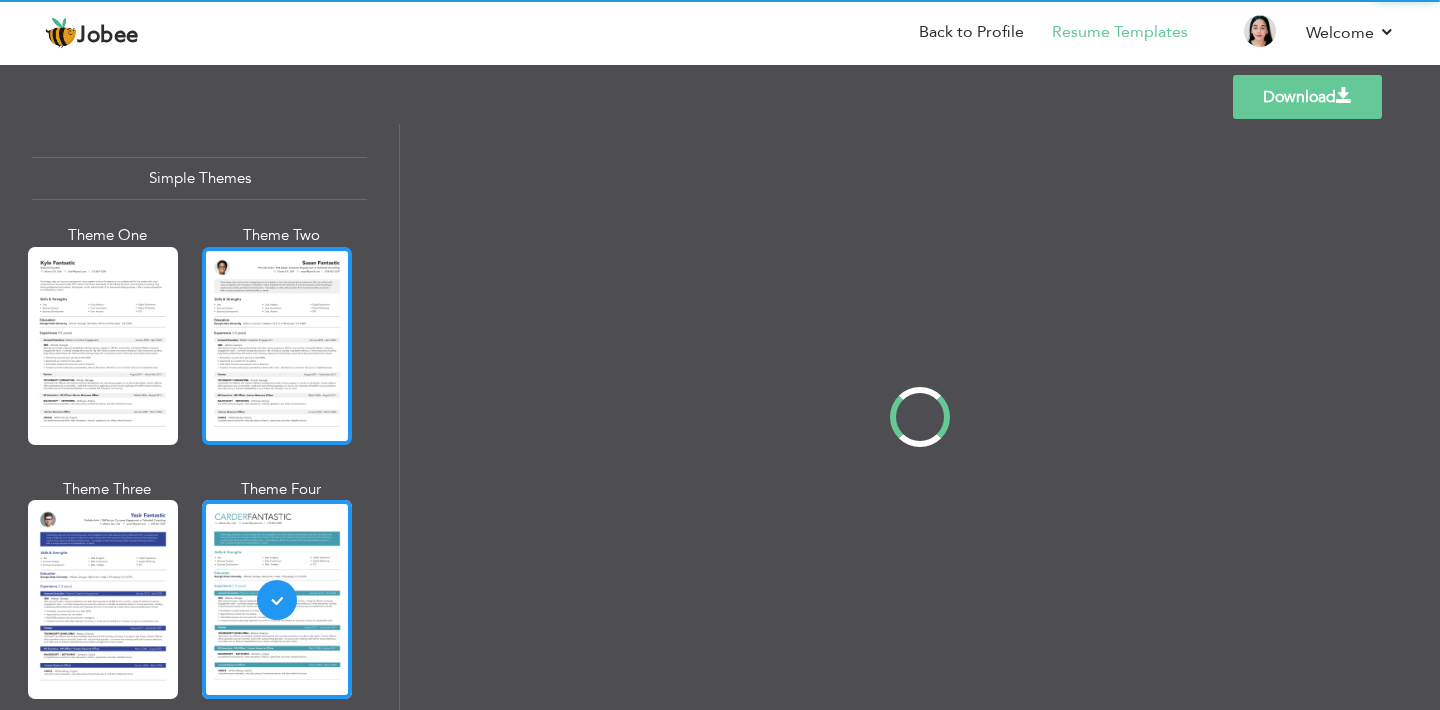 scroll, scrollTop: 0, scrollLeft: 0, axis: both 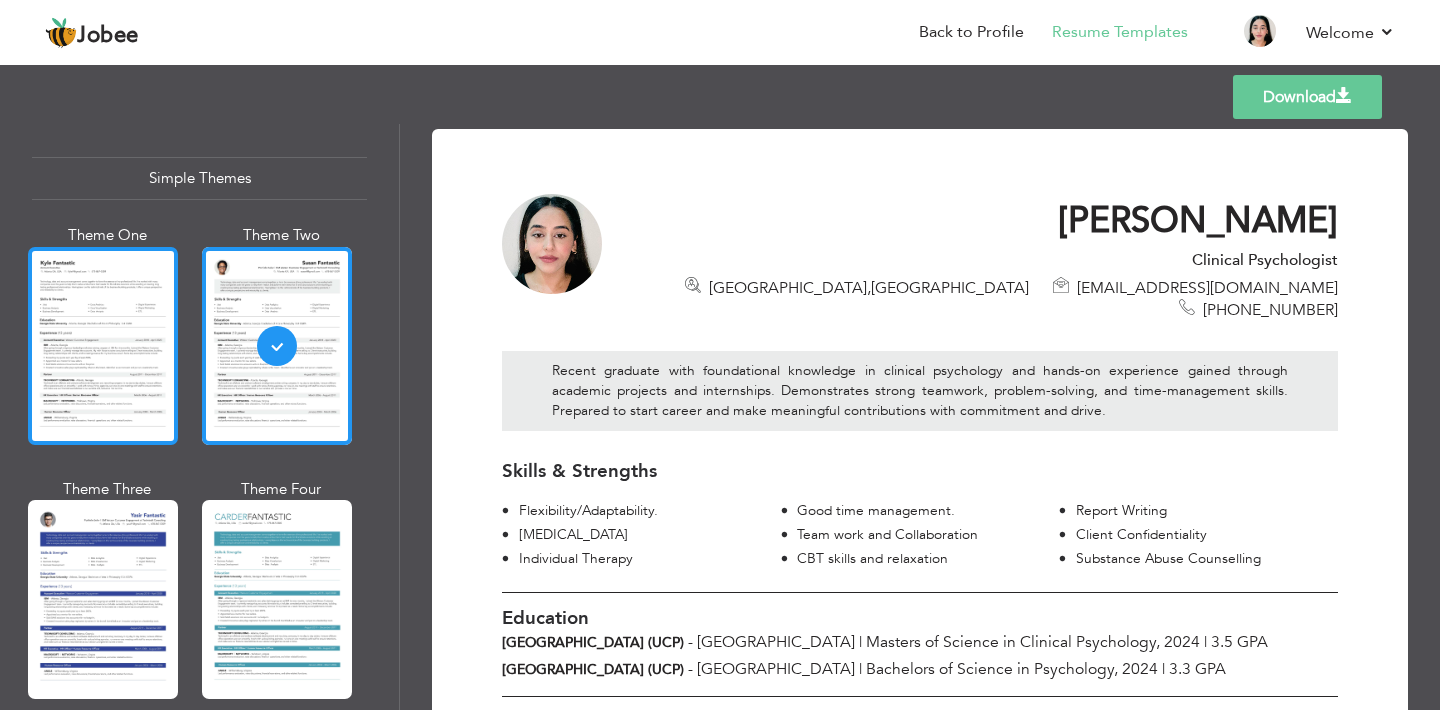 click at bounding box center [103, 346] 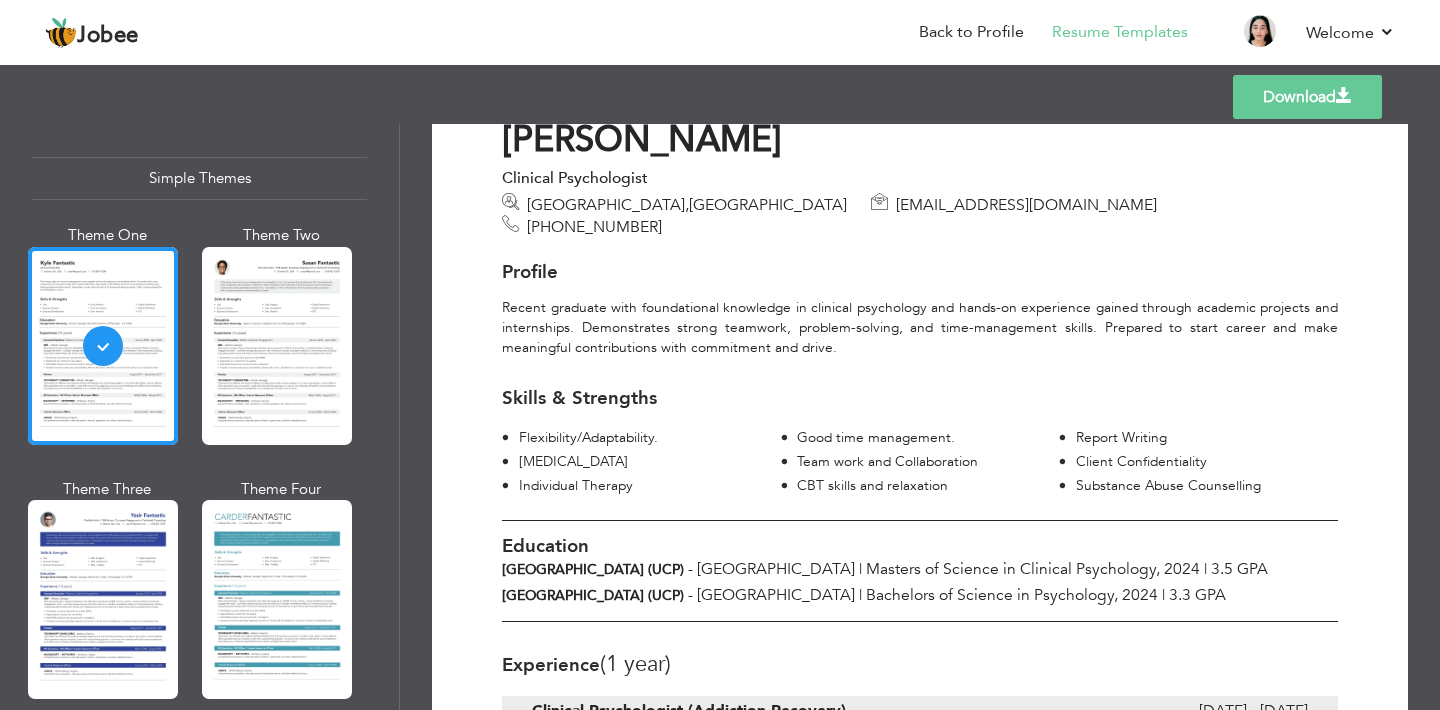 scroll, scrollTop: 70, scrollLeft: 0, axis: vertical 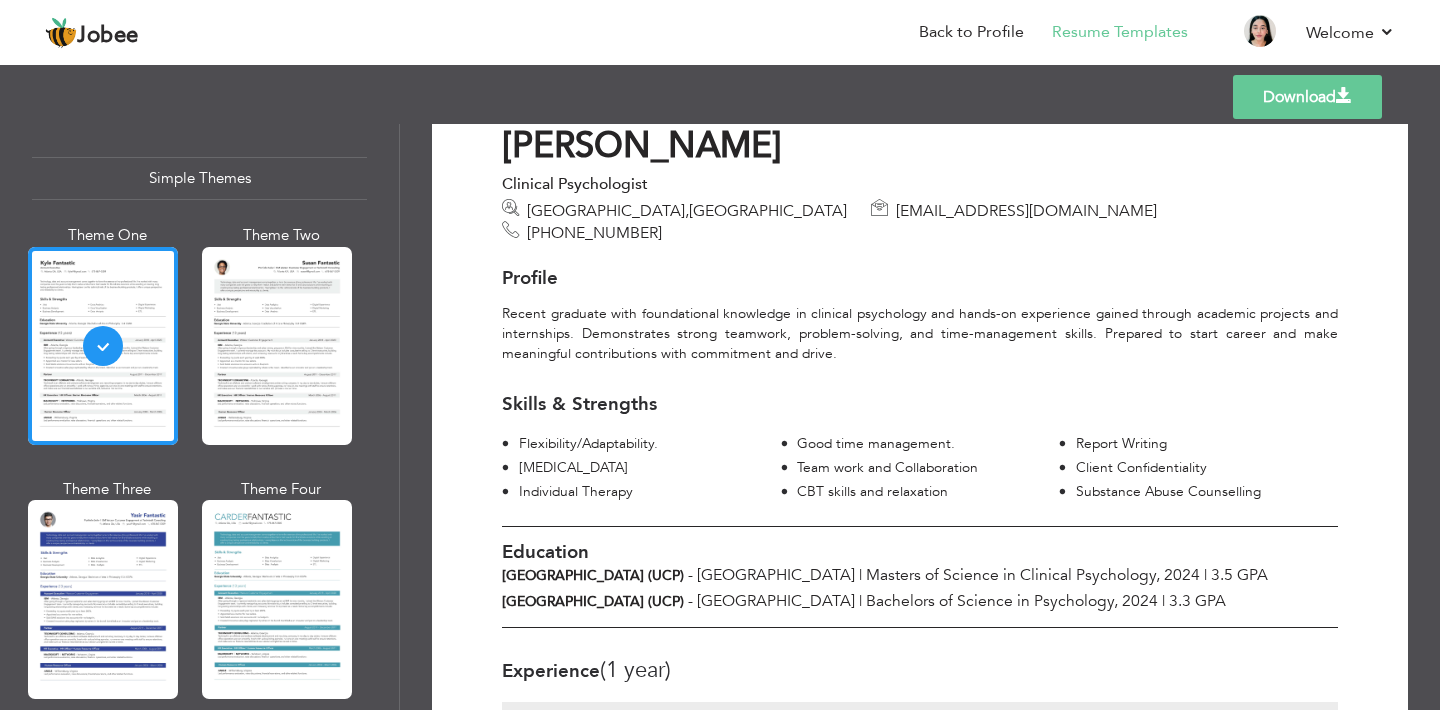 click on "Download" at bounding box center (1307, 97) 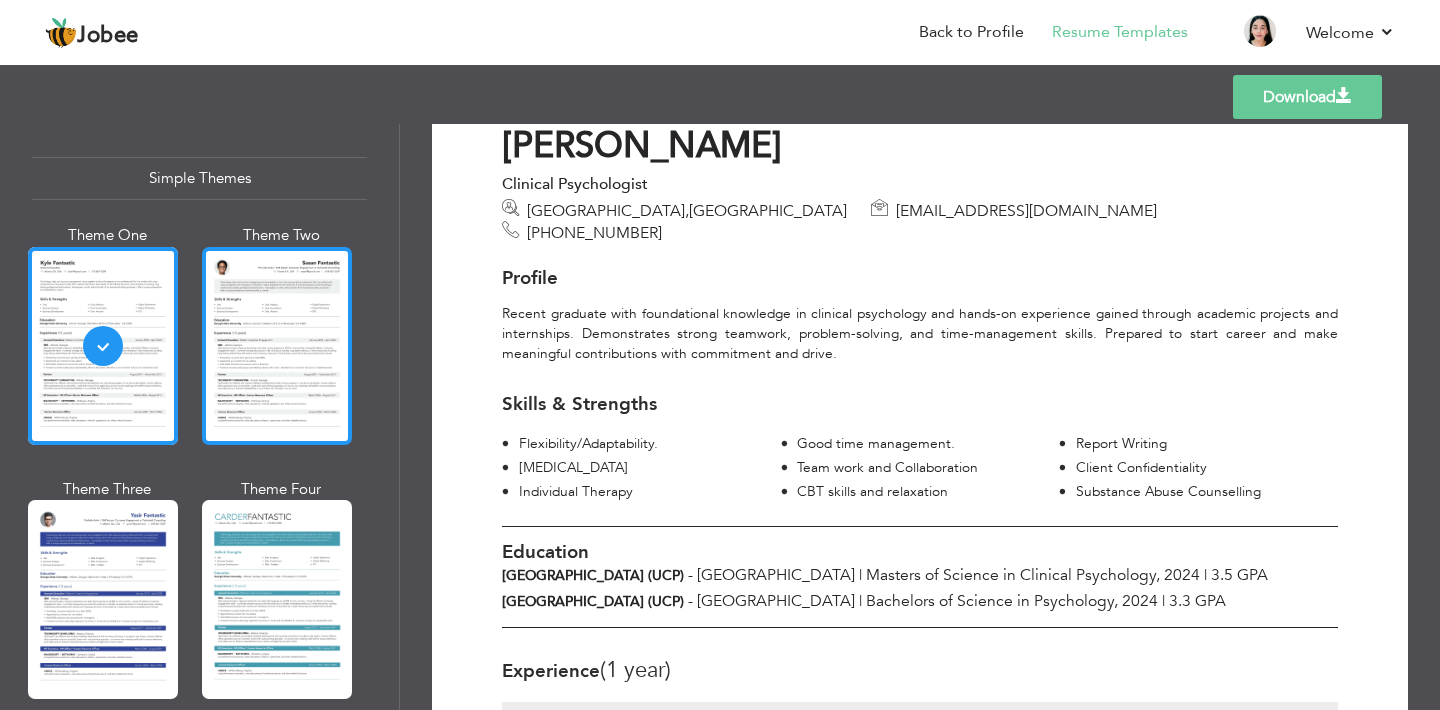 click at bounding box center (277, 346) 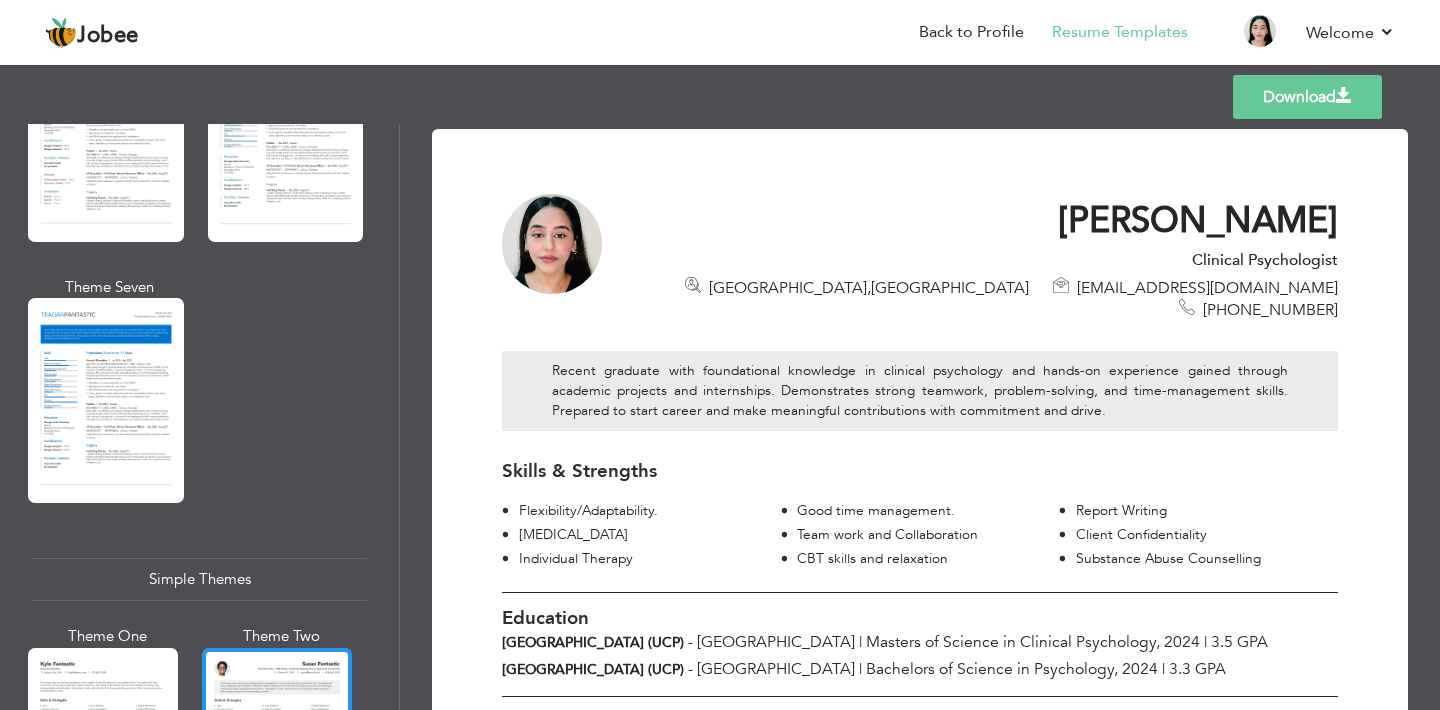 scroll, scrollTop: 3082, scrollLeft: 0, axis: vertical 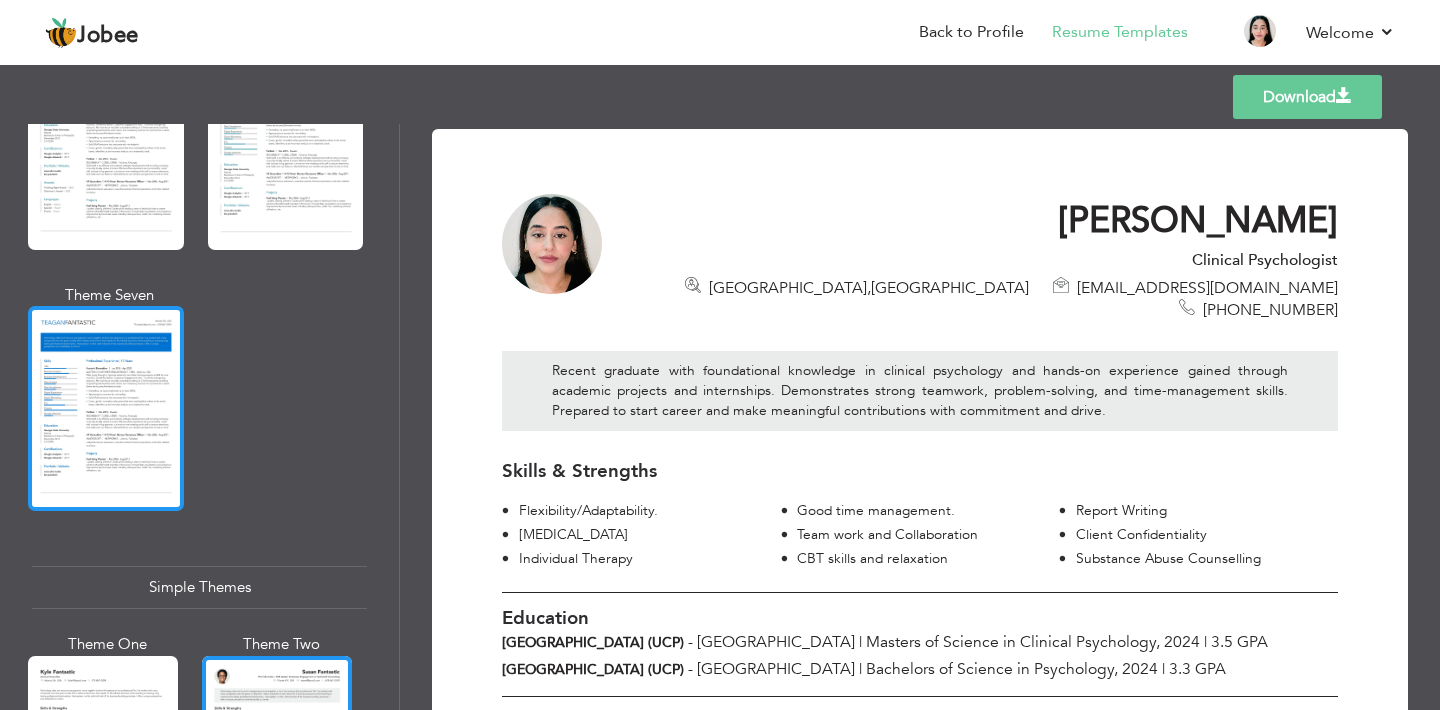 click at bounding box center (106, 408) 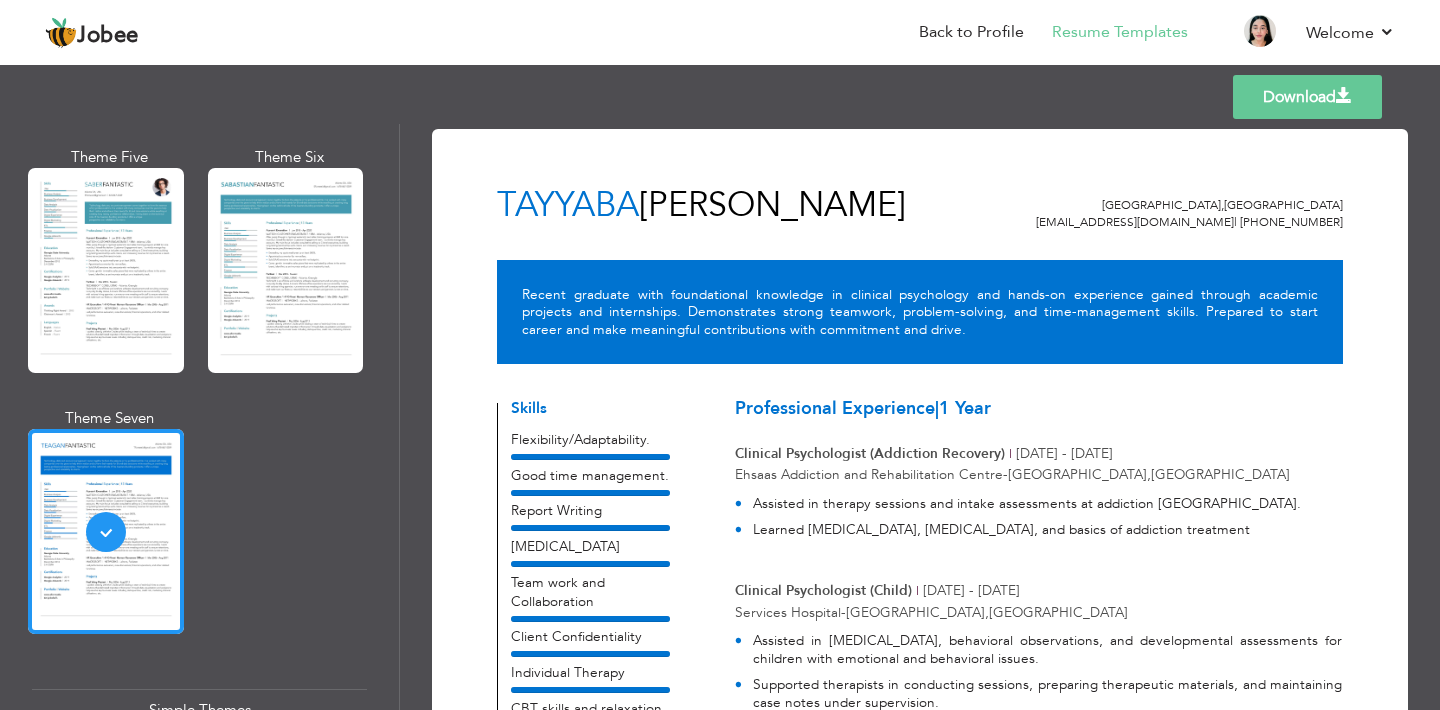 scroll, scrollTop: 2913, scrollLeft: 0, axis: vertical 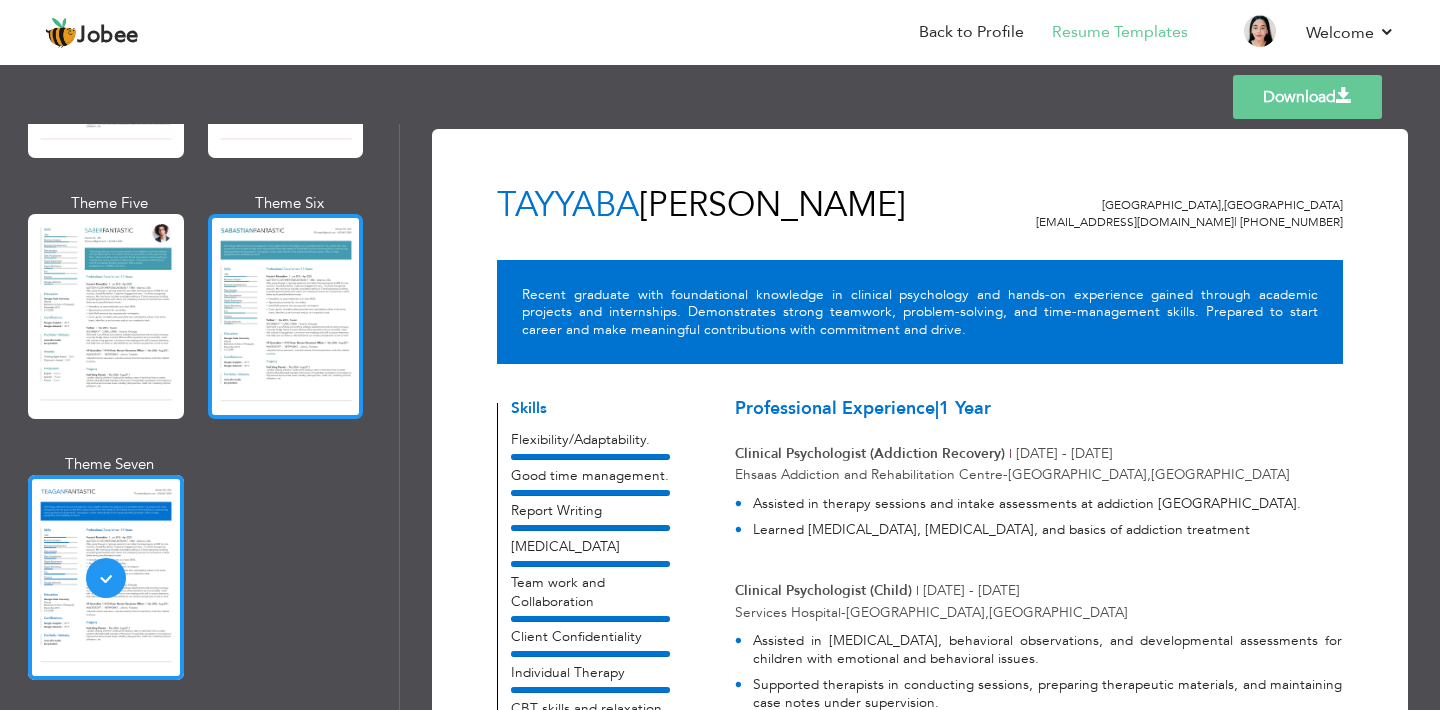 click at bounding box center (286, 316) 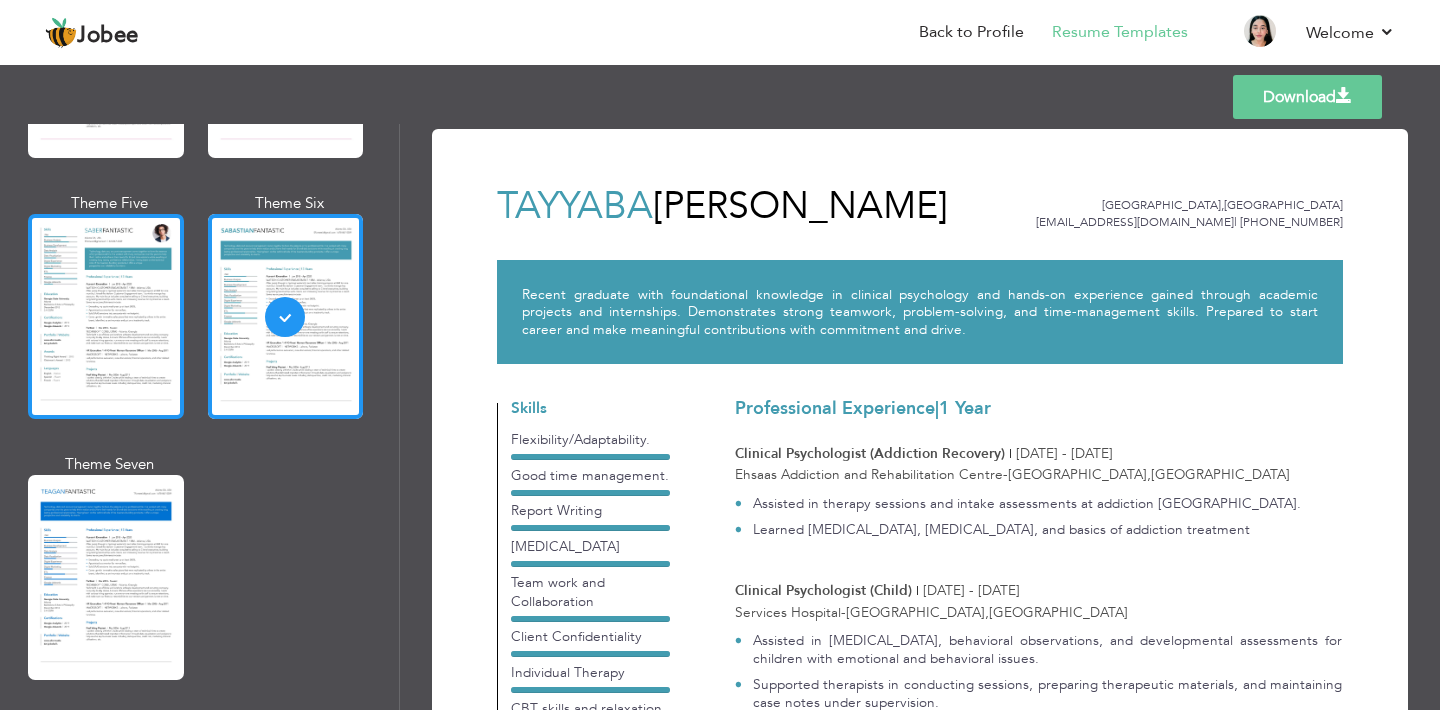 click at bounding box center (106, 316) 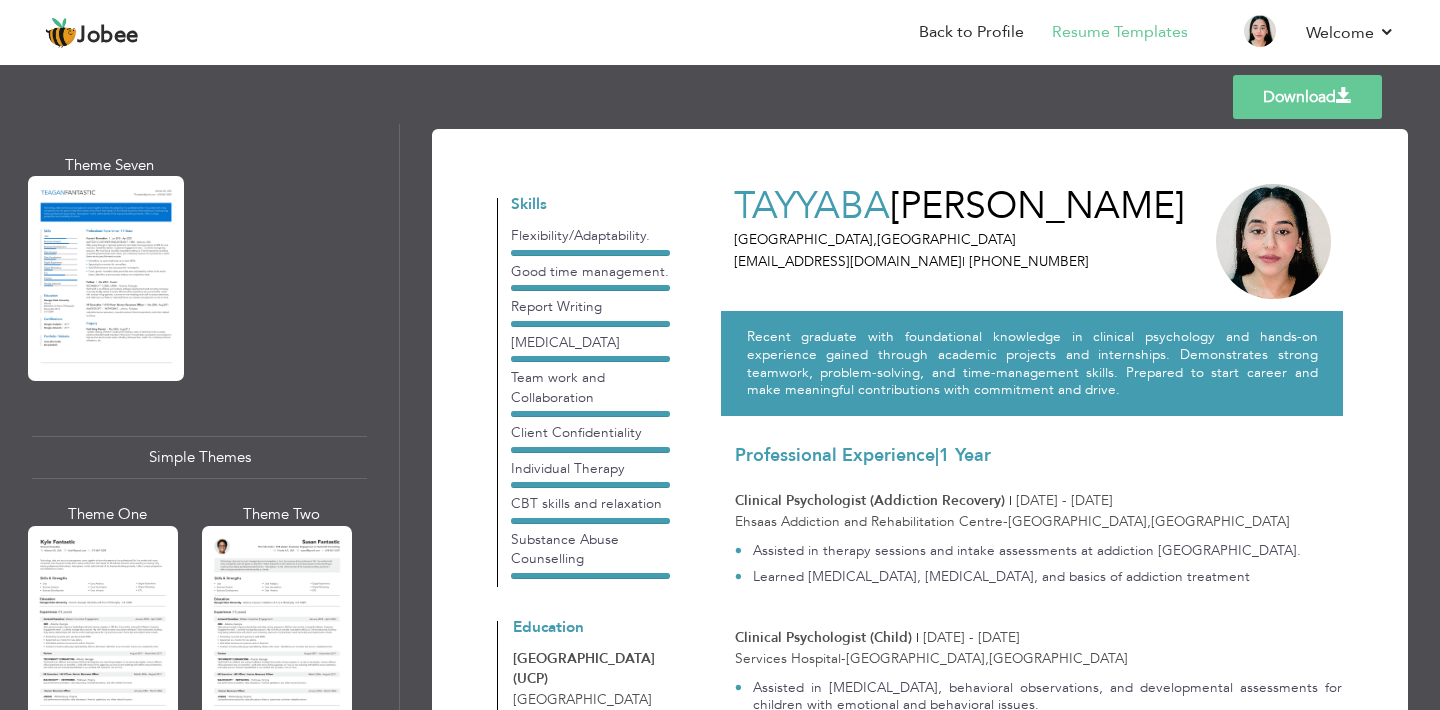 scroll, scrollTop: 3490, scrollLeft: 0, axis: vertical 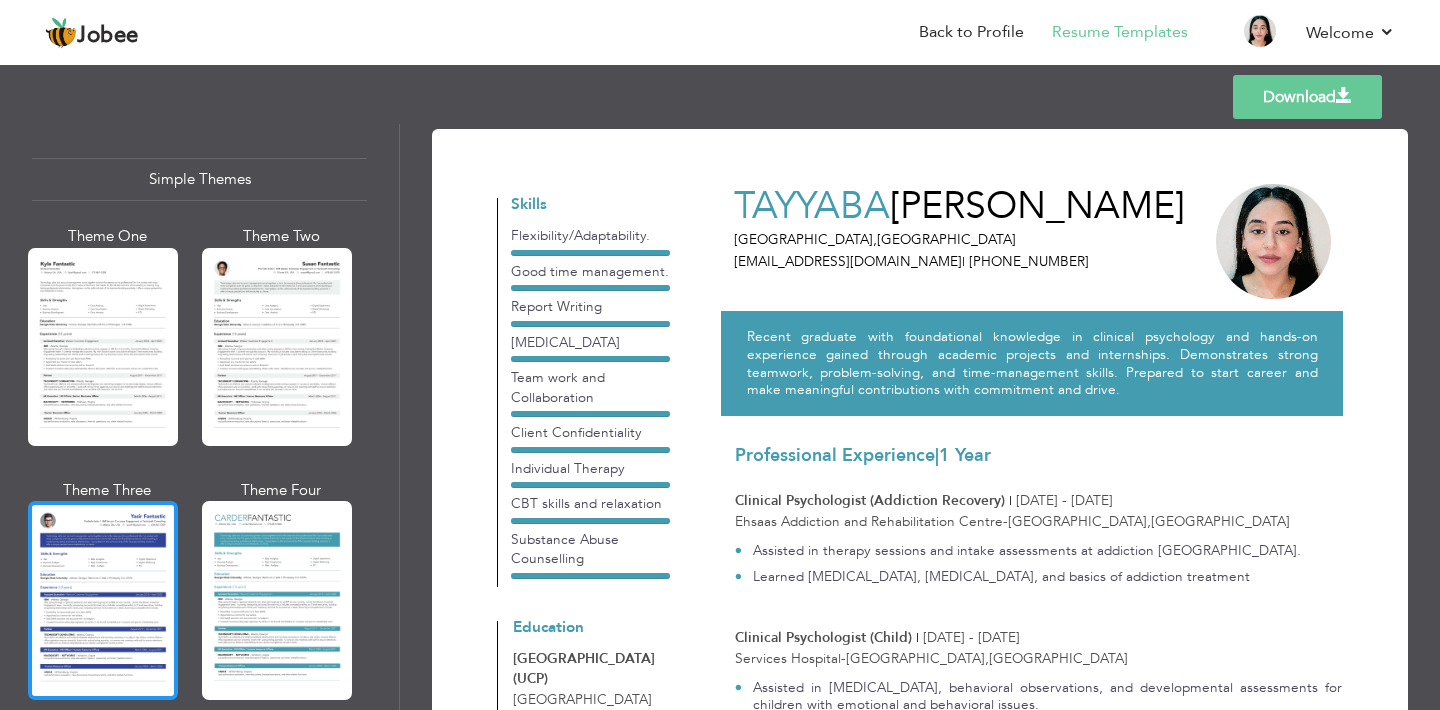 click at bounding box center [103, 600] 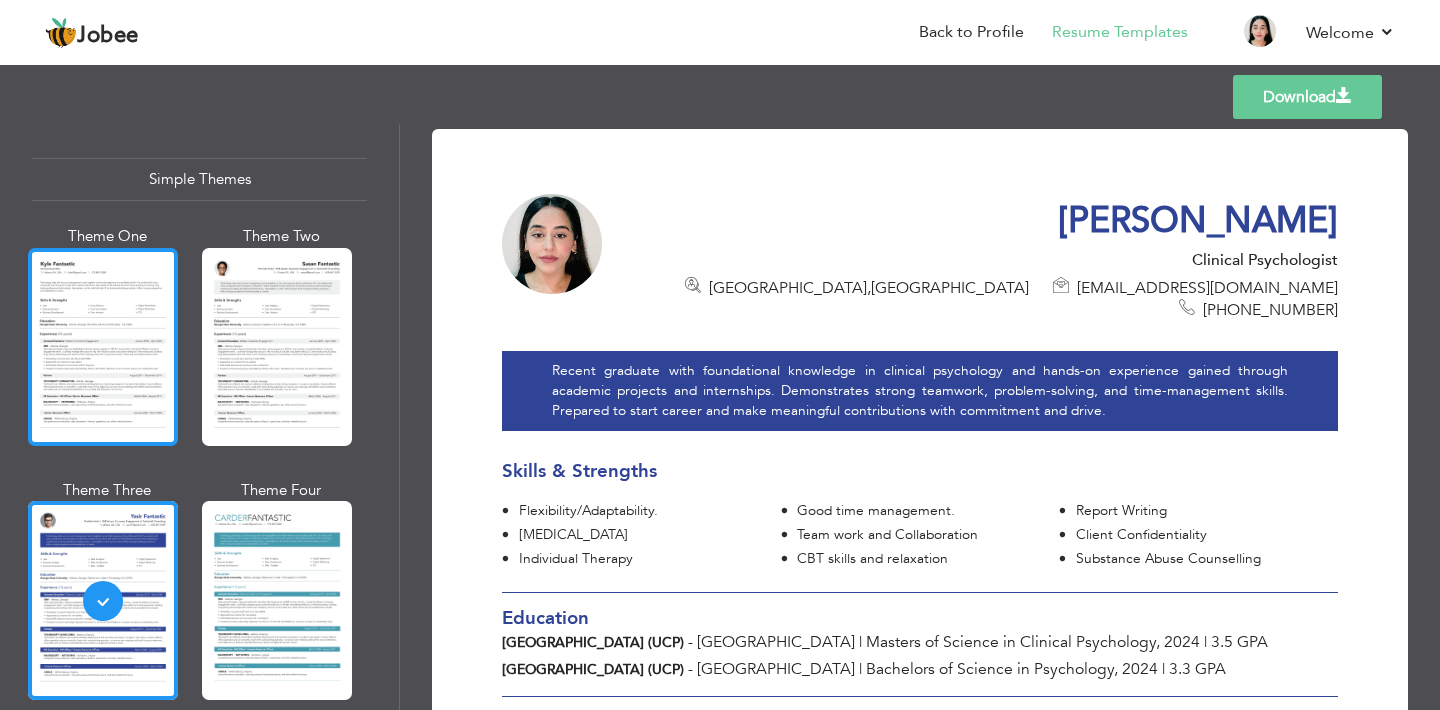 click at bounding box center (103, 347) 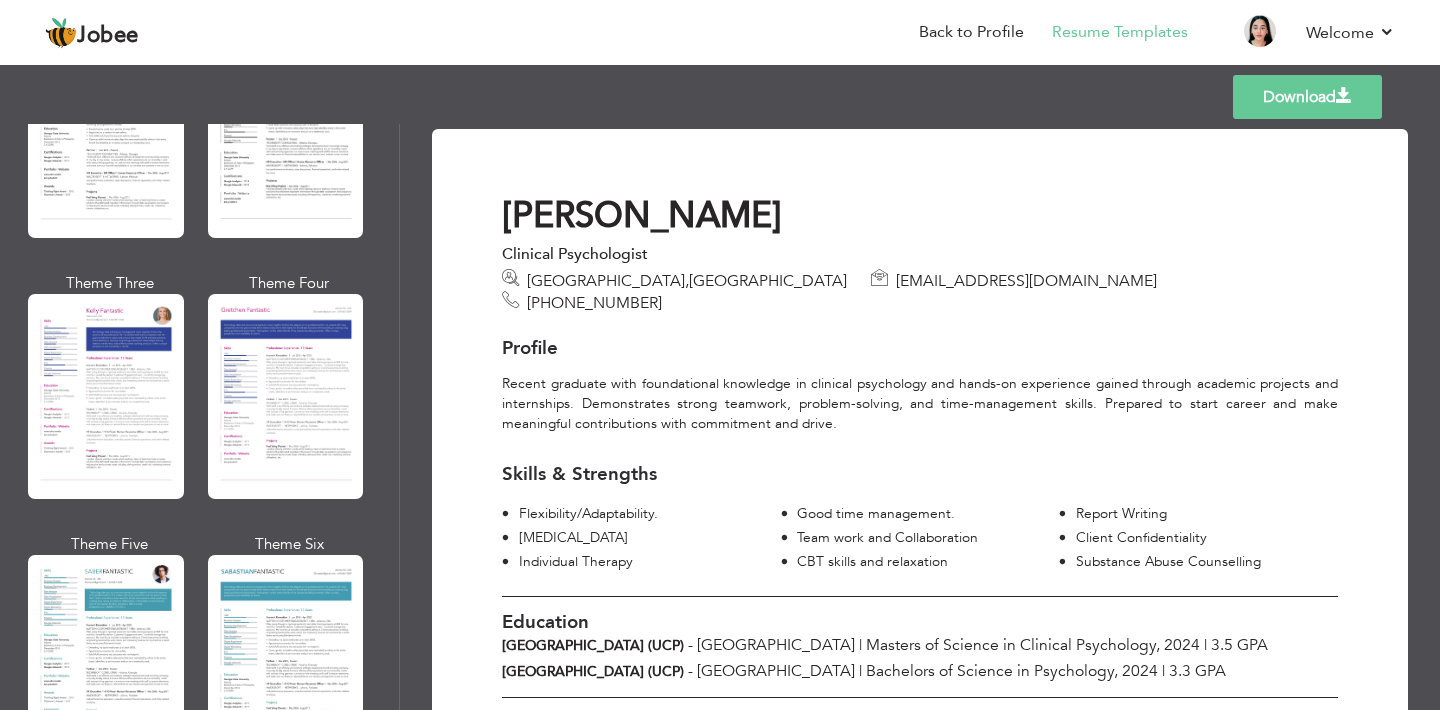 scroll, scrollTop: 2570, scrollLeft: 0, axis: vertical 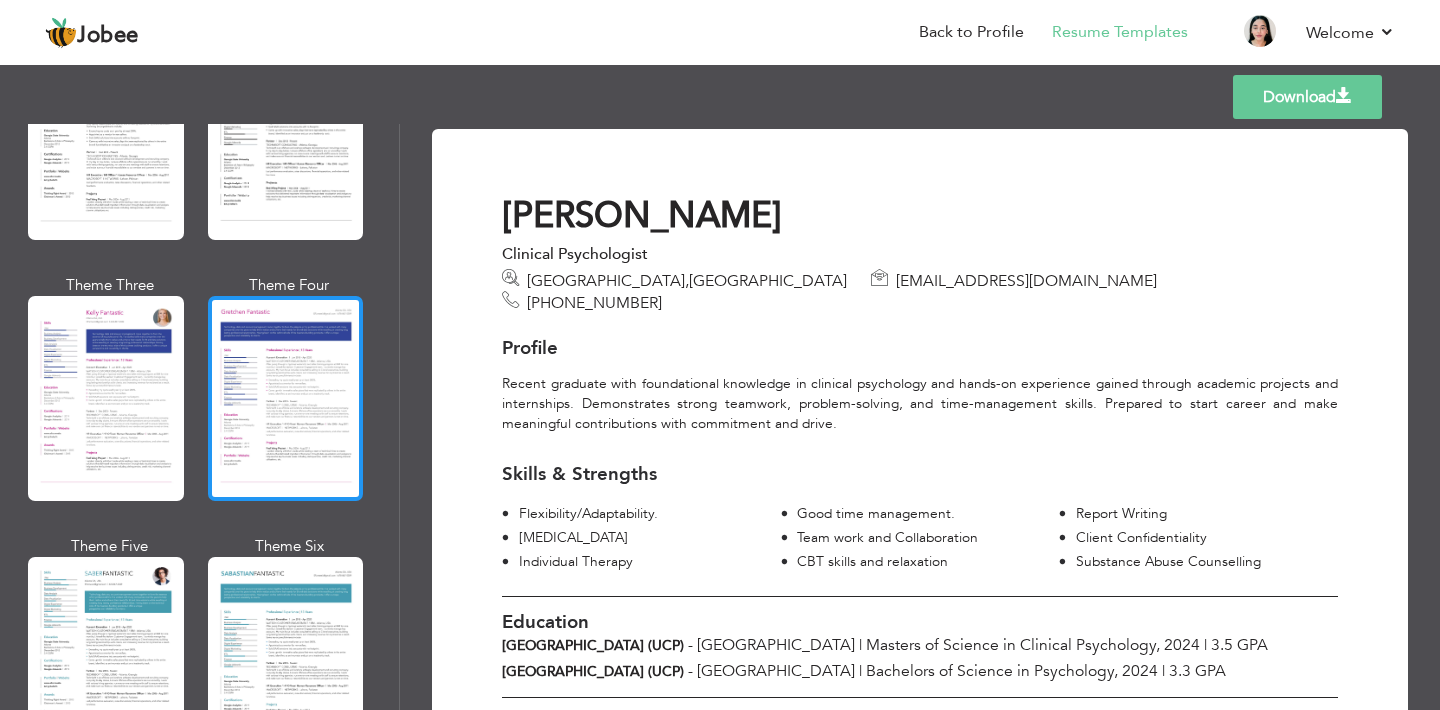 click at bounding box center (286, 398) 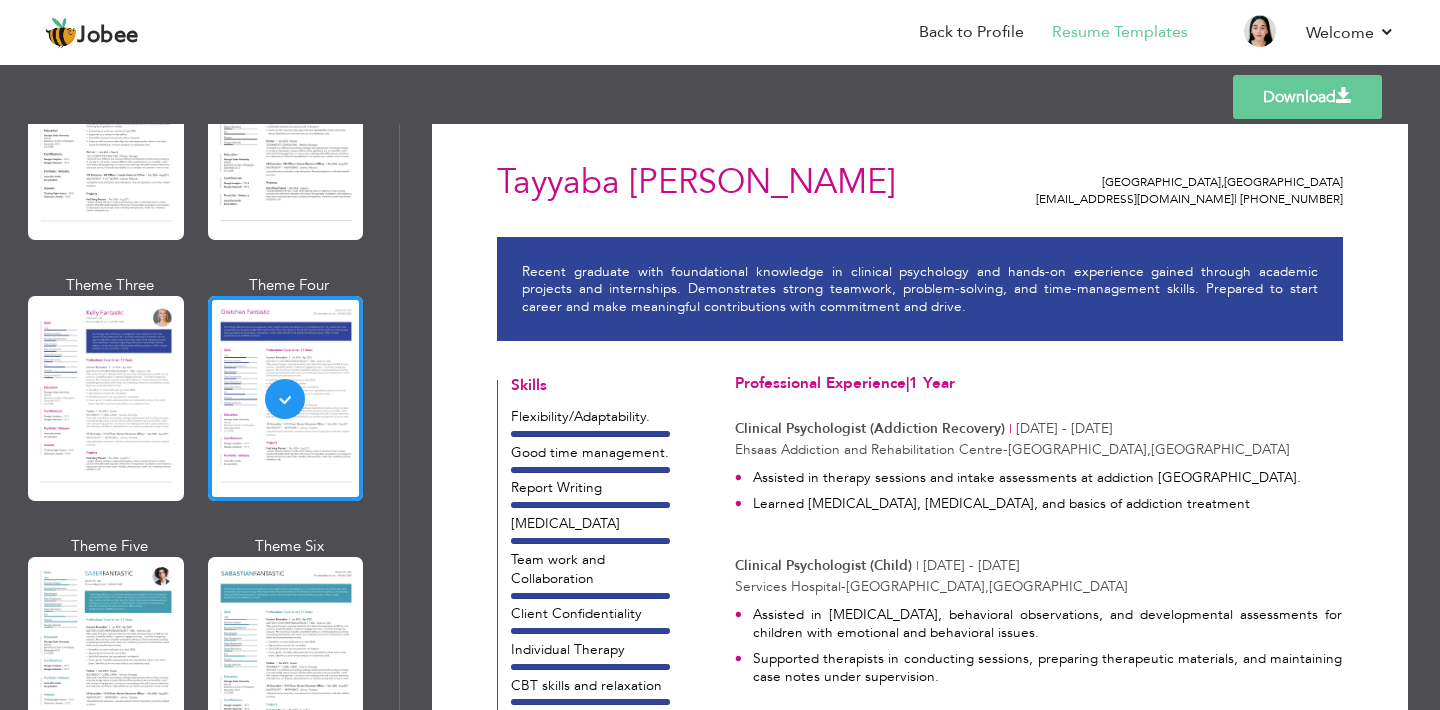 scroll, scrollTop: 0, scrollLeft: 0, axis: both 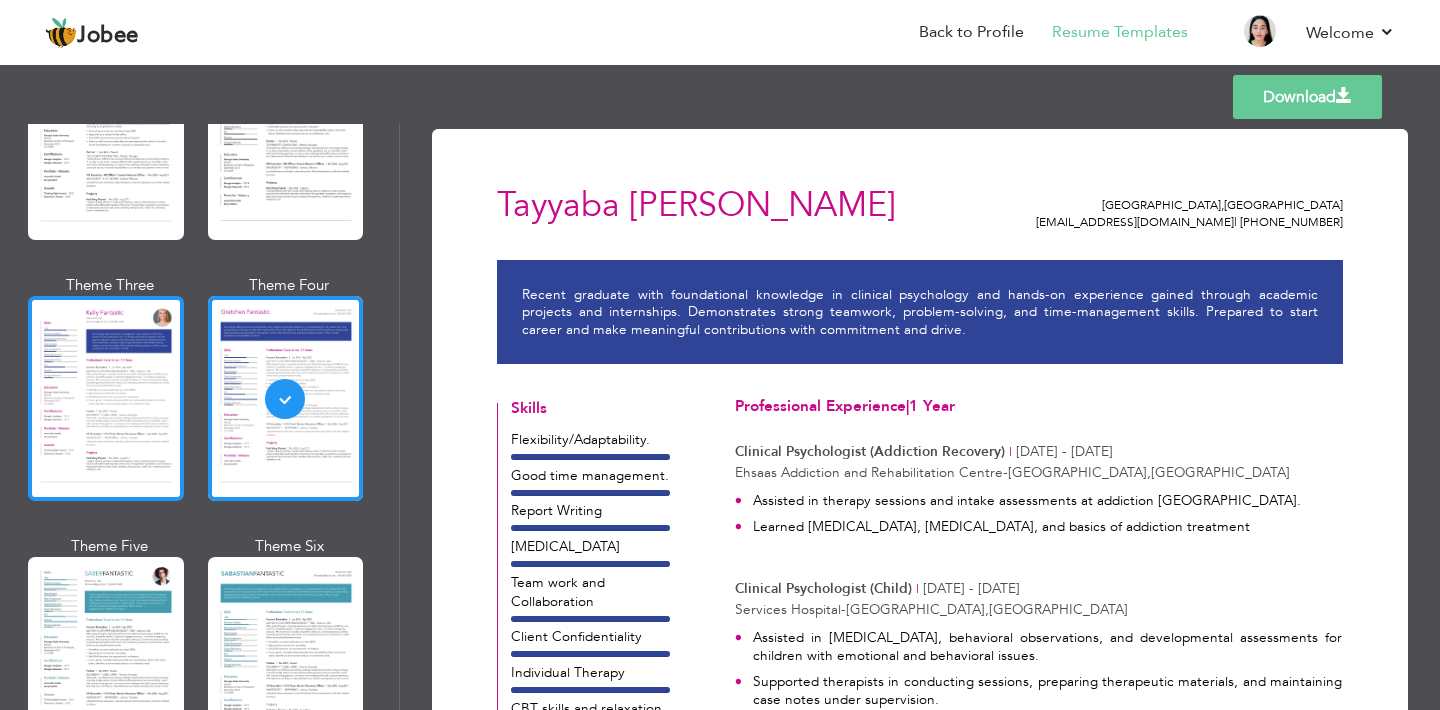 click at bounding box center (106, 398) 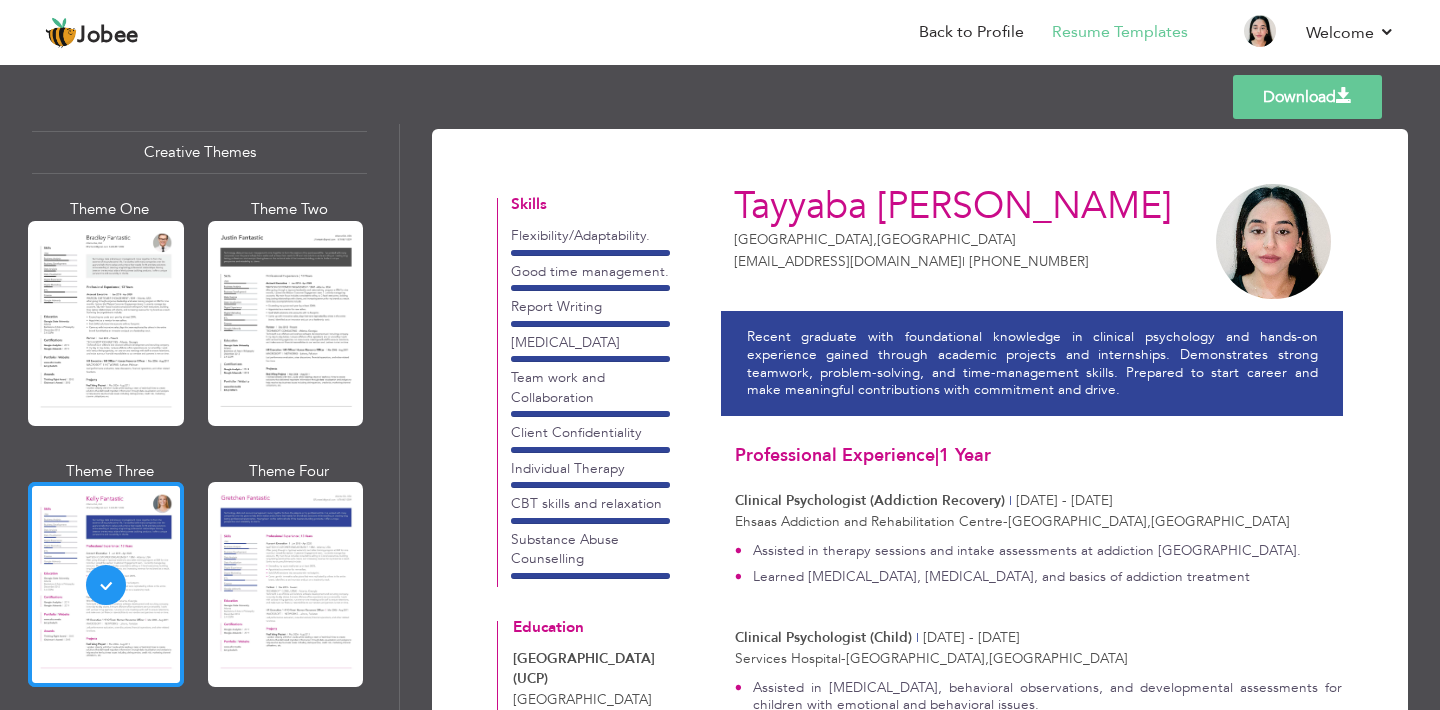 scroll, scrollTop: 2374, scrollLeft: 0, axis: vertical 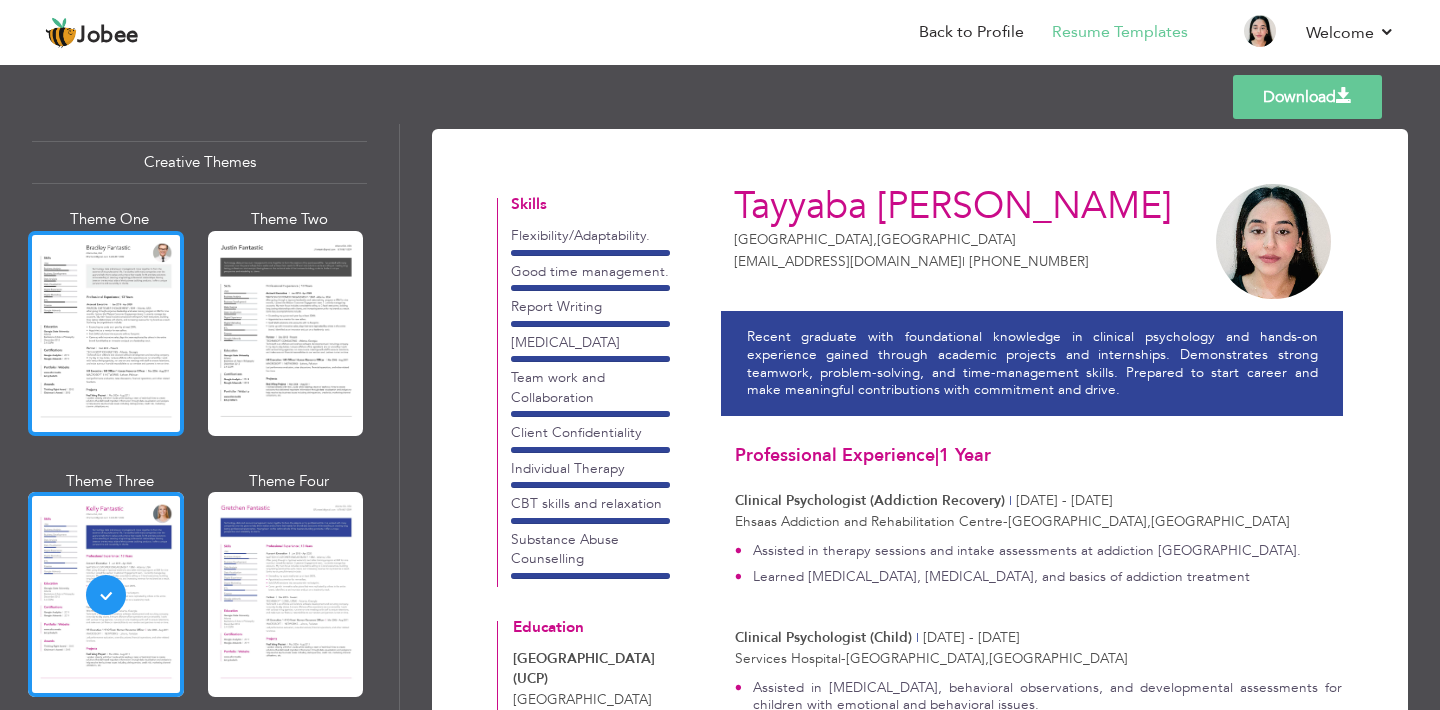 click at bounding box center (106, 333) 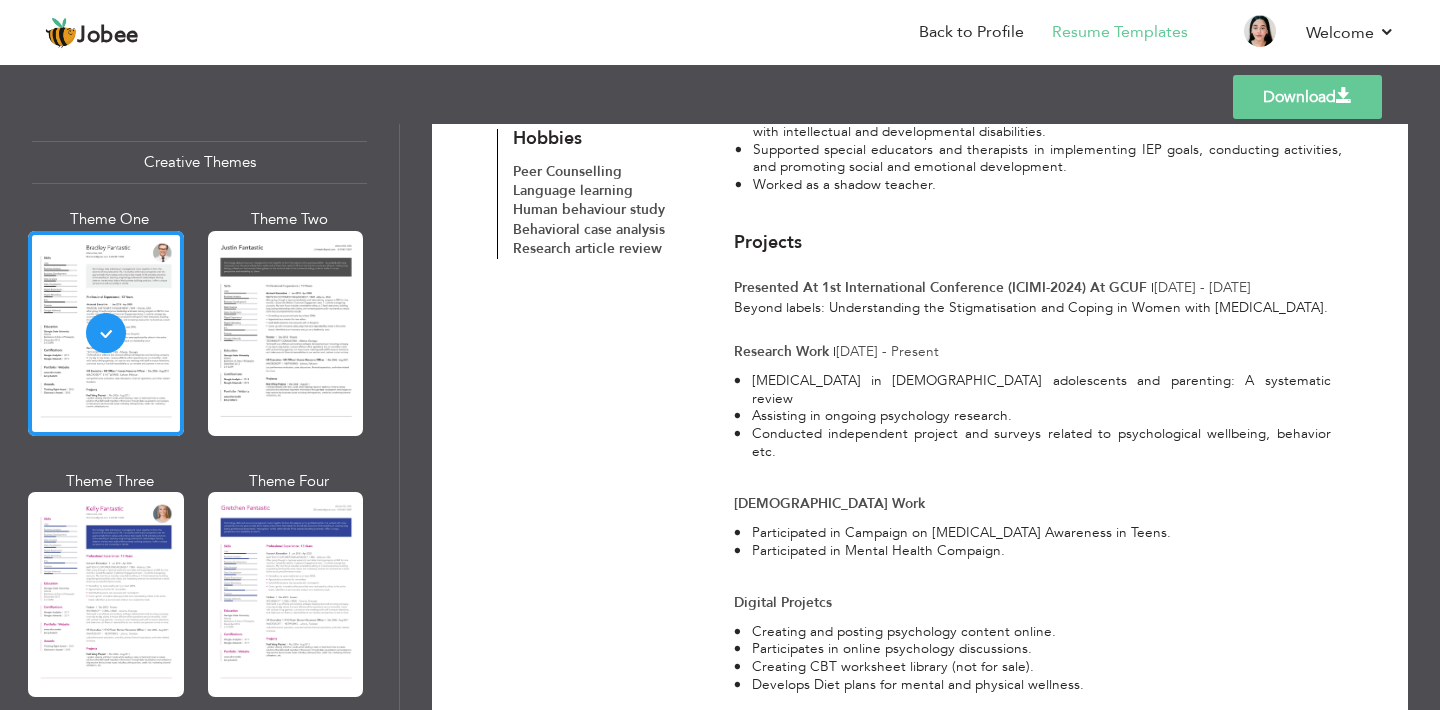 scroll, scrollTop: 976, scrollLeft: 0, axis: vertical 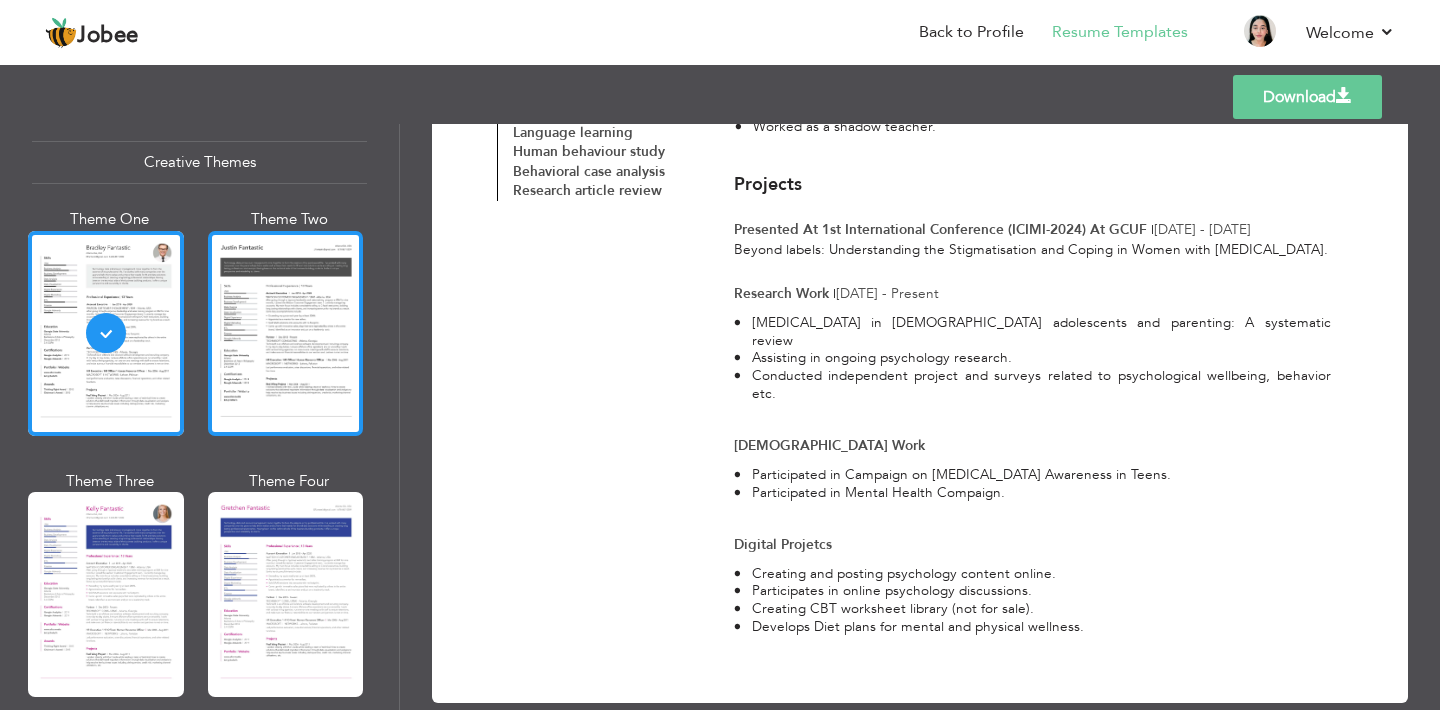 click at bounding box center [286, 333] 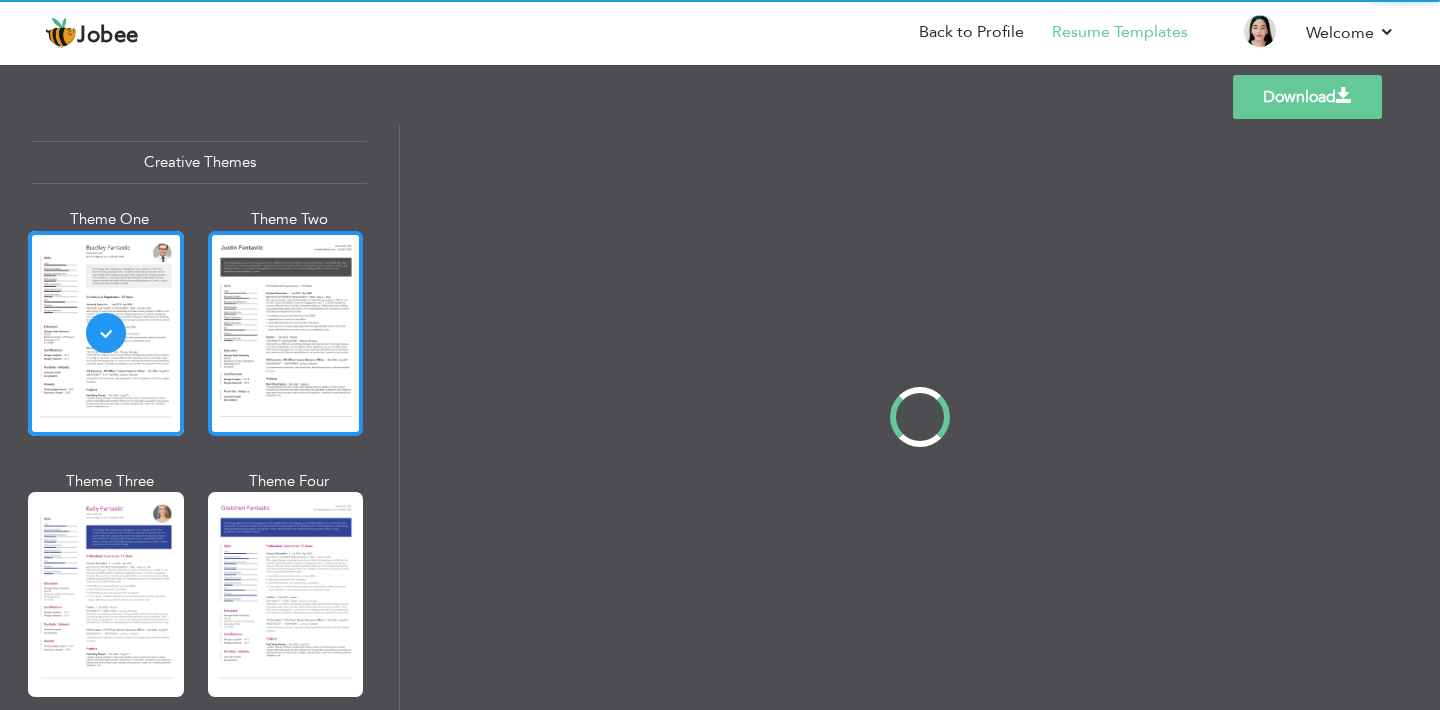 scroll, scrollTop: 0, scrollLeft: 0, axis: both 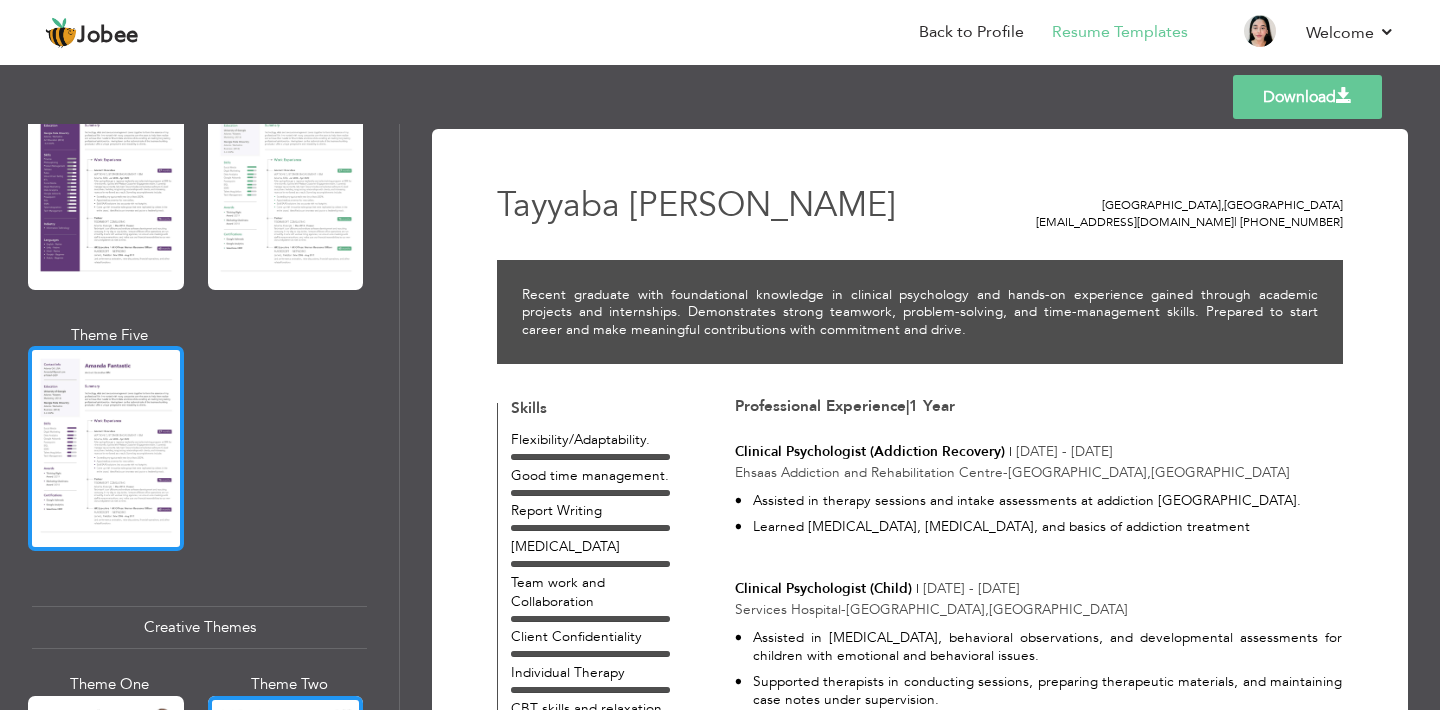 click at bounding box center [106, 448] 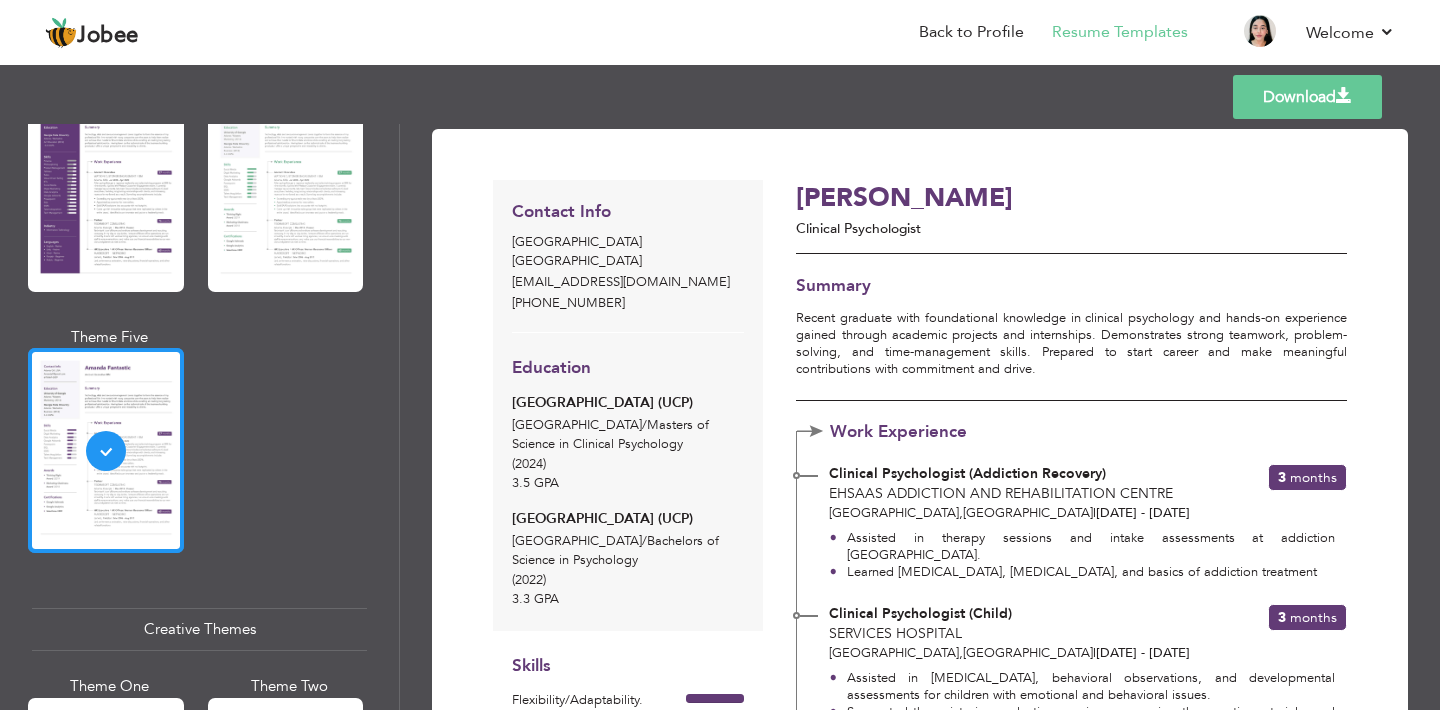 scroll, scrollTop: 1909, scrollLeft: 0, axis: vertical 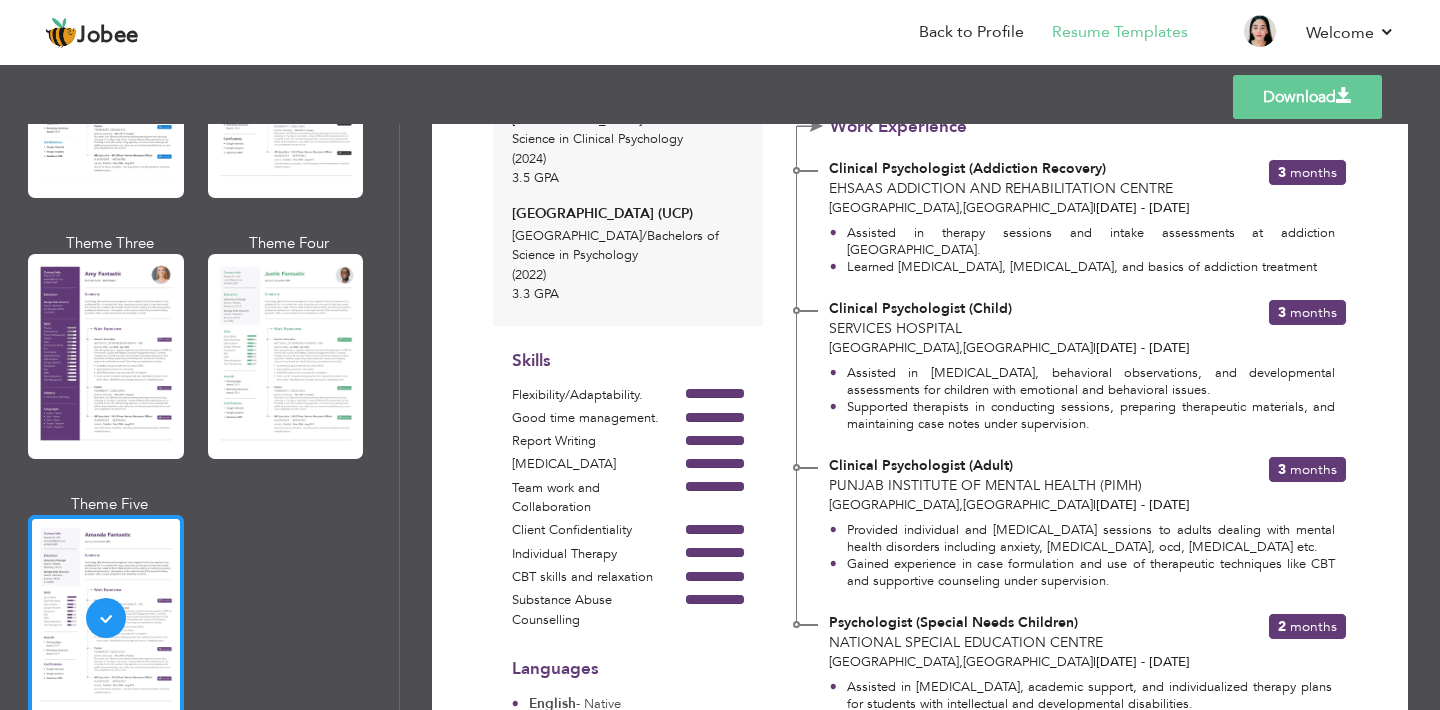 click at bounding box center [106, 617] 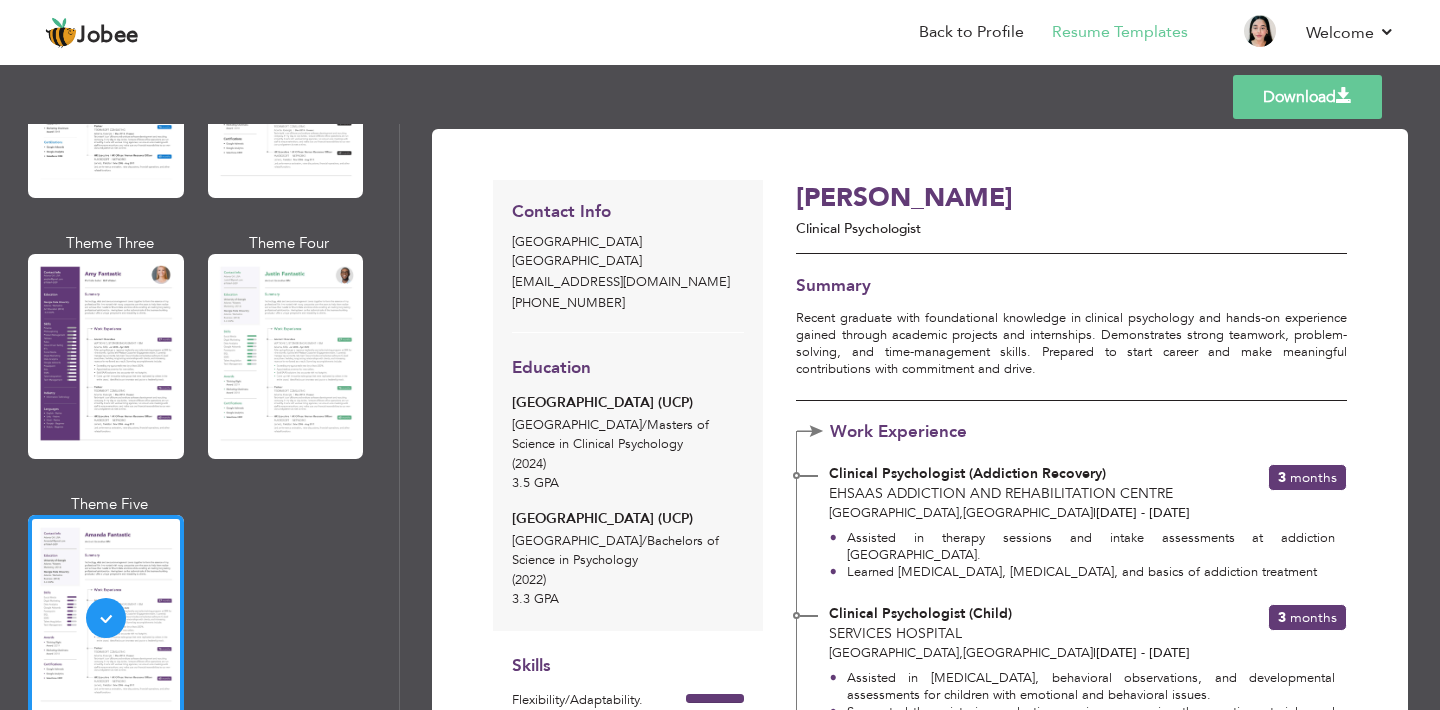 click on "Download" at bounding box center [1307, 97] 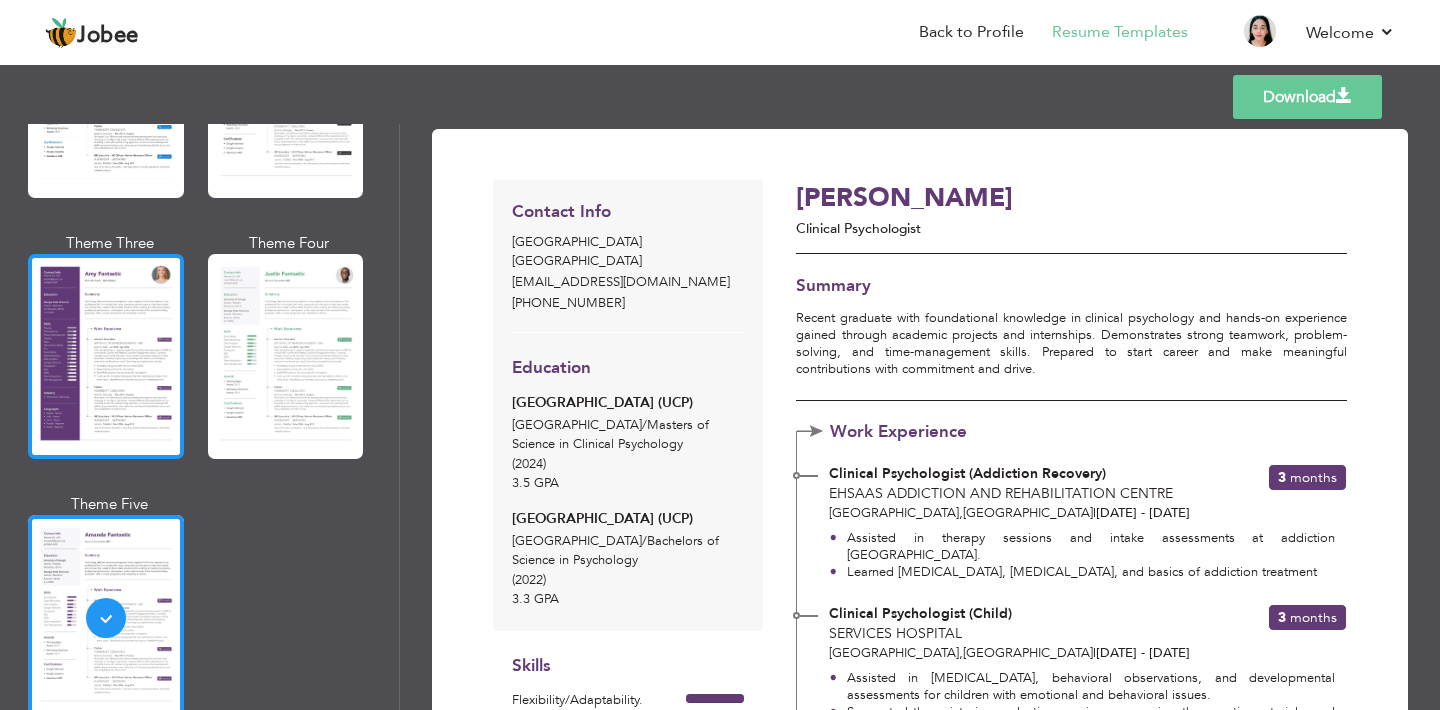 click at bounding box center (106, 356) 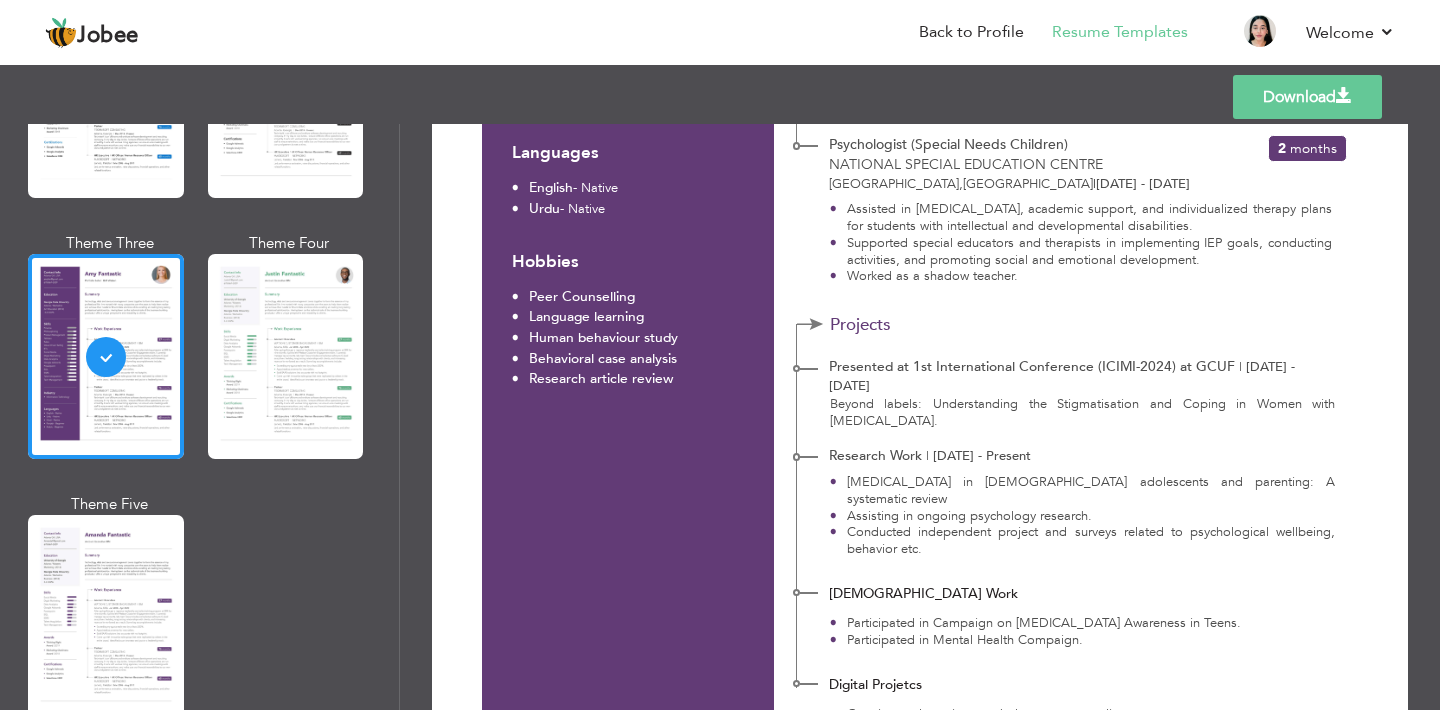scroll, scrollTop: 829, scrollLeft: 0, axis: vertical 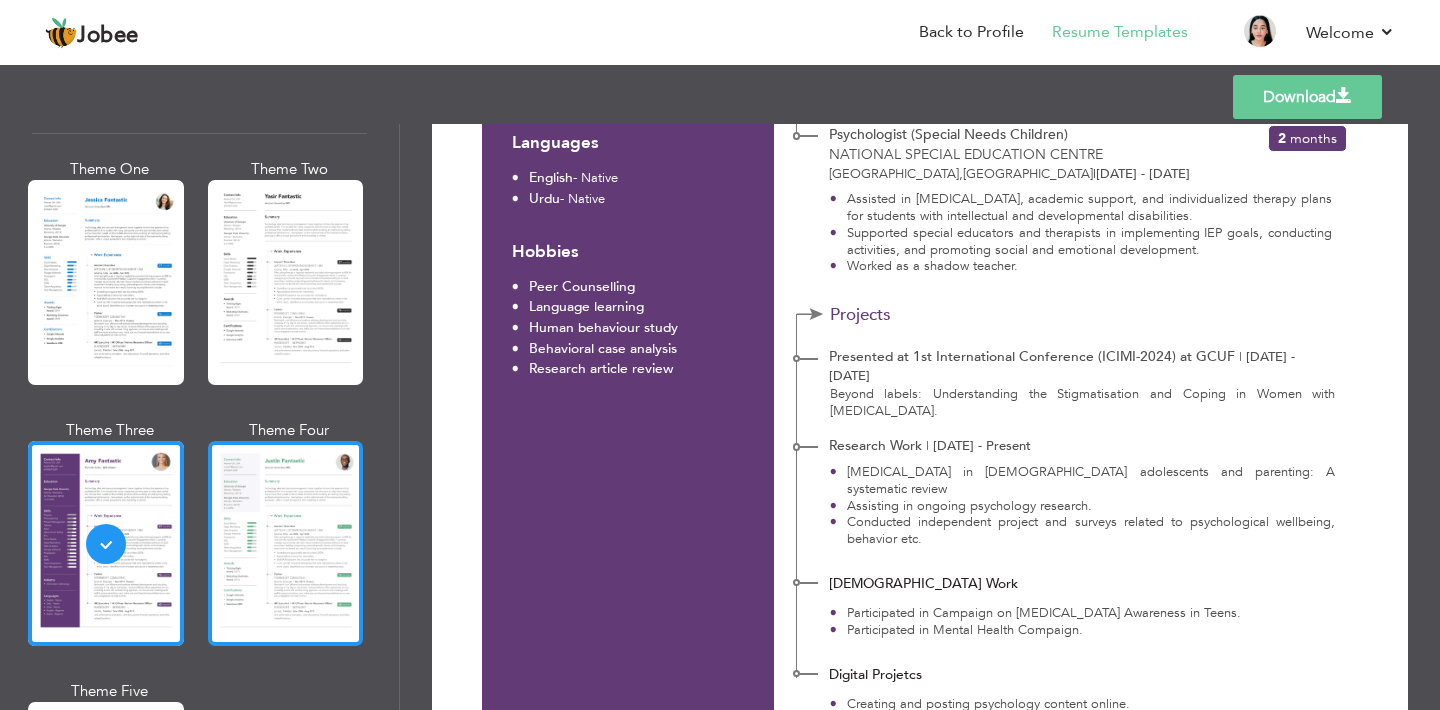 click at bounding box center [286, 282] 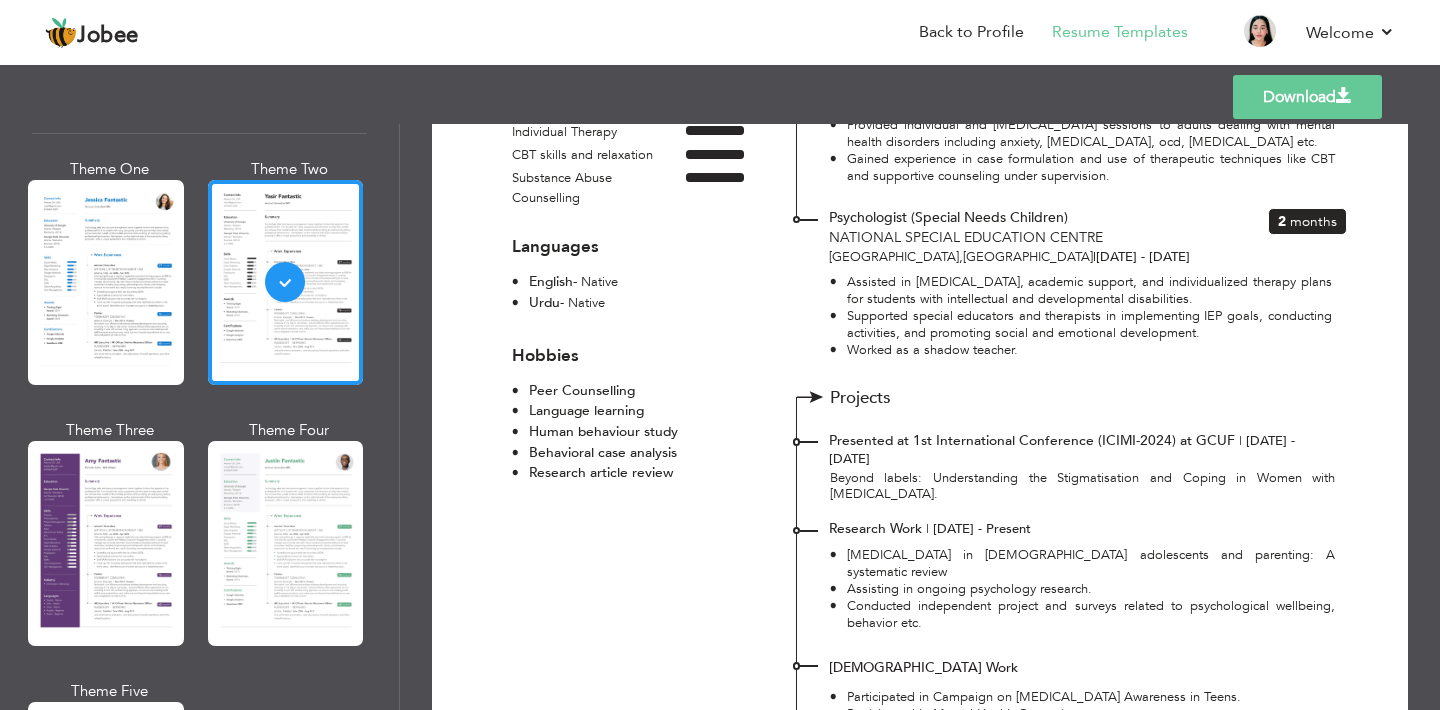 scroll, scrollTop: 936, scrollLeft: 0, axis: vertical 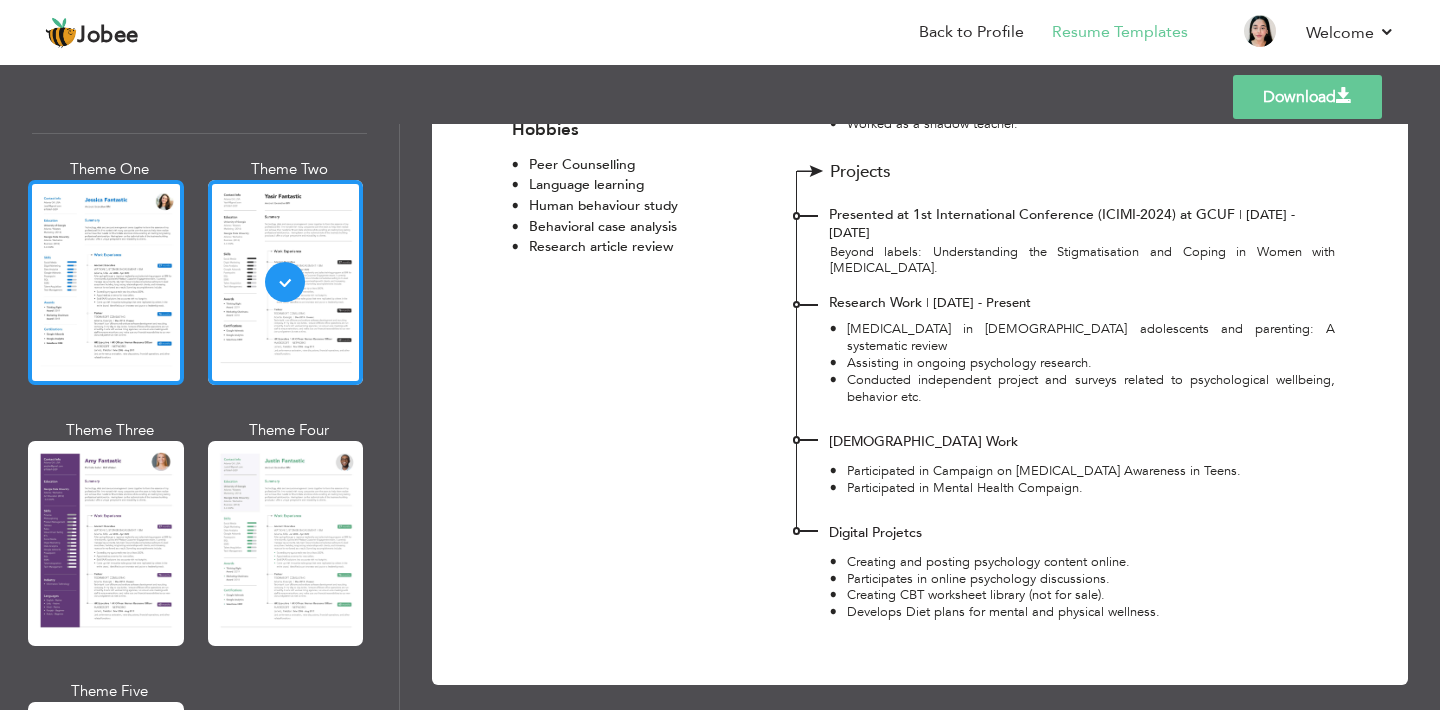 click at bounding box center [106, 282] 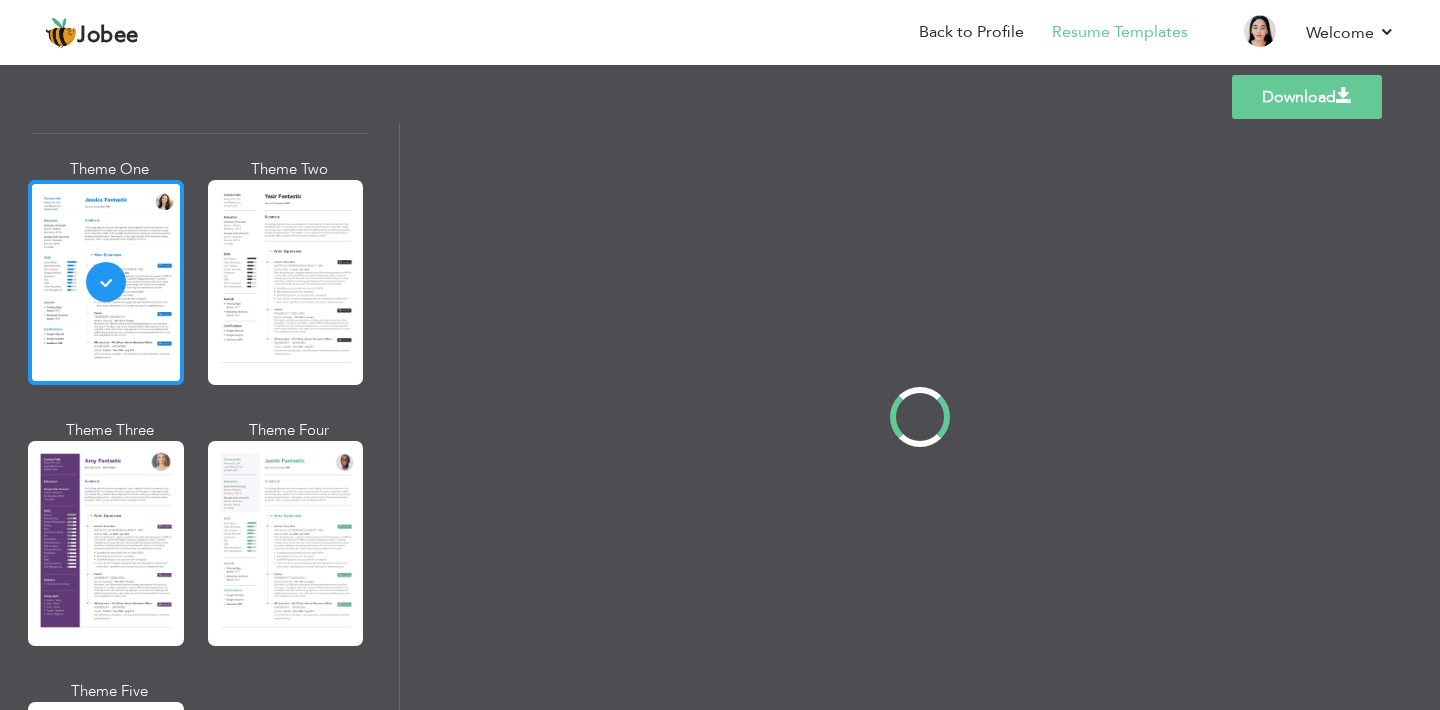 scroll, scrollTop: 0, scrollLeft: 0, axis: both 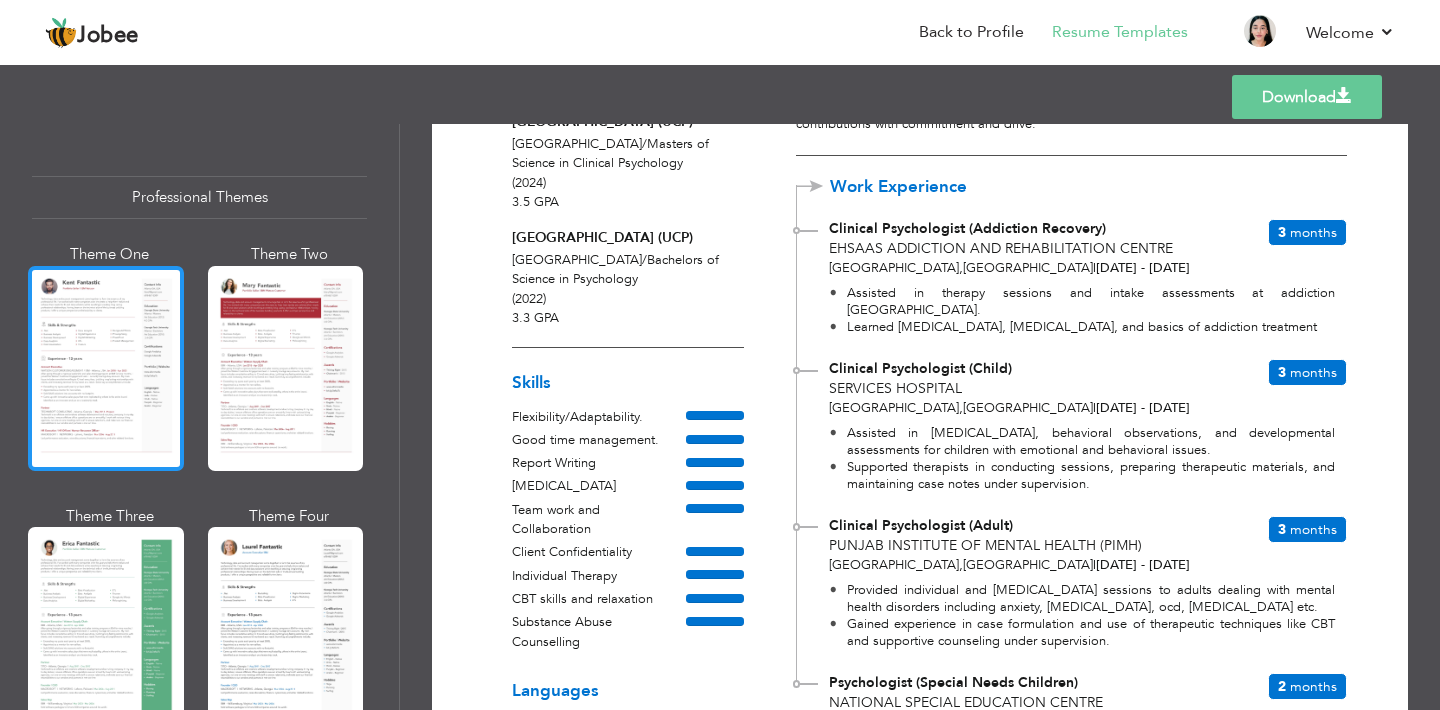click at bounding box center [106, 368] 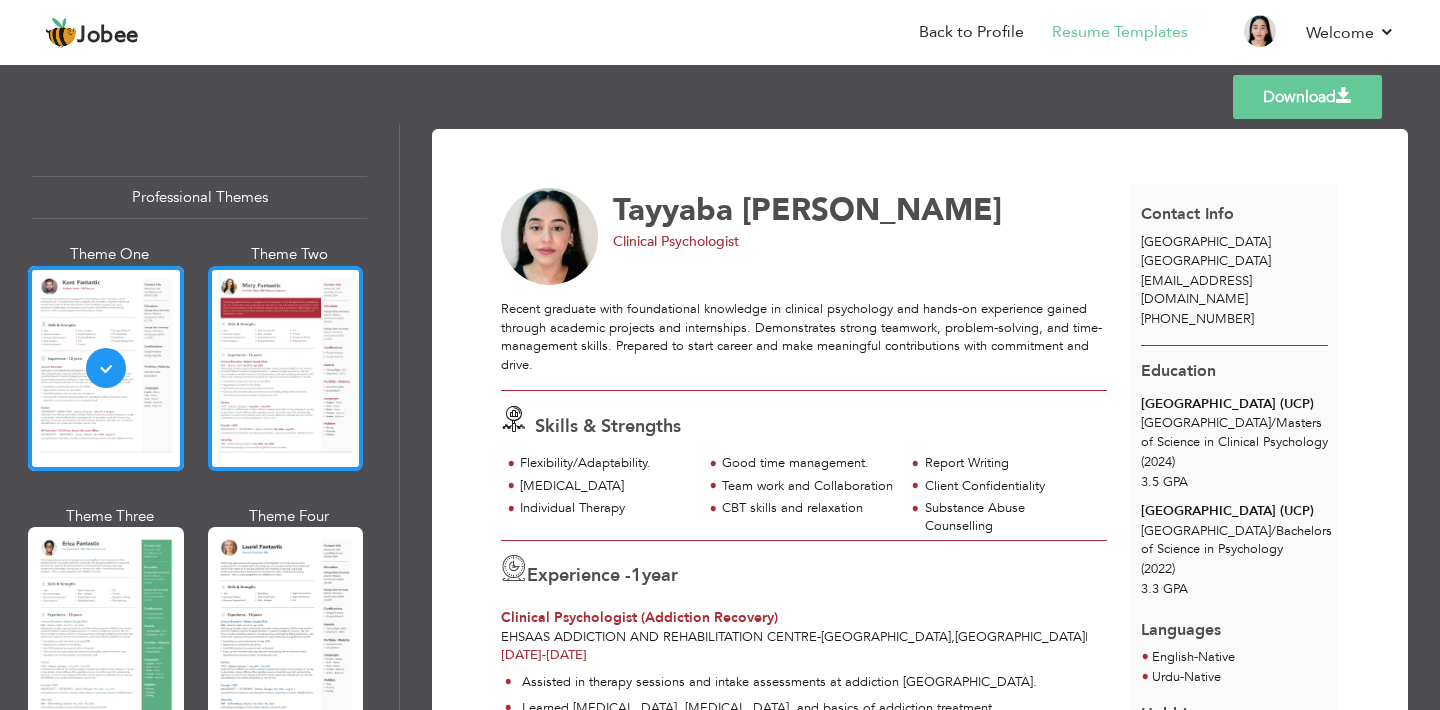 click at bounding box center (286, 368) 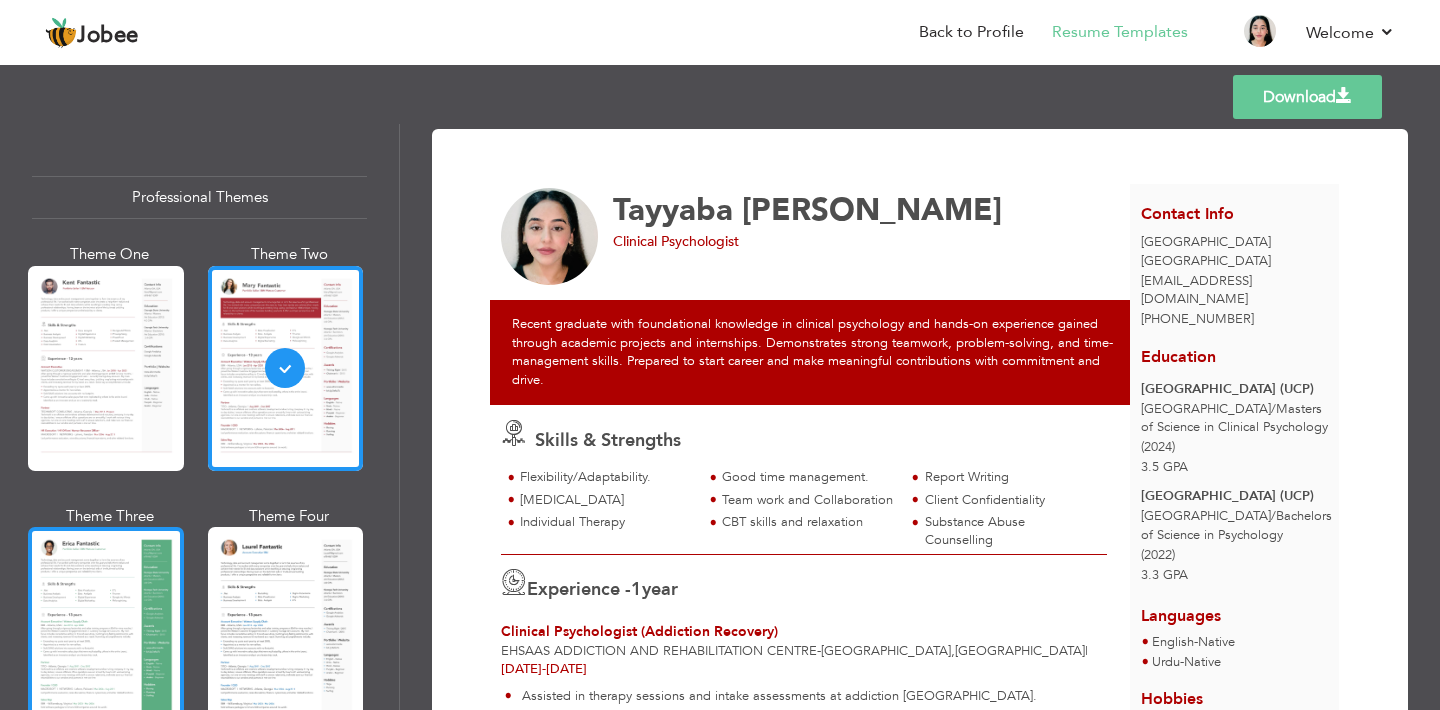 click at bounding box center [106, 629] 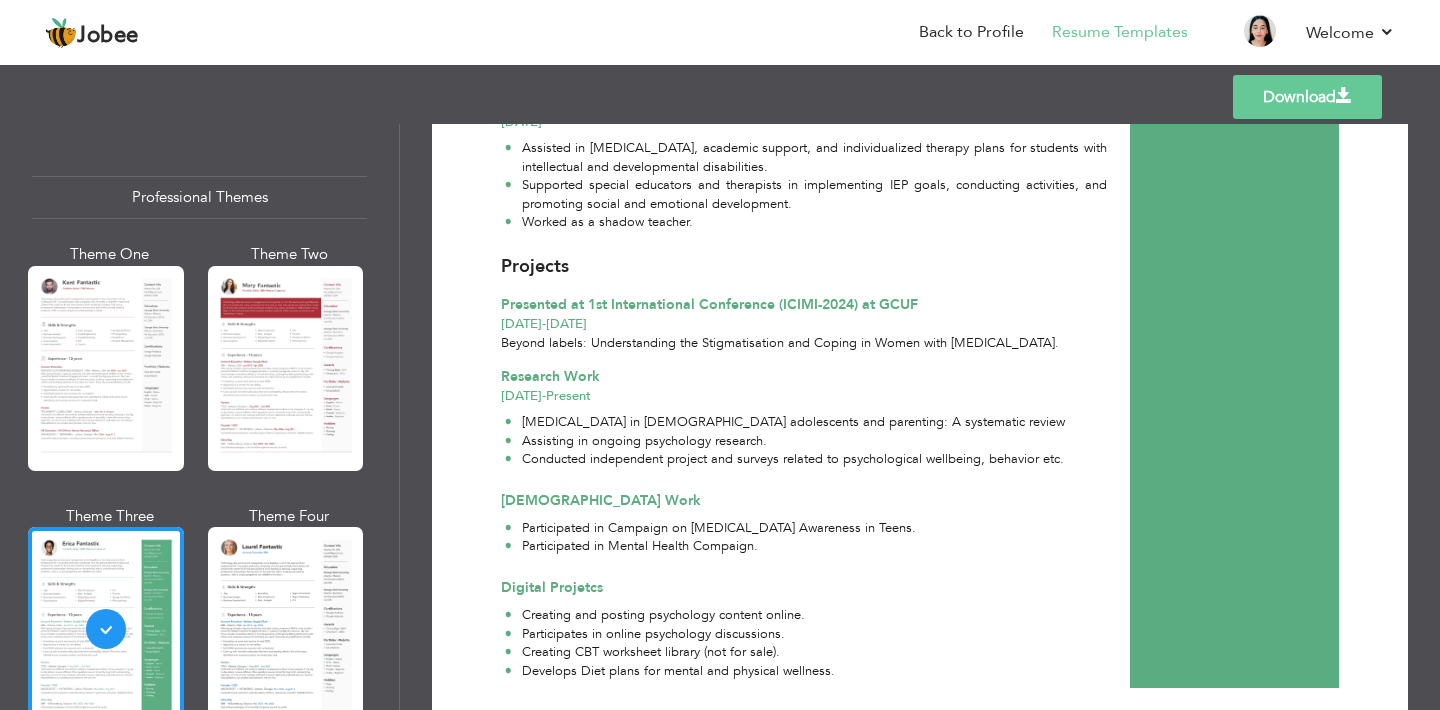 scroll, scrollTop: 1045, scrollLeft: 0, axis: vertical 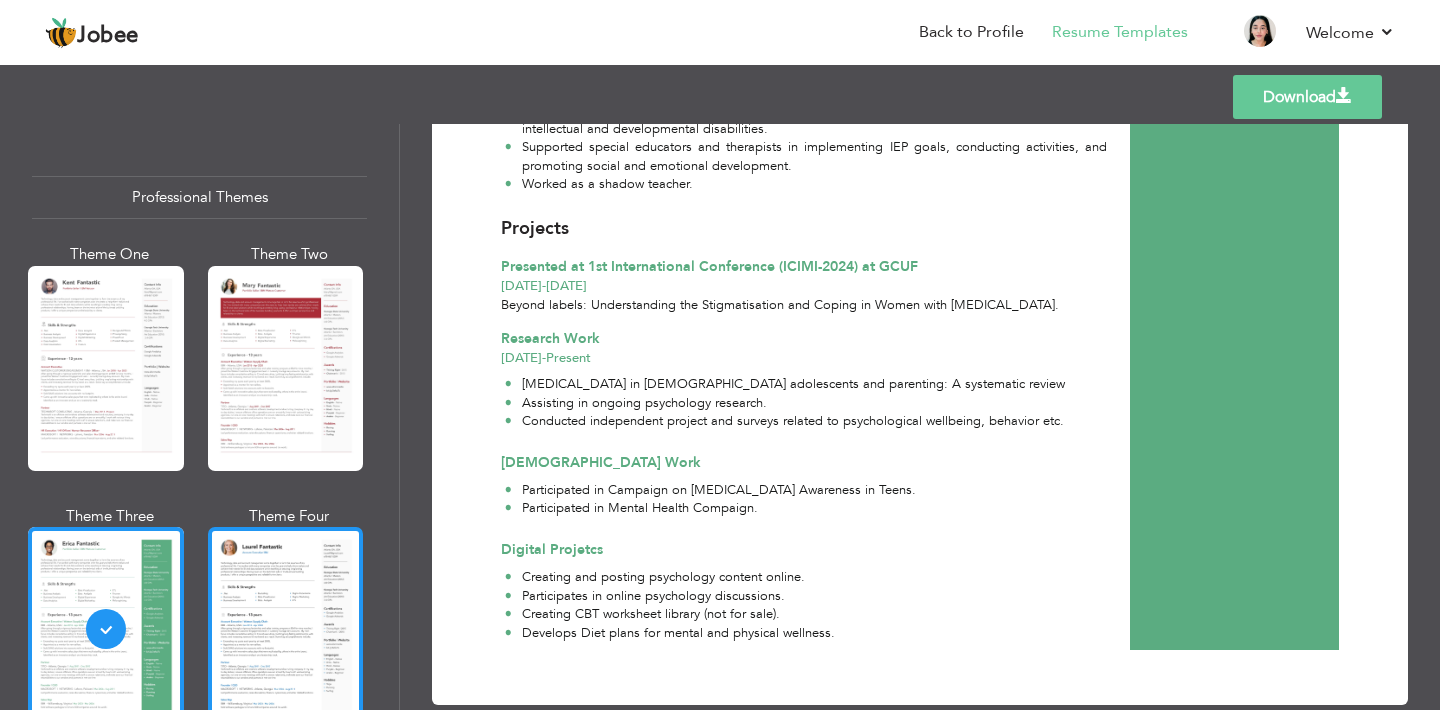 click at bounding box center [286, 629] 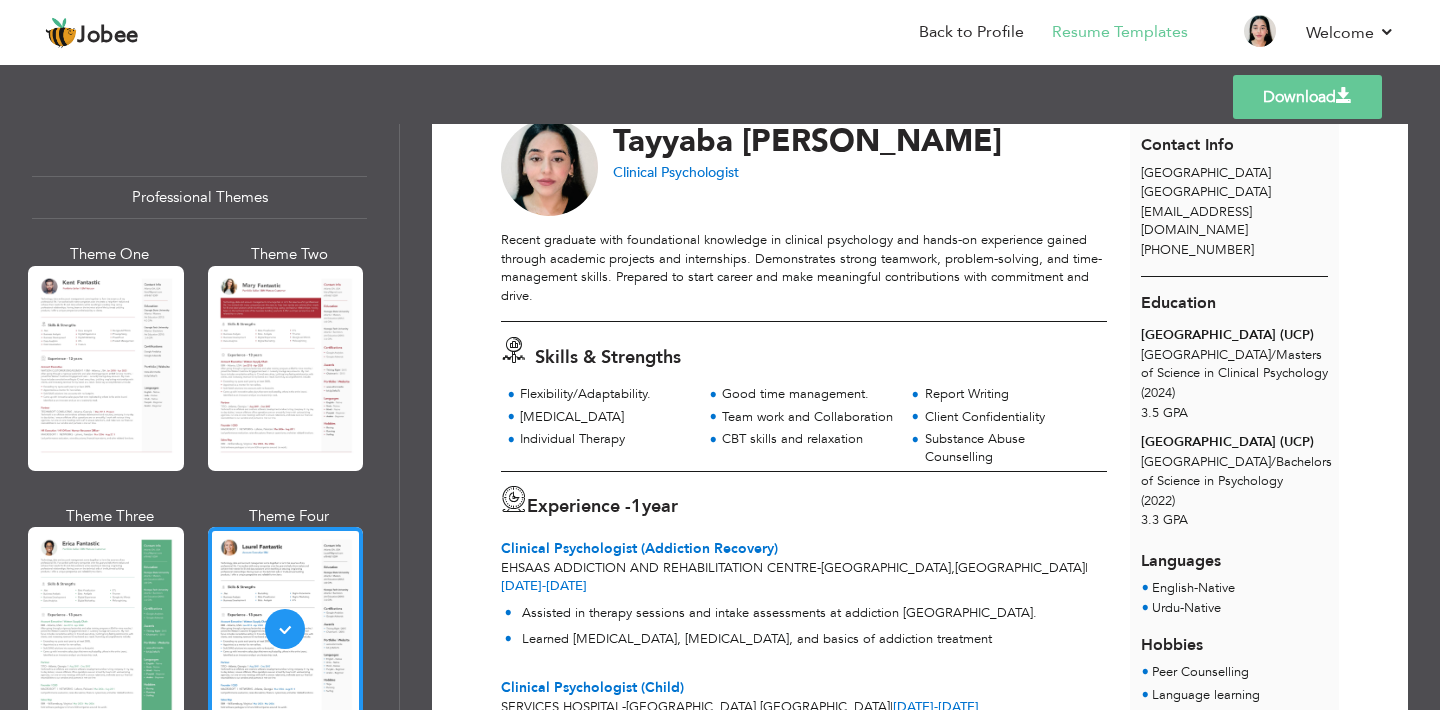 scroll, scrollTop: 52, scrollLeft: 0, axis: vertical 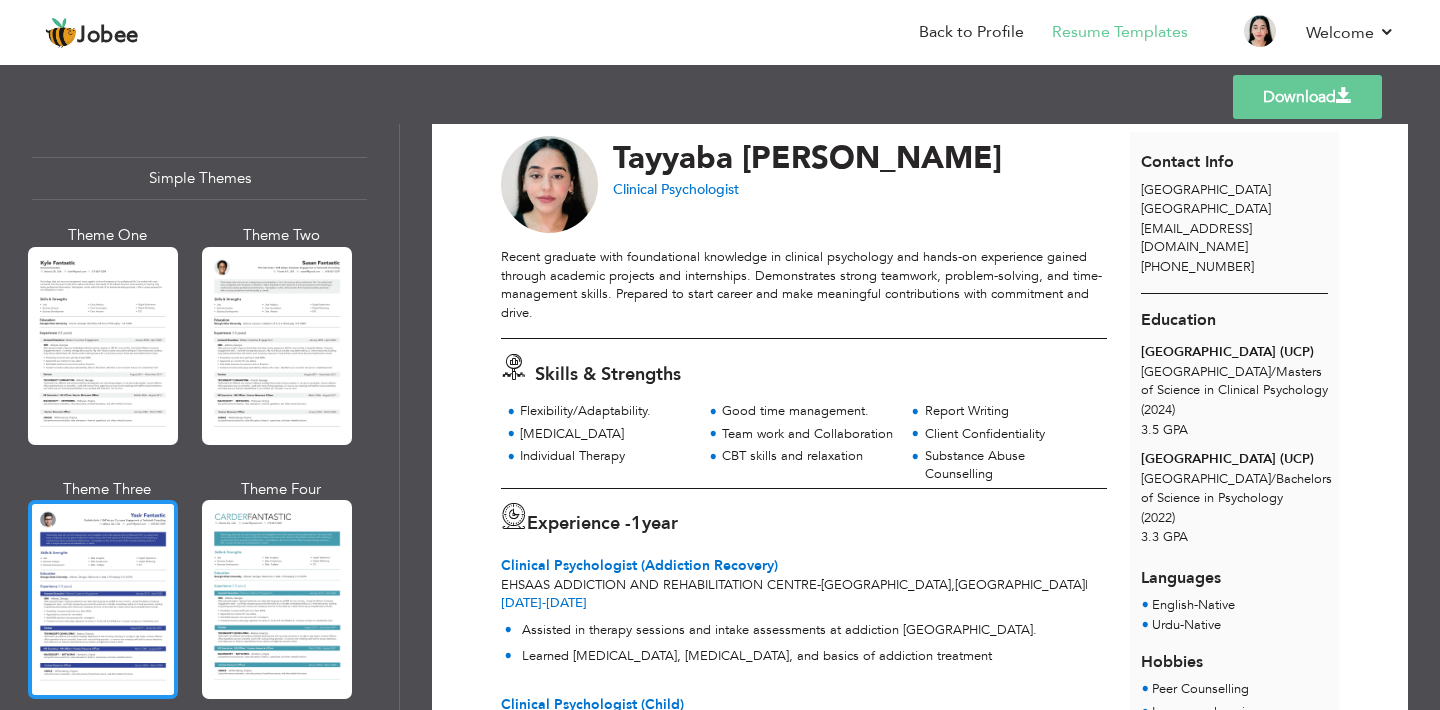 click at bounding box center (103, 599) 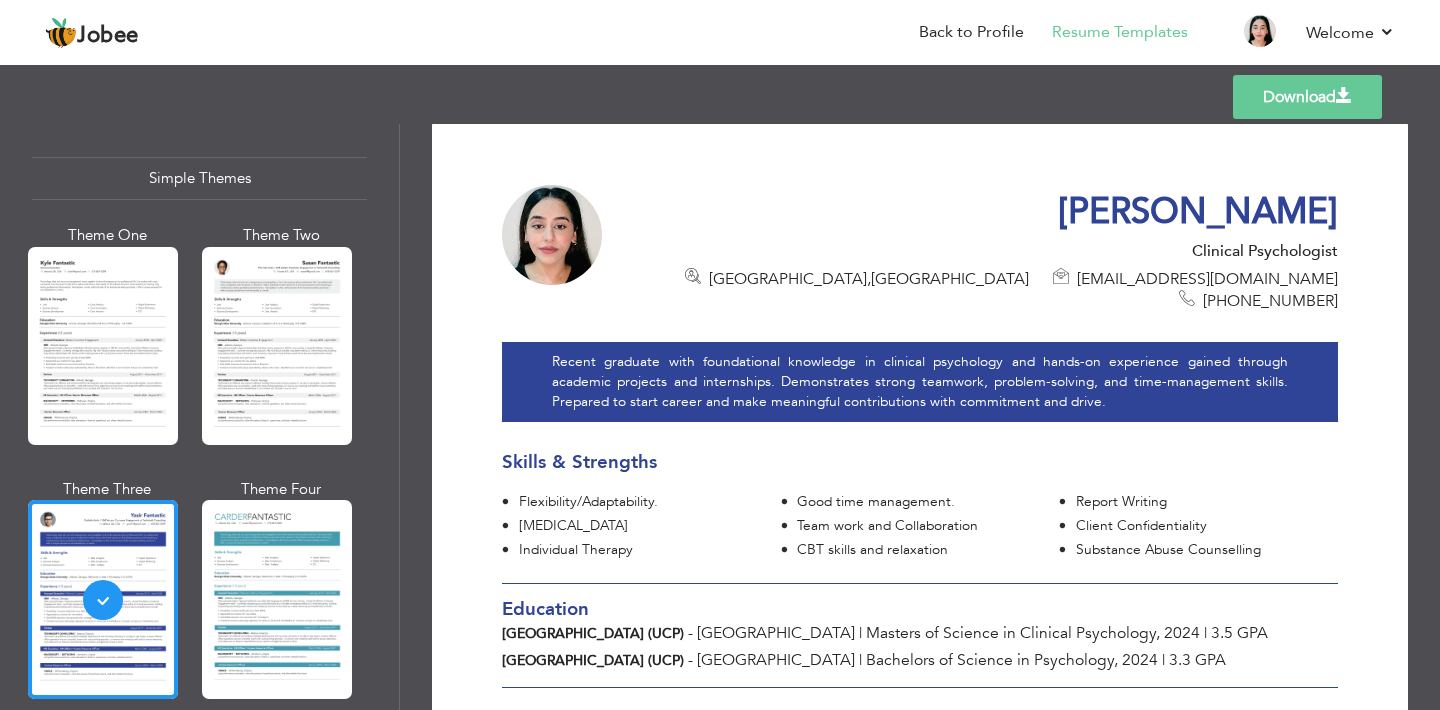 scroll, scrollTop: 12, scrollLeft: 0, axis: vertical 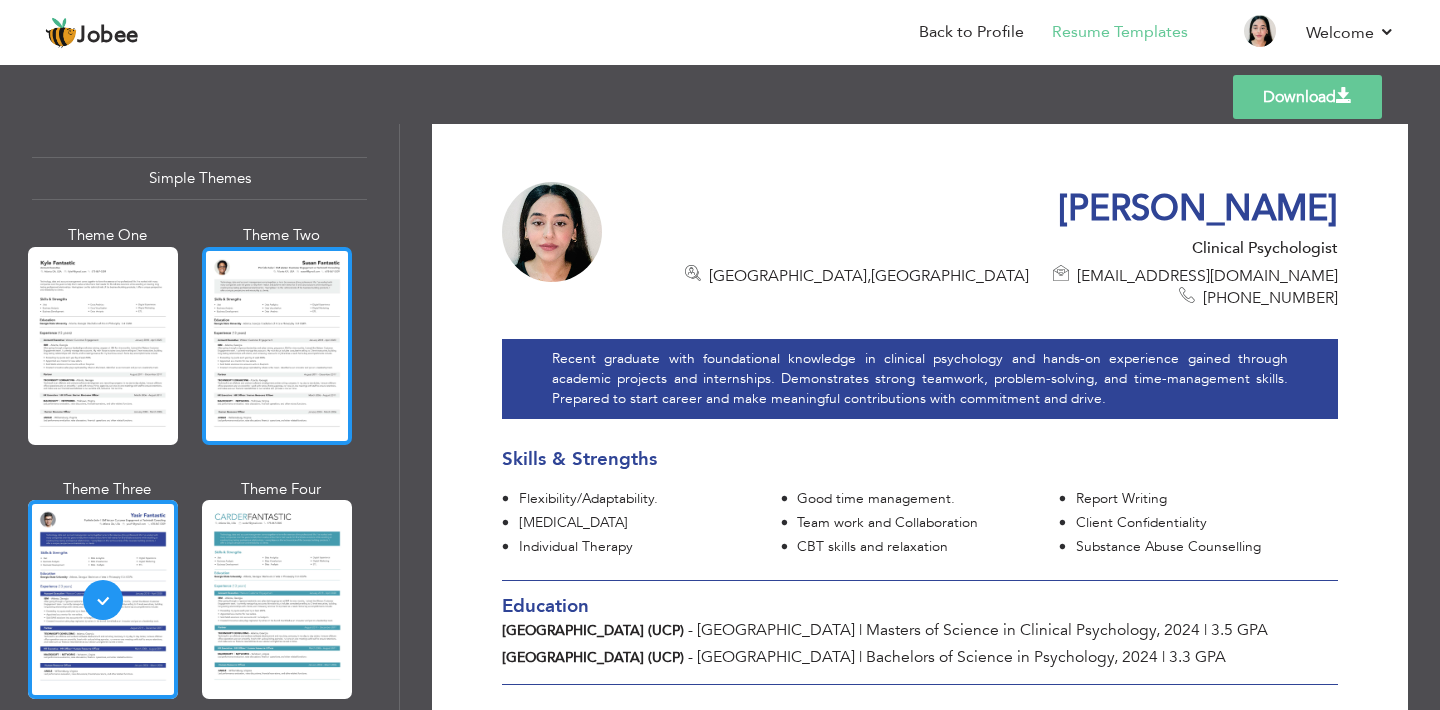 click at bounding box center [277, 346] 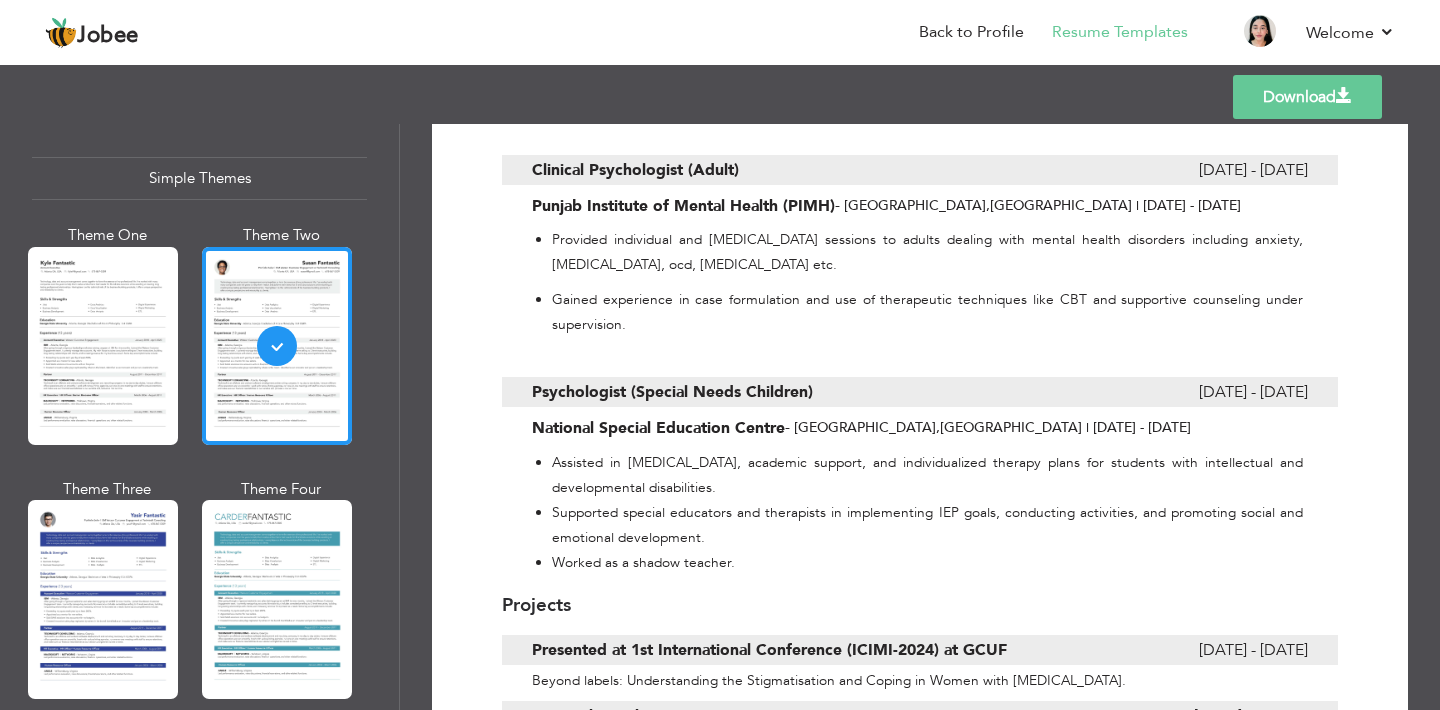 scroll, scrollTop: 936, scrollLeft: 0, axis: vertical 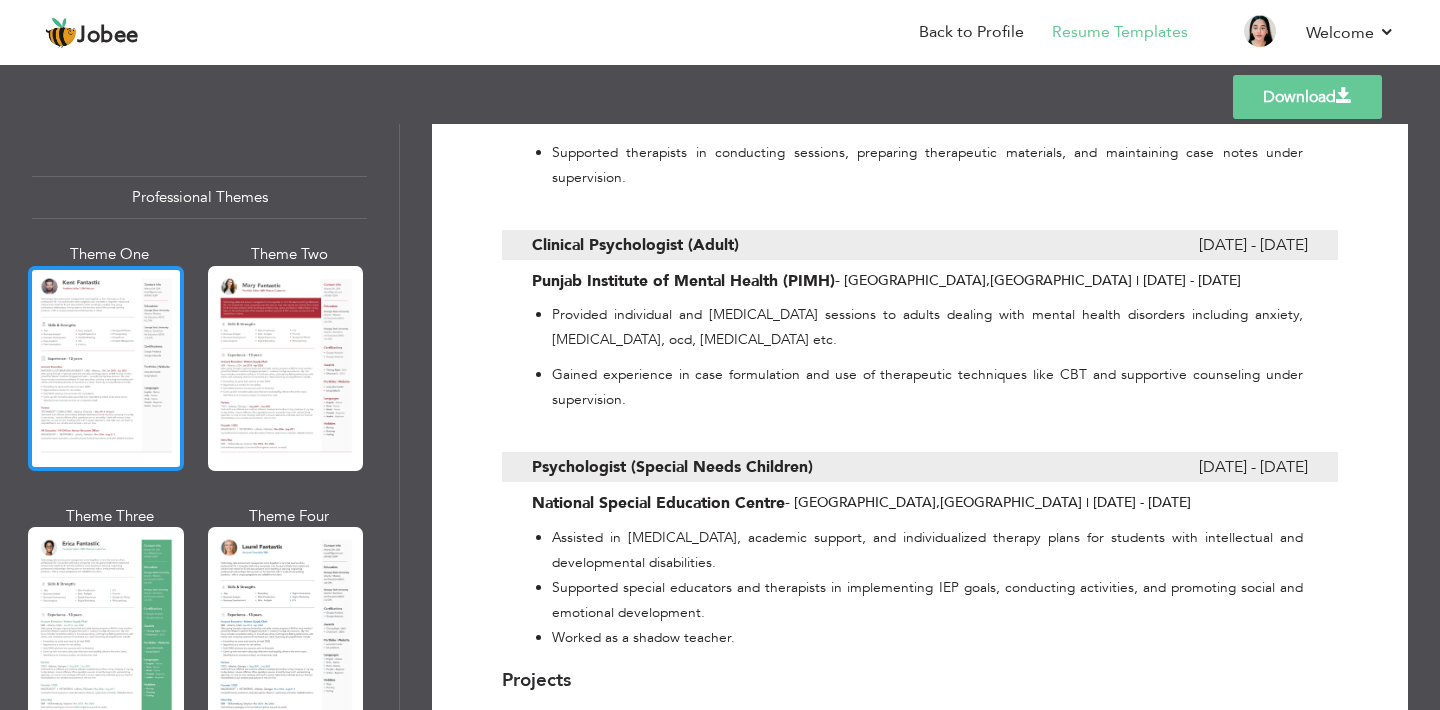 click at bounding box center [106, 368] 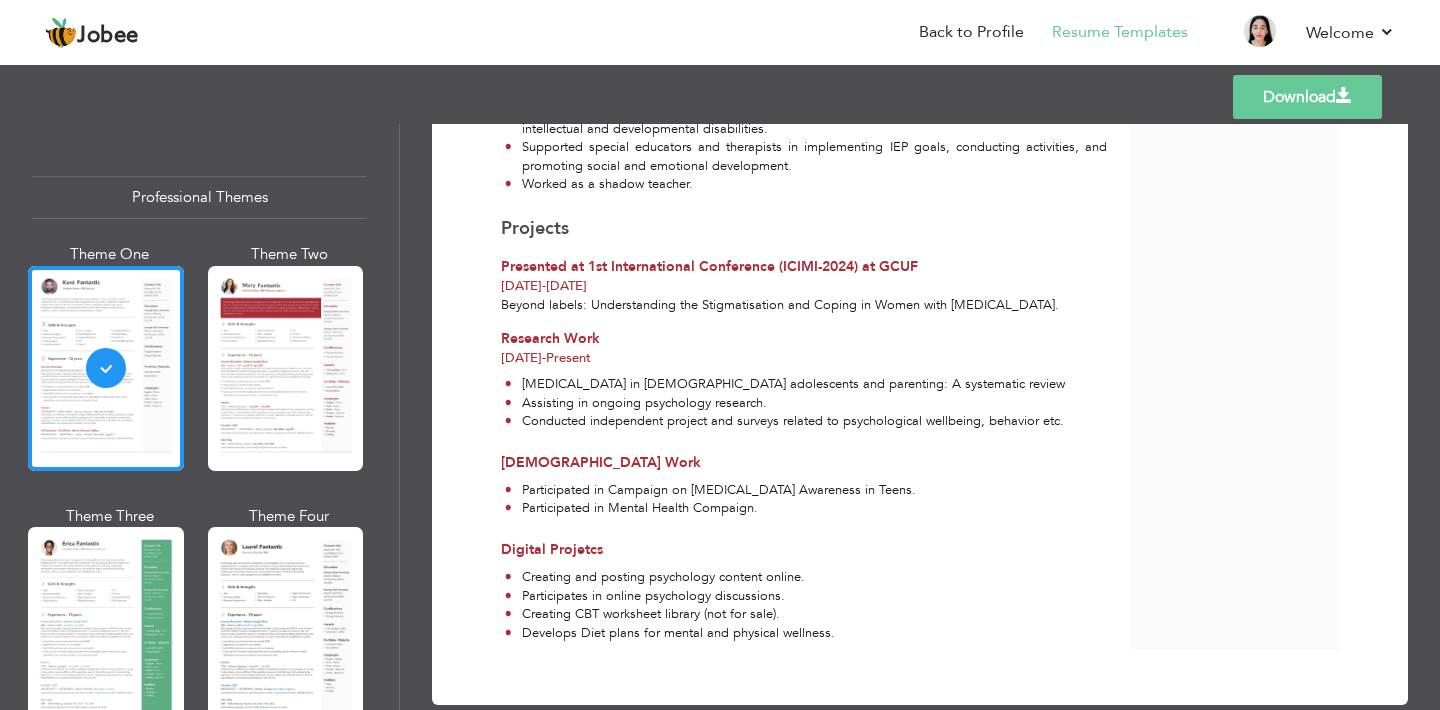 scroll, scrollTop: 1044, scrollLeft: 0, axis: vertical 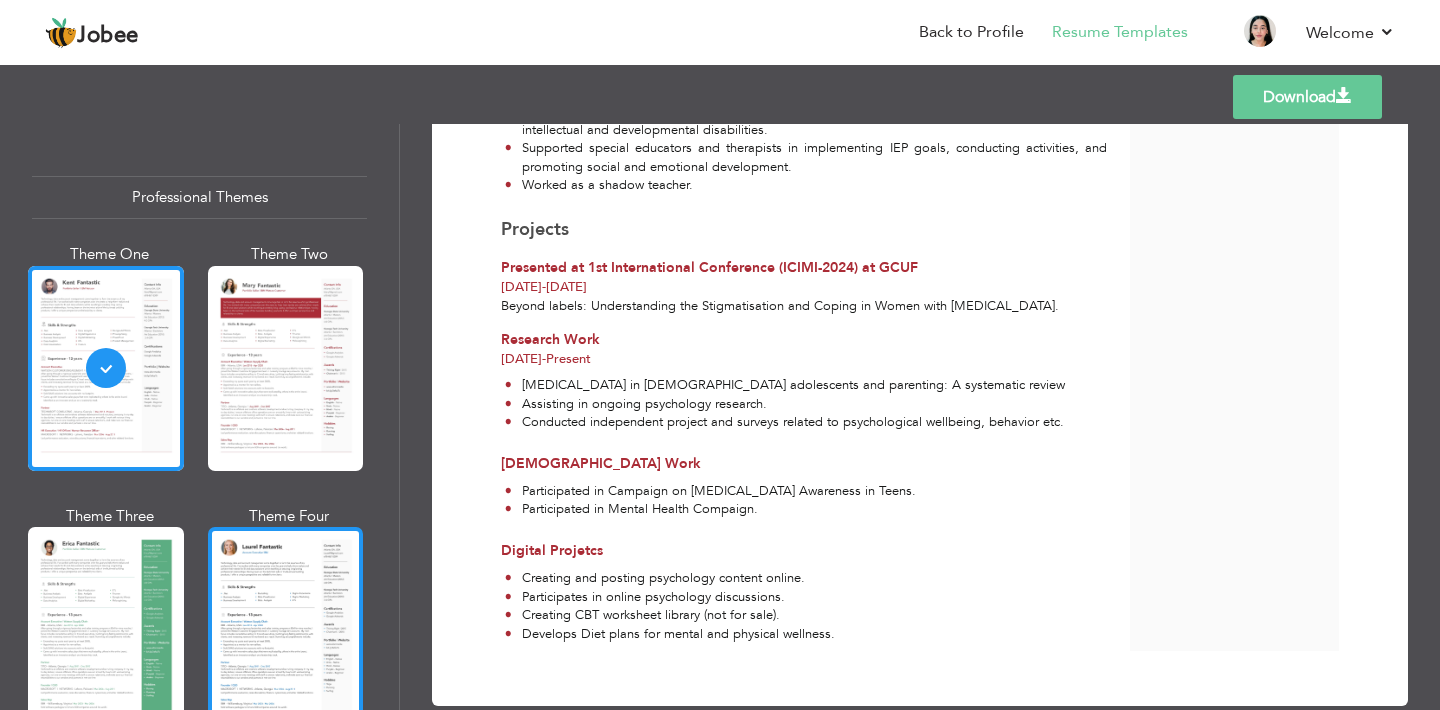 click at bounding box center [286, 629] 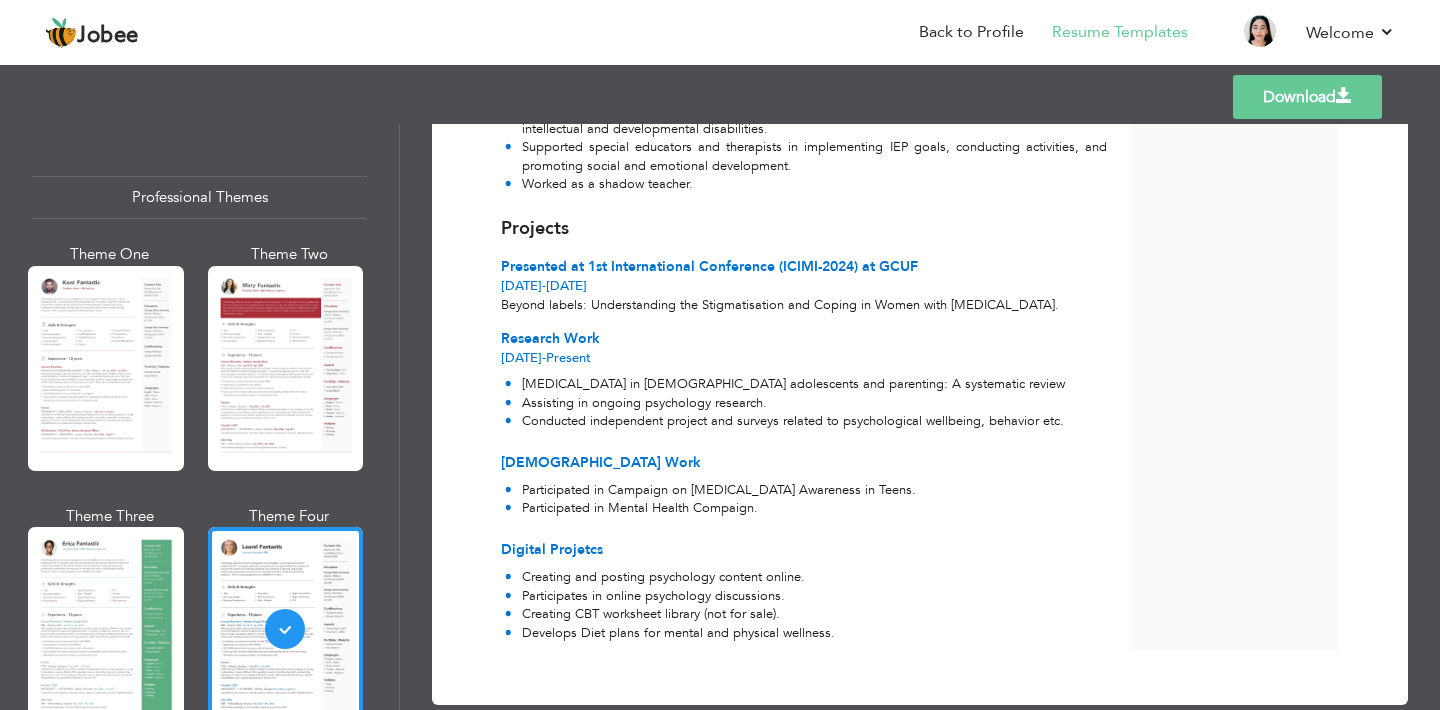 scroll, scrollTop: 0, scrollLeft: 0, axis: both 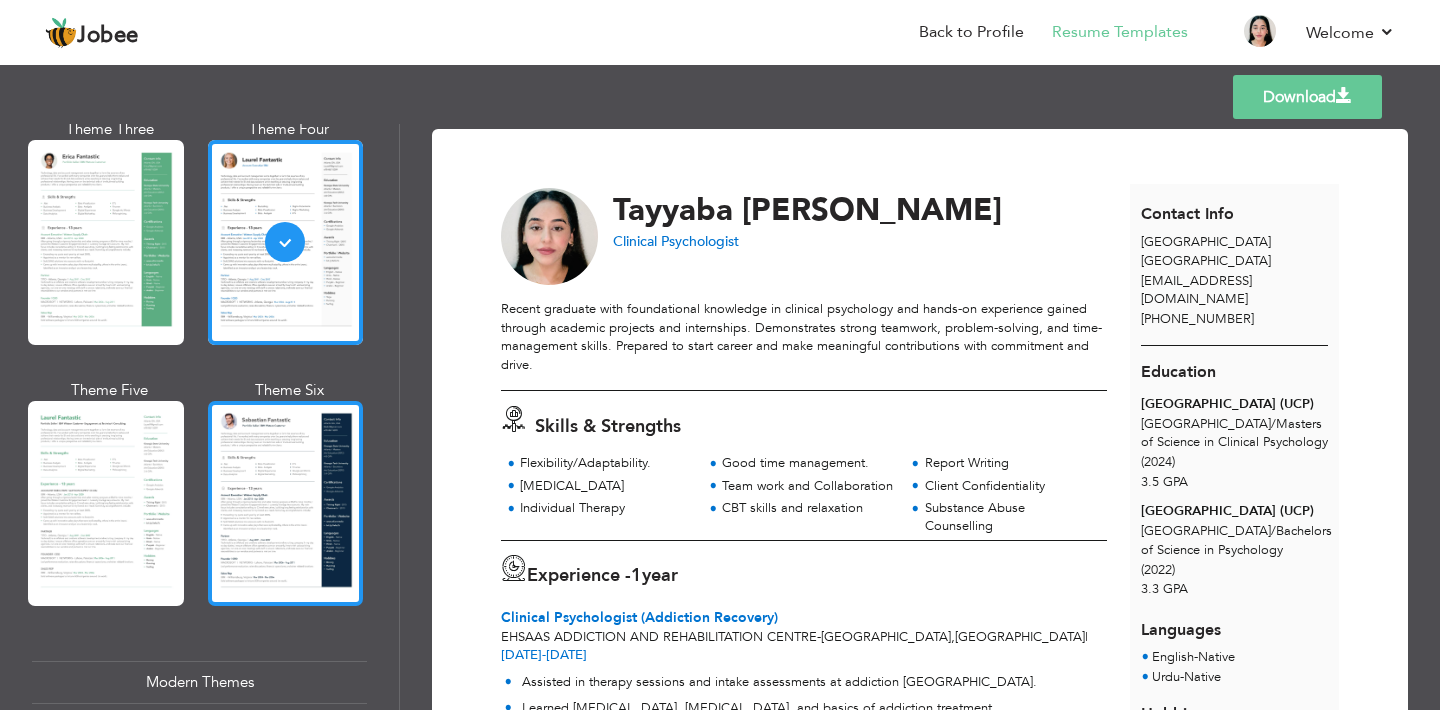 click at bounding box center (286, 503) 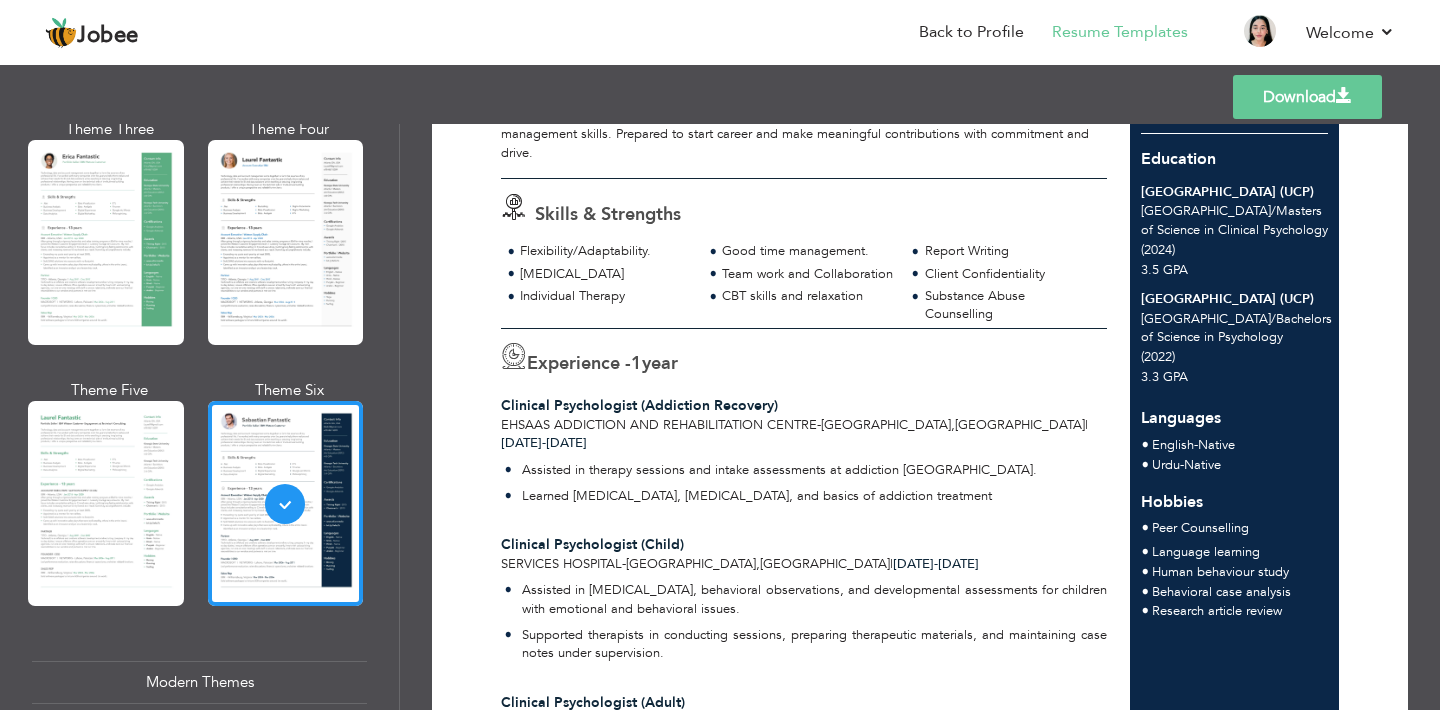 scroll, scrollTop: 0, scrollLeft: 0, axis: both 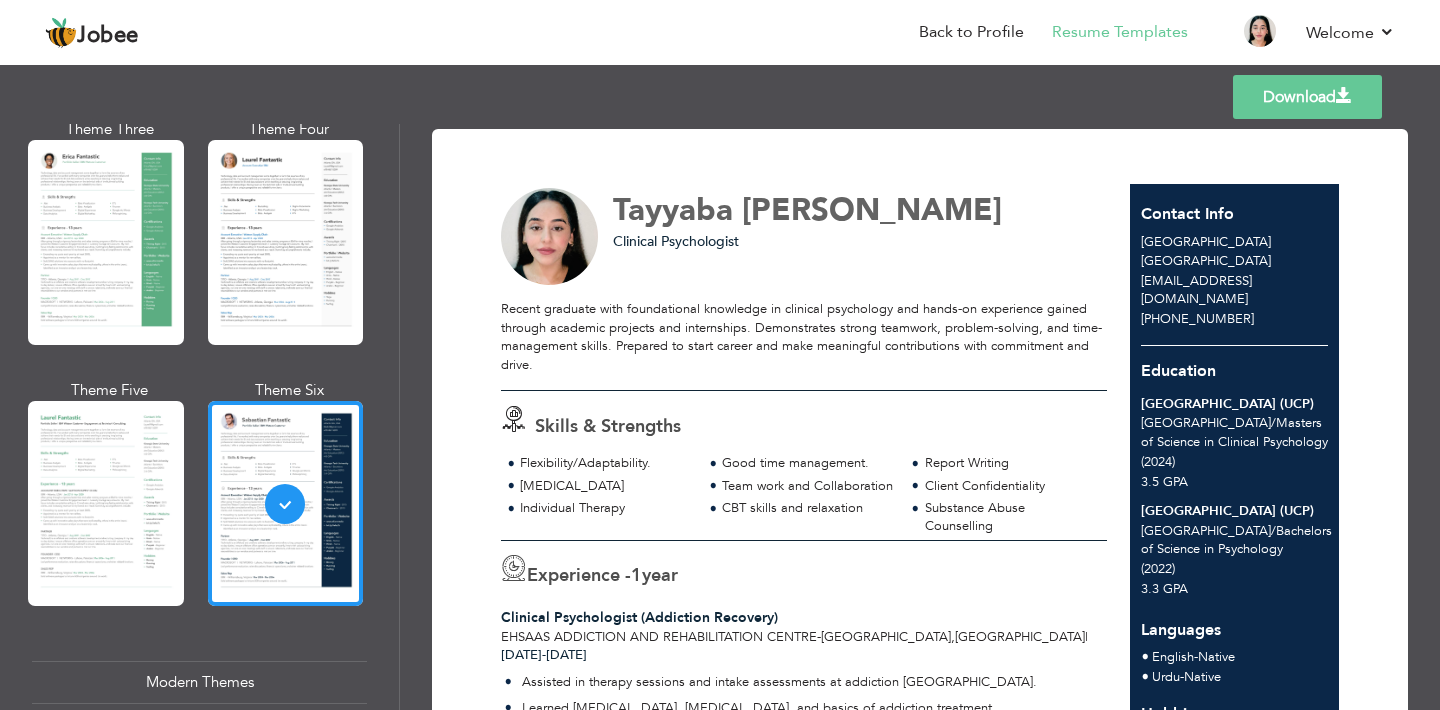 click on "Download" at bounding box center (1307, 97) 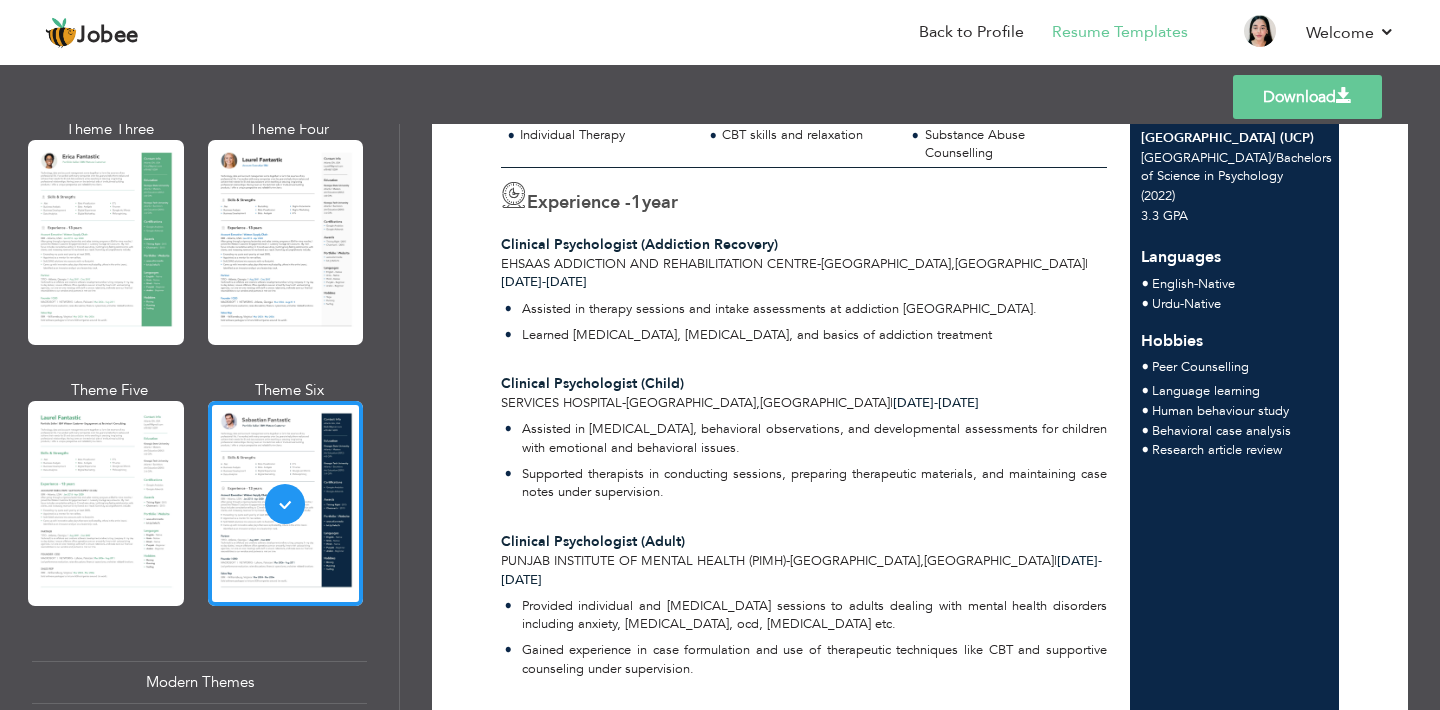 scroll, scrollTop: 386, scrollLeft: 0, axis: vertical 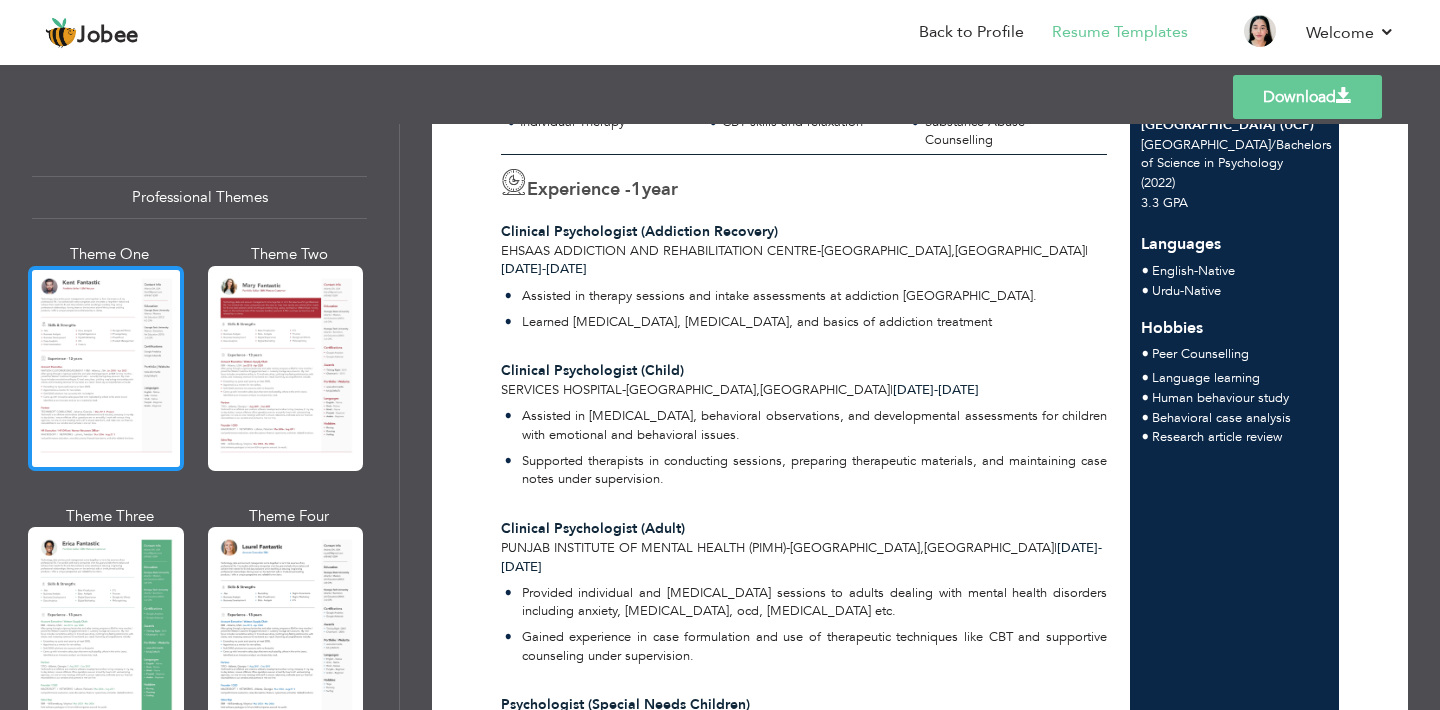 click at bounding box center [106, 368] 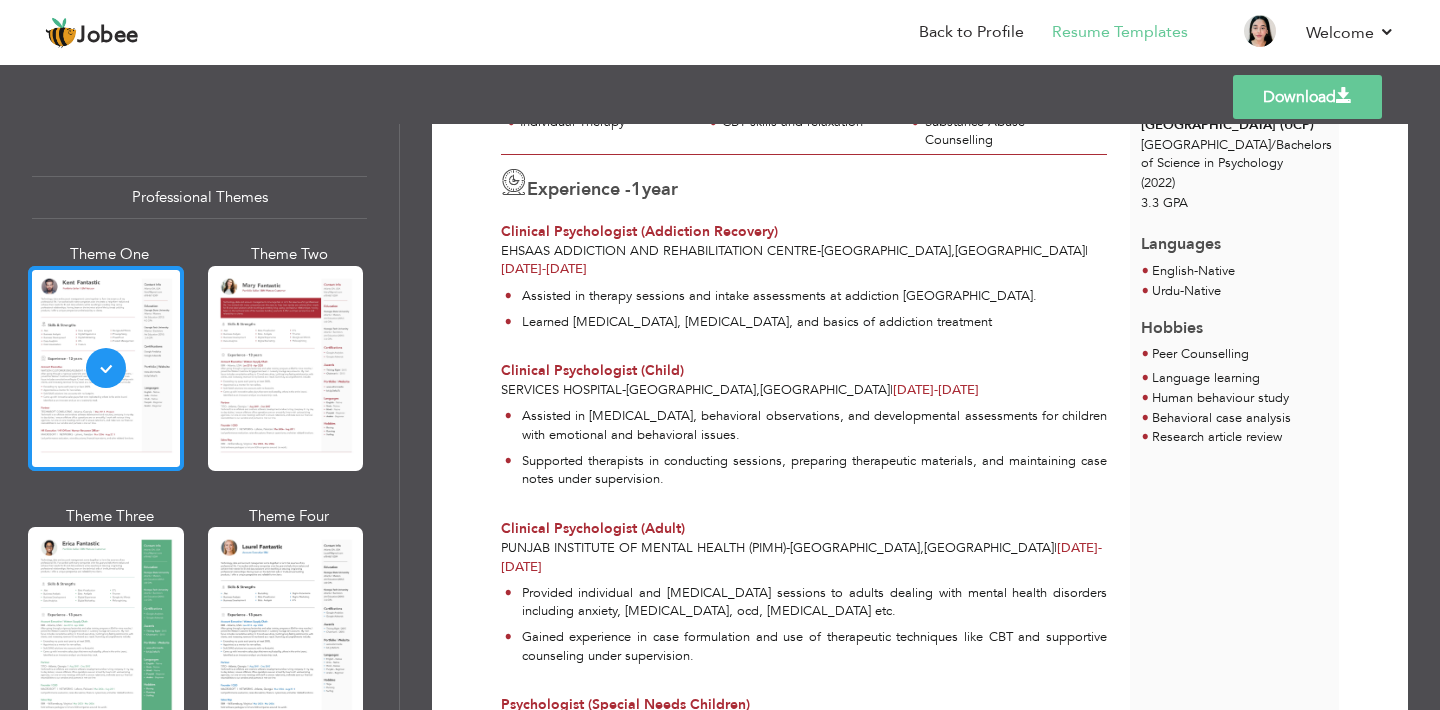 scroll, scrollTop: 0, scrollLeft: 0, axis: both 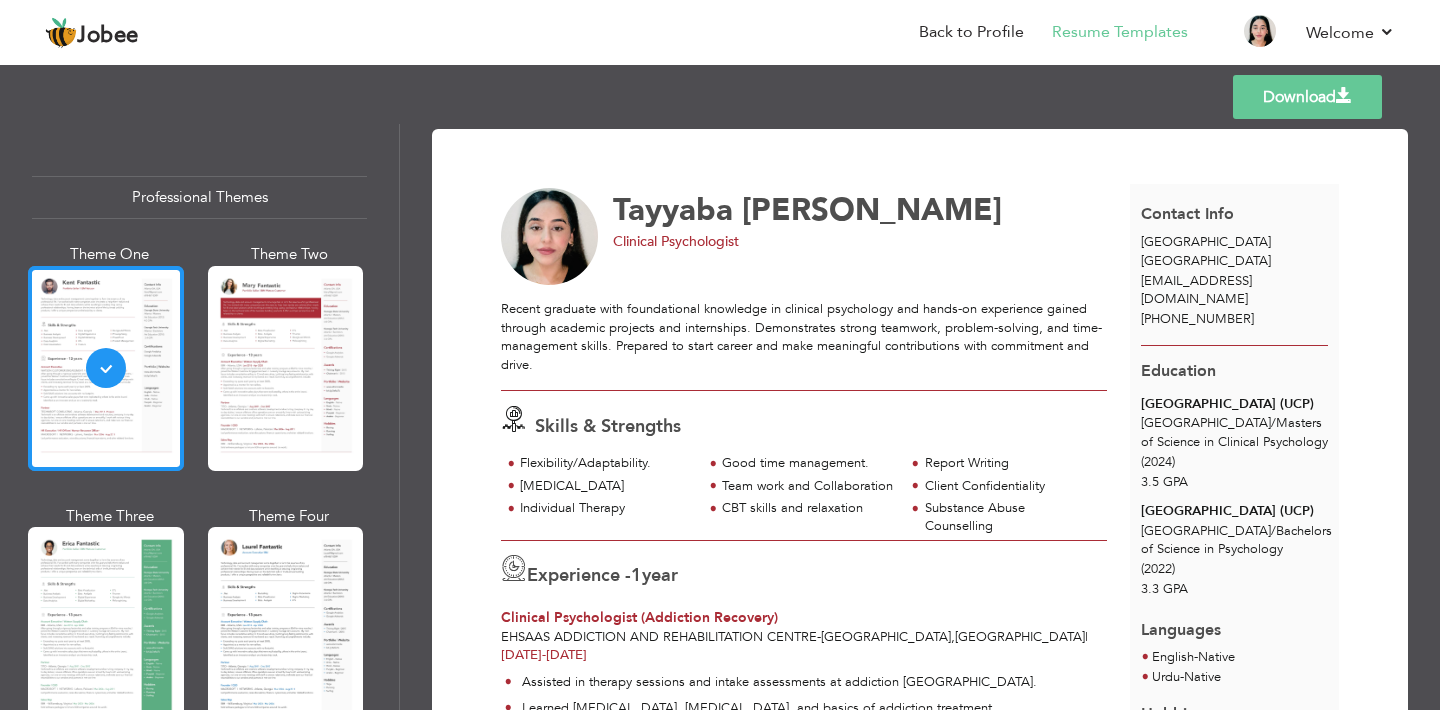 click at bounding box center (106, 368) 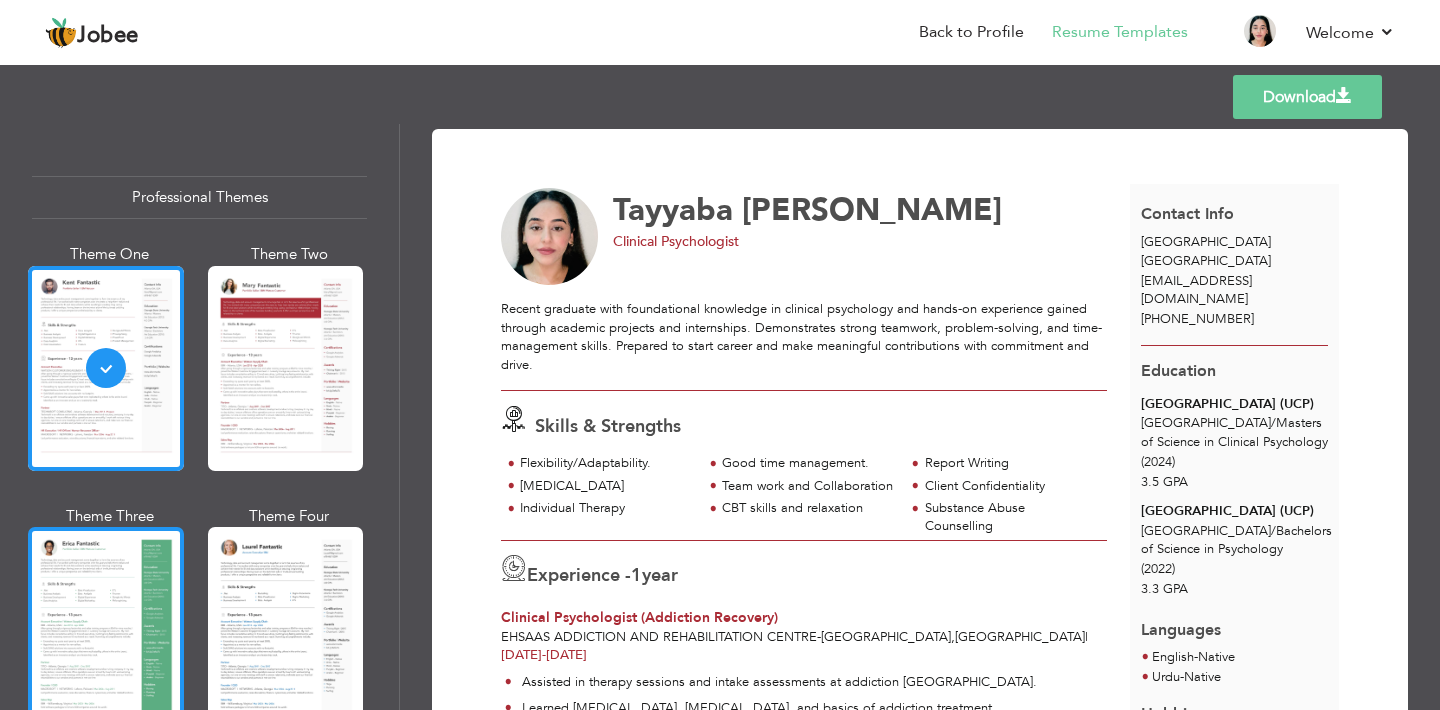 click at bounding box center (106, 629) 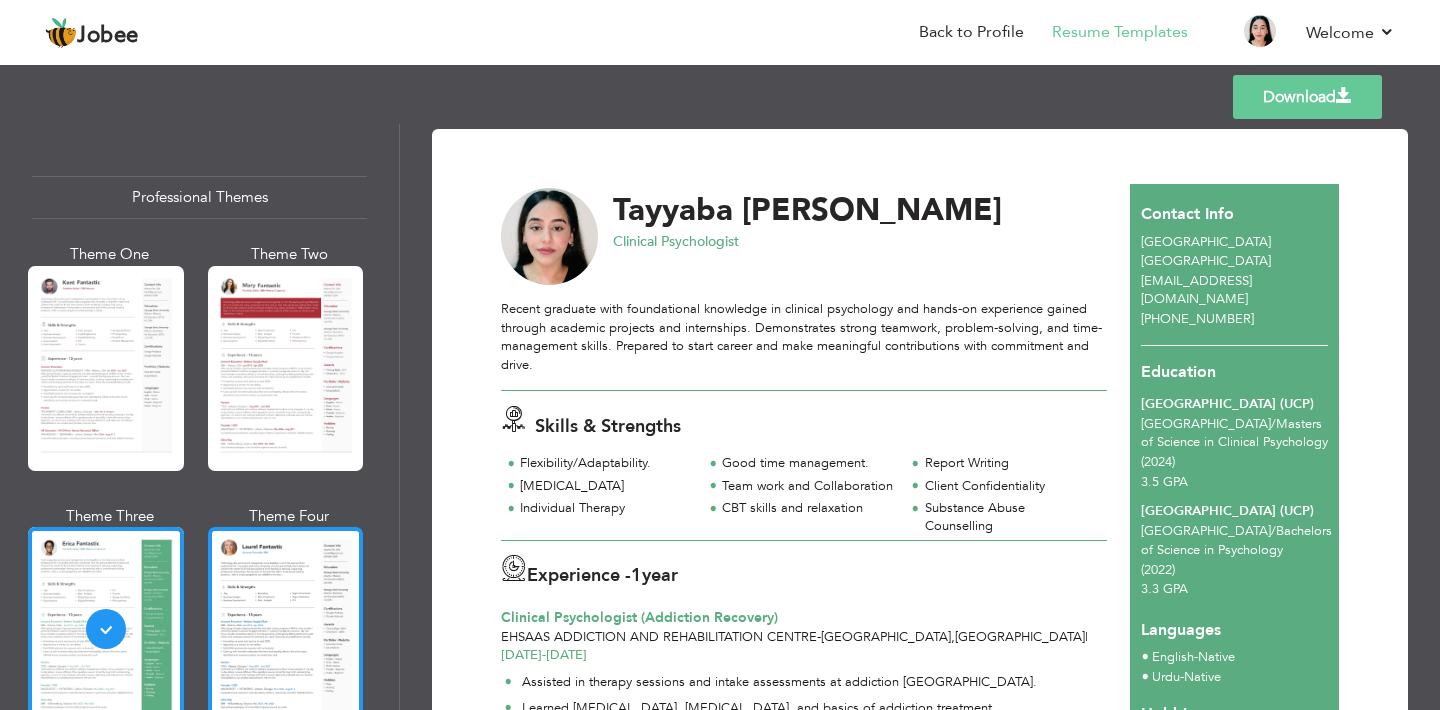 click at bounding box center [286, 629] 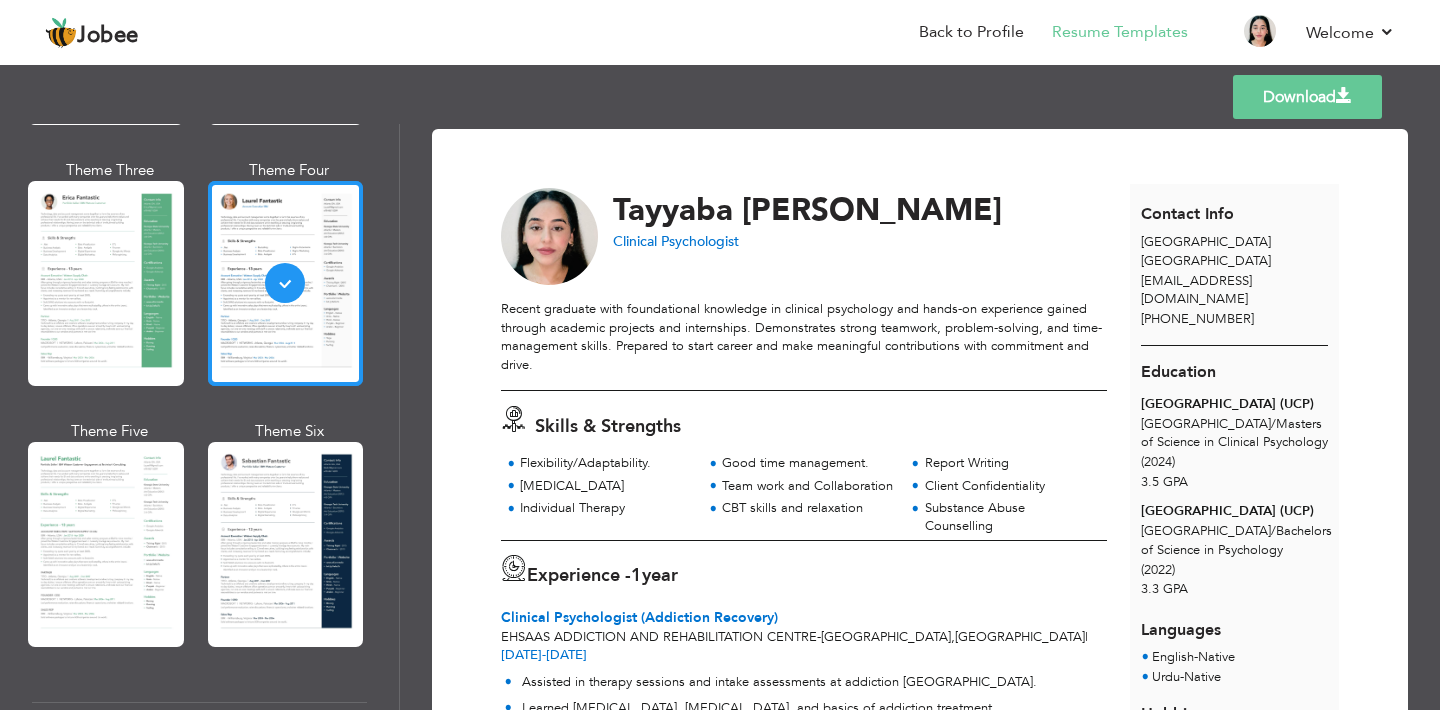 scroll, scrollTop: 361, scrollLeft: 0, axis: vertical 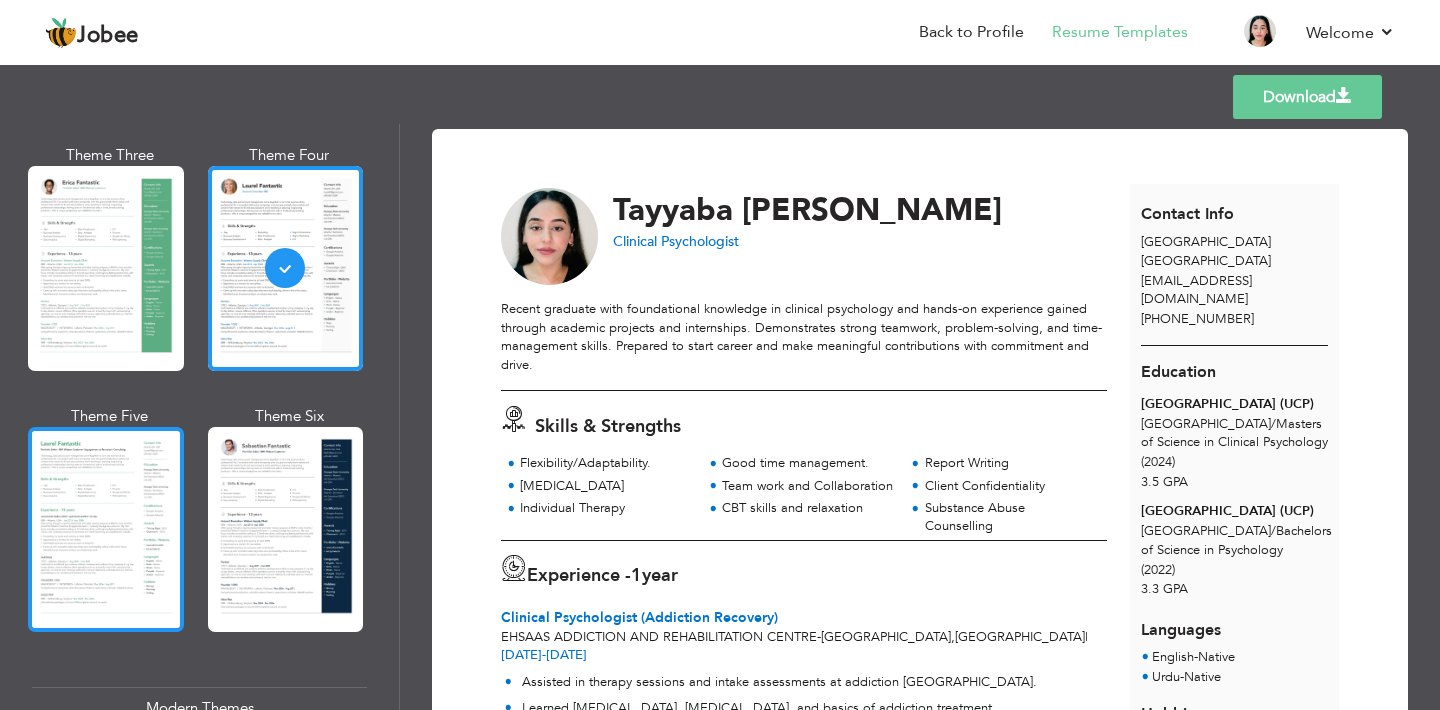 click at bounding box center [106, 529] 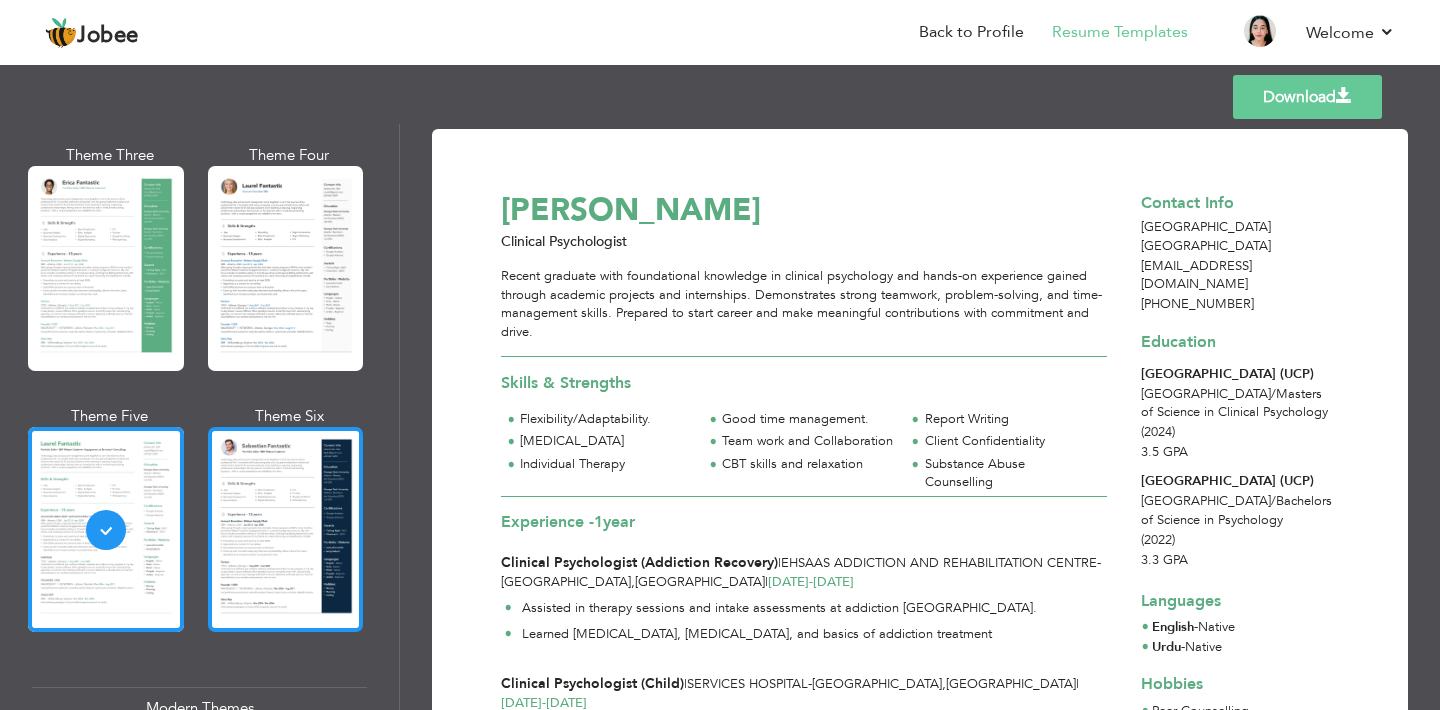 click at bounding box center (286, 529) 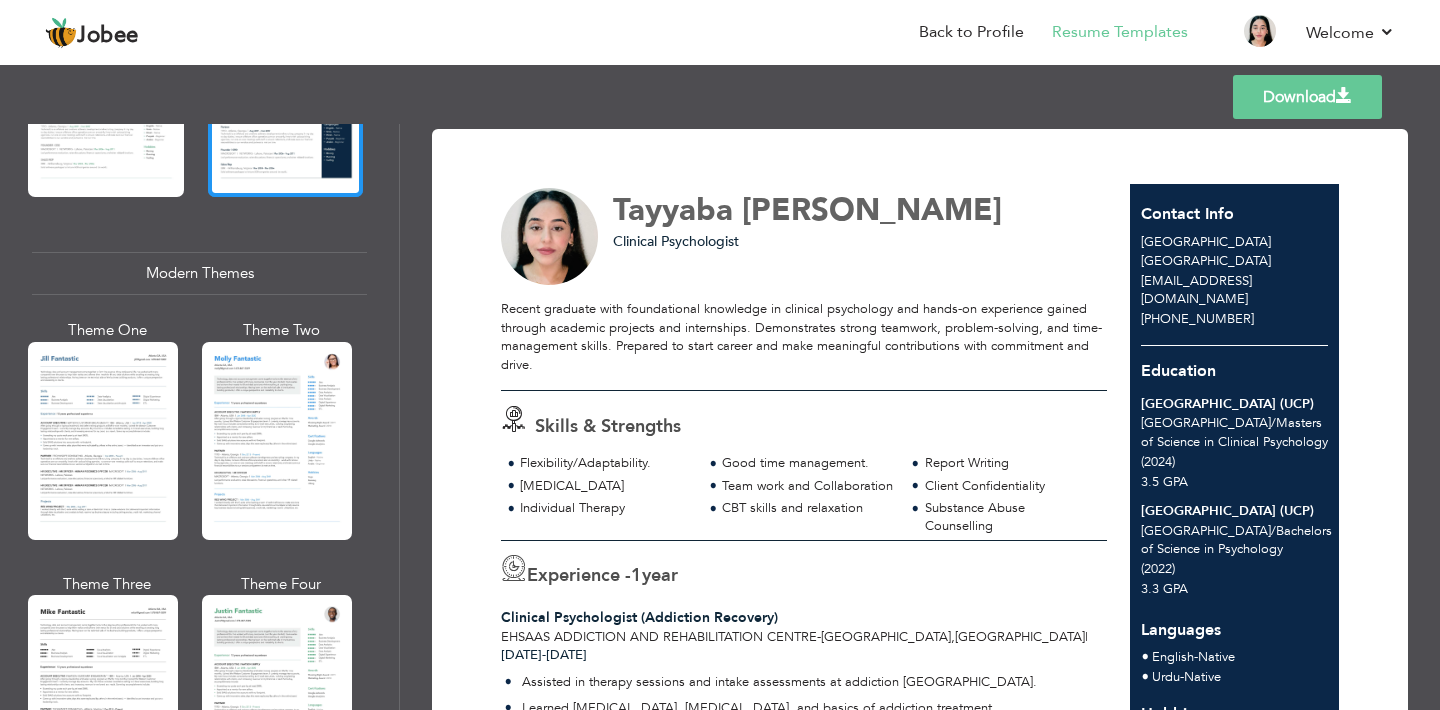 scroll, scrollTop: 830, scrollLeft: 0, axis: vertical 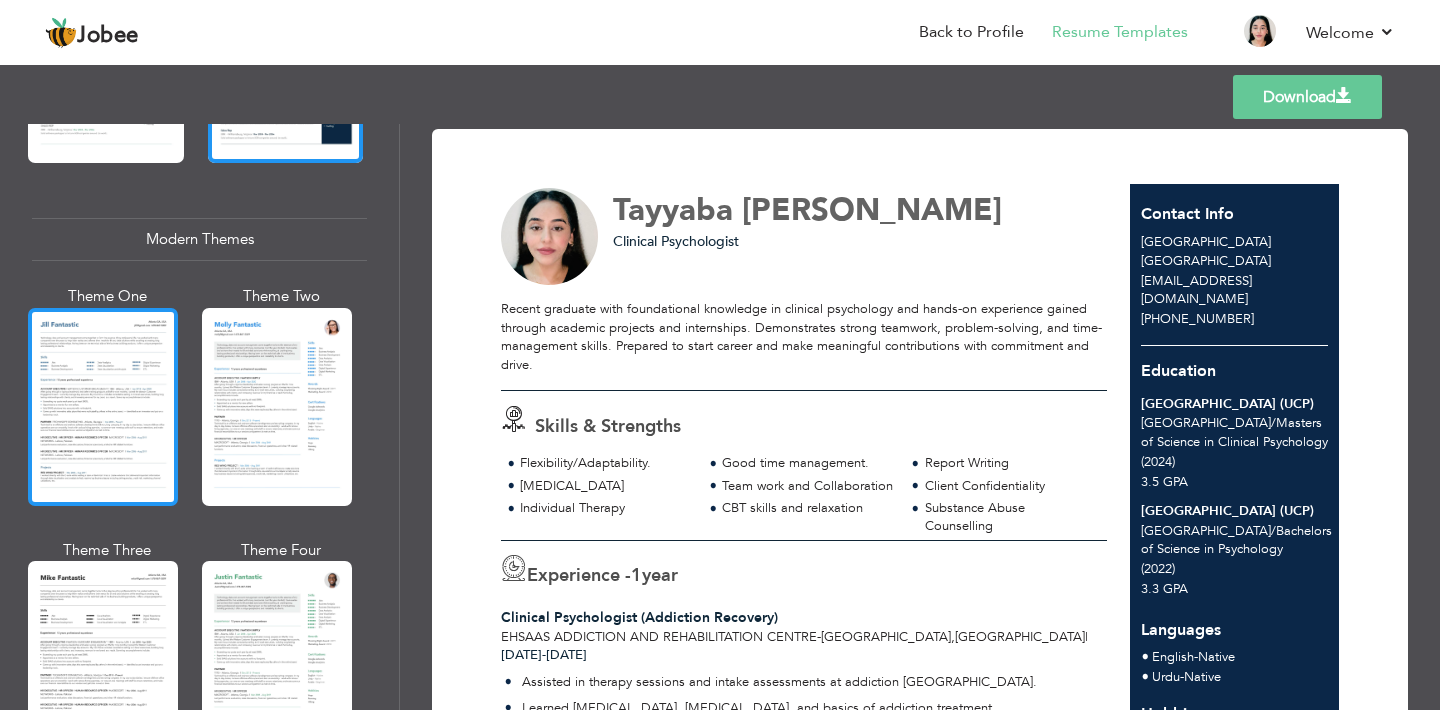 click at bounding box center [103, 407] 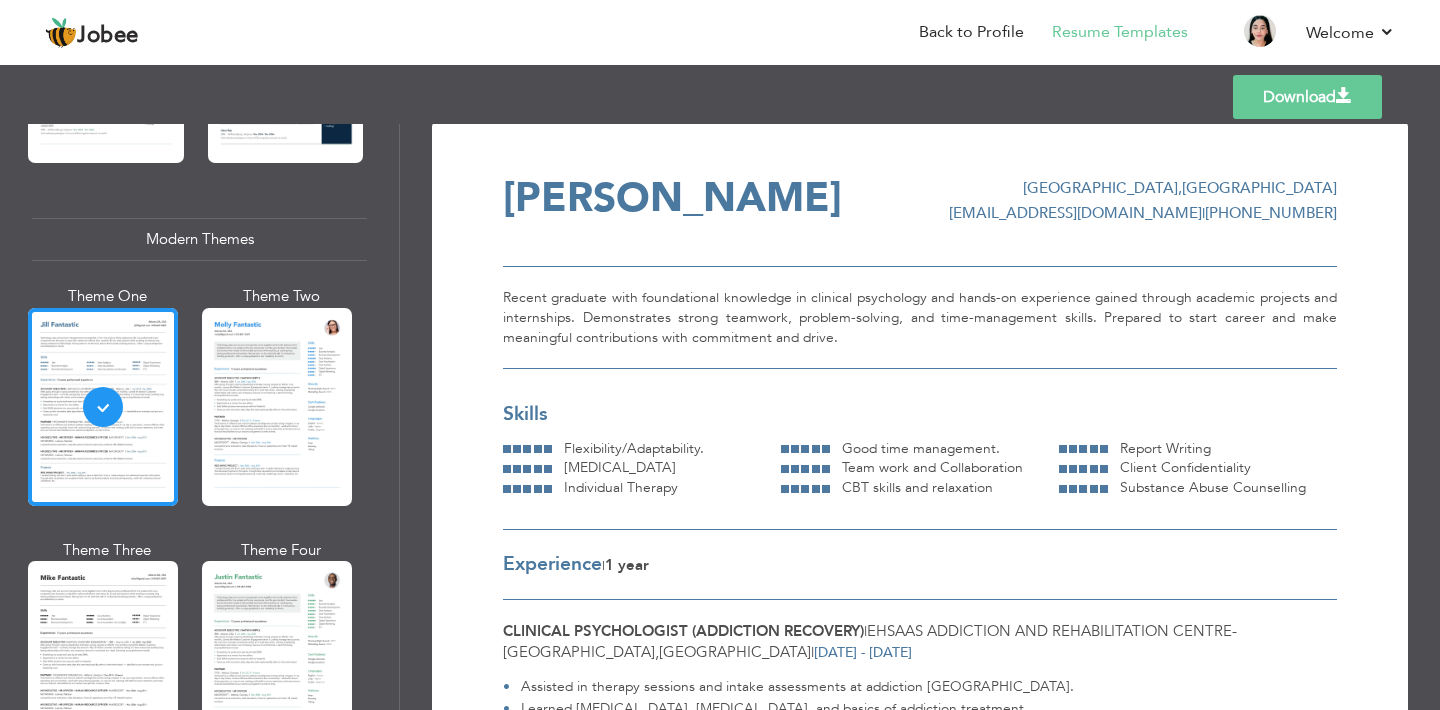 scroll, scrollTop: 0, scrollLeft: 0, axis: both 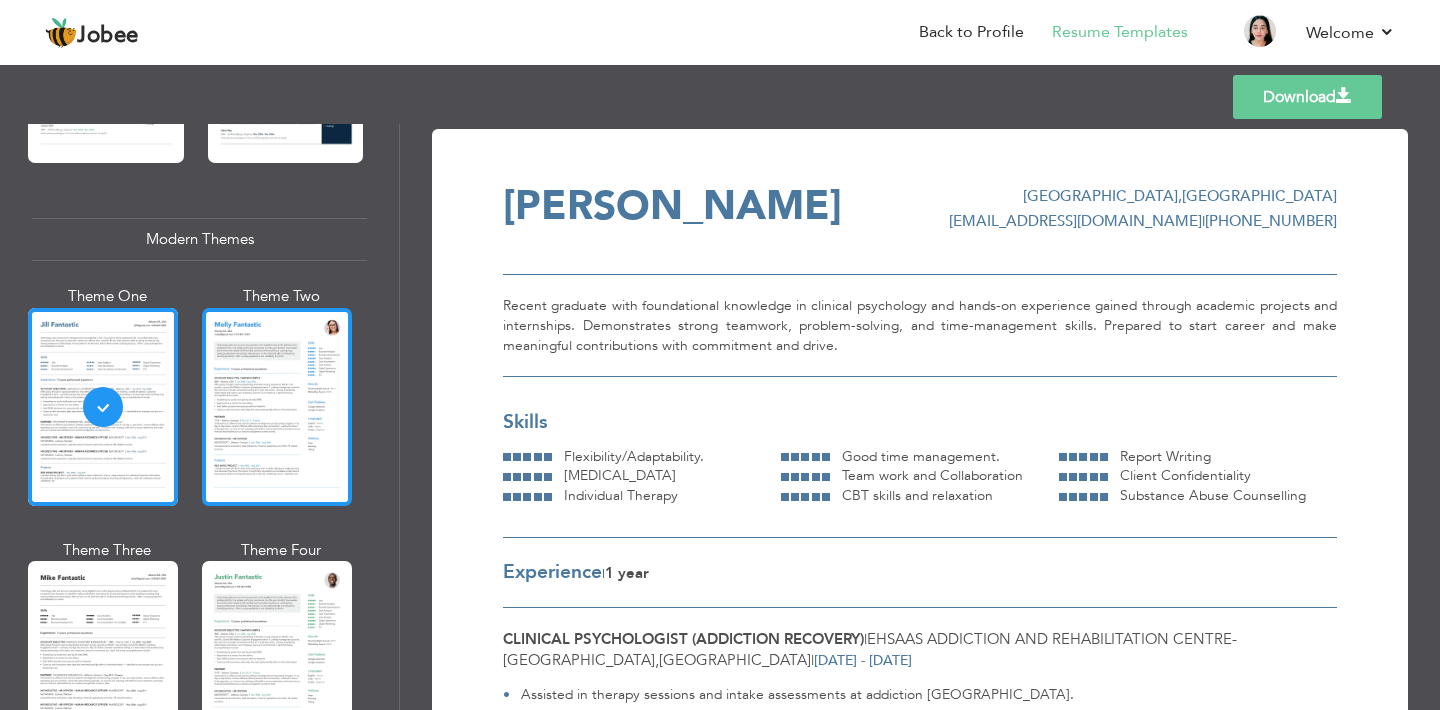 click at bounding box center [277, 407] 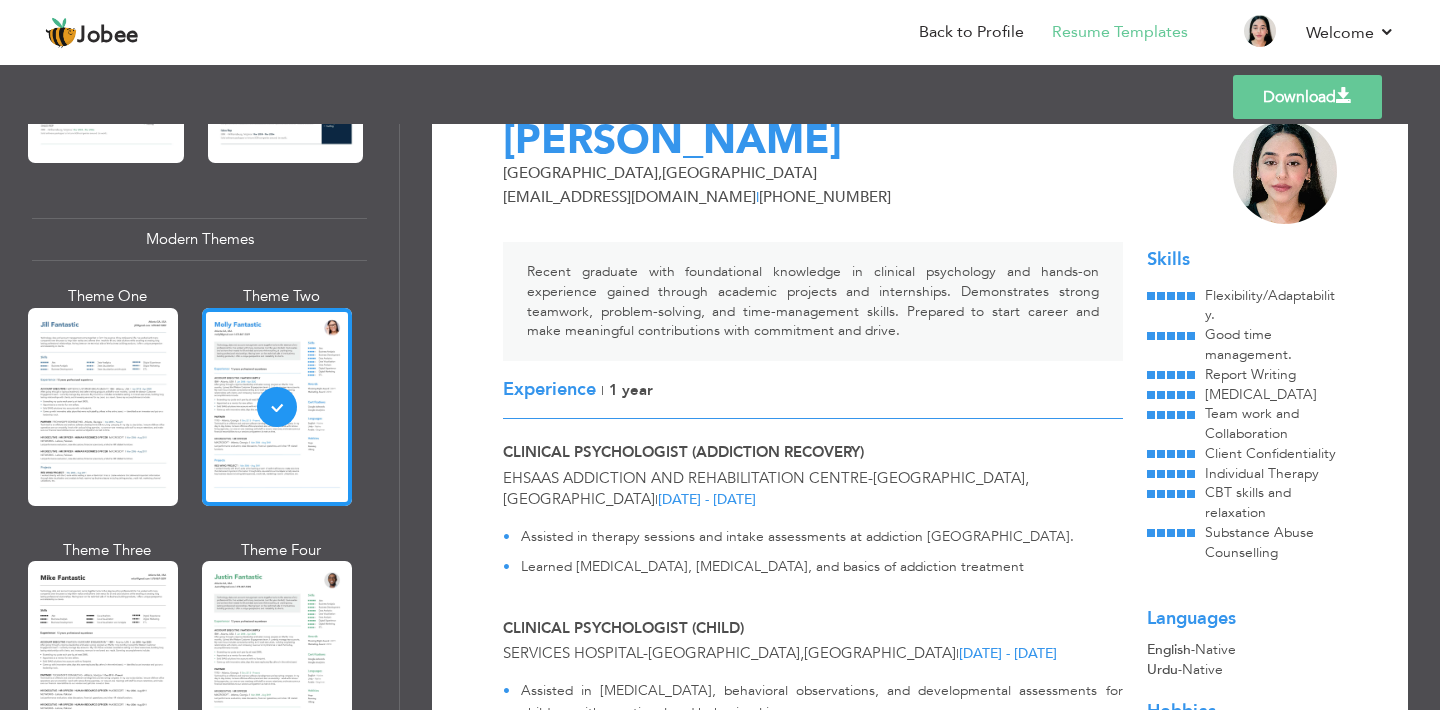 scroll, scrollTop: 0, scrollLeft: 0, axis: both 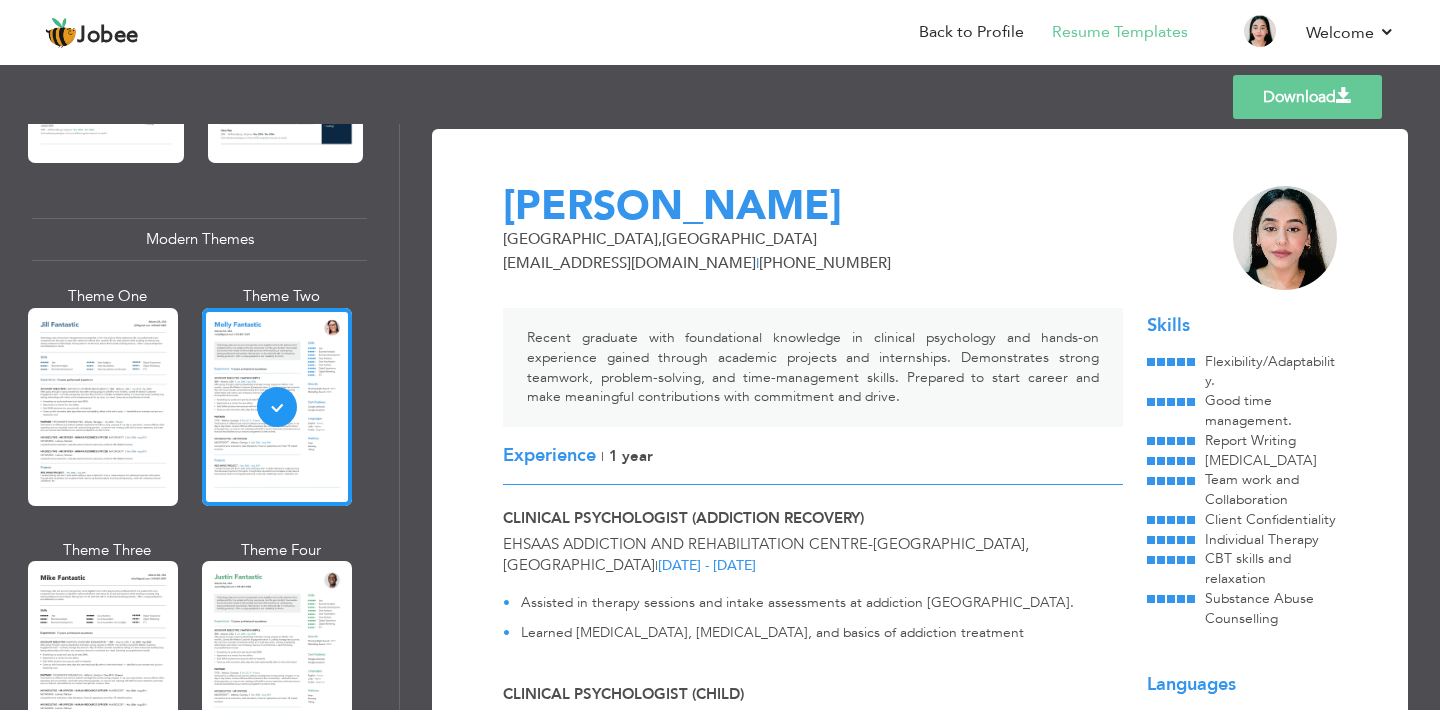 click on "Tayyaba Akhtar" at bounding box center (848, 206) 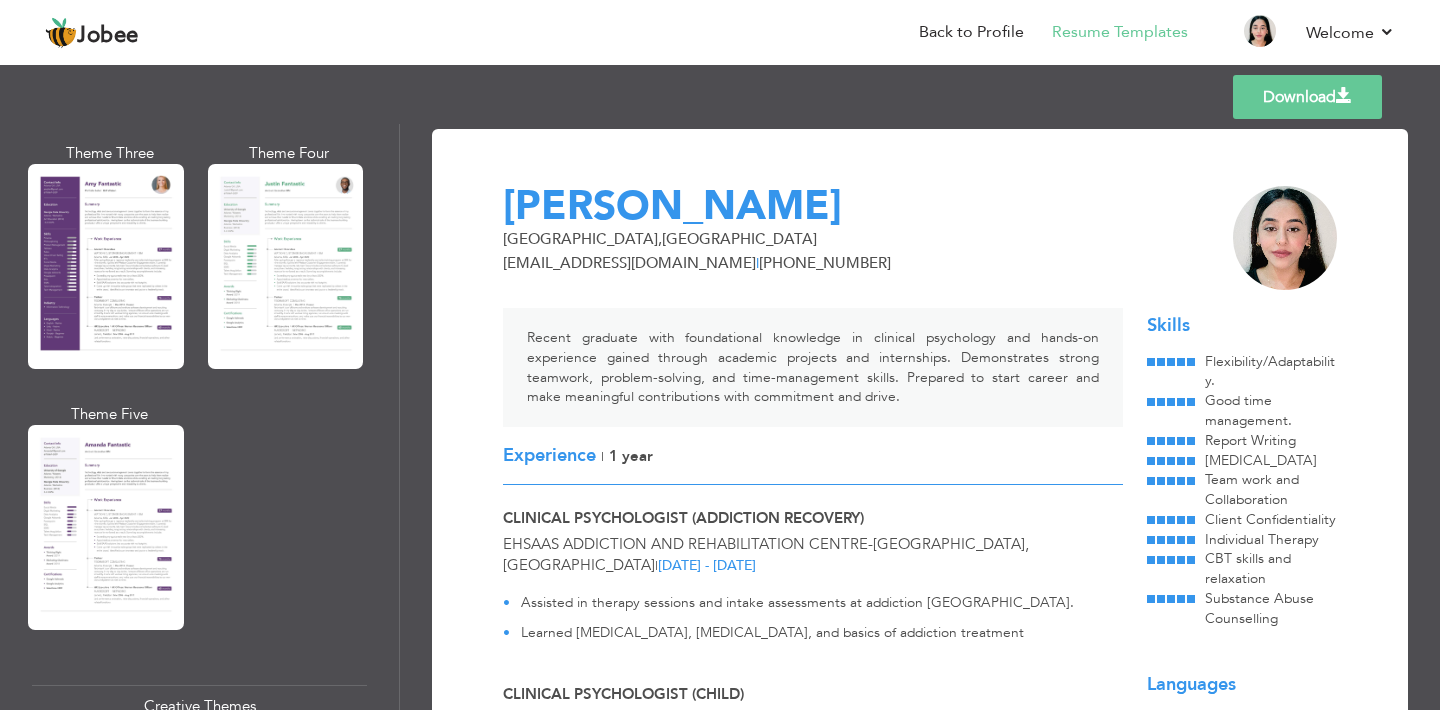scroll, scrollTop: 1837, scrollLeft: 0, axis: vertical 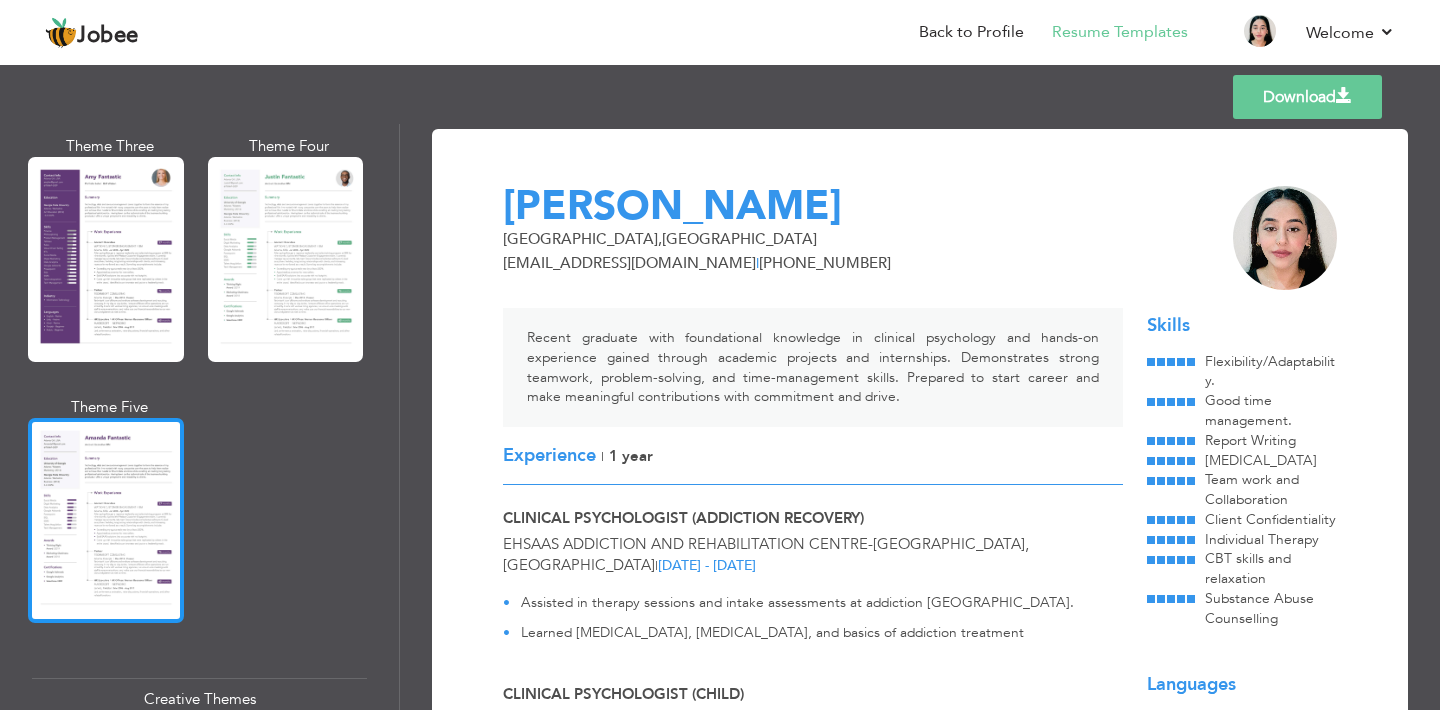 click at bounding box center [106, 520] 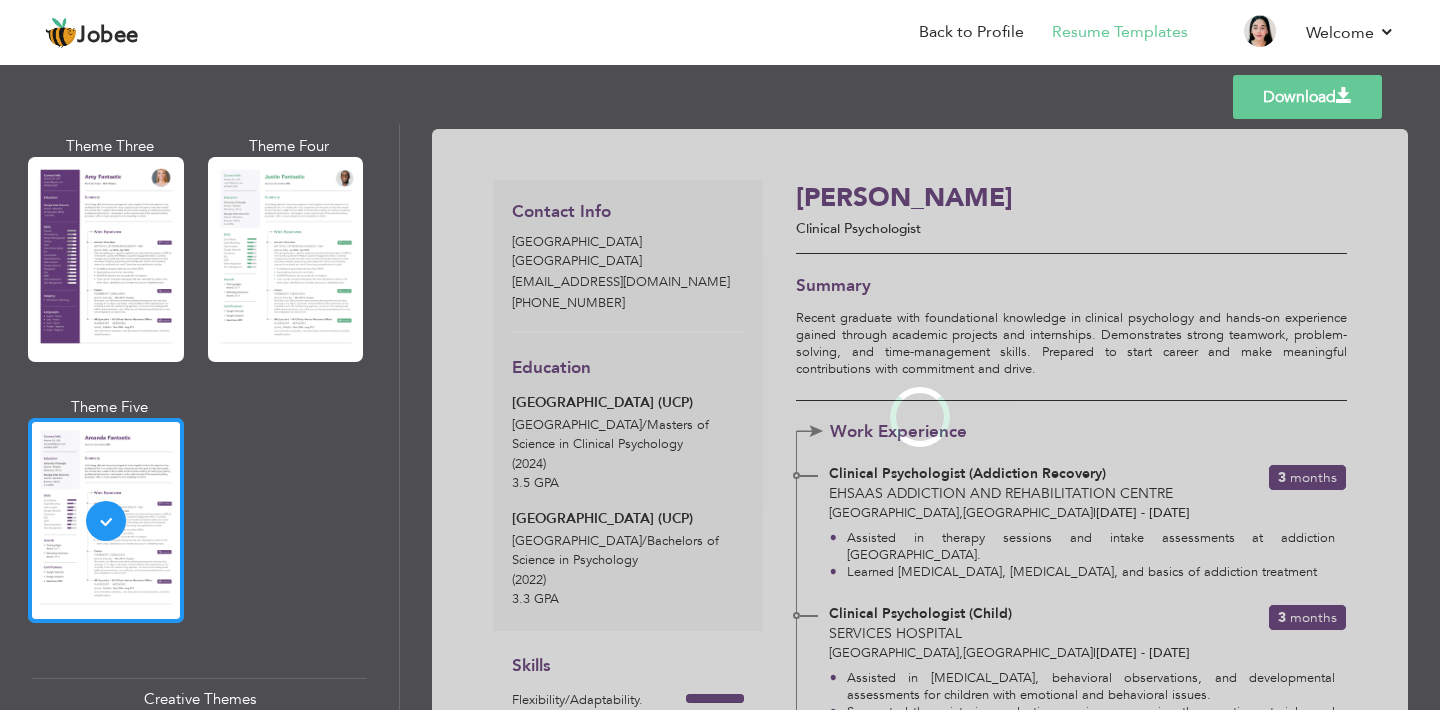 scroll, scrollTop: 1837, scrollLeft: 0, axis: vertical 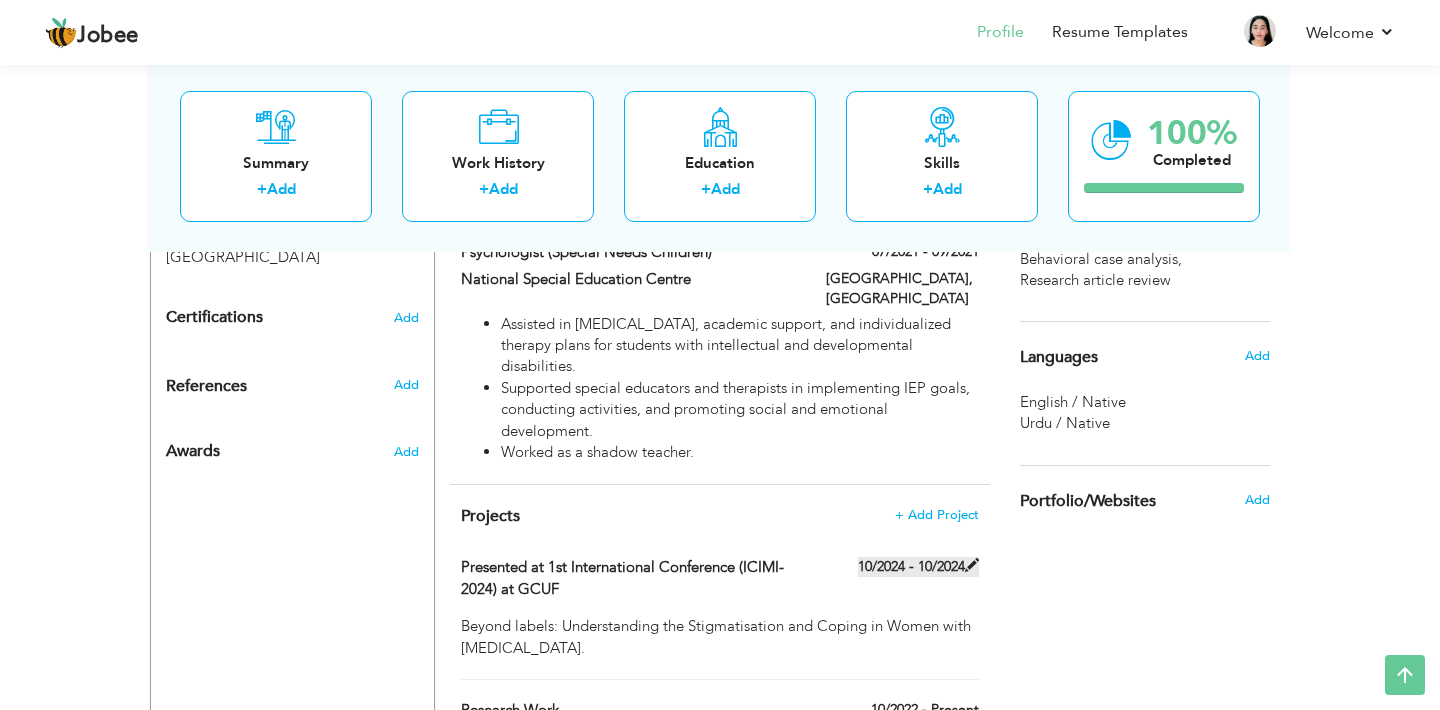 click at bounding box center (972, 565) 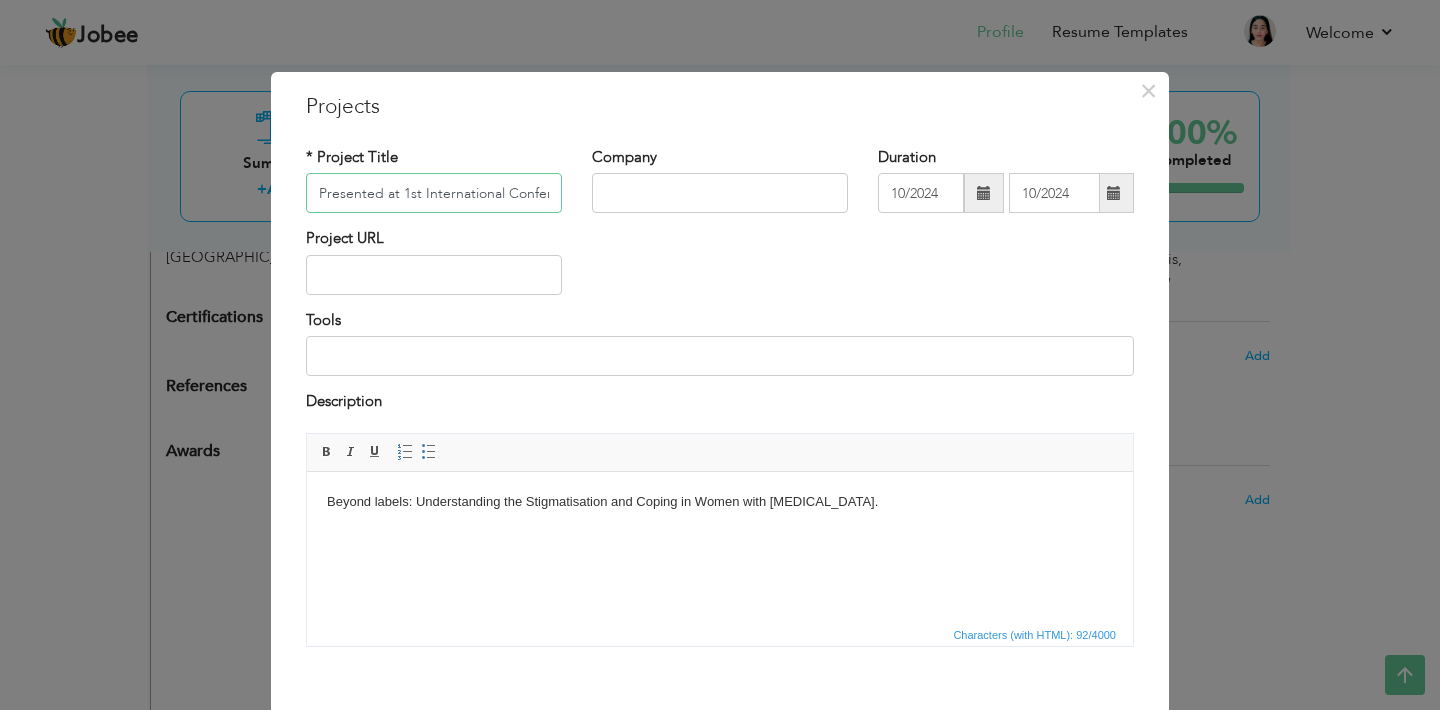 scroll, scrollTop: 0, scrollLeft: 163, axis: horizontal 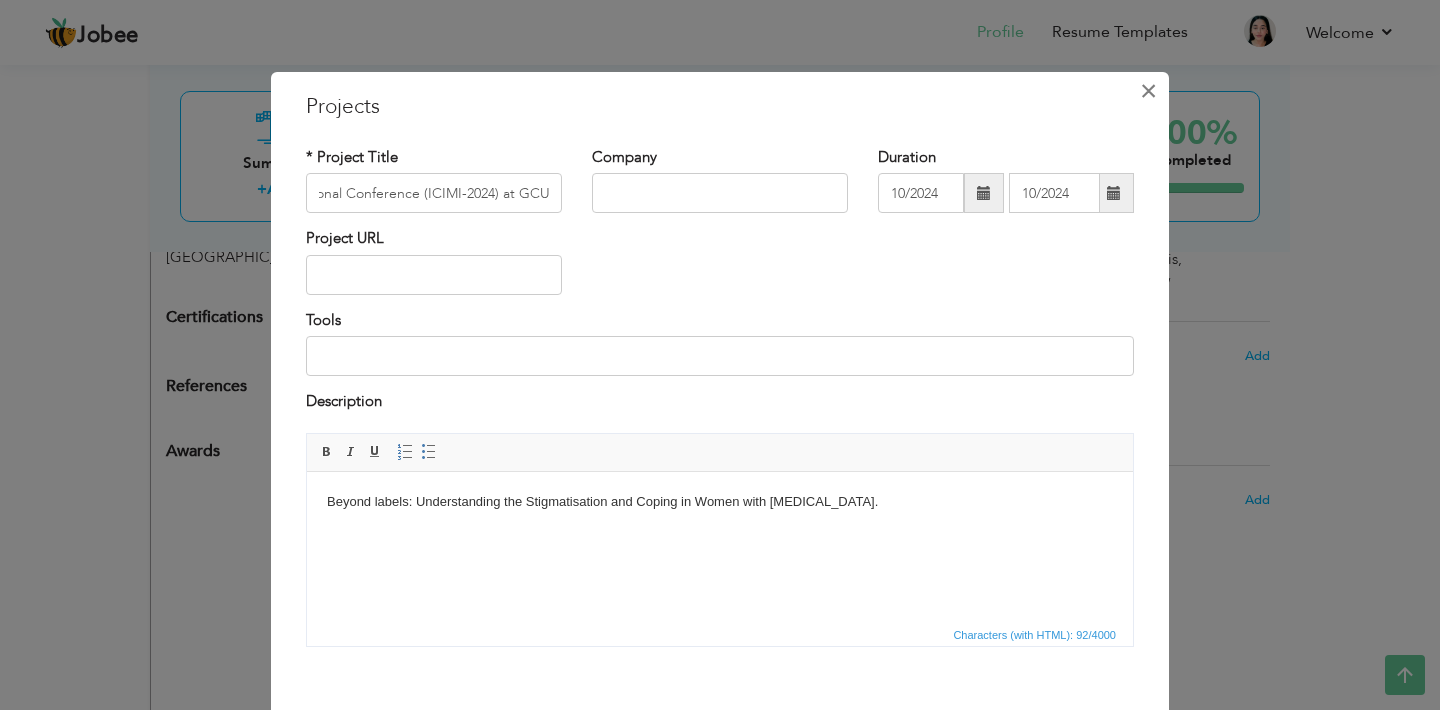 click on "×" at bounding box center (1148, 91) 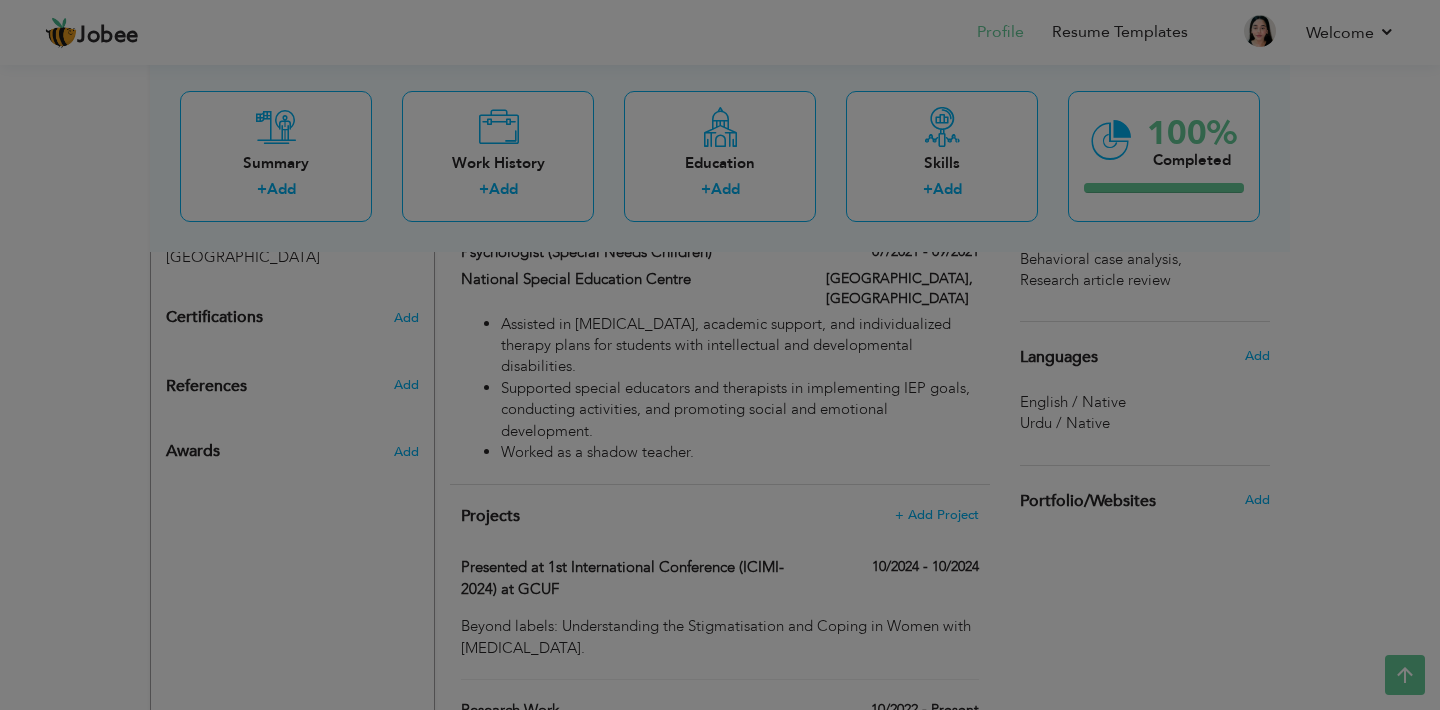 scroll, scrollTop: 0, scrollLeft: 0, axis: both 